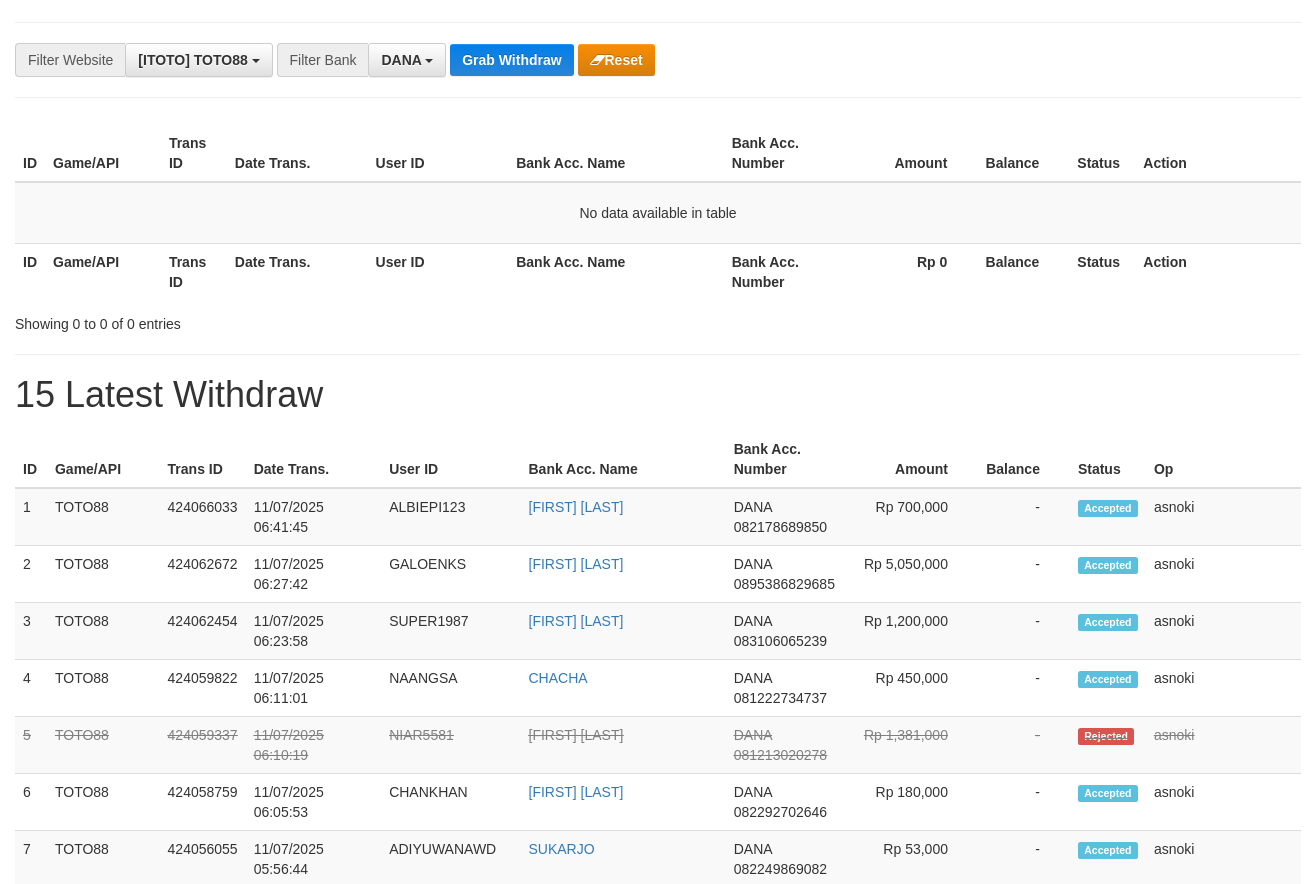 scroll, scrollTop: 170, scrollLeft: 0, axis: vertical 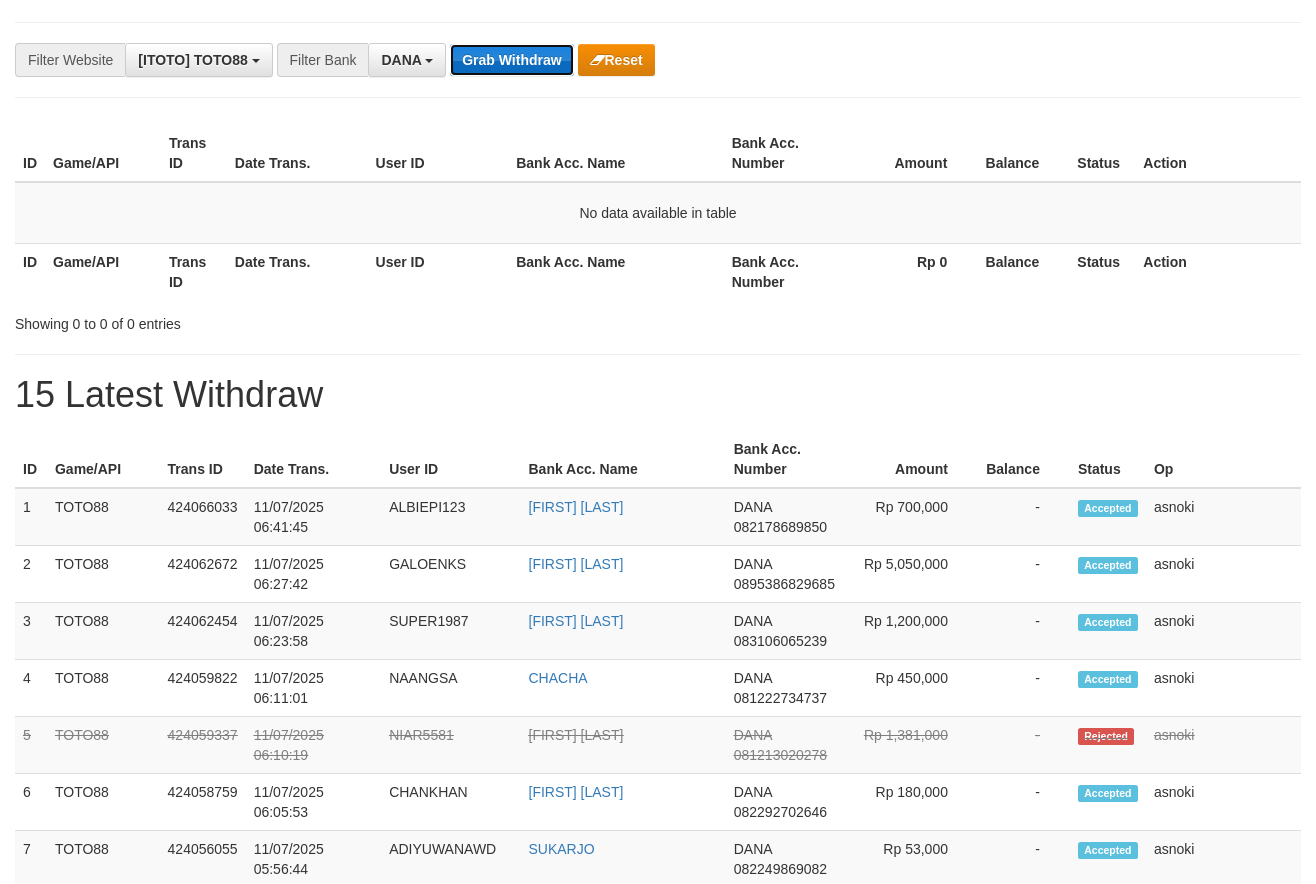 click on "Grab Withdraw" at bounding box center [511, 60] 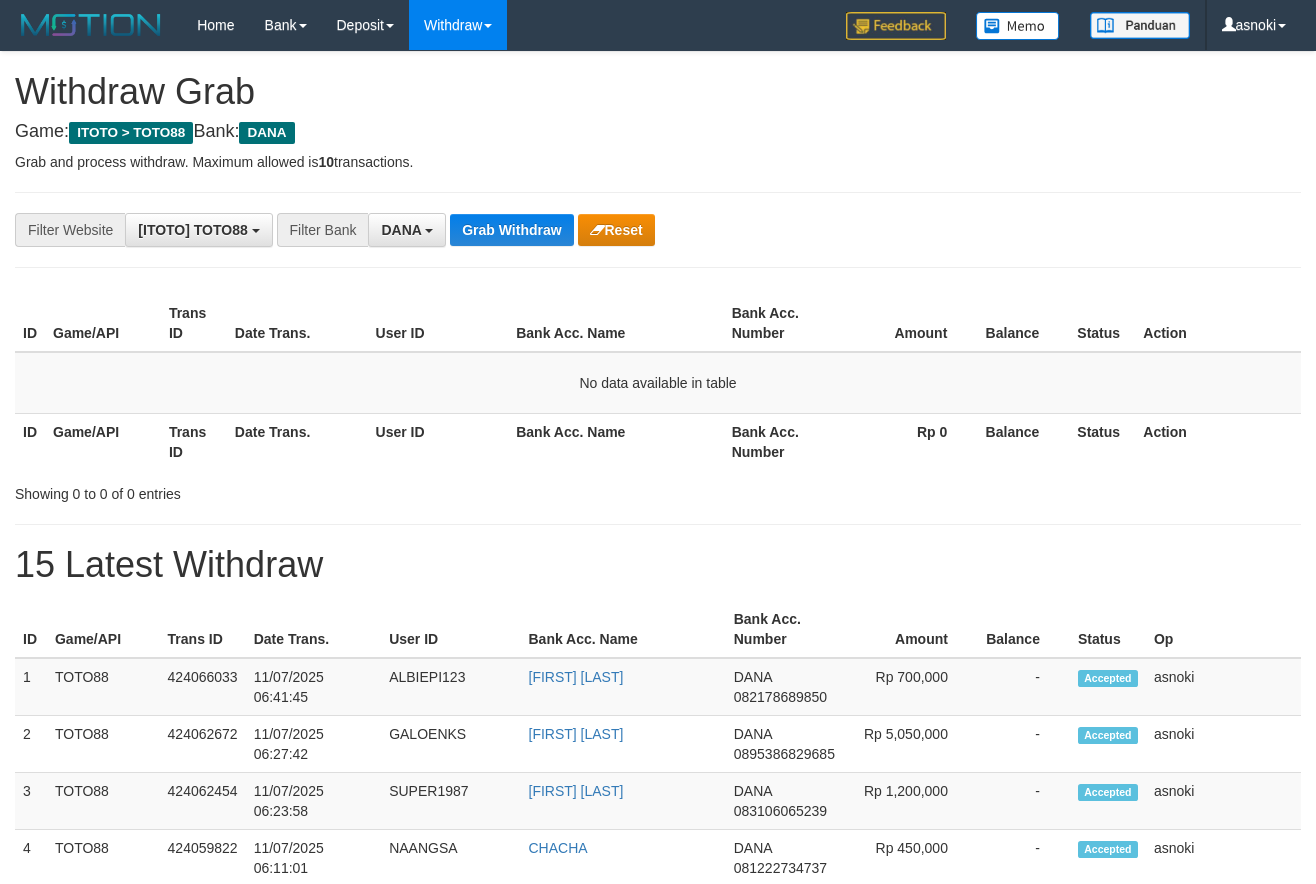 scroll, scrollTop: 0, scrollLeft: 0, axis: both 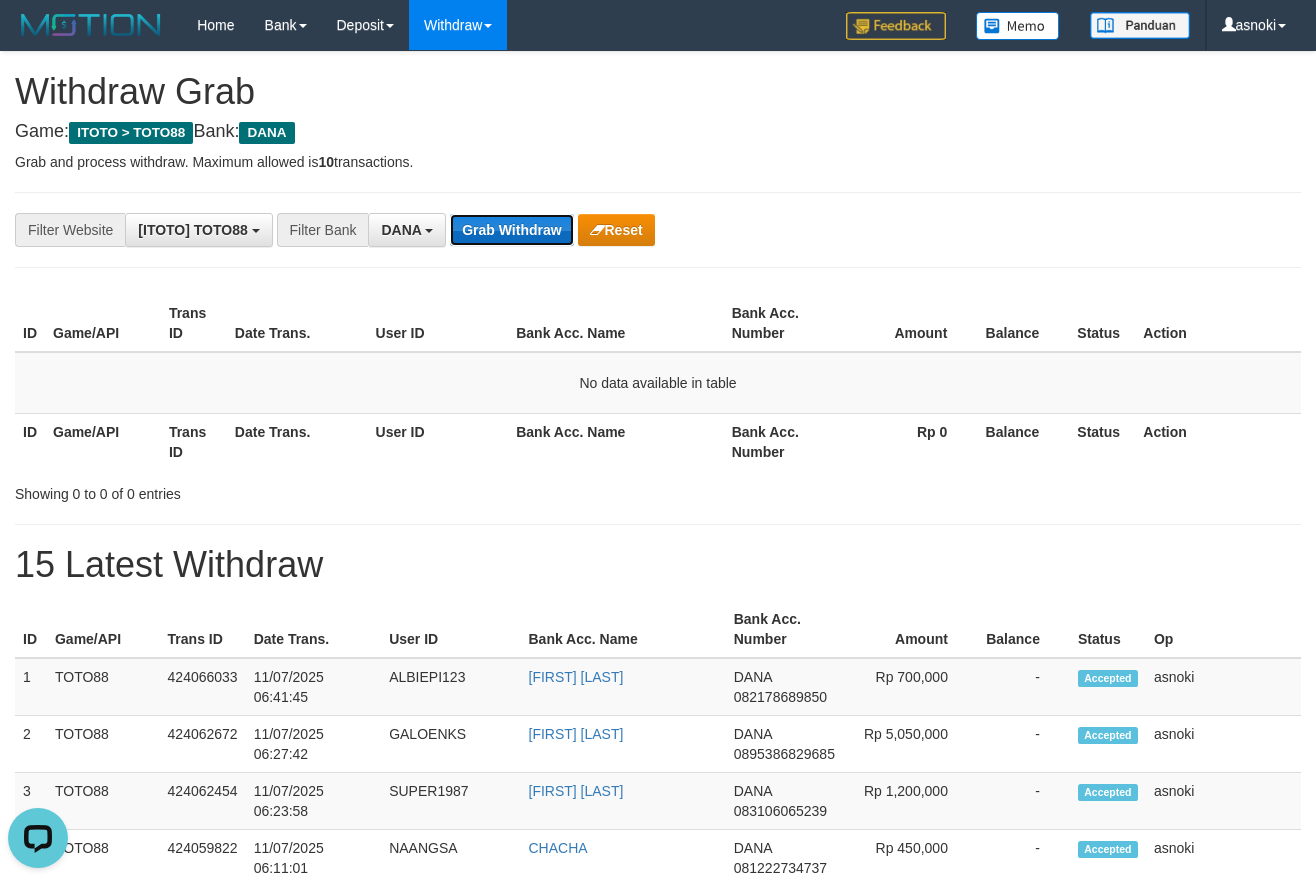 click on "Grab Withdraw" at bounding box center (511, 230) 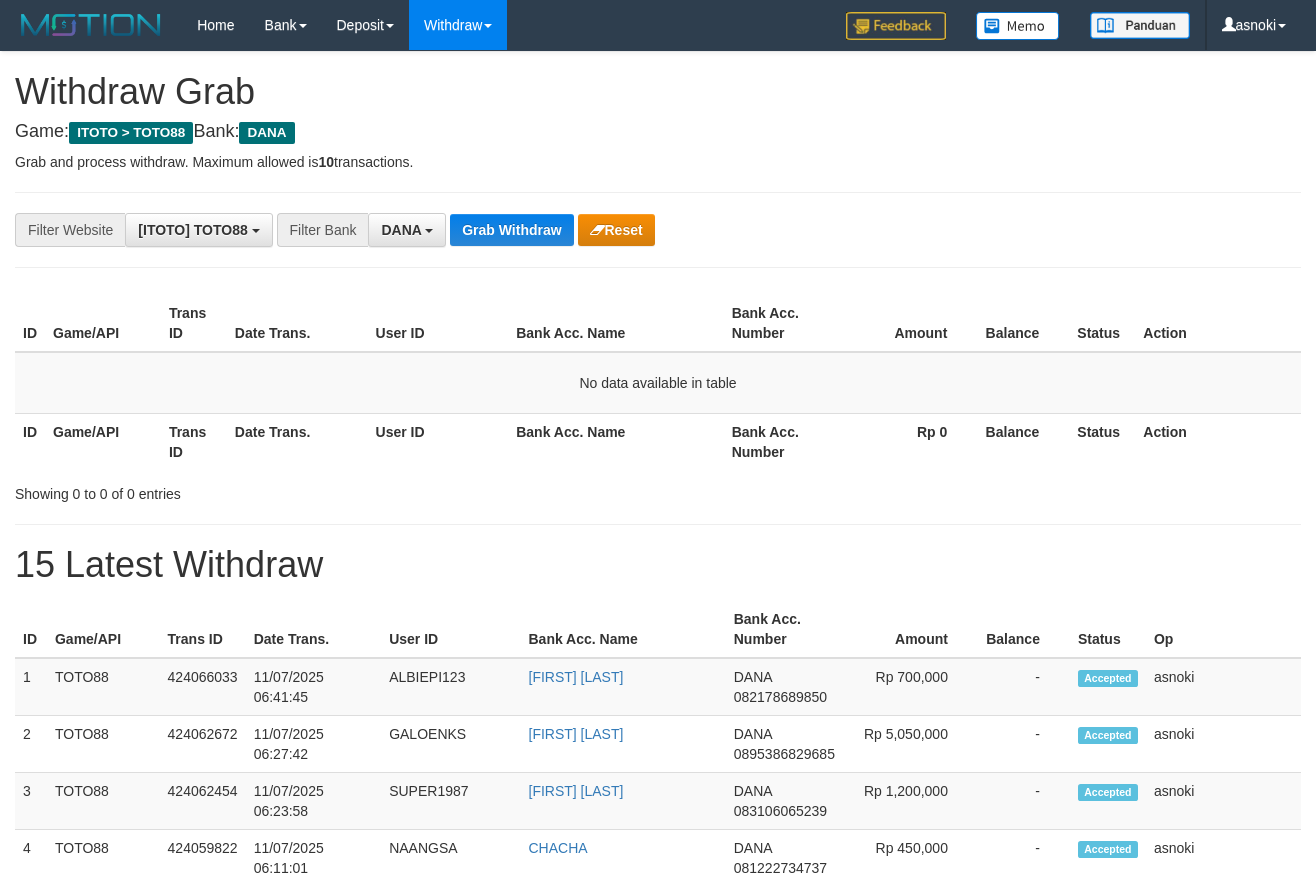 scroll, scrollTop: 0, scrollLeft: 0, axis: both 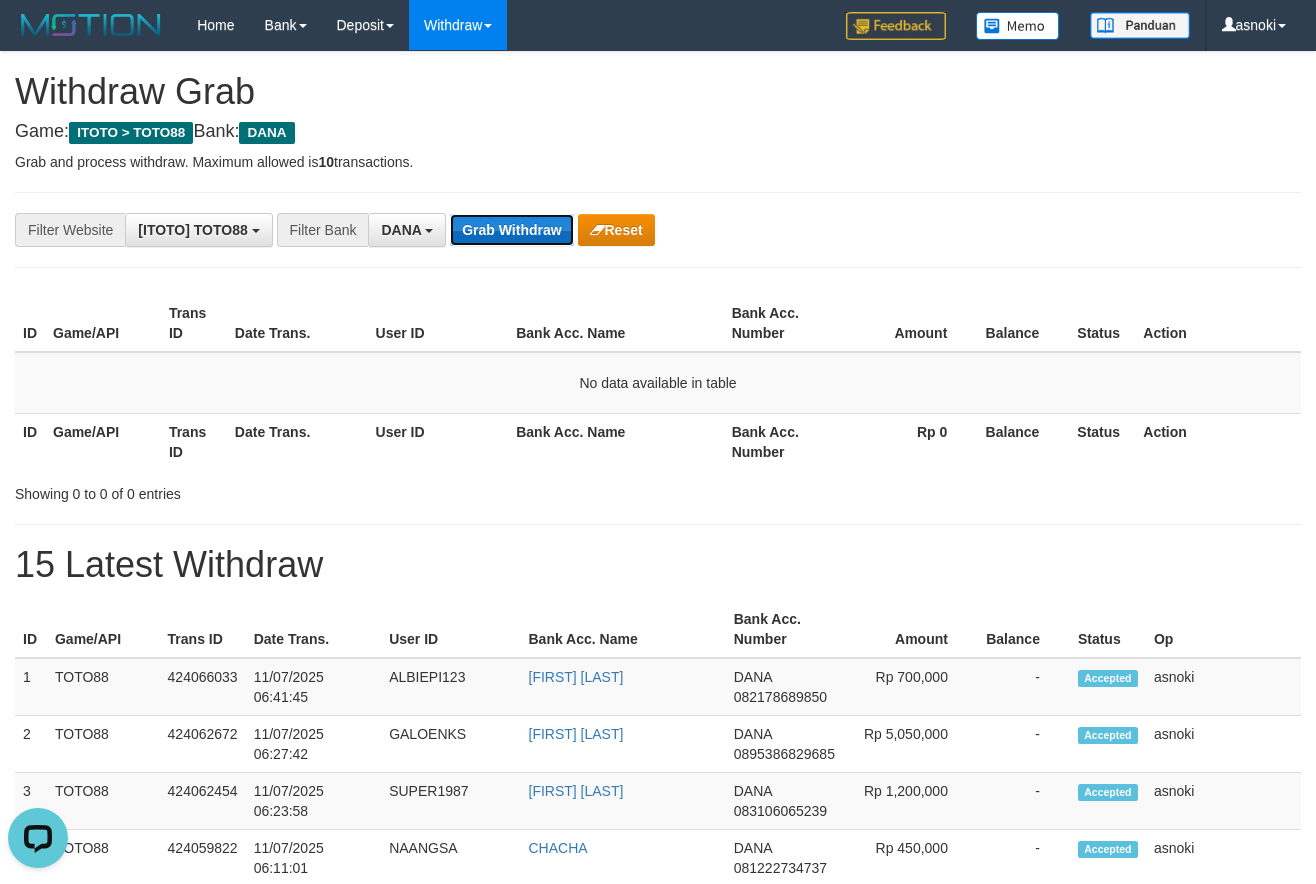 click on "Grab Withdraw" at bounding box center (511, 230) 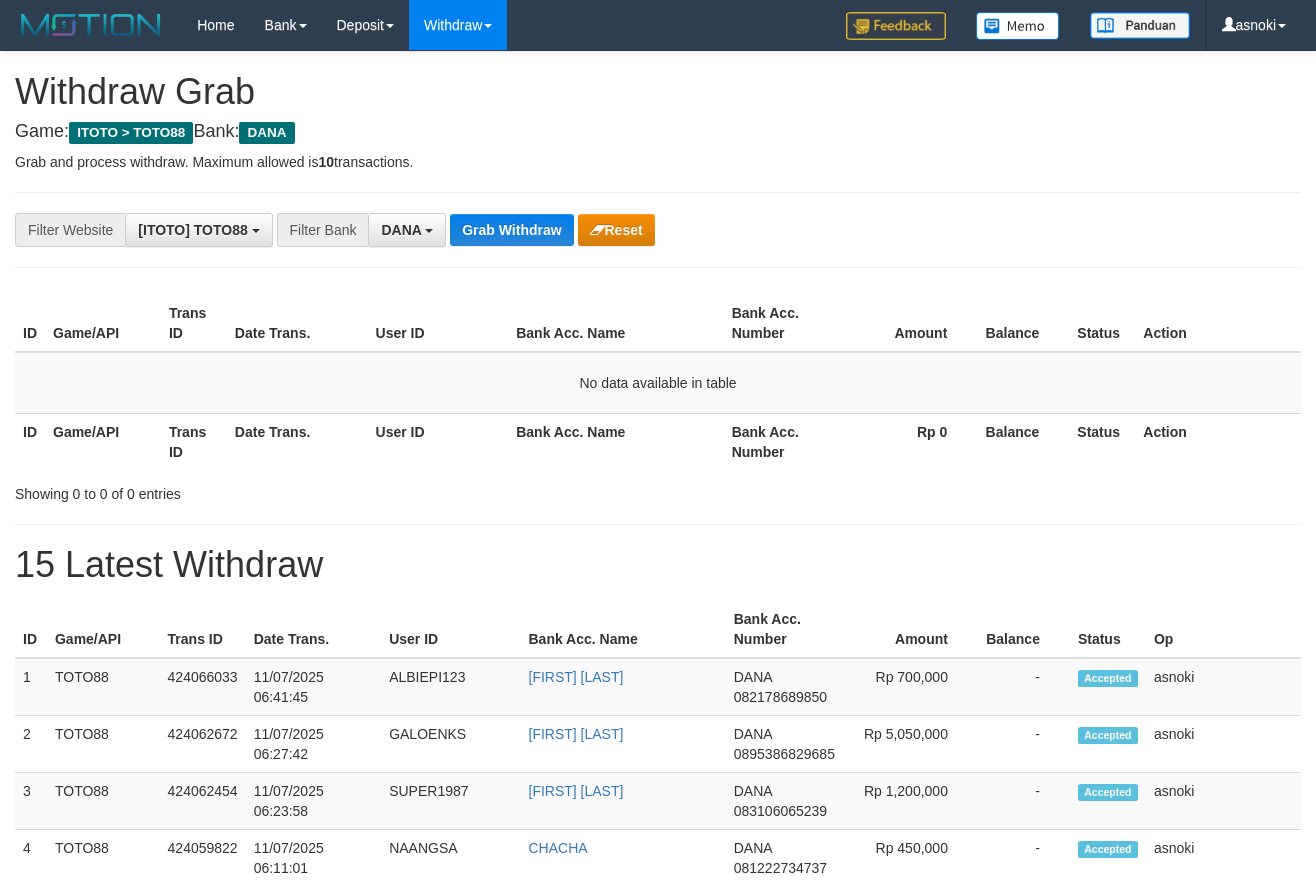 scroll, scrollTop: 0, scrollLeft: 0, axis: both 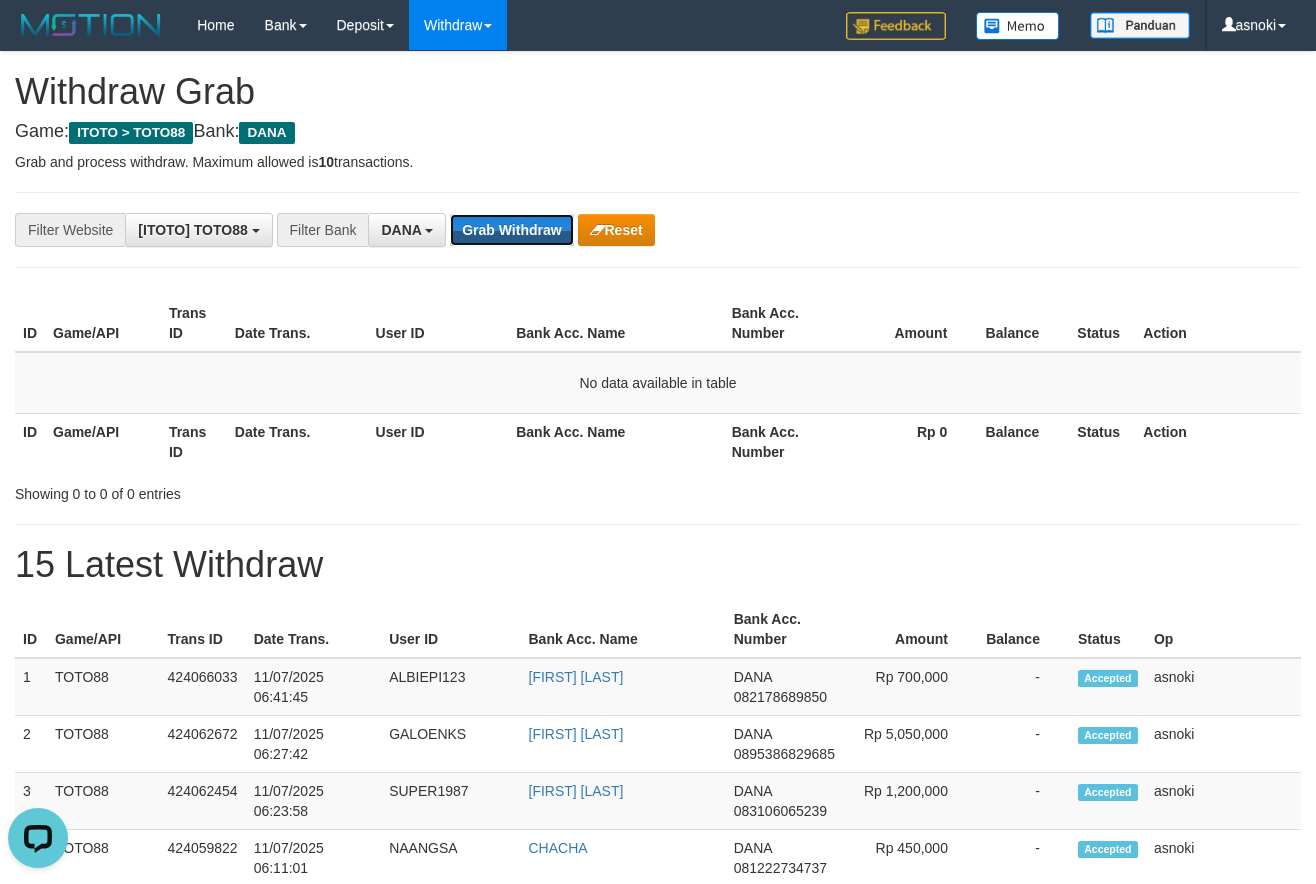 click on "Grab Withdraw" at bounding box center [511, 230] 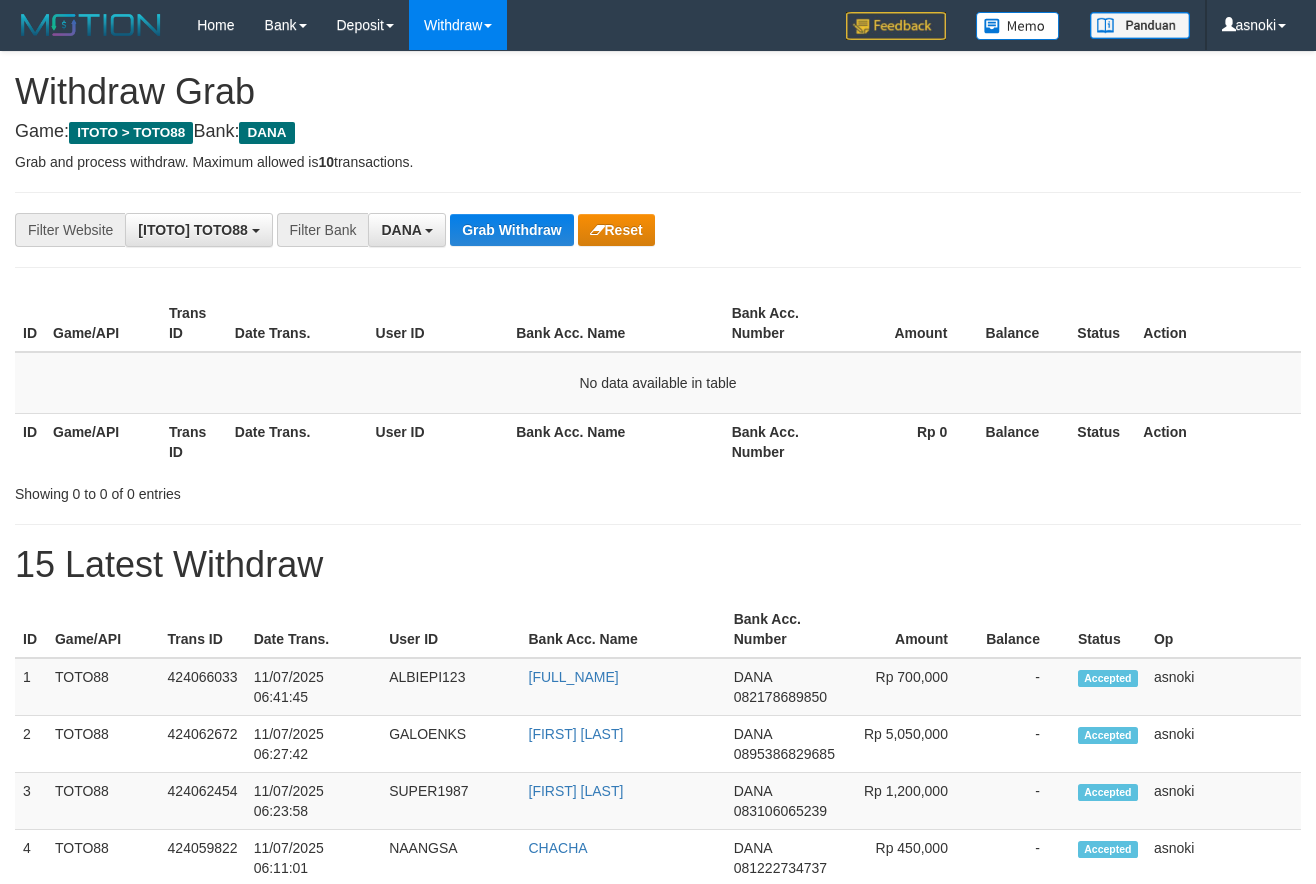 scroll, scrollTop: 0, scrollLeft: 0, axis: both 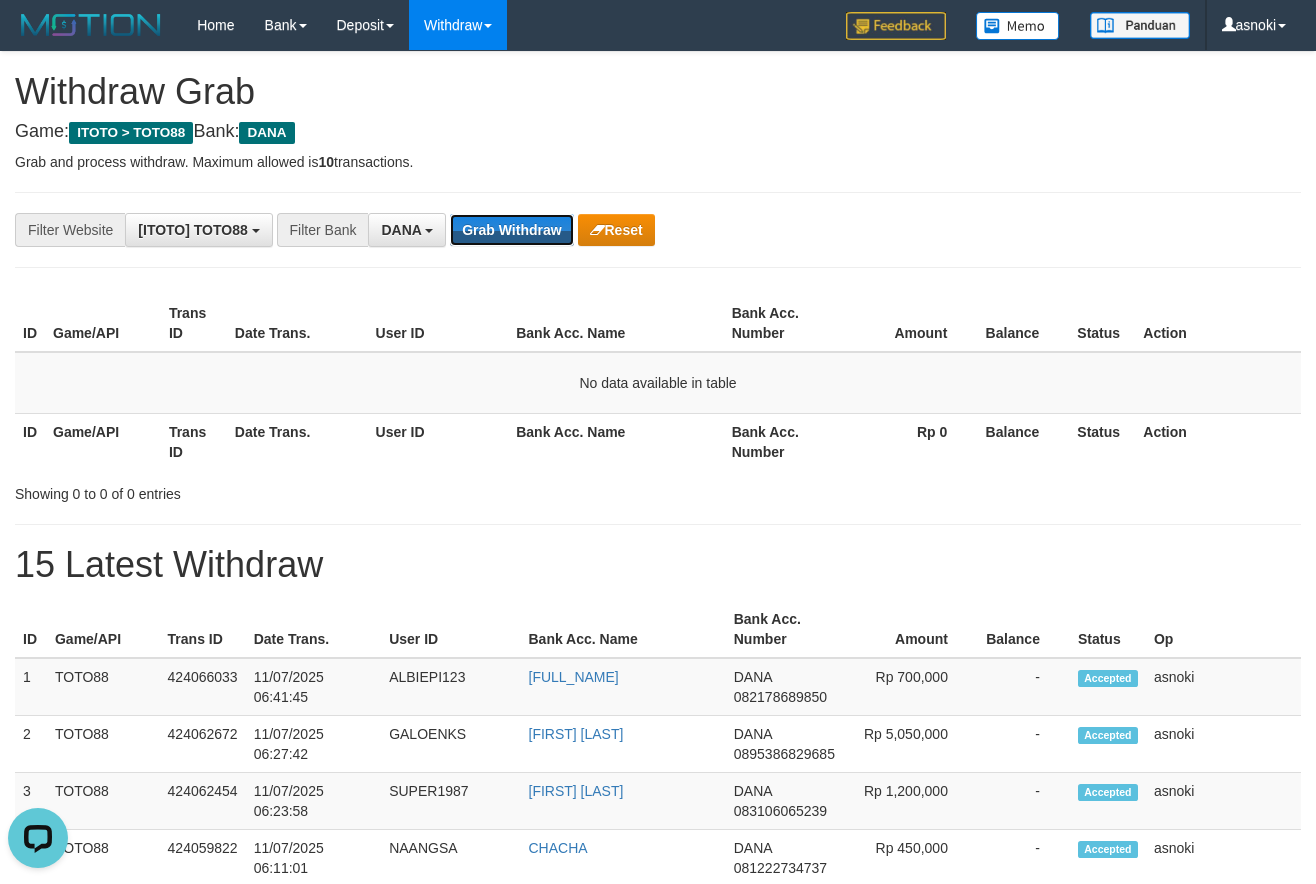 click on "Grab Withdraw" at bounding box center [511, 230] 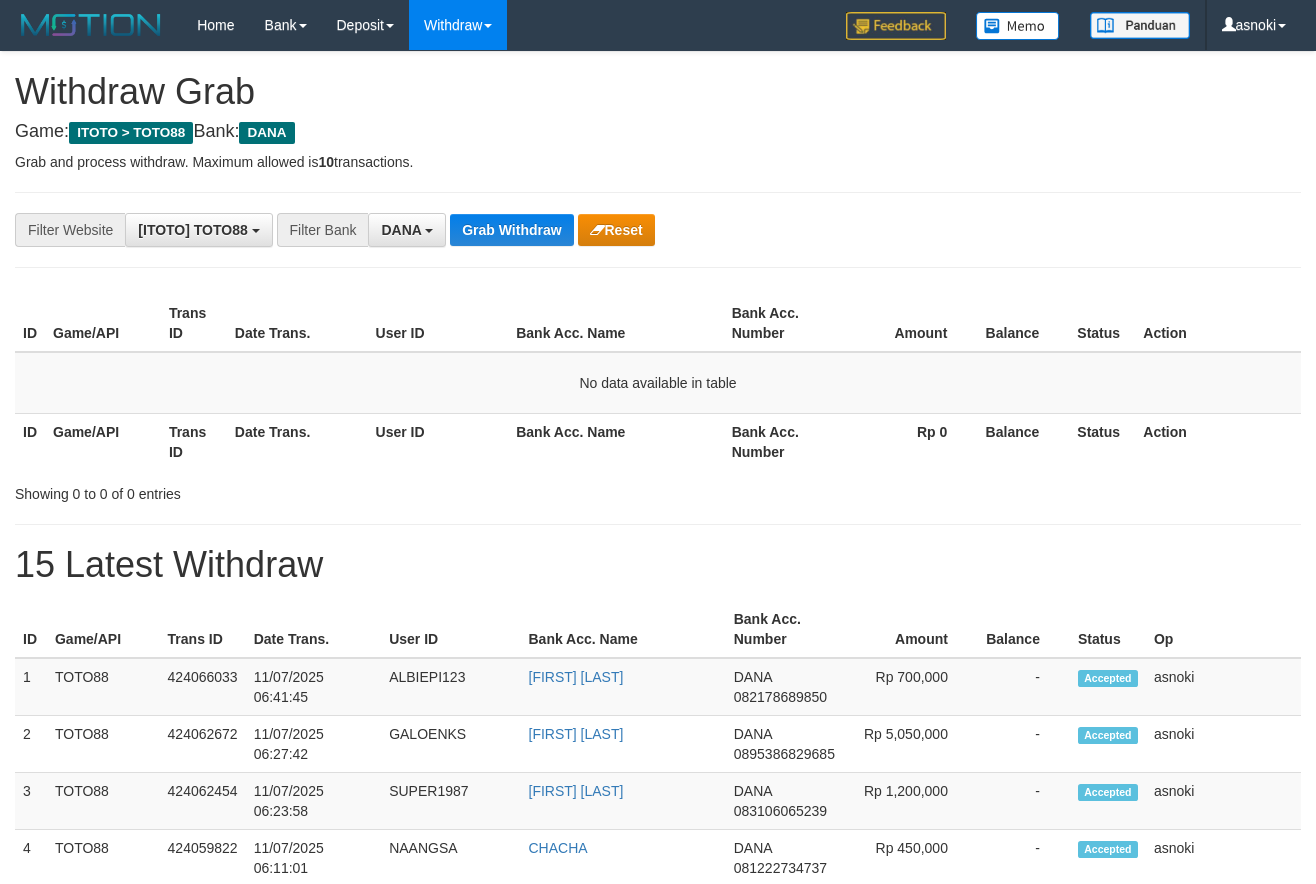 scroll, scrollTop: 0, scrollLeft: 0, axis: both 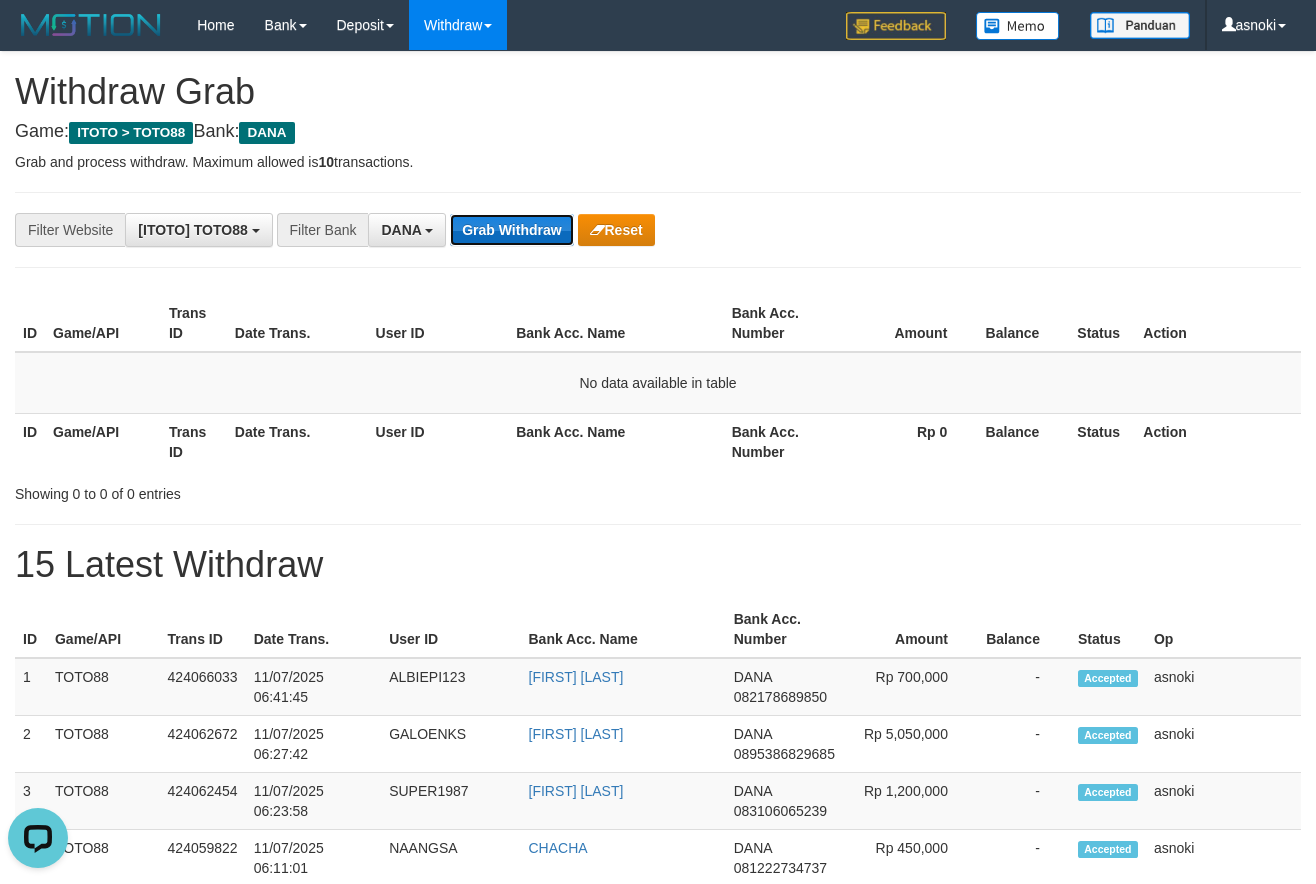click on "Grab Withdraw" at bounding box center (511, 230) 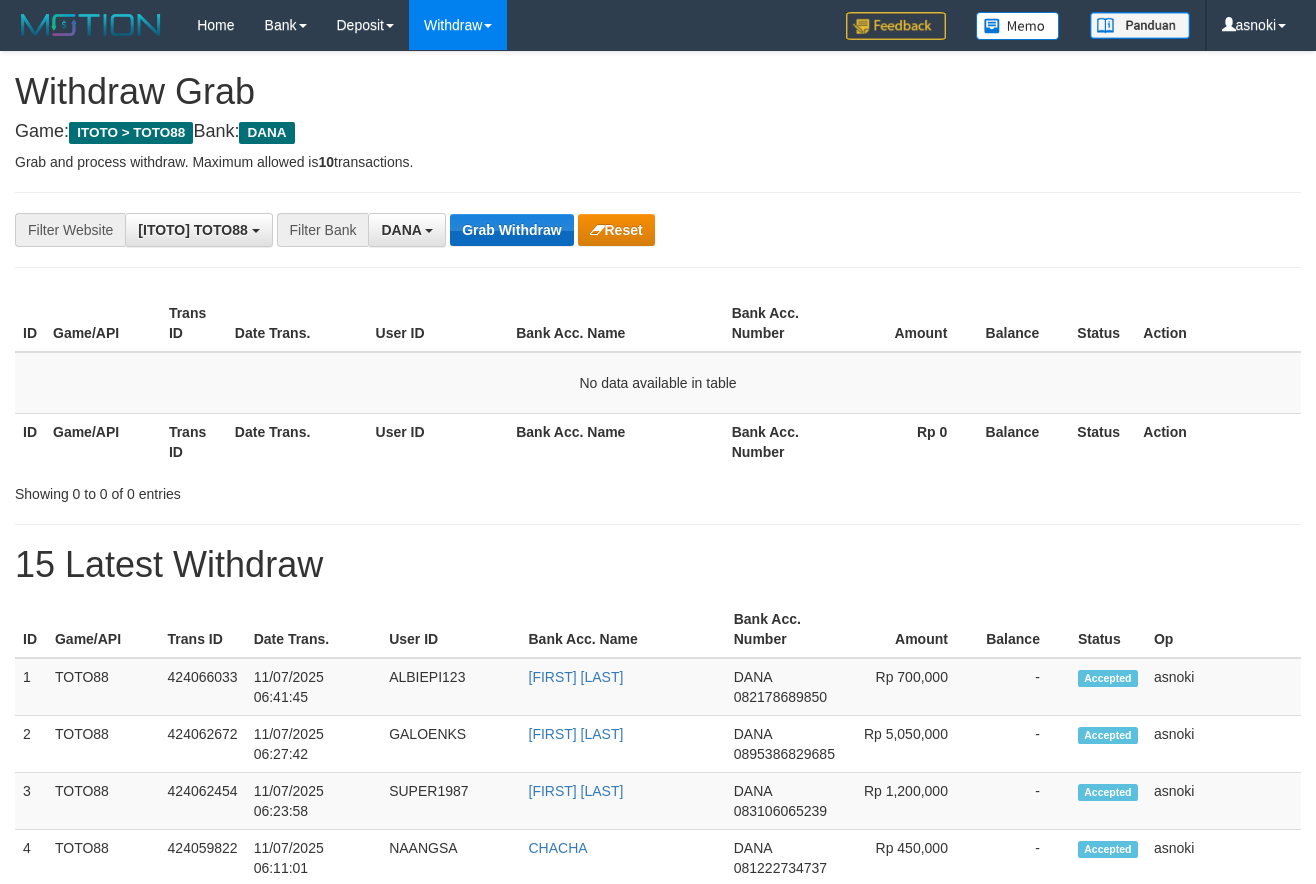 scroll, scrollTop: 0, scrollLeft: 0, axis: both 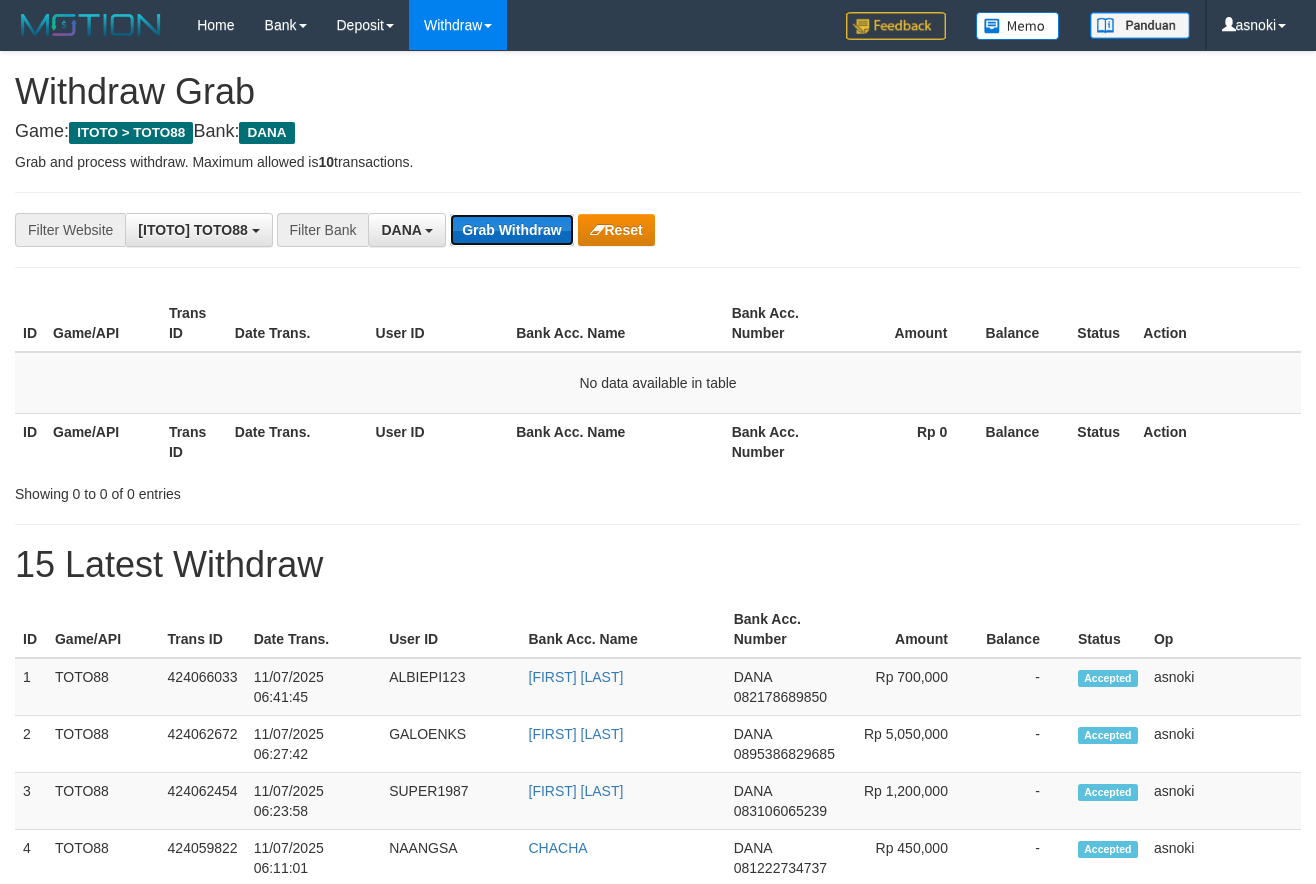 click on "Grab Withdraw" at bounding box center [511, 230] 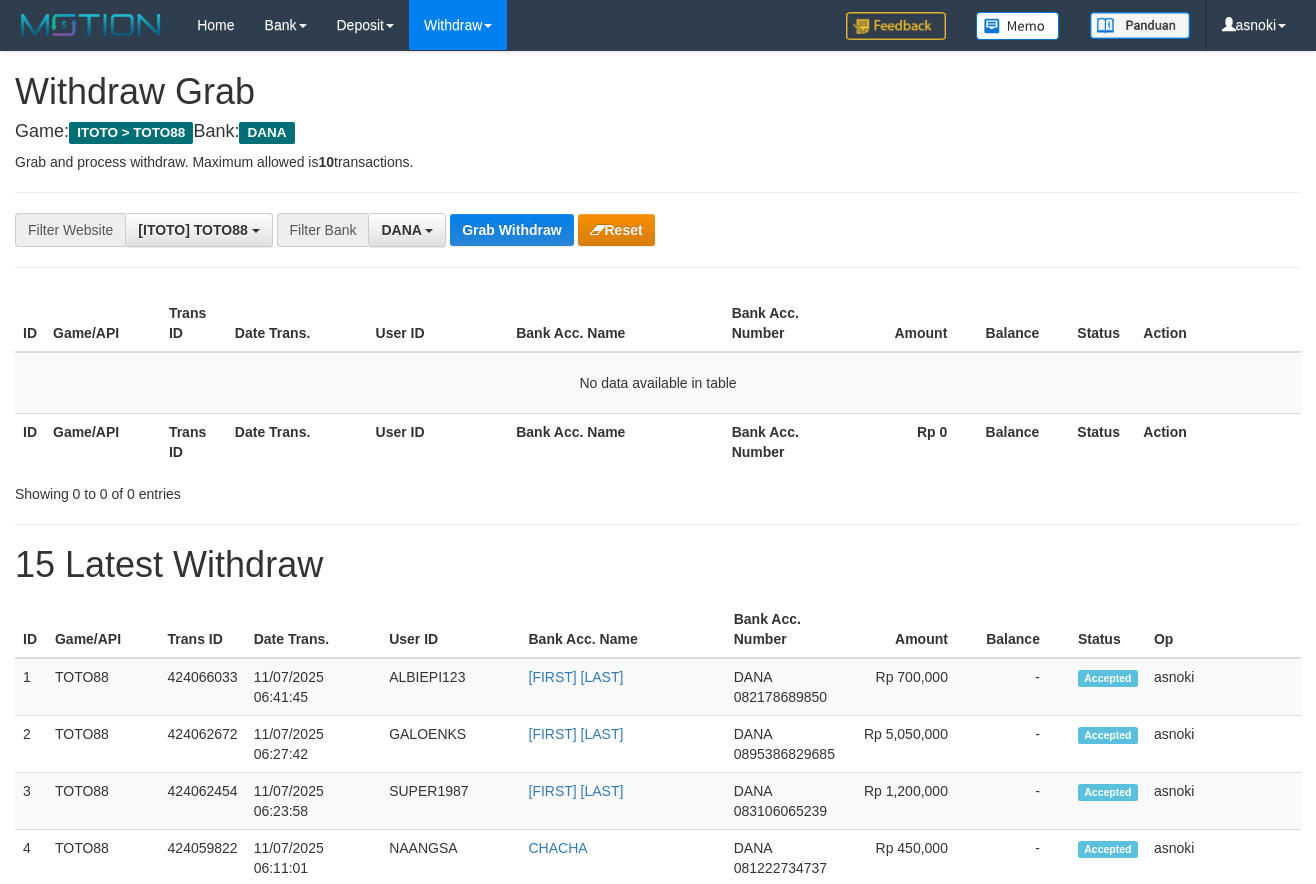 scroll, scrollTop: 0, scrollLeft: 0, axis: both 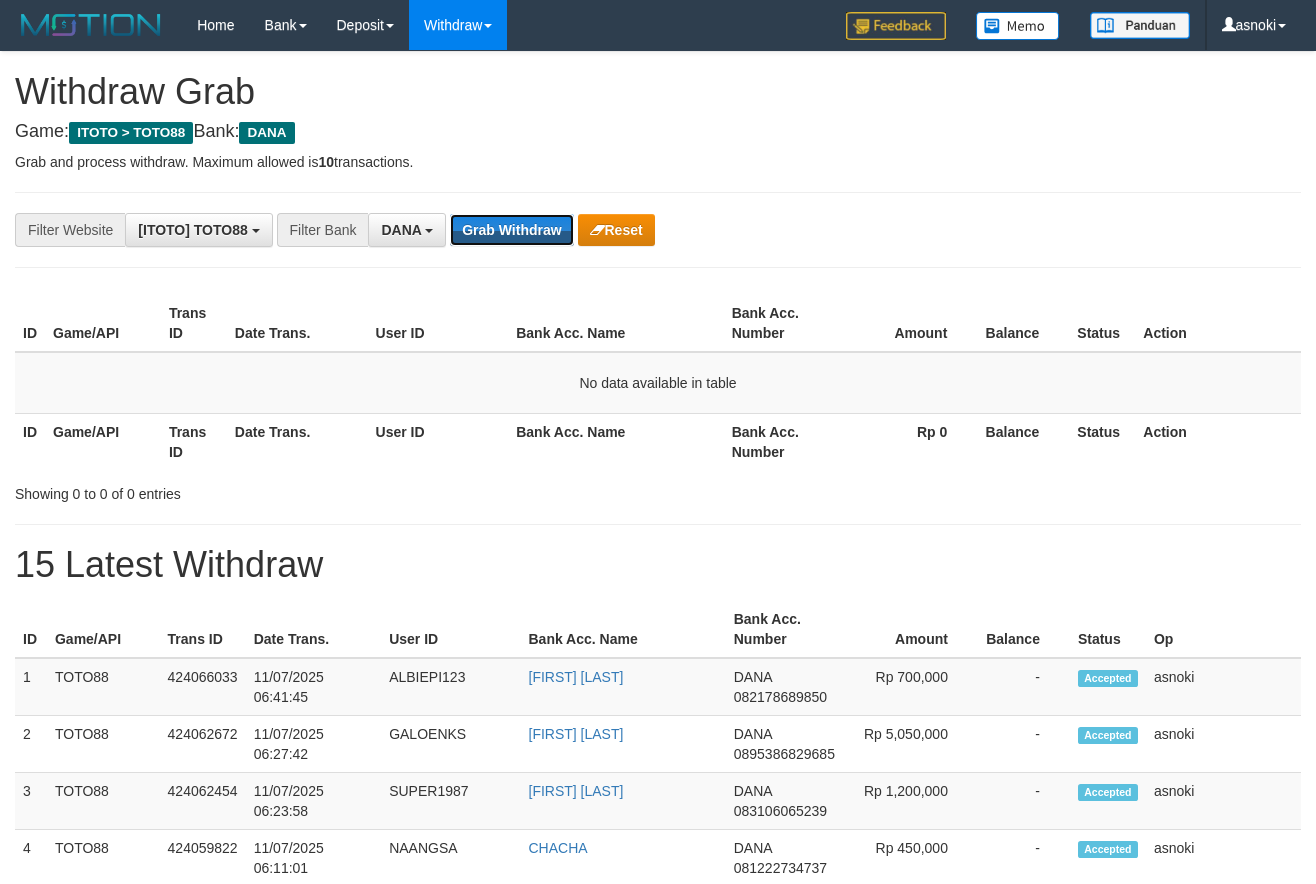 click on "Grab Withdraw" at bounding box center (511, 230) 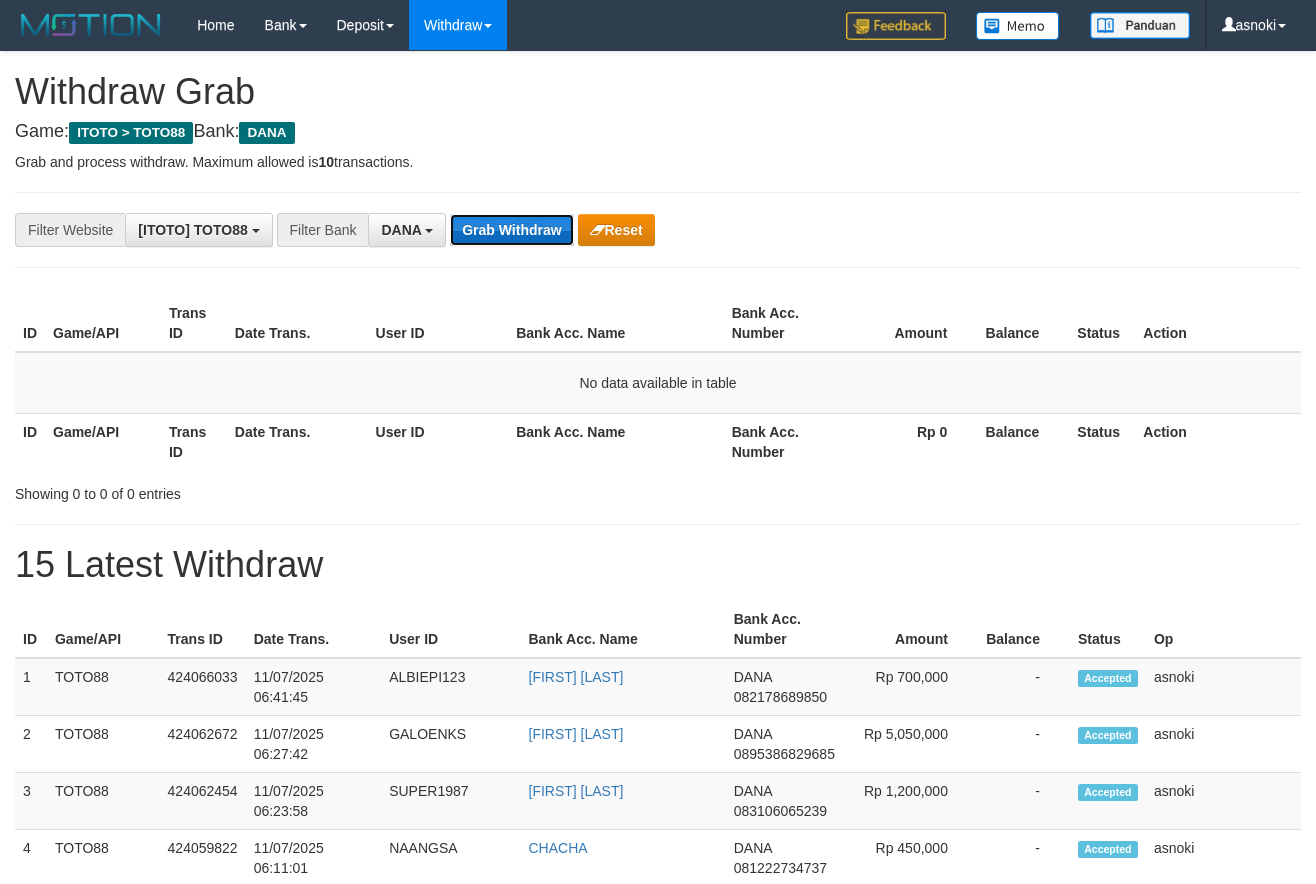 scroll, scrollTop: 0, scrollLeft: 0, axis: both 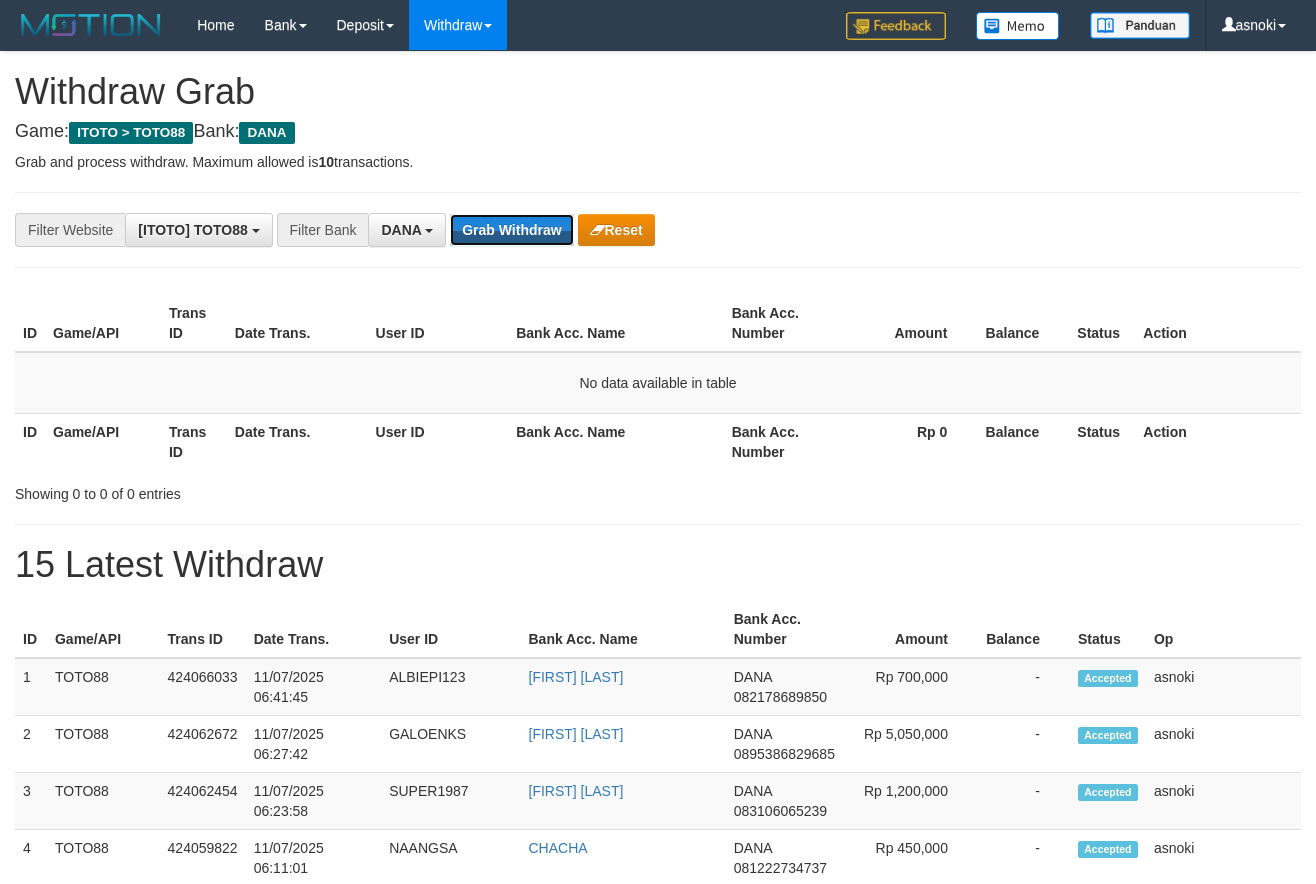 click on "Grab Withdraw" at bounding box center [511, 230] 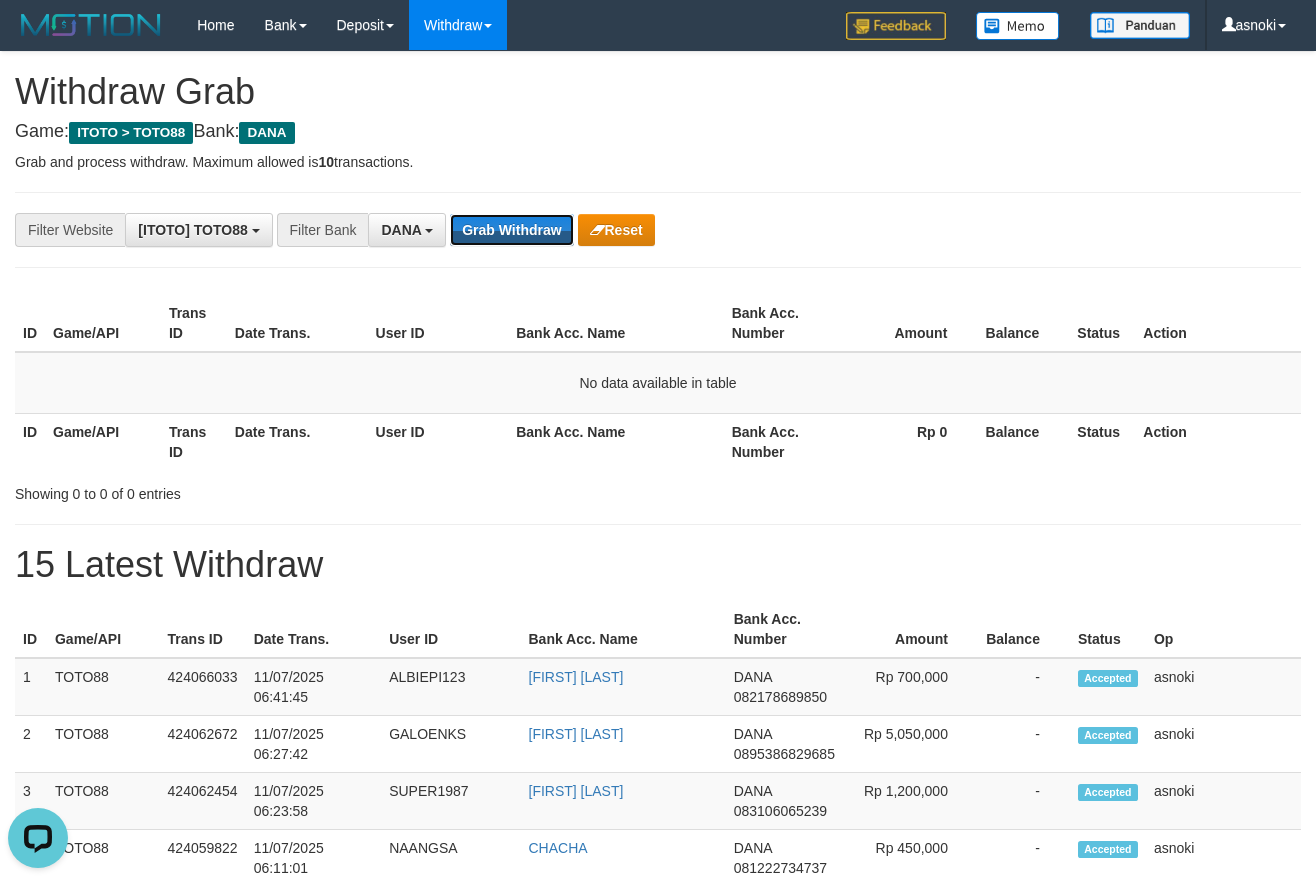 scroll, scrollTop: 0, scrollLeft: 0, axis: both 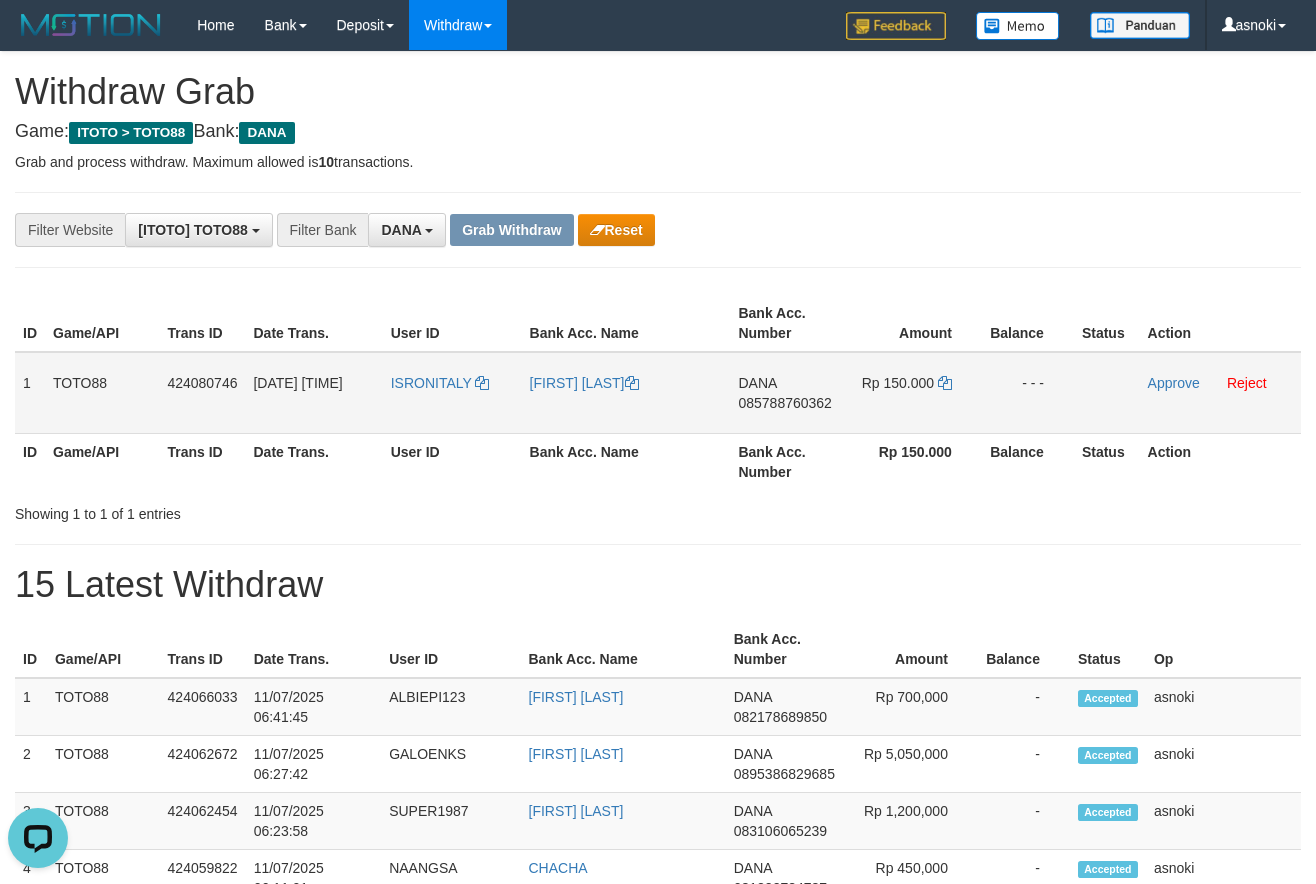 click on "085788760362" at bounding box center (784, 403) 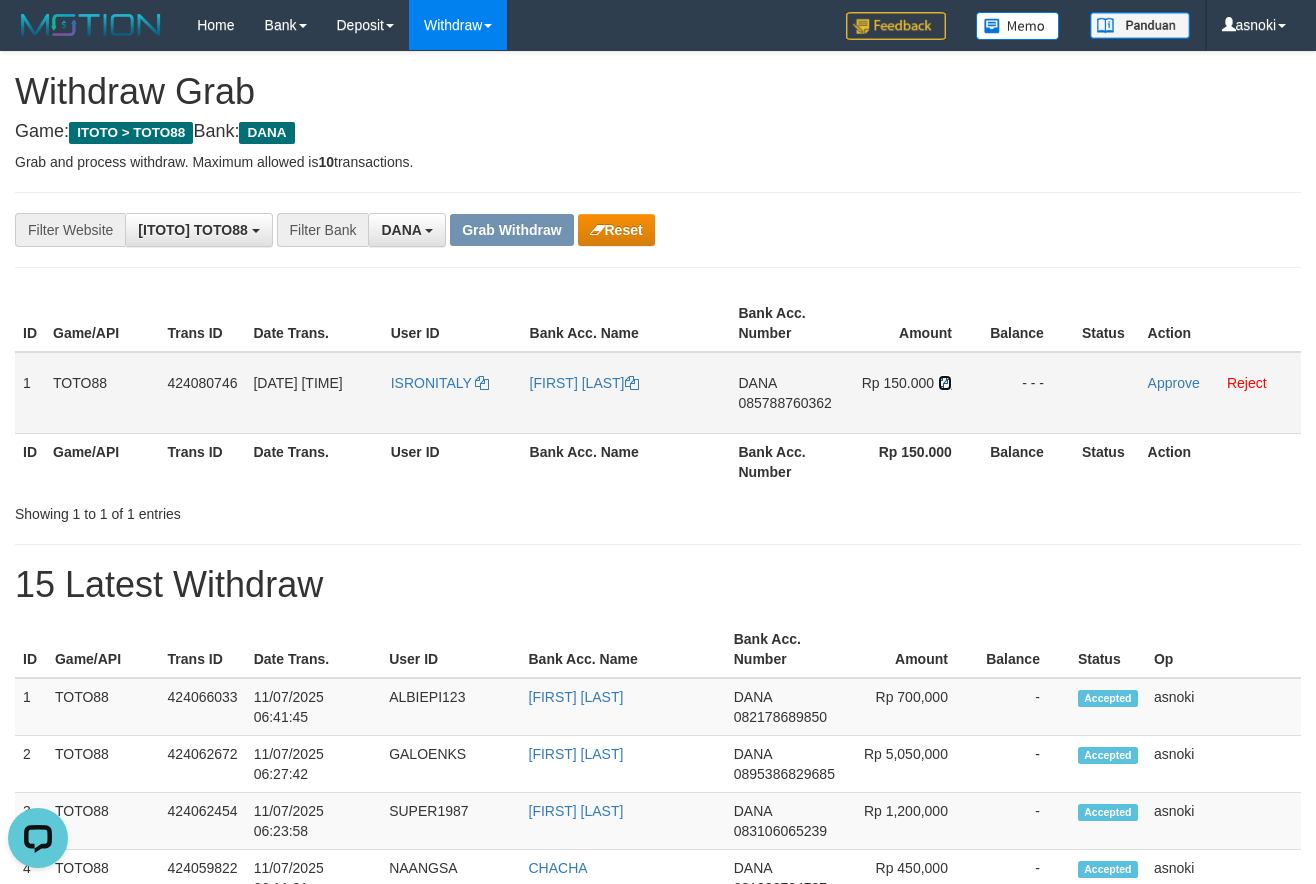 click at bounding box center [945, 383] 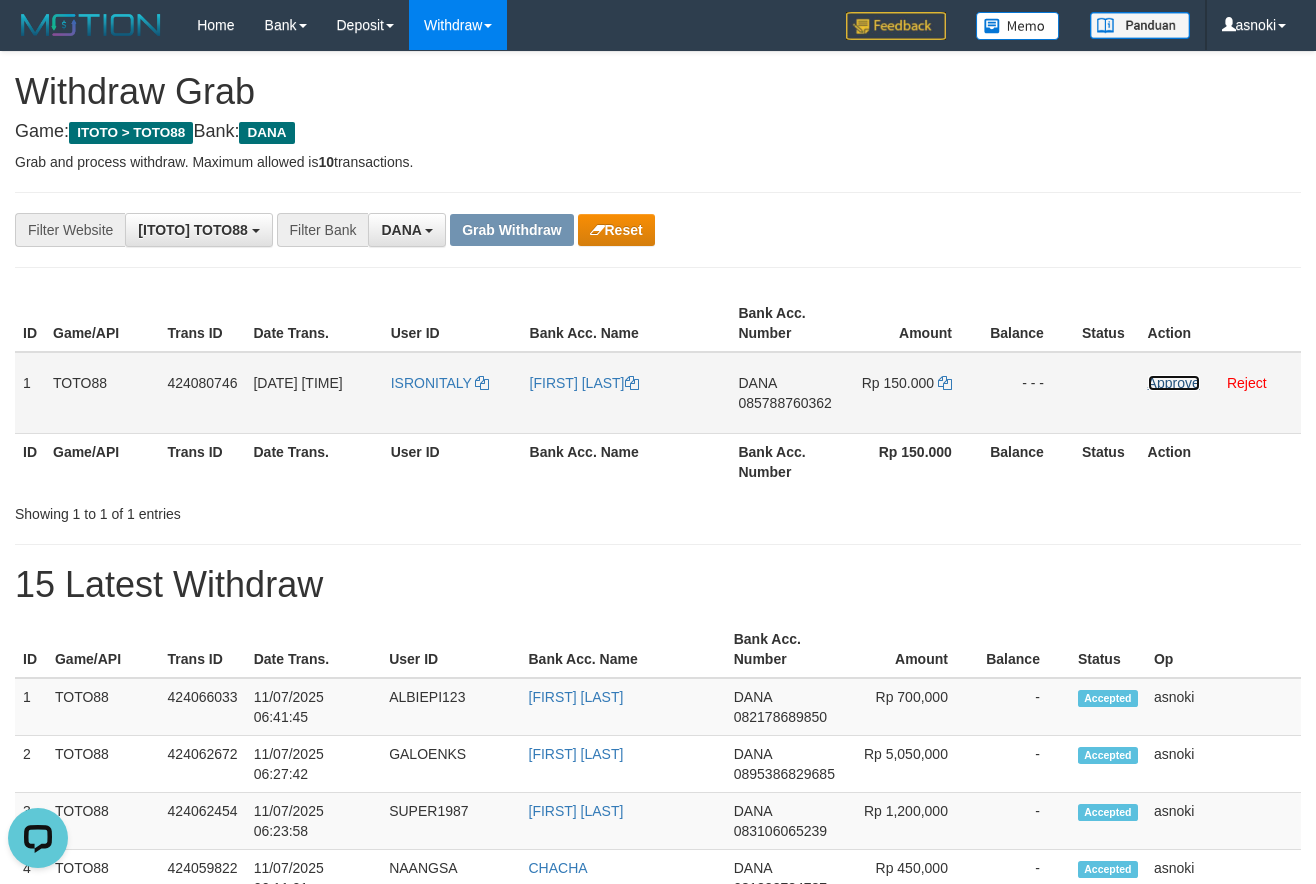 click on "Approve" at bounding box center (1174, 383) 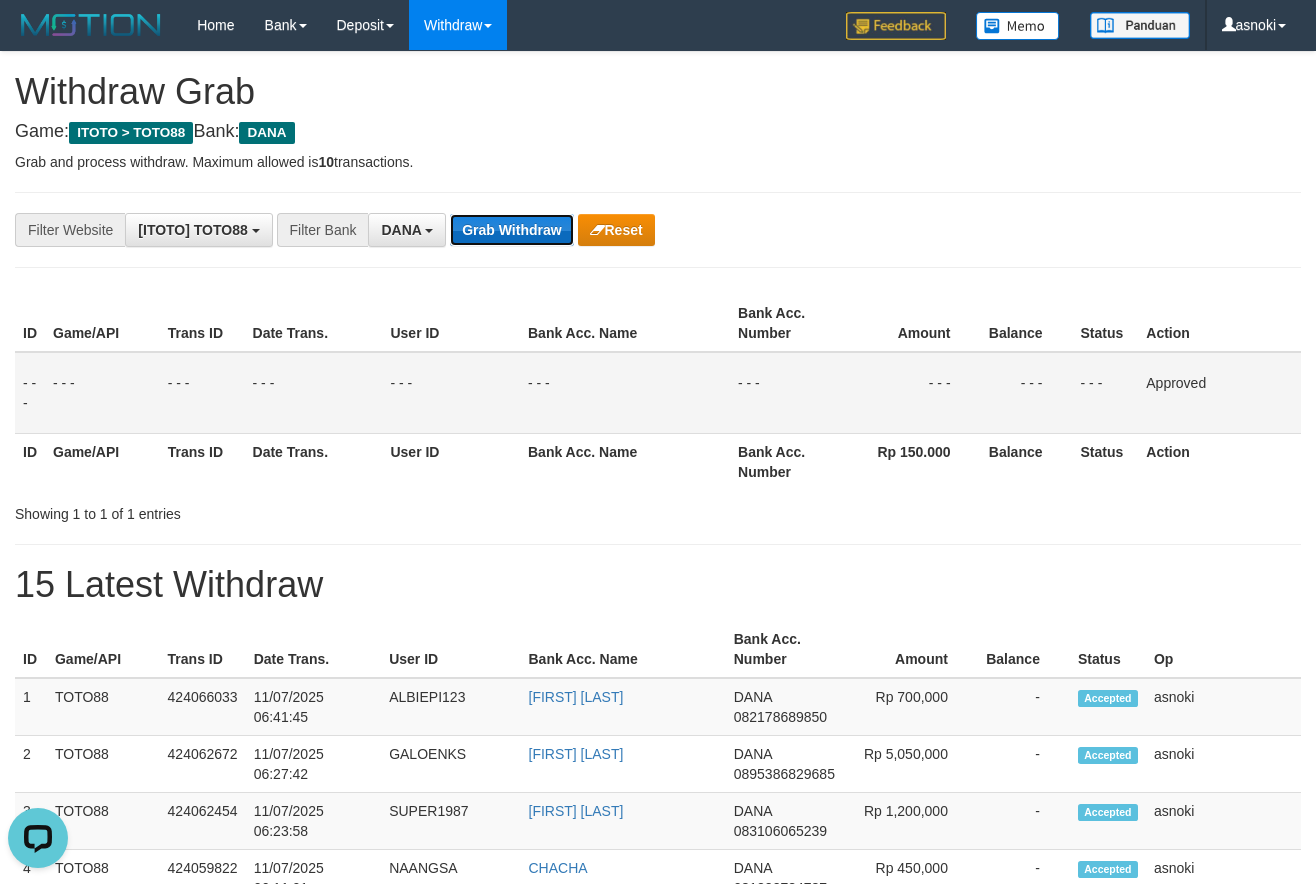 click on "Grab Withdraw" at bounding box center (511, 230) 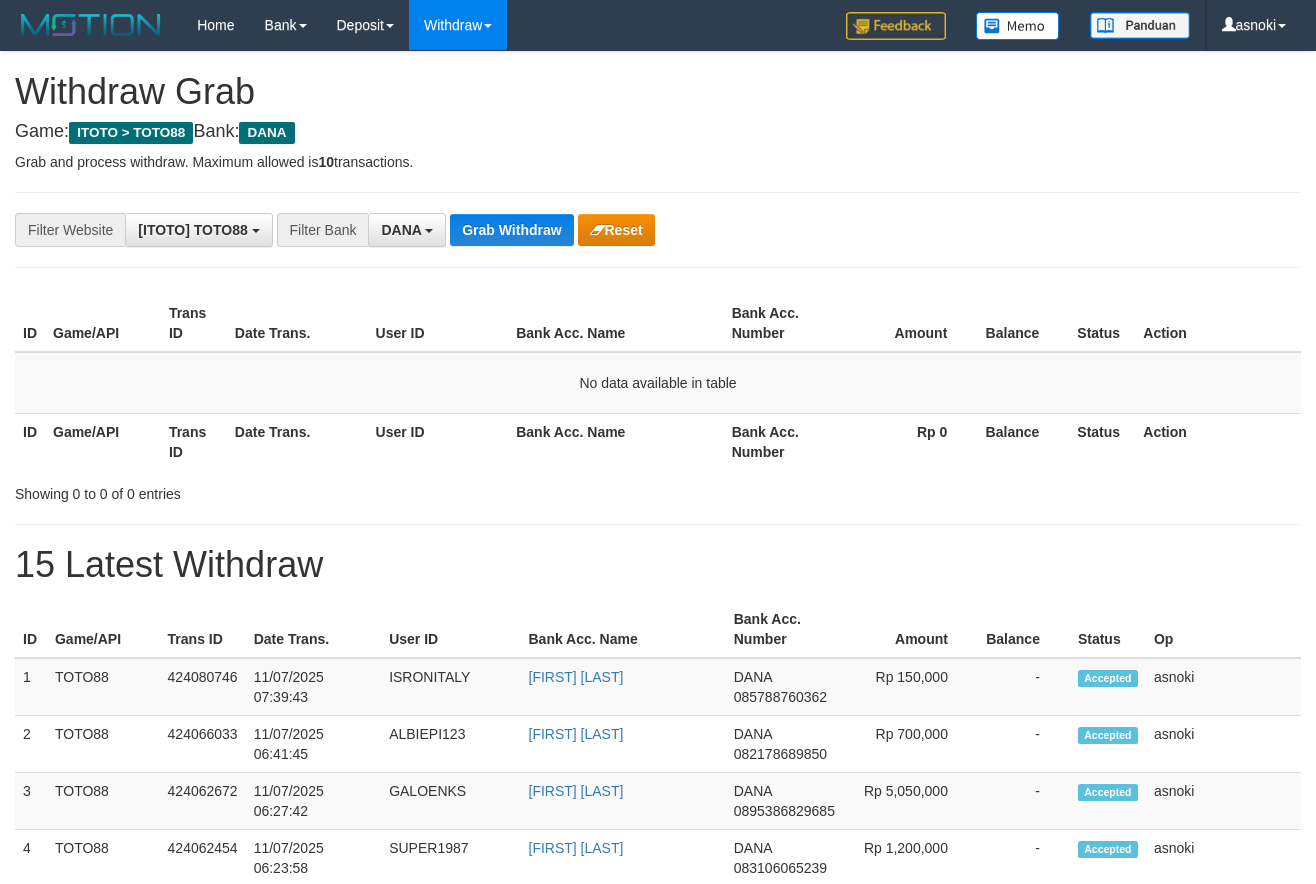 scroll, scrollTop: 0, scrollLeft: 0, axis: both 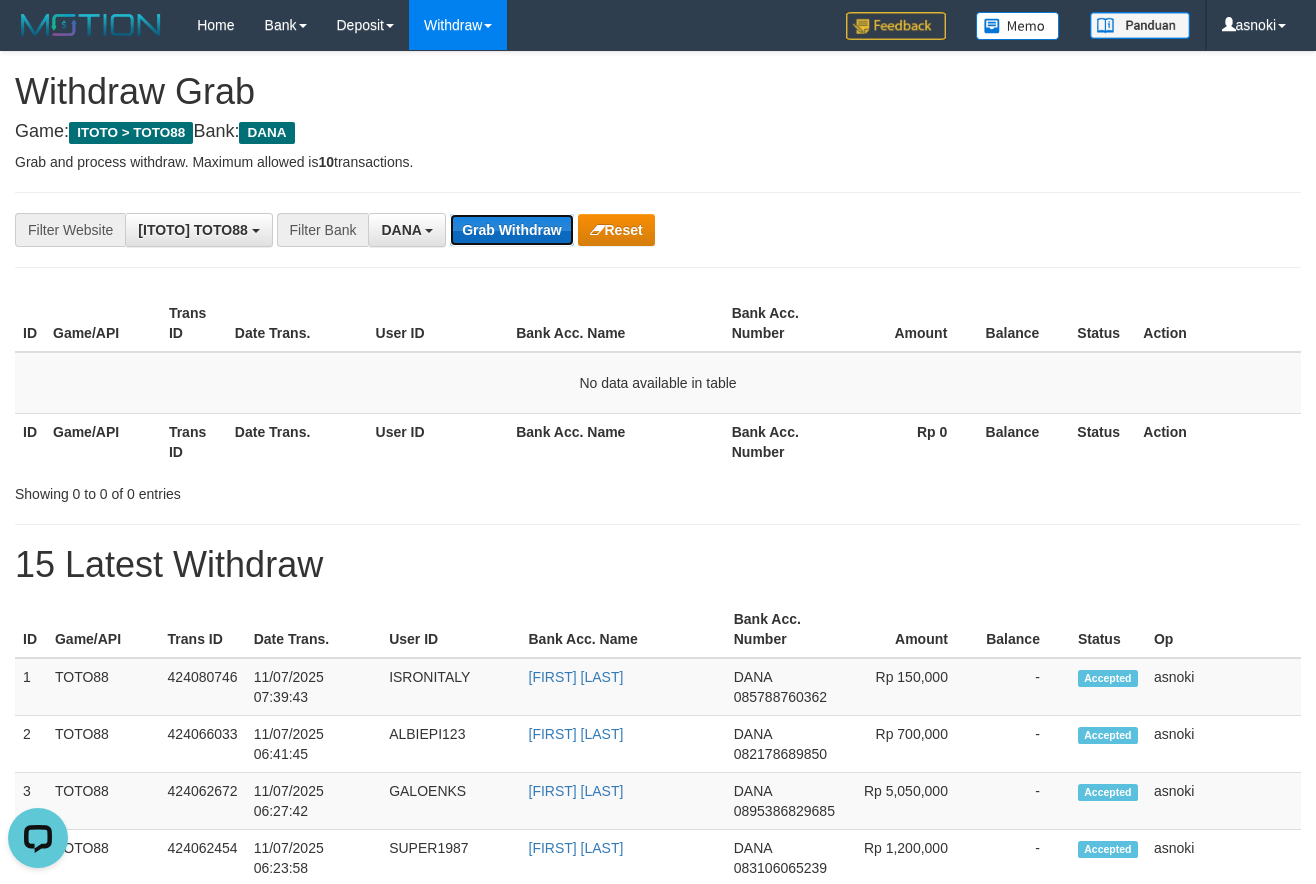click on "Grab Withdraw" at bounding box center [511, 230] 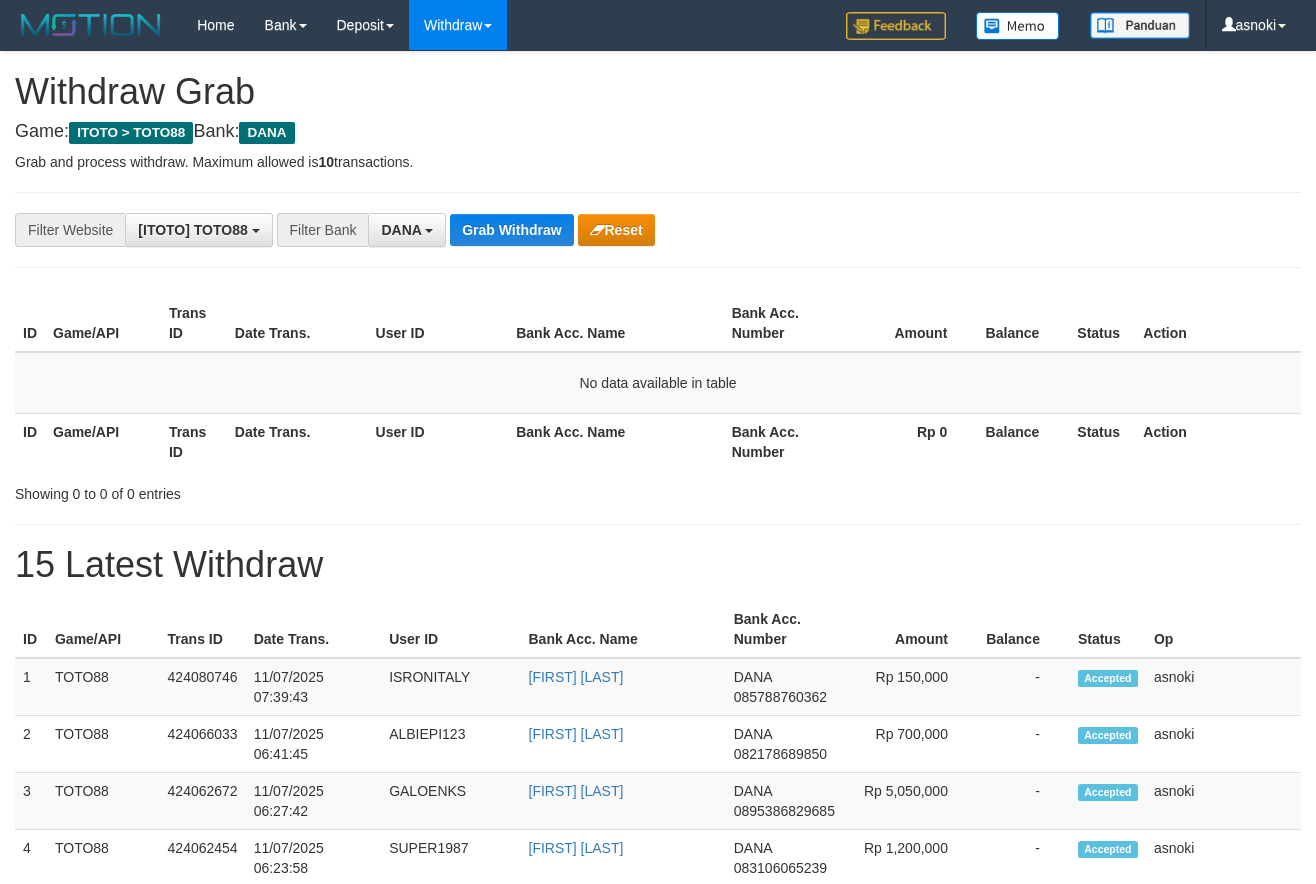 scroll, scrollTop: 0, scrollLeft: 0, axis: both 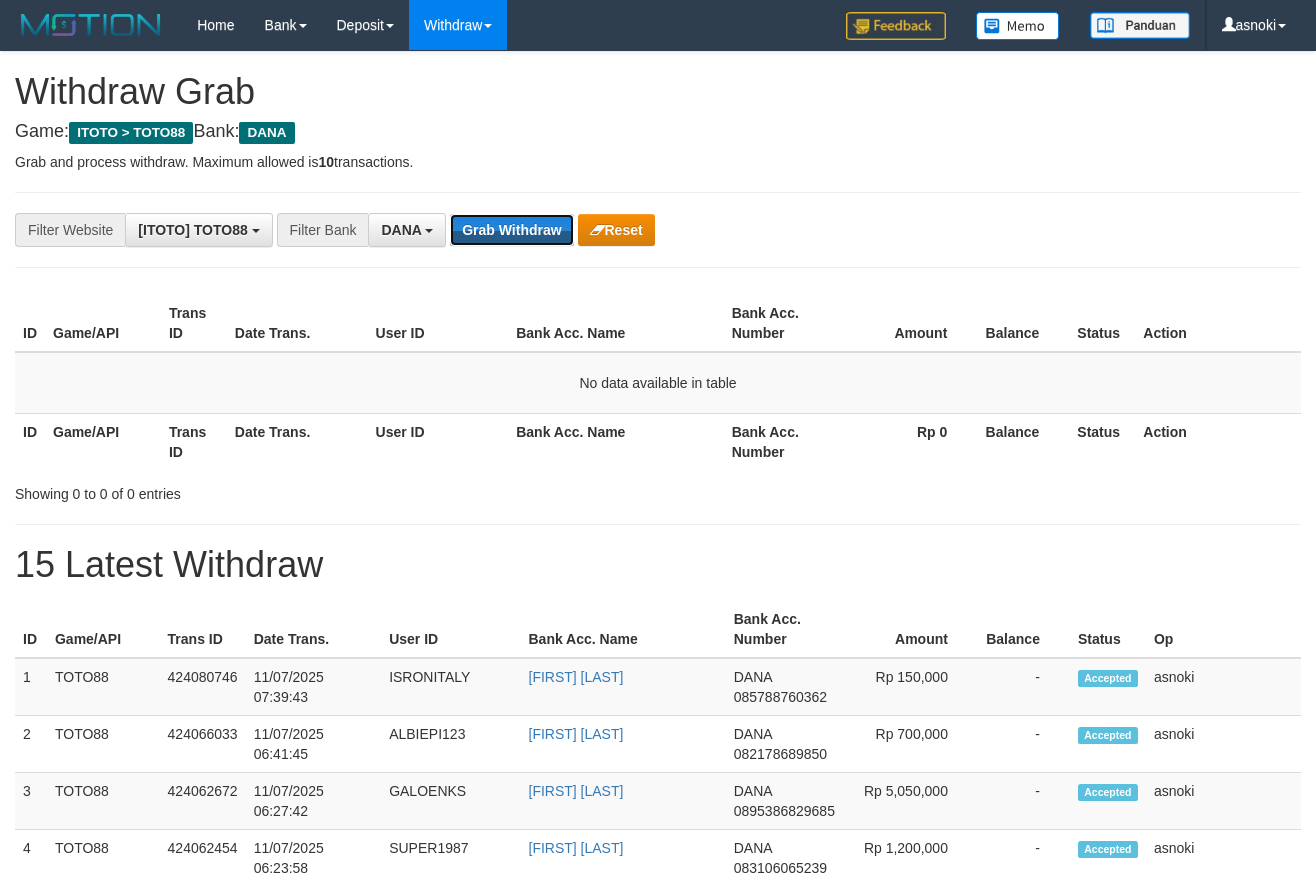 click on "Grab Withdraw" at bounding box center [511, 230] 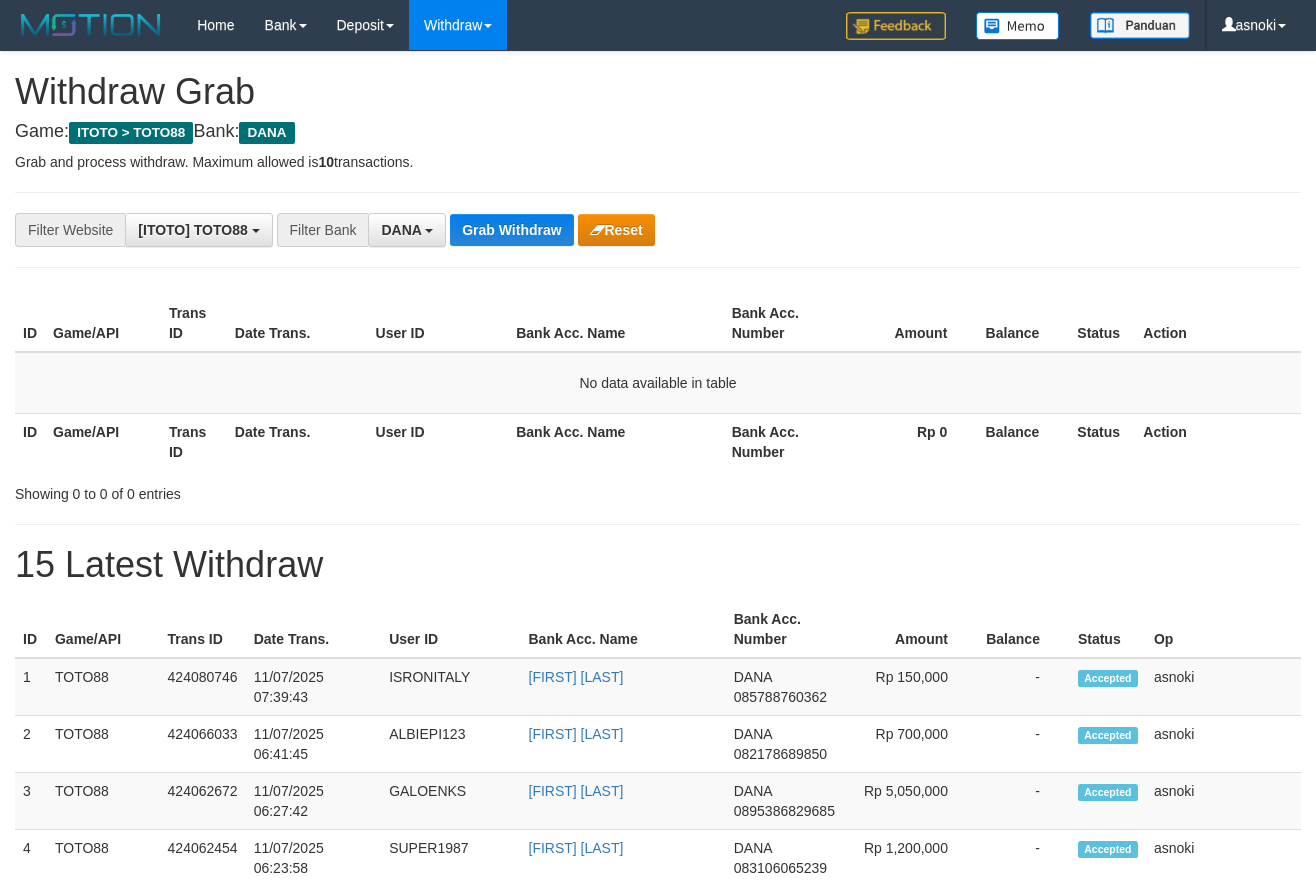 scroll, scrollTop: 0, scrollLeft: 0, axis: both 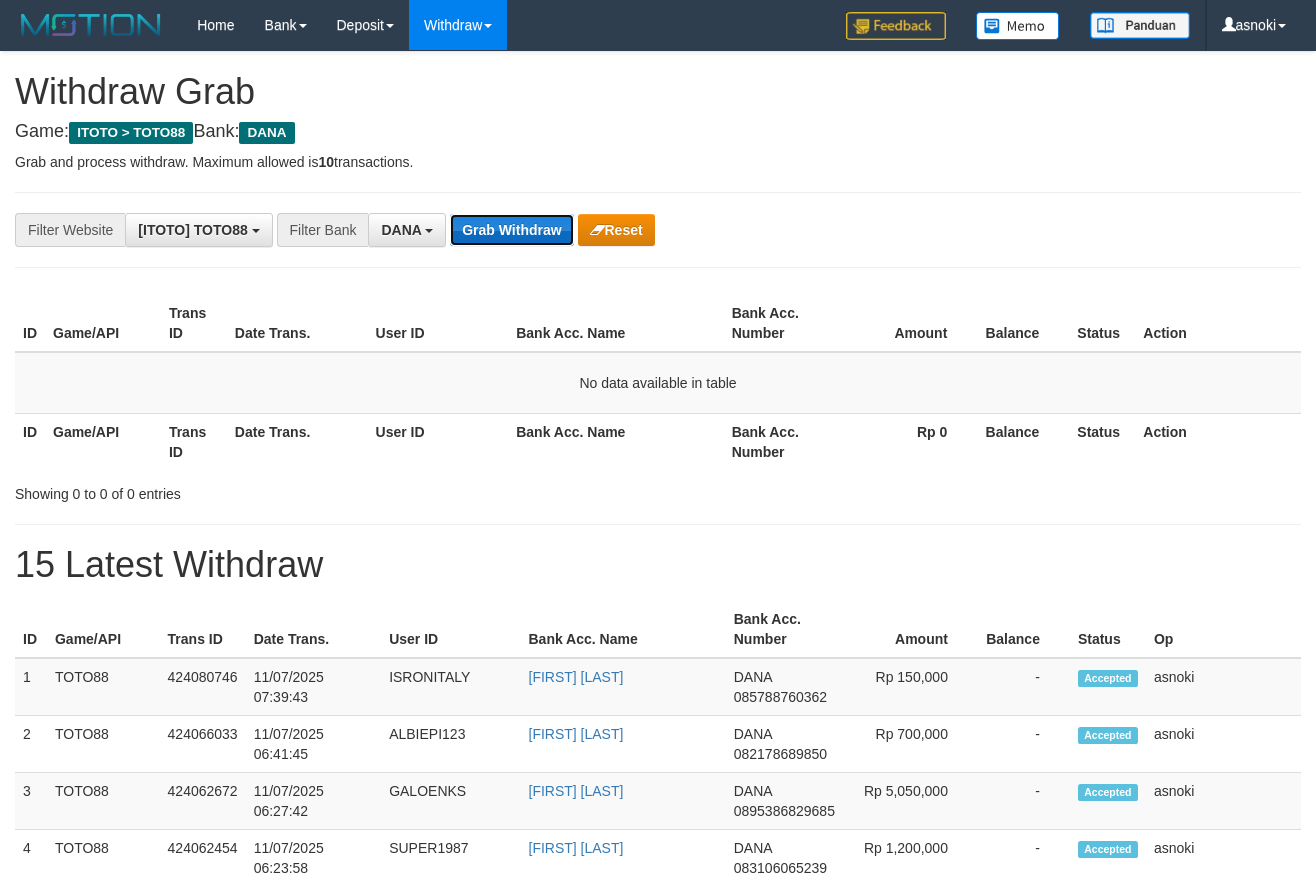 click on "Grab Withdraw" at bounding box center (511, 230) 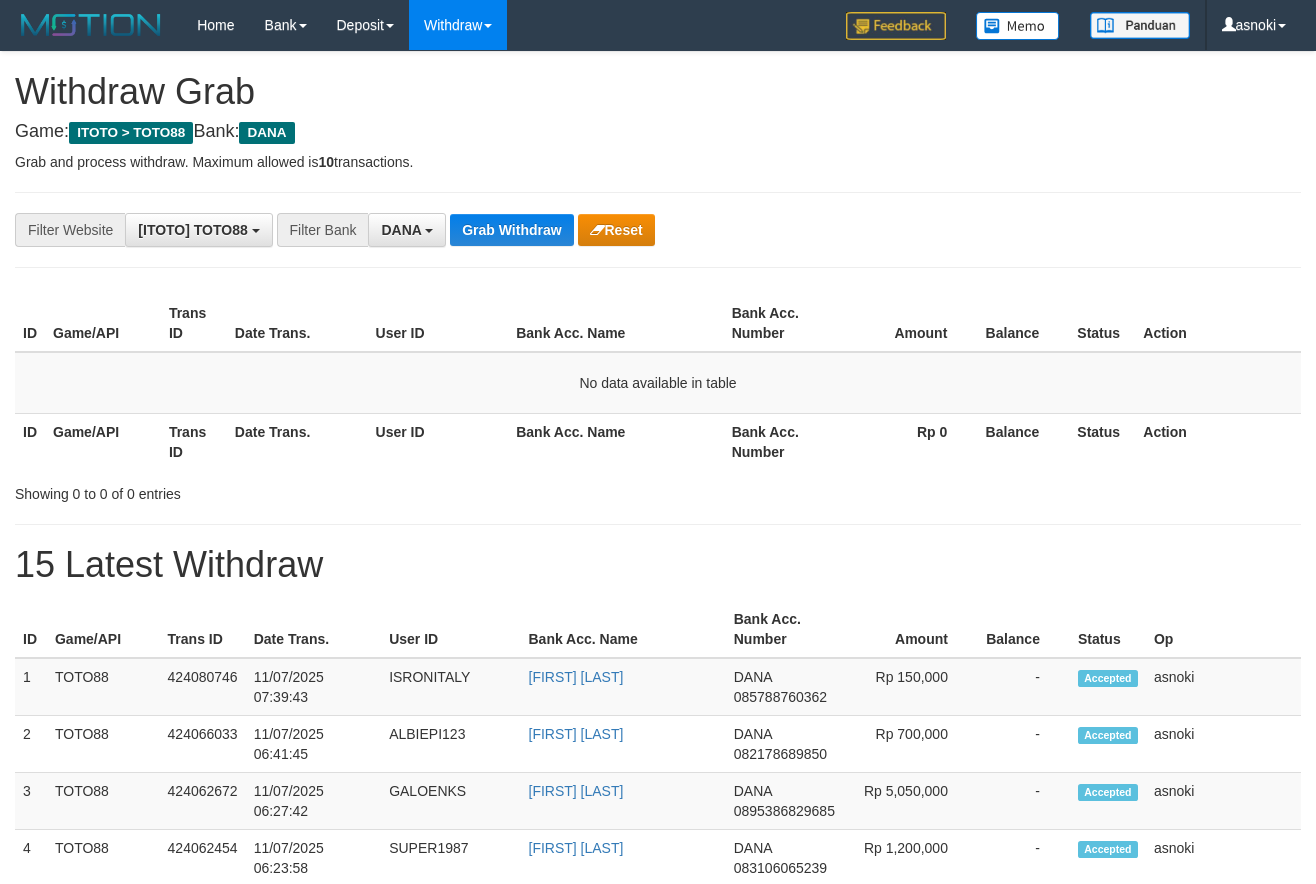 scroll, scrollTop: 0, scrollLeft: 0, axis: both 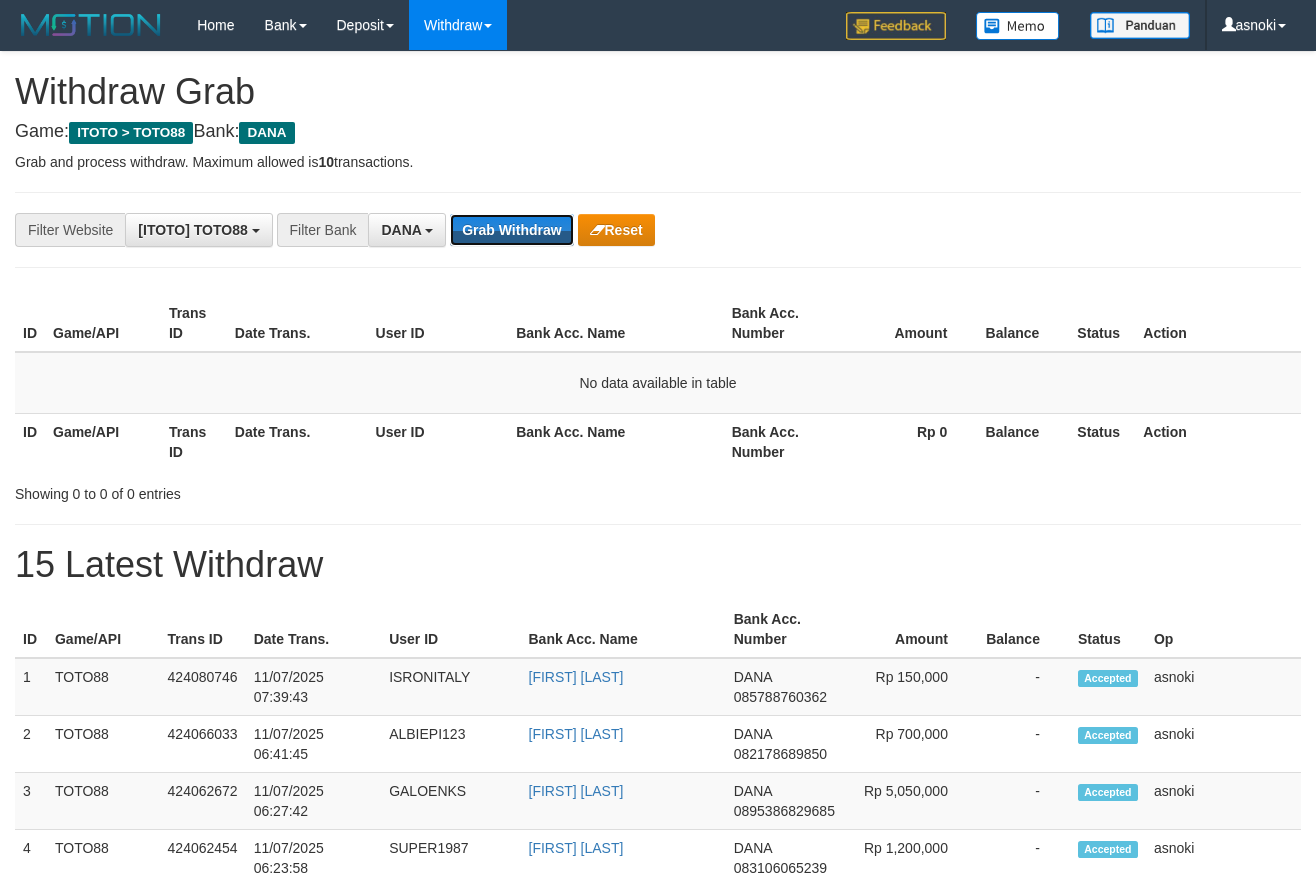 click on "Grab Withdraw" at bounding box center (511, 230) 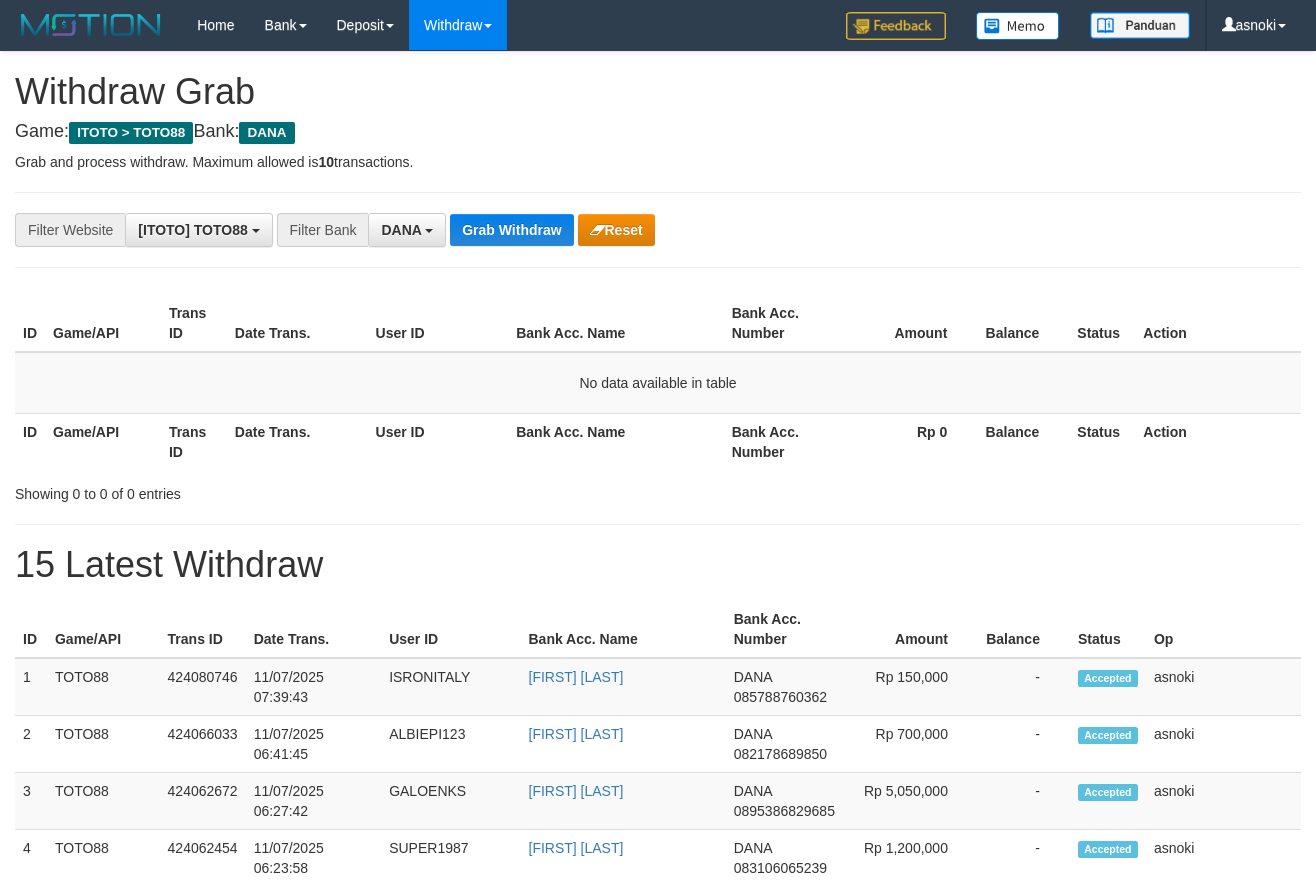 scroll, scrollTop: 0, scrollLeft: 0, axis: both 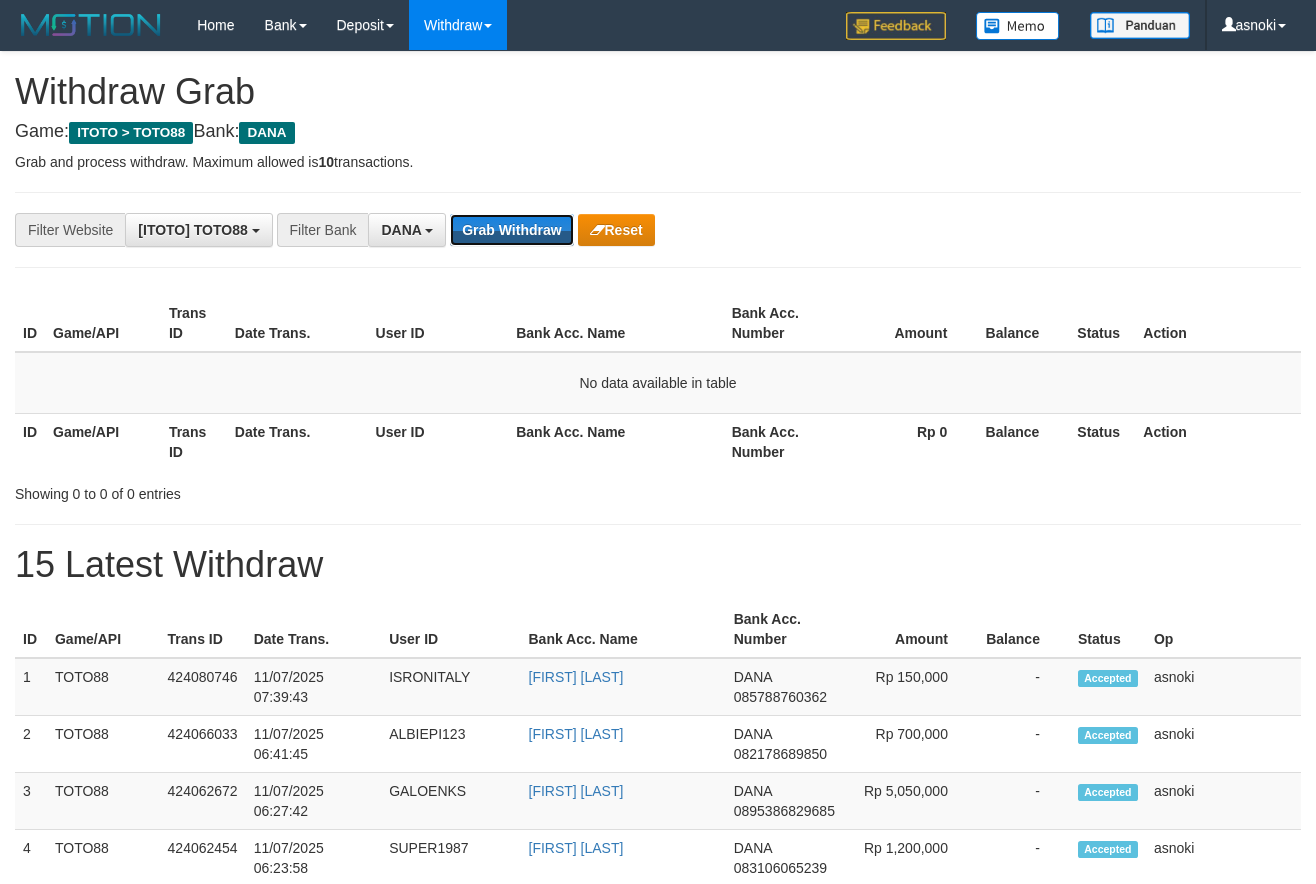 click on "Grab Withdraw" at bounding box center (511, 230) 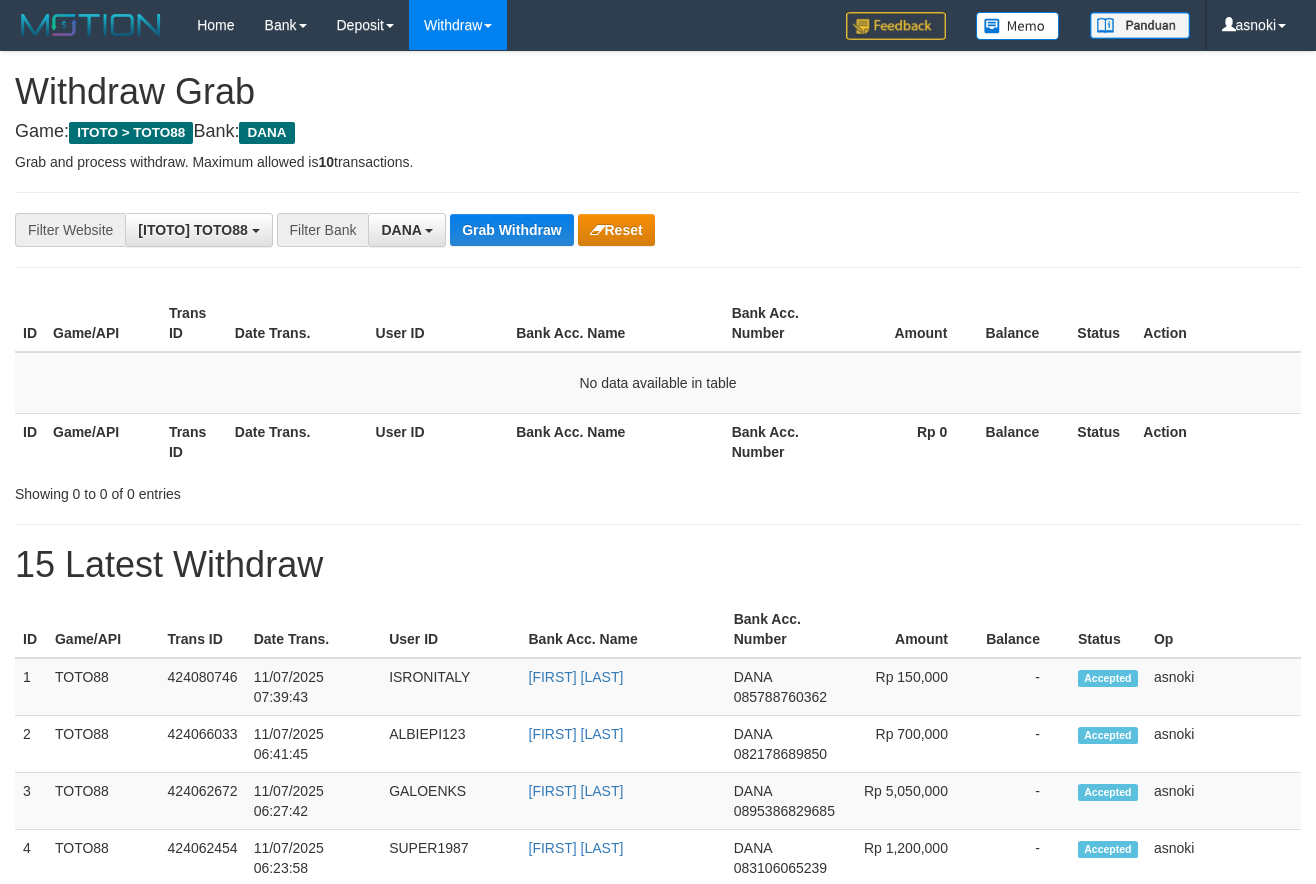 scroll, scrollTop: 0, scrollLeft: 0, axis: both 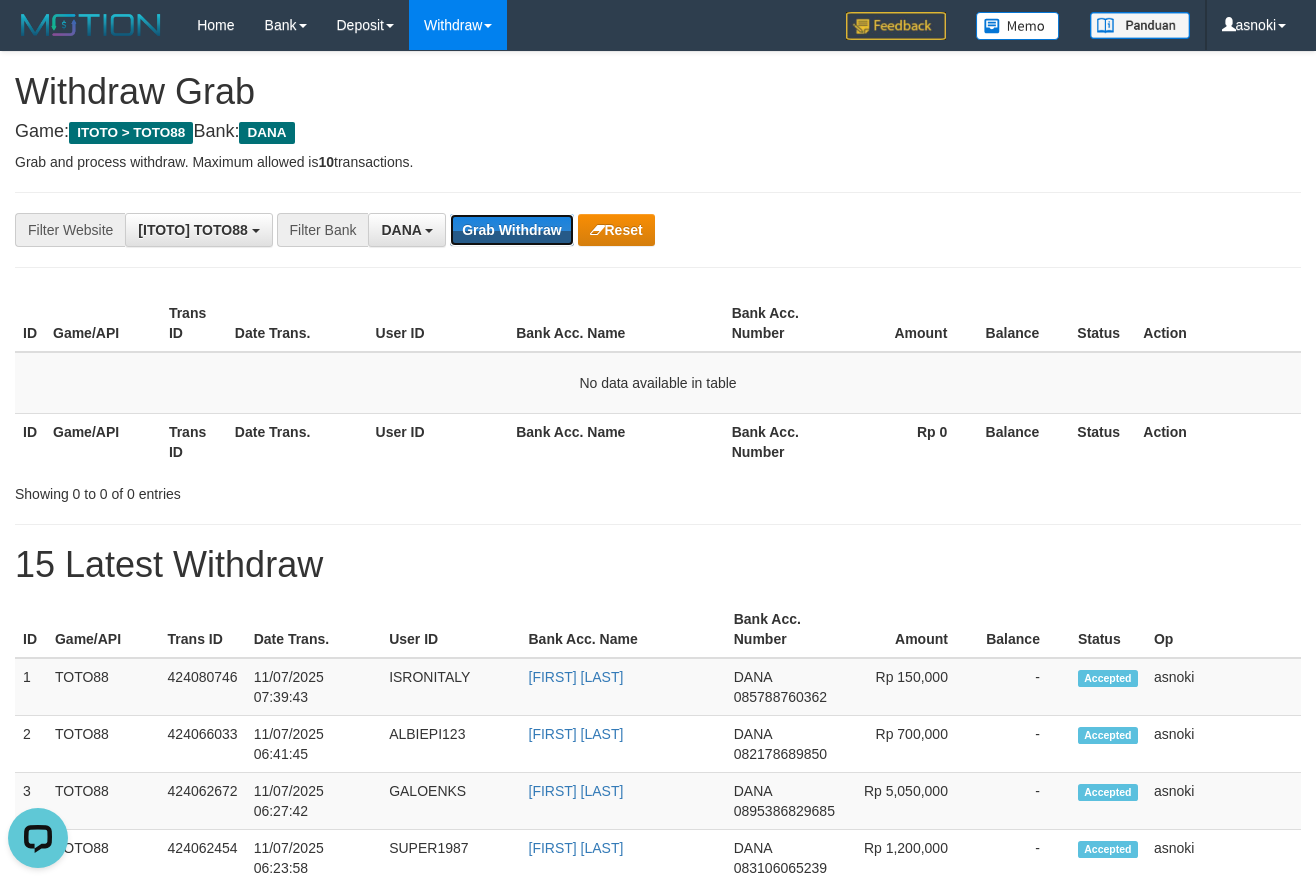 click on "Grab Withdraw" at bounding box center [511, 230] 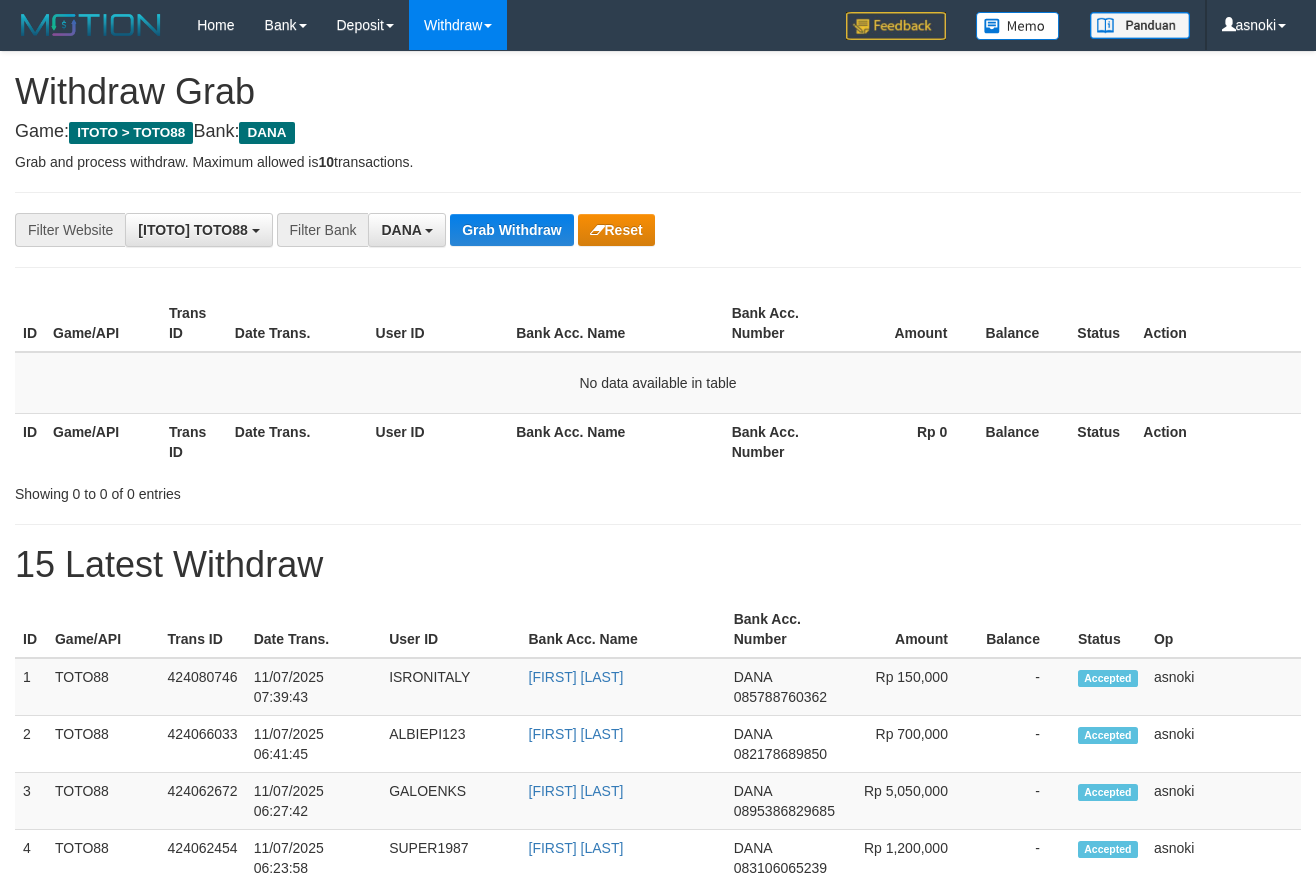 scroll, scrollTop: 0, scrollLeft: 0, axis: both 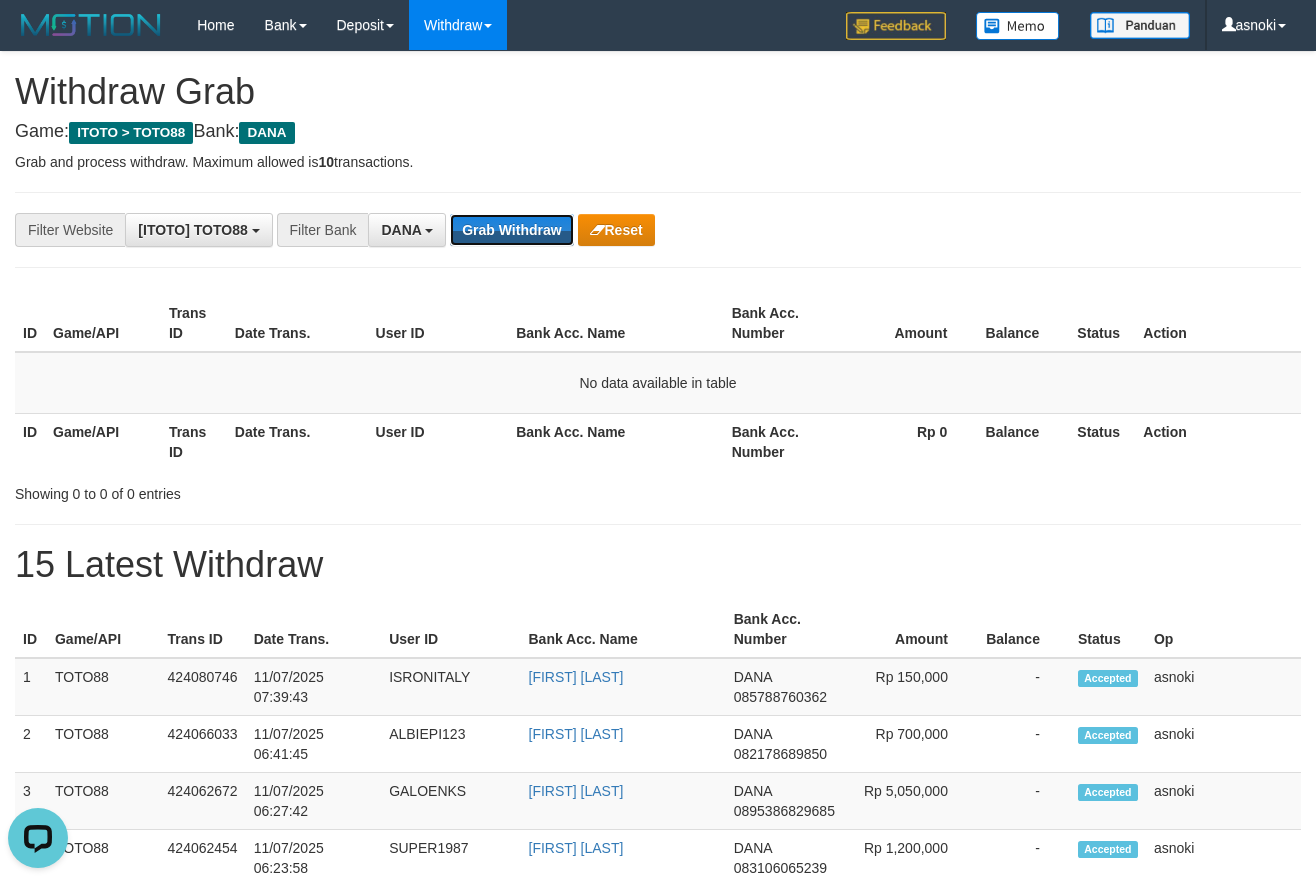 click on "Grab Withdraw" at bounding box center (511, 230) 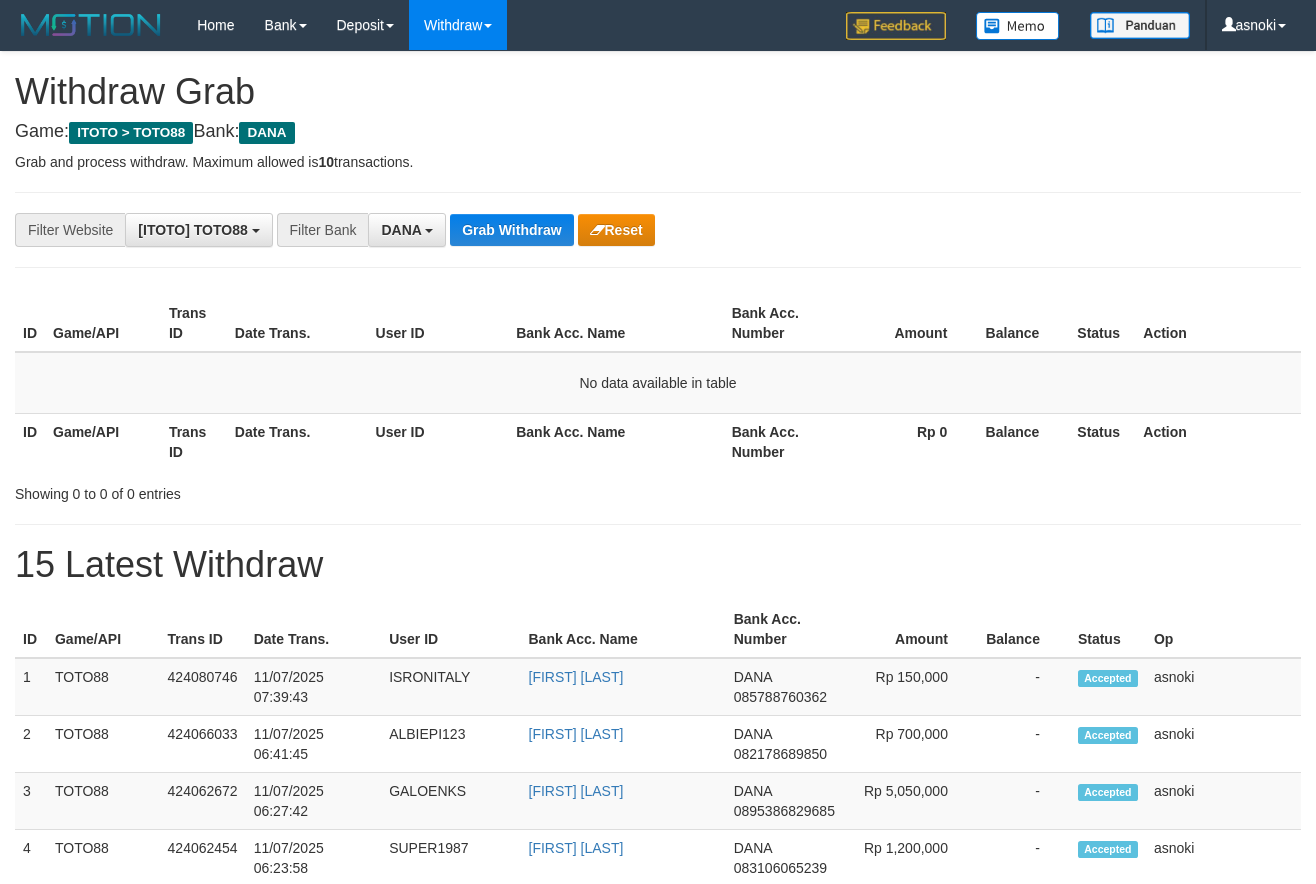 scroll, scrollTop: 0, scrollLeft: 0, axis: both 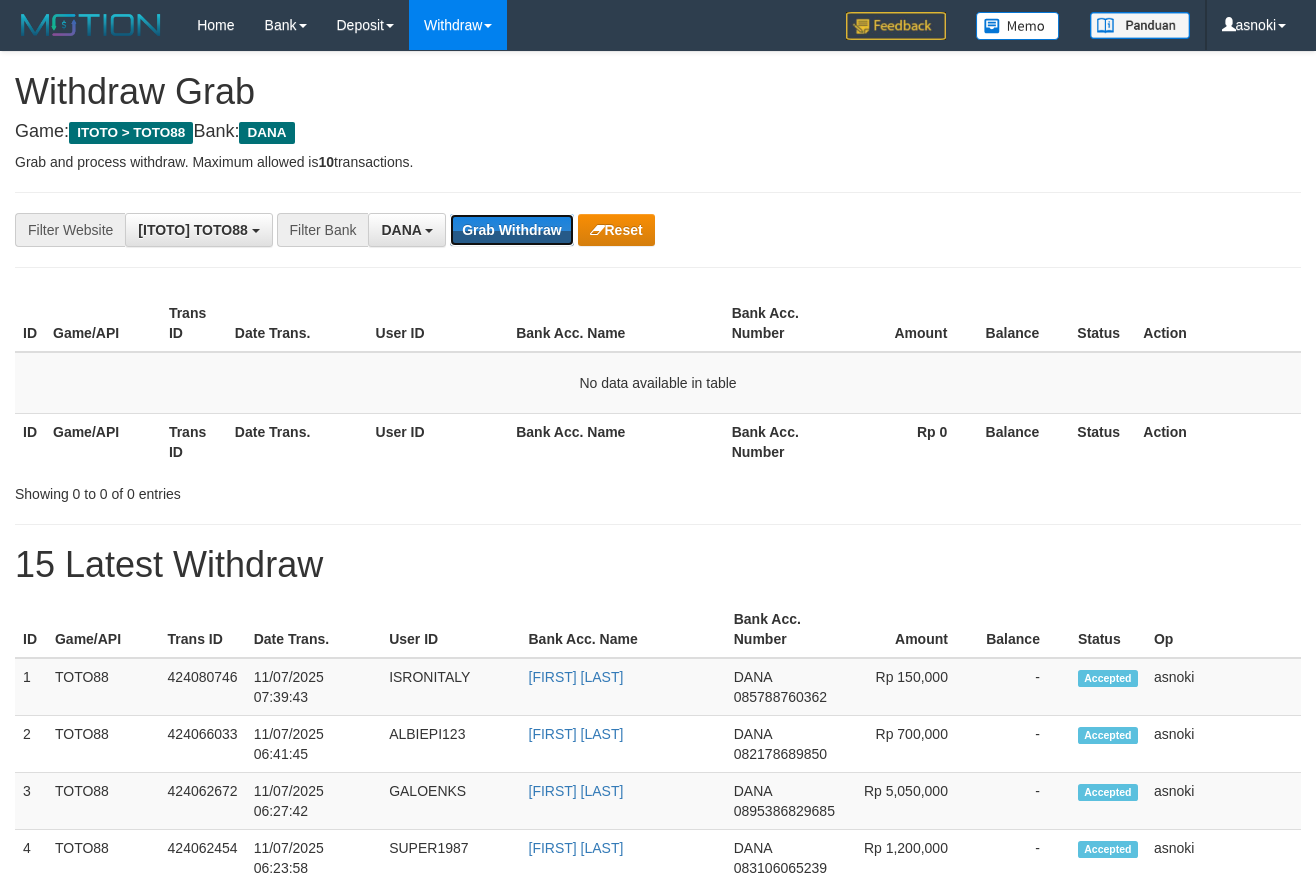 click on "Grab Withdraw" at bounding box center [511, 230] 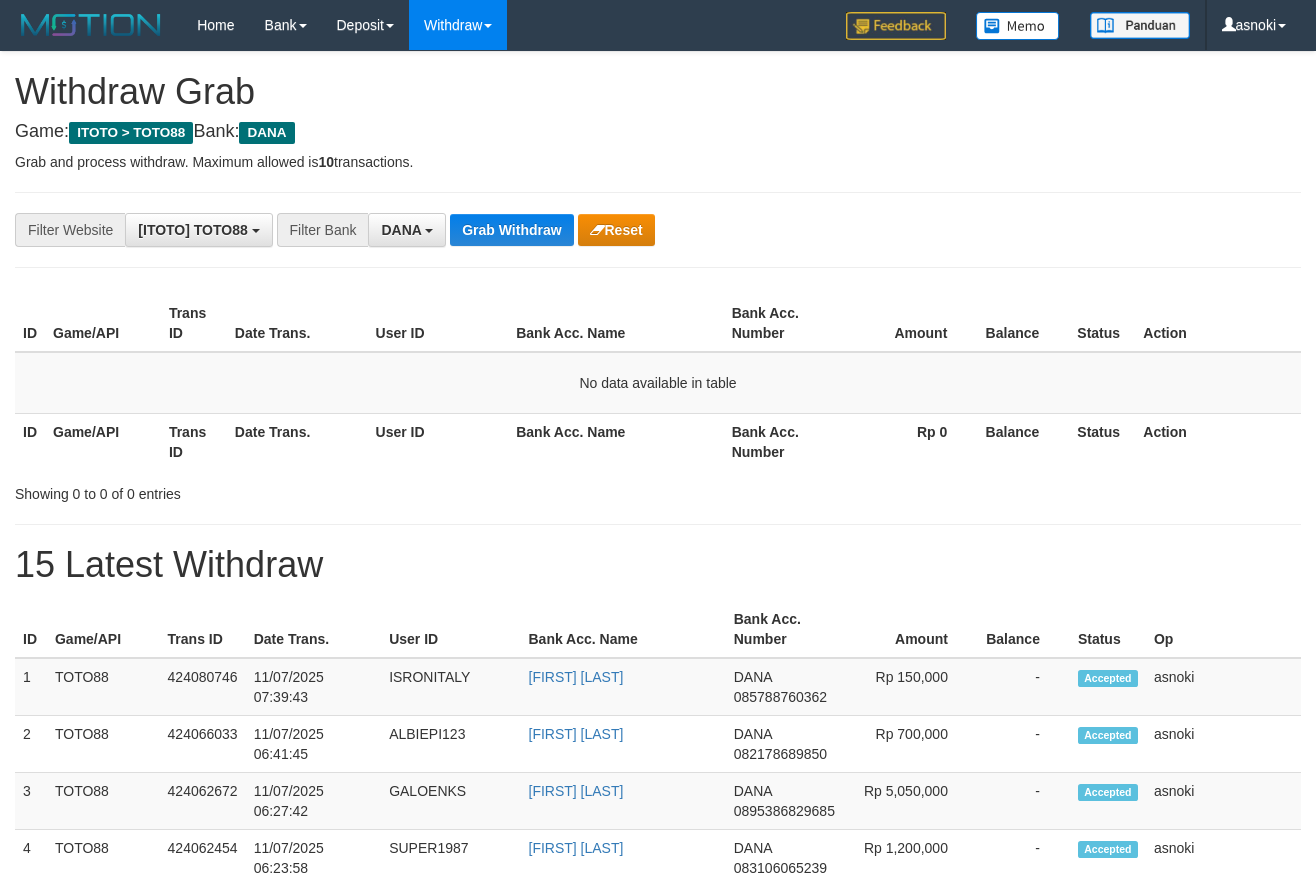 scroll, scrollTop: 0, scrollLeft: 0, axis: both 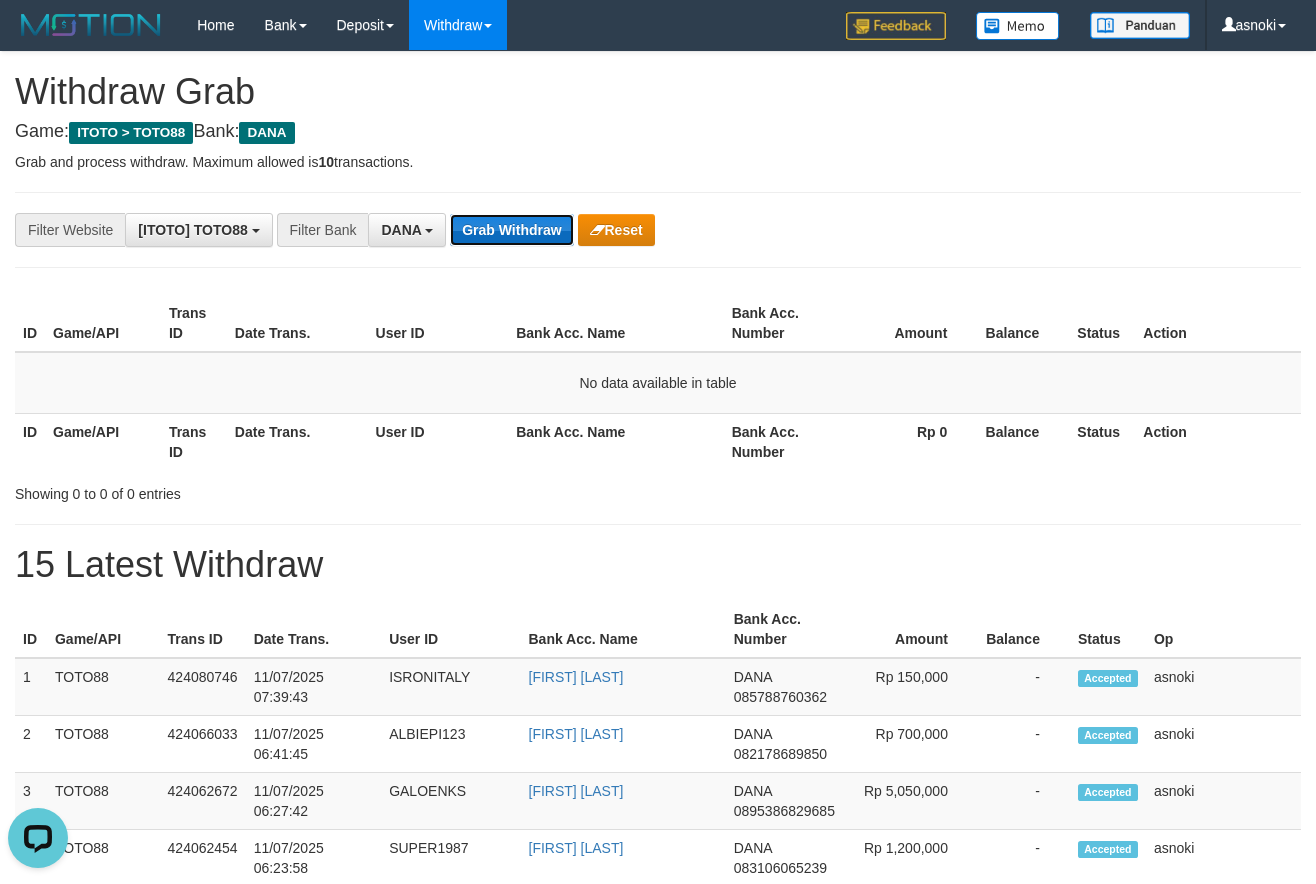 click on "Grab Withdraw" at bounding box center (511, 230) 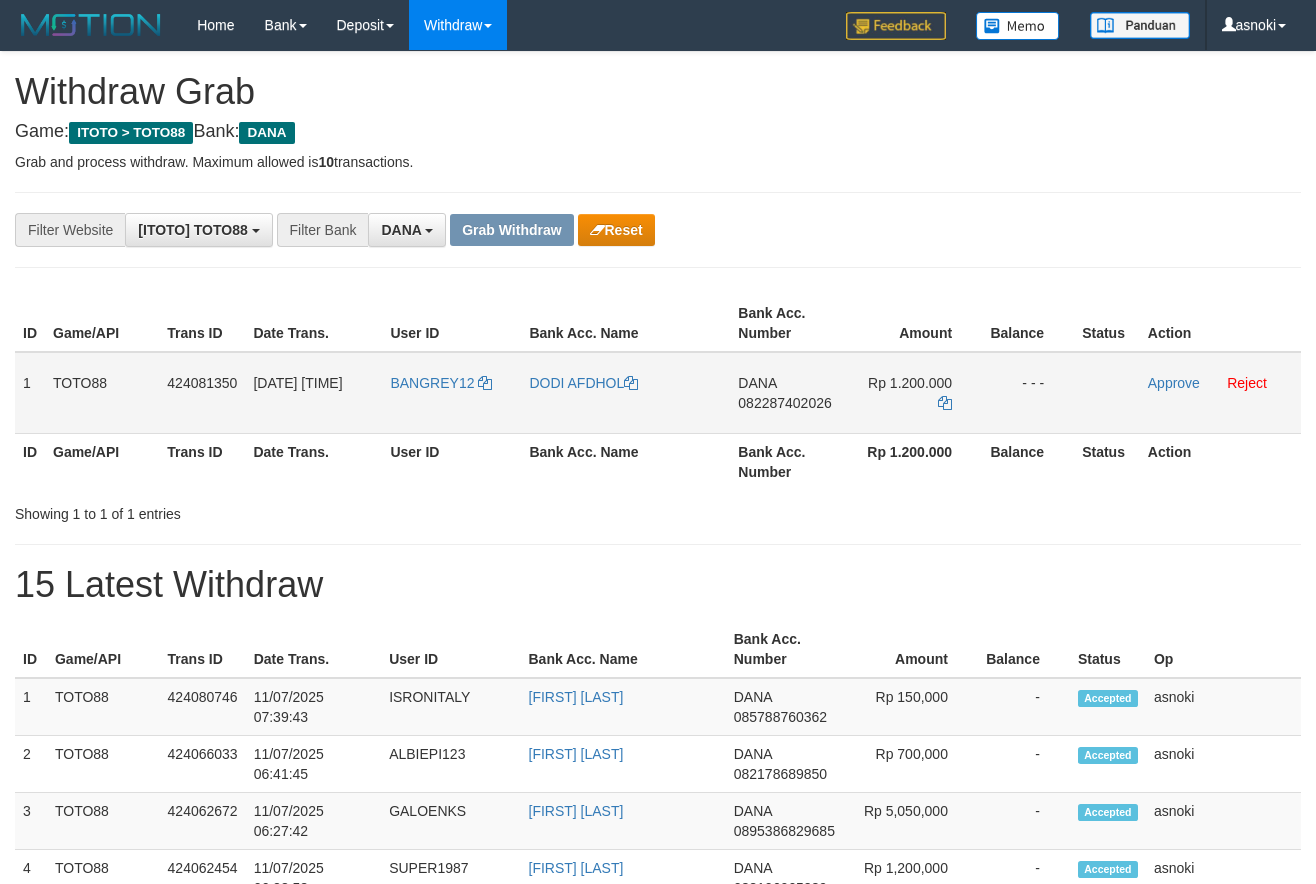 scroll, scrollTop: 0, scrollLeft: 0, axis: both 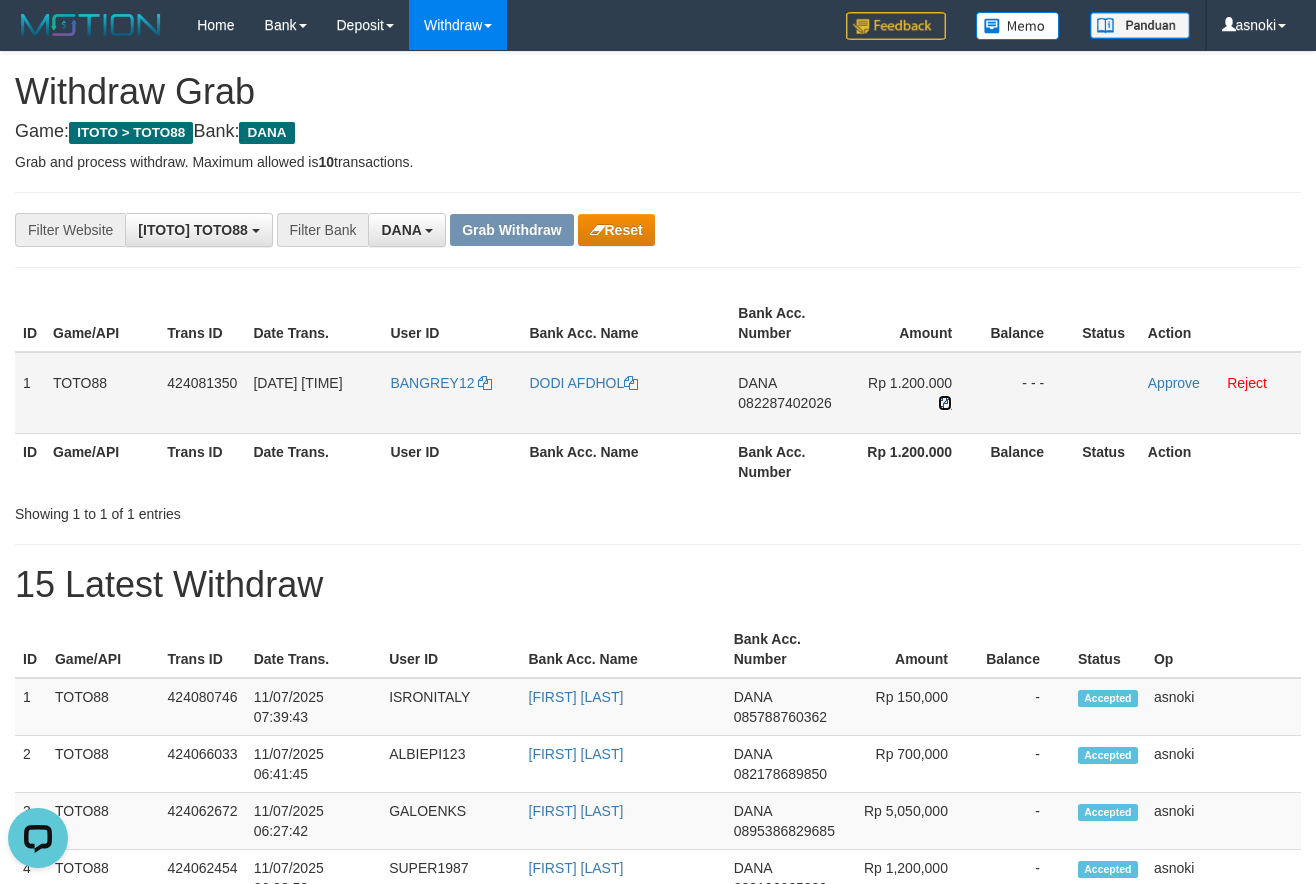 click at bounding box center [945, 403] 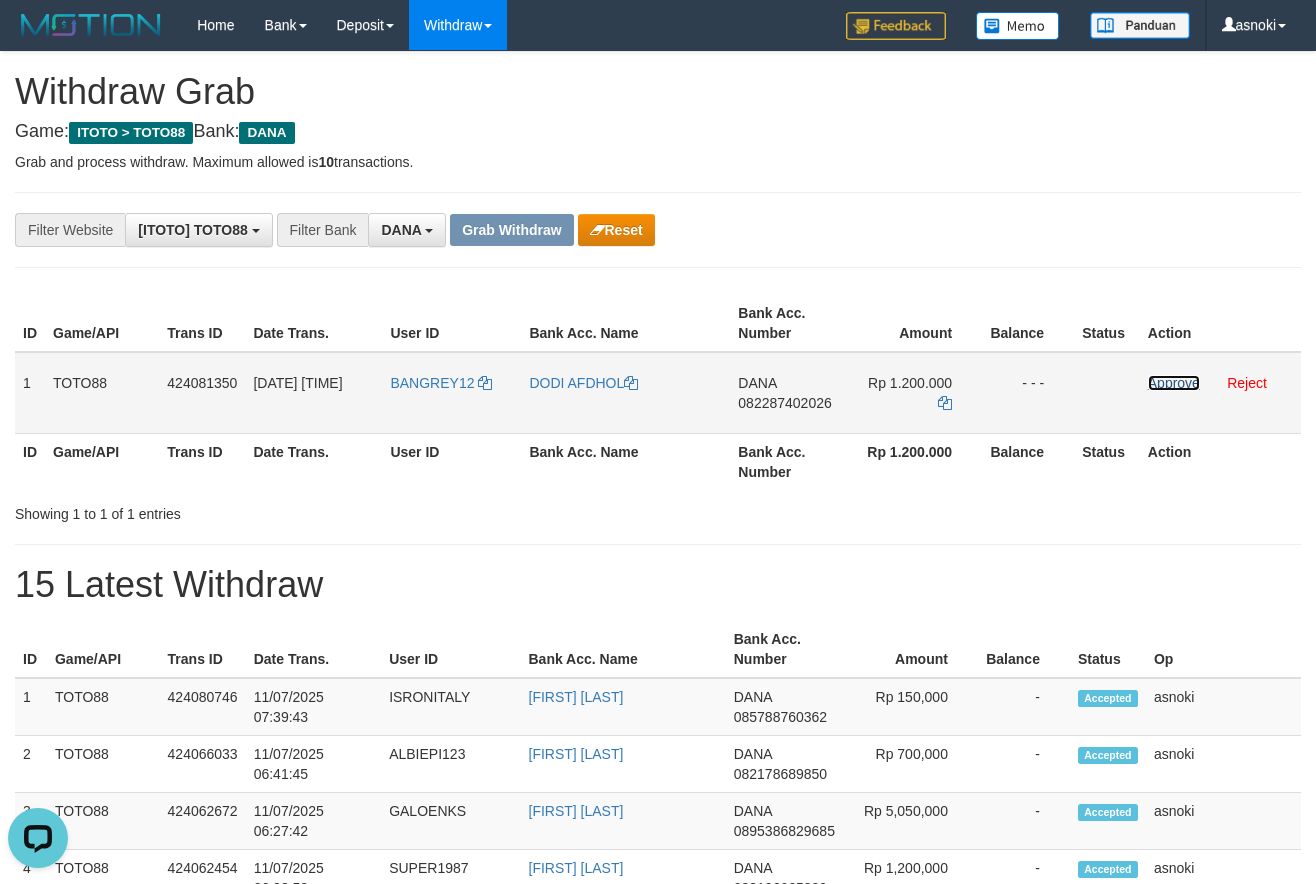 click on "Approve" at bounding box center [1174, 383] 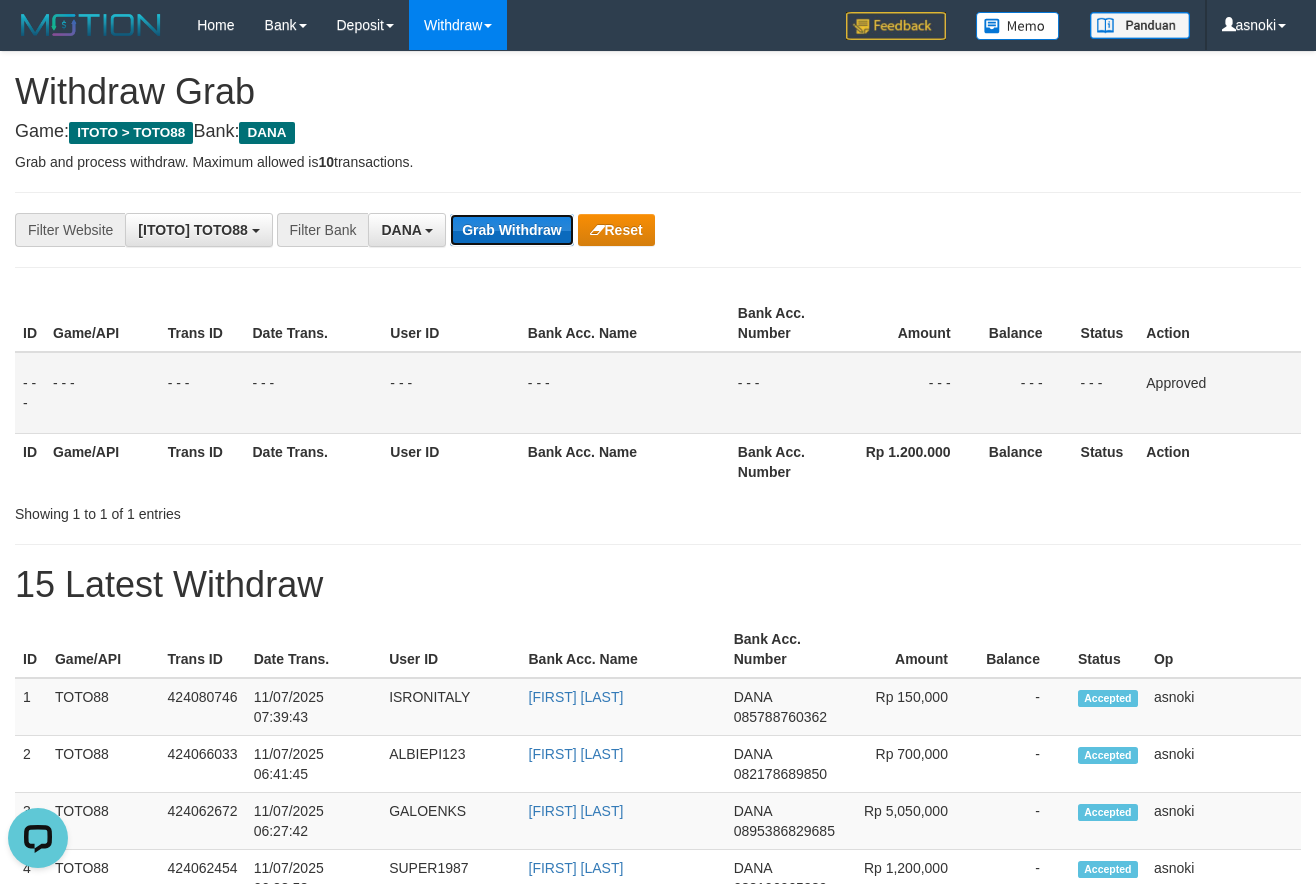 click on "Grab Withdraw" at bounding box center (511, 230) 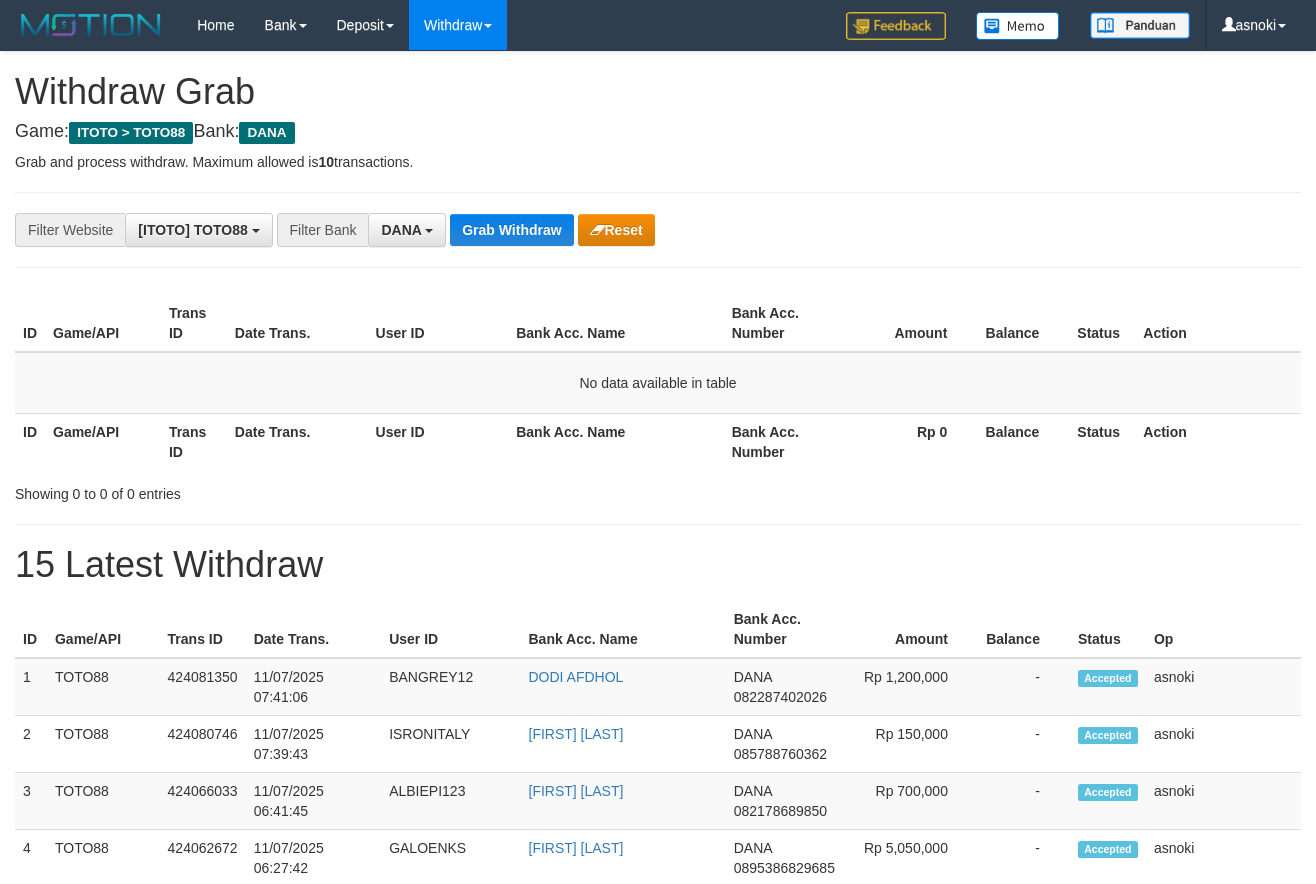 scroll, scrollTop: 0, scrollLeft: 0, axis: both 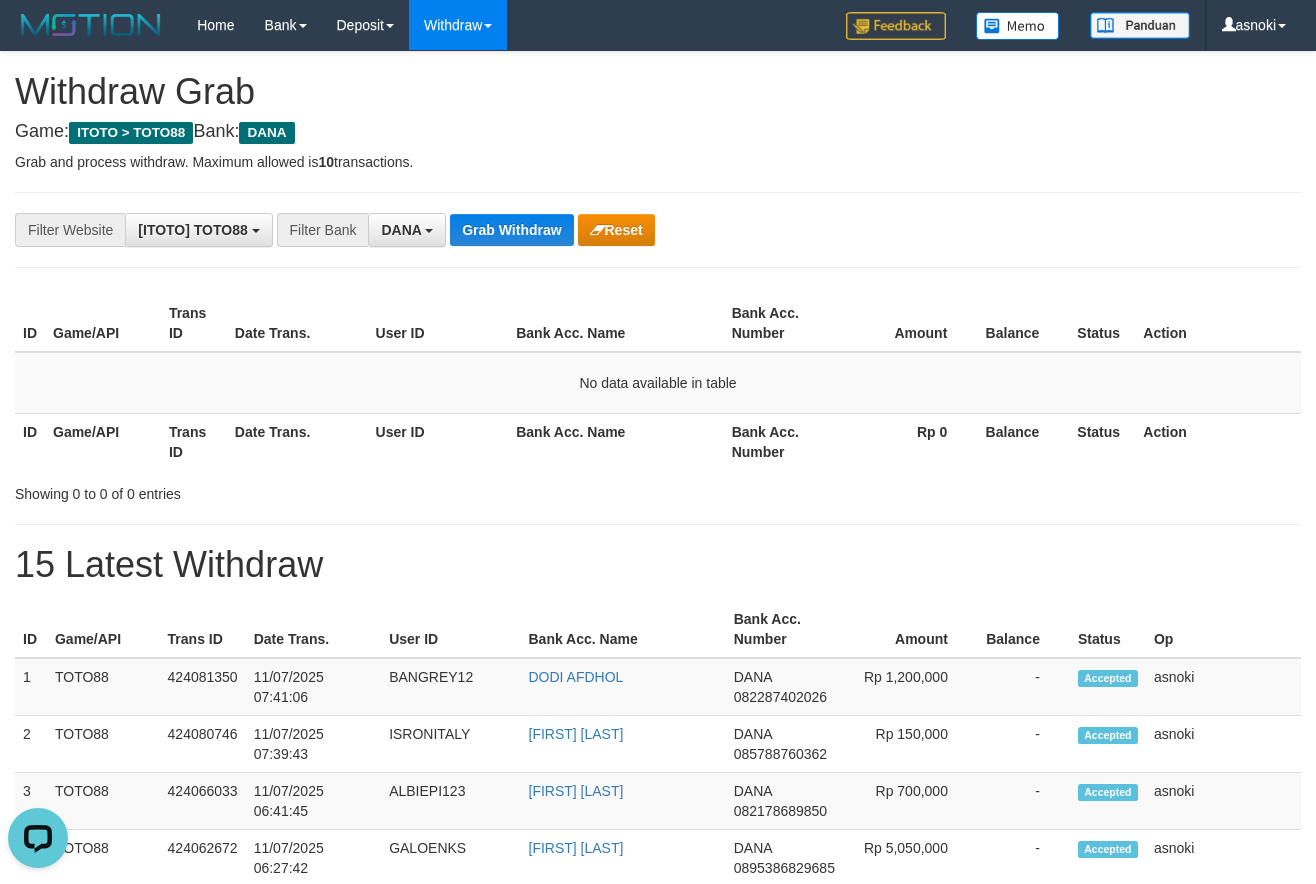 click on "**********" at bounding box center [658, 1113] 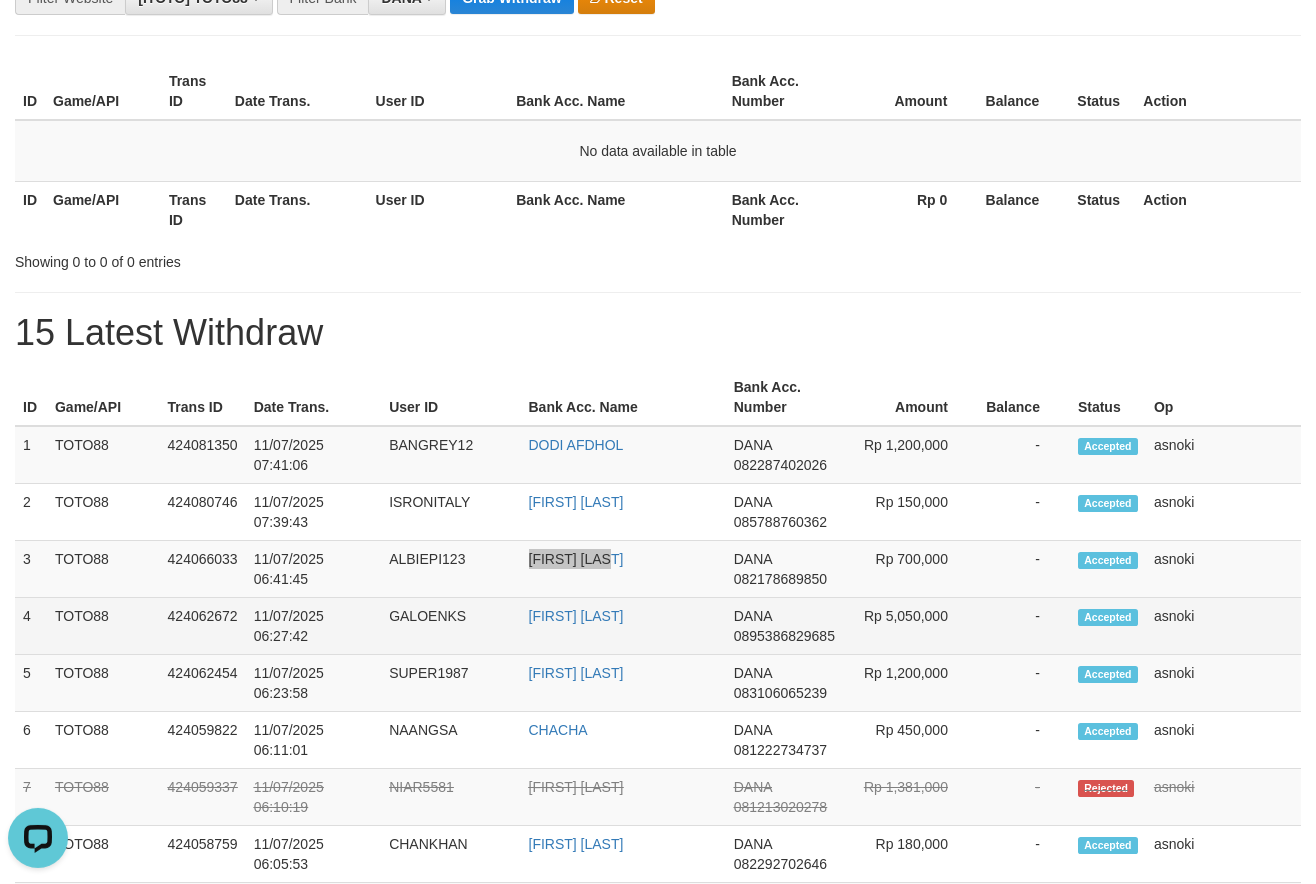 scroll, scrollTop: 340, scrollLeft: 0, axis: vertical 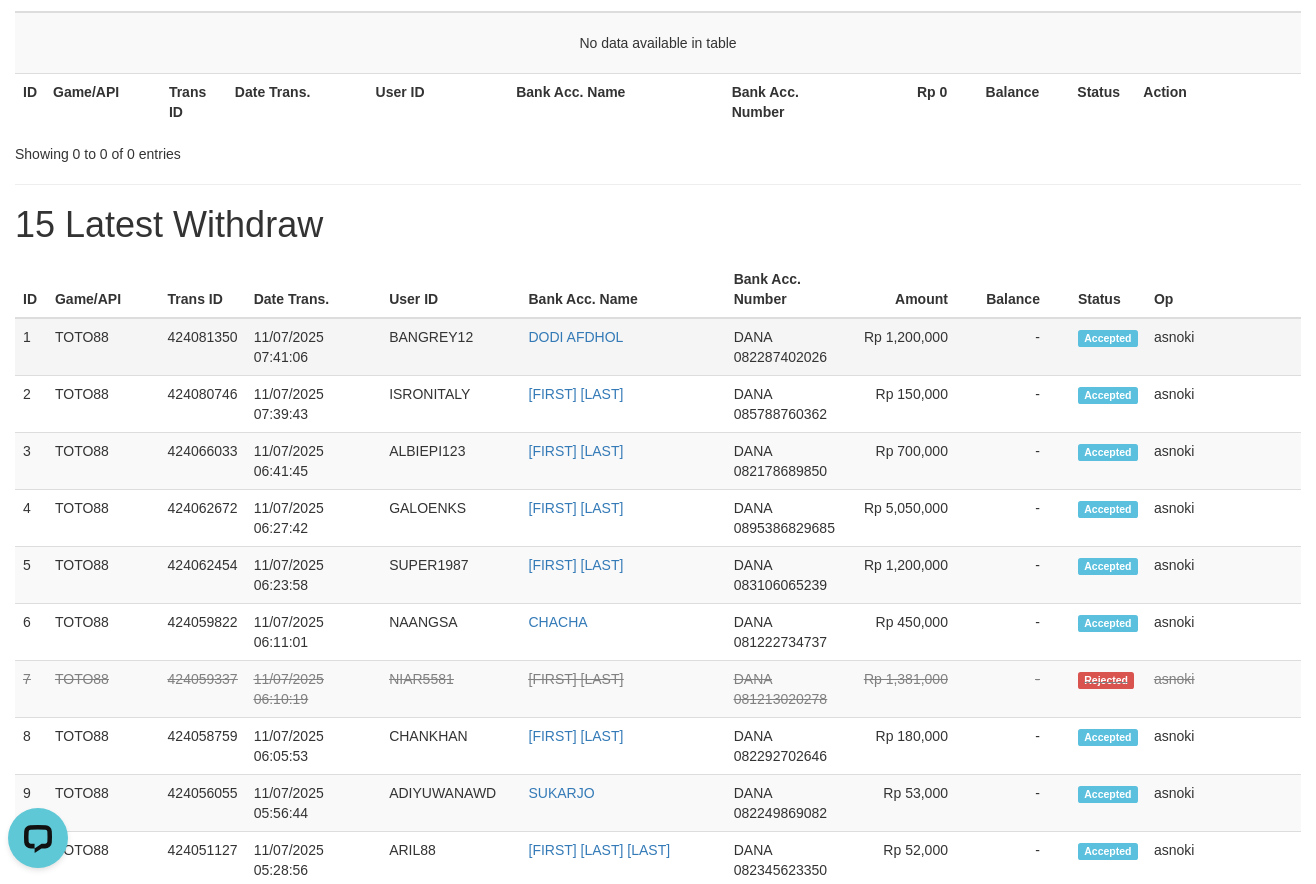 click on "1" at bounding box center [31, 347] 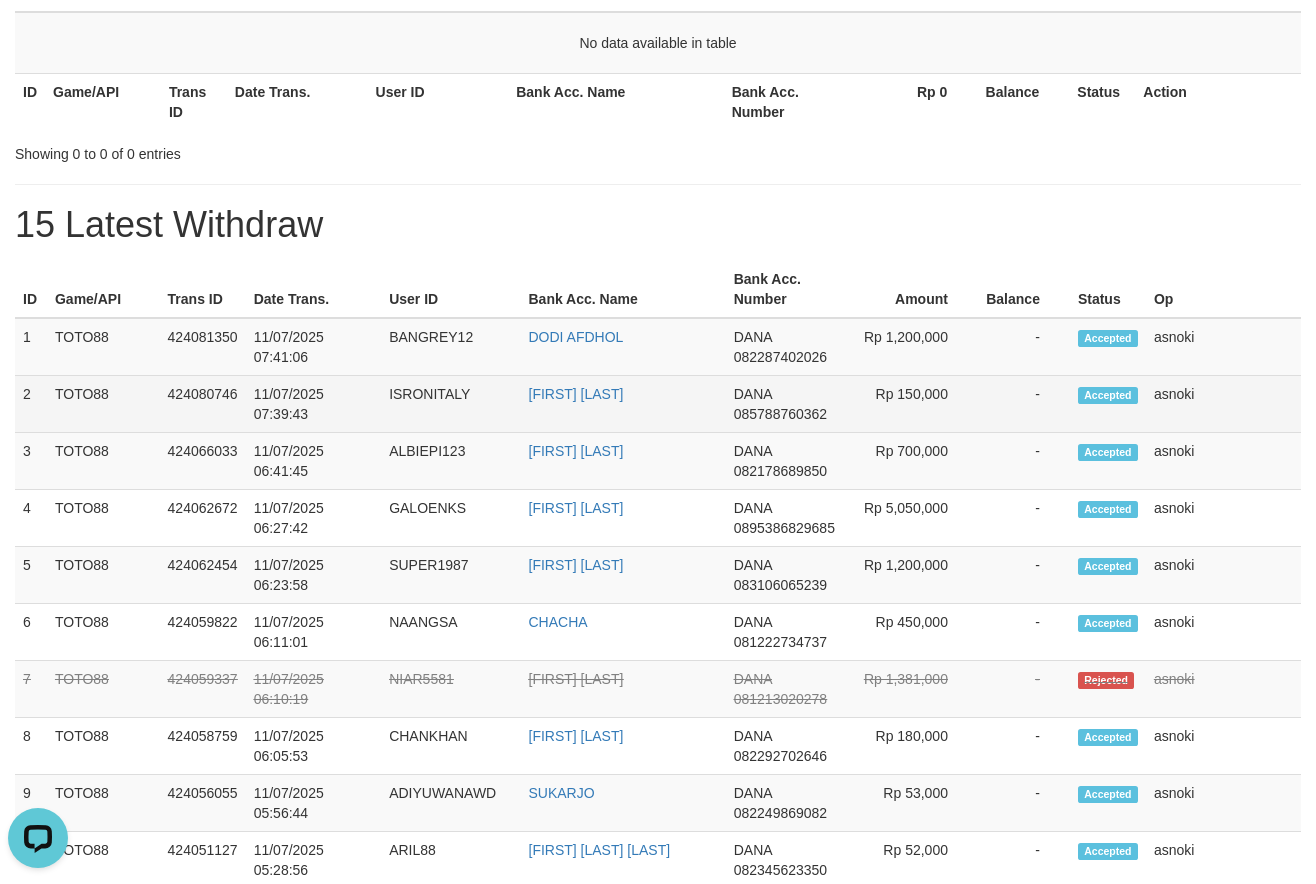drag, startPoint x: 21, startPoint y: 326, endPoint x: 1206, endPoint y: 420, distance: 1188.7224 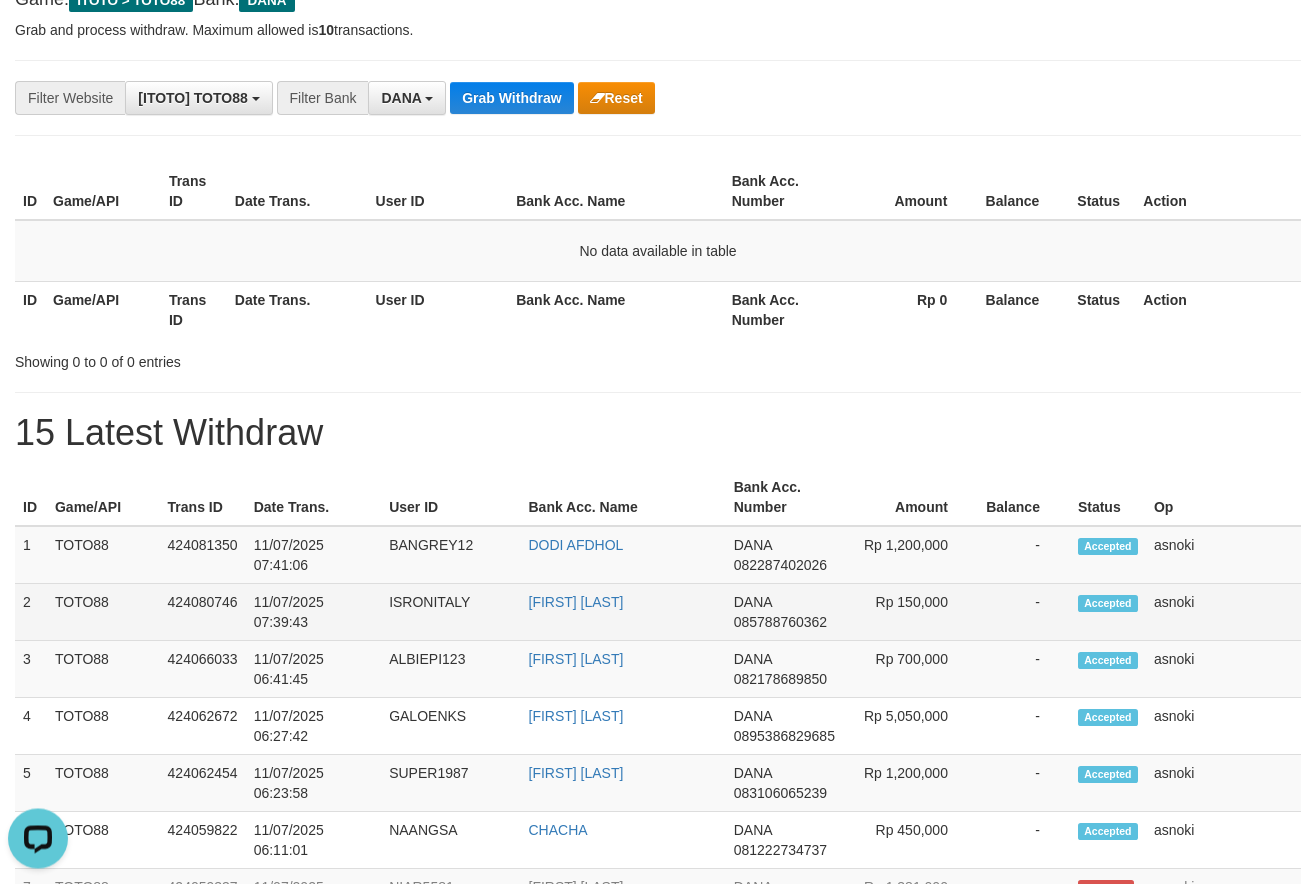 scroll, scrollTop: 0, scrollLeft: 0, axis: both 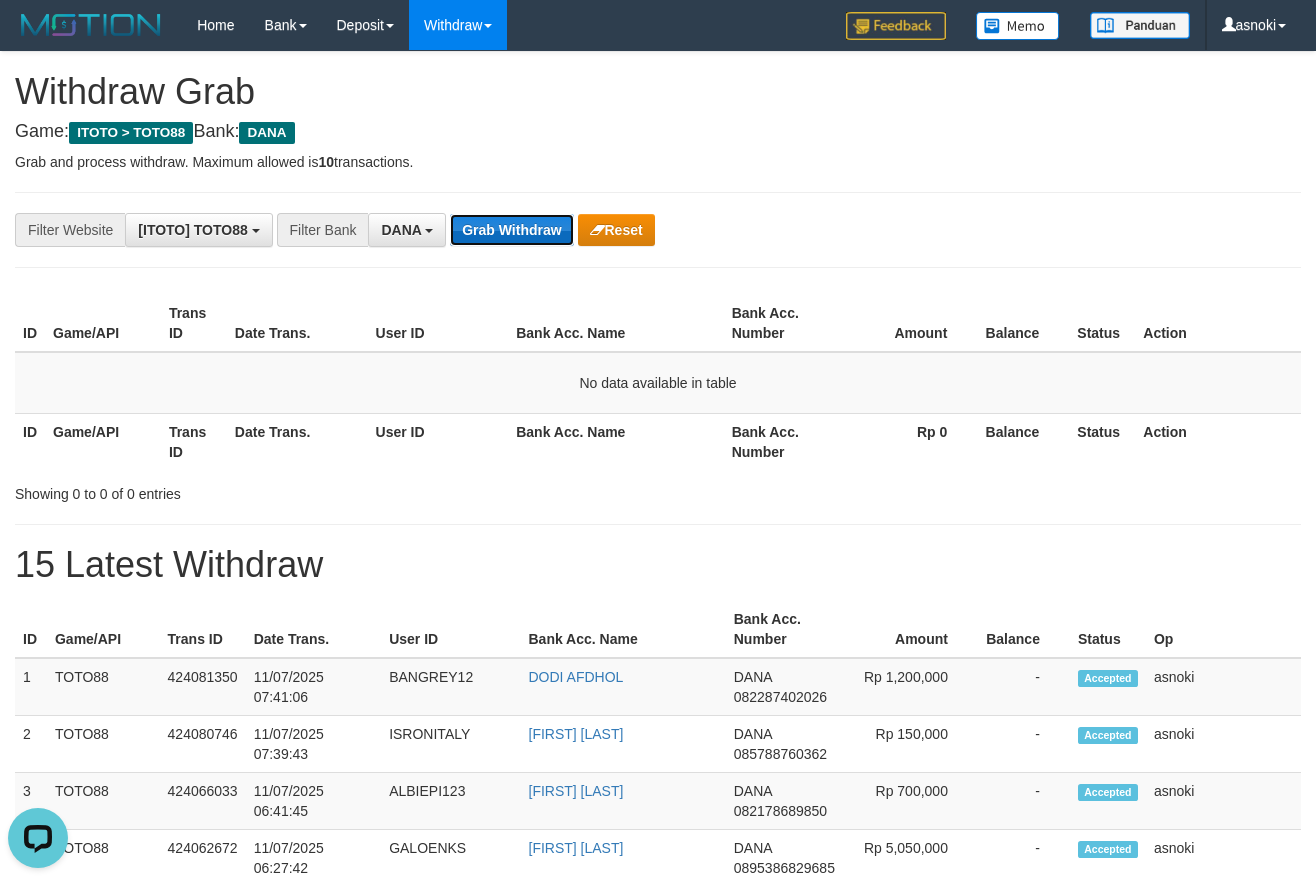 click on "Grab Withdraw" at bounding box center [511, 230] 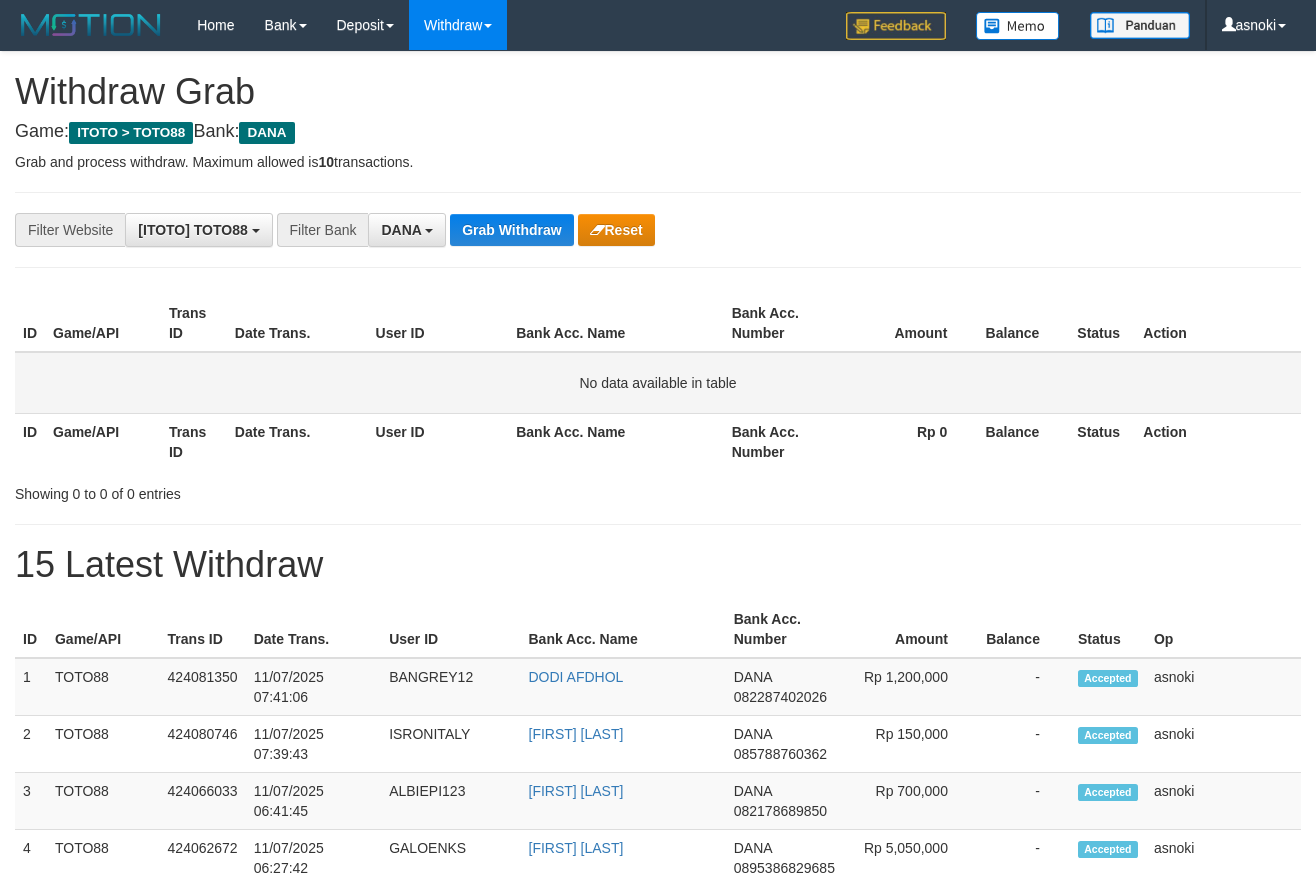 scroll, scrollTop: 0, scrollLeft: 0, axis: both 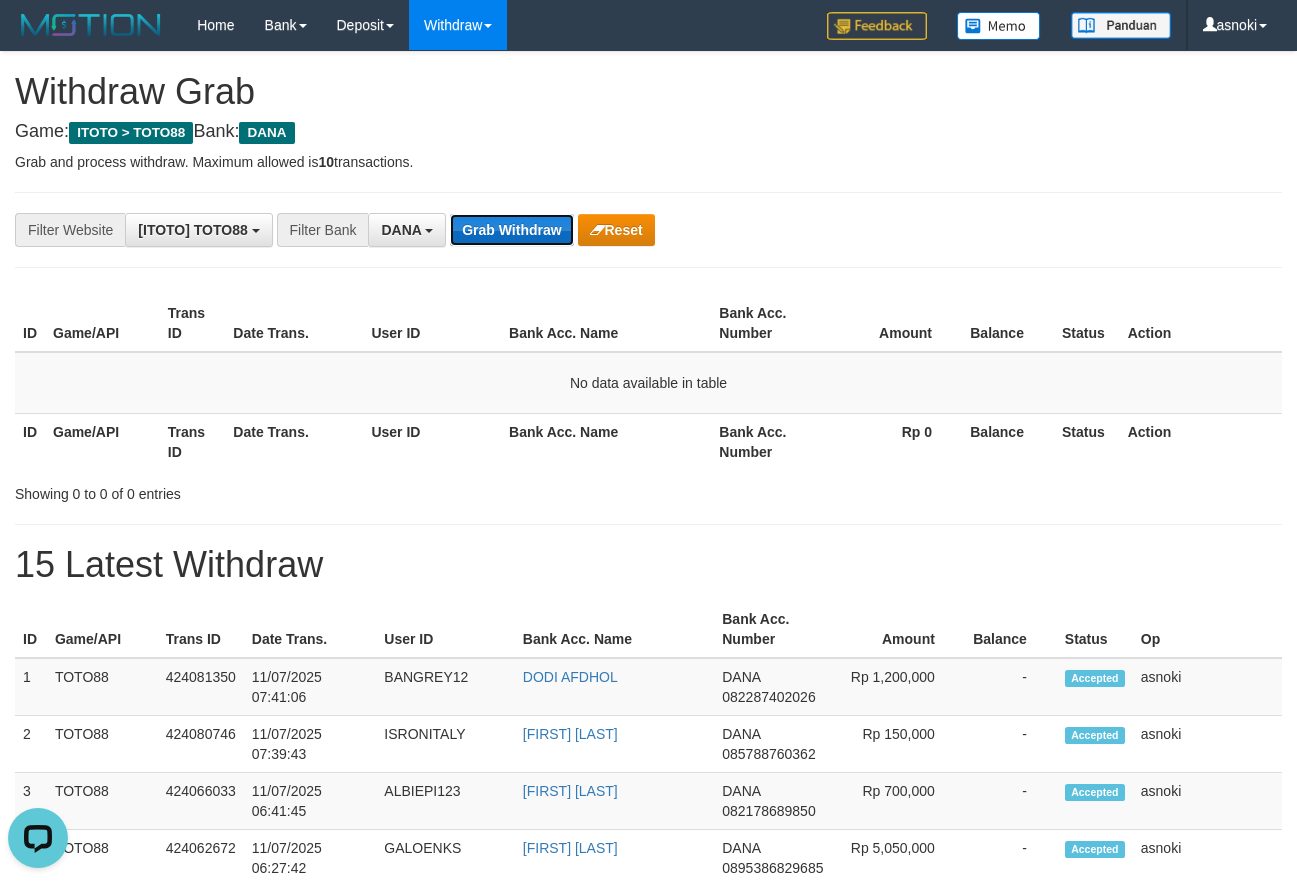click on "Grab Withdraw" at bounding box center [511, 230] 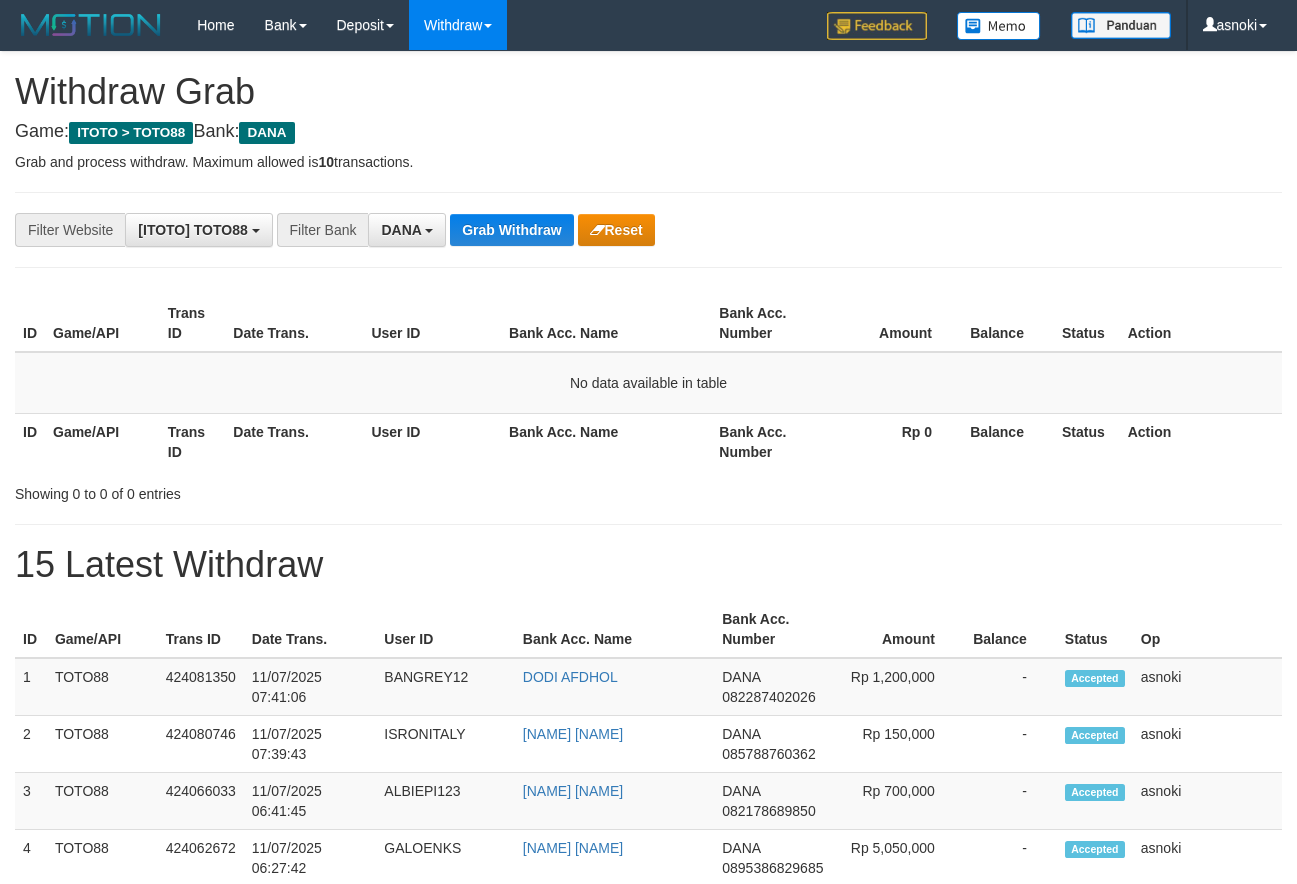 scroll, scrollTop: 0, scrollLeft: 0, axis: both 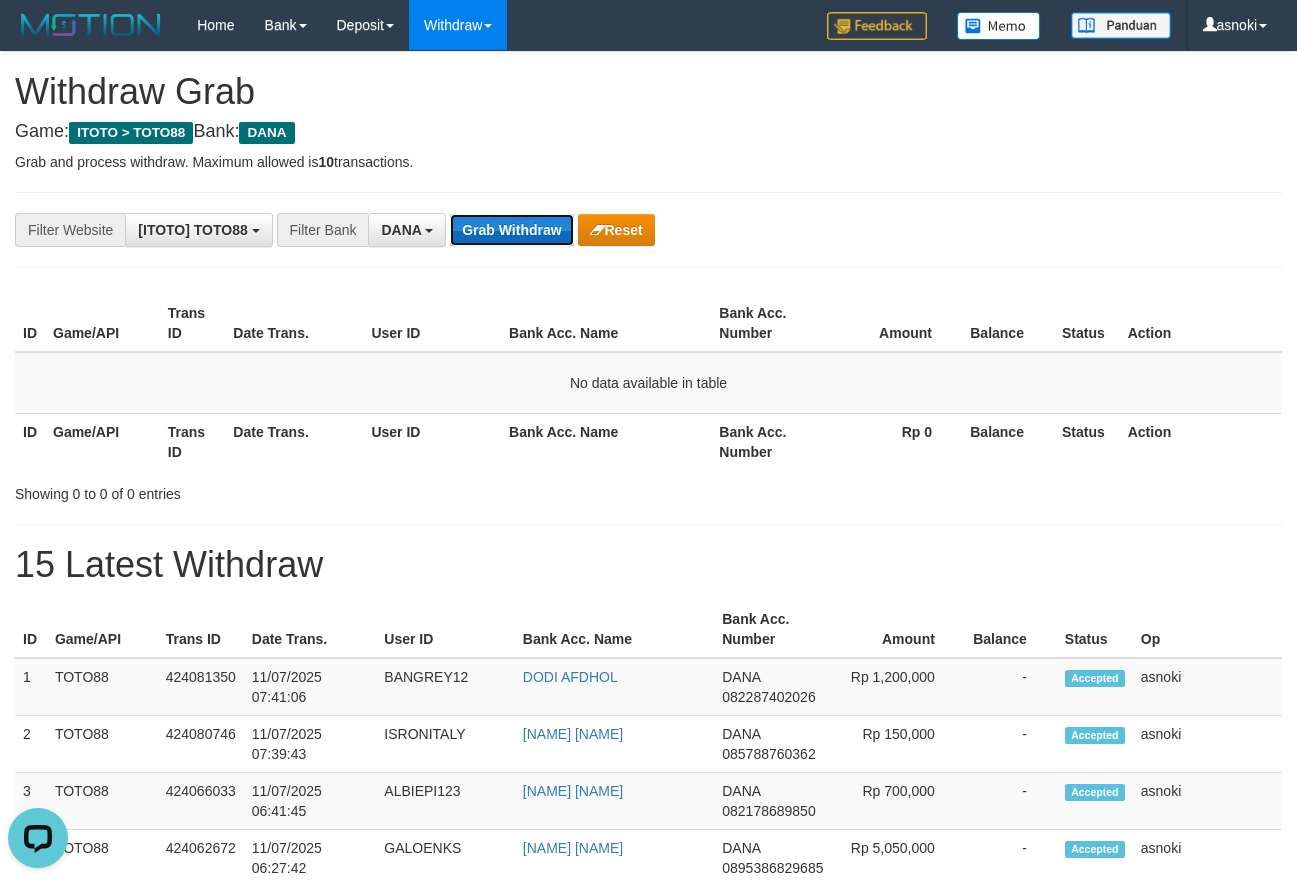 click on "Grab Withdraw" at bounding box center (511, 230) 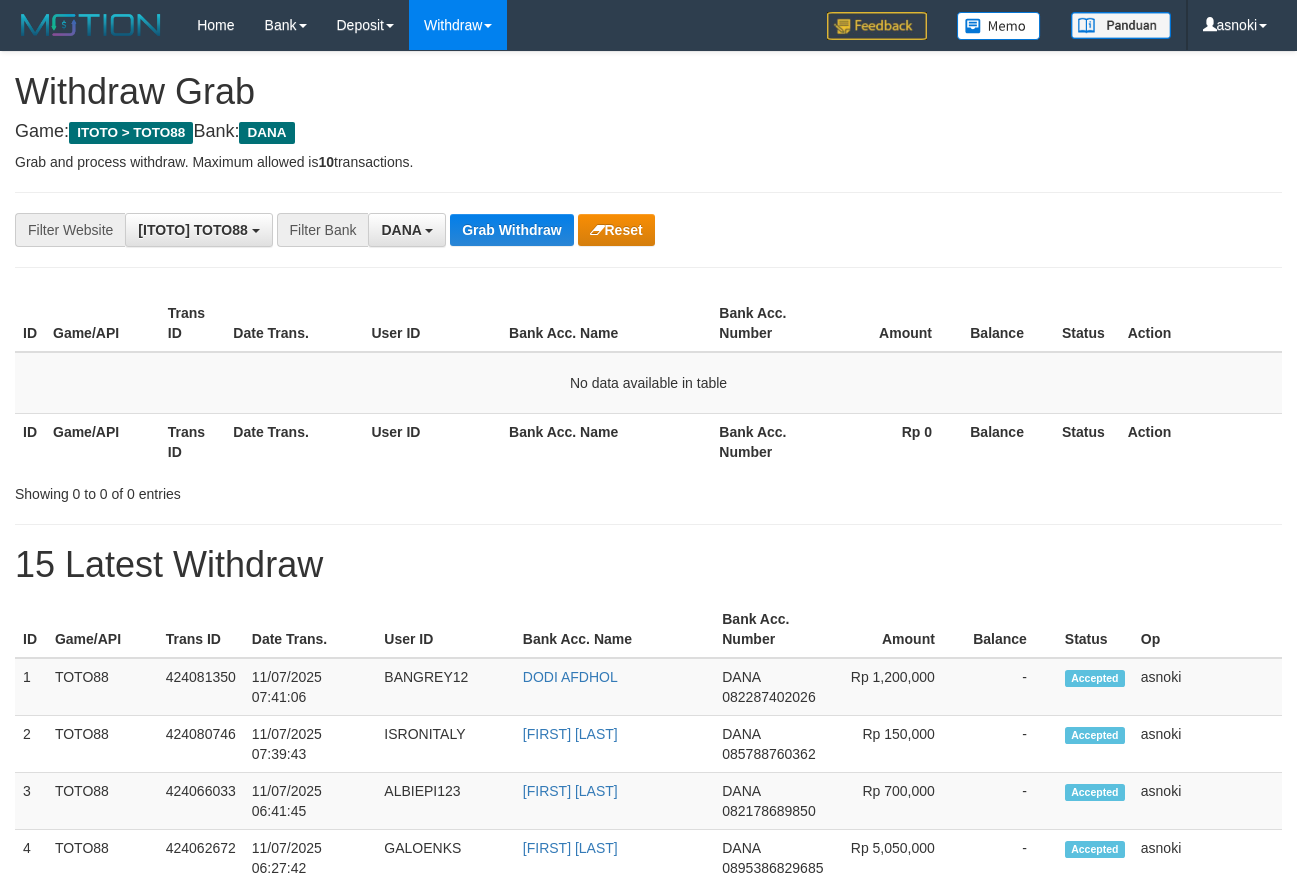 scroll, scrollTop: 0, scrollLeft: 0, axis: both 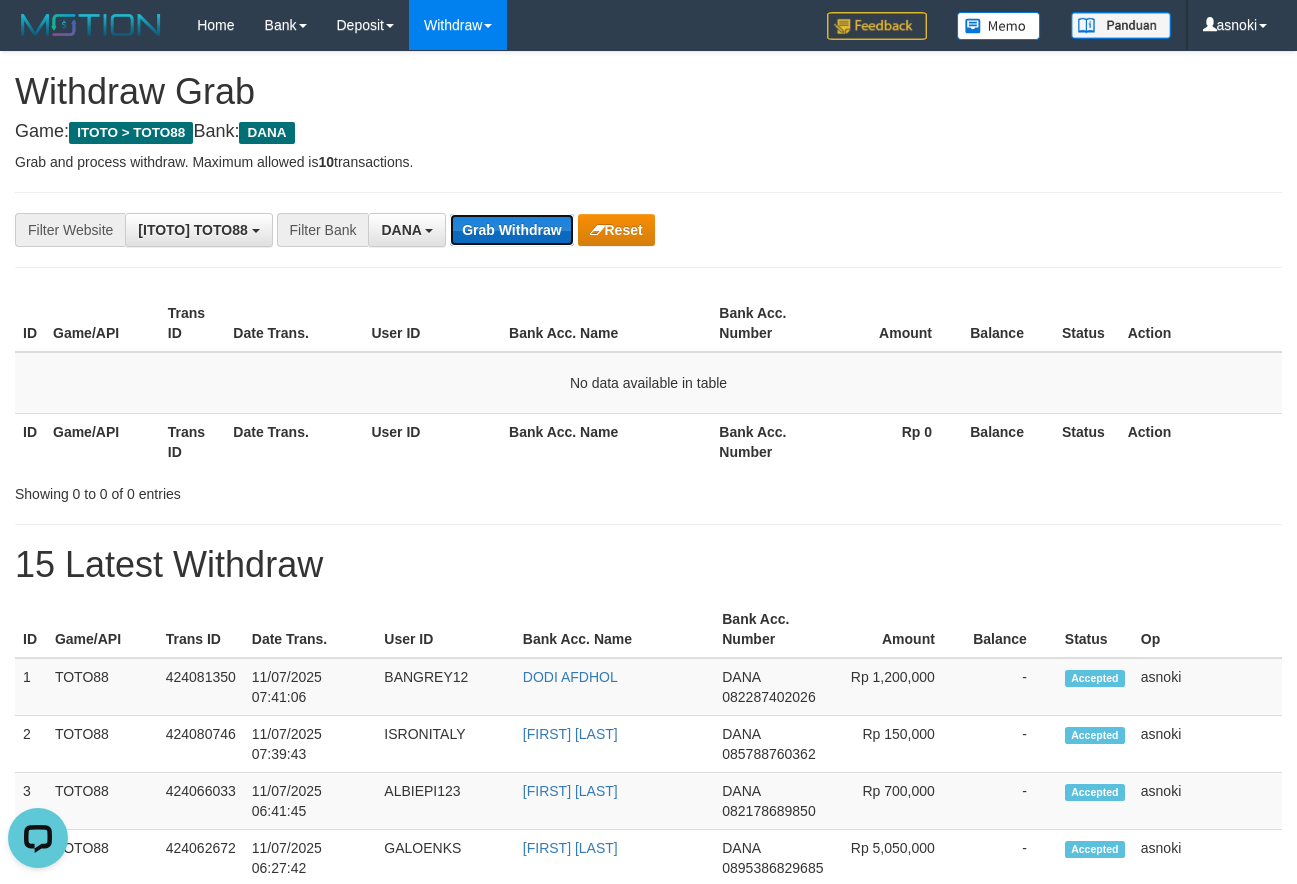 click on "Grab Withdraw" at bounding box center (511, 230) 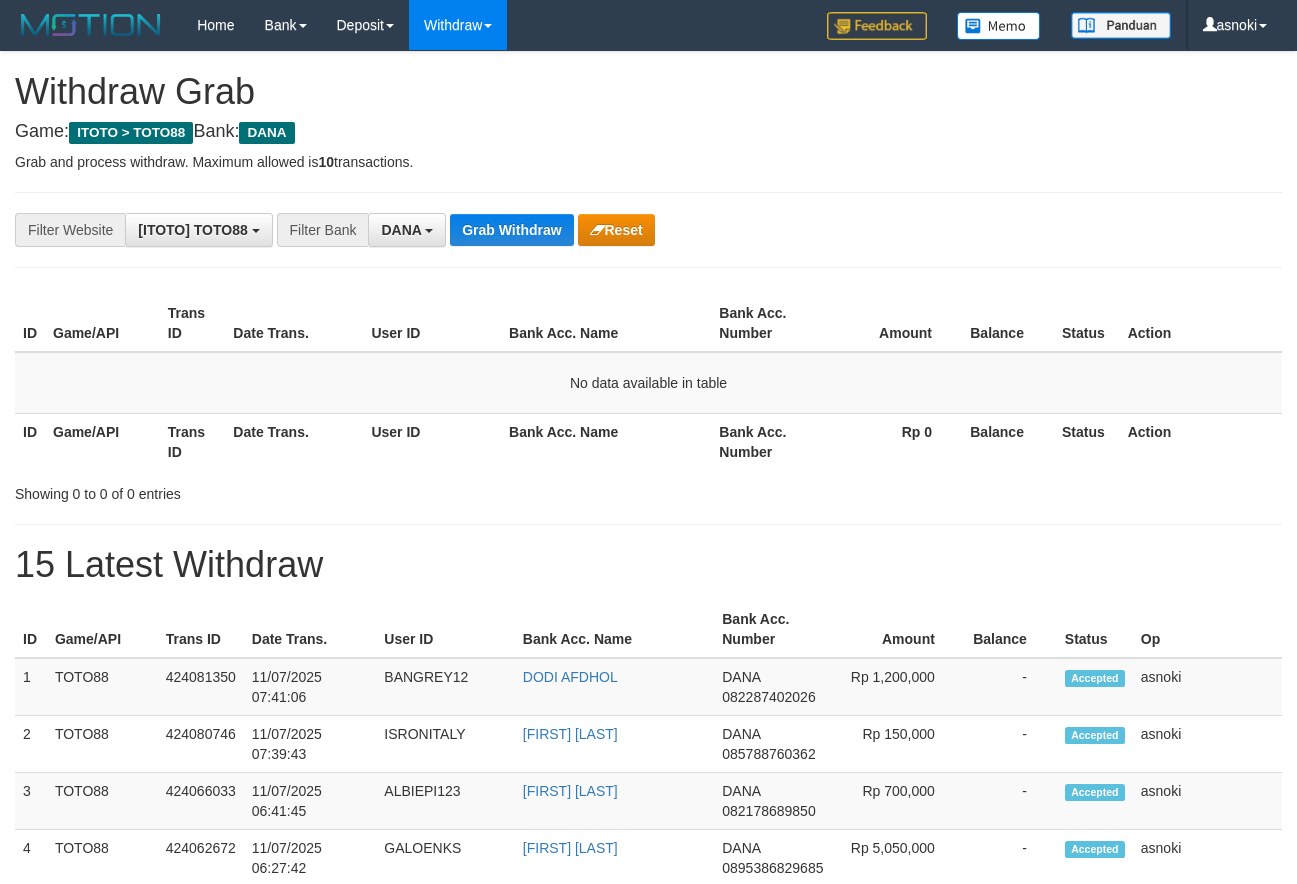 scroll, scrollTop: 0, scrollLeft: 0, axis: both 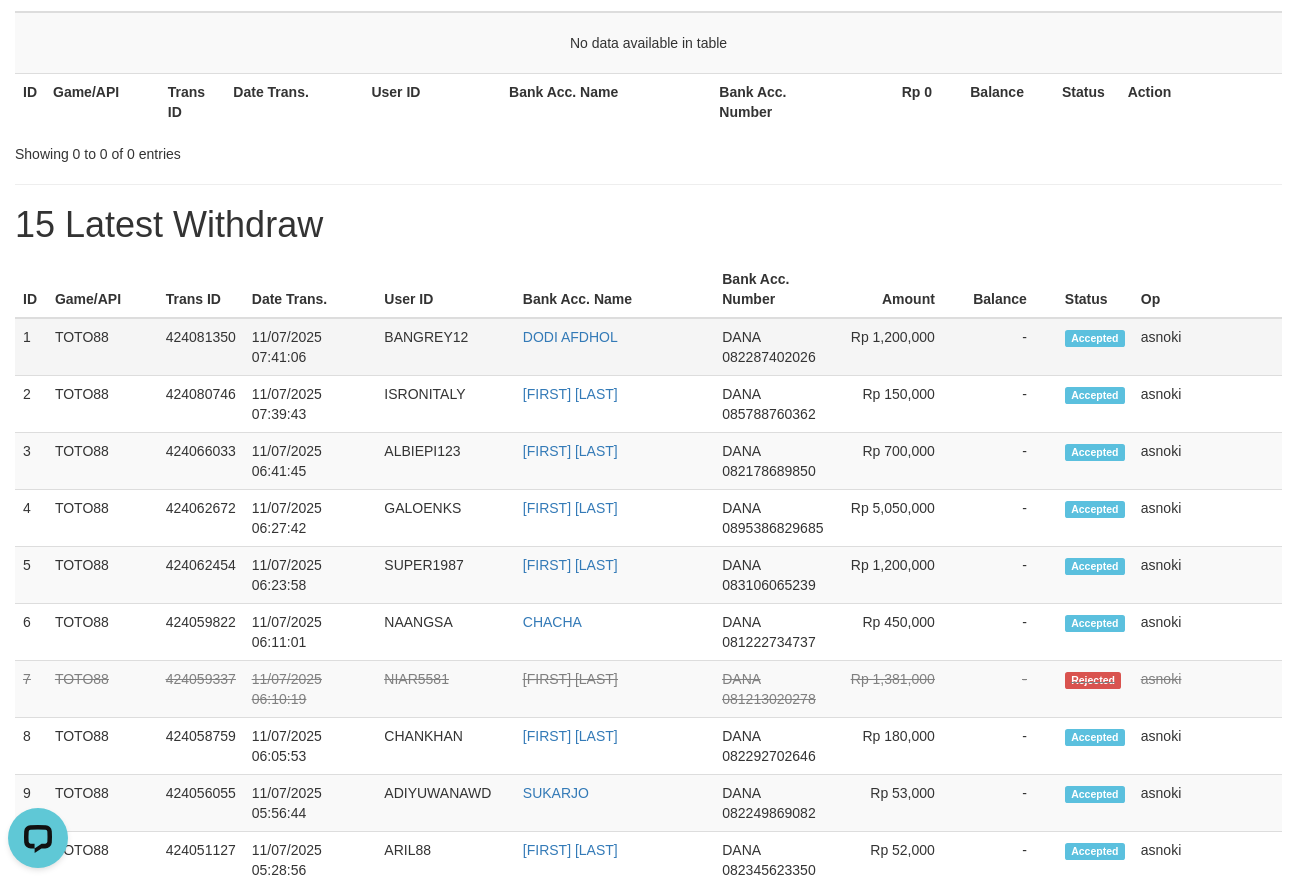 click on "082287402026" at bounding box center [768, 357] 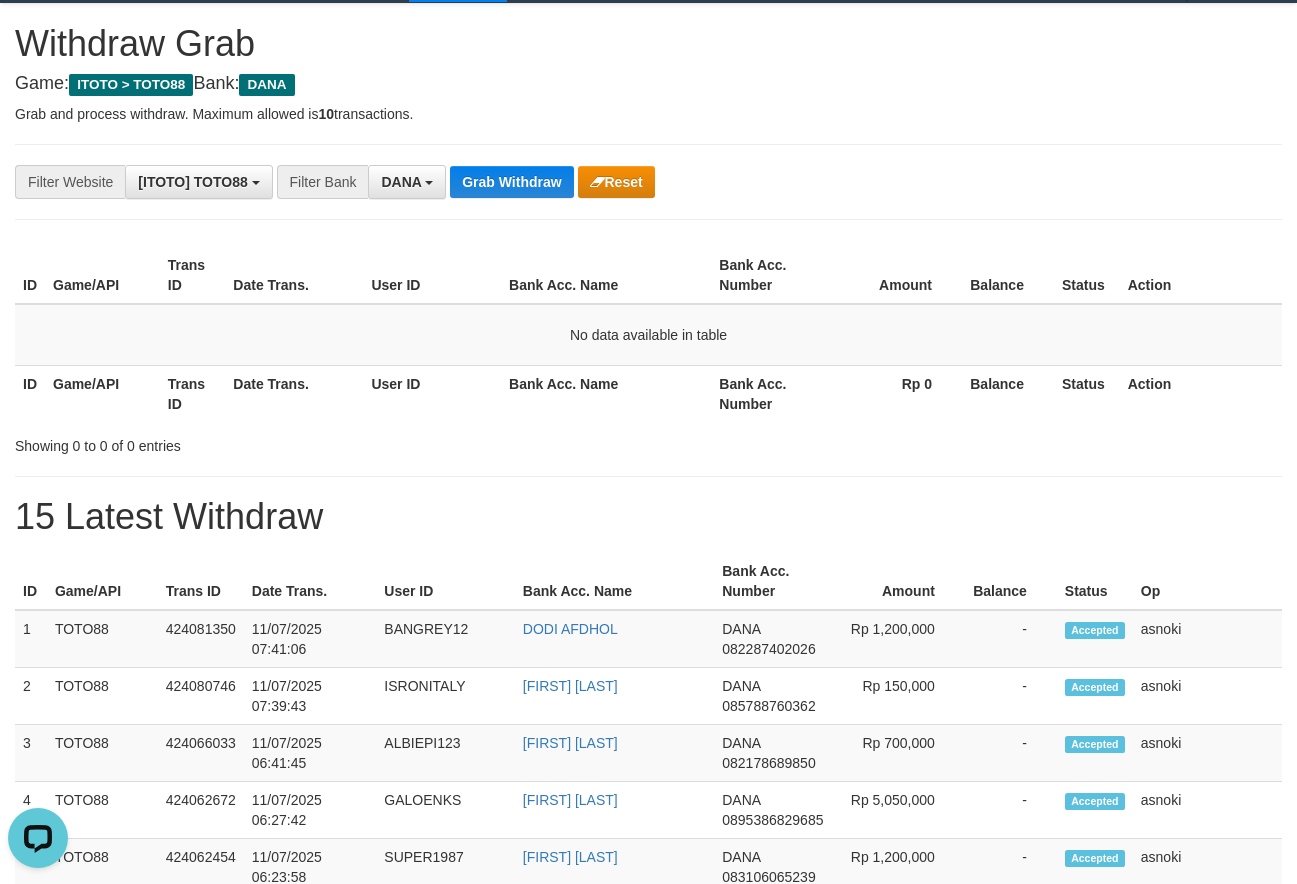 scroll, scrollTop: 0, scrollLeft: 0, axis: both 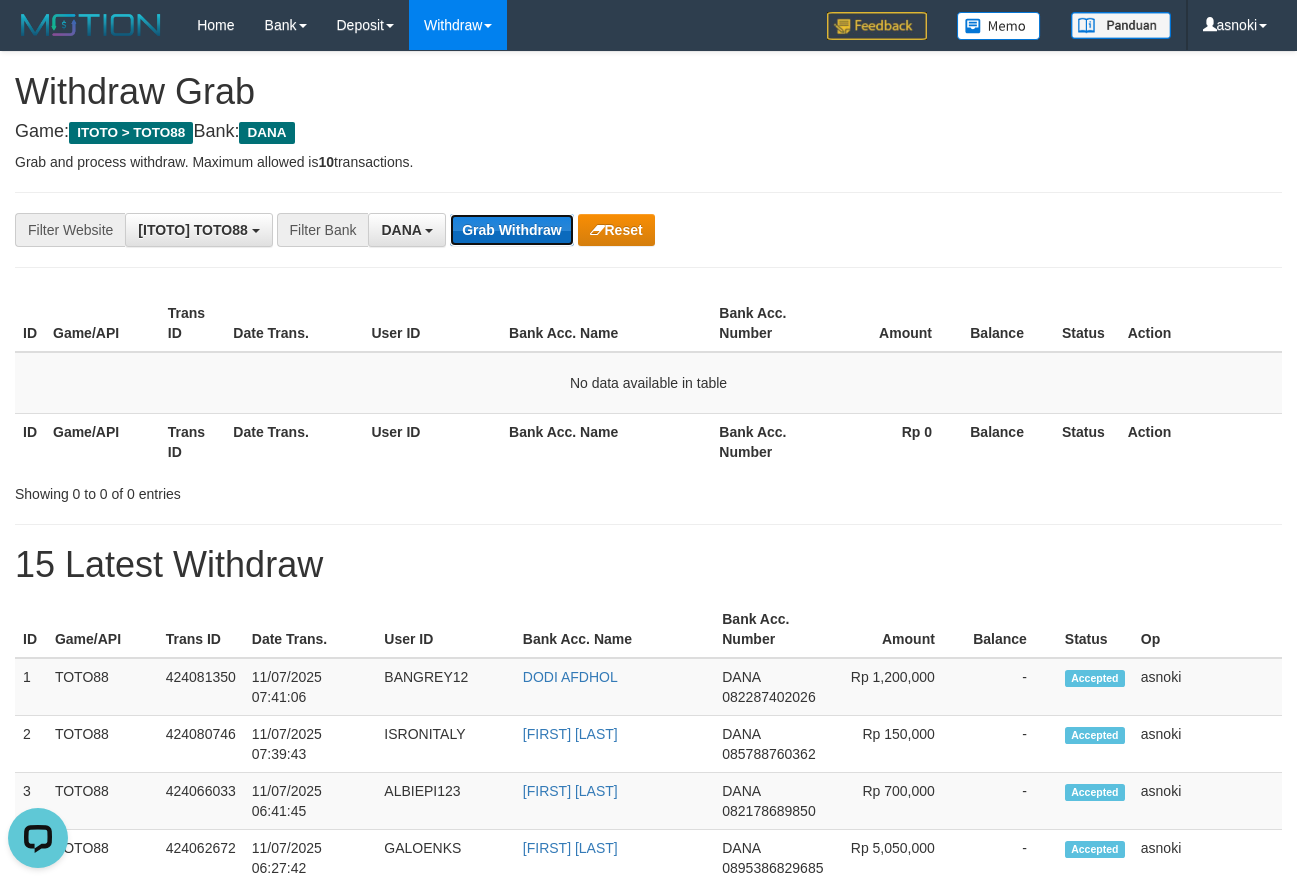 click on "Grab Withdraw" at bounding box center [511, 230] 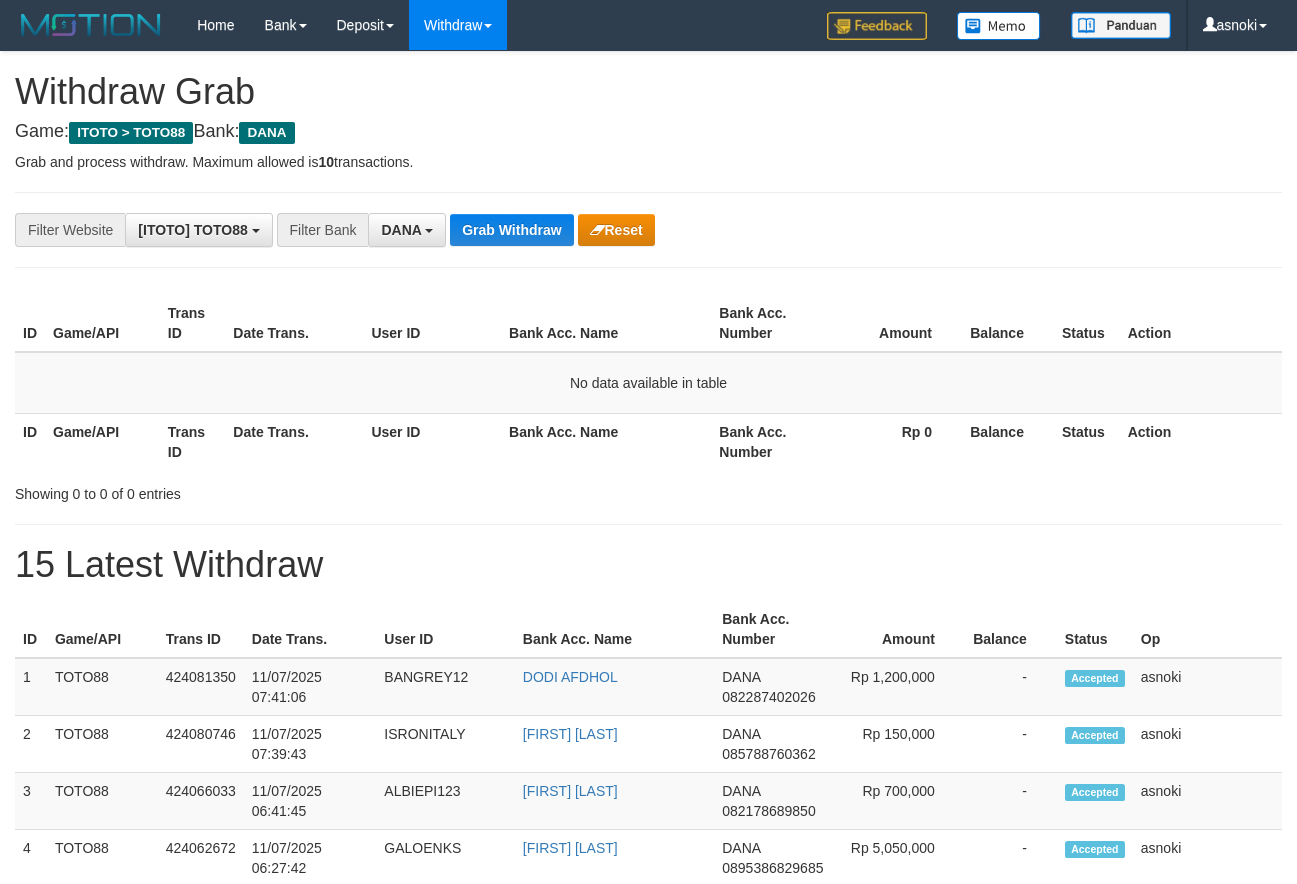 scroll, scrollTop: 0, scrollLeft: 0, axis: both 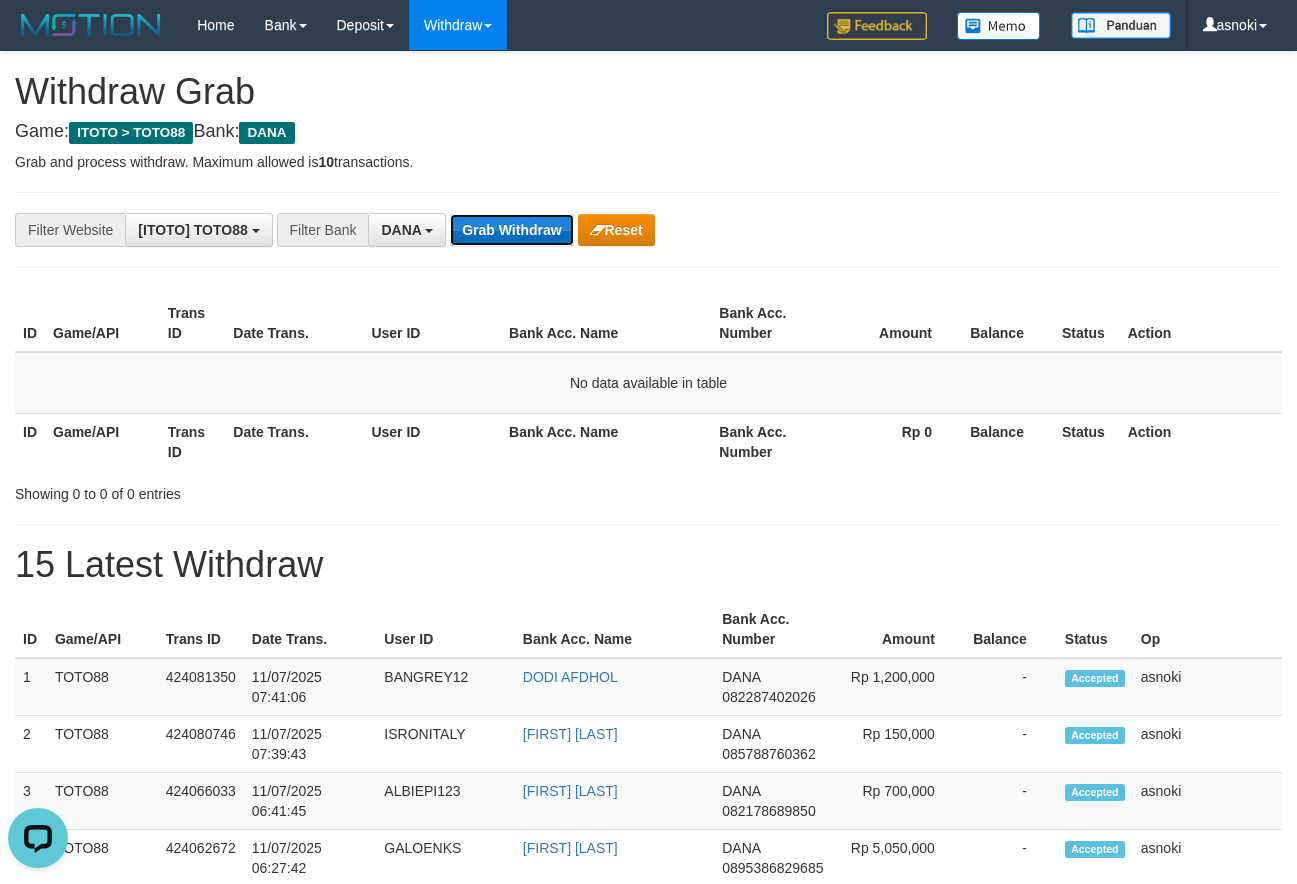 click on "Grab Withdraw" at bounding box center (511, 230) 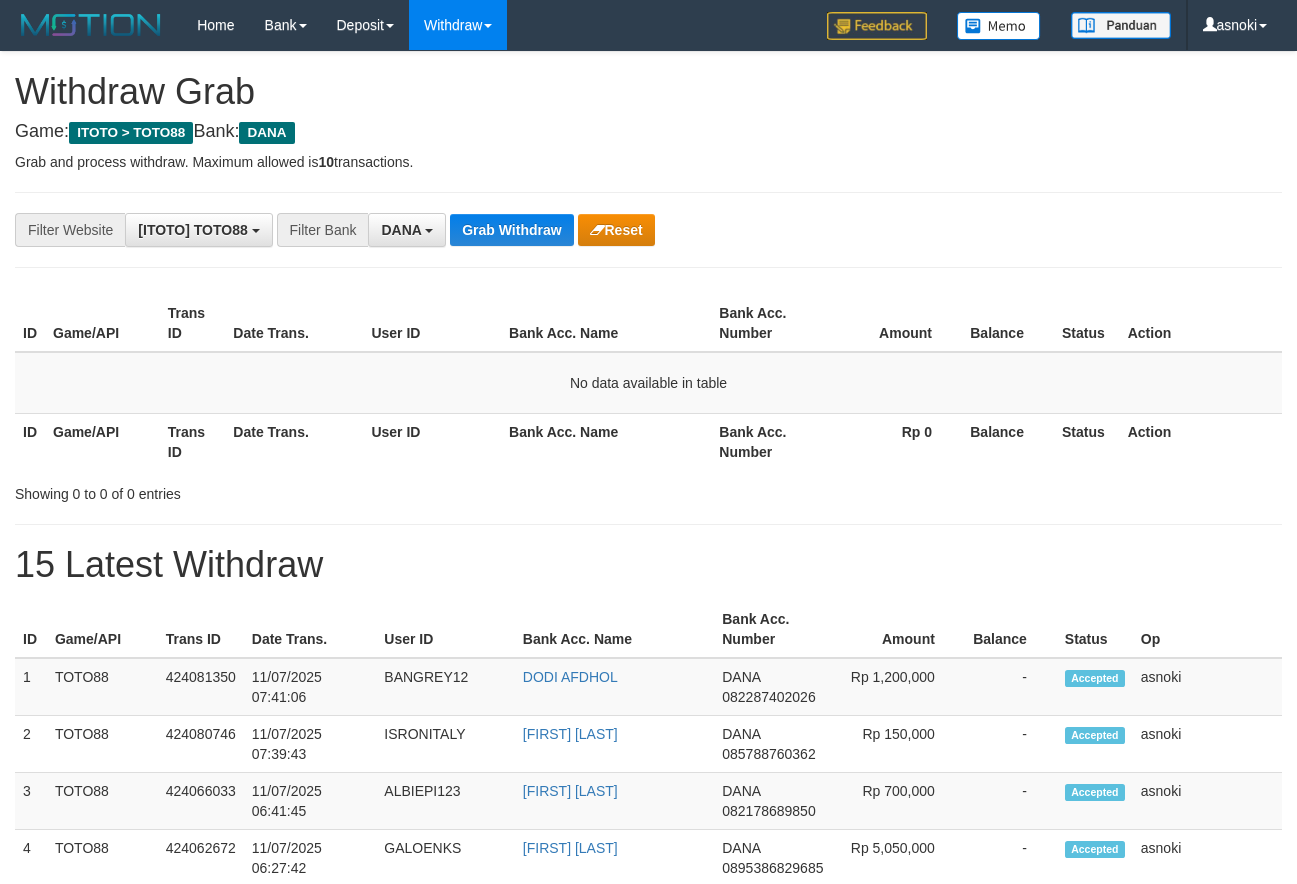 scroll, scrollTop: 0, scrollLeft: 0, axis: both 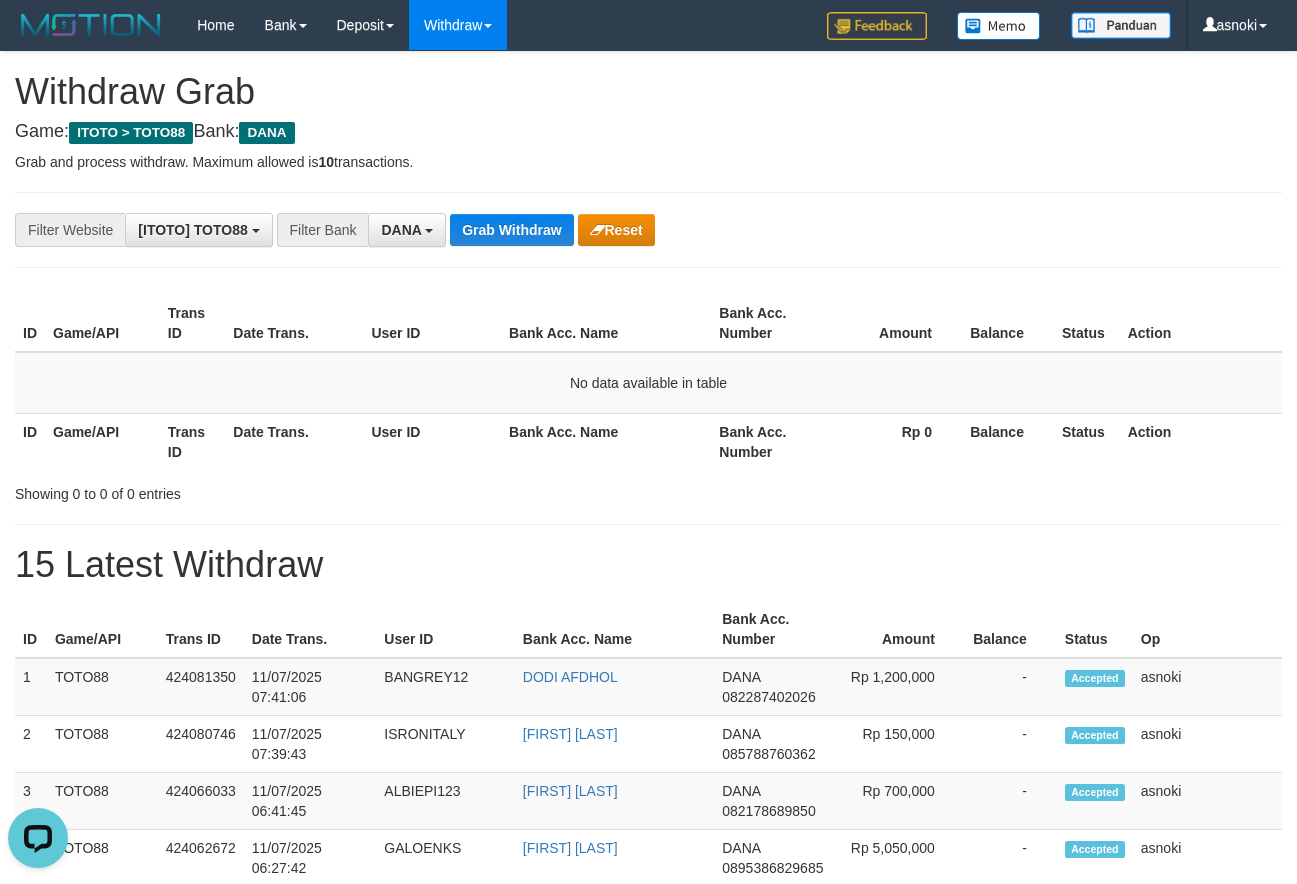 click on "Game:   ITOTO > TOTO88    		Bank:   DANA" at bounding box center [648, 132] 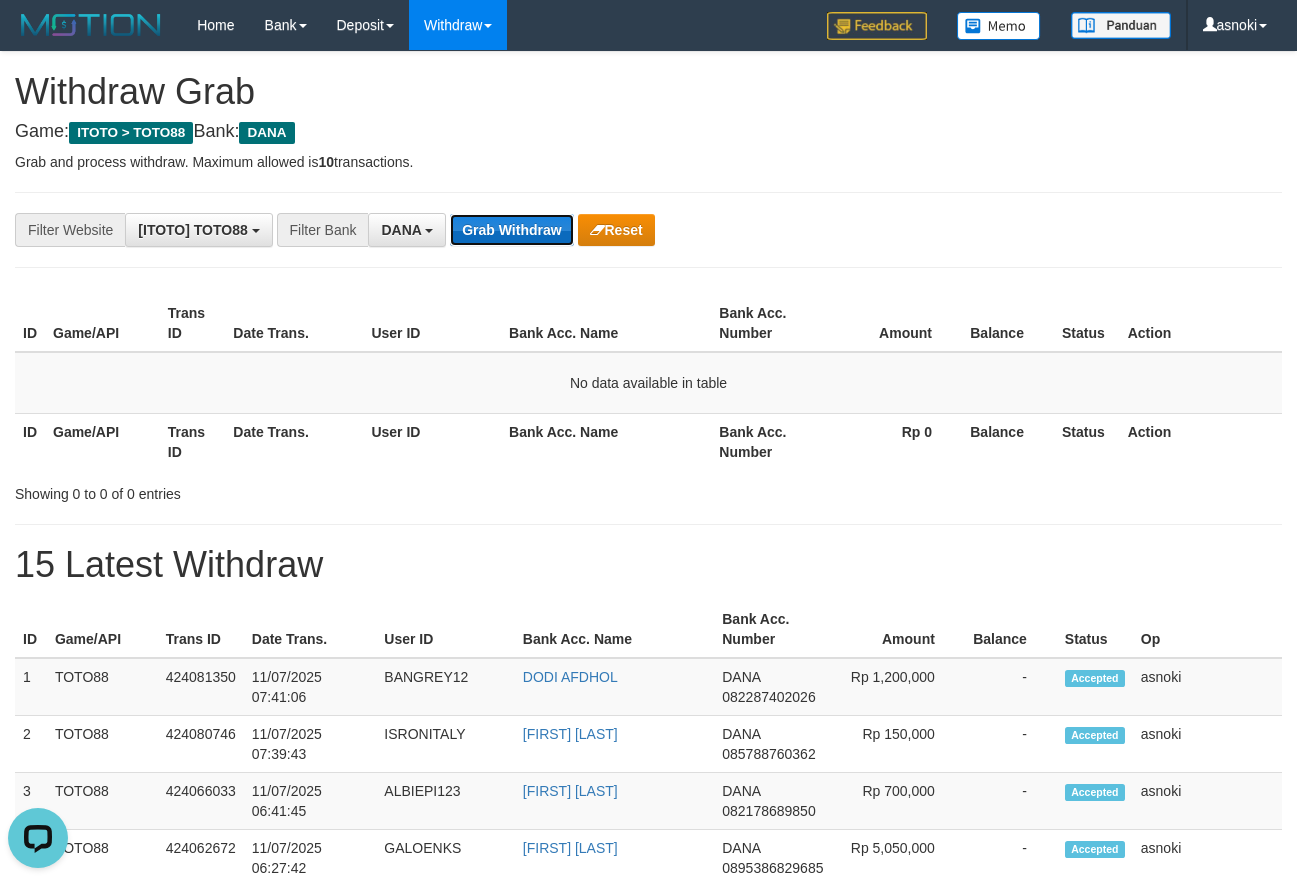 click on "Grab Withdraw" at bounding box center (511, 230) 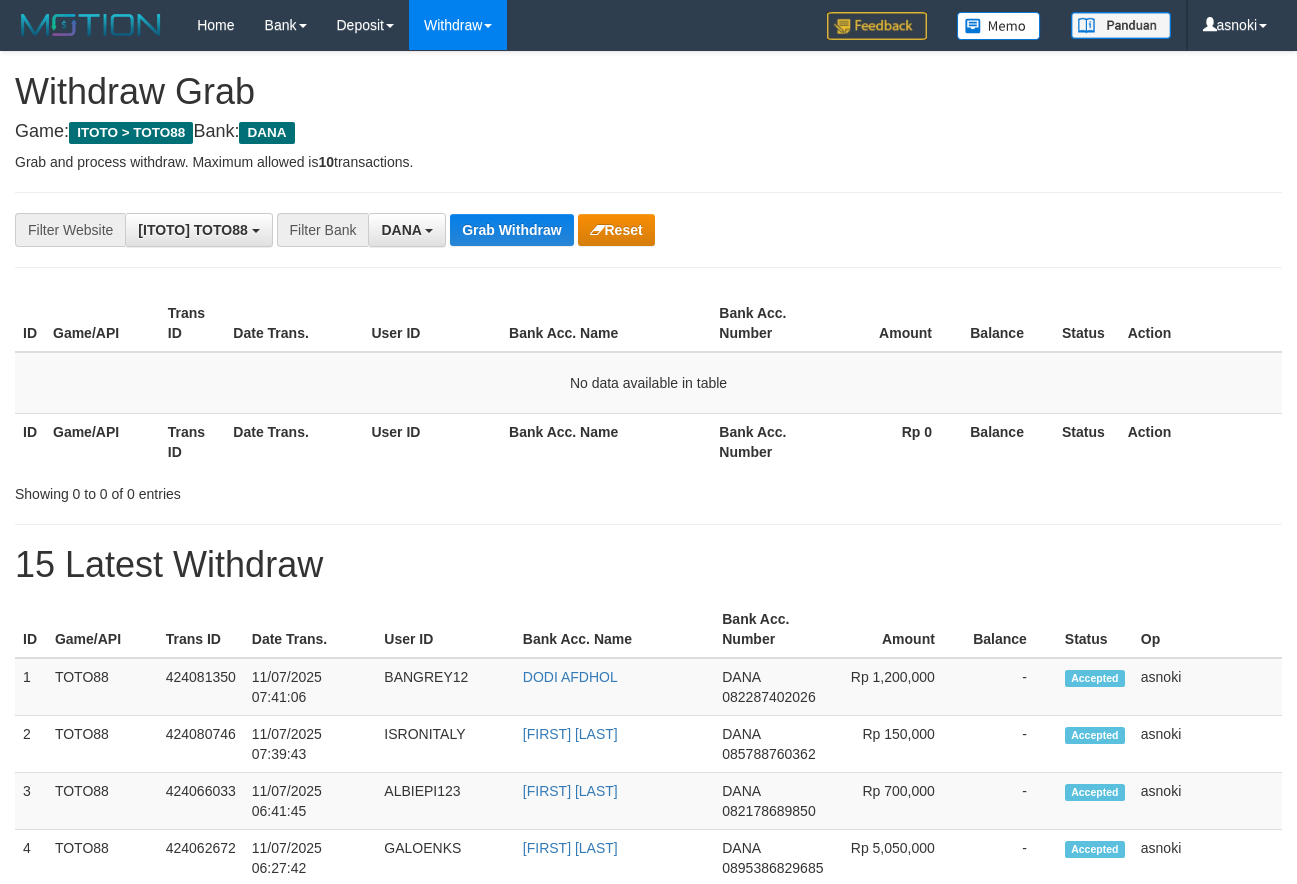 scroll, scrollTop: 0, scrollLeft: 0, axis: both 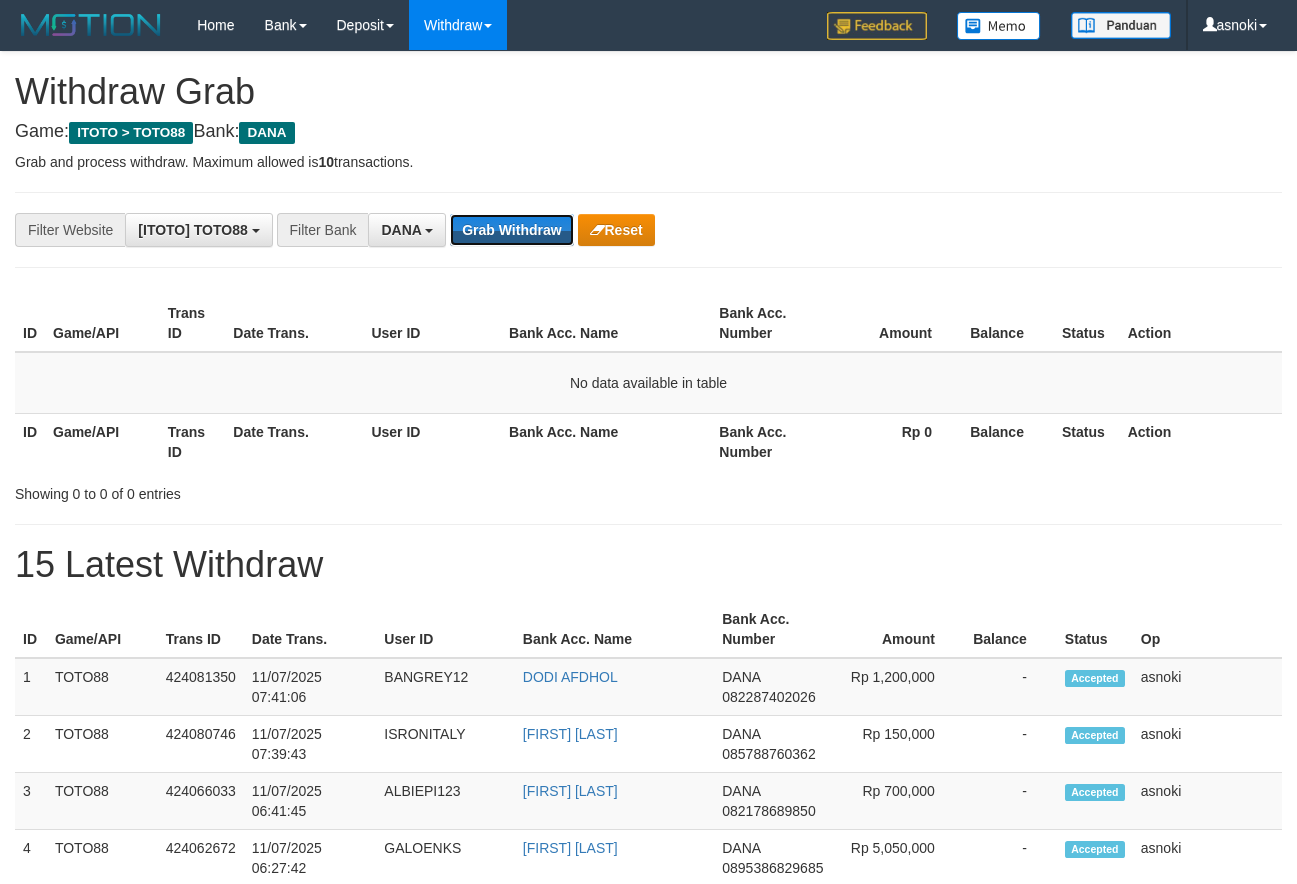 click on "Grab Withdraw" at bounding box center [511, 230] 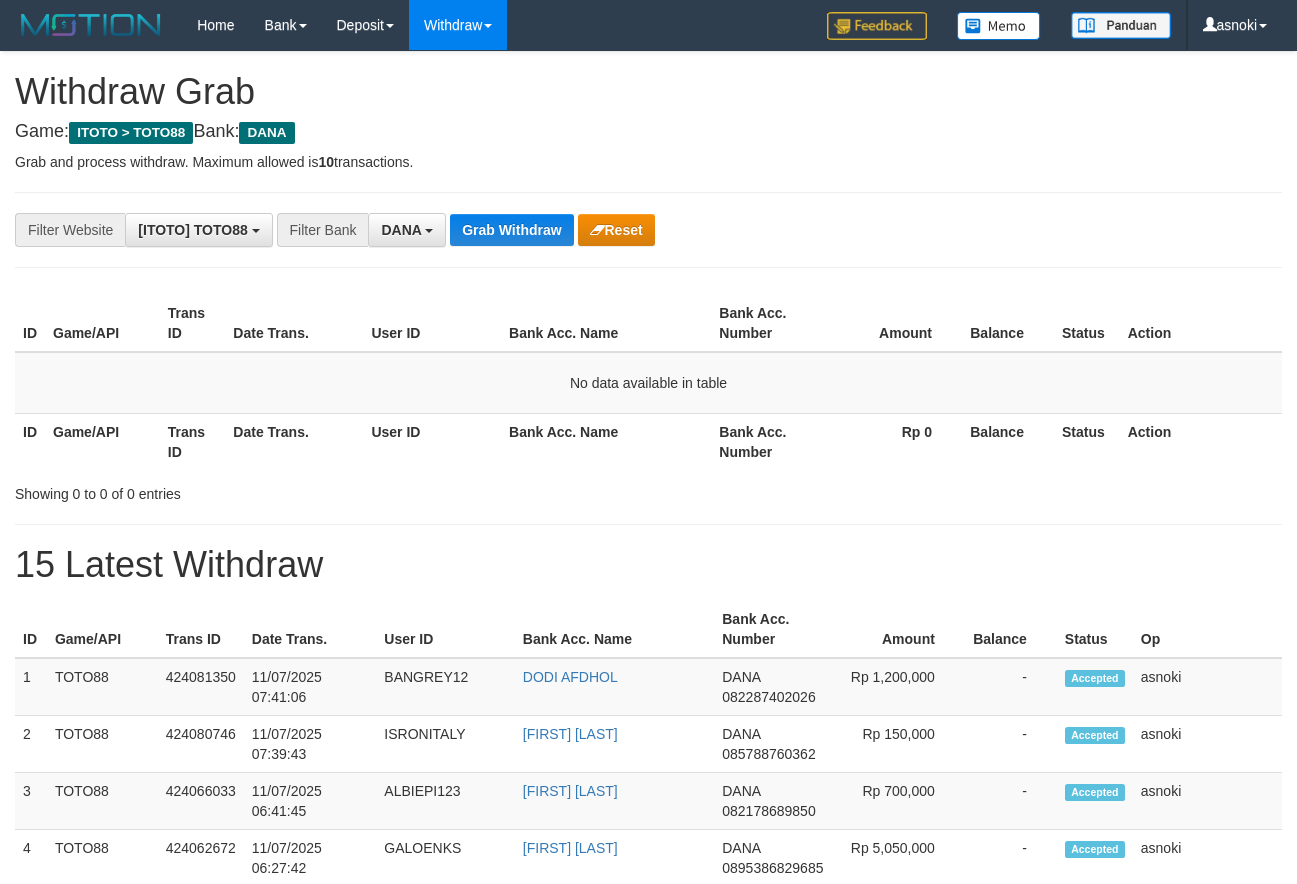 scroll, scrollTop: 0, scrollLeft: 0, axis: both 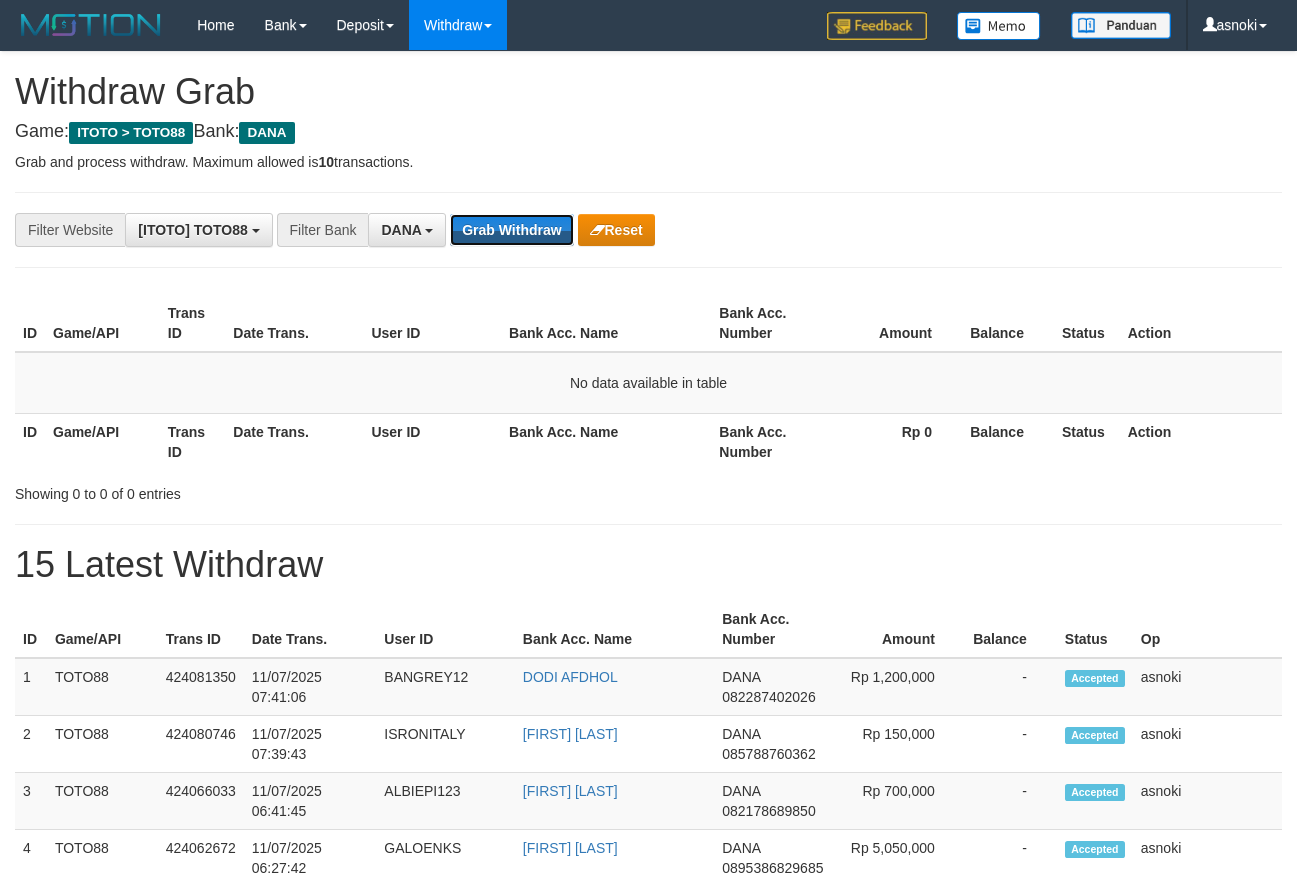 click on "Grab Withdraw" at bounding box center (511, 230) 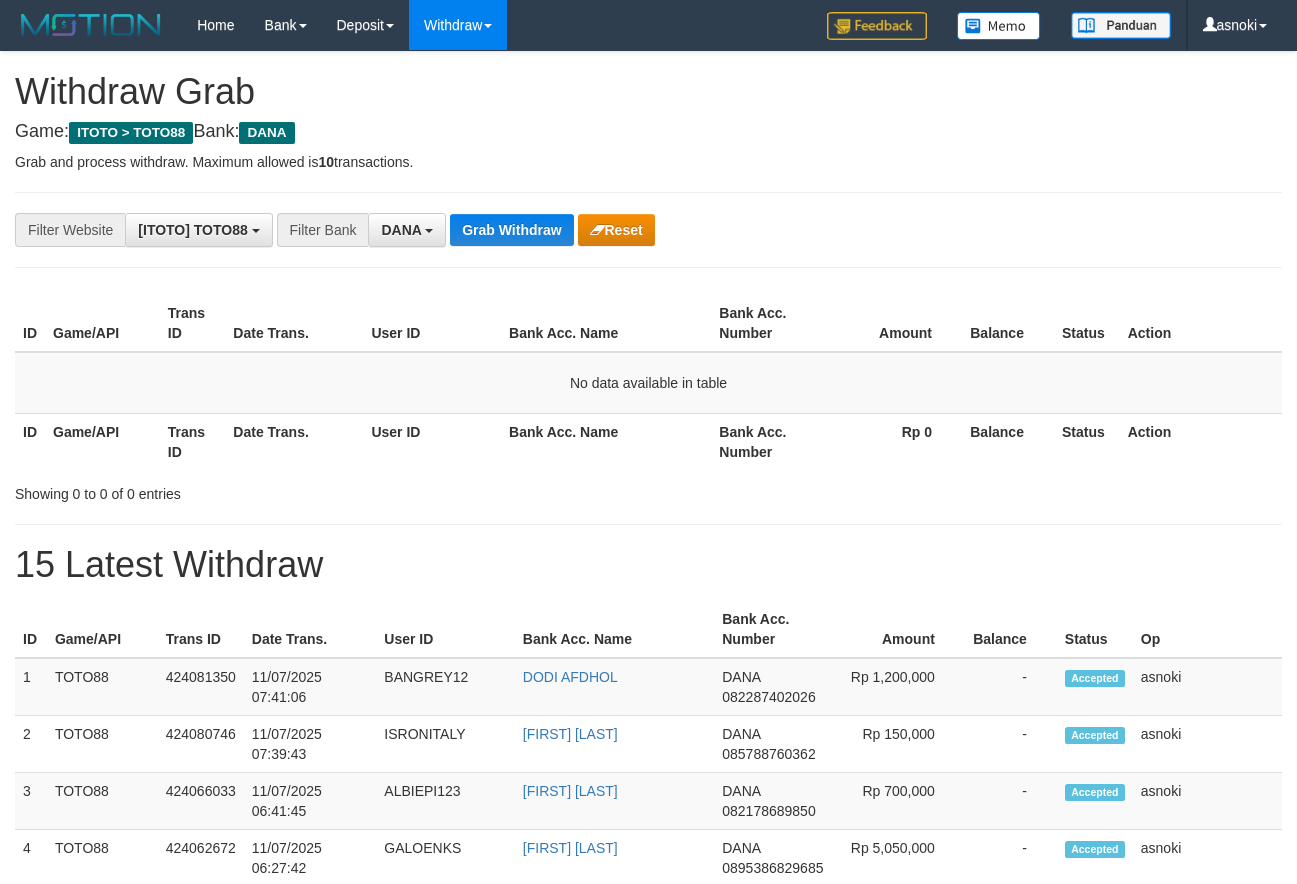 scroll, scrollTop: 0, scrollLeft: 0, axis: both 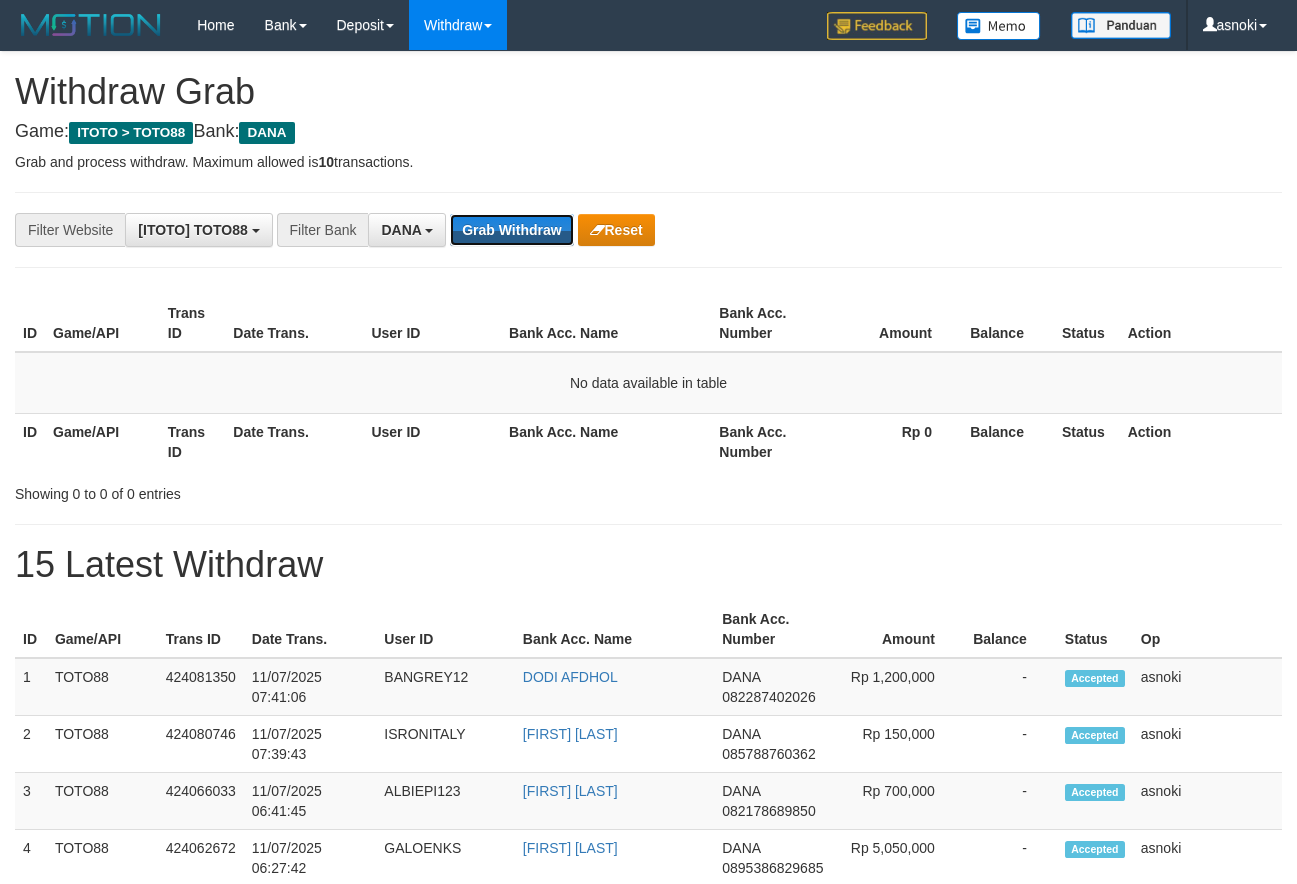 click on "Grab Withdraw" at bounding box center [511, 230] 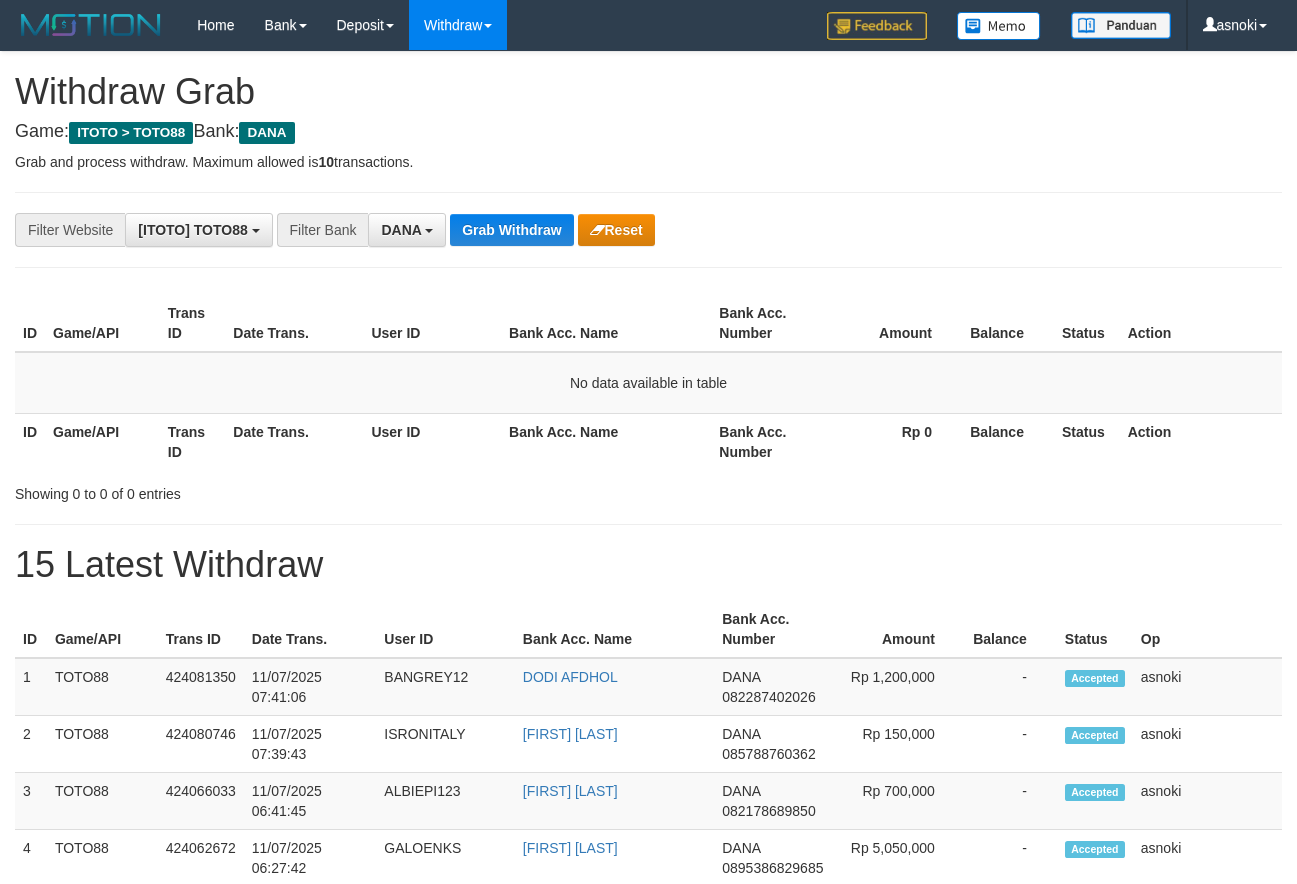scroll, scrollTop: 0, scrollLeft: 0, axis: both 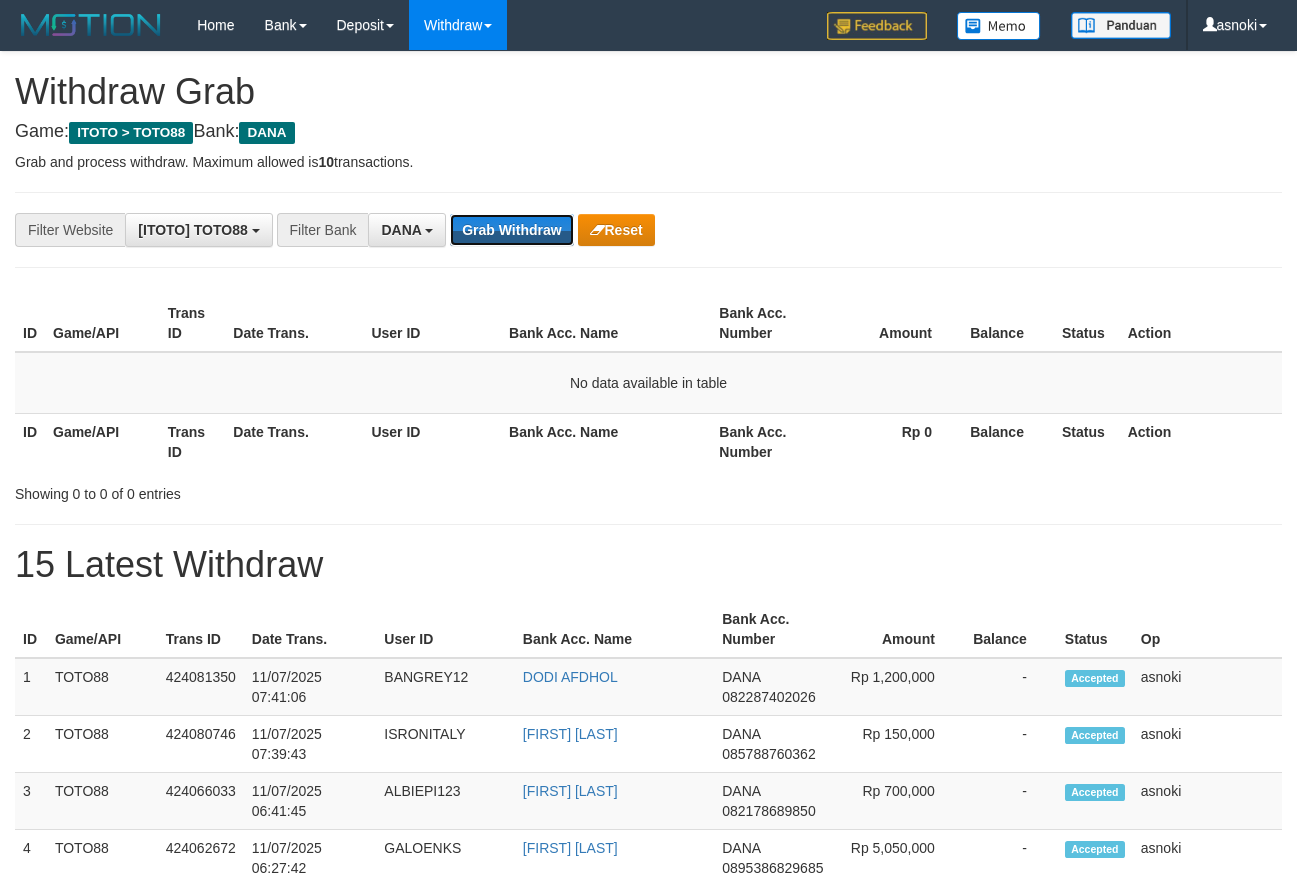 click on "Grab Withdraw" at bounding box center (511, 230) 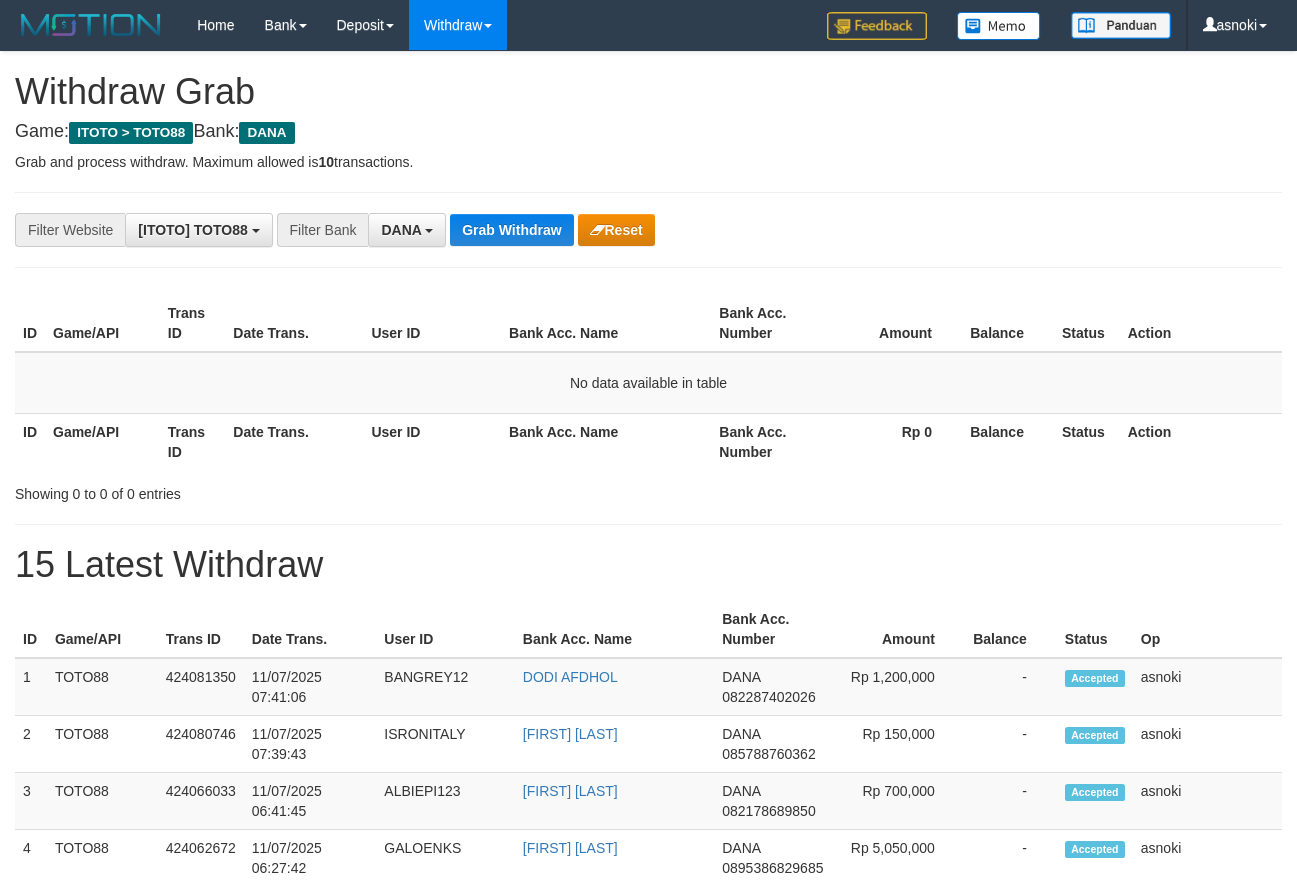 scroll, scrollTop: 0, scrollLeft: 0, axis: both 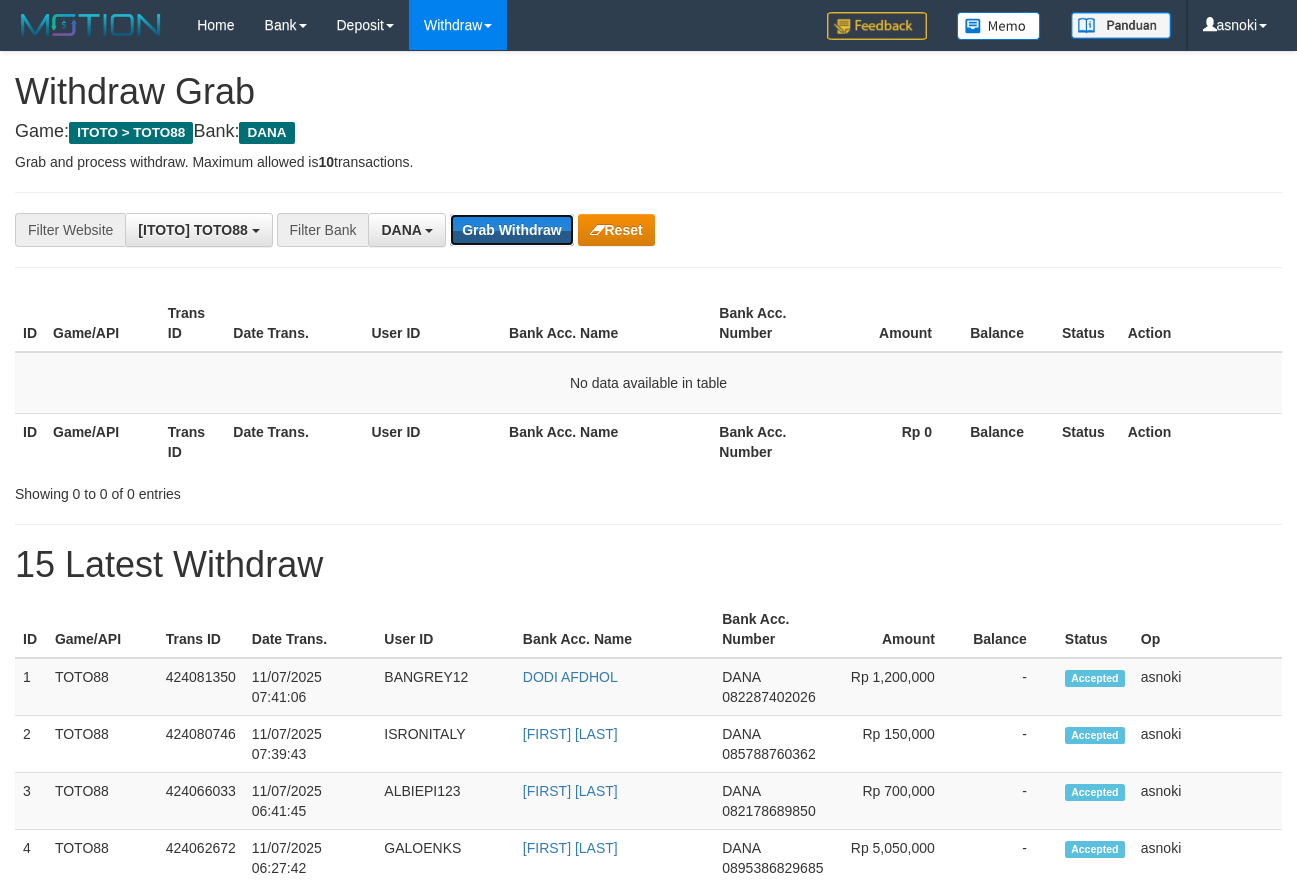 click on "Grab Withdraw" at bounding box center [511, 230] 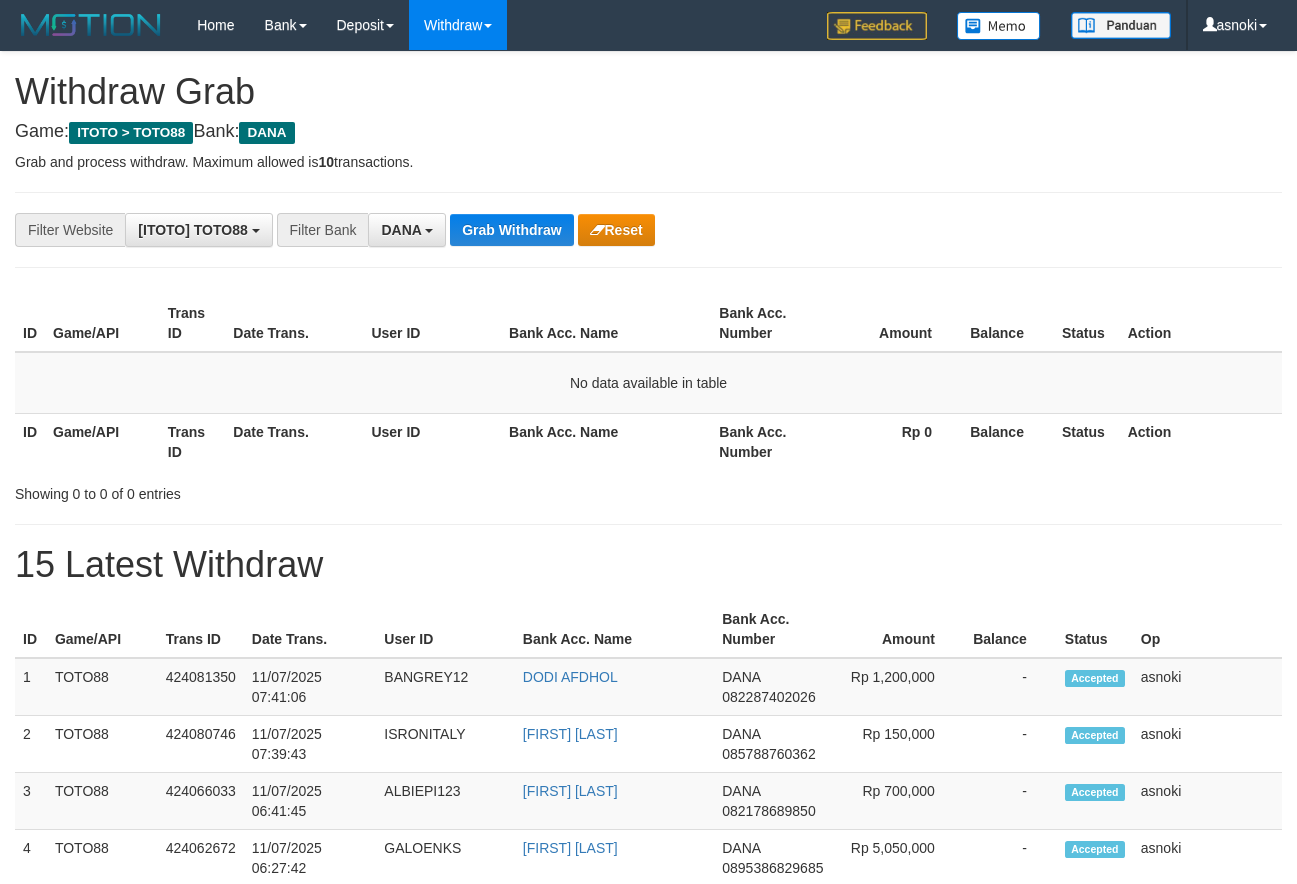 scroll, scrollTop: 0, scrollLeft: 0, axis: both 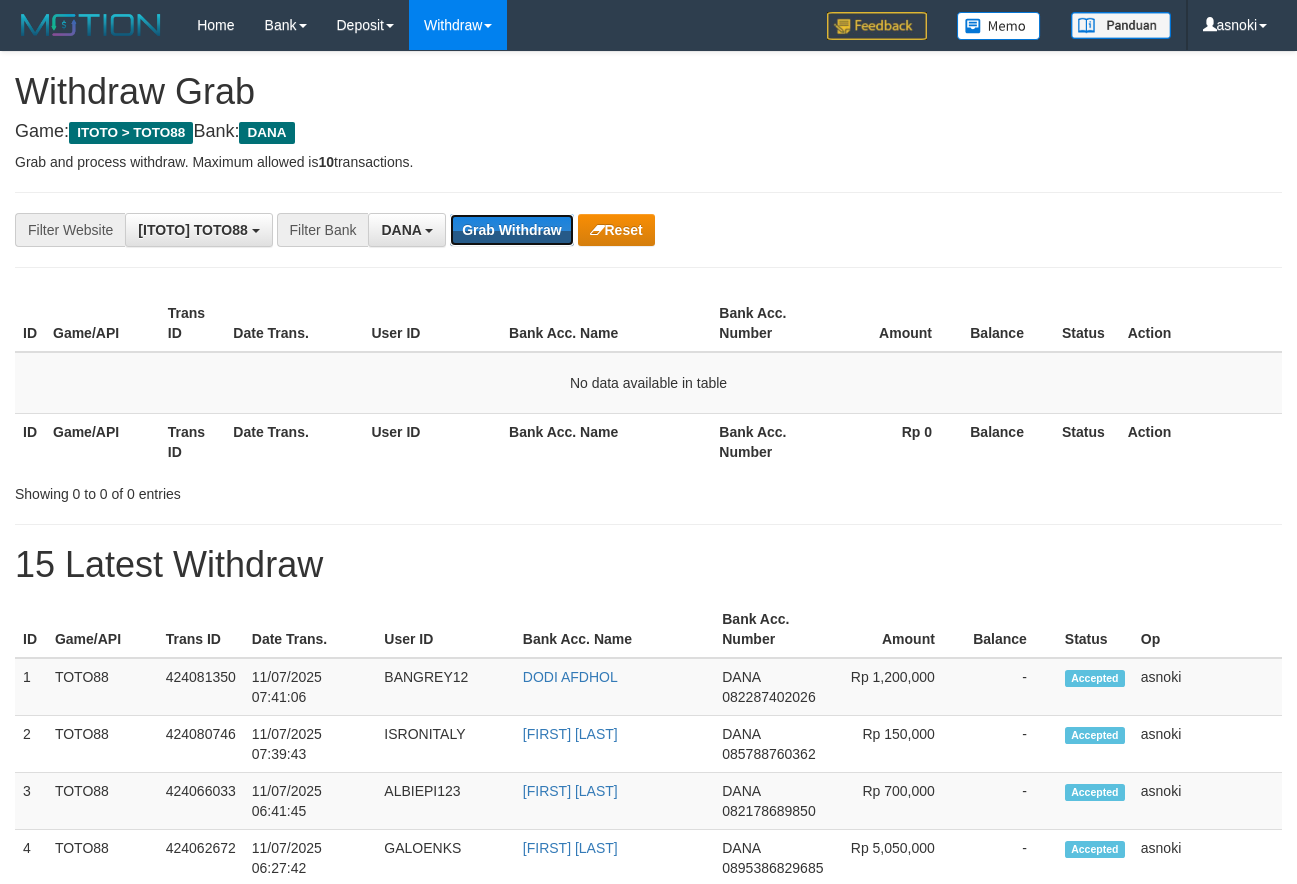 click on "Grab Withdraw" at bounding box center [511, 230] 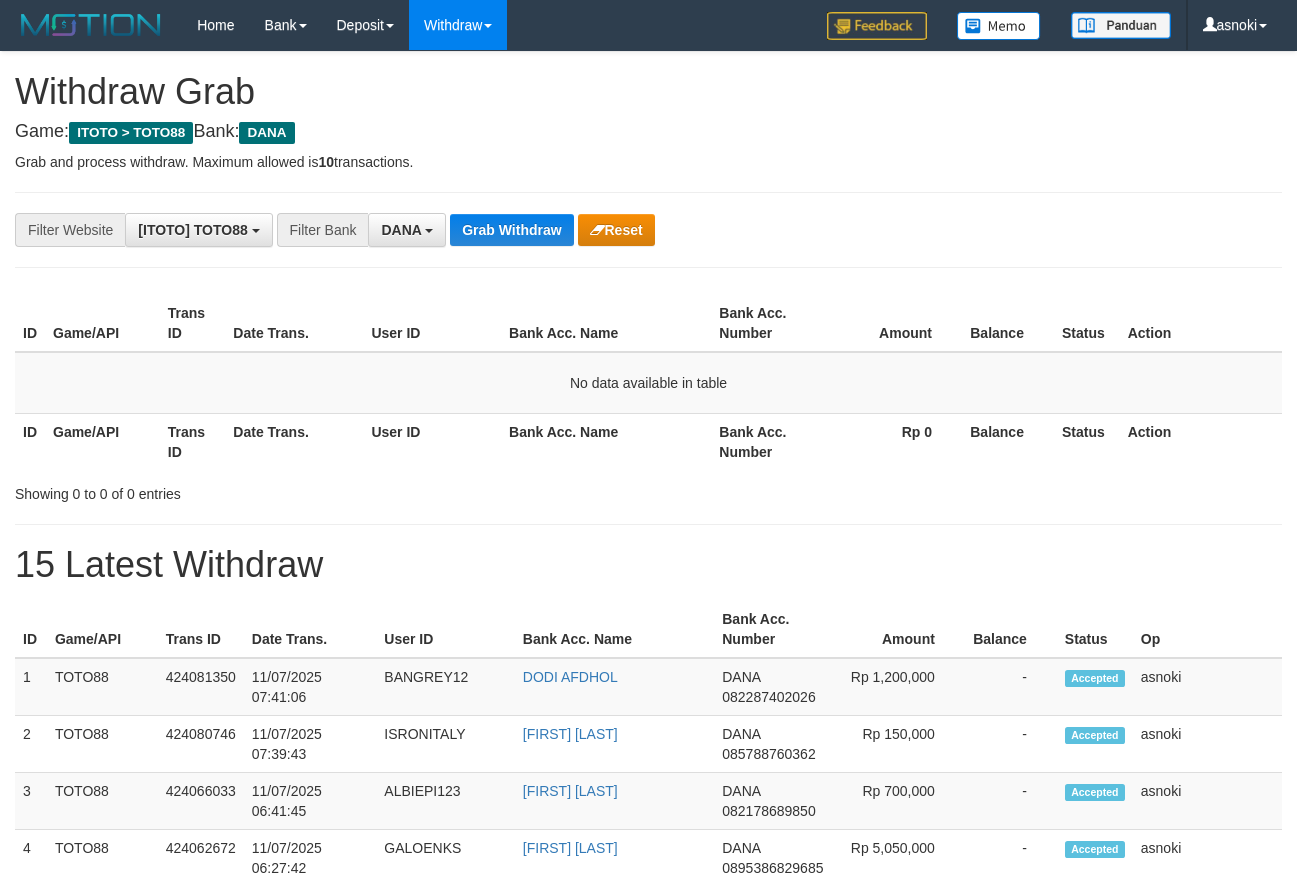 scroll, scrollTop: 0, scrollLeft: 0, axis: both 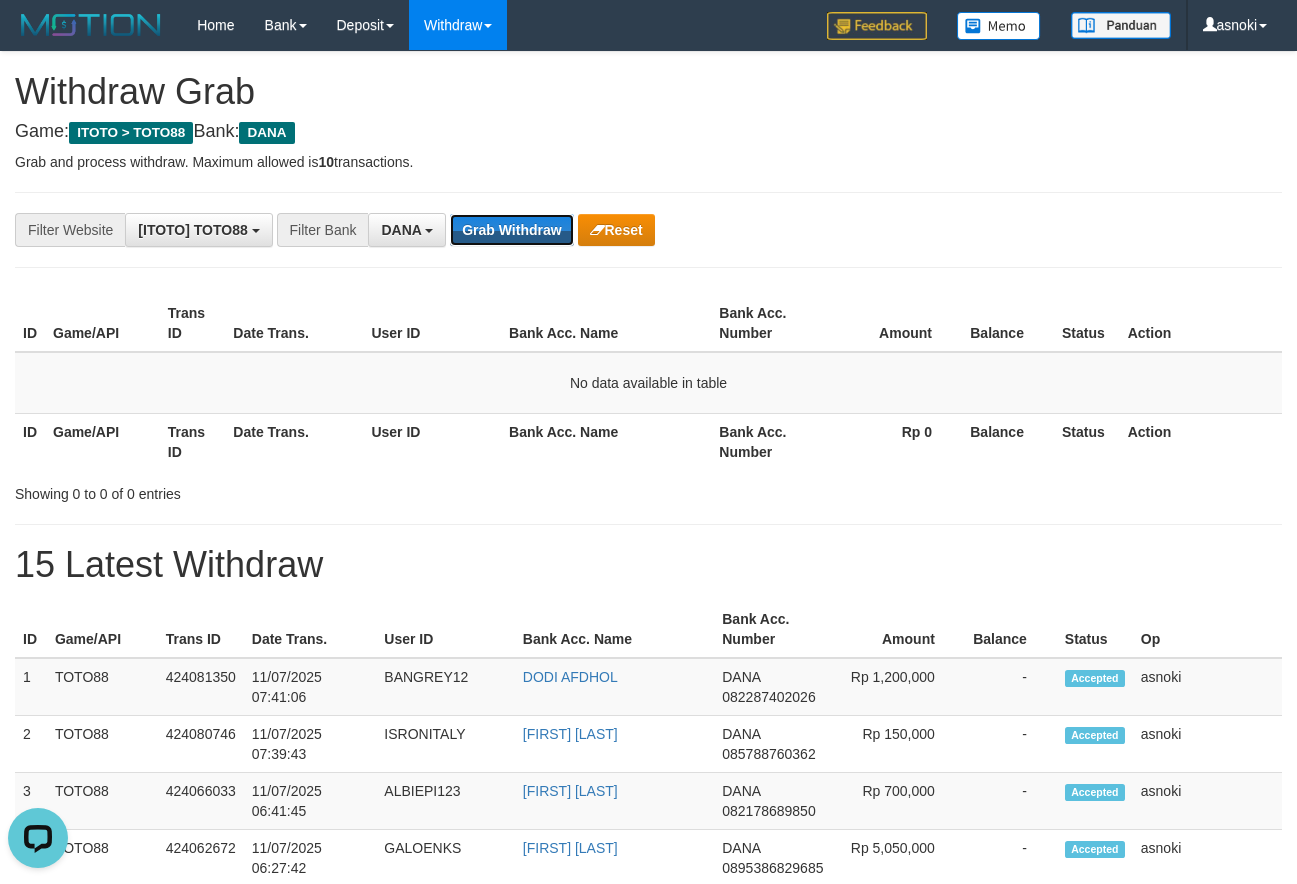 click on "Grab Withdraw" at bounding box center (511, 230) 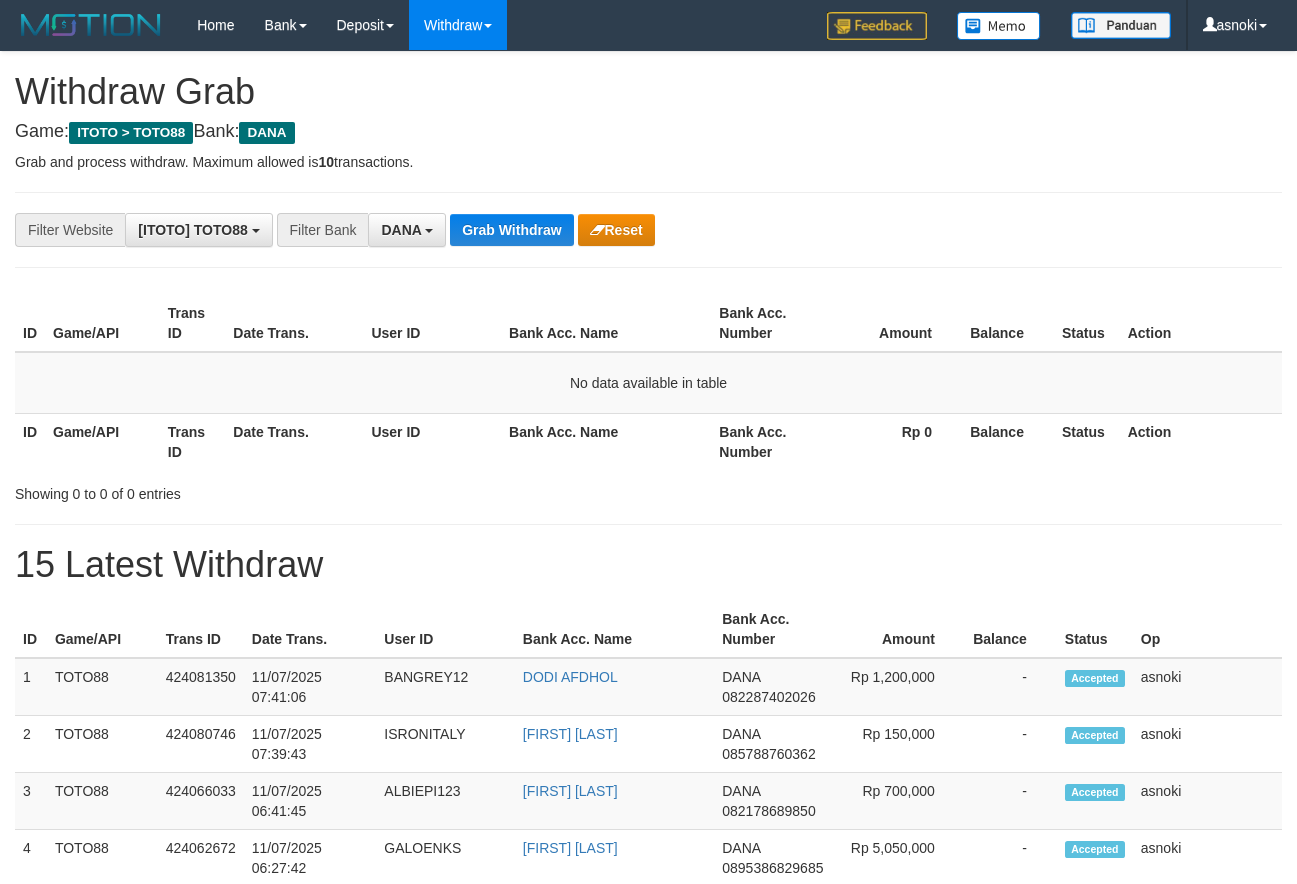 scroll, scrollTop: 0, scrollLeft: 0, axis: both 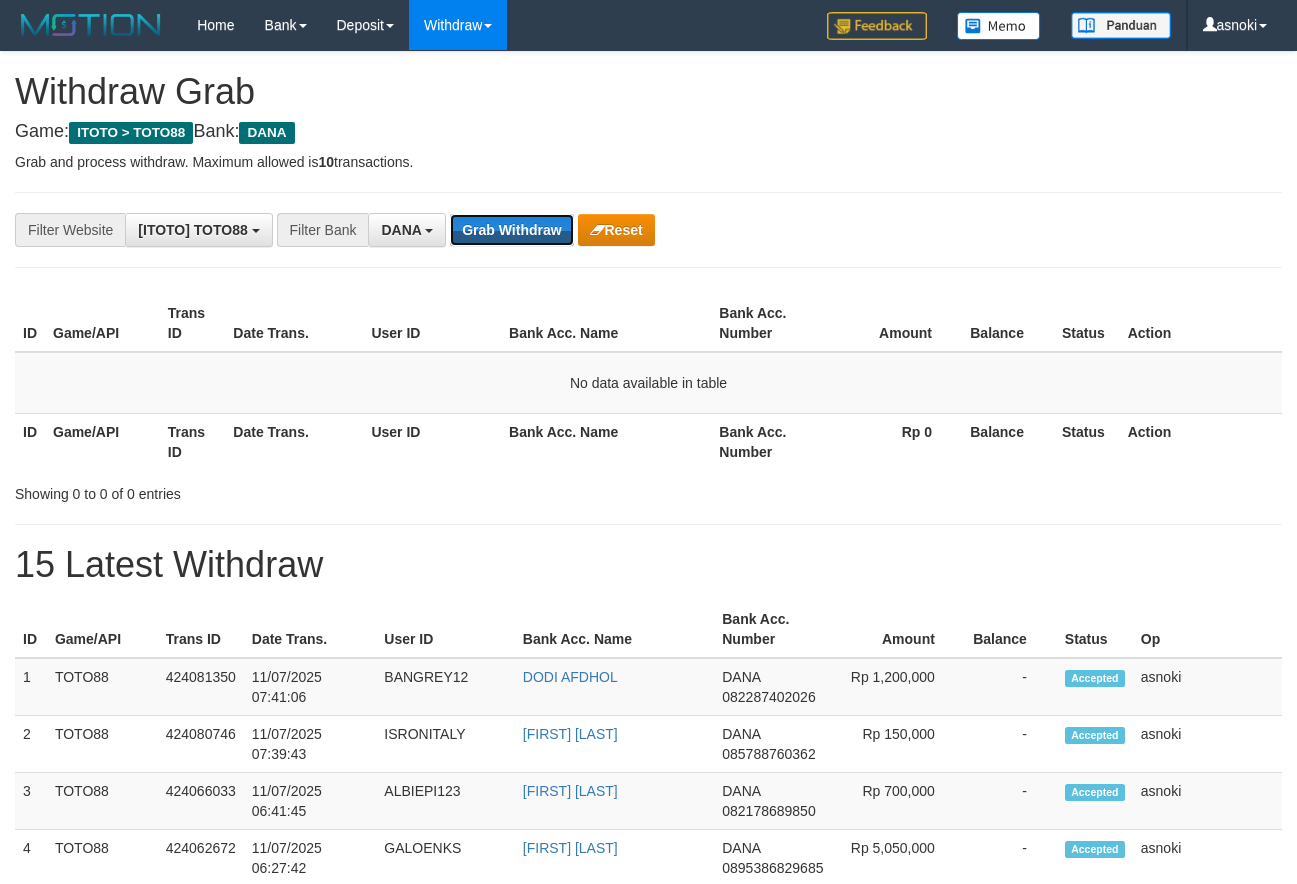 click on "Grab Withdraw" at bounding box center (511, 230) 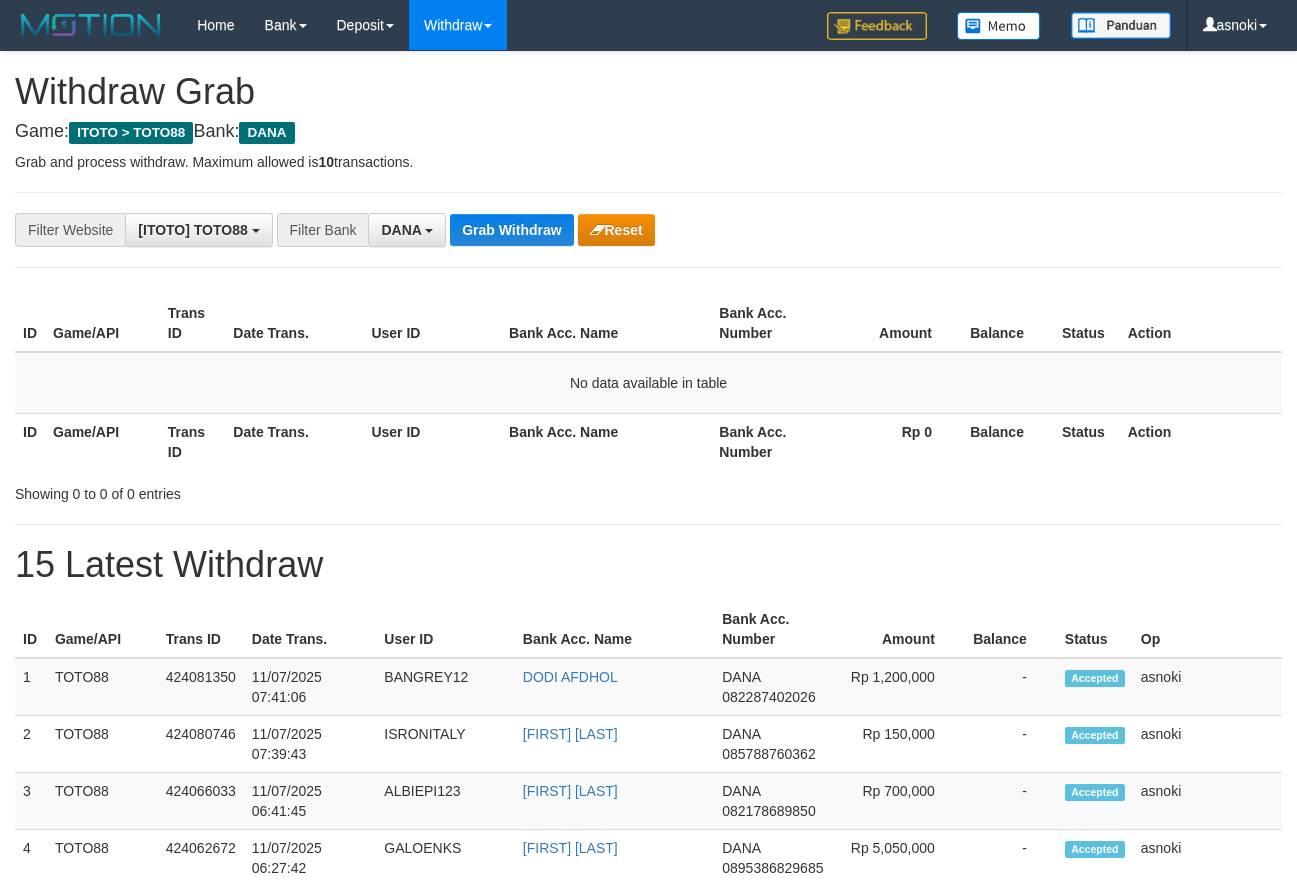scroll, scrollTop: 0, scrollLeft: 0, axis: both 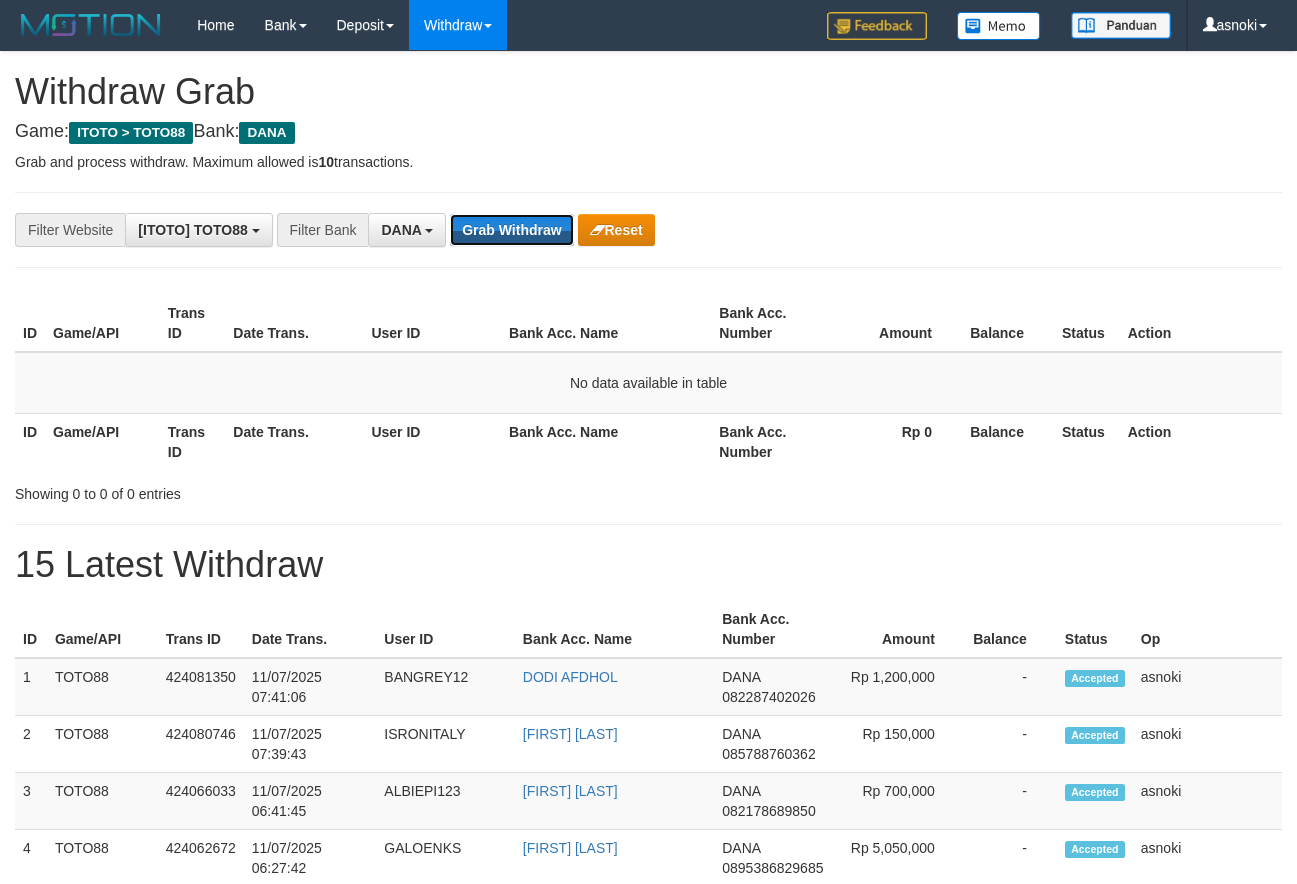 click on "Grab Withdraw" at bounding box center [511, 230] 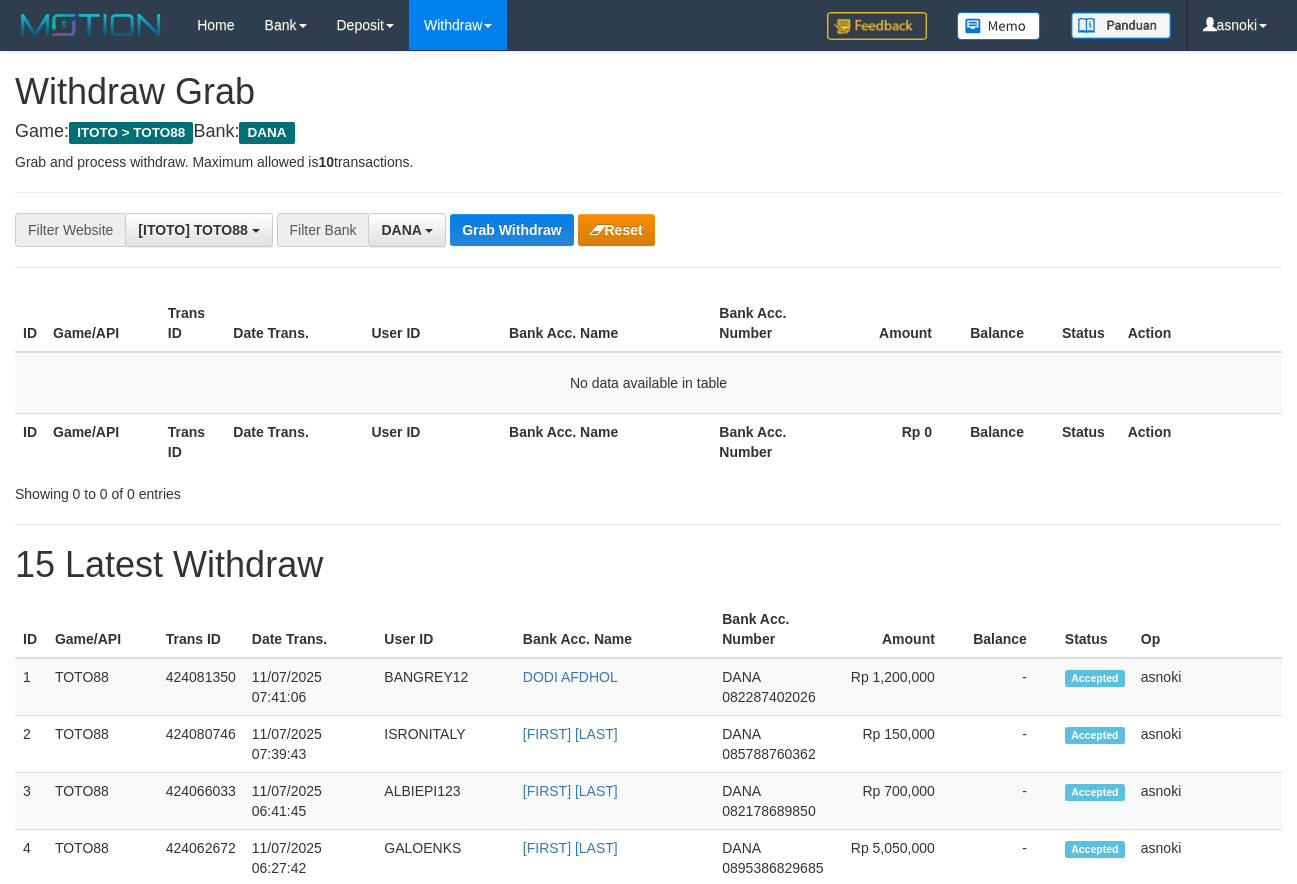 scroll, scrollTop: 0, scrollLeft: 0, axis: both 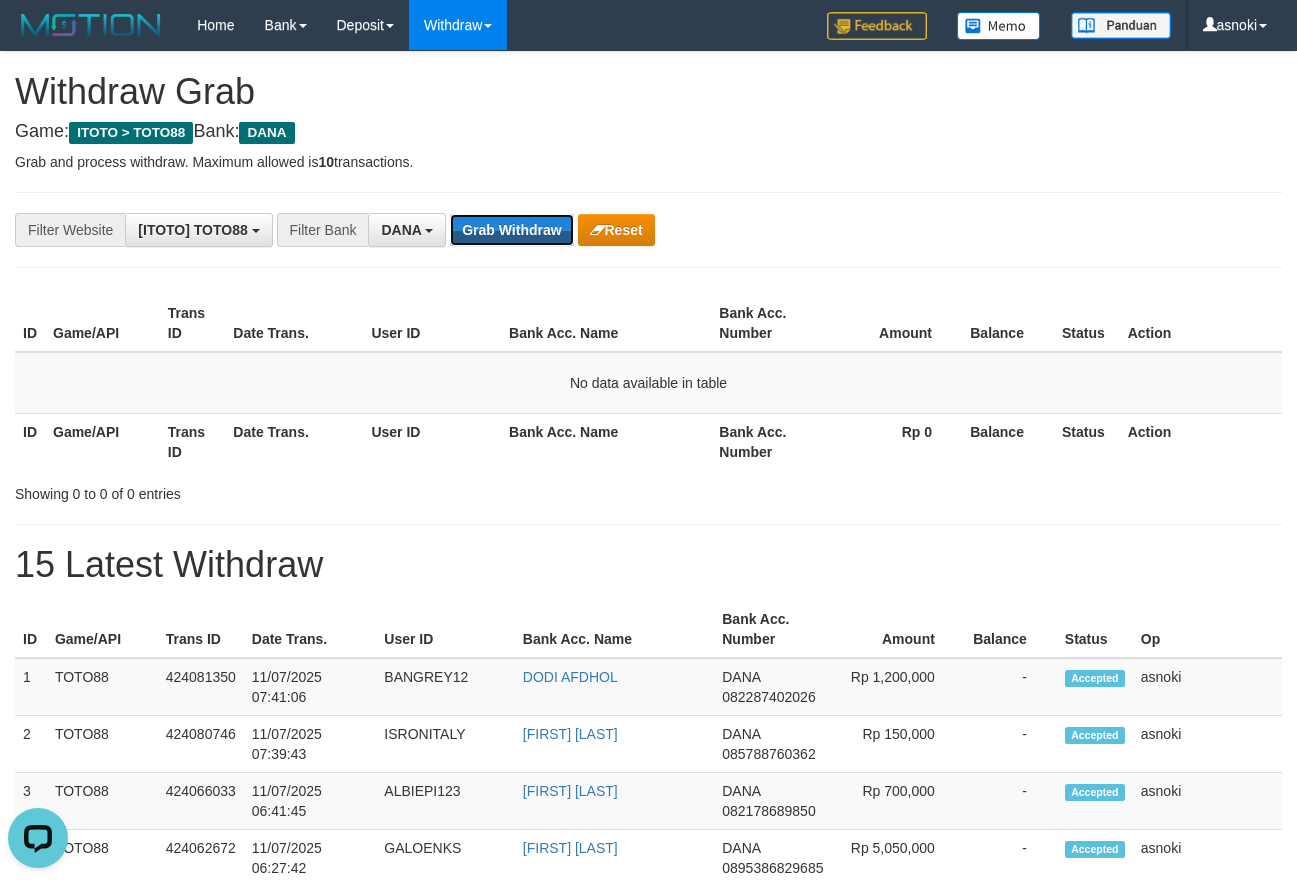 click on "Grab Withdraw" at bounding box center (511, 230) 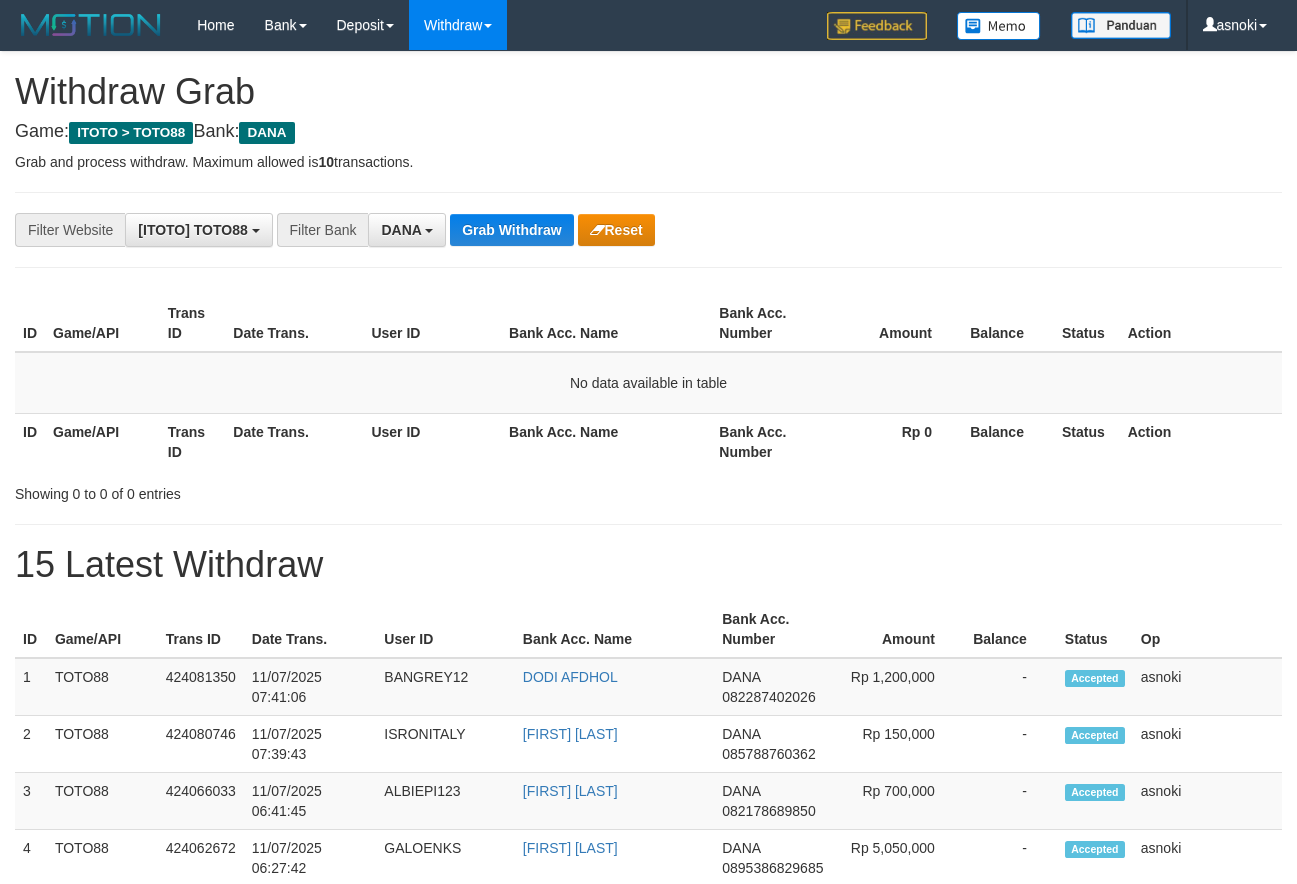 scroll, scrollTop: 0, scrollLeft: 0, axis: both 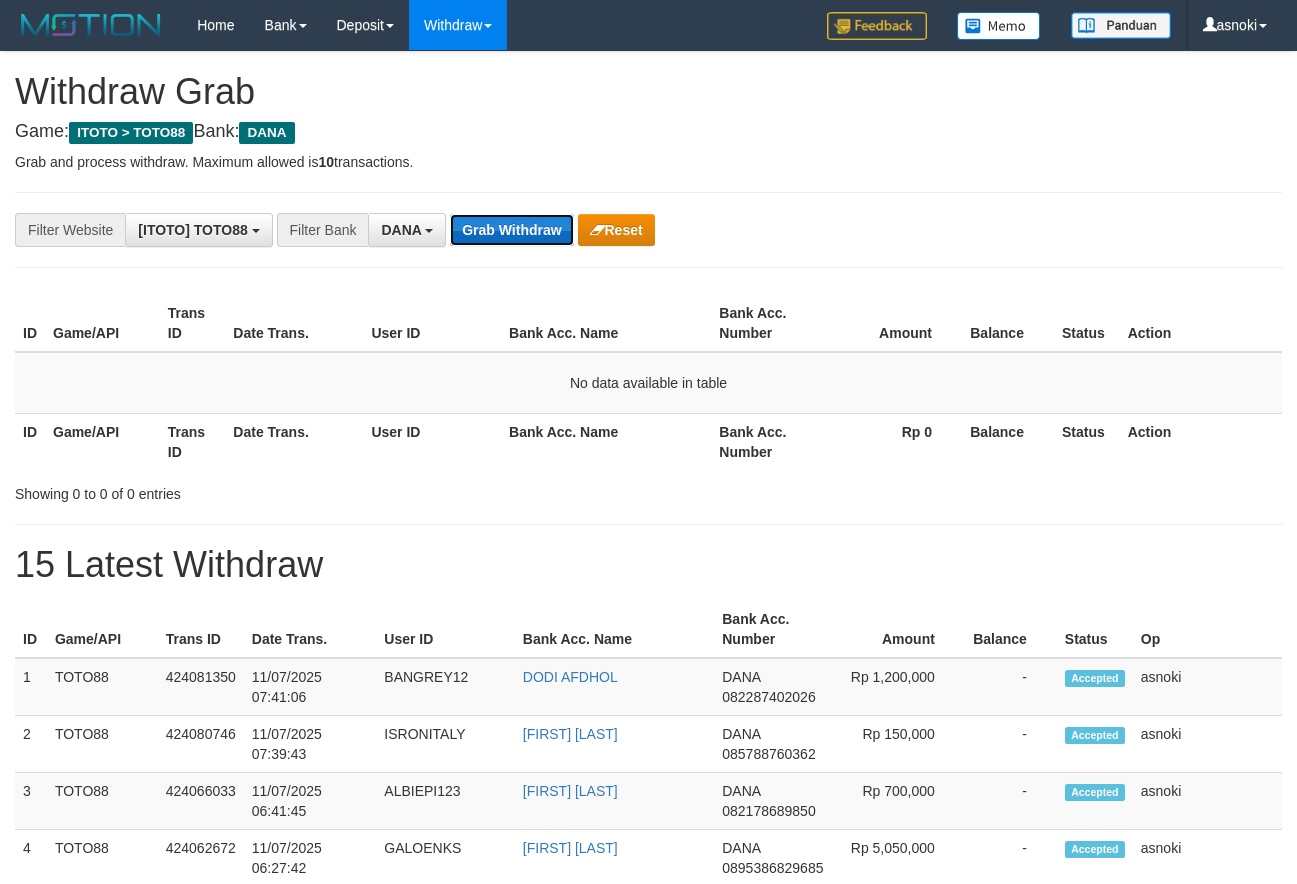 click on "Grab Withdraw" at bounding box center [511, 230] 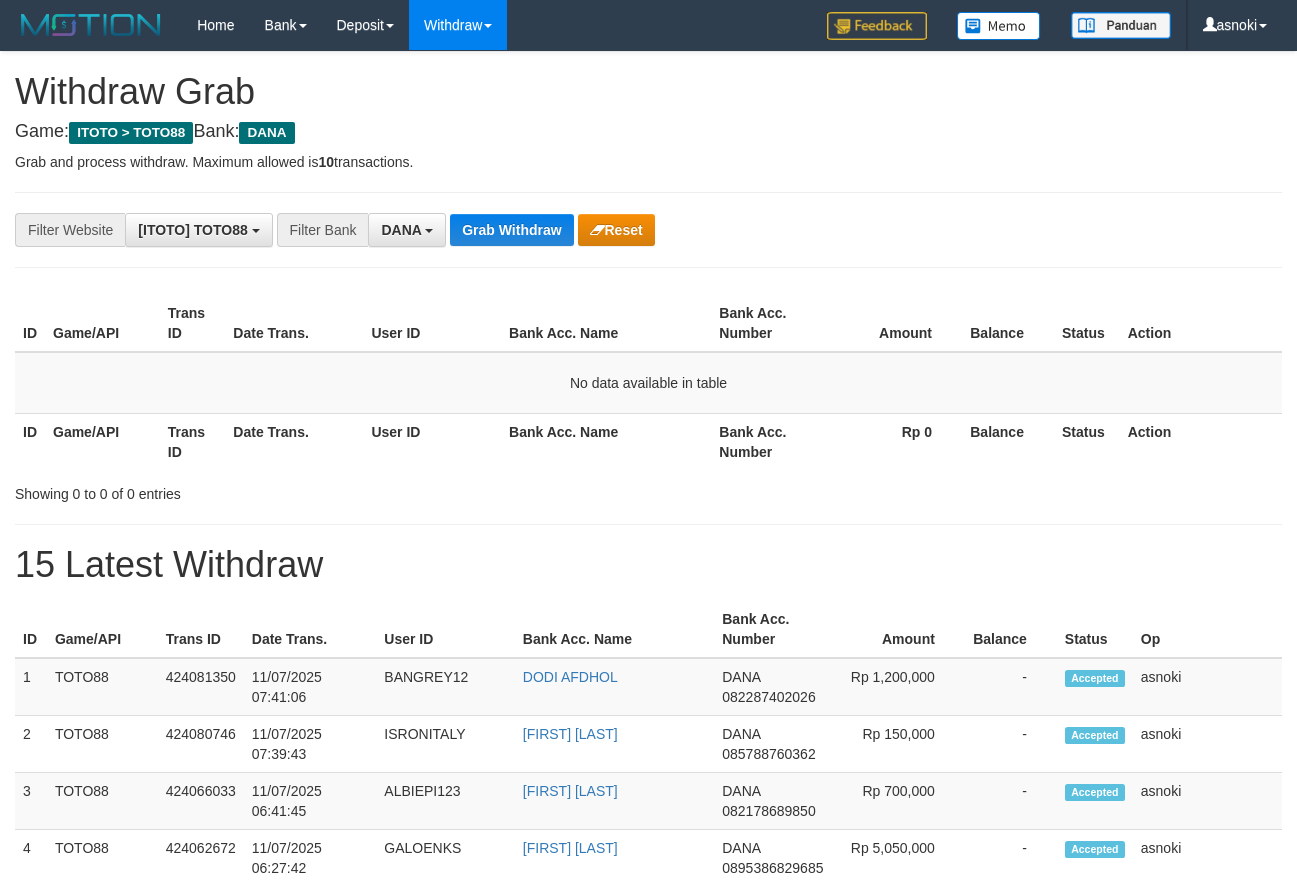 scroll, scrollTop: 0, scrollLeft: 0, axis: both 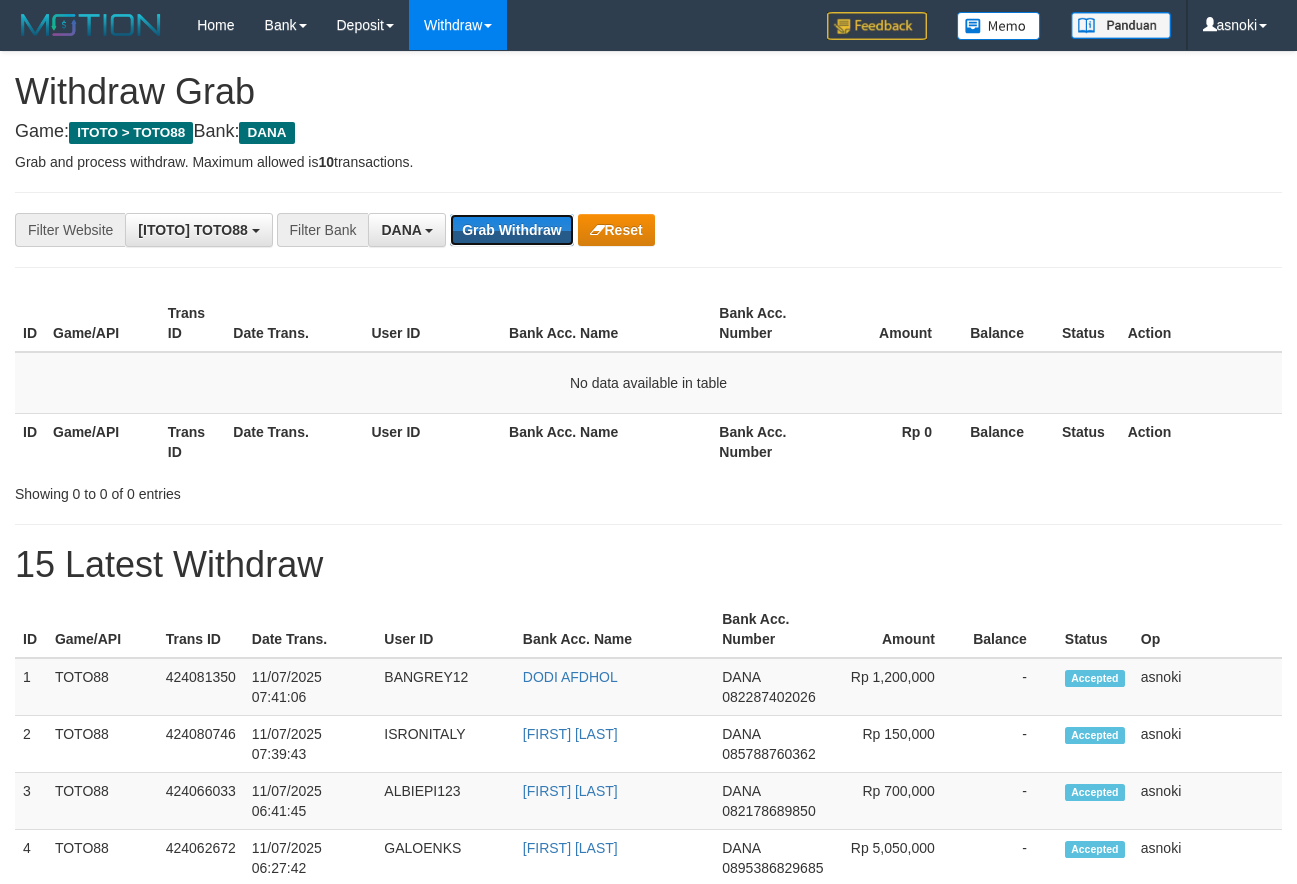 click on "Grab Withdraw" at bounding box center (511, 230) 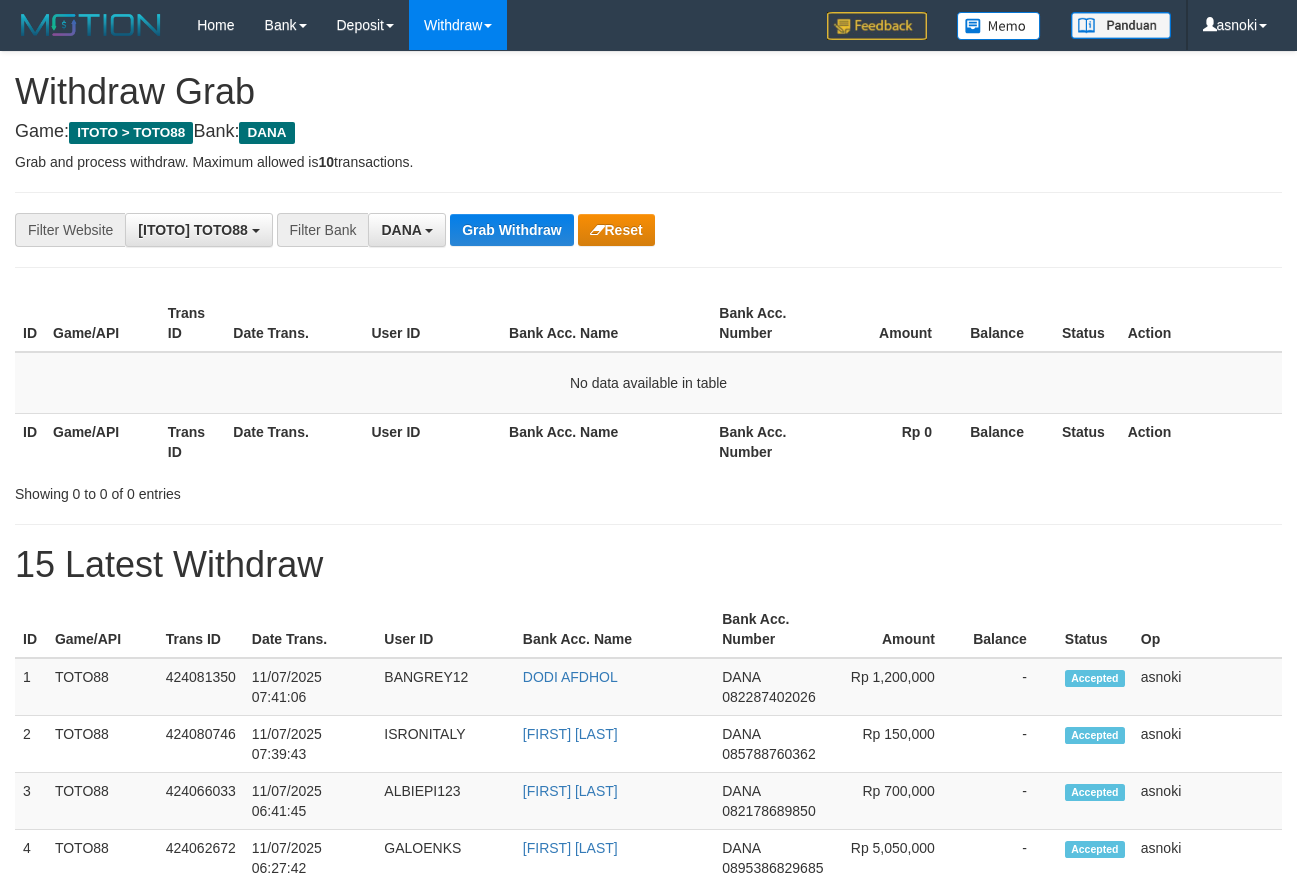 scroll, scrollTop: 0, scrollLeft: 0, axis: both 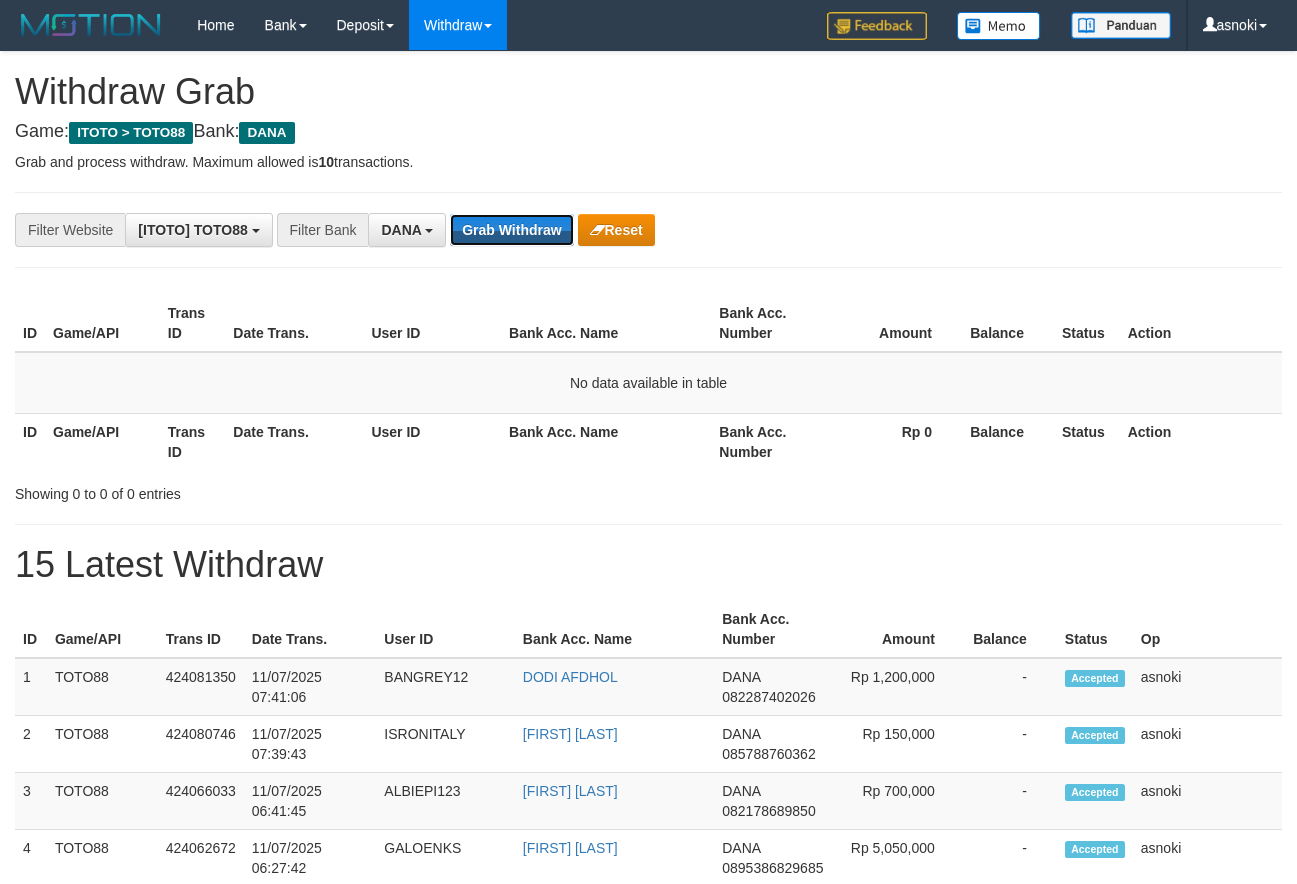 click on "Grab Withdraw" at bounding box center [511, 230] 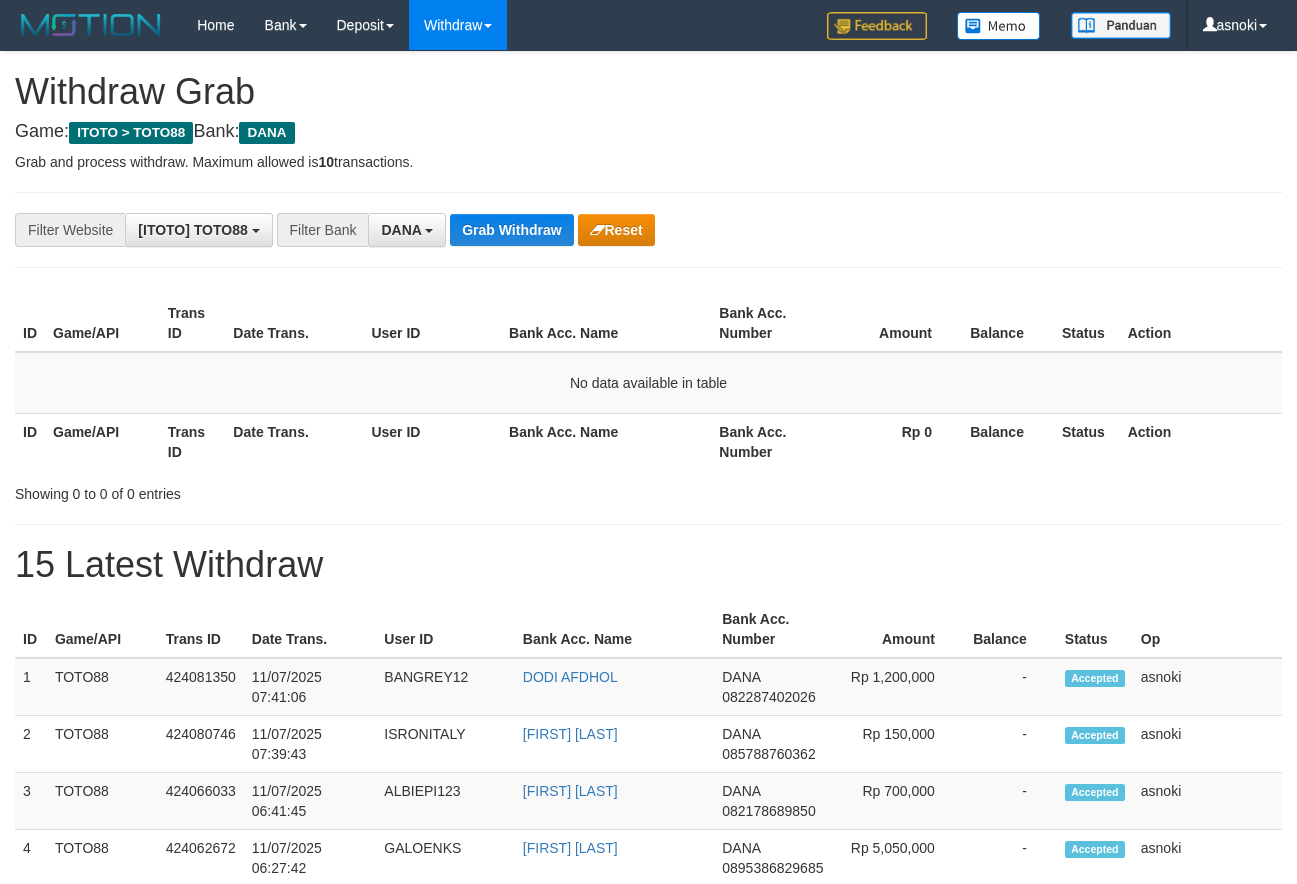 scroll, scrollTop: 0, scrollLeft: 0, axis: both 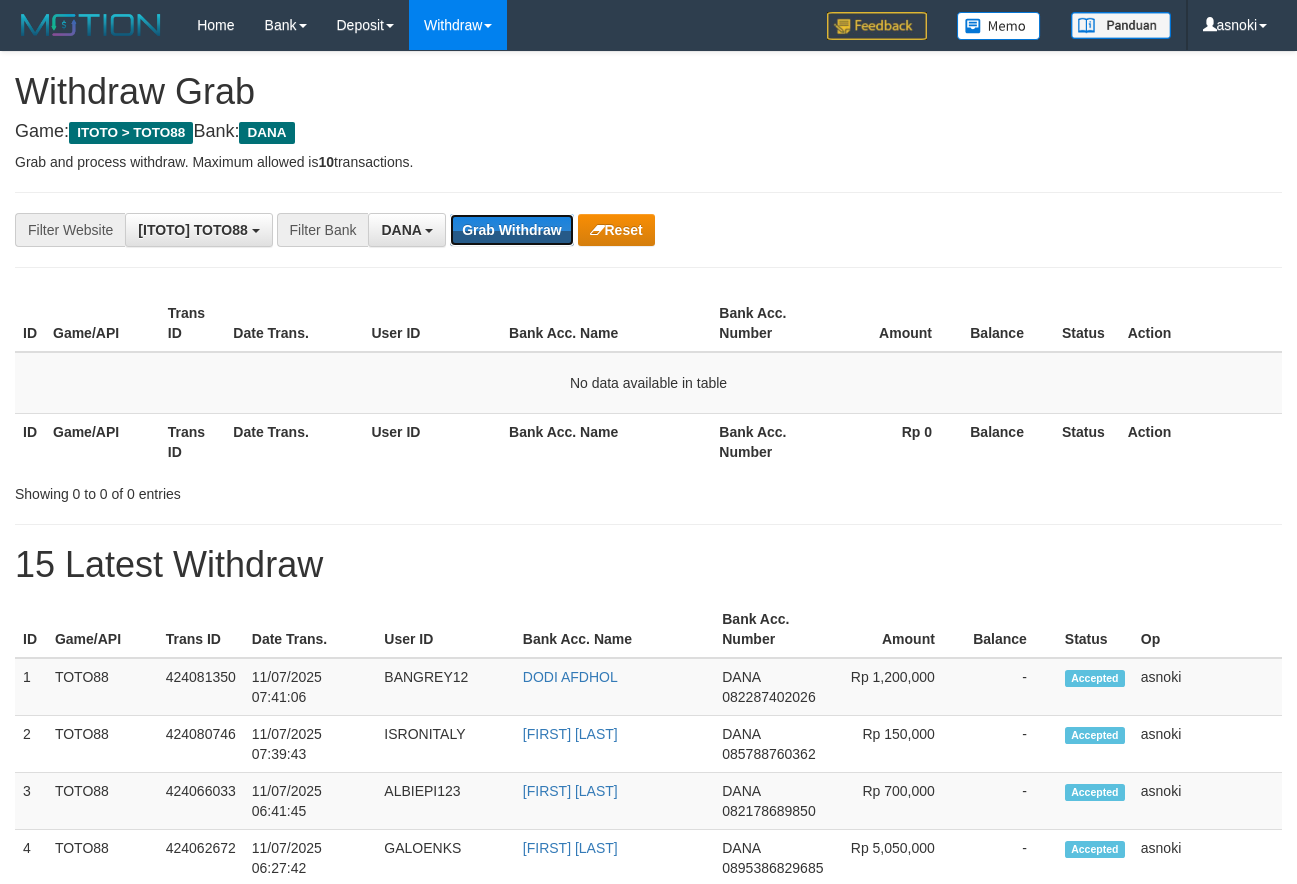 click on "Grab Withdraw" at bounding box center (511, 230) 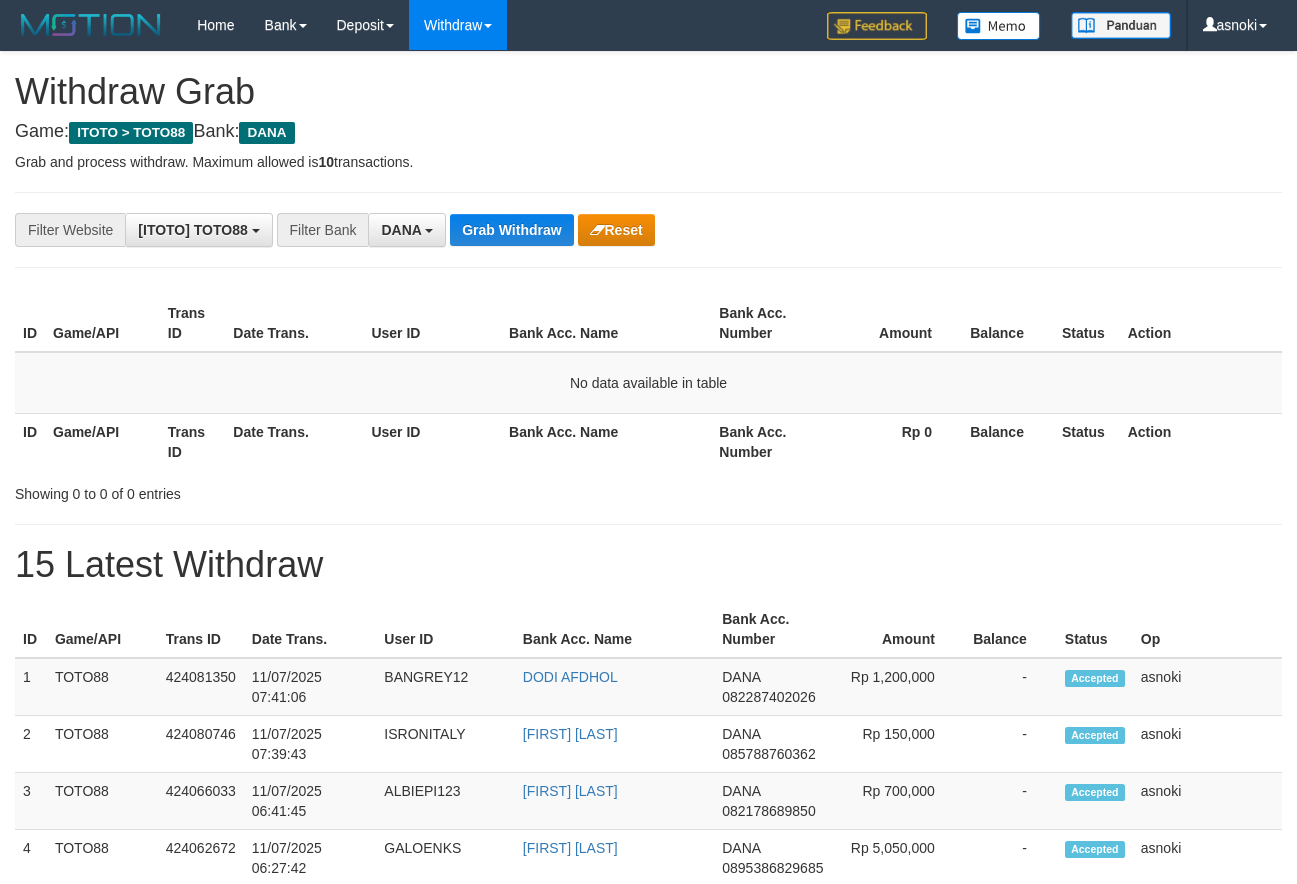 scroll, scrollTop: 0, scrollLeft: 0, axis: both 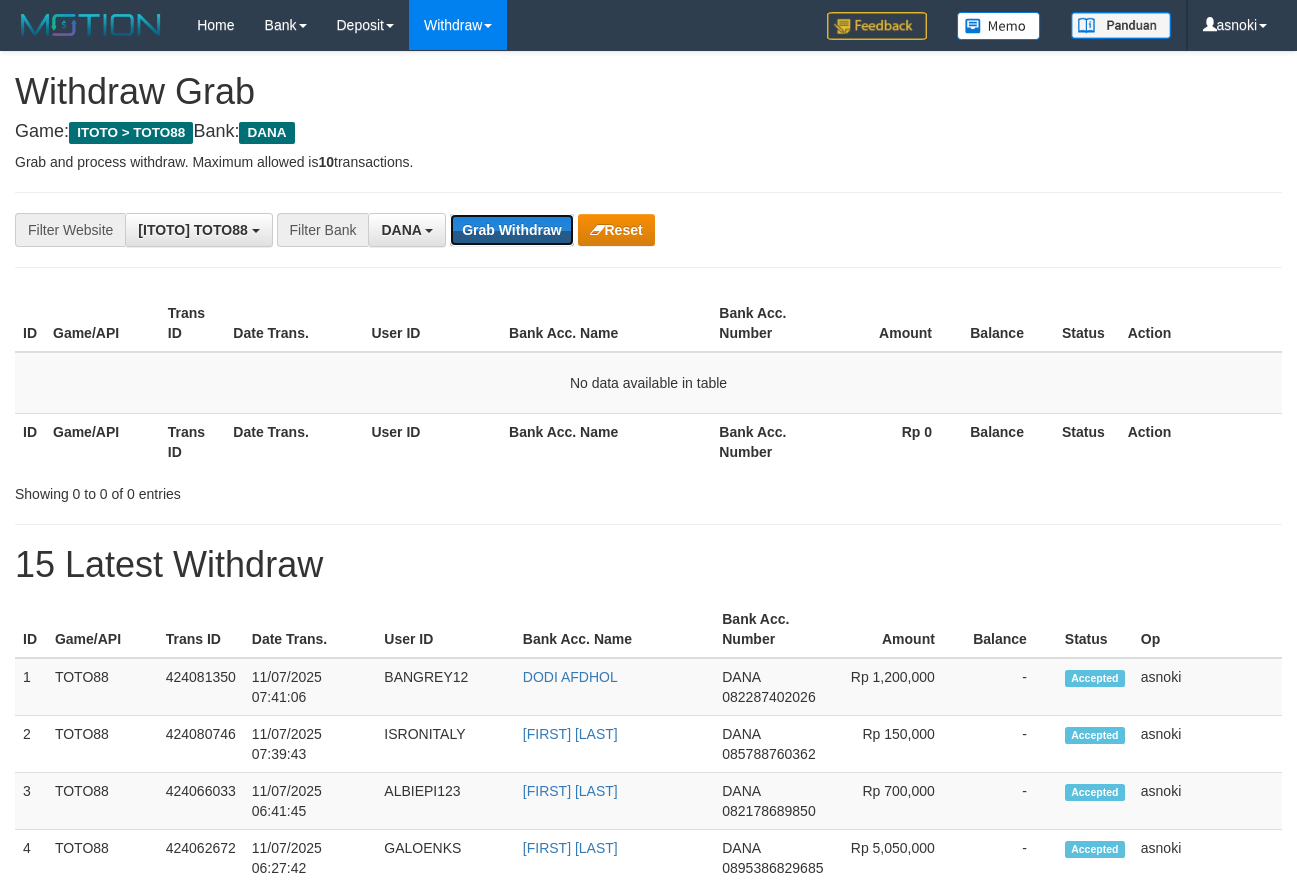 click on "Grab Withdraw" at bounding box center [511, 230] 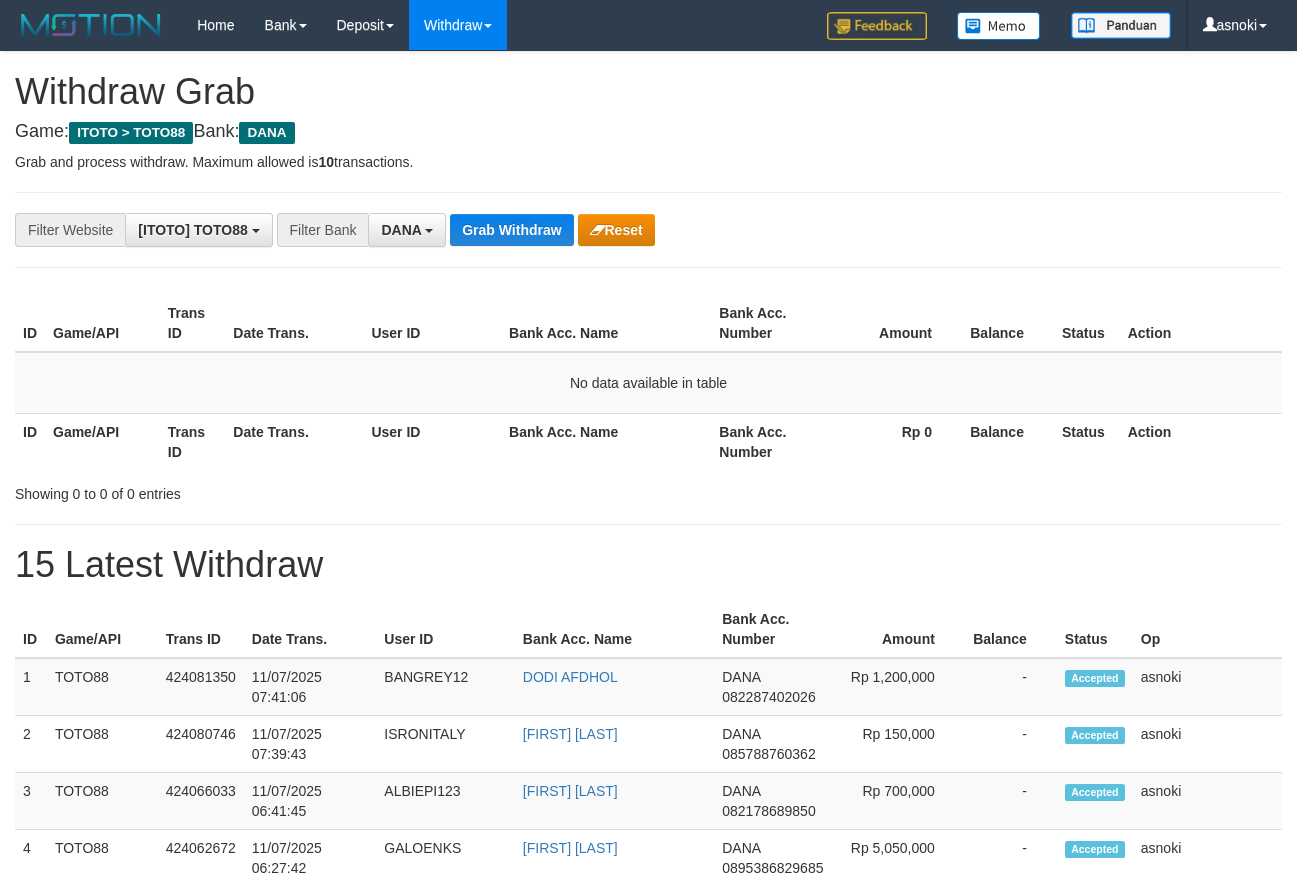 scroll, scrollTop: 0, scrollLeft: 0, axis: both 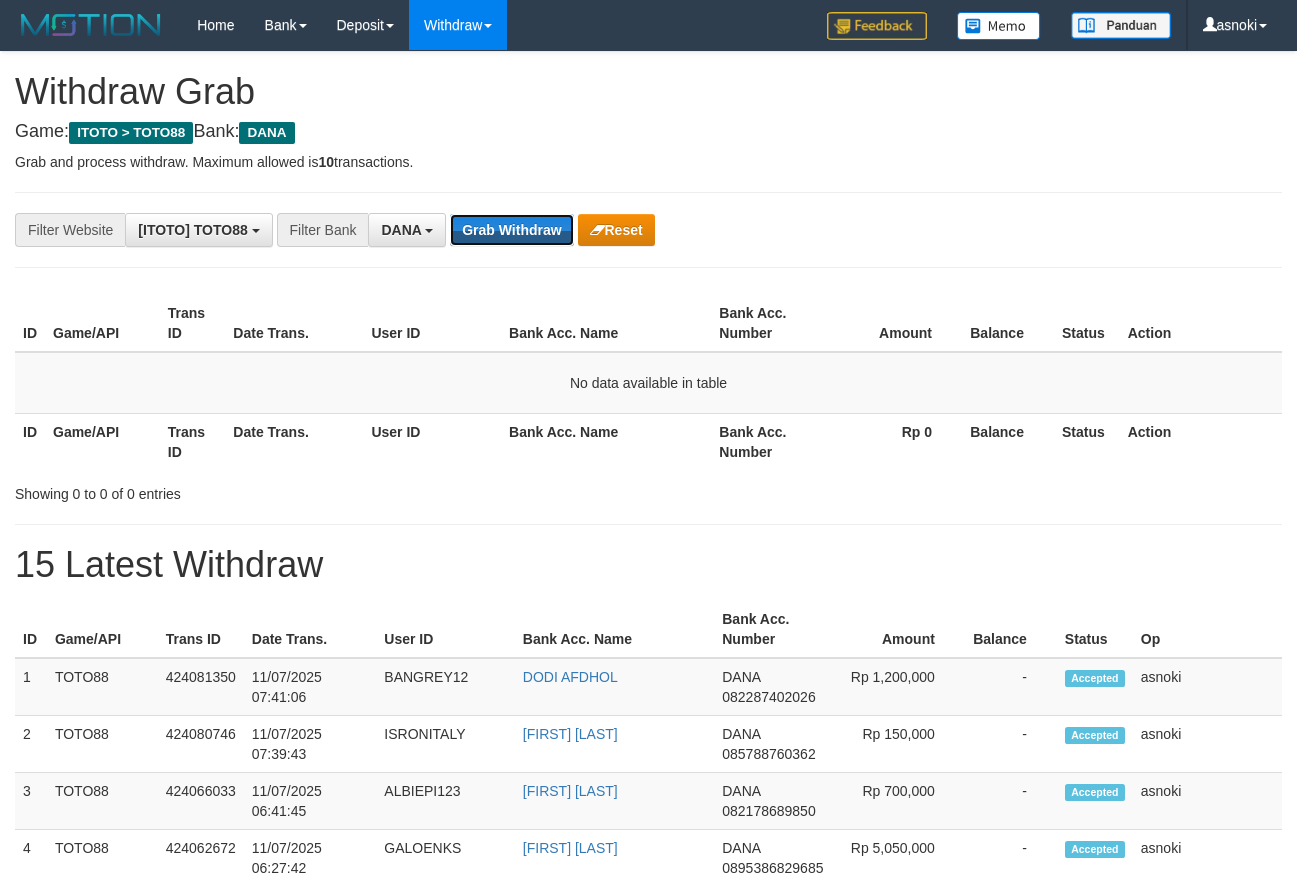 click on "Grab Withdraw" at bounding box center [511, 230] 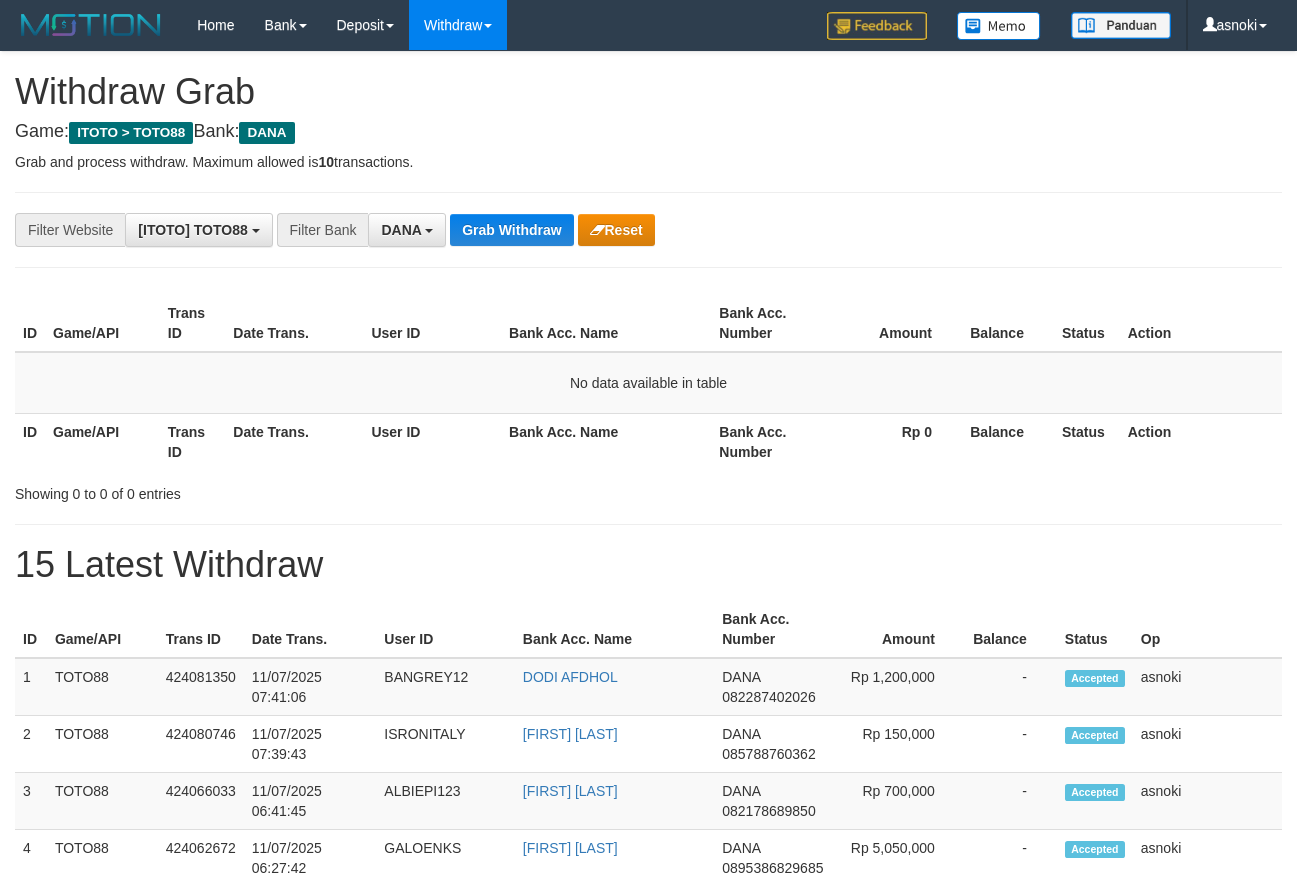 scroll, scrollTop: 0, scrollLeft: 0, axis: both 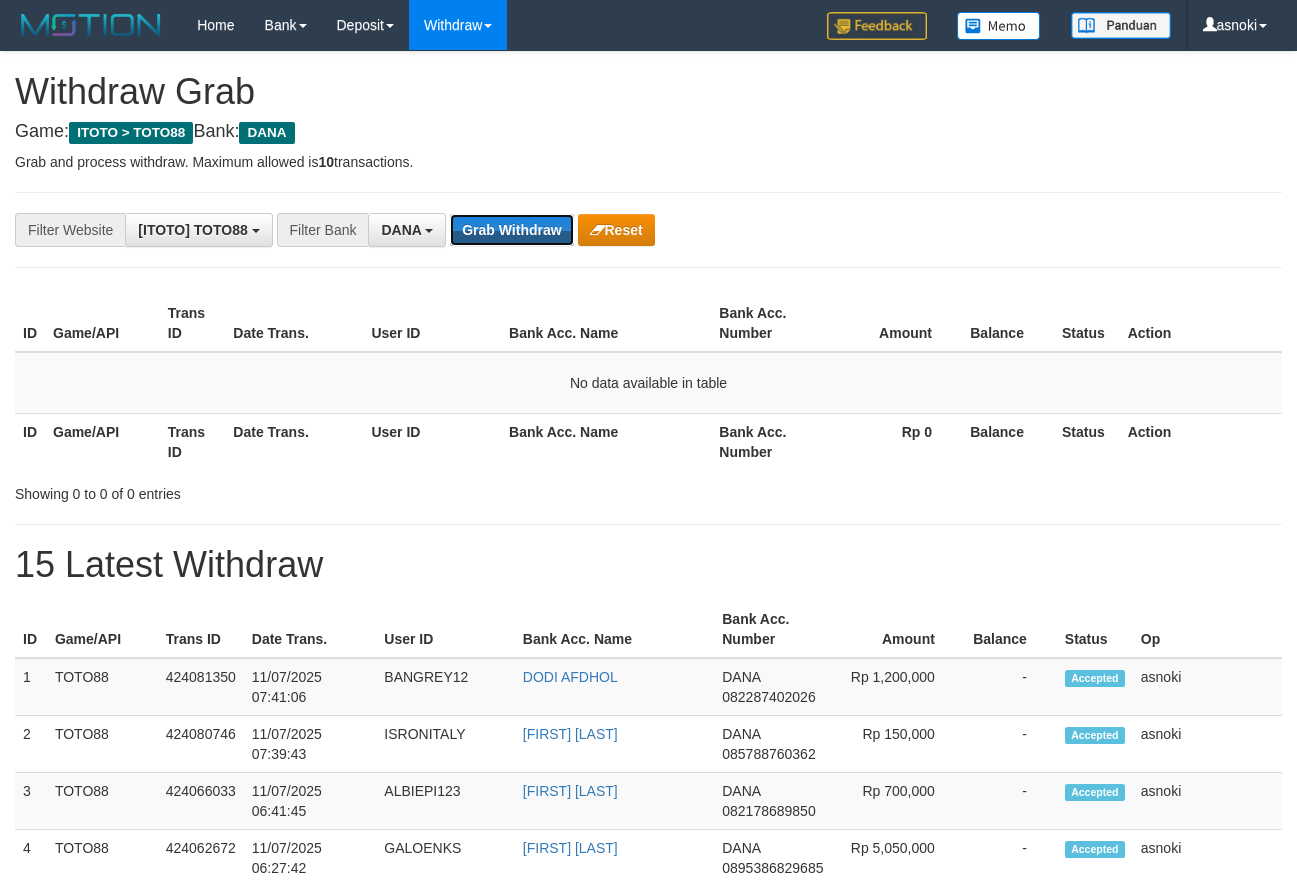 click on "Grab Withdraw" at bounding box center [511, 230] 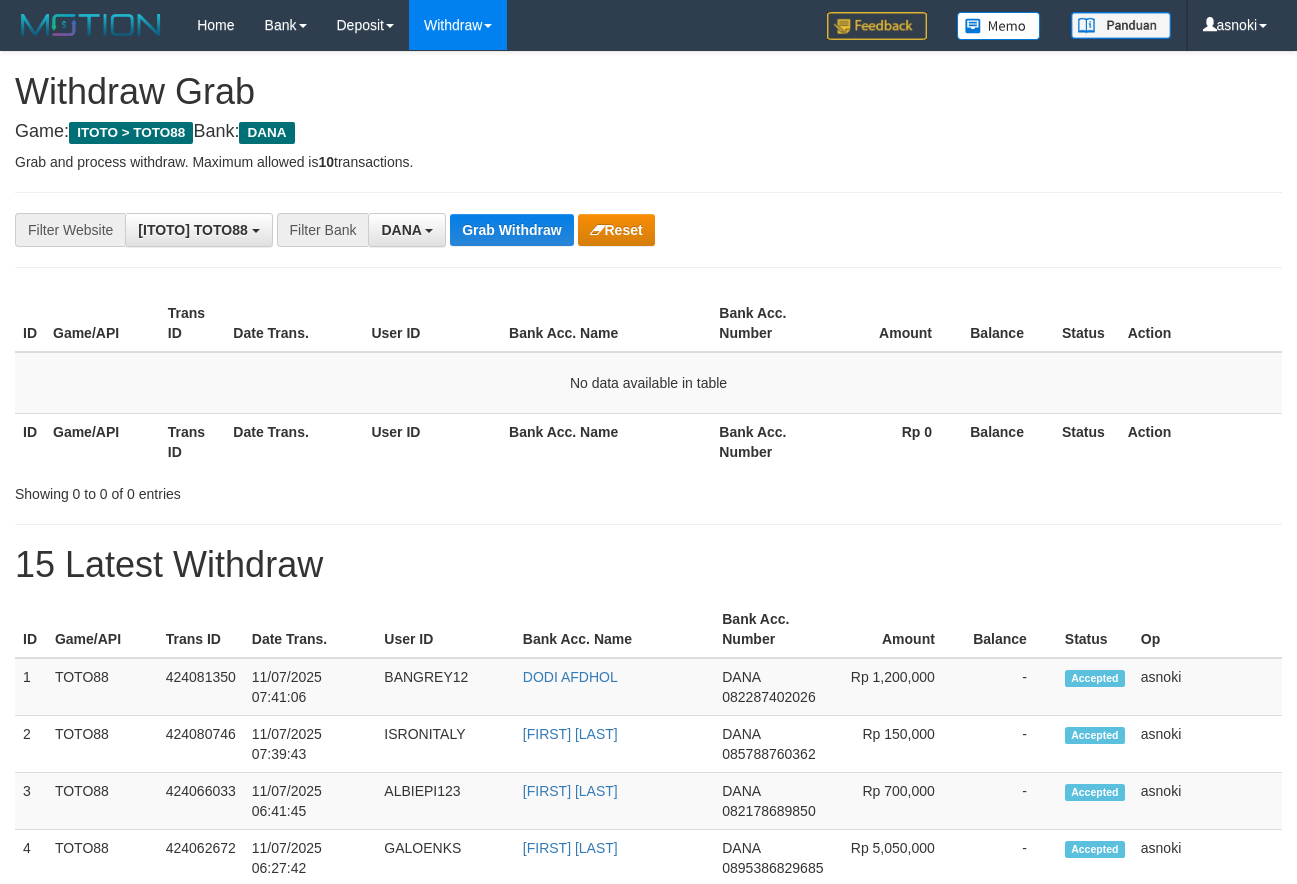 scroll, scrollTop: 0, scrollLeft: 0, axis: both 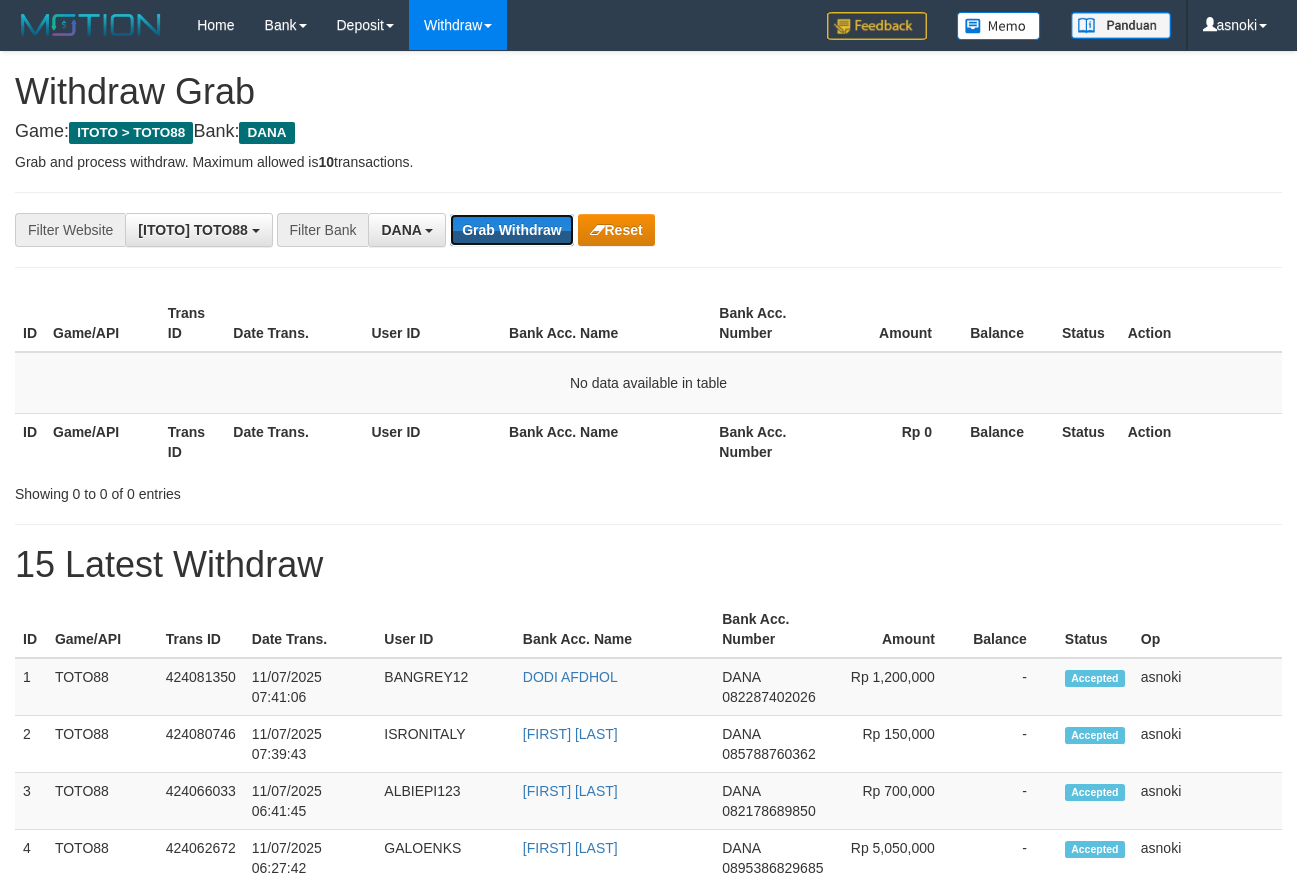 click on "Grab Withdraw" at bounding box center (511, 230) 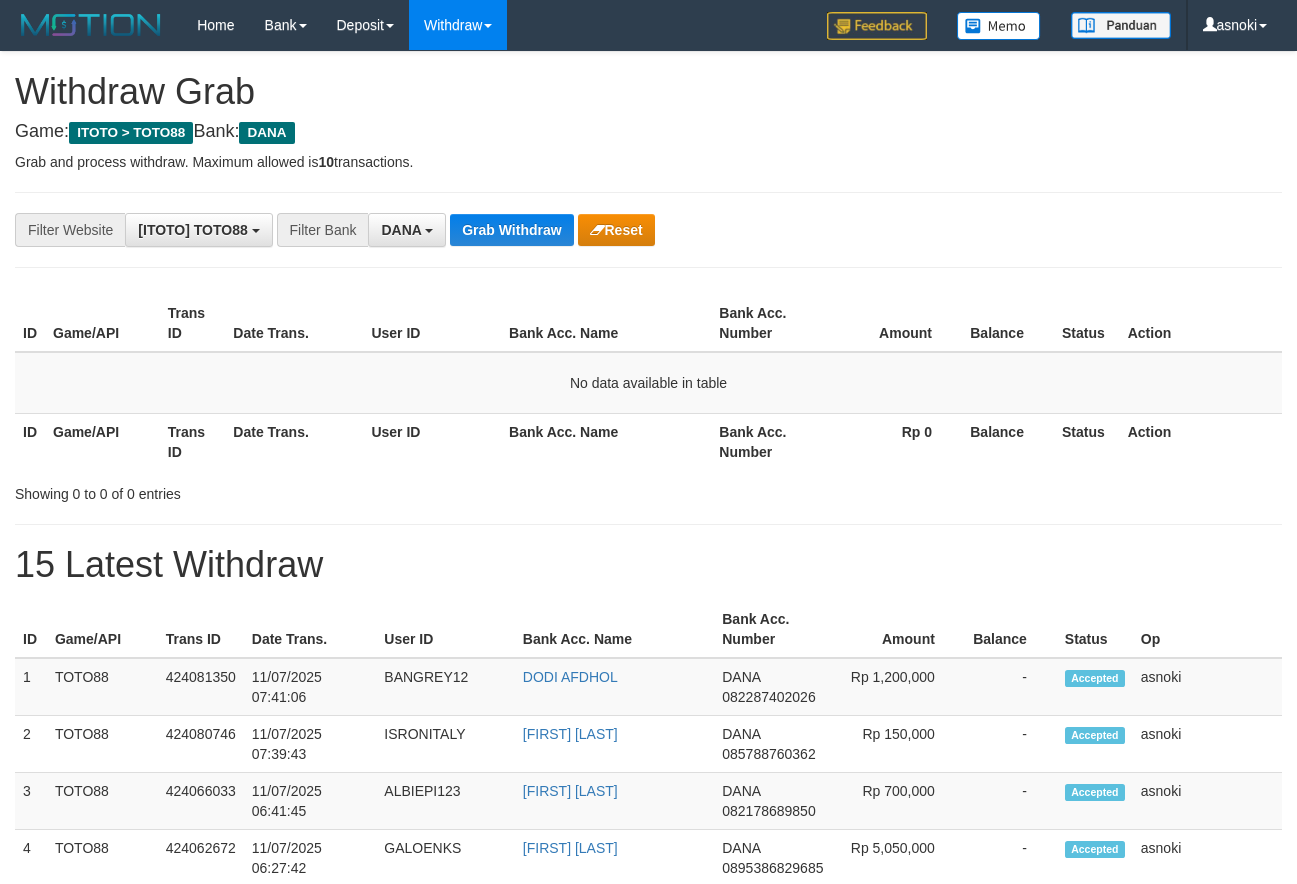 scroll, scrollTop: 0, scrollLeft: 0, axis: both 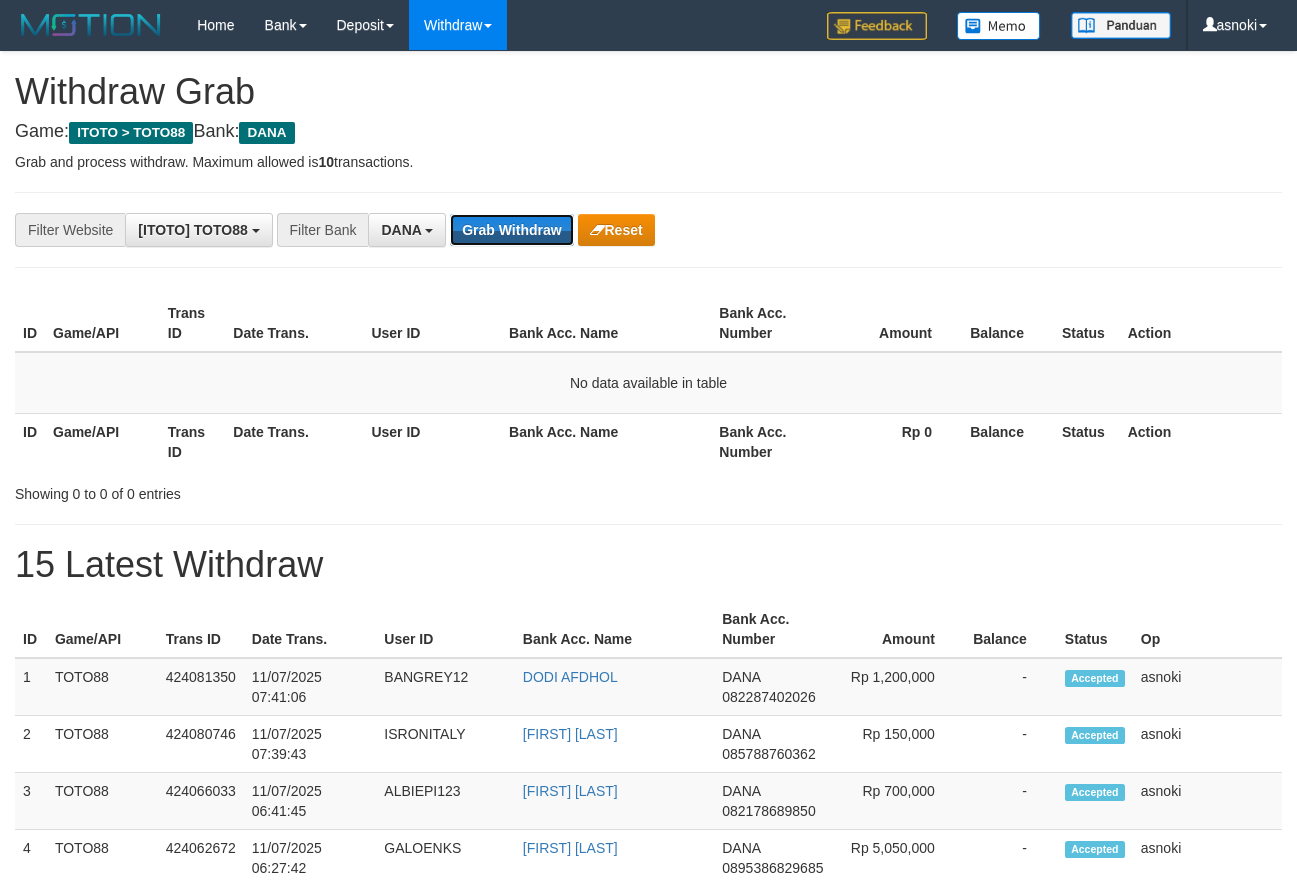 click on "Grab Withdraw" at bounding box center [511, 230] 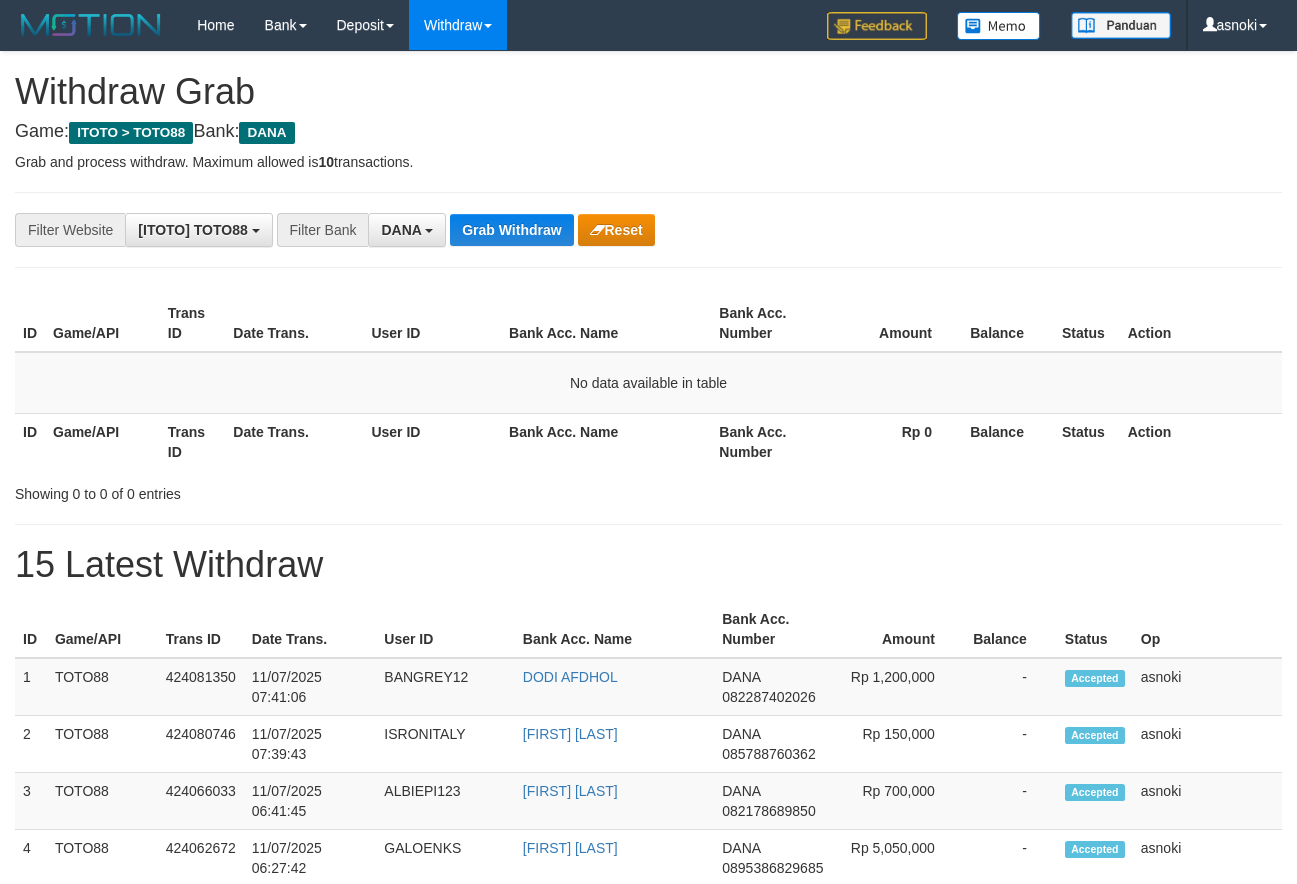 scroll, scrollTop: 0, scrollLeft: 0, axis: both 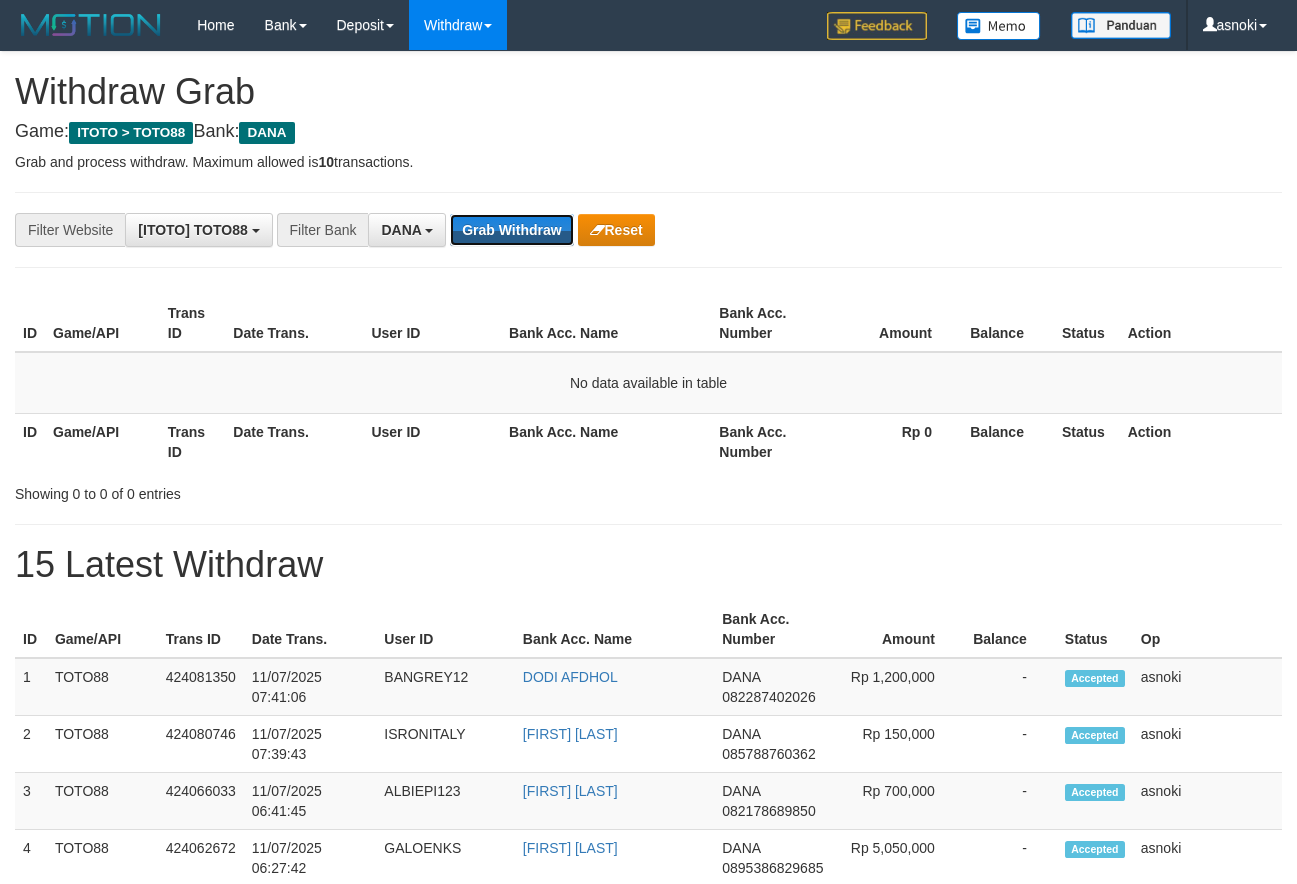 click on "Grab Withdraw" at bounding box center (511, 230) 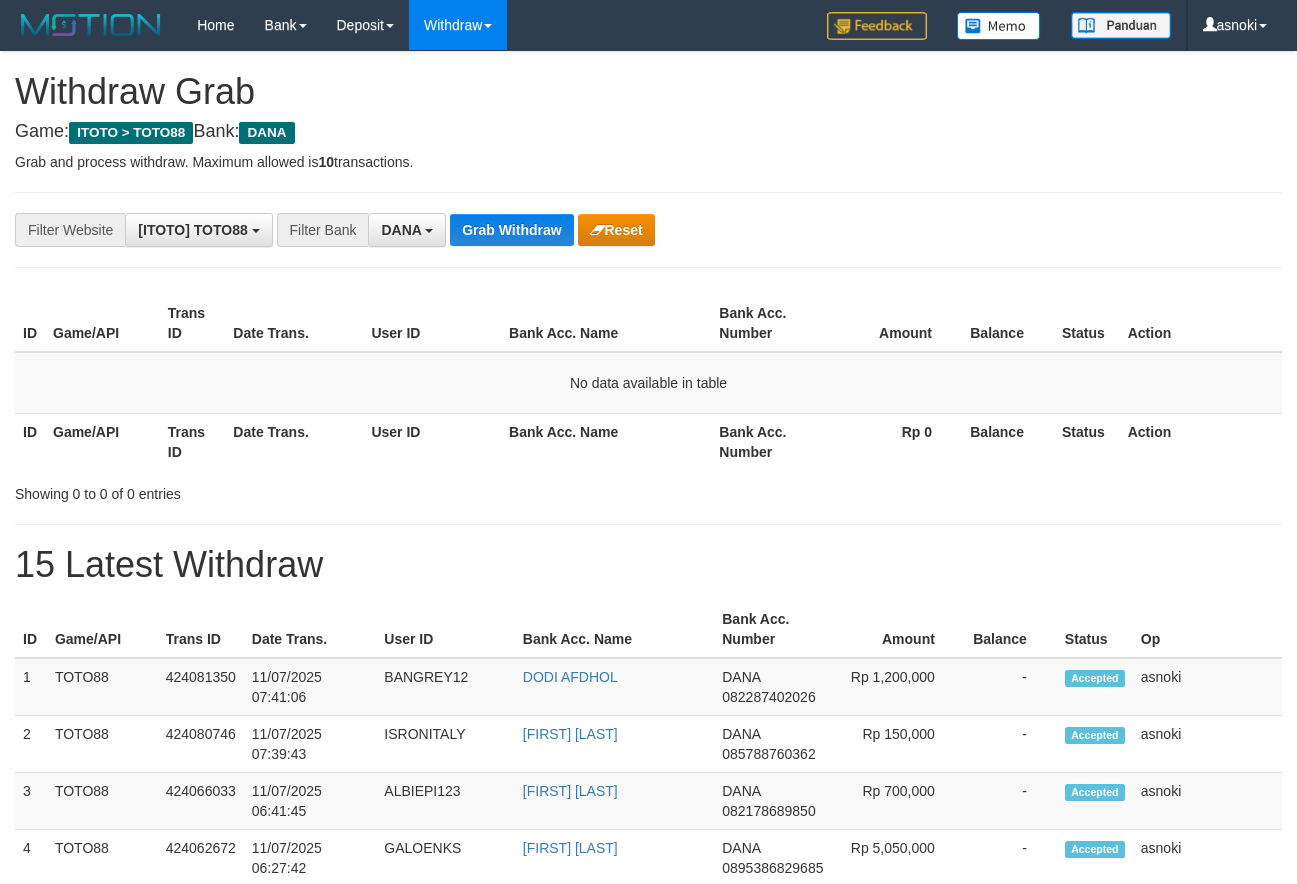 scroll, scrollTop: 0, scrollLeft: 0, axis: both 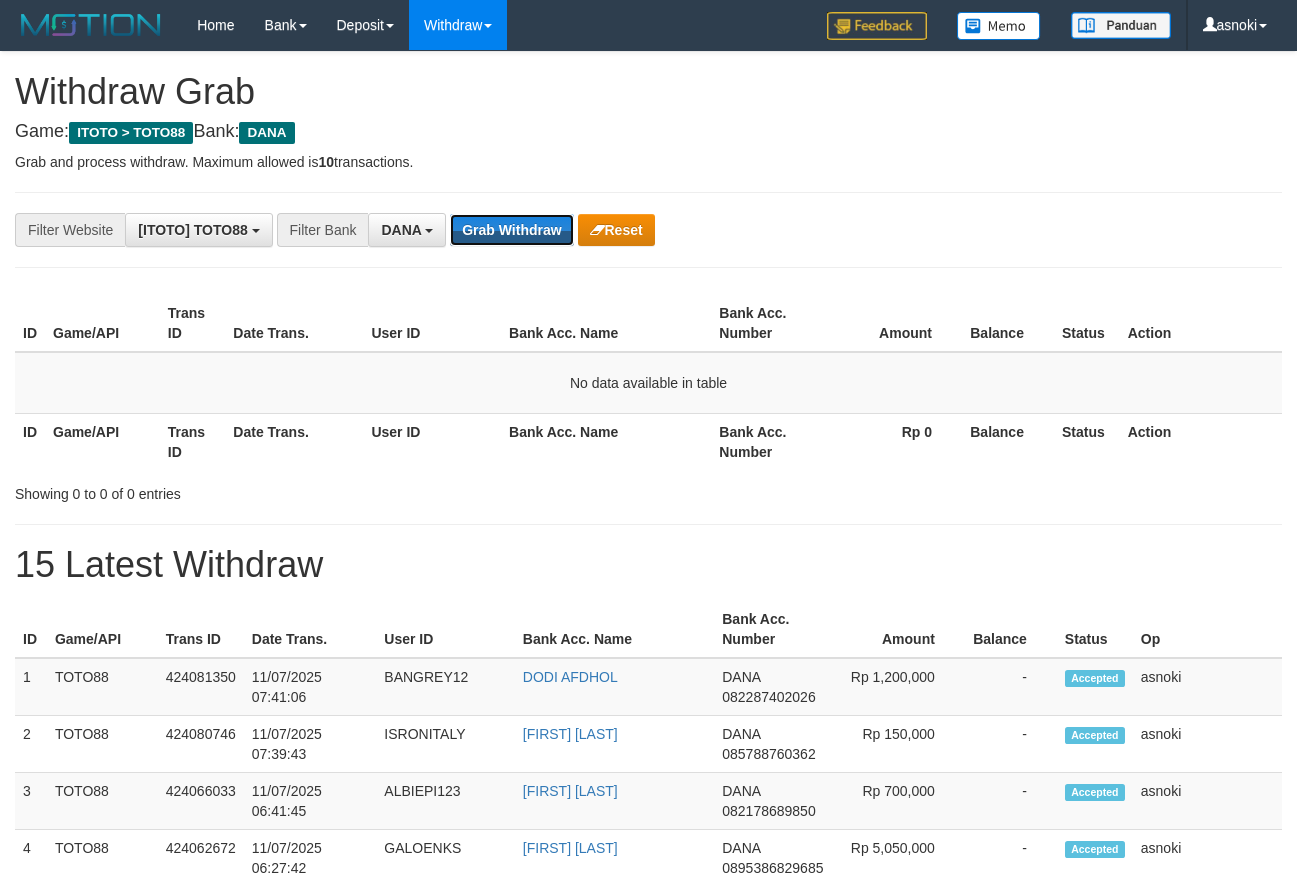 click on "Grab Withdraw" at bounding box center (511, 230) 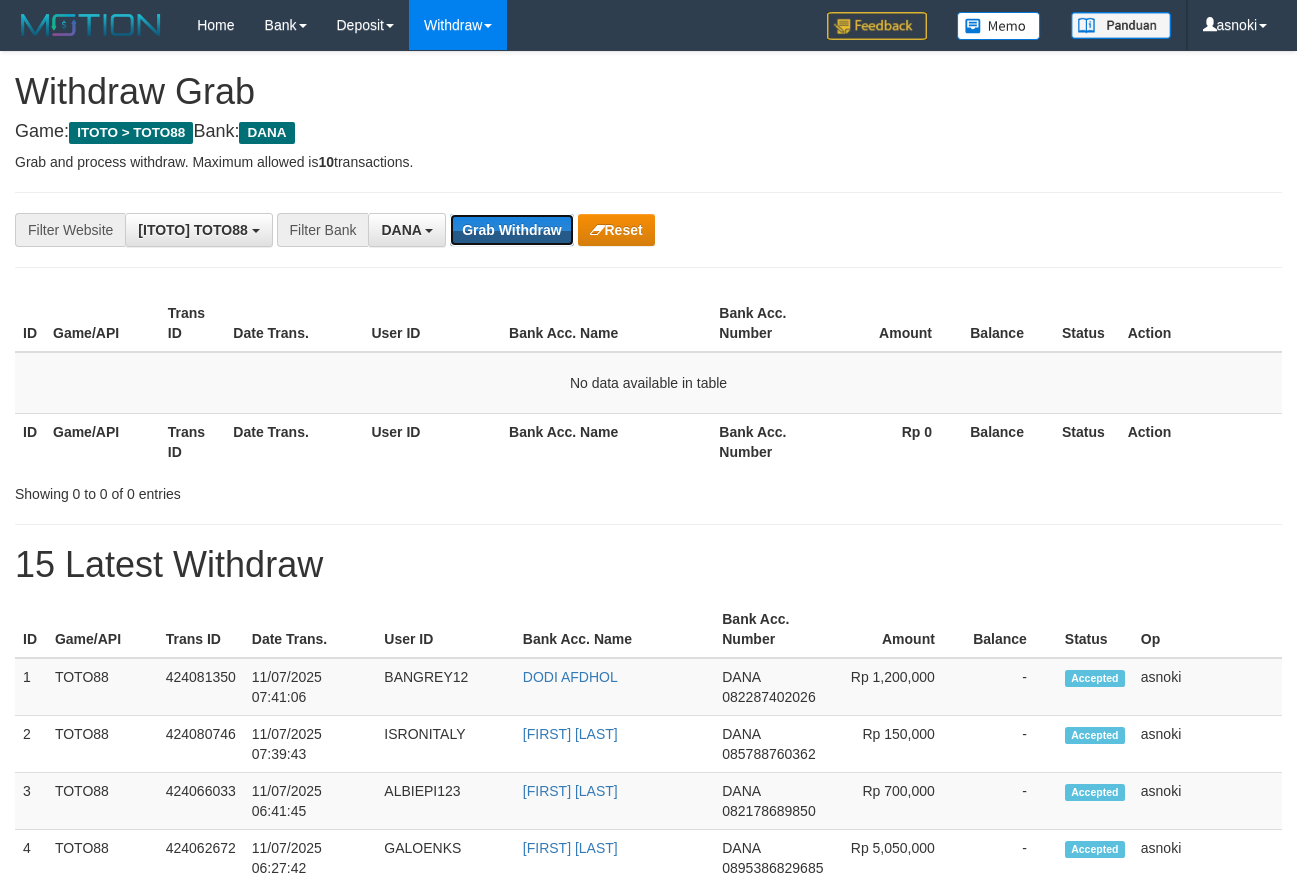 click on "Grab Withdraw" at bounding box center [511, 230] 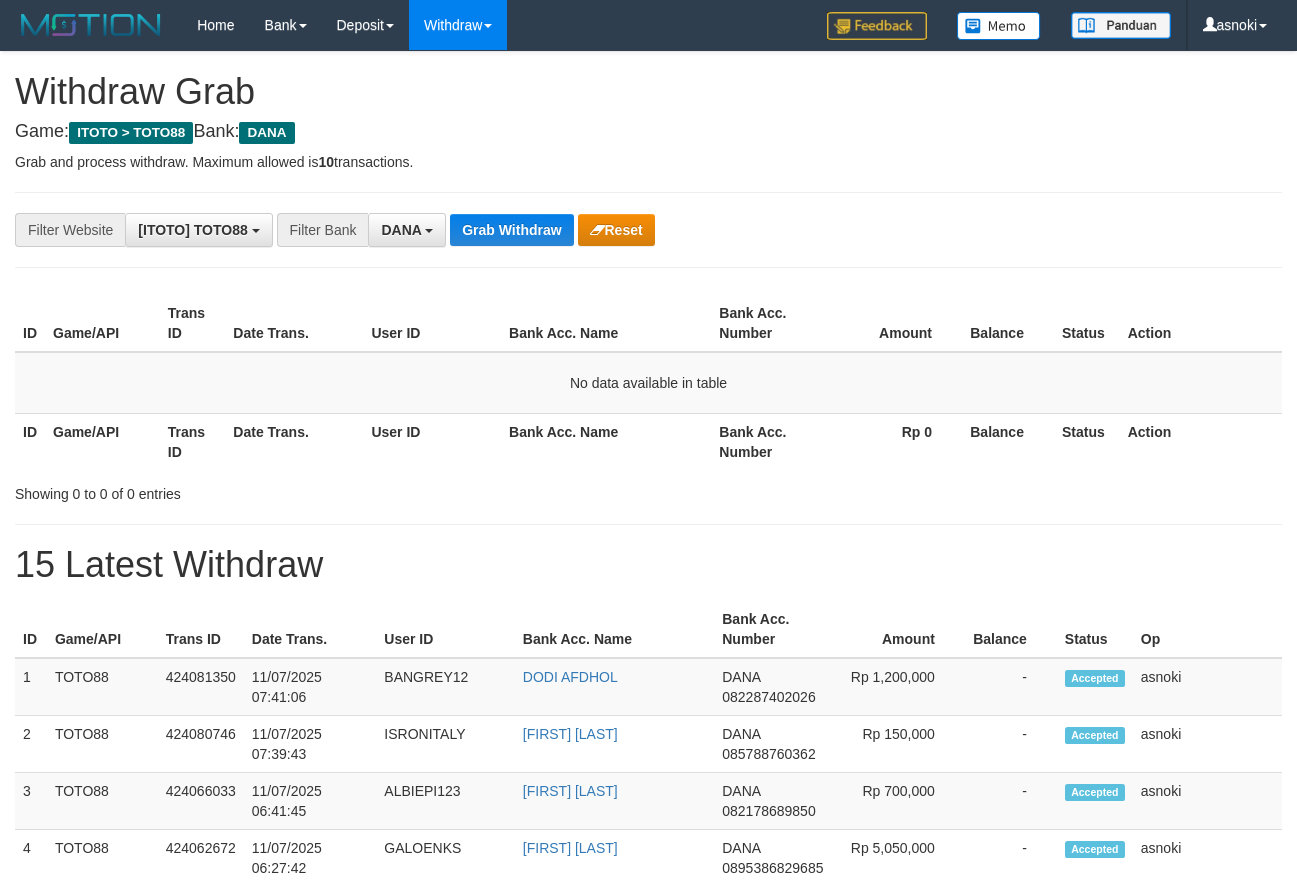 click on "**********" at bounding box center [648, 1113] 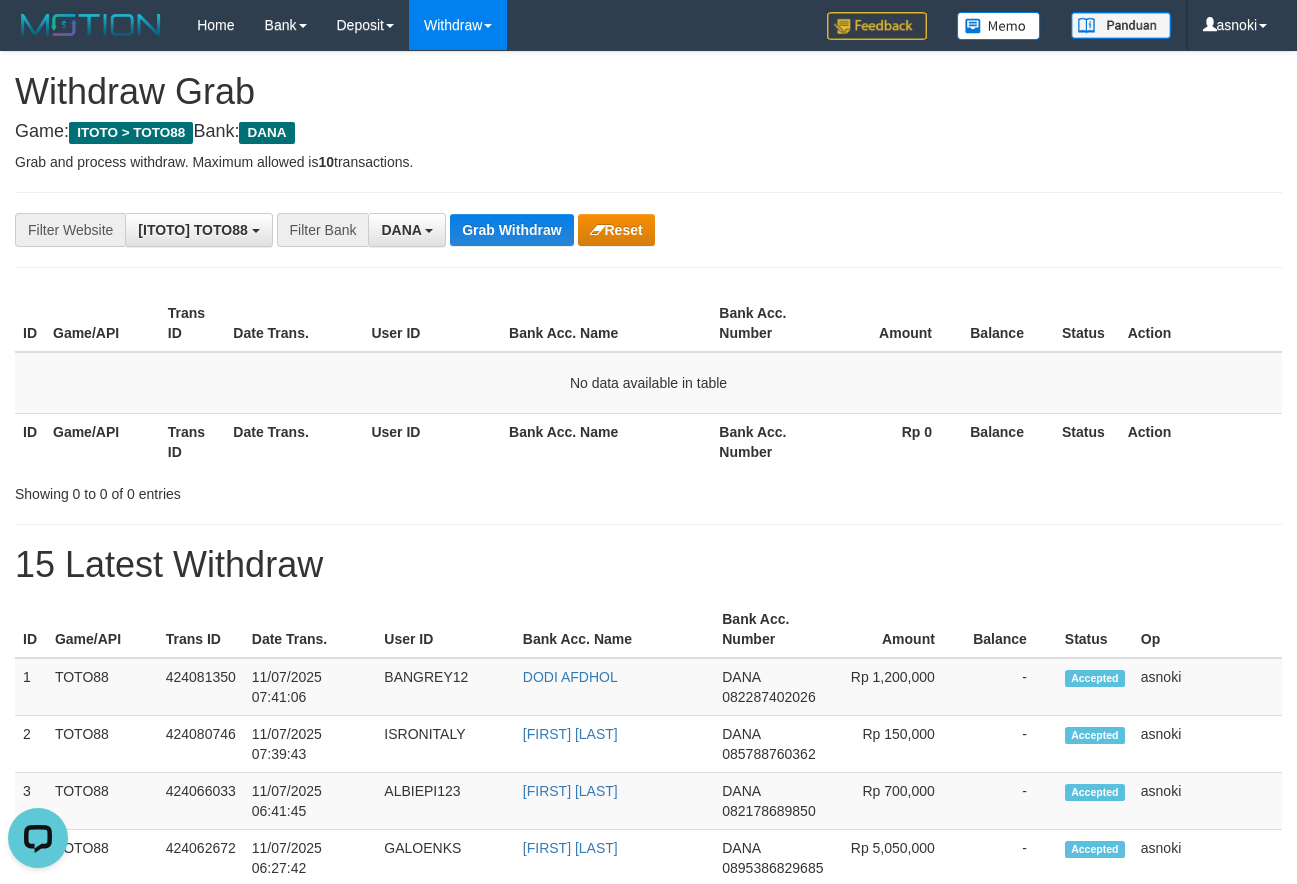 click on "Game:   ITOTO > TOTO88    		Bank:   DANA" at bounding box center (648, 132) 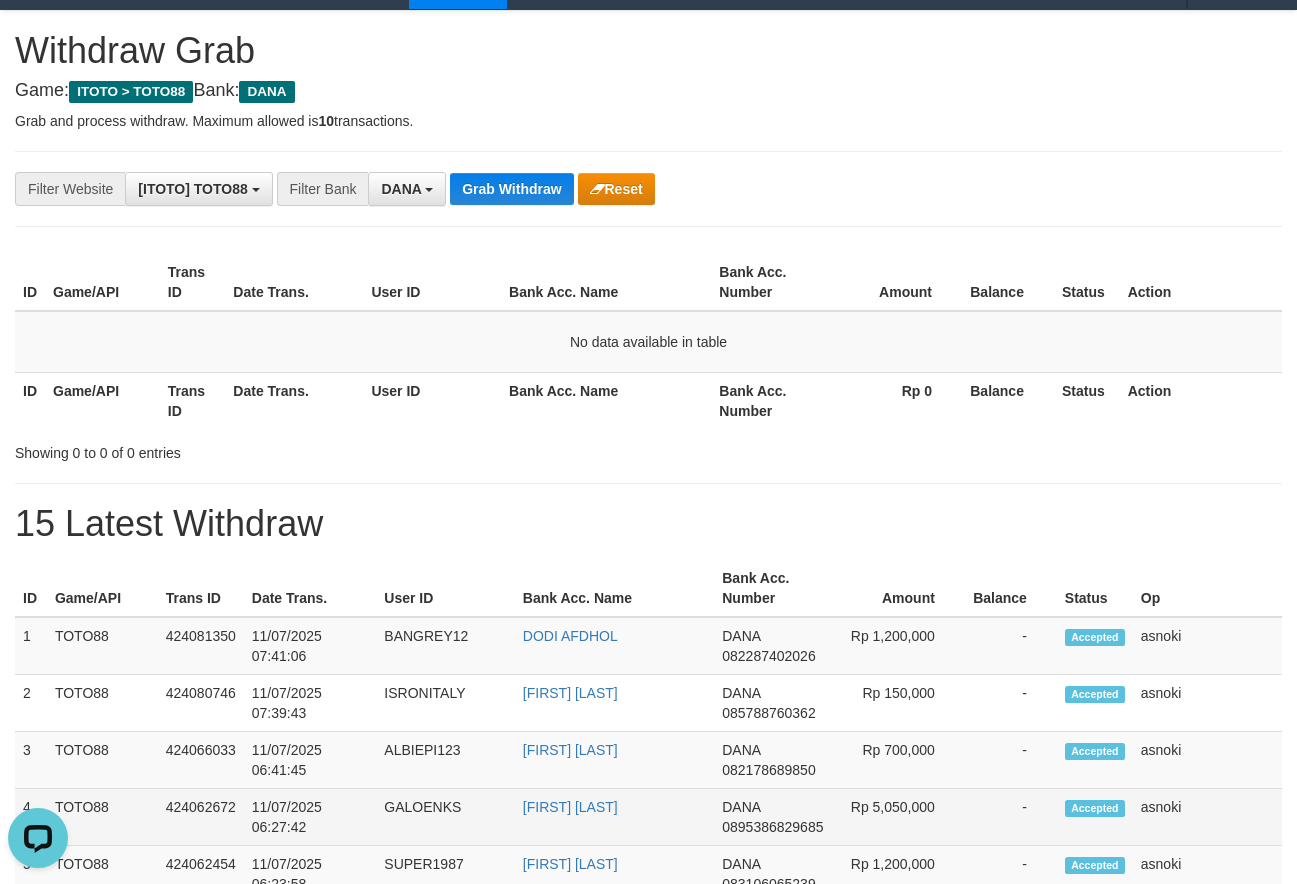 scroll, scrollTop: 0, scrollLeft: 0, axis: both 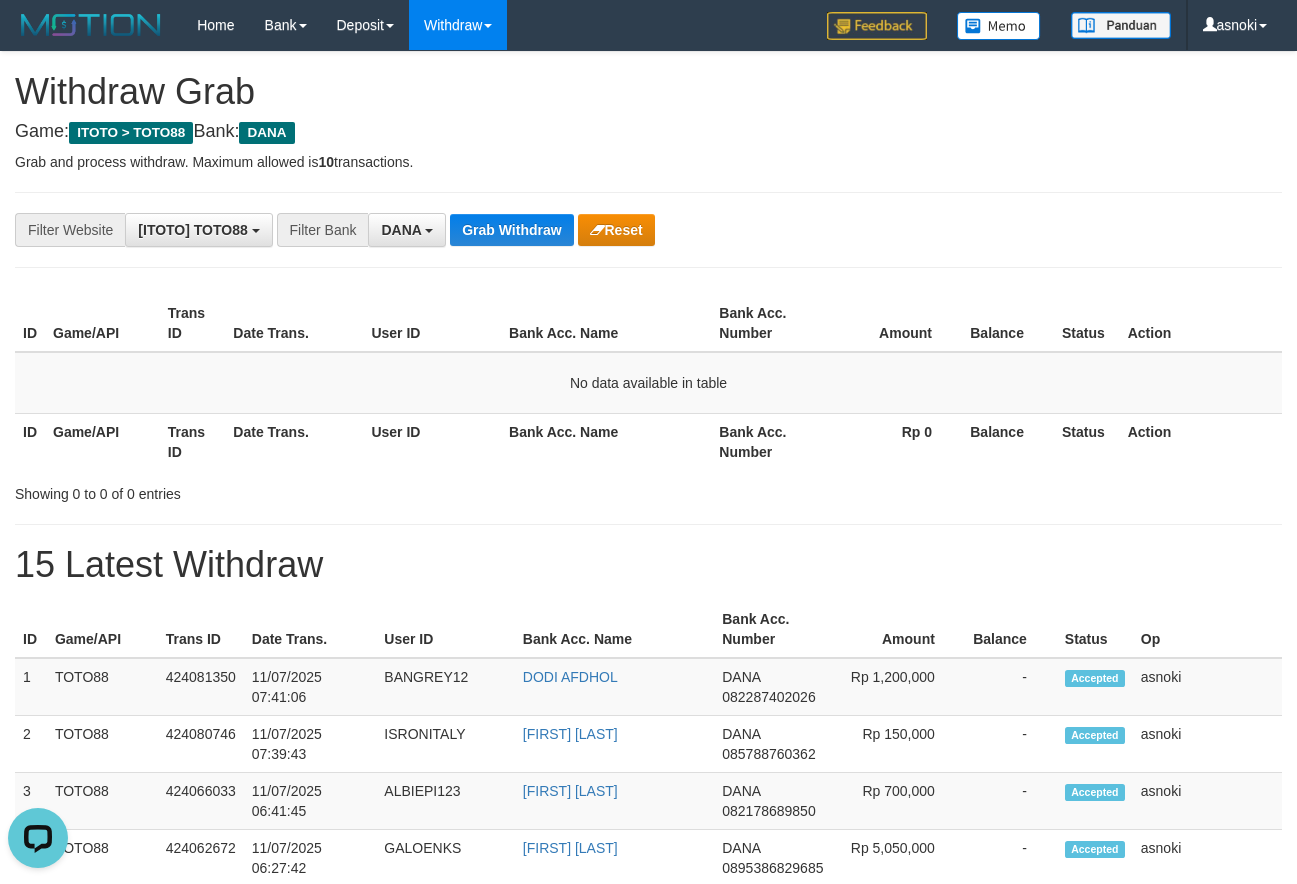 click on "**********" at bounding box center (648, 1113) 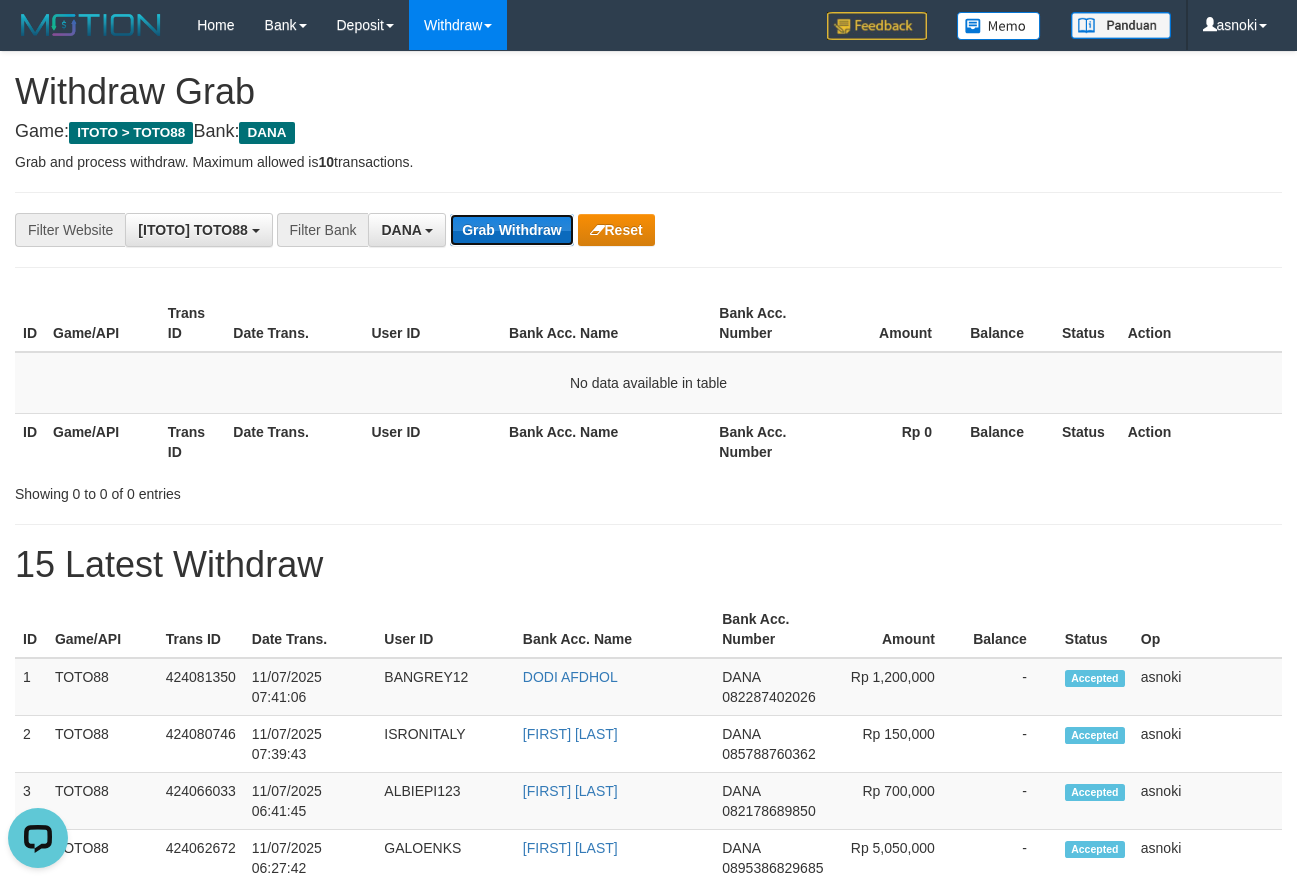 click on "Grab Withdraw" at bounding box center (511, 230) 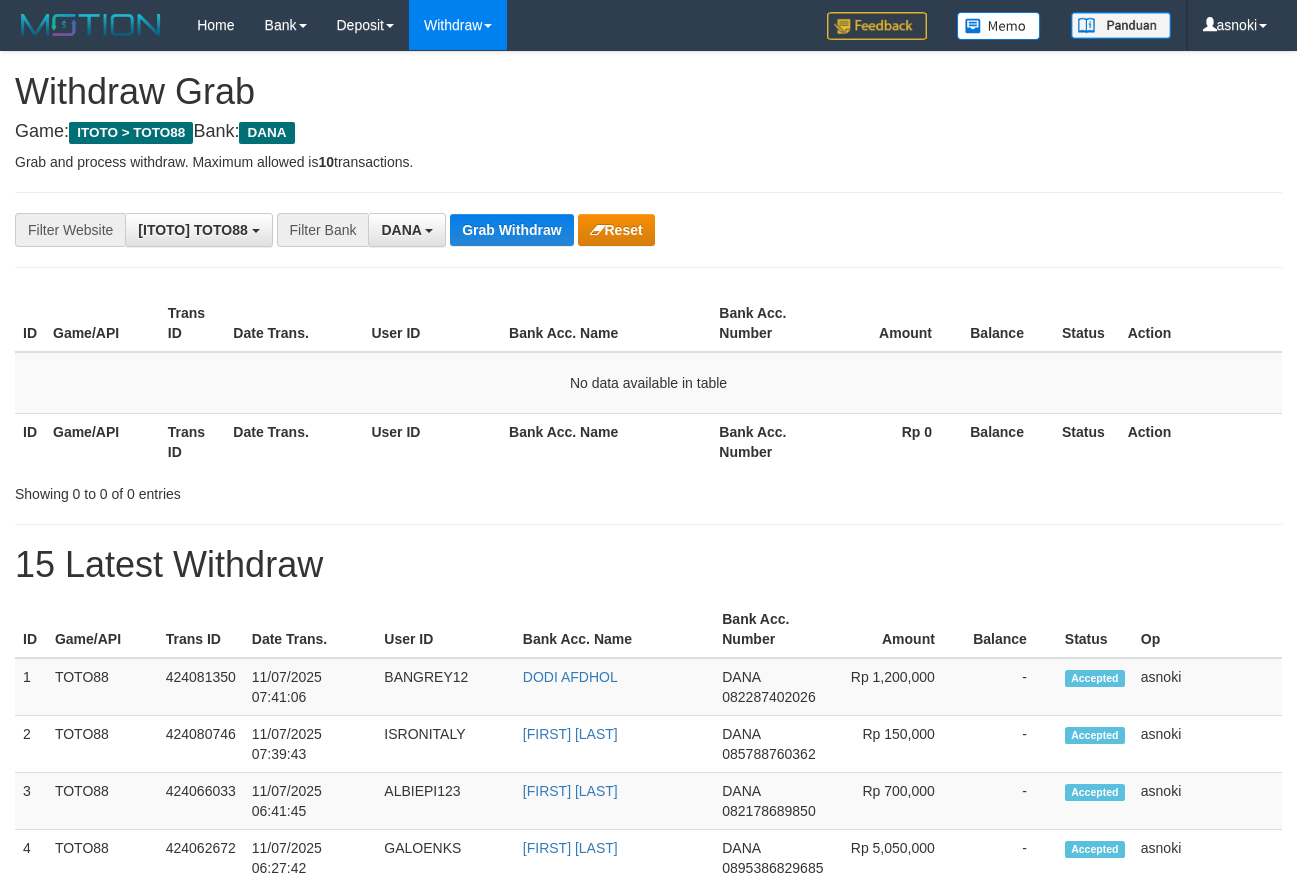 scroll, scrollTop: 0, scrollLeft: 0, axis: both 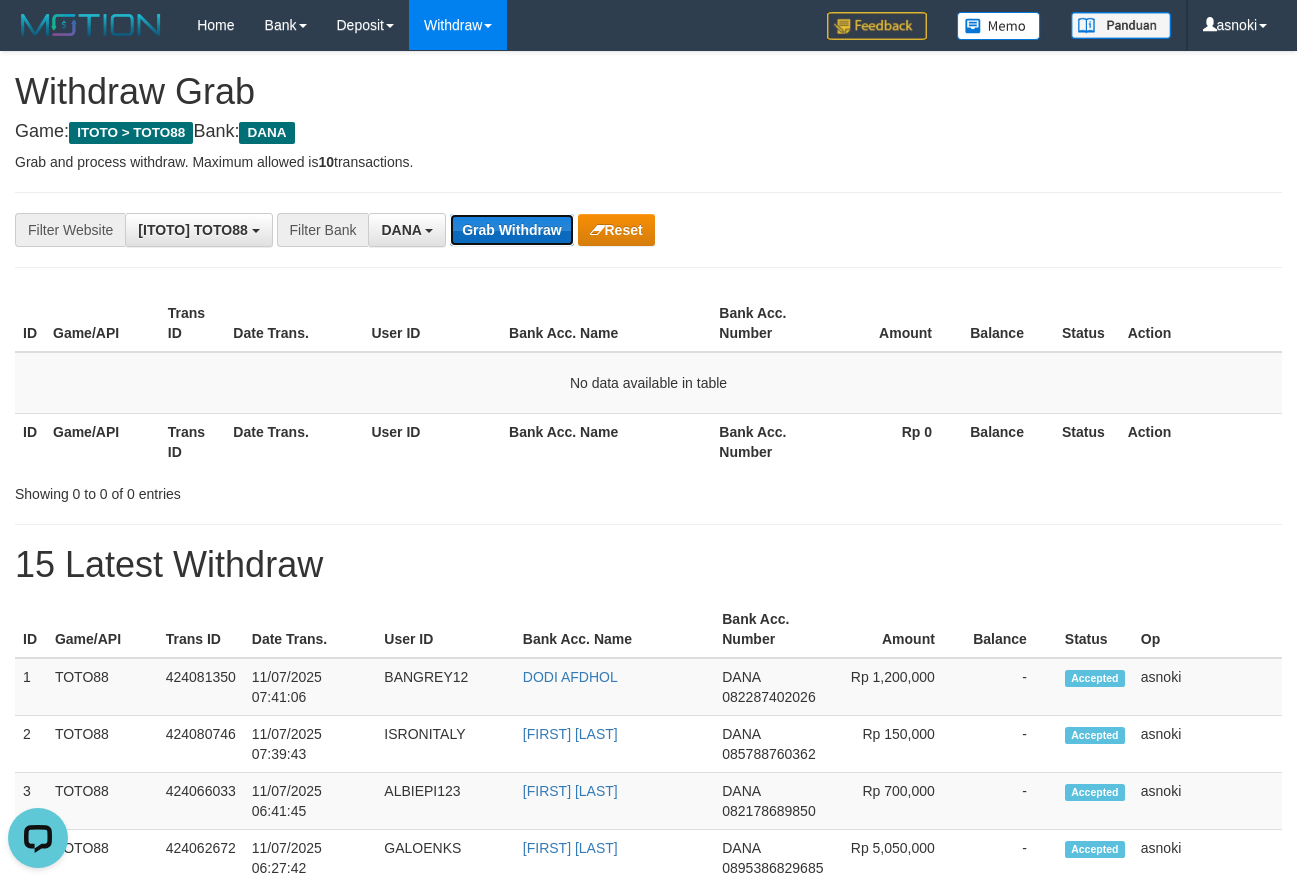 click on "Grab Withdraw" at bounding box center [511, 230] 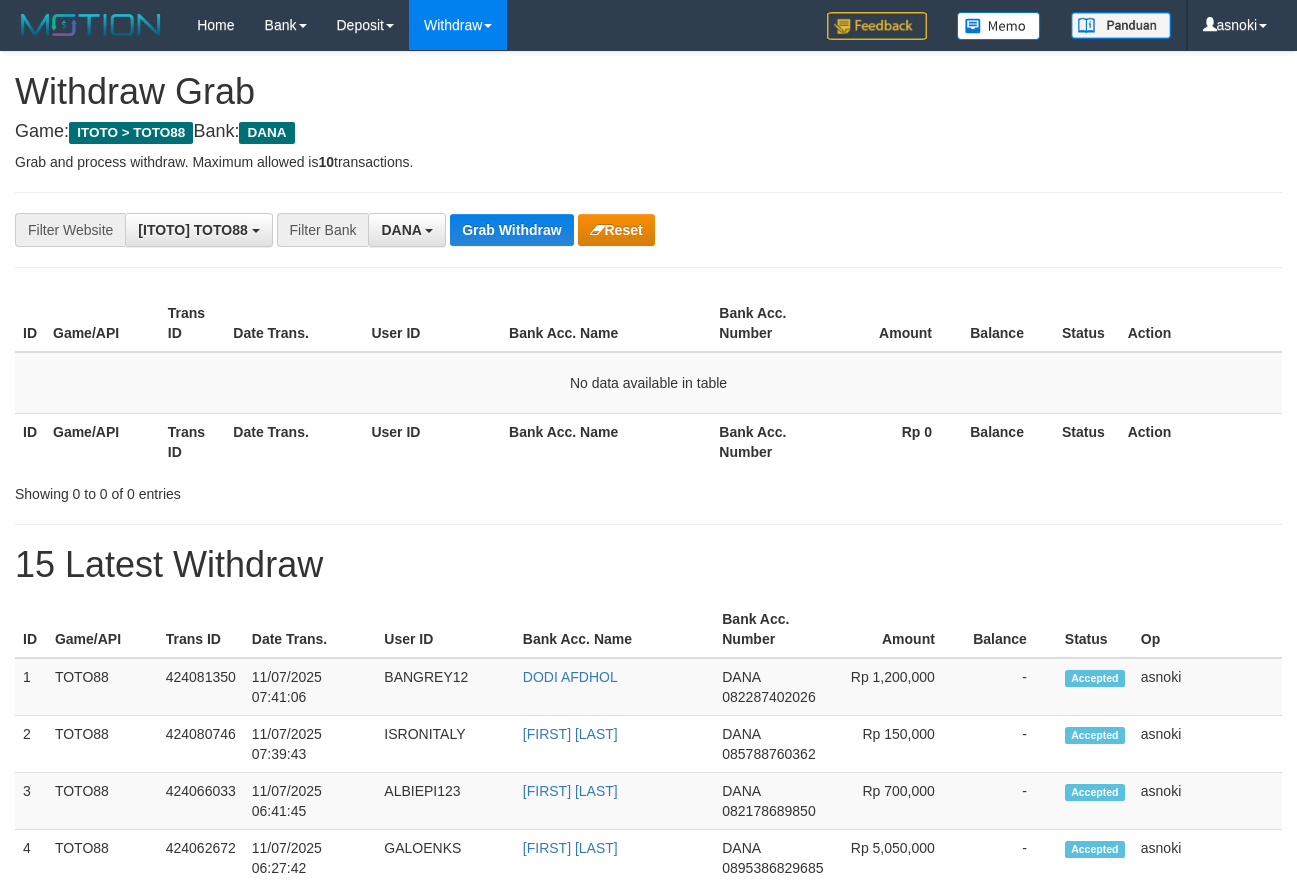 scroll, scrollTop: 0, scrollLeft: 0, axis: both 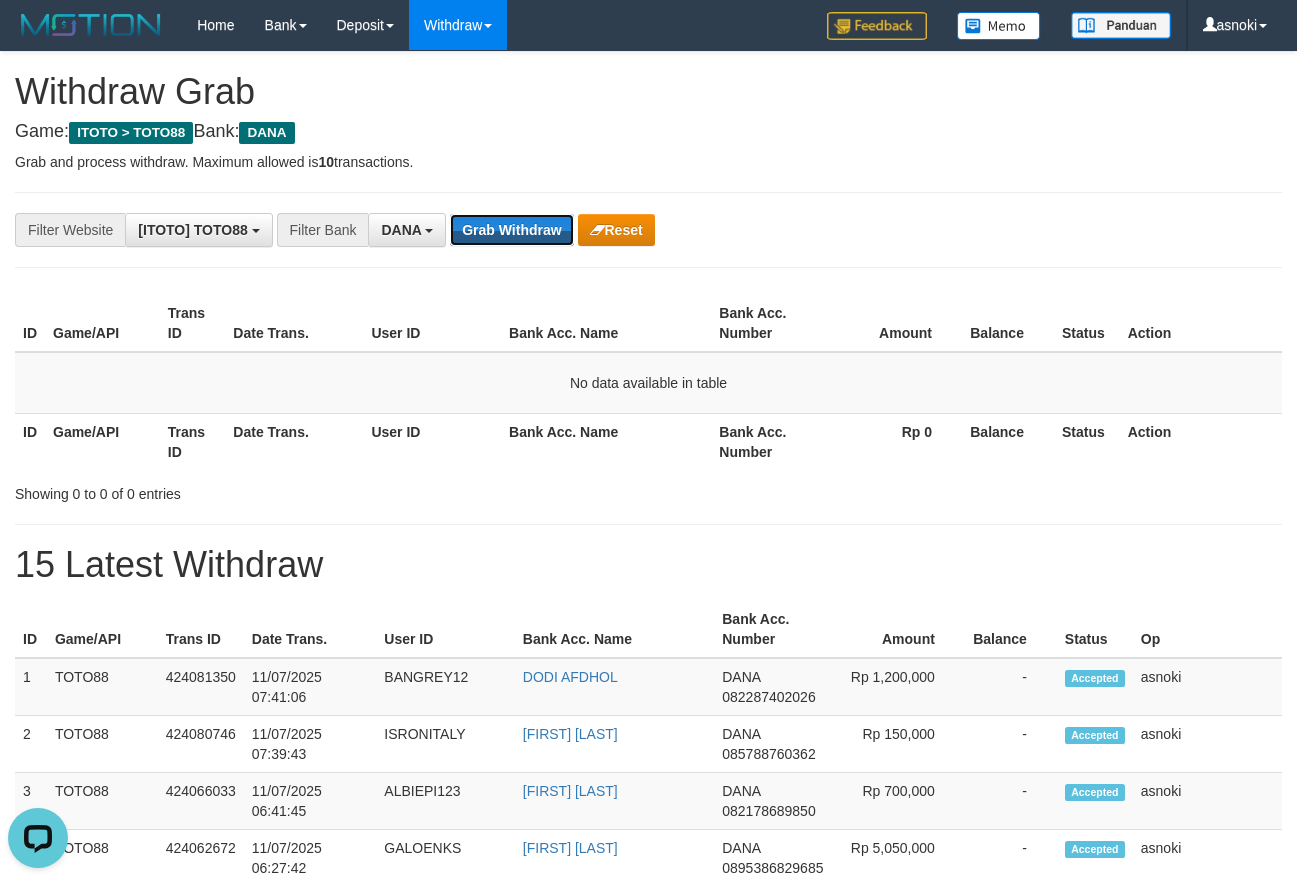 click on "Grab Withdraw" at bounding box center [511, 230] 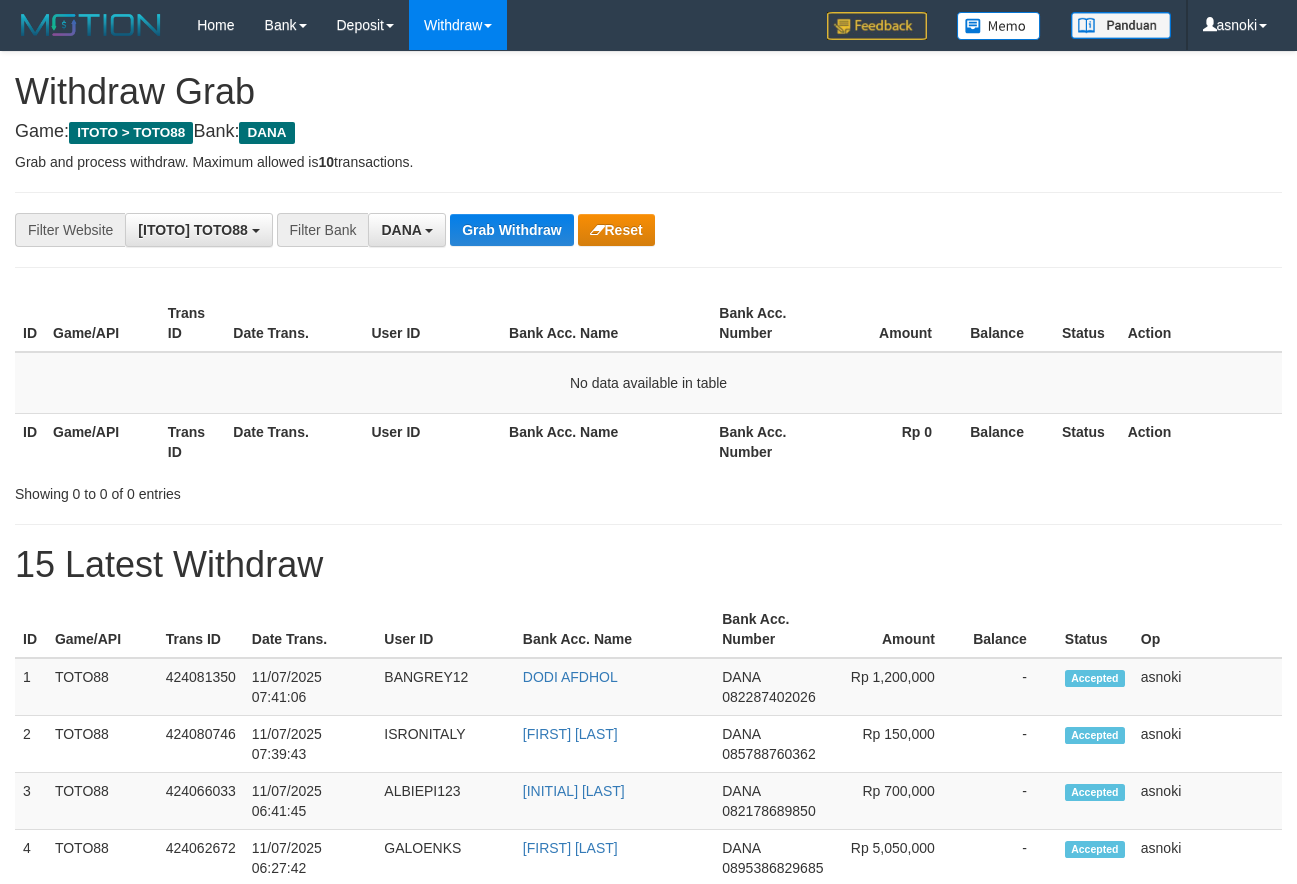 scroll, scrollTop: 0, scrollLeft: 0, axis: both 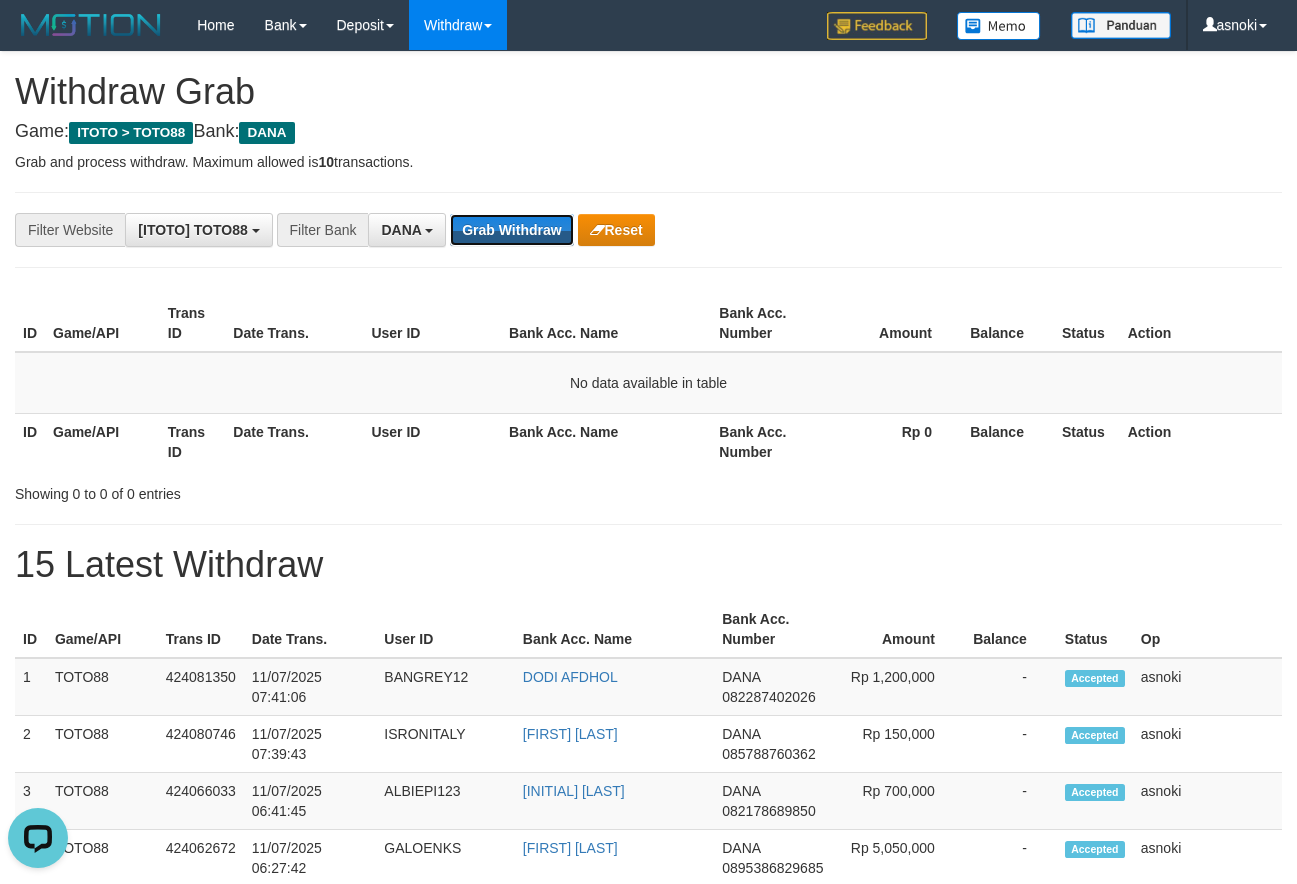 click on "Grab Withdraw" at bounding box center [511, 230] 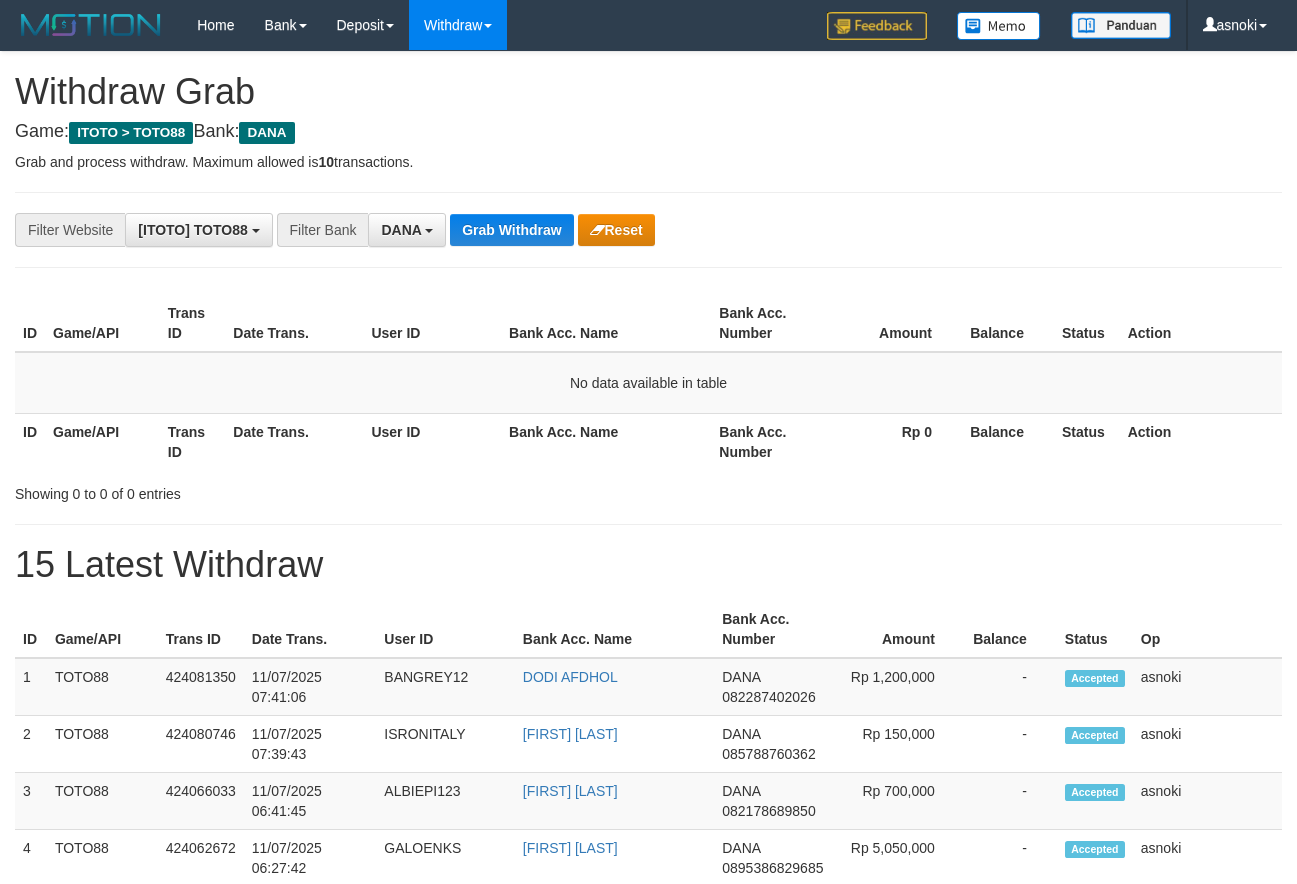 scroll, scrollTop: 0, scrollLeft: 0, axis: both 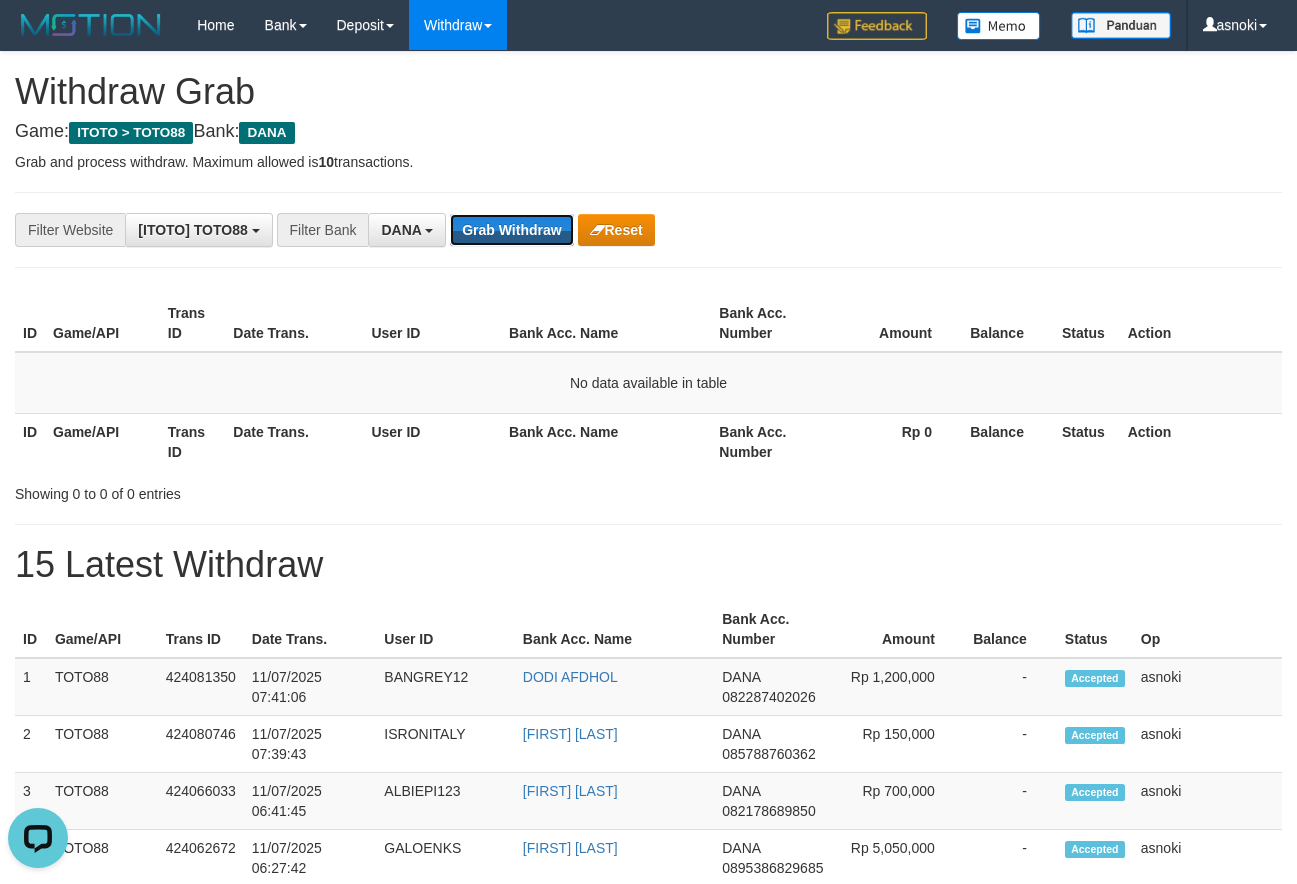click on "Grab Withdraw" at bounding box center [511, 230] 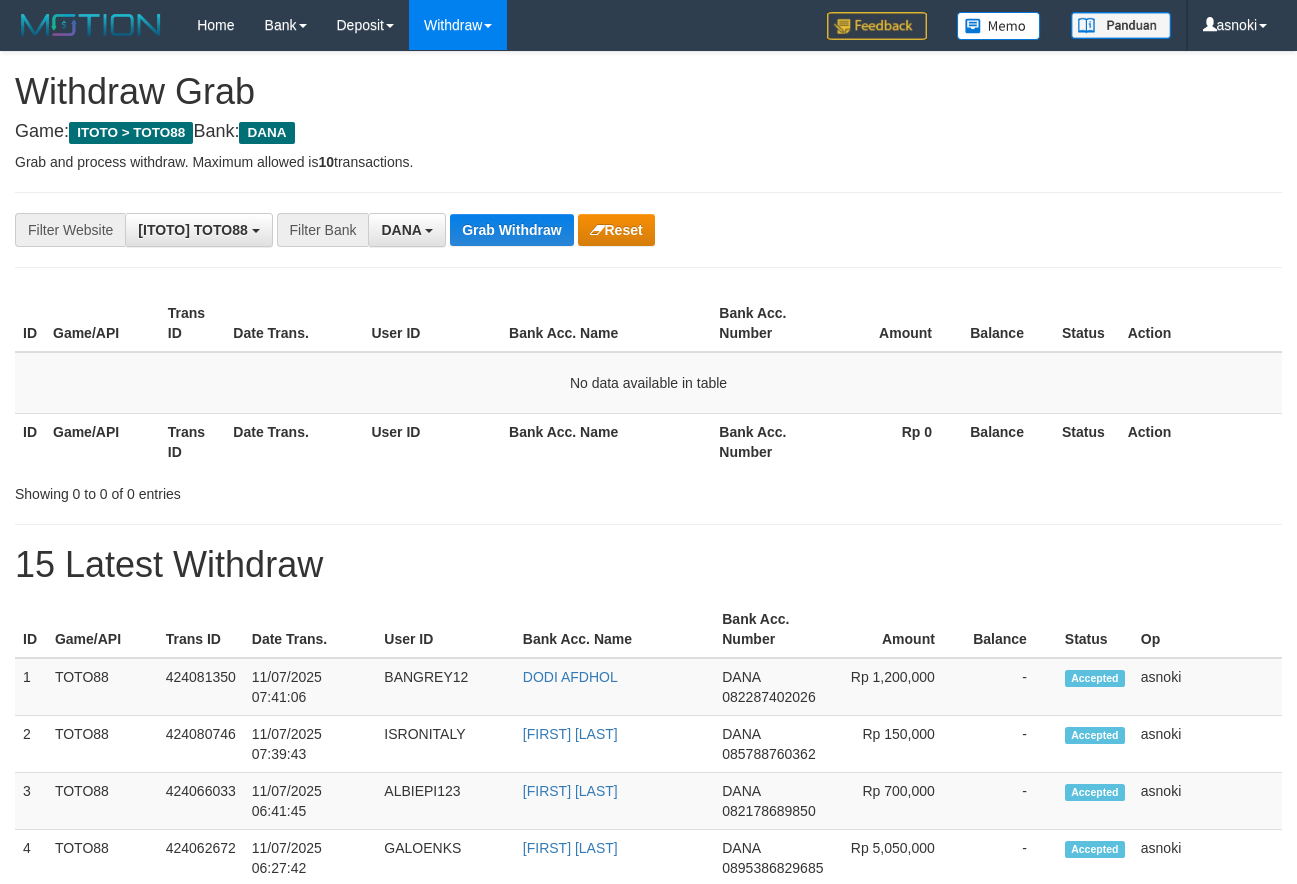scroll, scrollTop: 0, scrollLeft: 0, axis: both 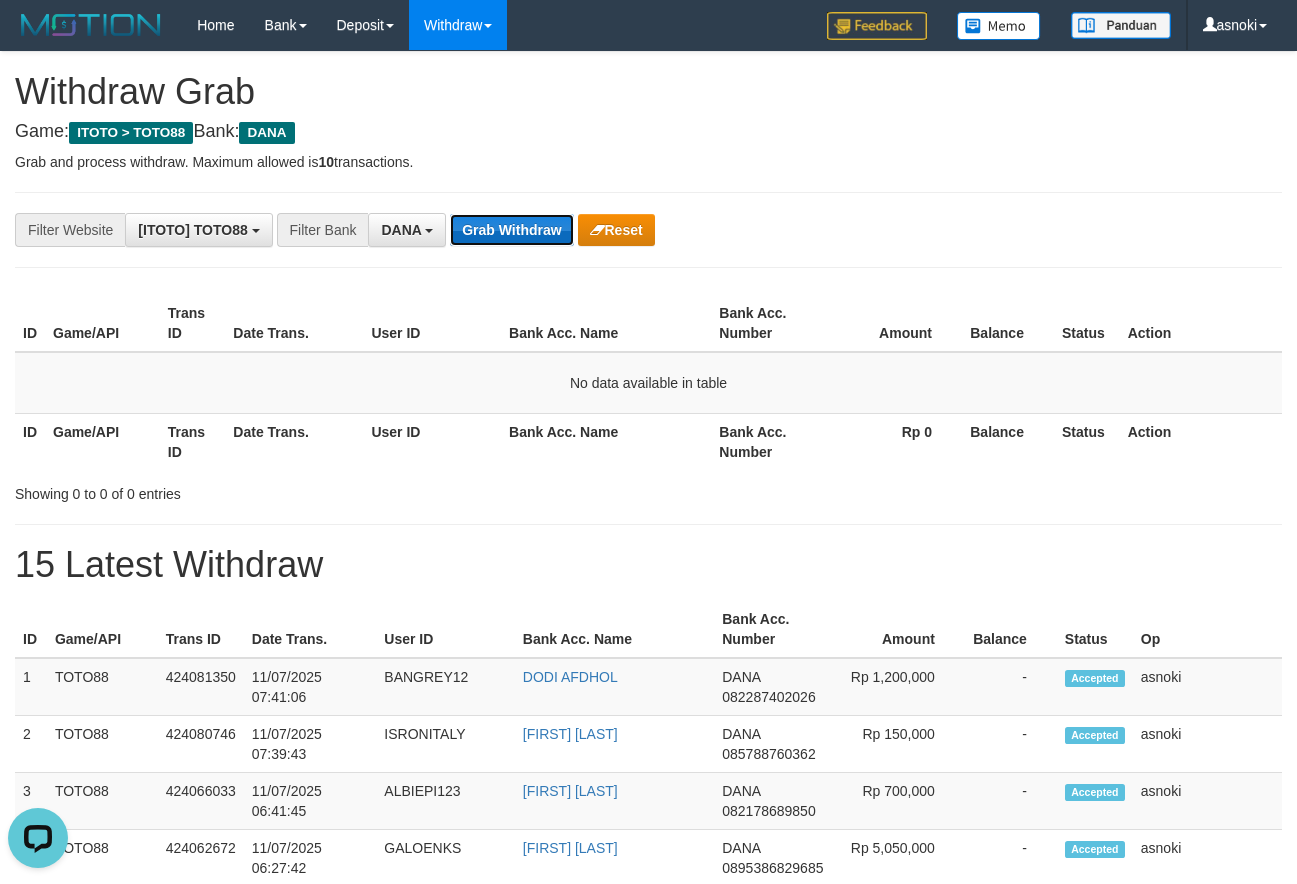 click on "Grab Withdraw" at bounding box center (511, 230) 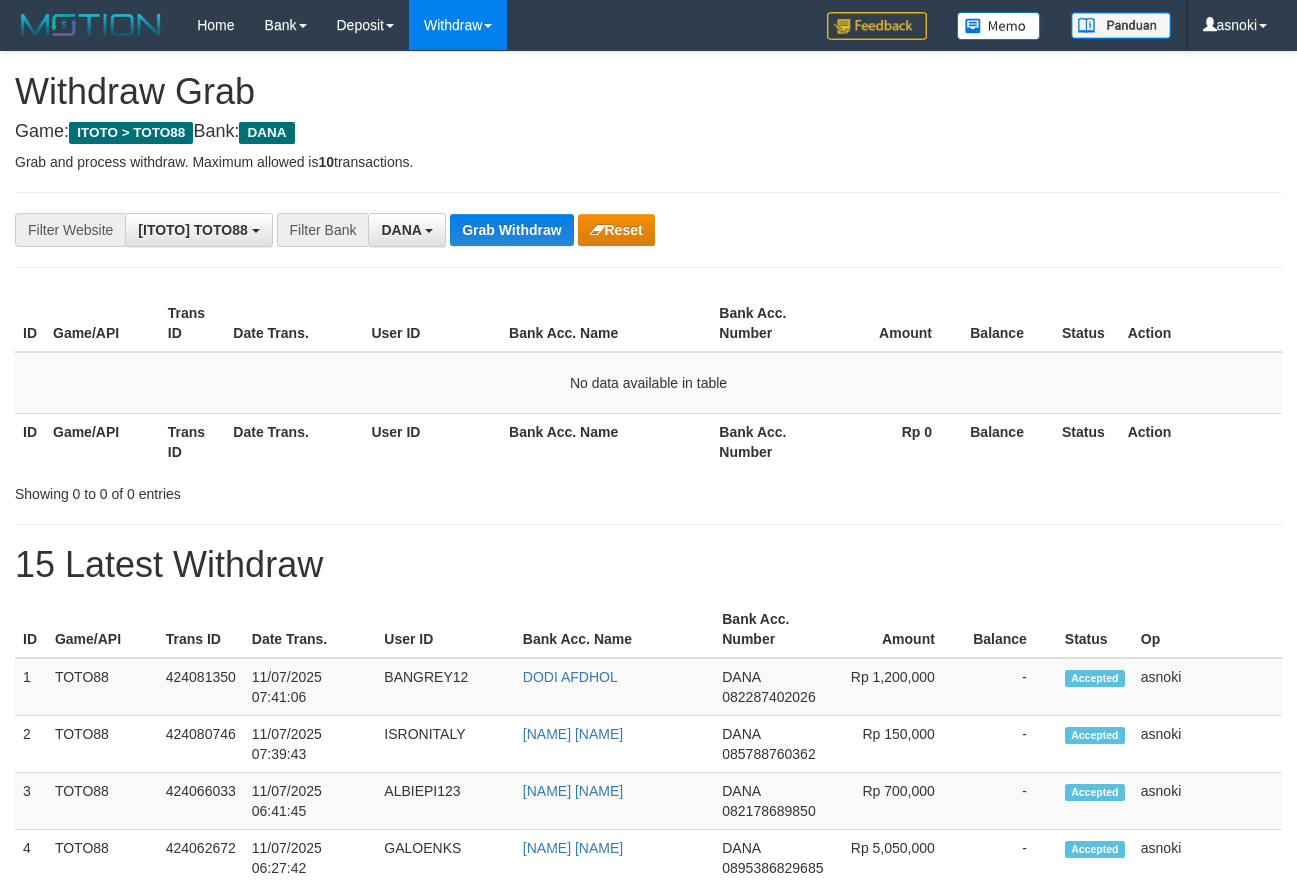 scroll, scrollTop: 0, scrollLeft: 0, axis: both 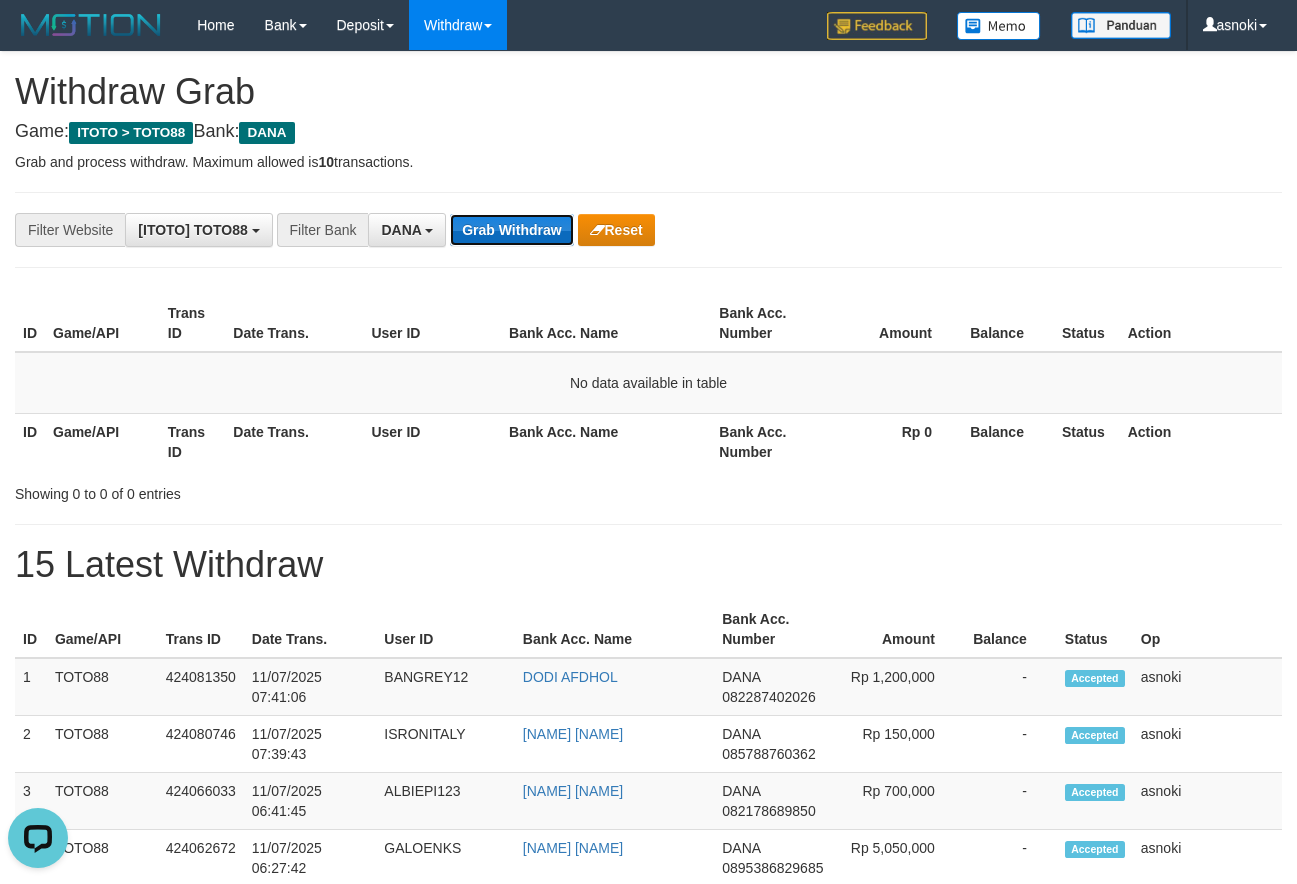 click on "Grab Withdraw" at bounding box center [511, 230] 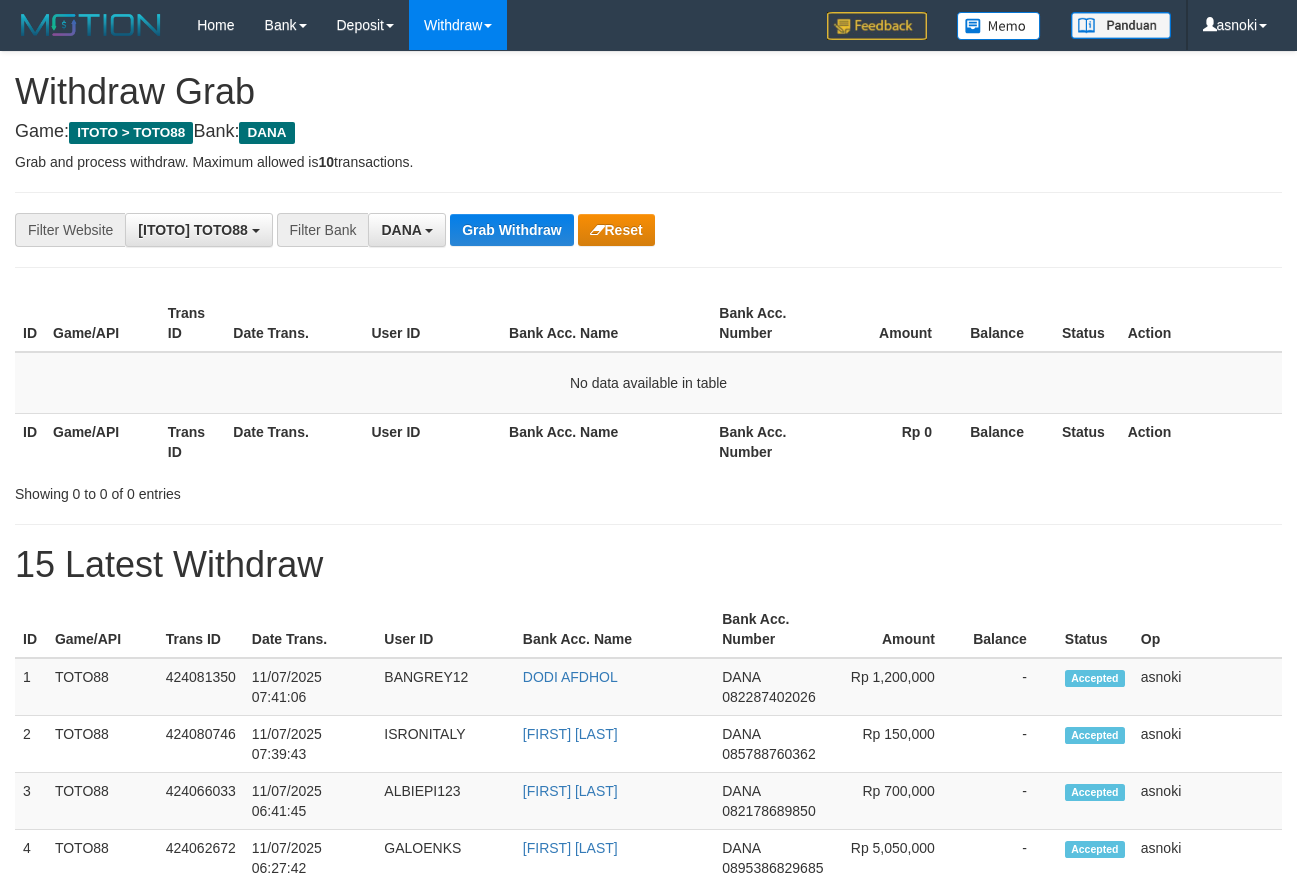 scroll, scrollTop: 0, scrollLeft: 0, axis: both 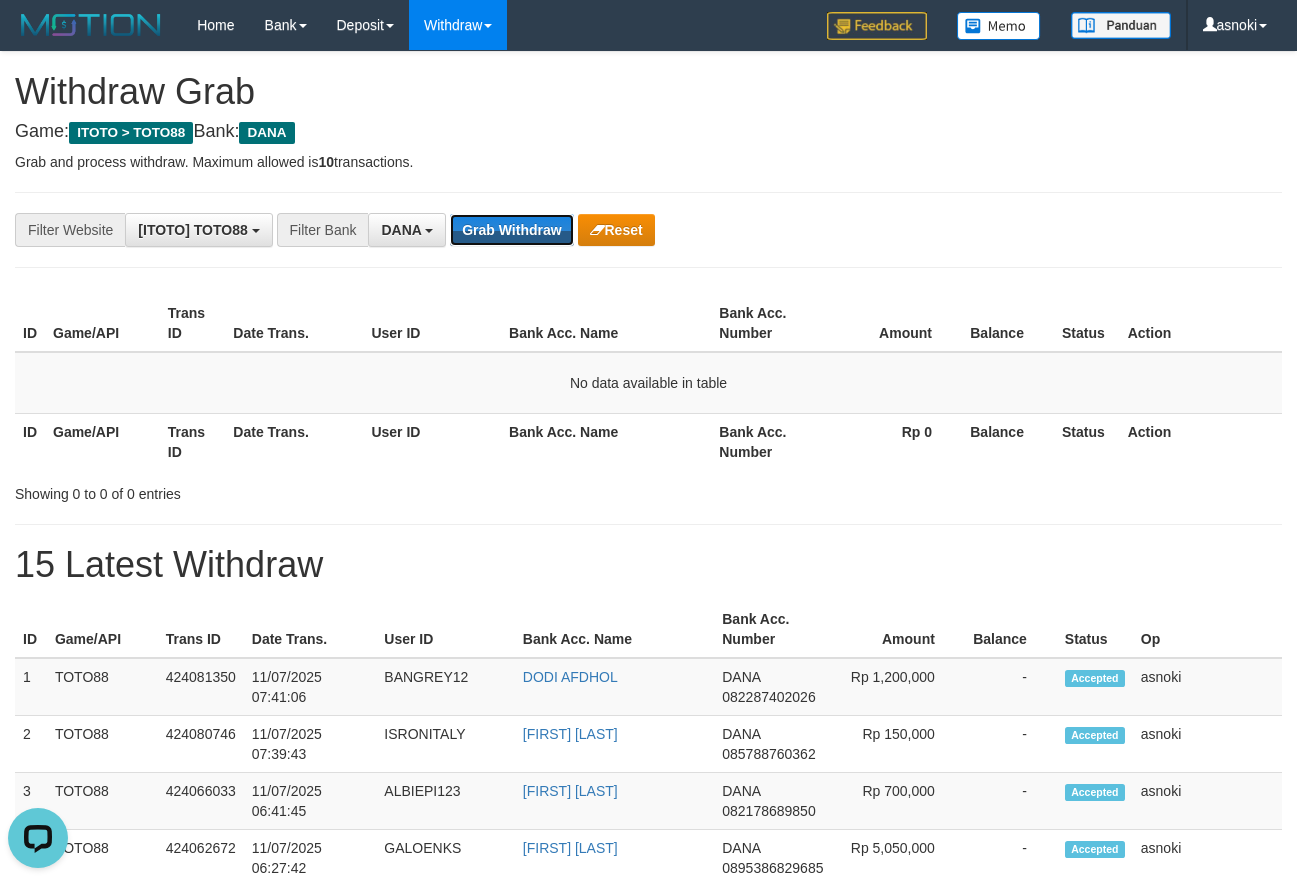 click on "Grab Withdraw" at bounding box center (511, 230) 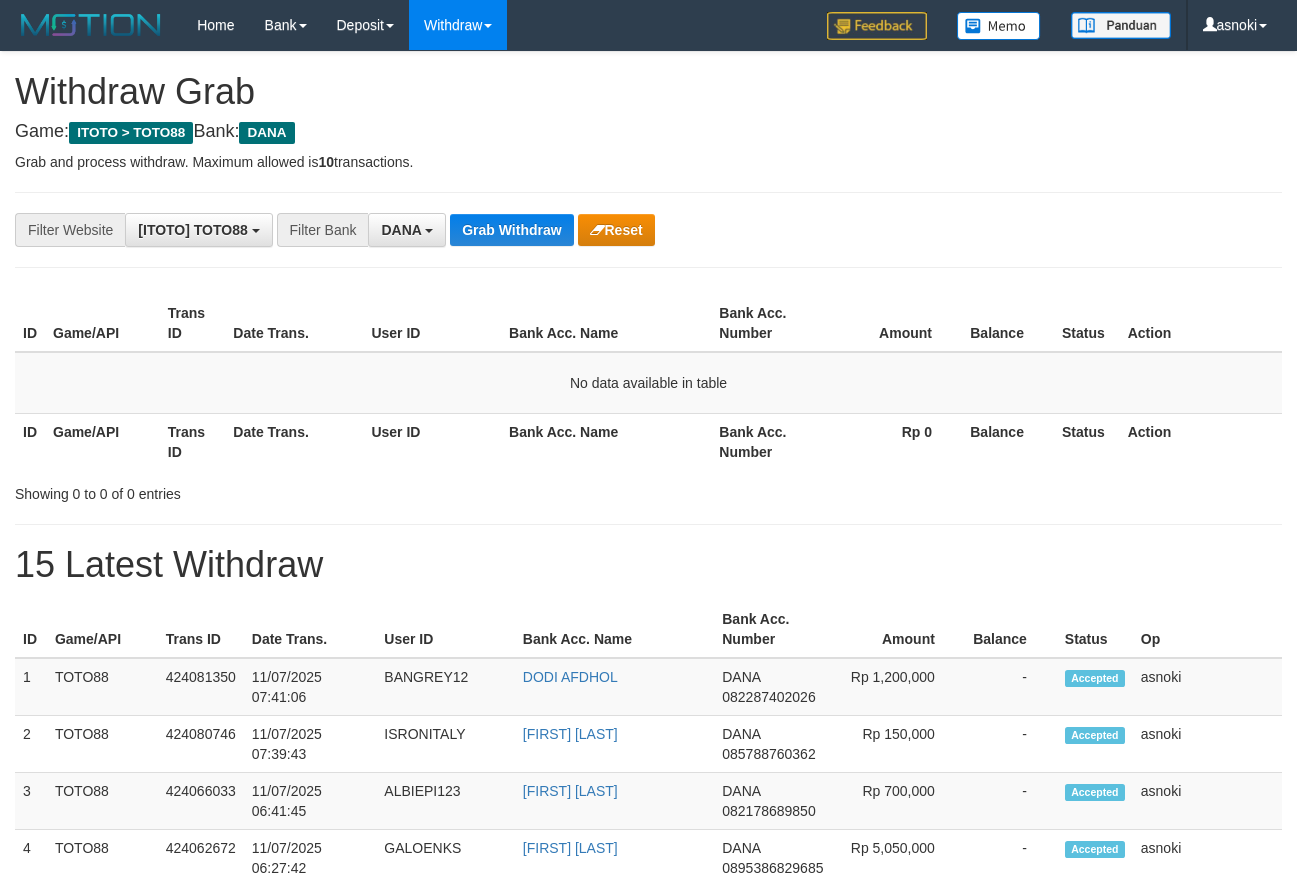 scroll, scrollTop: 0, scrollLeft: 0, axis: both 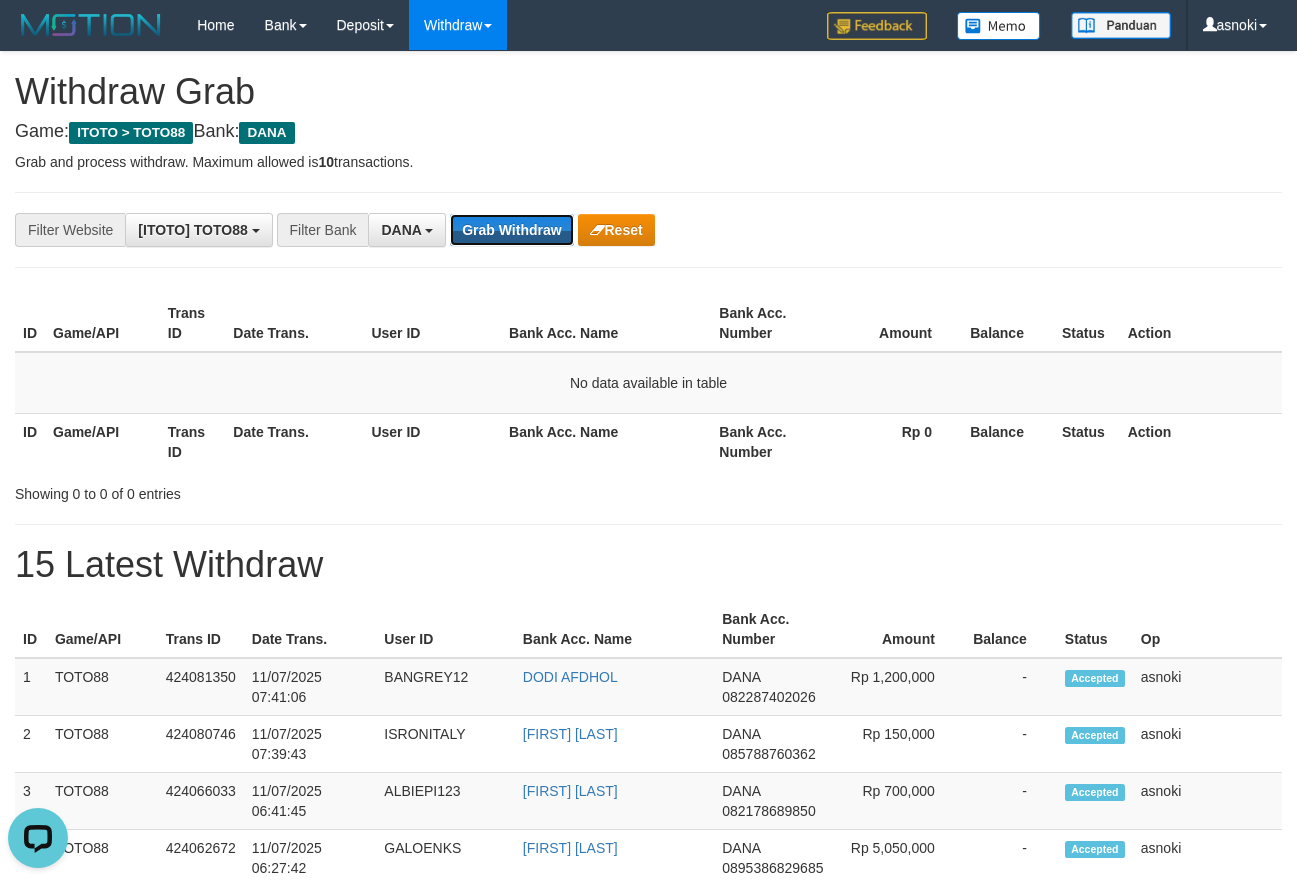 click on "Grab Withdraw" at bounding box center (511, 230) 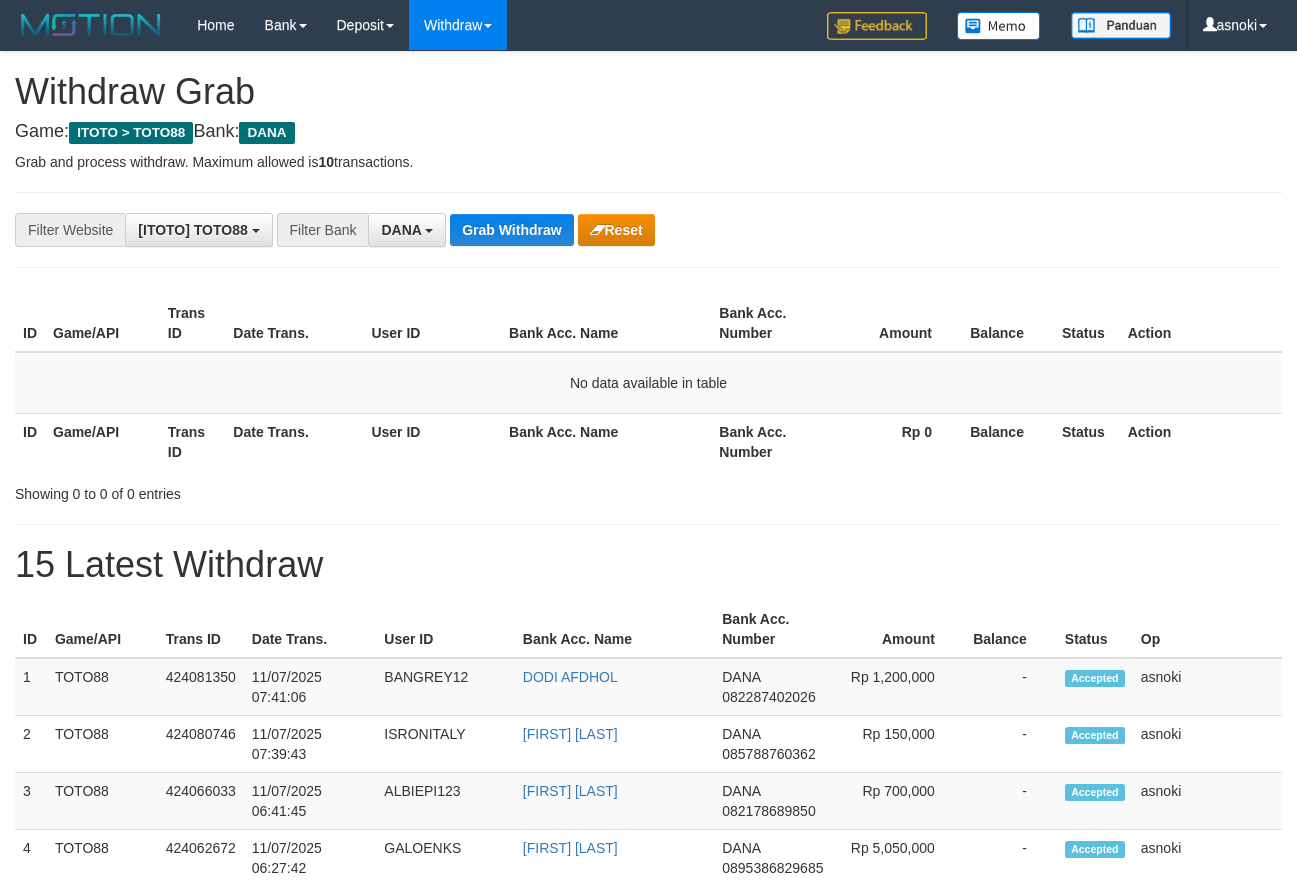 scroll, scrollTop: 0, scrollLeft: 0, axis: both 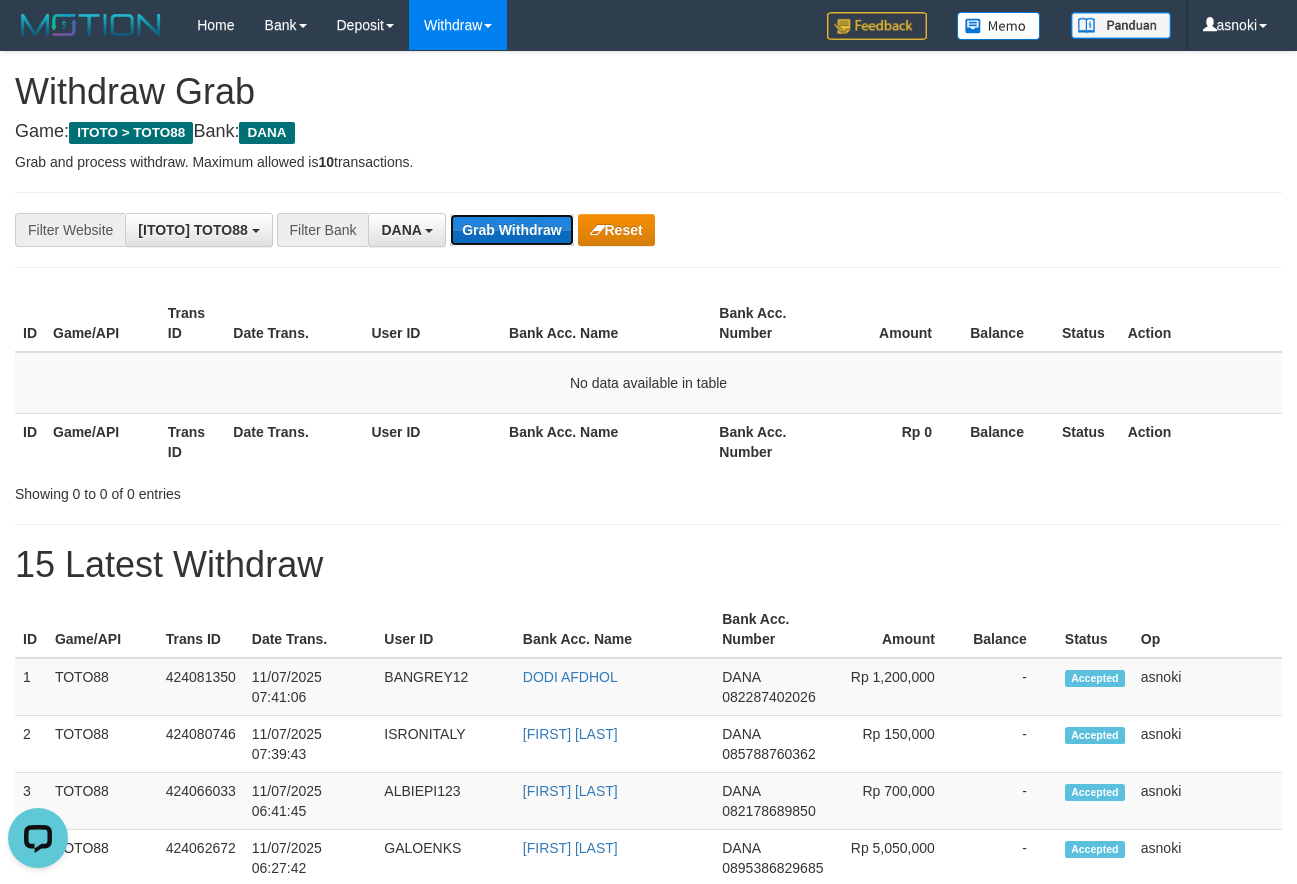 click on "Grab Withdraw" at bounding box center [511, 230] 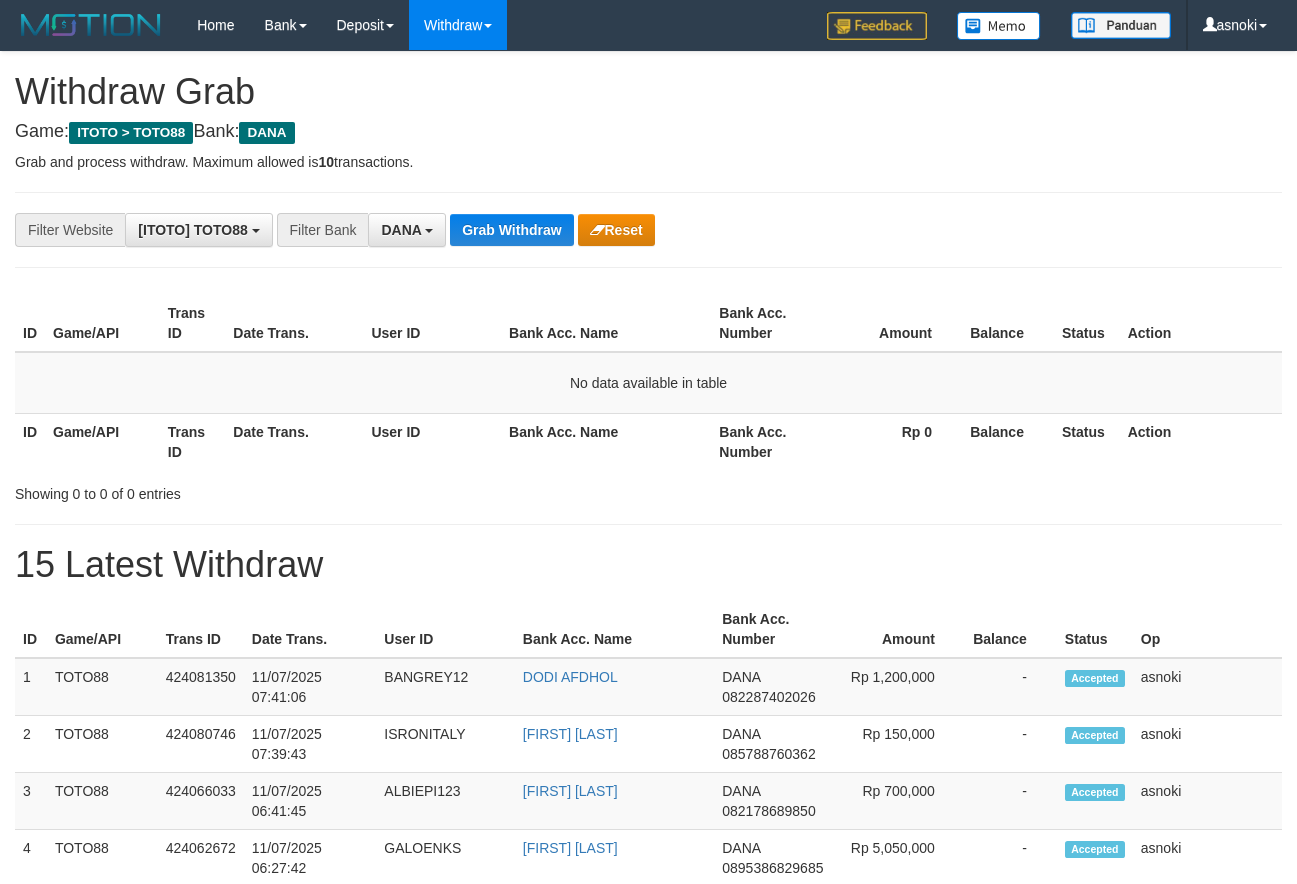 scroll, scrollTop: 0, scrollLeft: 0, axis: both 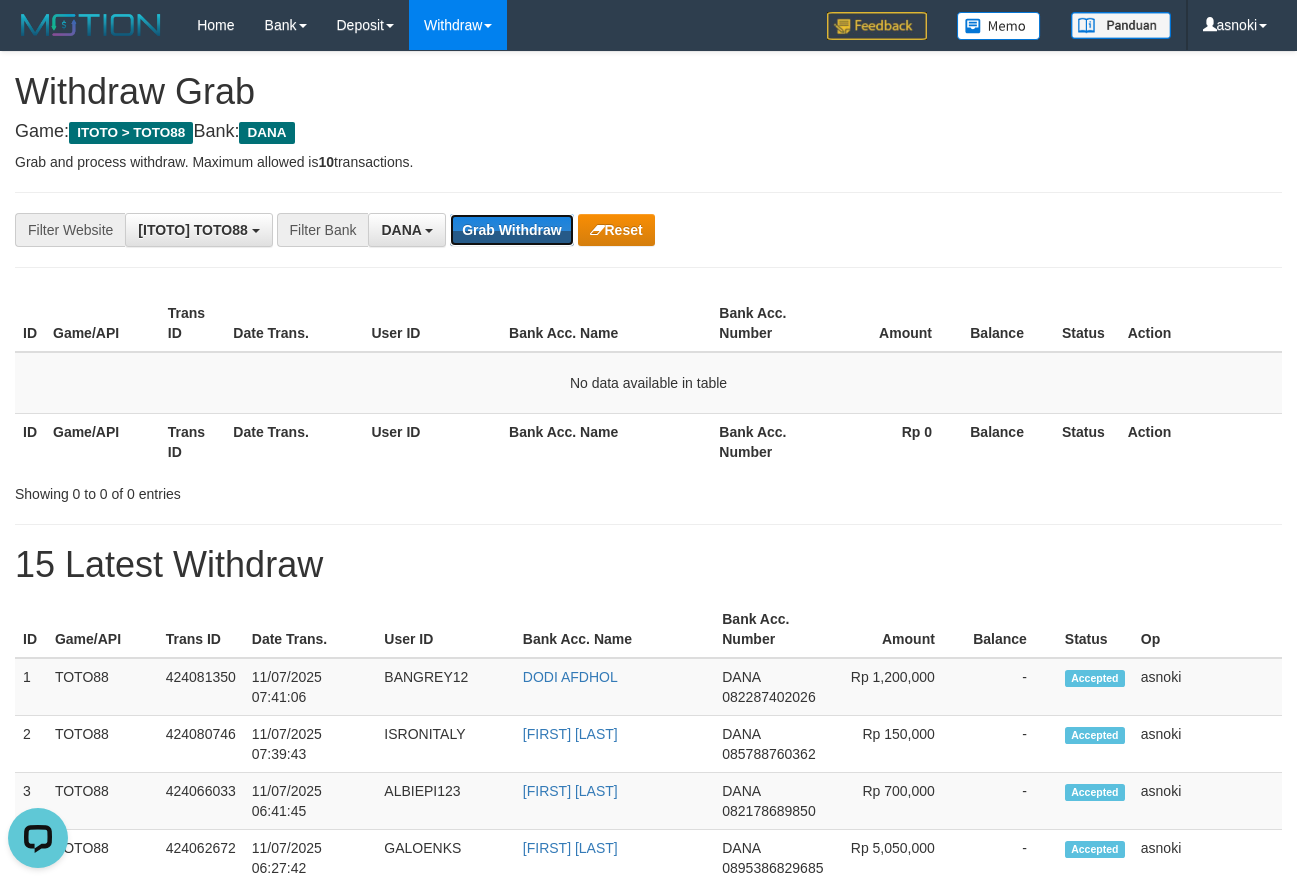 click on "Grab Withdraw" at bounding box center [511, 230] 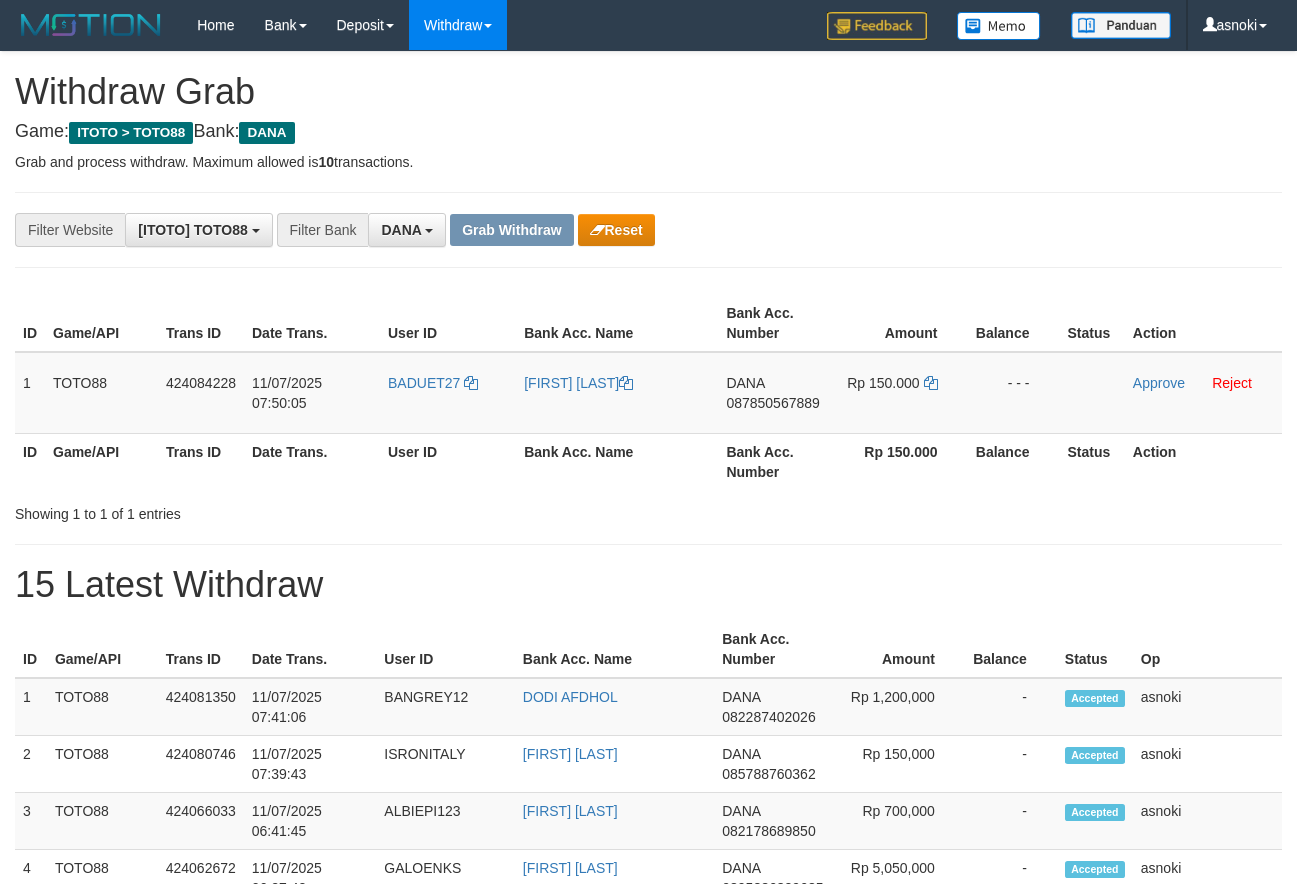 scroll, scrollTop: 0, scrollLeft: 0, axis: both 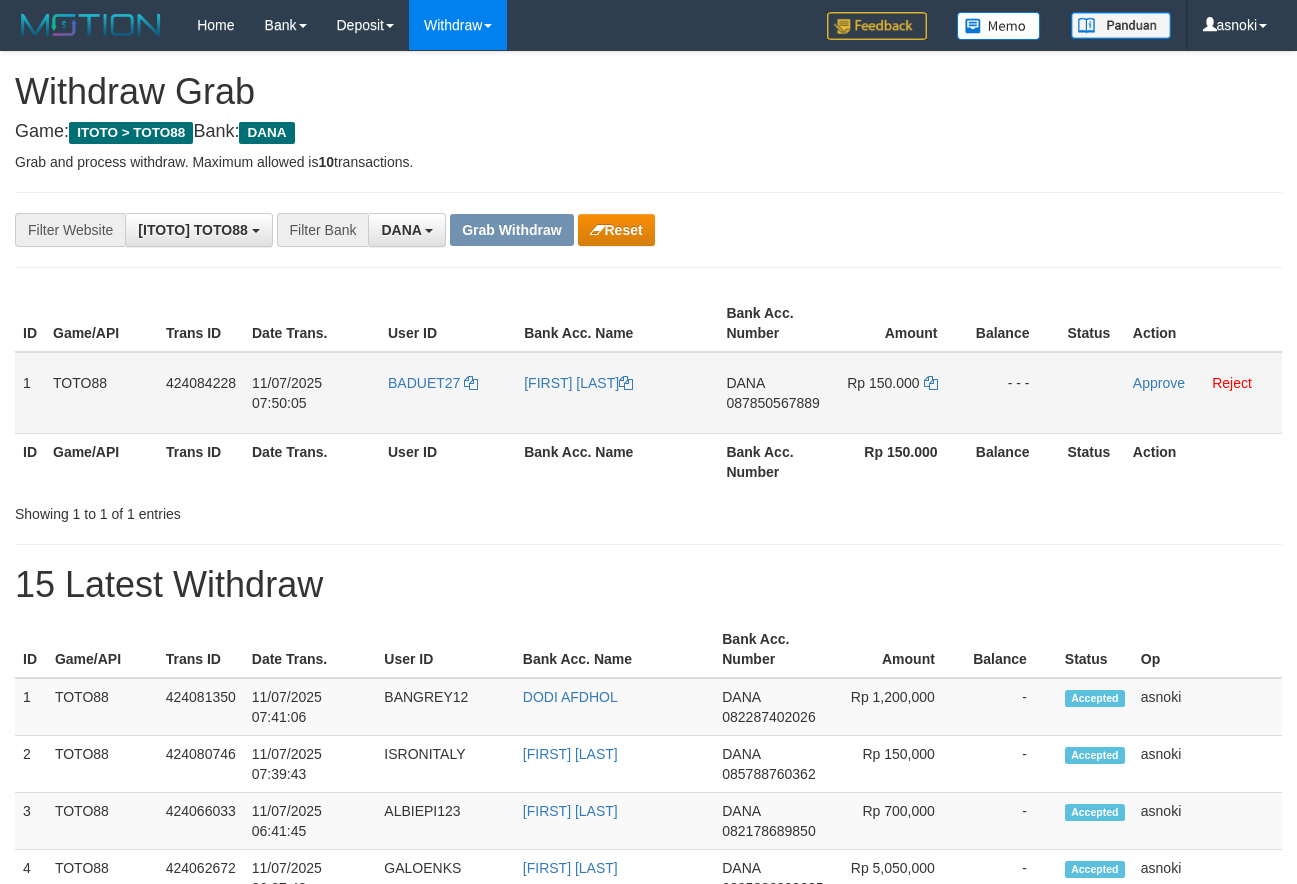 click on "087850567889" at bounding box center (772, 403) 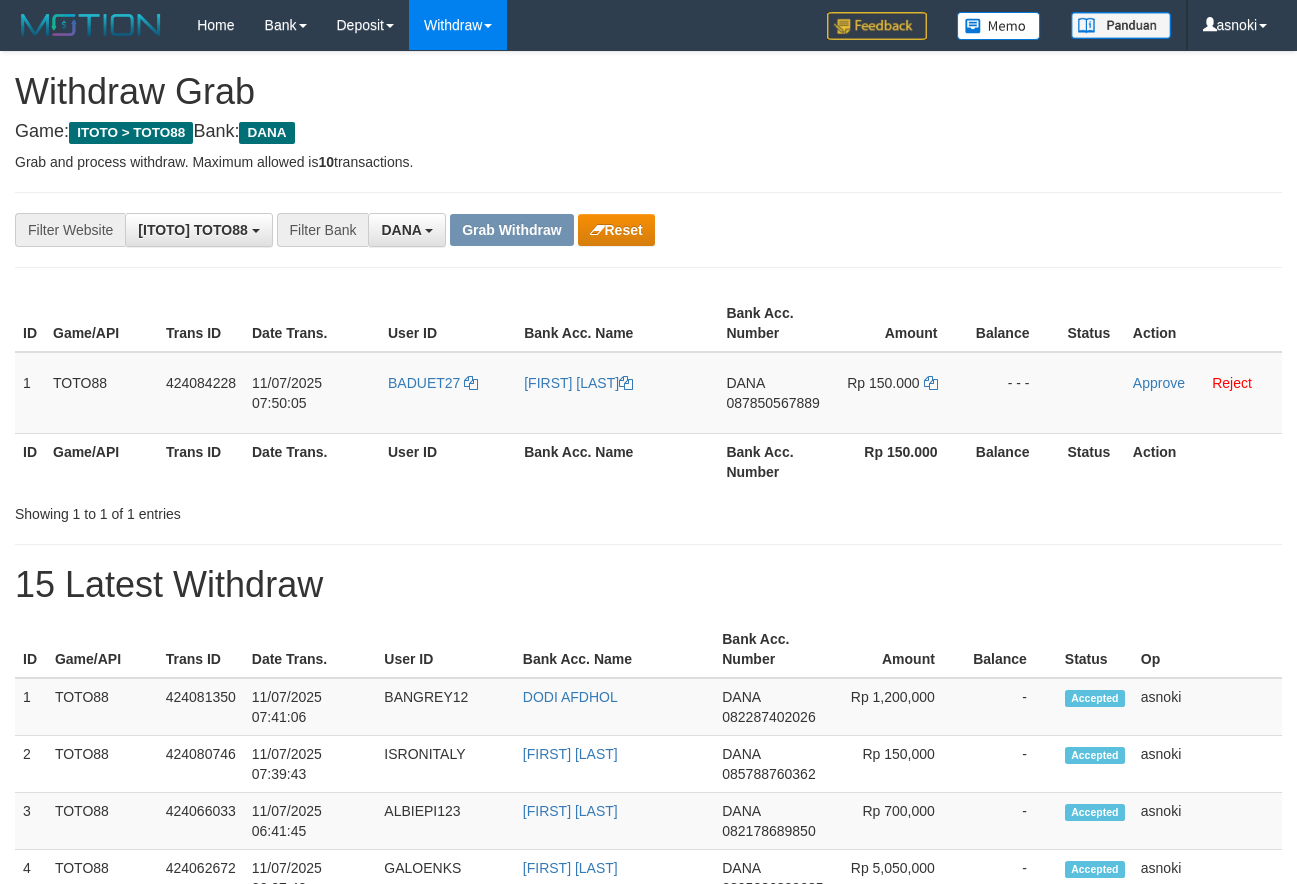scroll, scrollTop: 0, scrollLeft: 0, axis: both 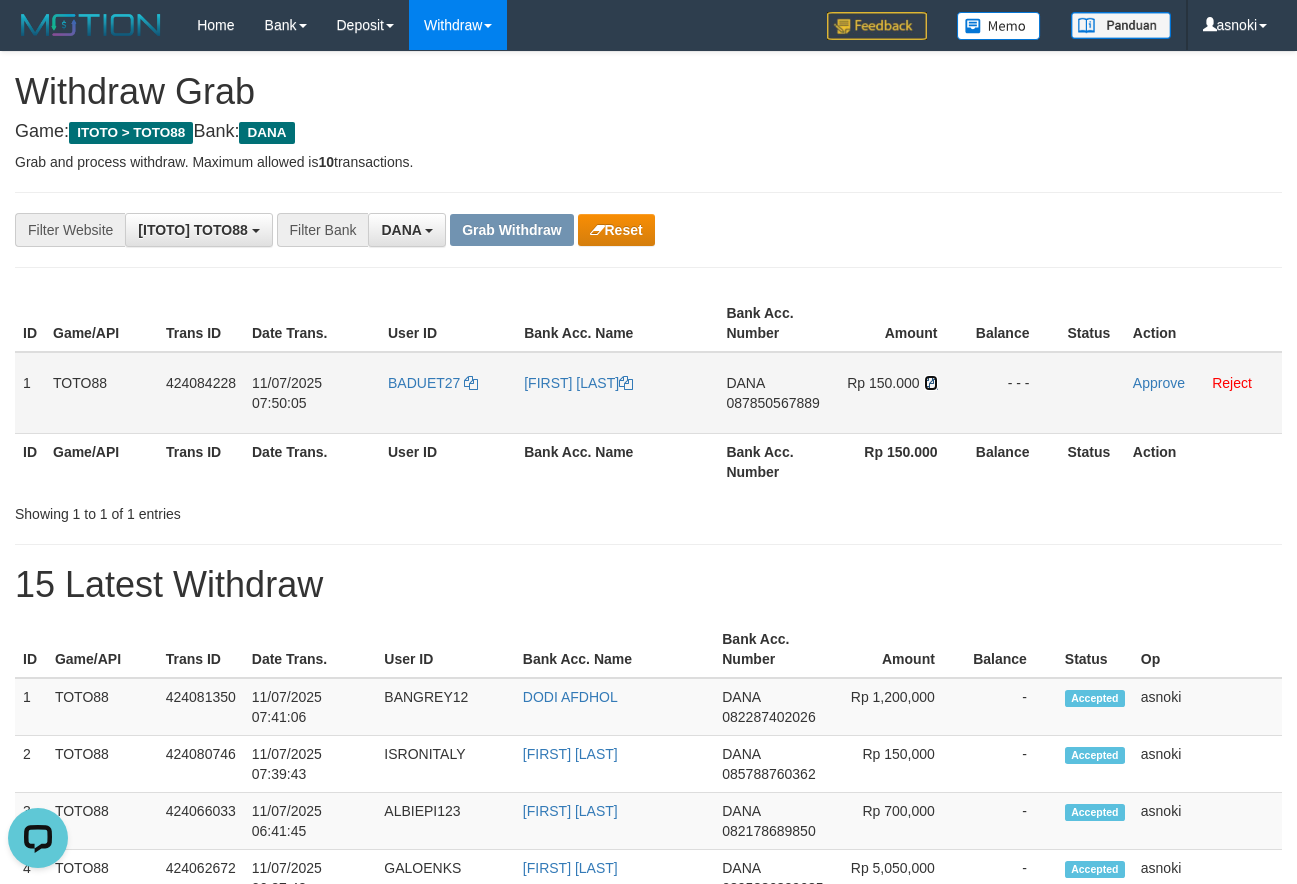 click at bounding box center (931, 383) 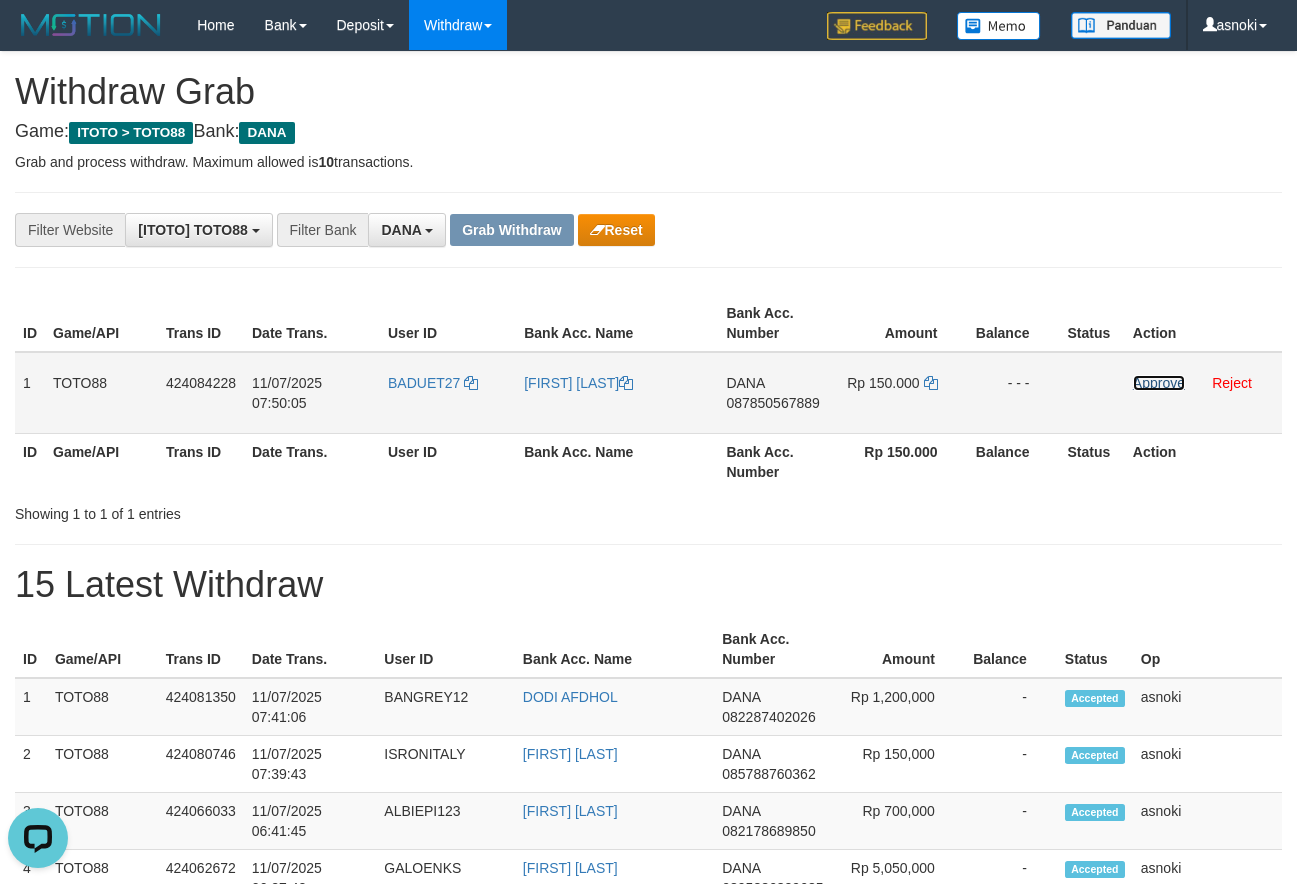 click on "Approve" at bounding box center (1159, 383) 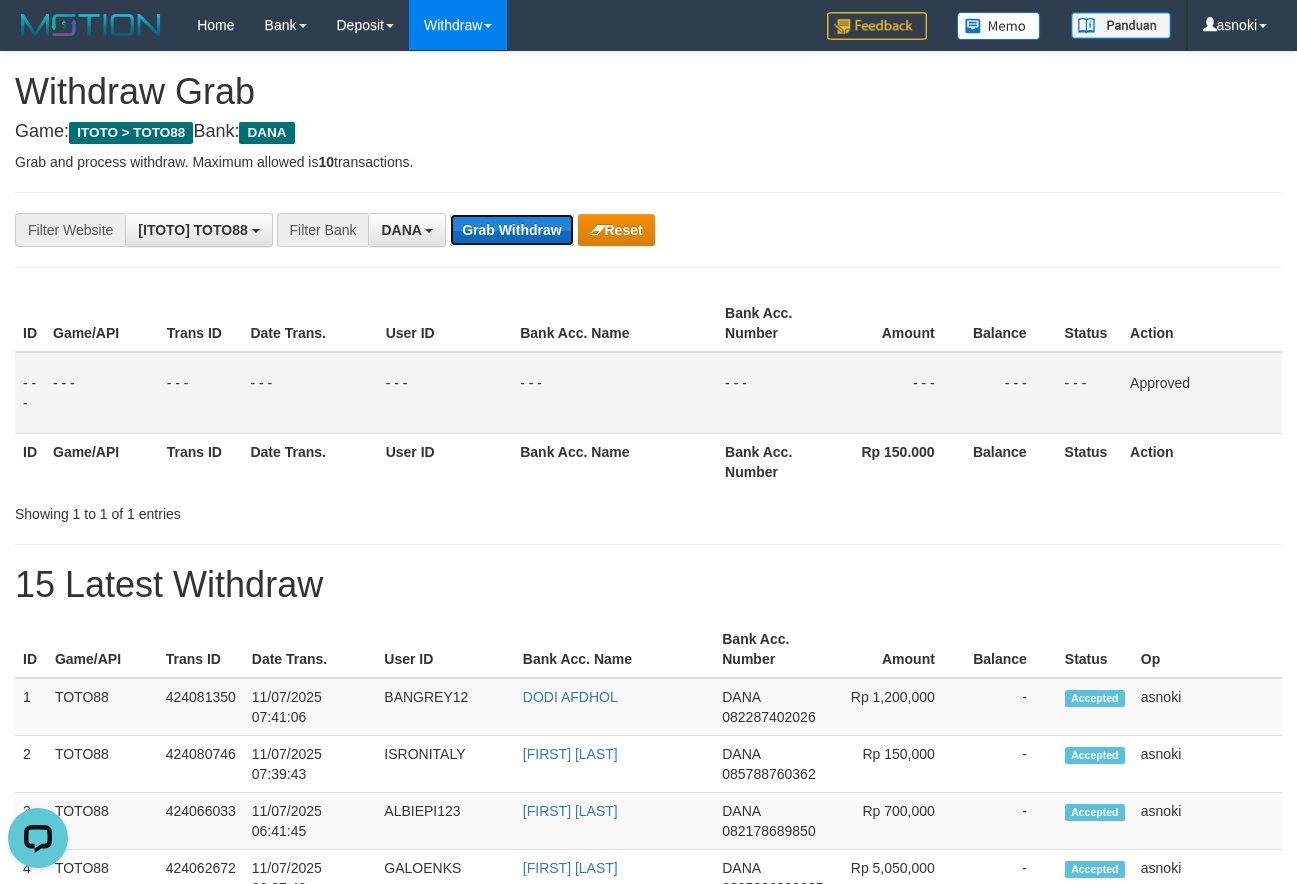 click on "Grab Withdraw" at bounding box center [511, 230] 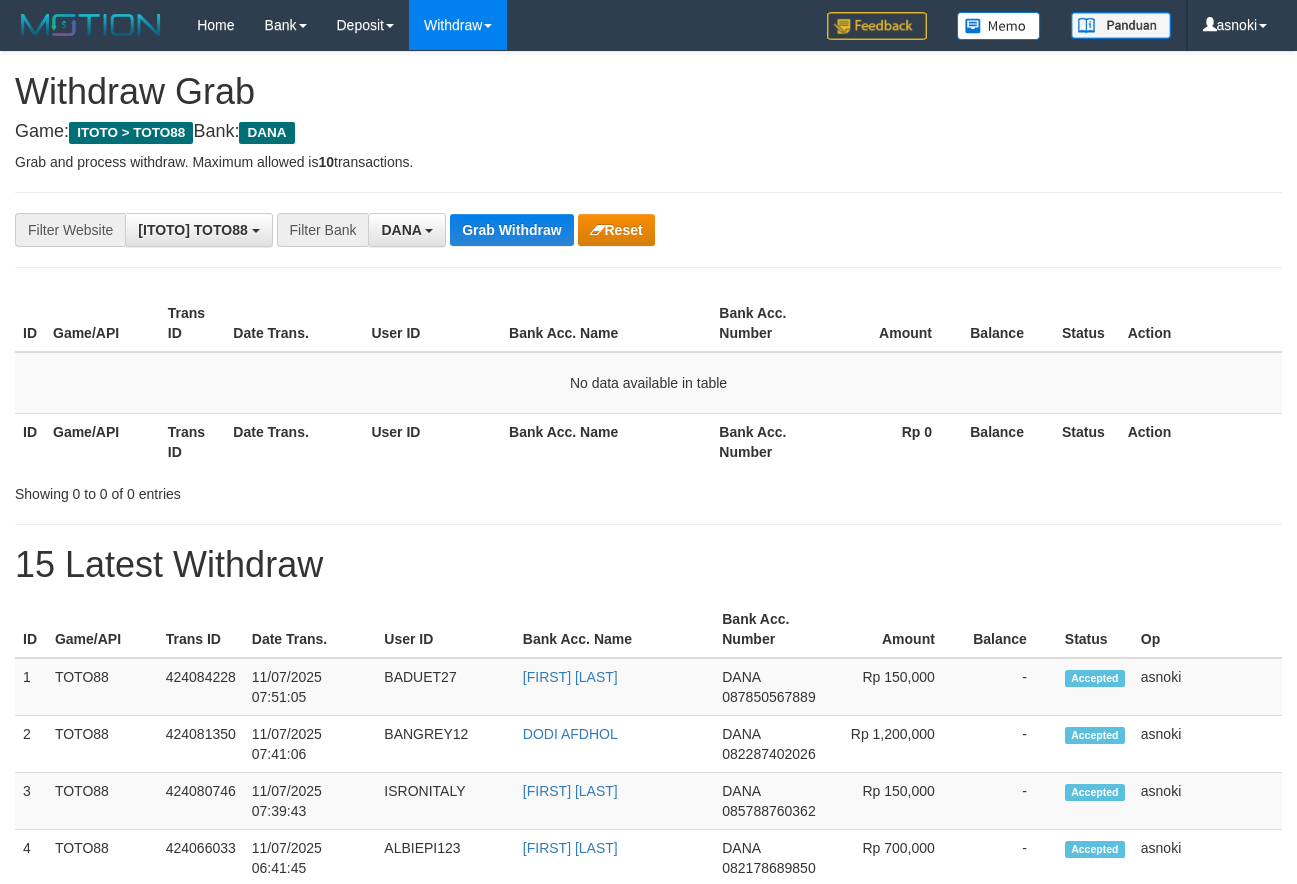 scroll, scrollTop: 0, scrollLeft: 0, axis: both 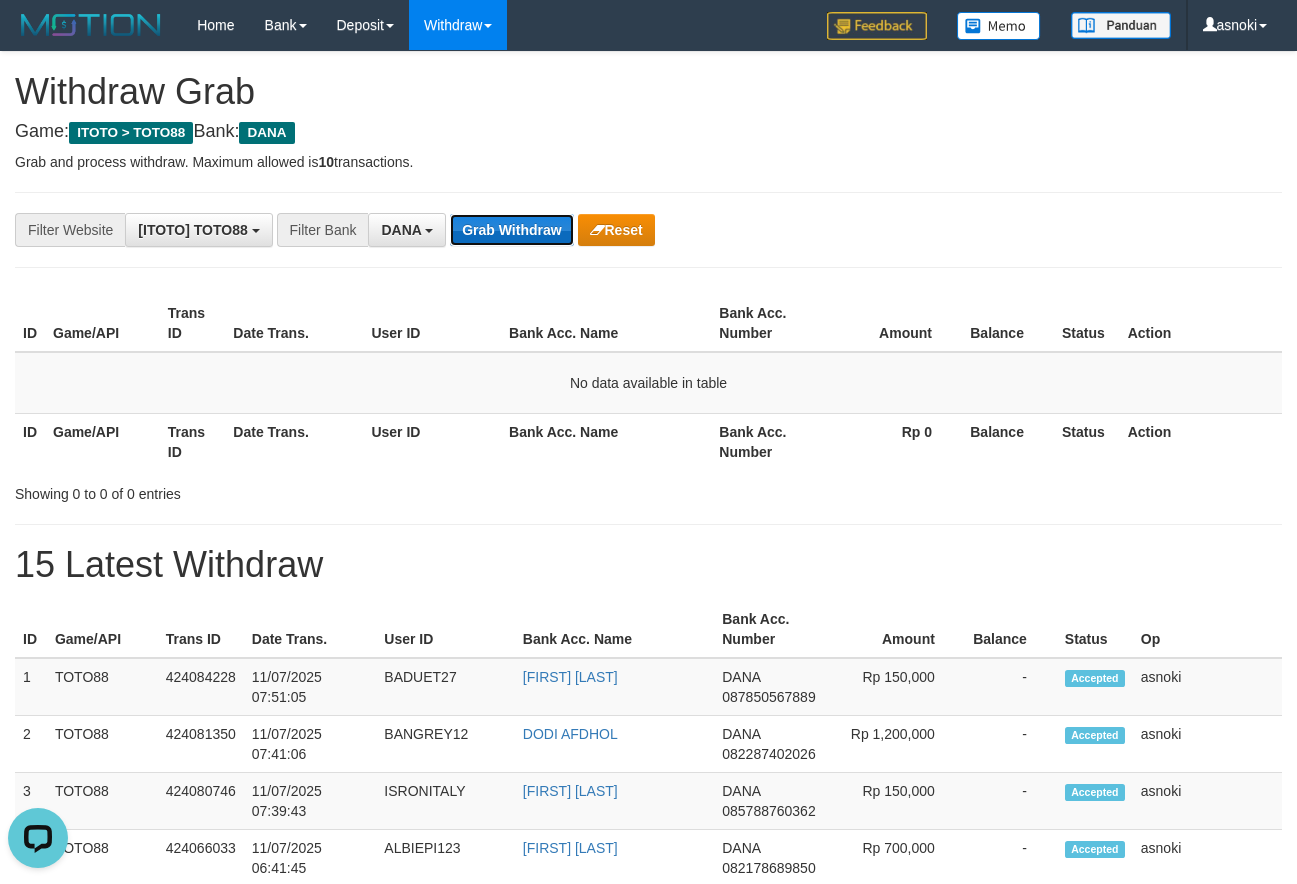 click on "Grab Withdraw" at bounding box center (511, 230) 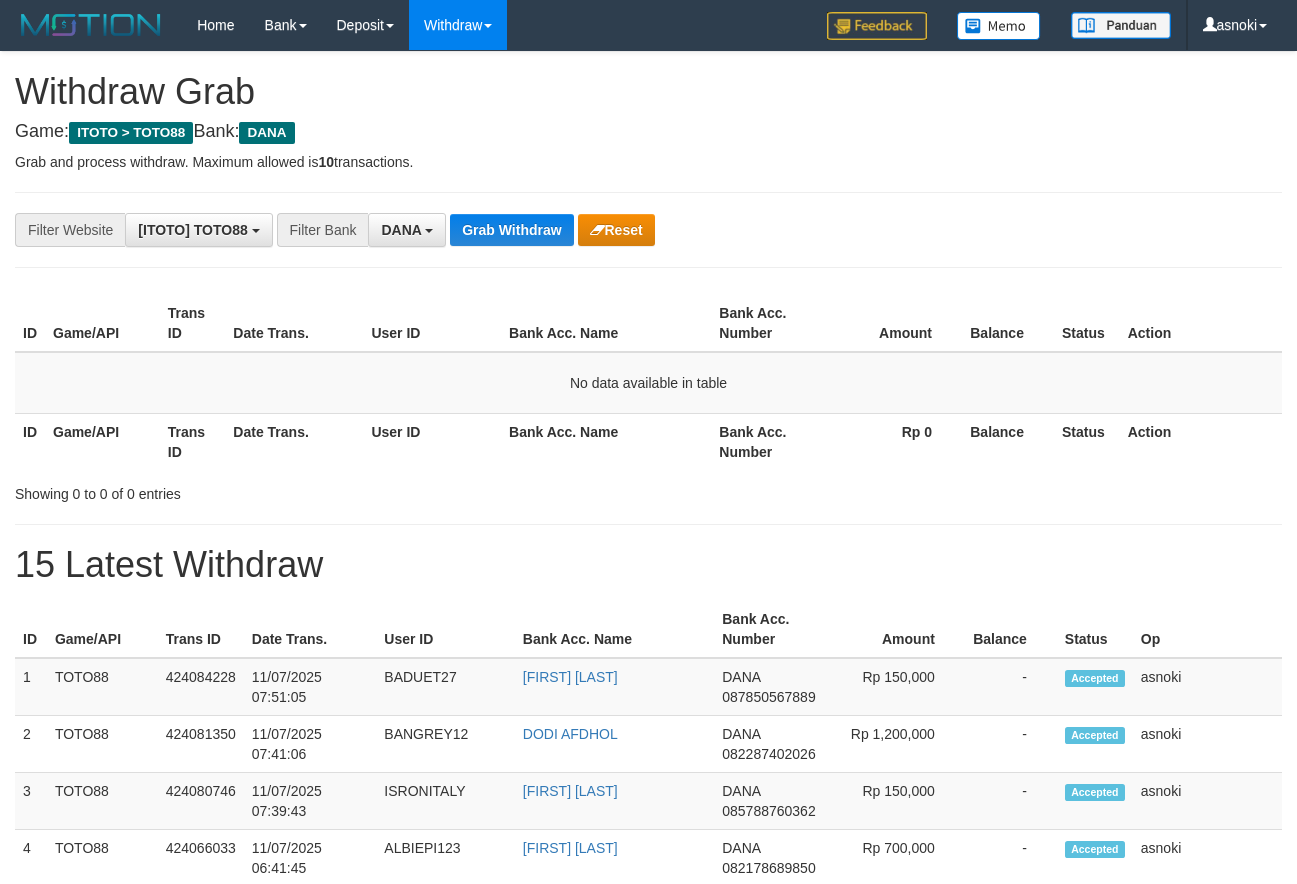 scroll, scrollTop: 0, scrollLeft: 0, axis: both 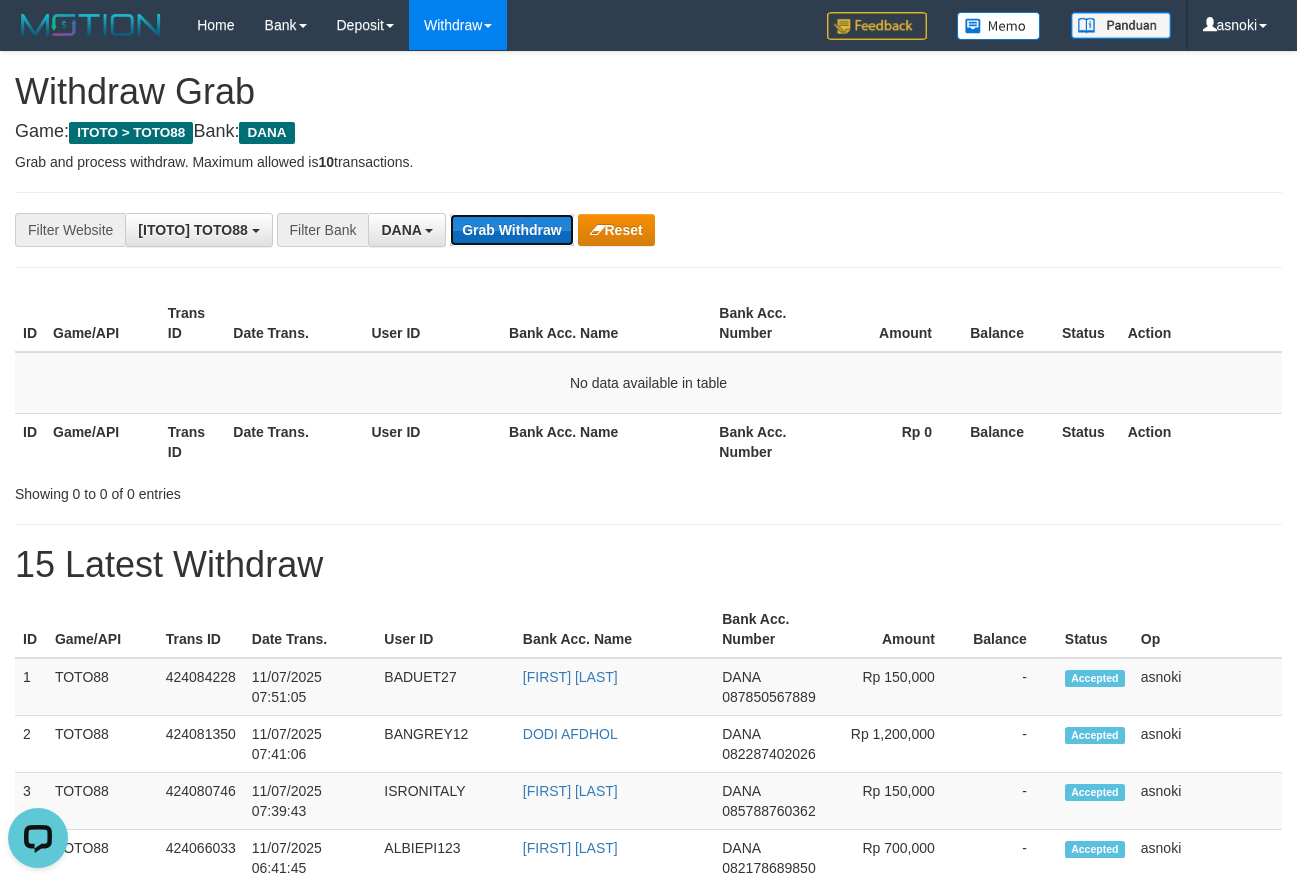 click on "Grab Withdraw" at bounding box center (511, 230) 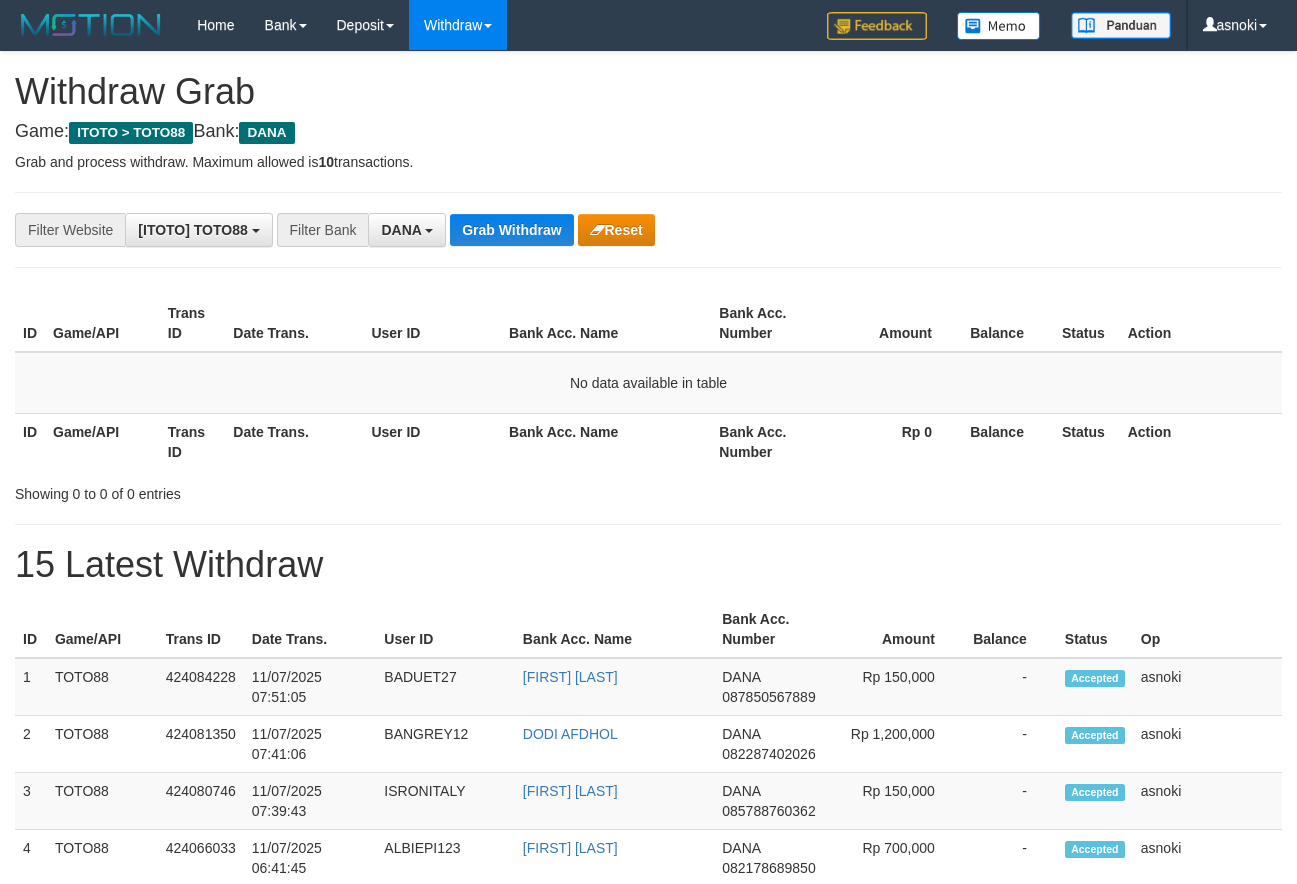 scroll, scrollTop: 0, scrollLeft: 0, axis: both 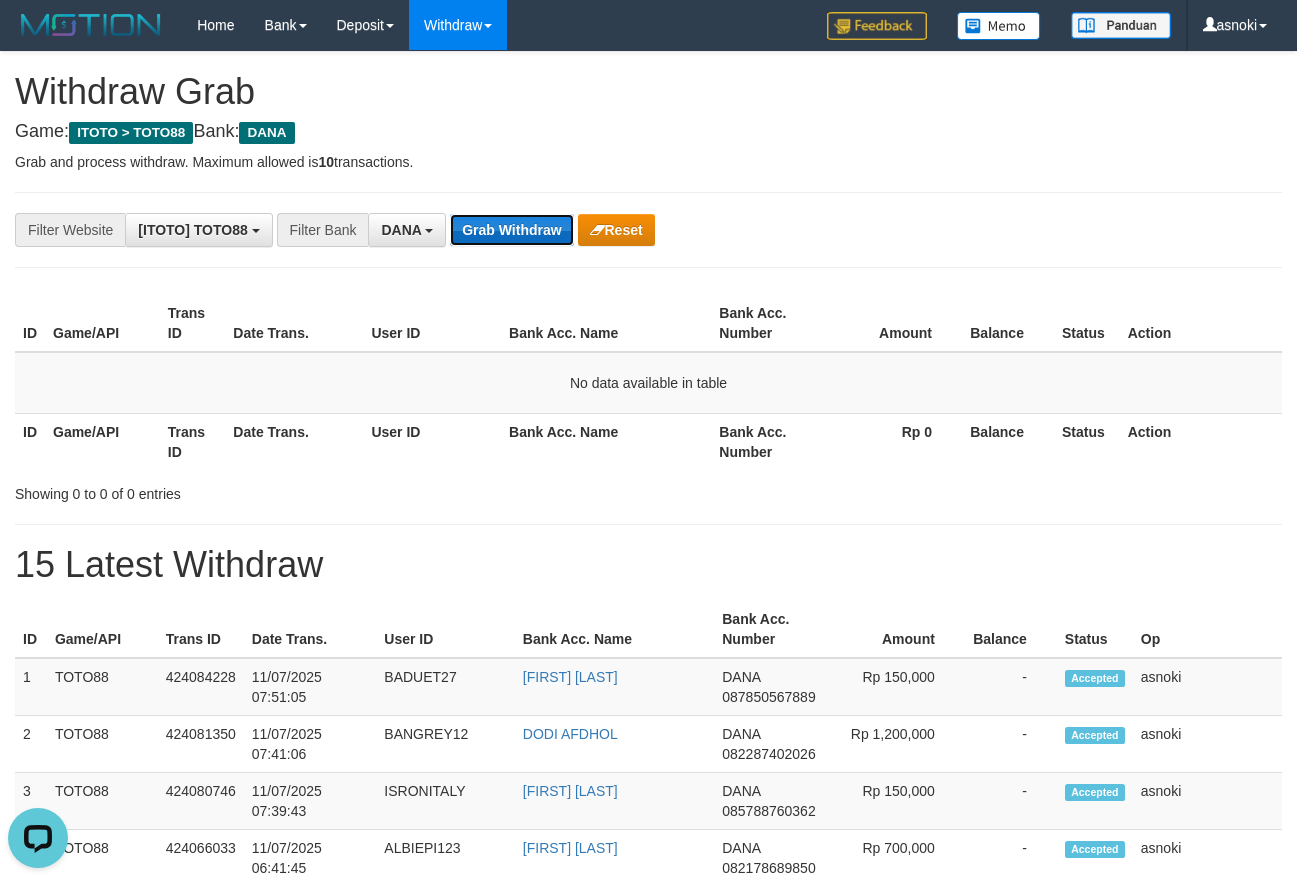 click on "Grab Withdraw" at bounding box center [511, 230] 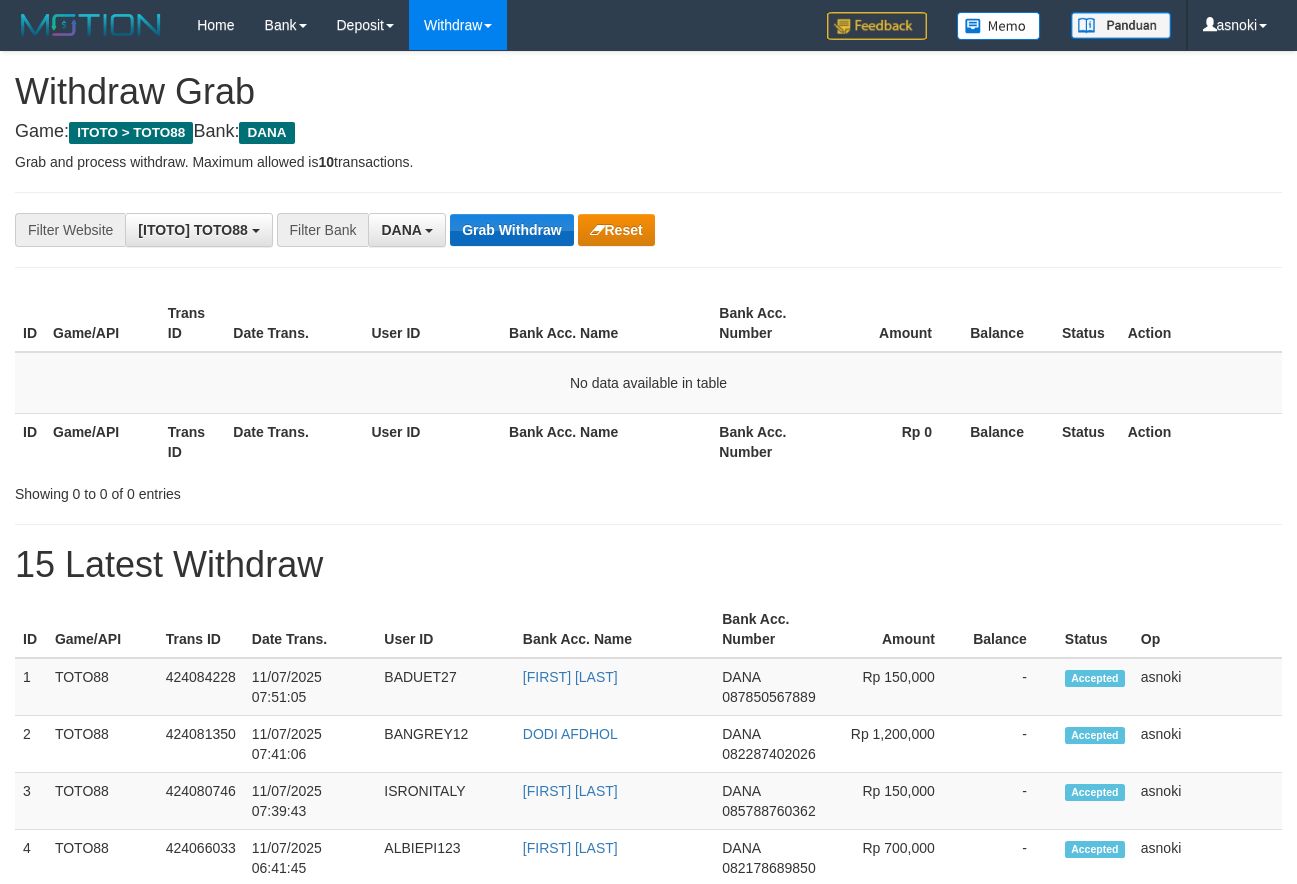 scroll, scrollTop: 0, scrollLeft: 0, axis: both 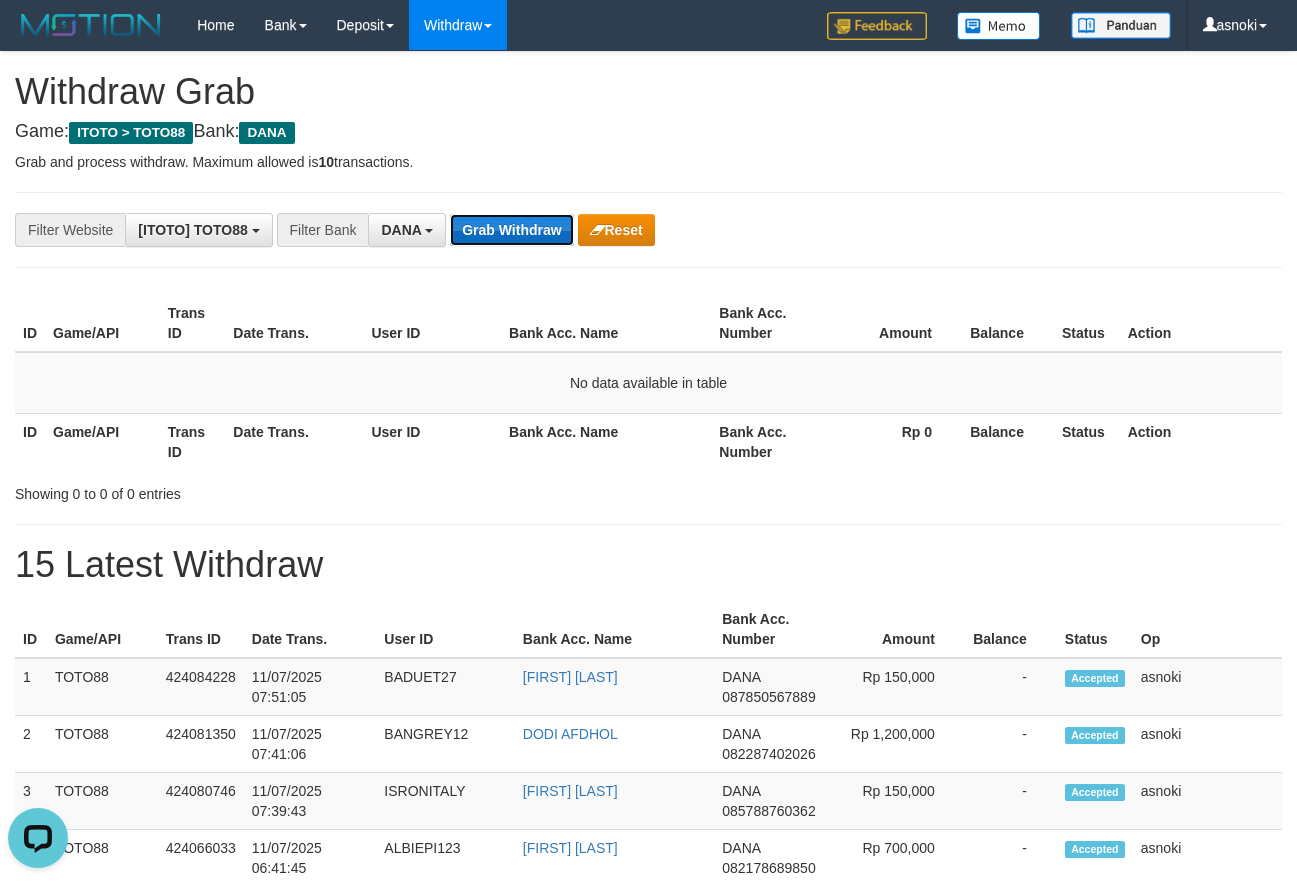 click on "Grab Withdraw" at bounding box center [511, 230] 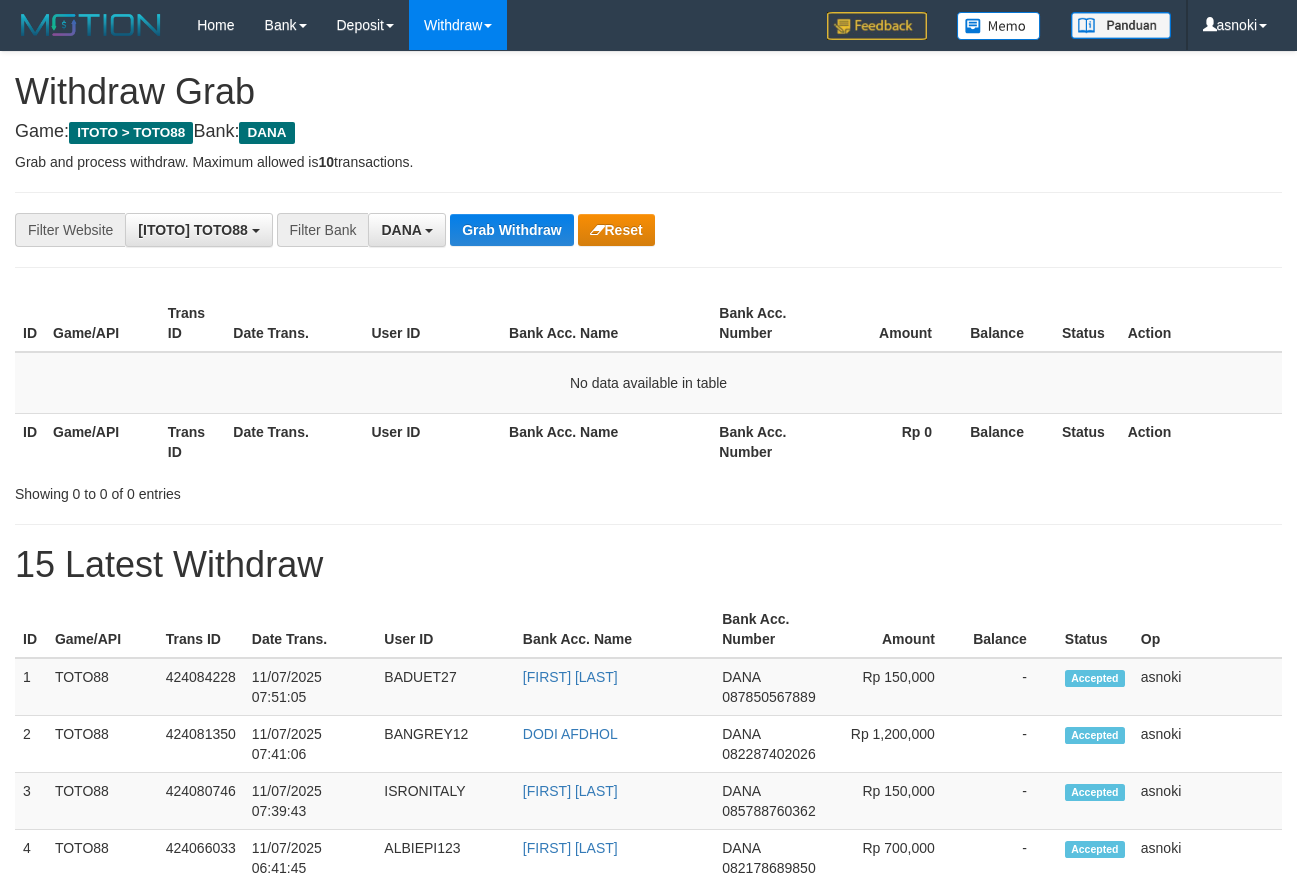 scroll, scrollTop: 0, scrollLeft: 0, axis: both 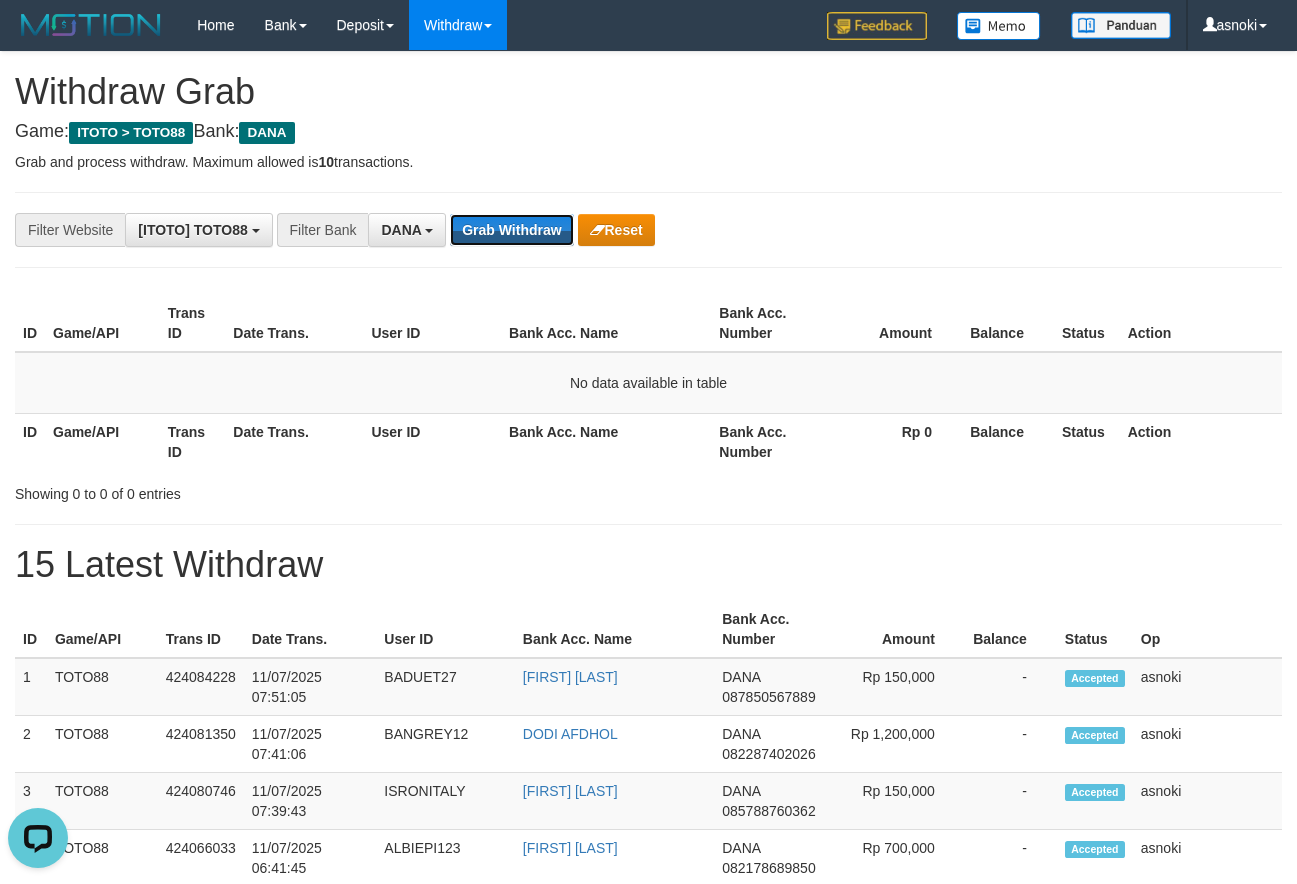 click on "Grab Withdraw" at bounding box center (511, 230) 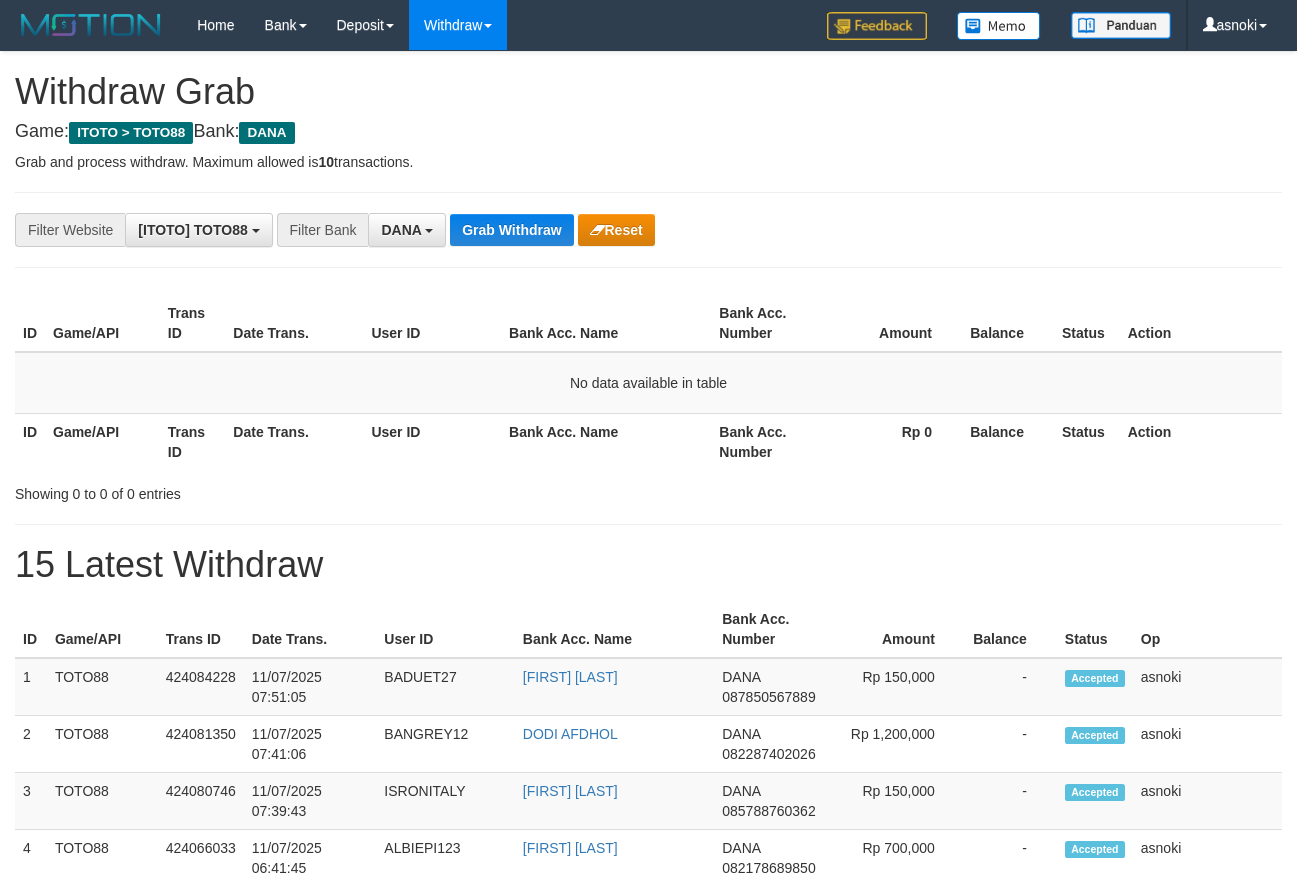 scroll, scrollTop: 0, scrollLeft: 0, axis: both 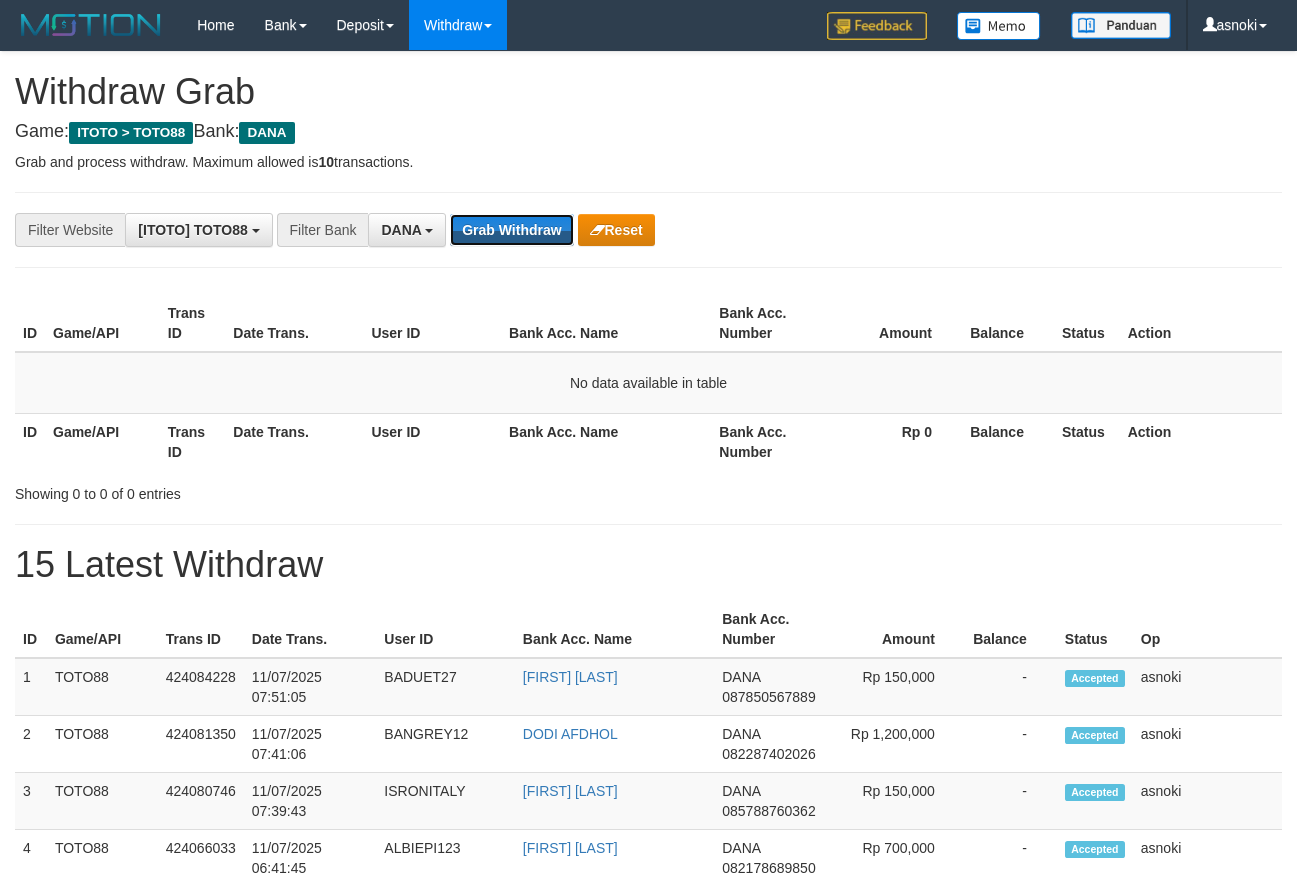 click on "Grab Withdraw" at bounding box center [511, 230] 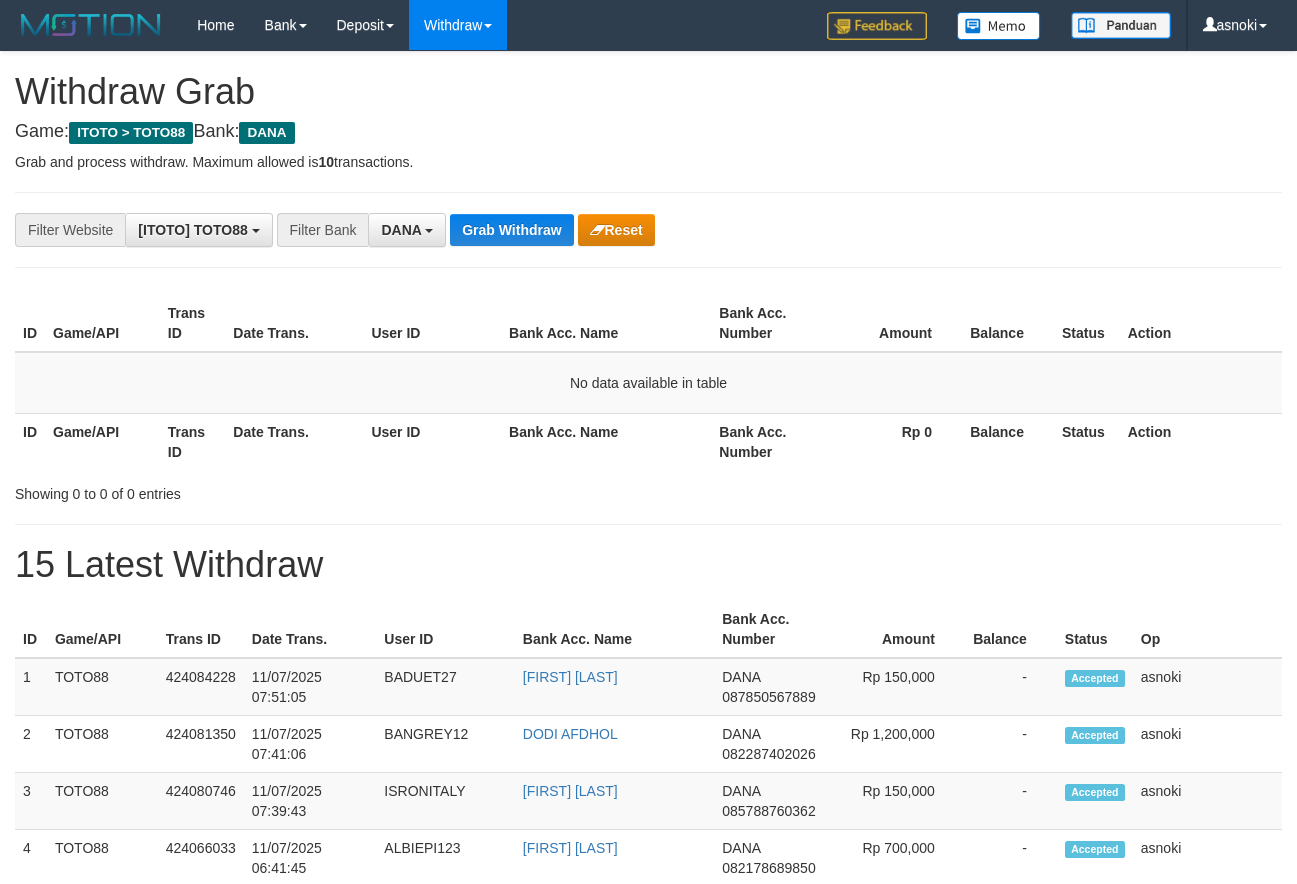 scroll, scrollTop: 0, scrollLeft: 0, axis: both 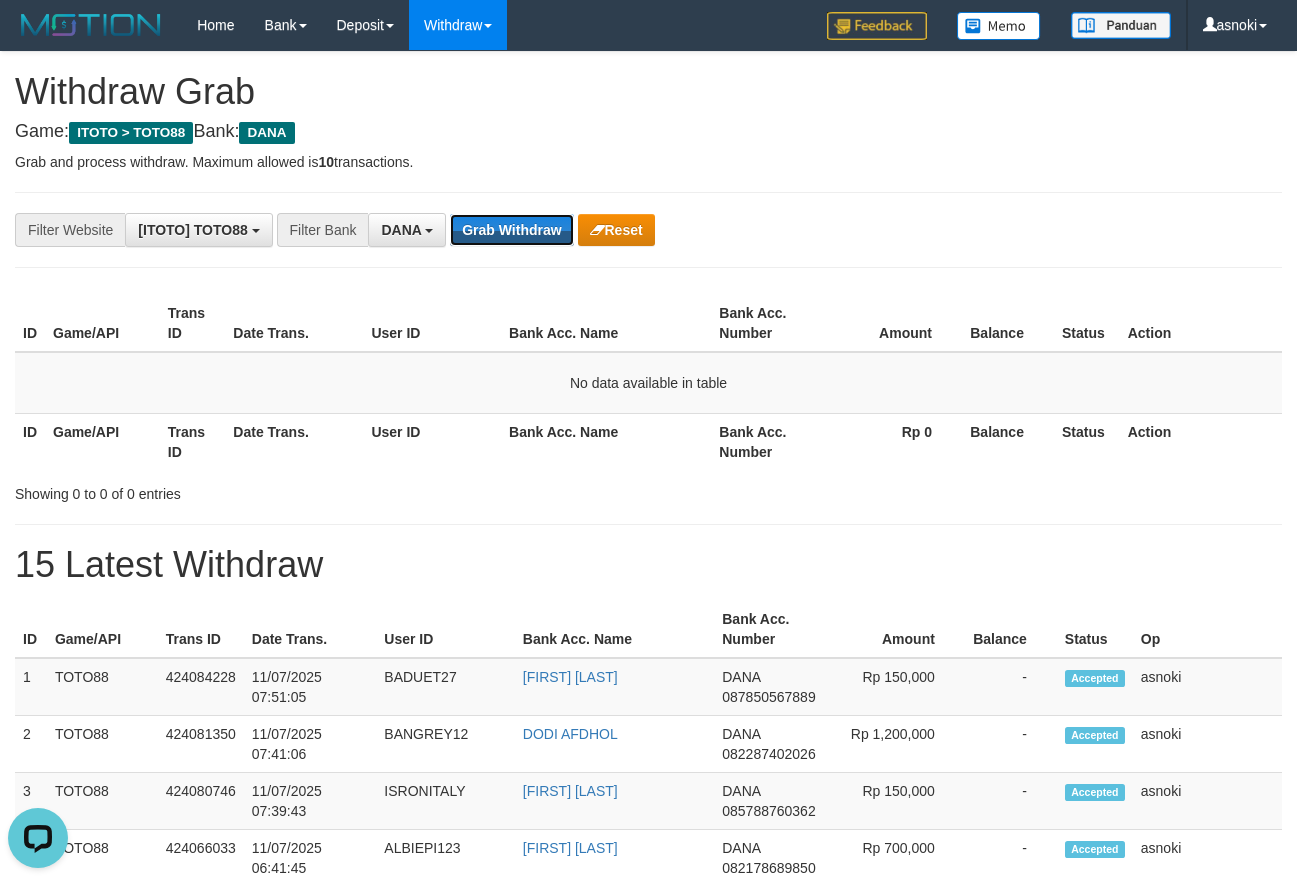 click on "Grab Withdraw" at bounding box center (511, 230) 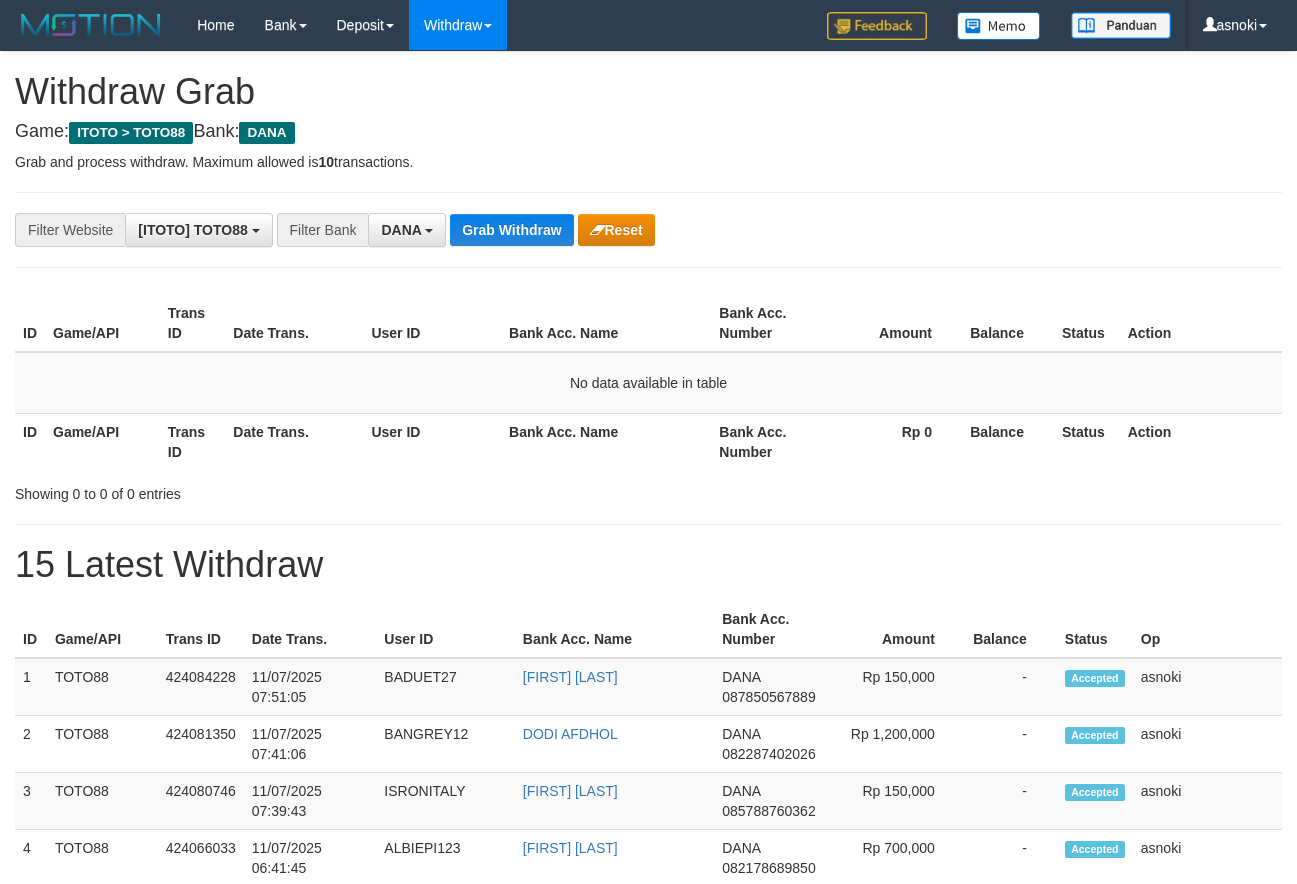 scroll, scrollTop: 0, scrollLeft: 0, axis: both 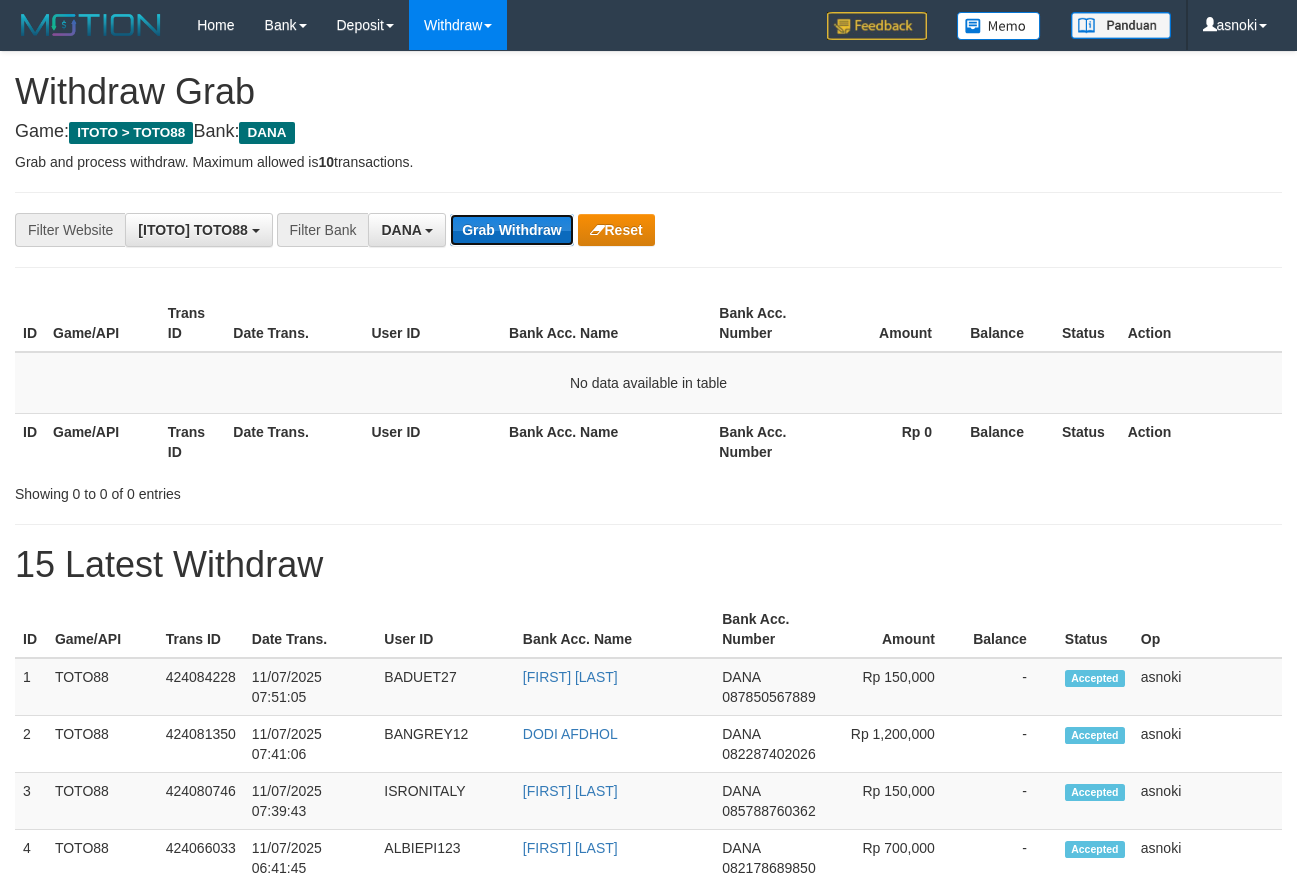 click on "Grab Withdraw" at bounding box center [511, 230] 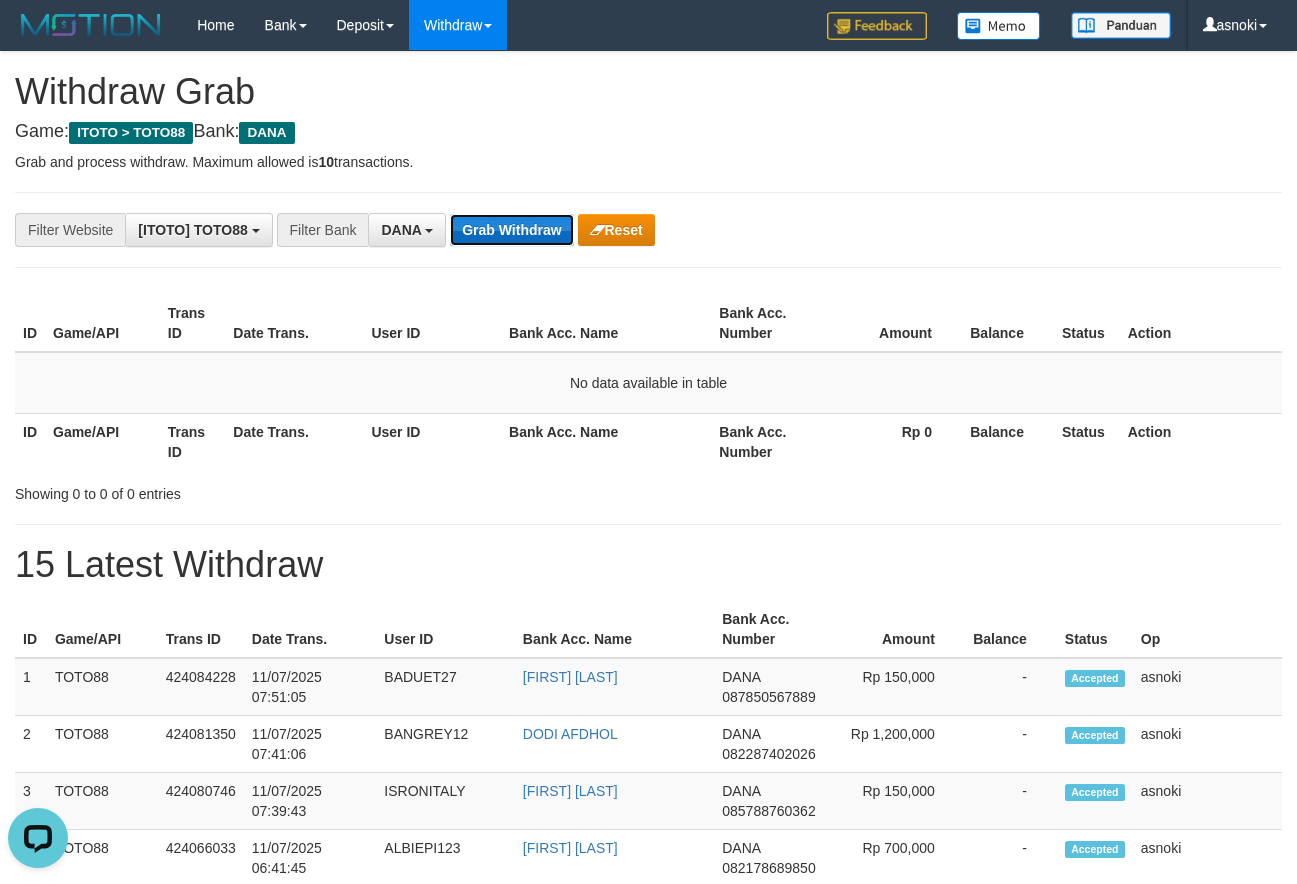 scroll, scrollTop: 0, scrollLeft: 0, axis: both 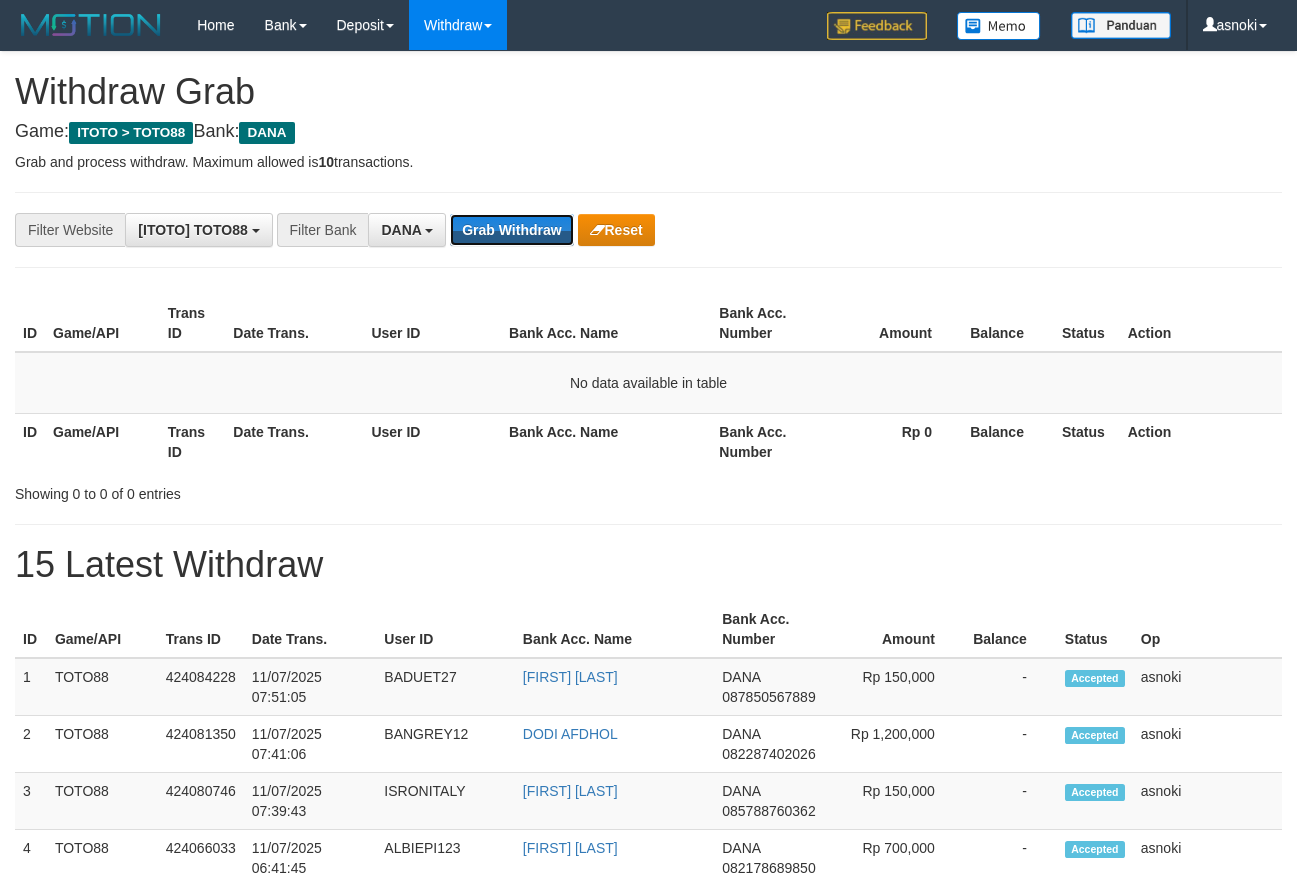 click on "Grab Withdraw" at bounding box center [511, 230] 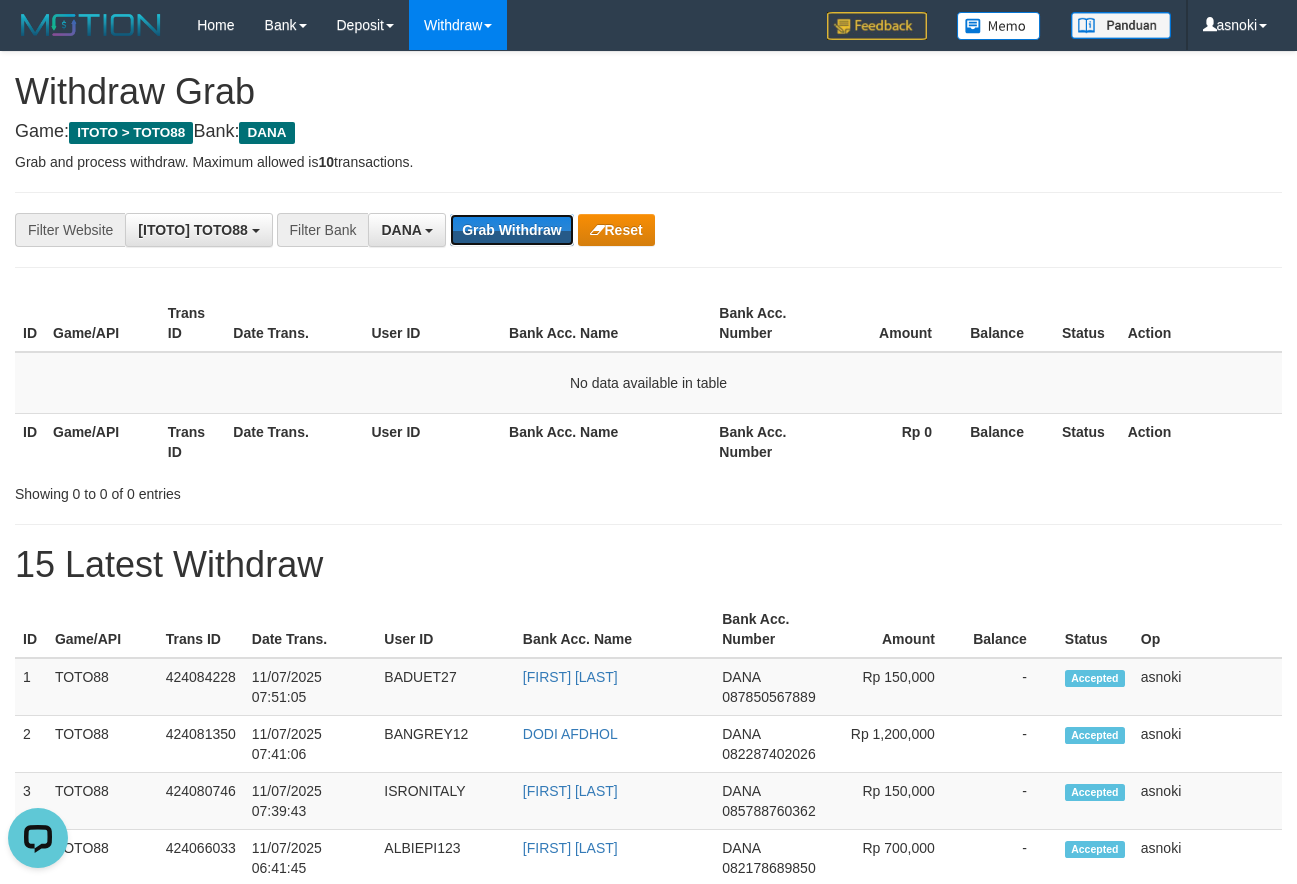 scroll, scrollTop: 0, scrollLeft: 0, axis: both 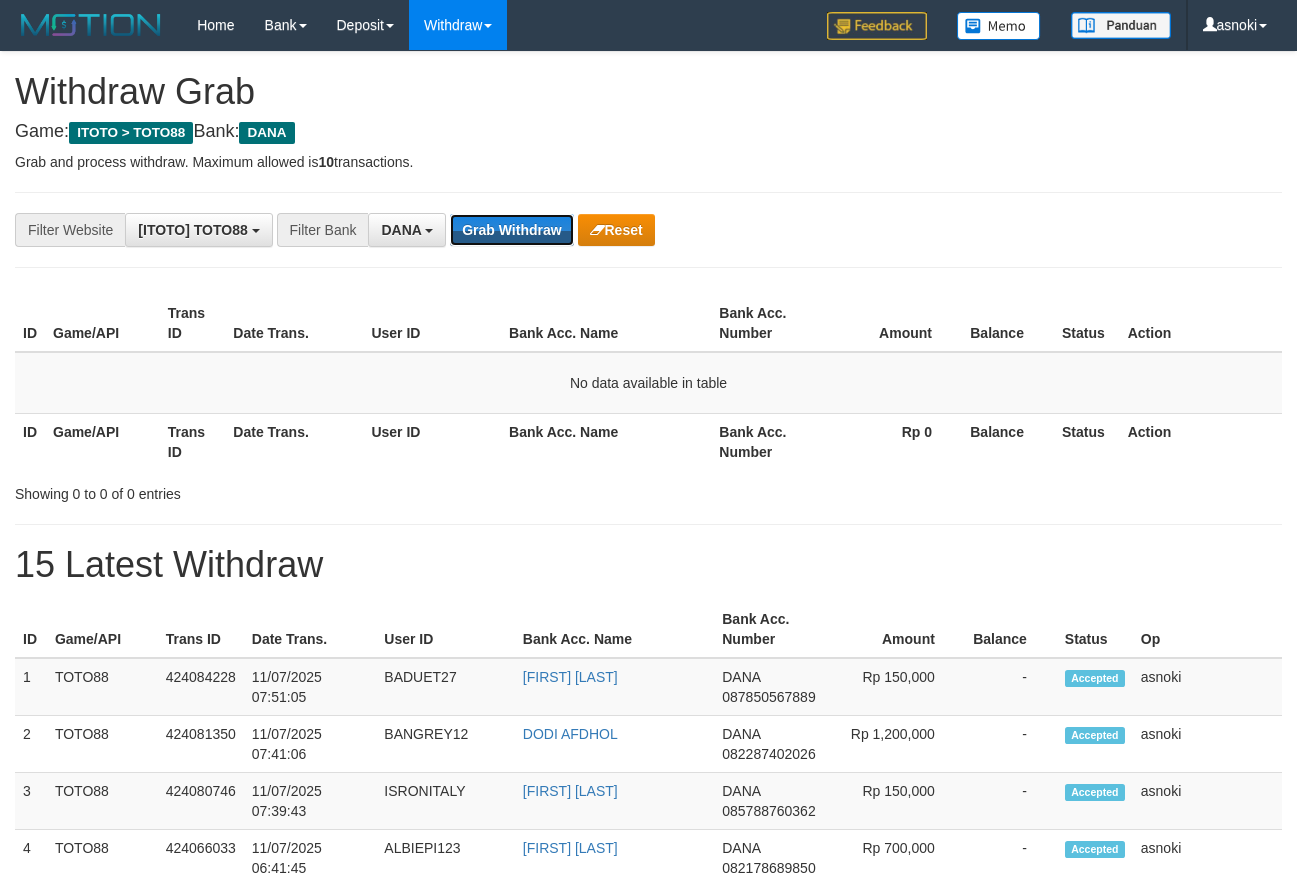 click on "Grab Withdraw" at bounding box center (511, 230) 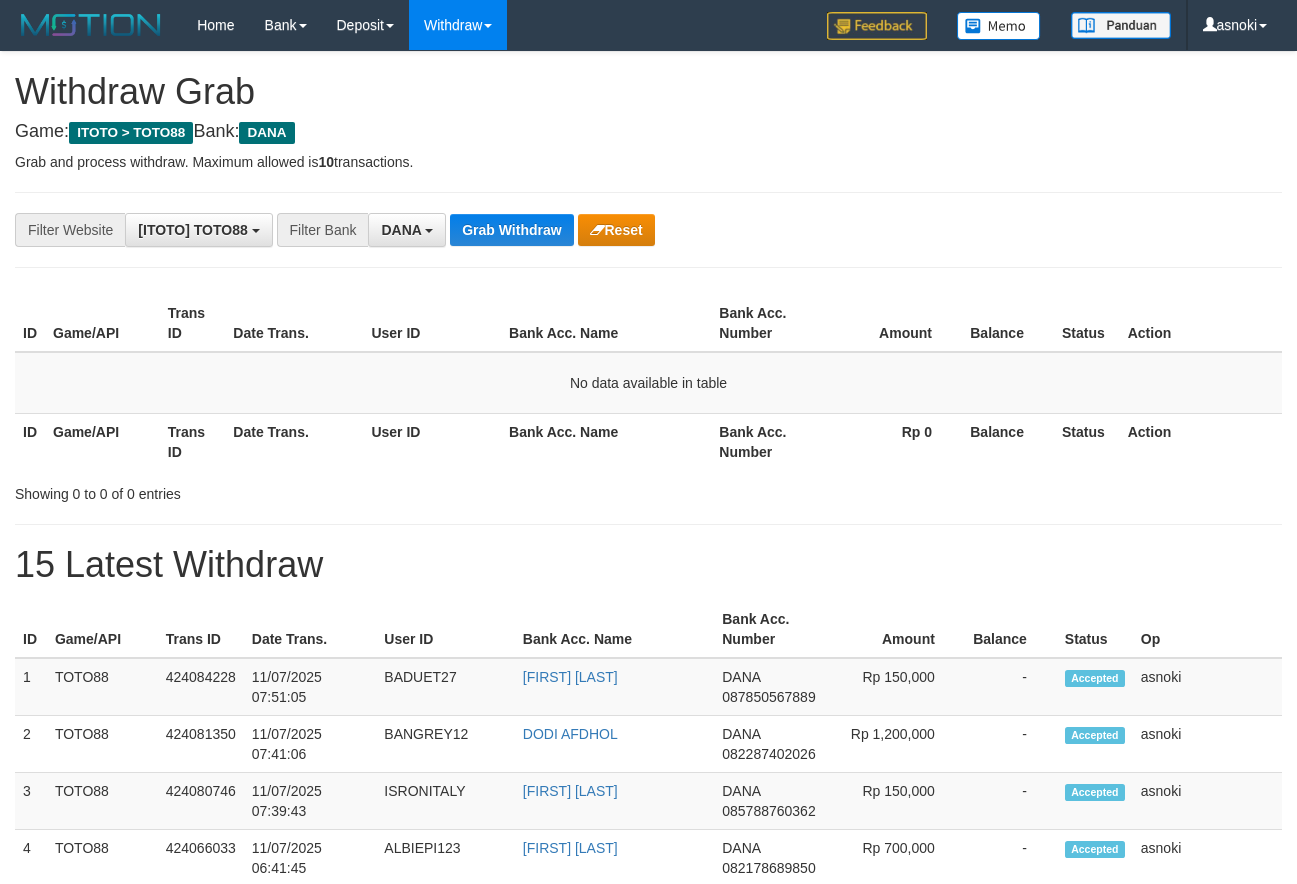 scroll, scrollTop: 0, scrollLeft: 0, axis: both 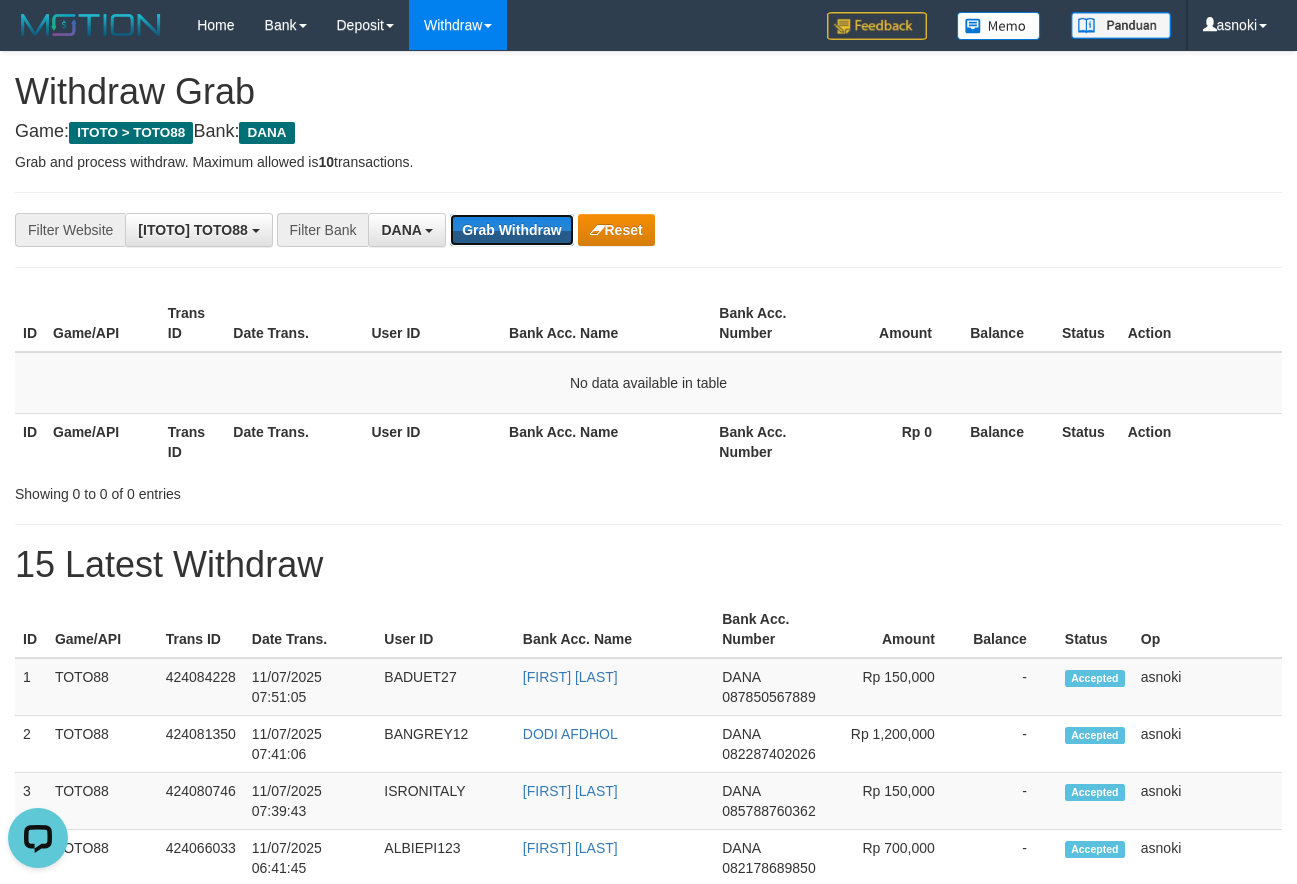 click on "Grab Withdraw" at bounding box center (511, 230) 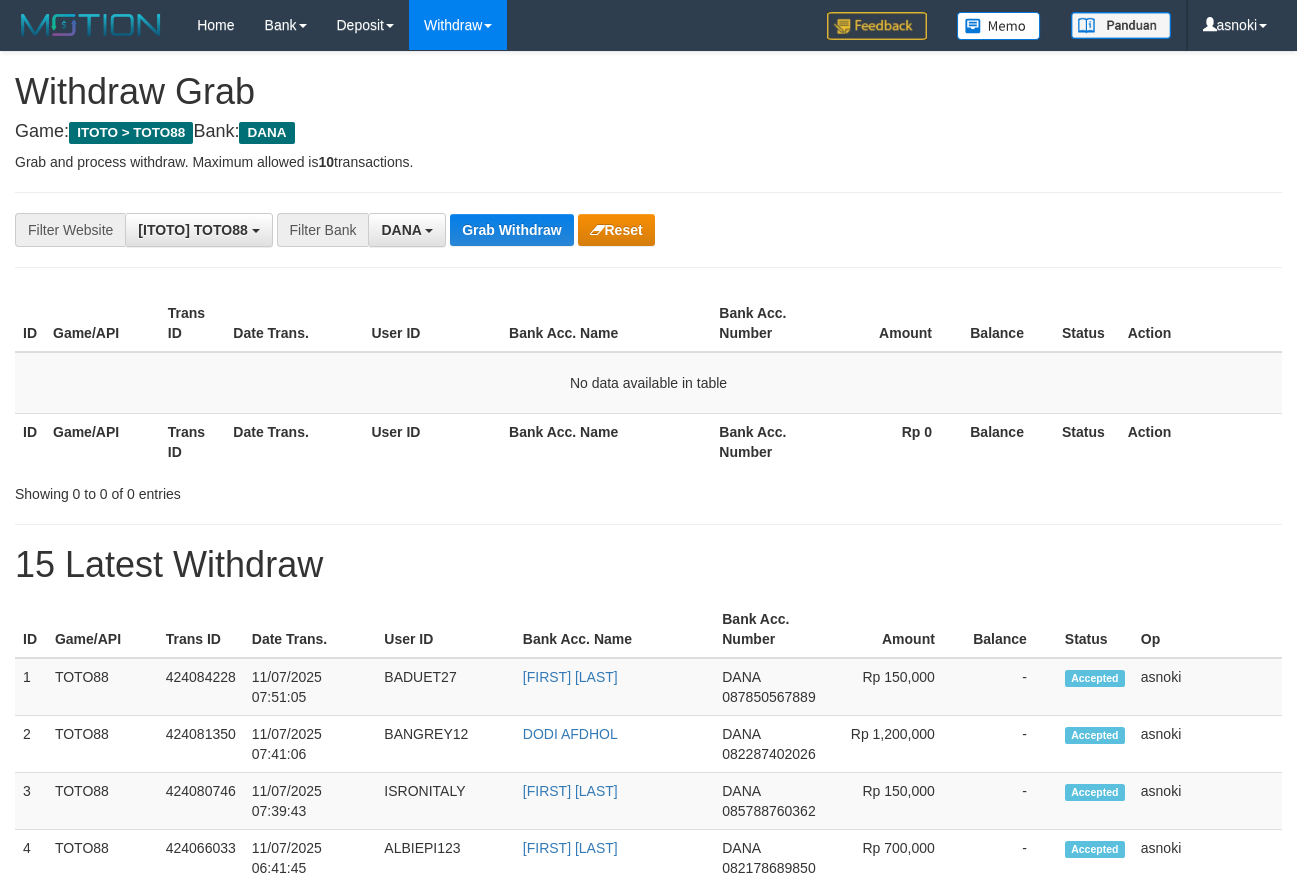scroll, scrollTop: 0, scrollLeft: 0, axis: both 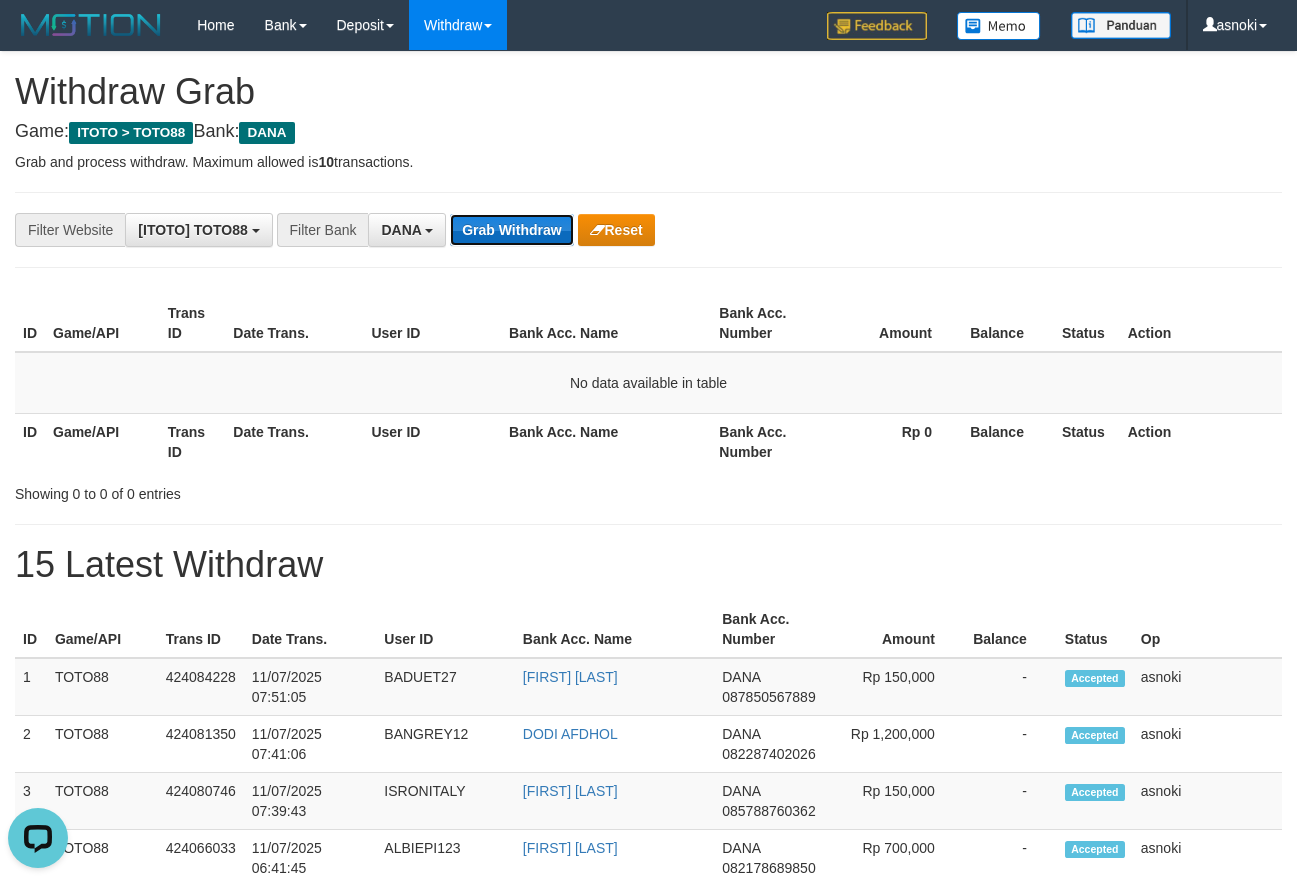 click on "Grab Withdraw" at bounding box center (511, 230) 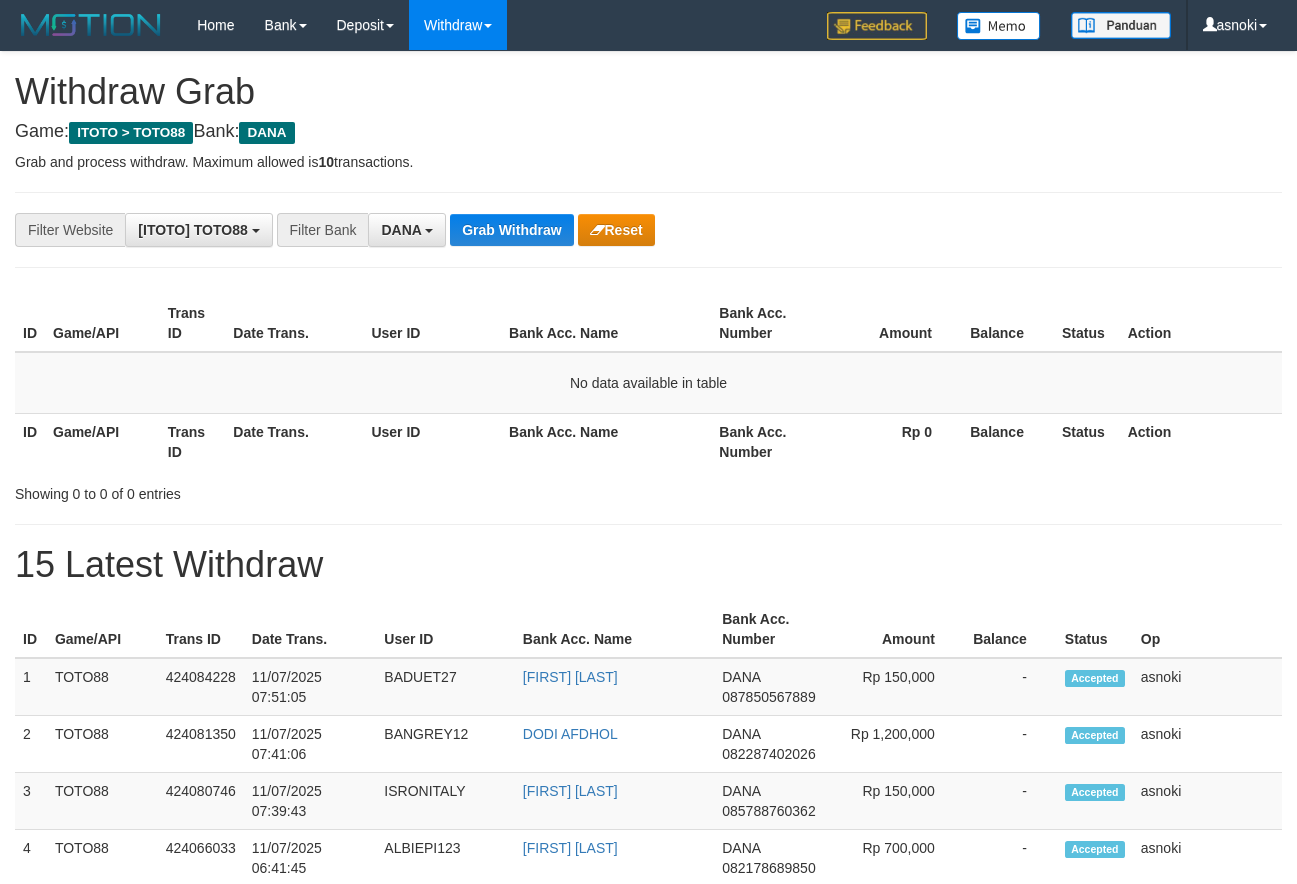 scroll, scrollTop: 0, scrollLeft: 0, axis: both 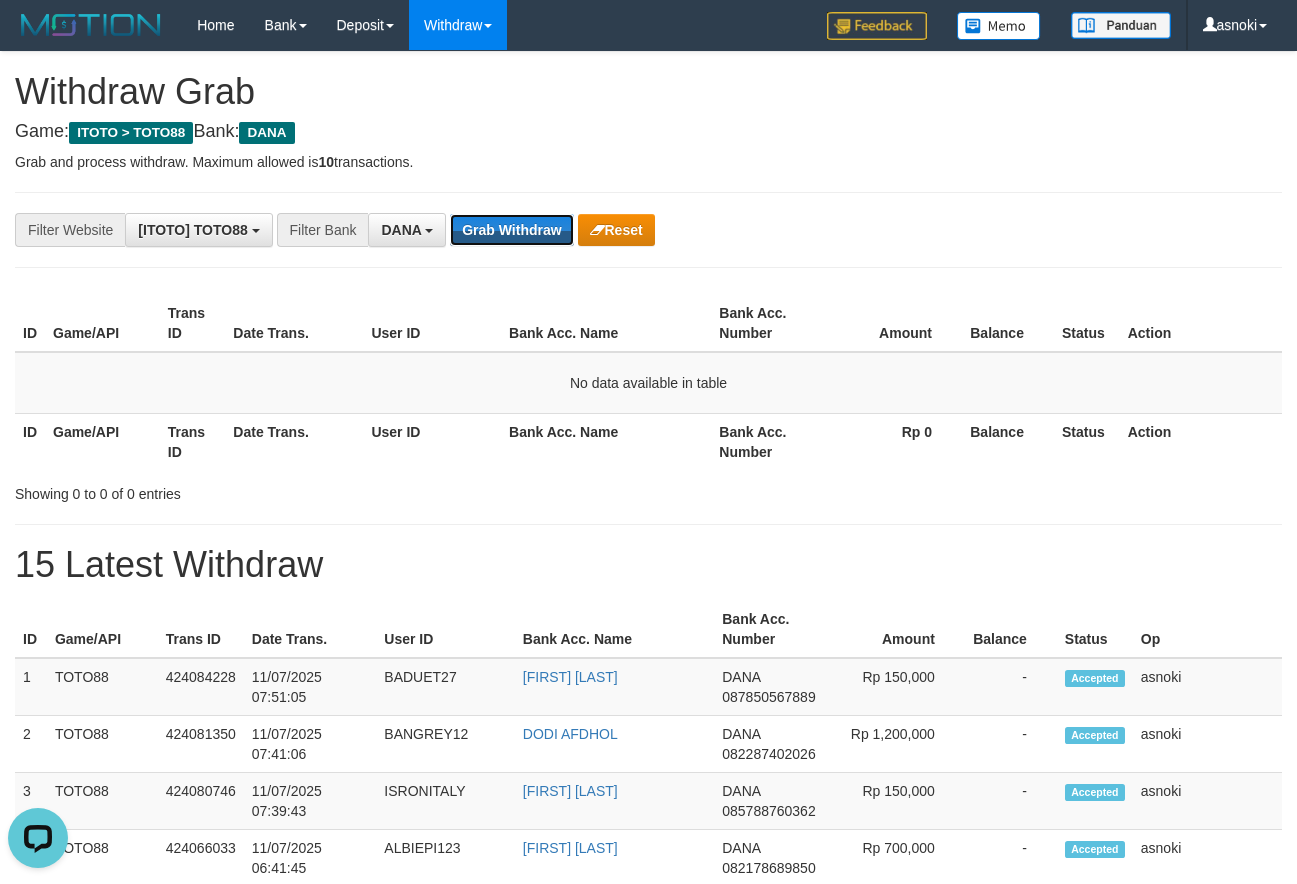 click on "Grab Withdraw" at bounding box center [511, 230] 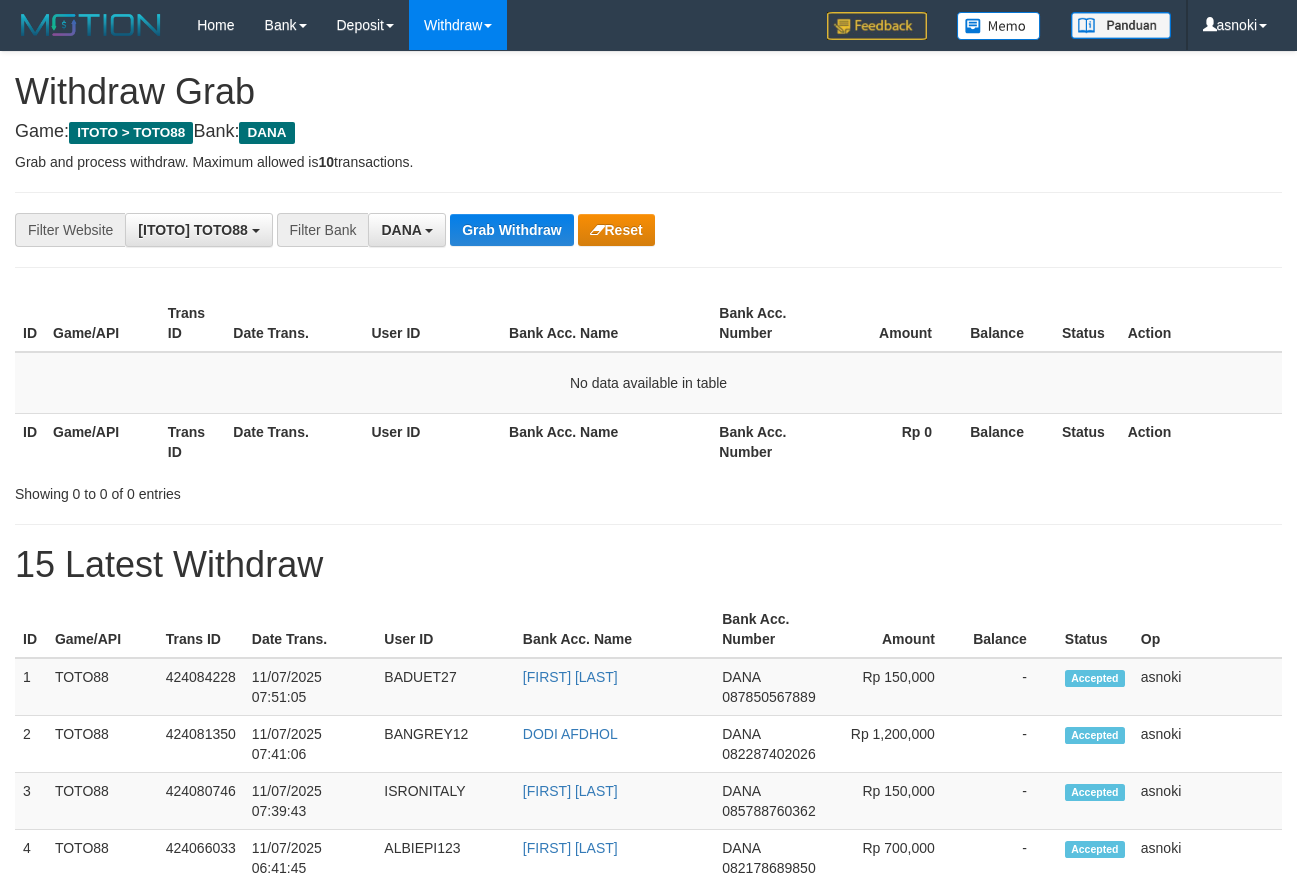 scroll, scrollTop: 0, scrollLeft: 0, axis: both 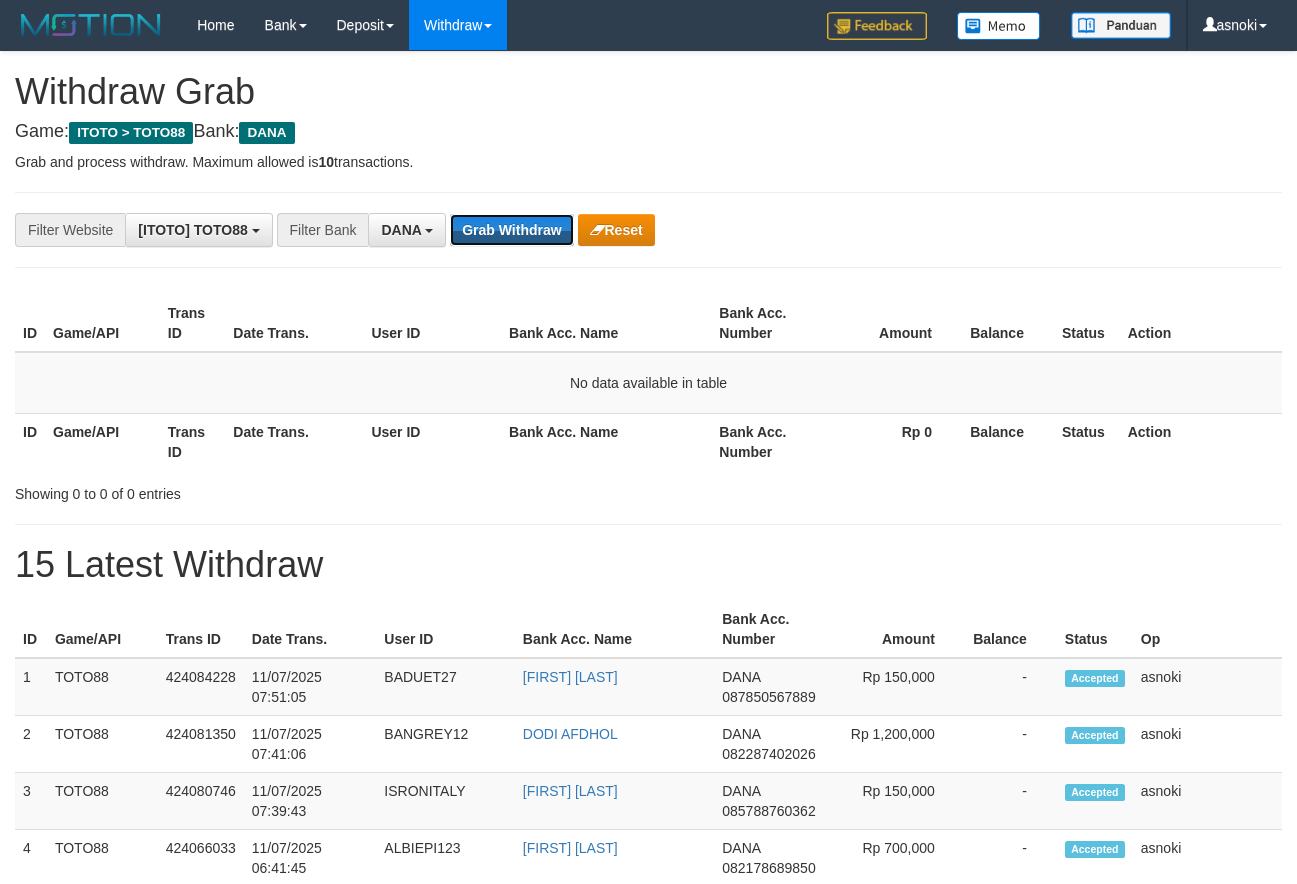 click on "Grab Withdraw" at bounding box center [511, 230] 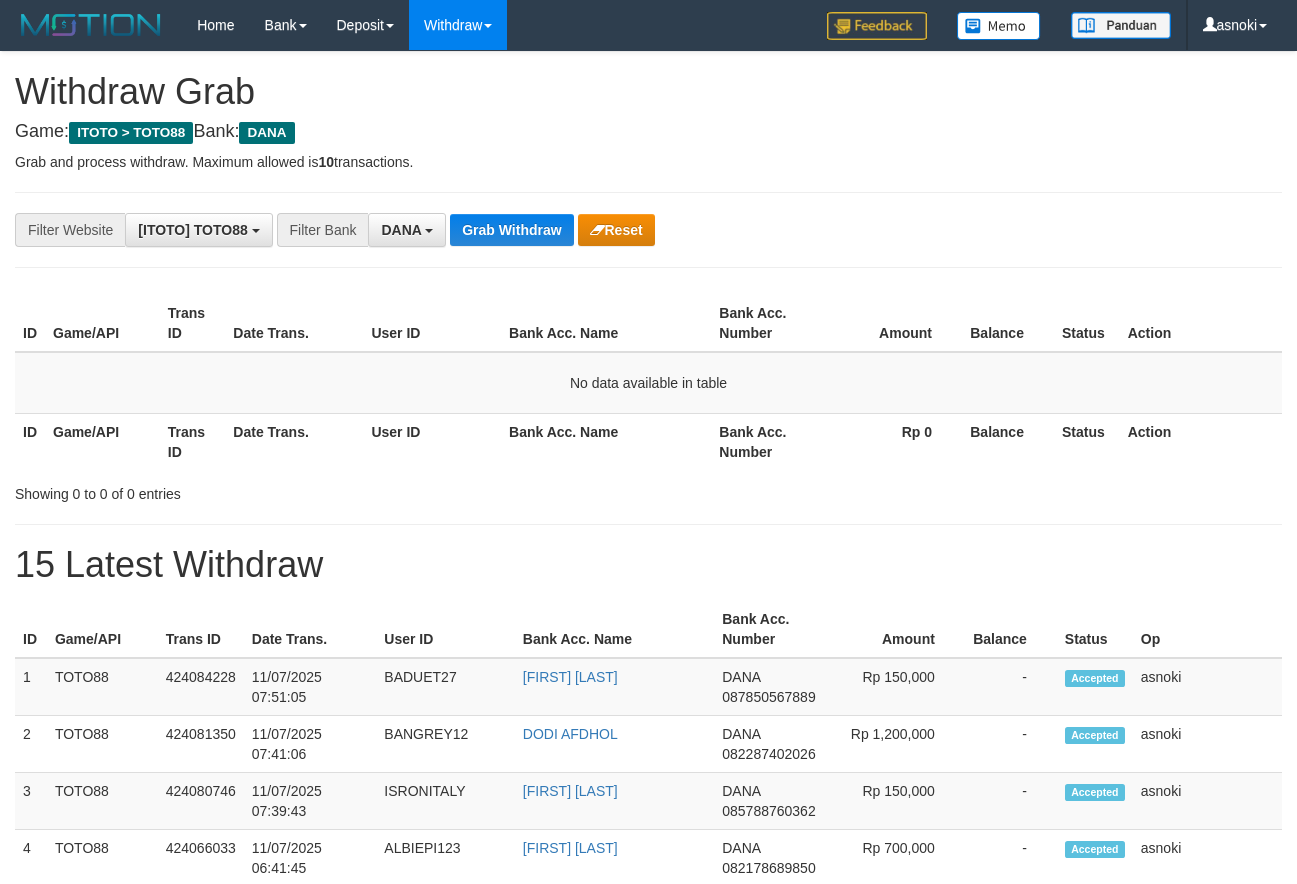scroll, scrollTop: 0, scrollLeft: 0, axis: both 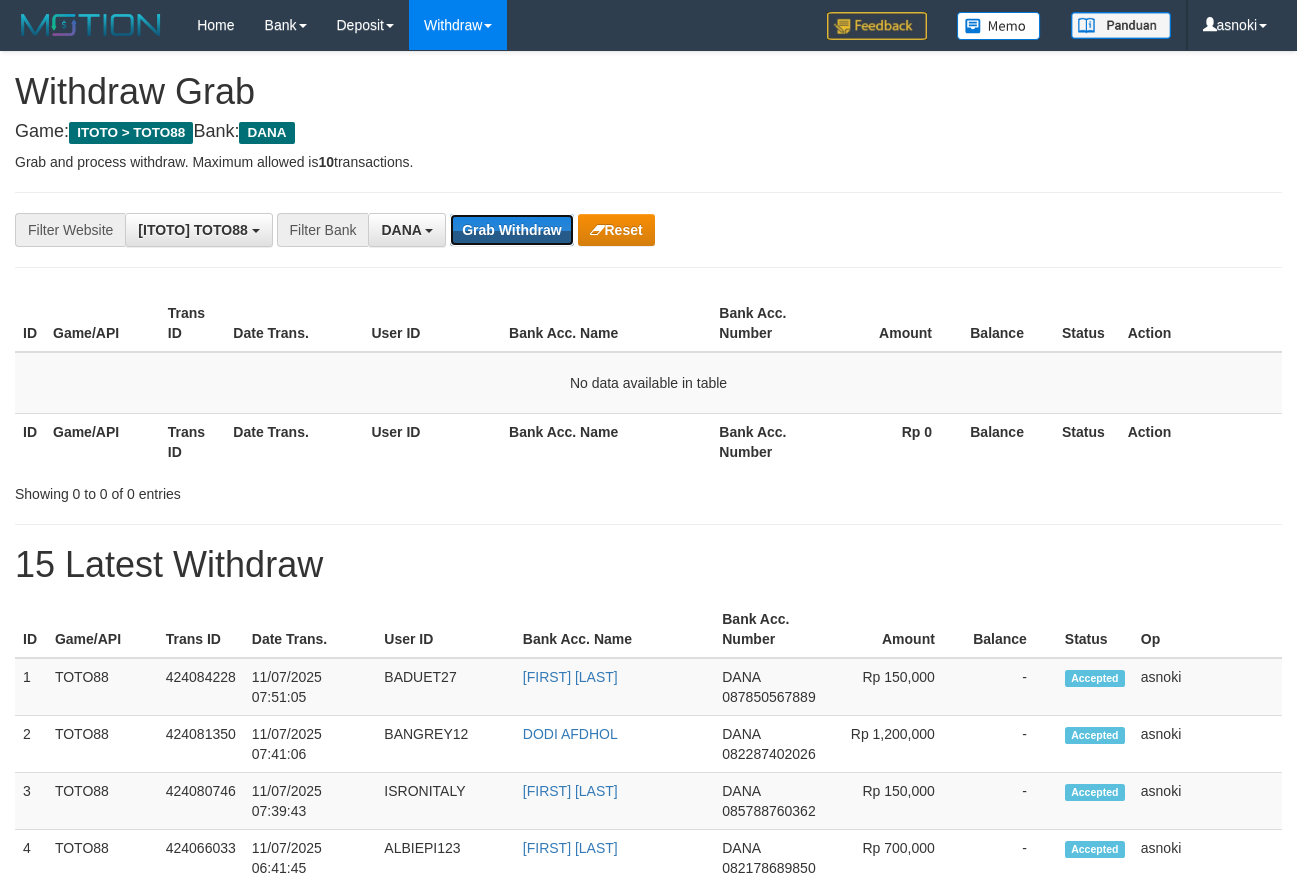 click on "Grab Withdraw" at bounding box center [511, 230] 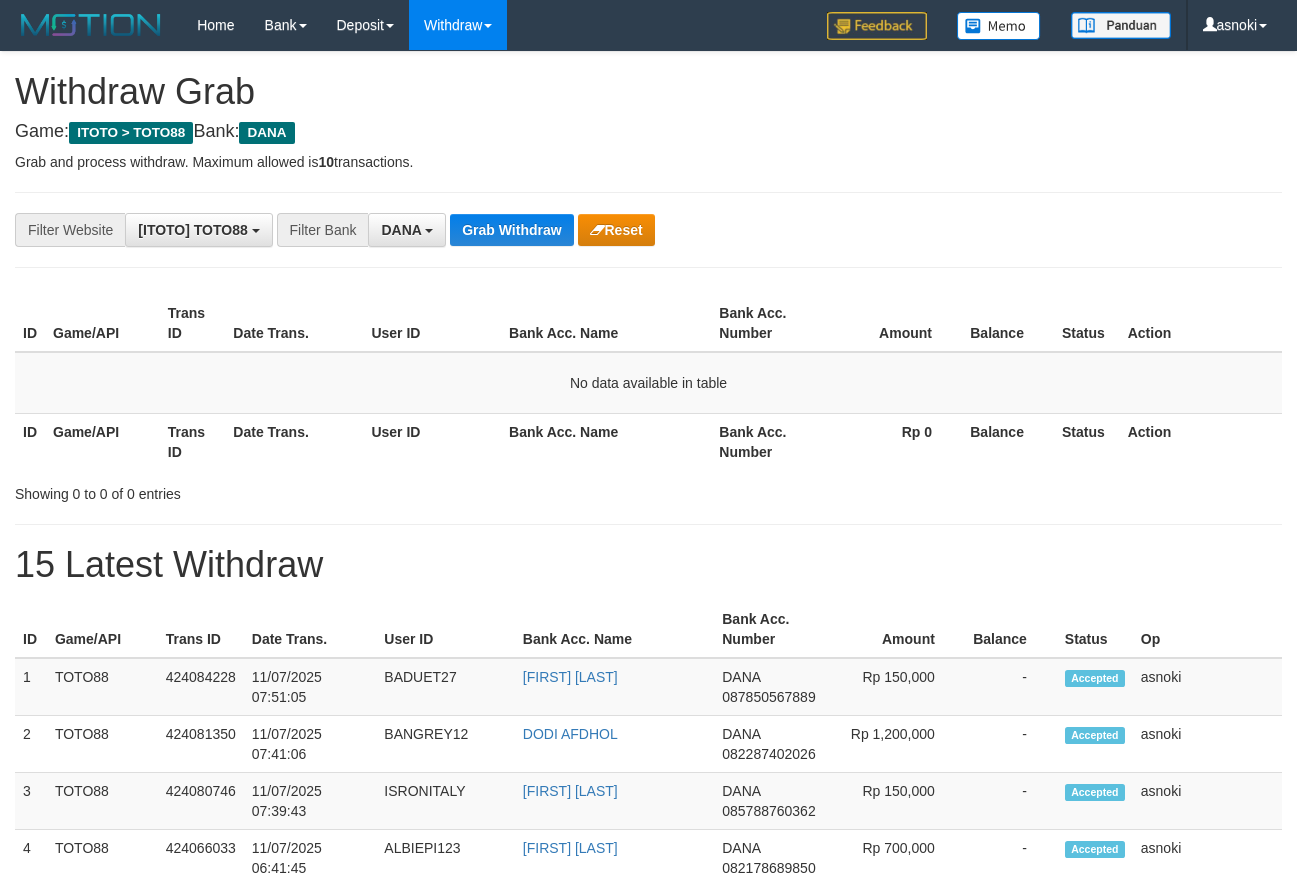 scroll, scrollTop: 0, scrollLeft: 0, axis: both 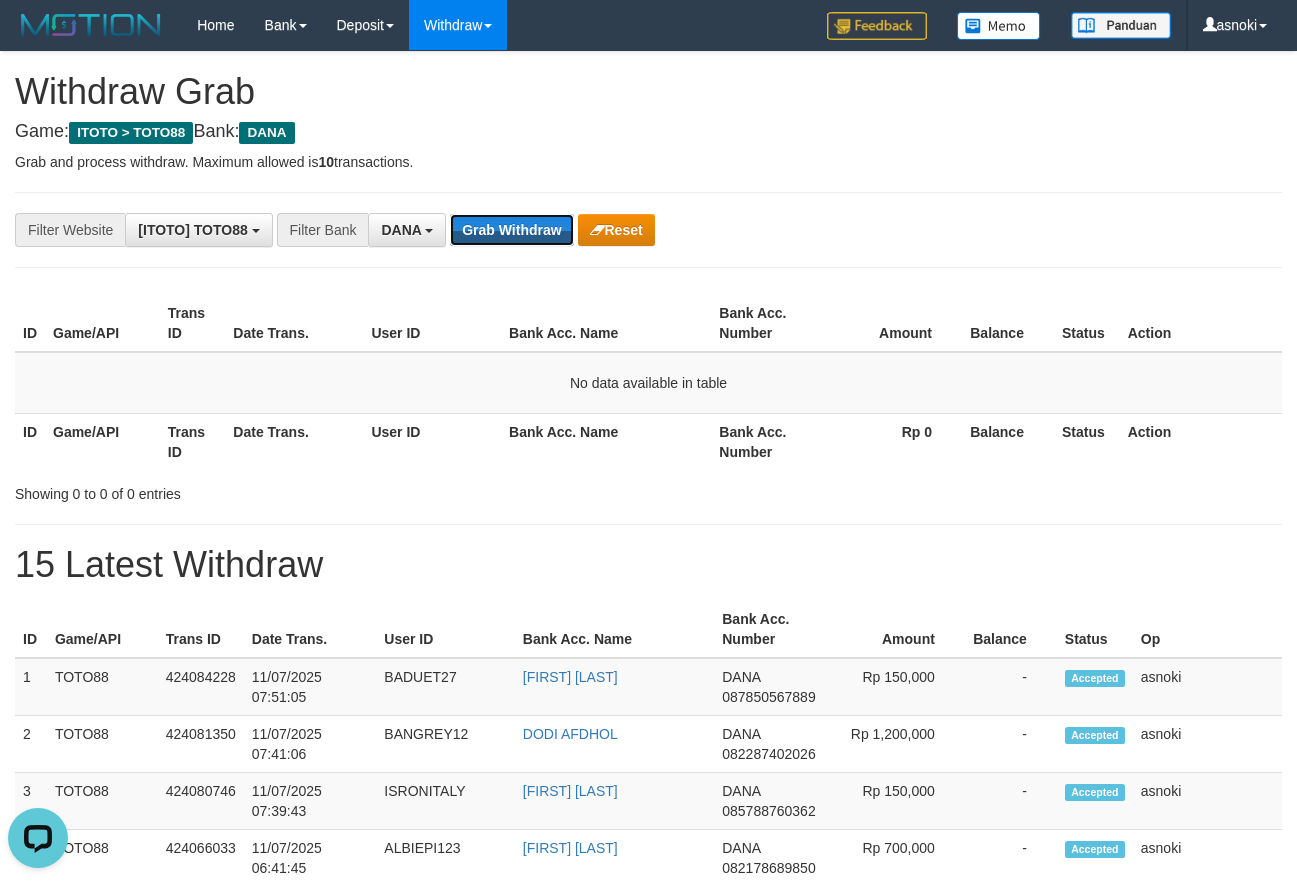 click on "Grab Withdraw" at bounding box center [511, 230] 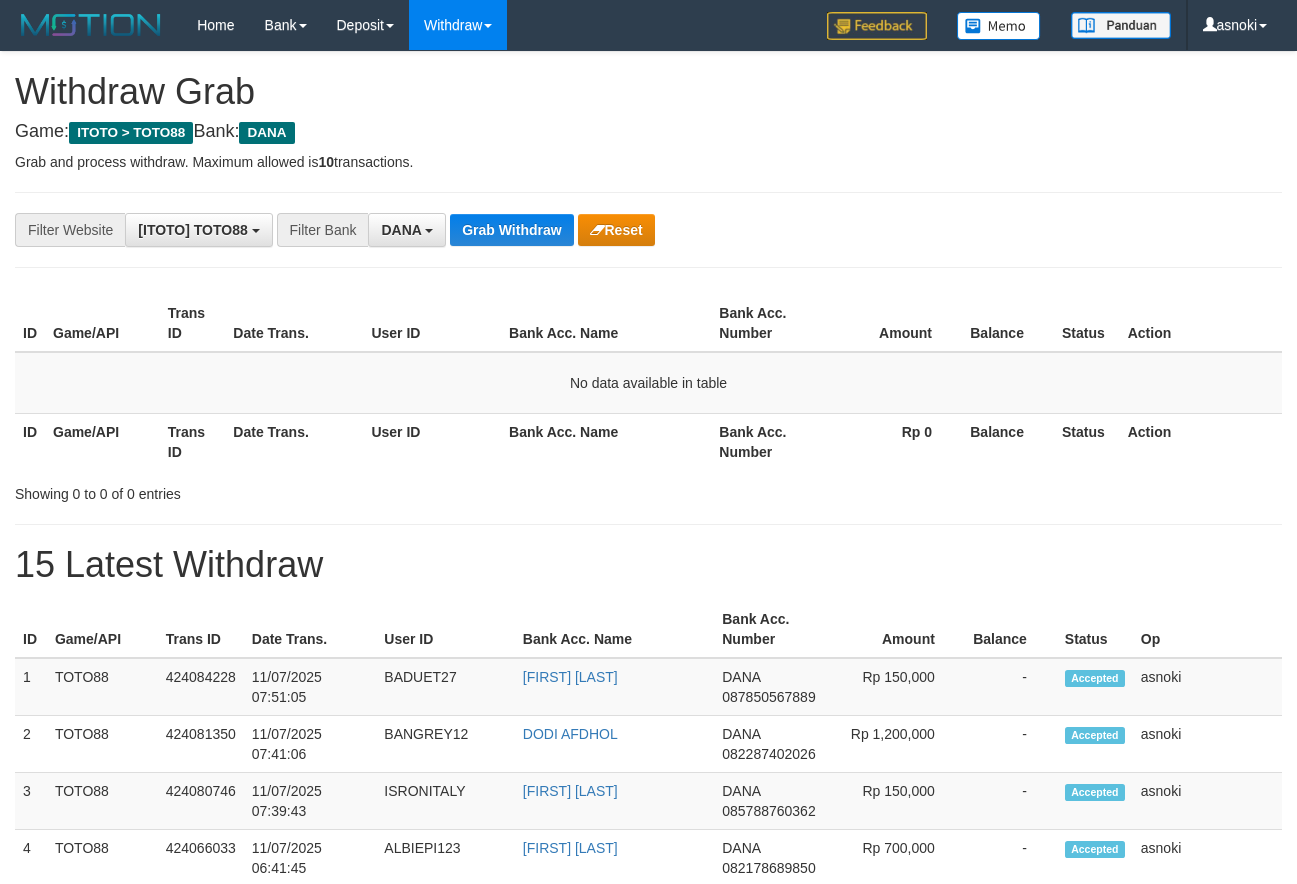 scroll, scrollTop: 0, scrollLeft: 0, axis: both 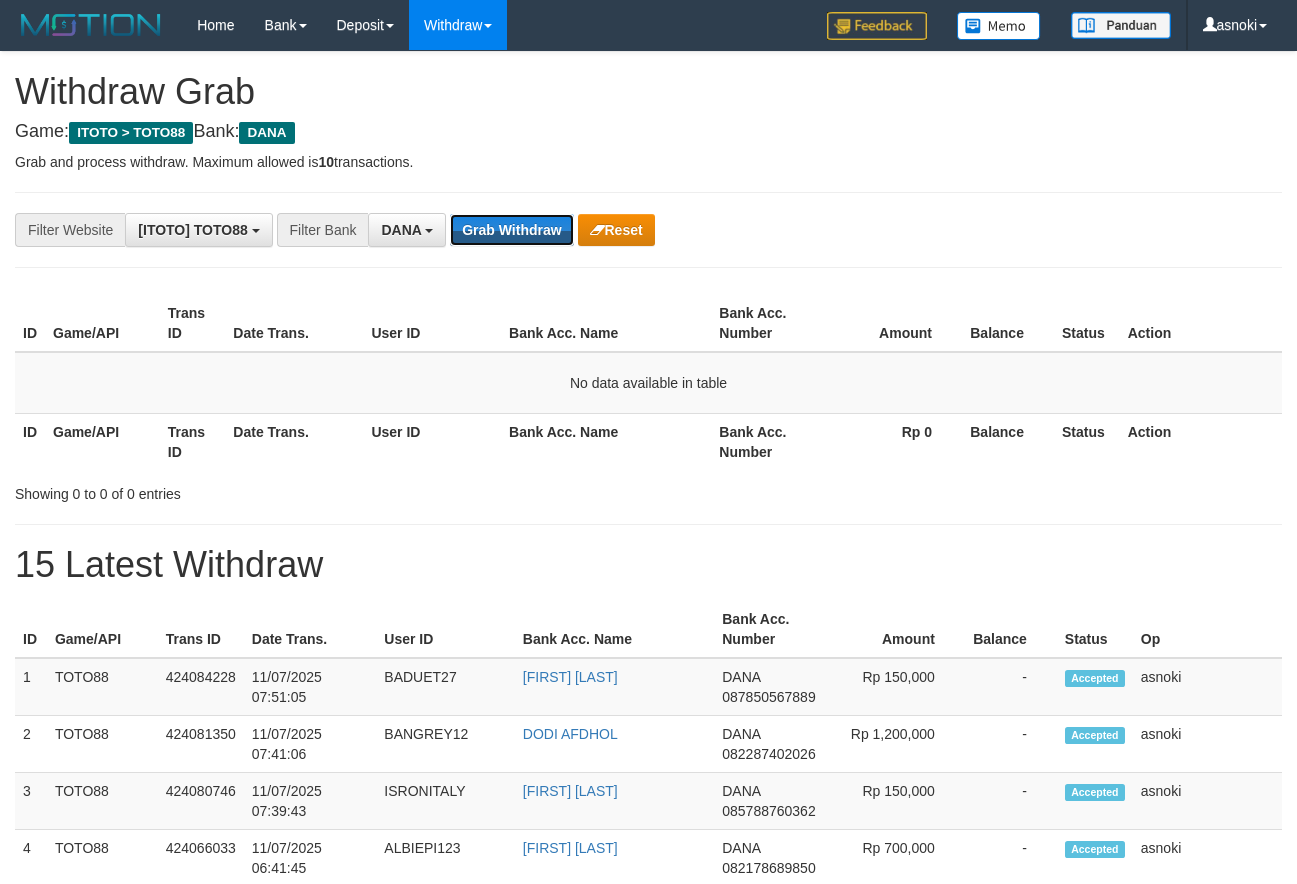 click on "Grab Withdraw" at bounding box center (511, 230) 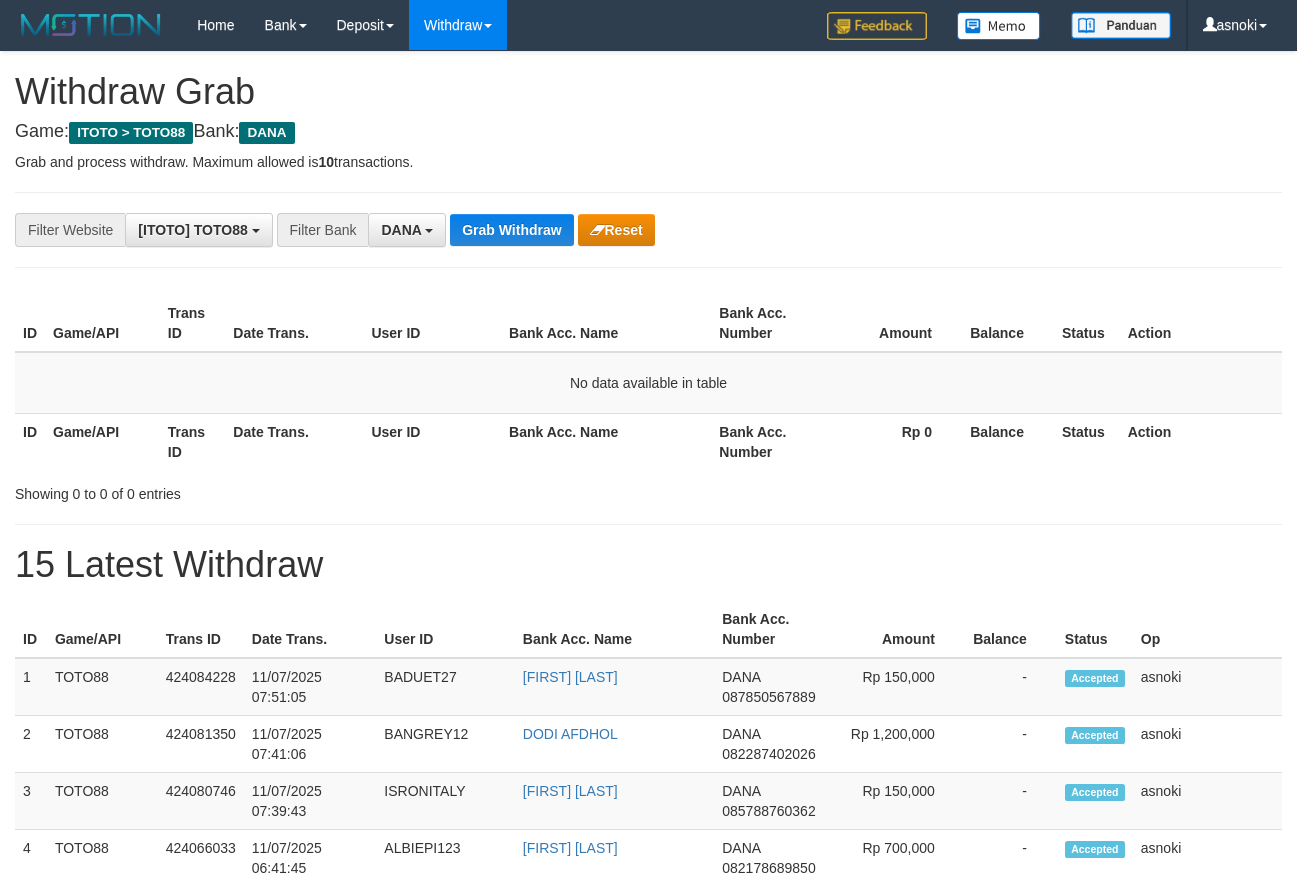 scroll, scrollTop: 0, scrollLeft: 0, axis: both 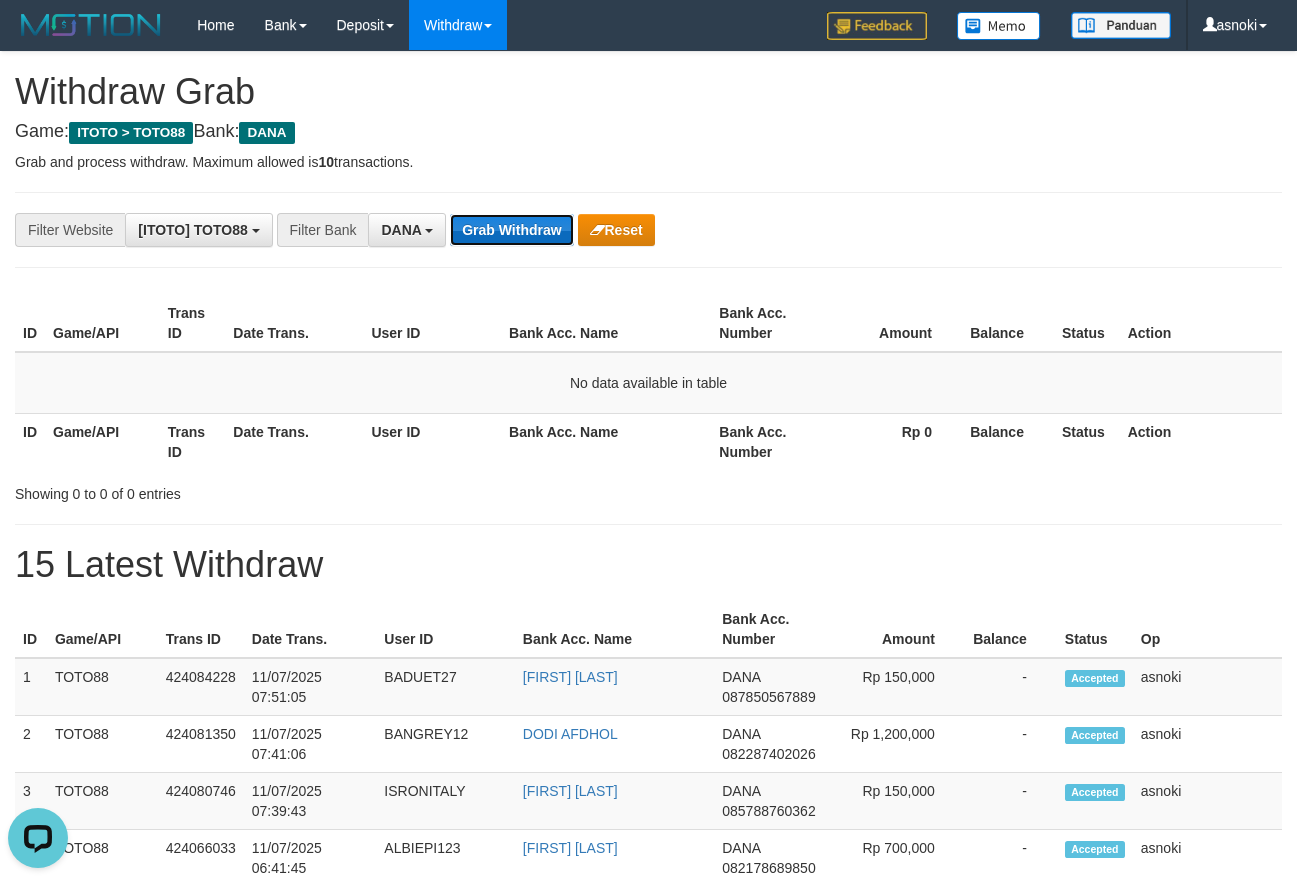 click on "Grab Withdraw" at bounding box center [511, 230] 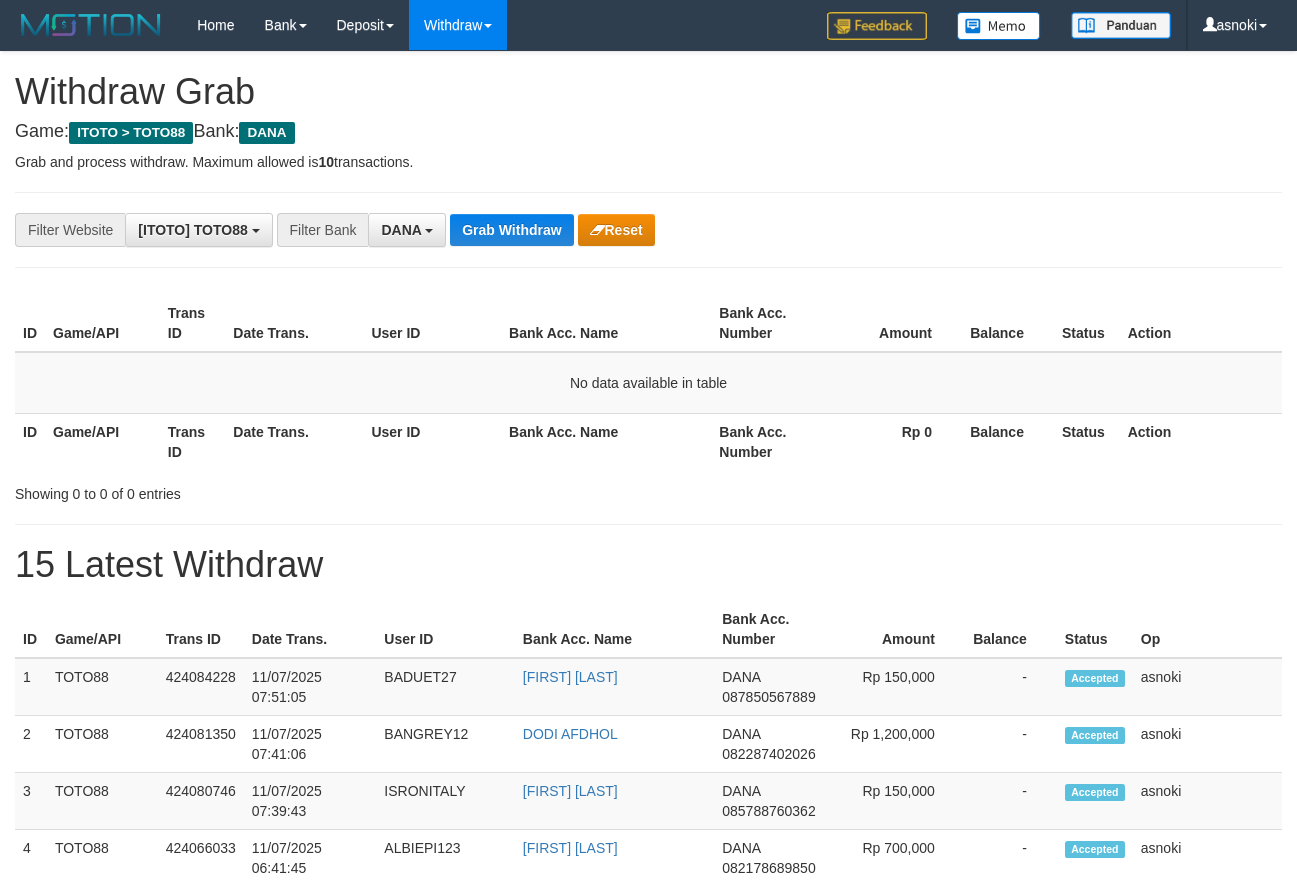 scroll, scrollTop: 0, scrollLeft: 0, axis: both 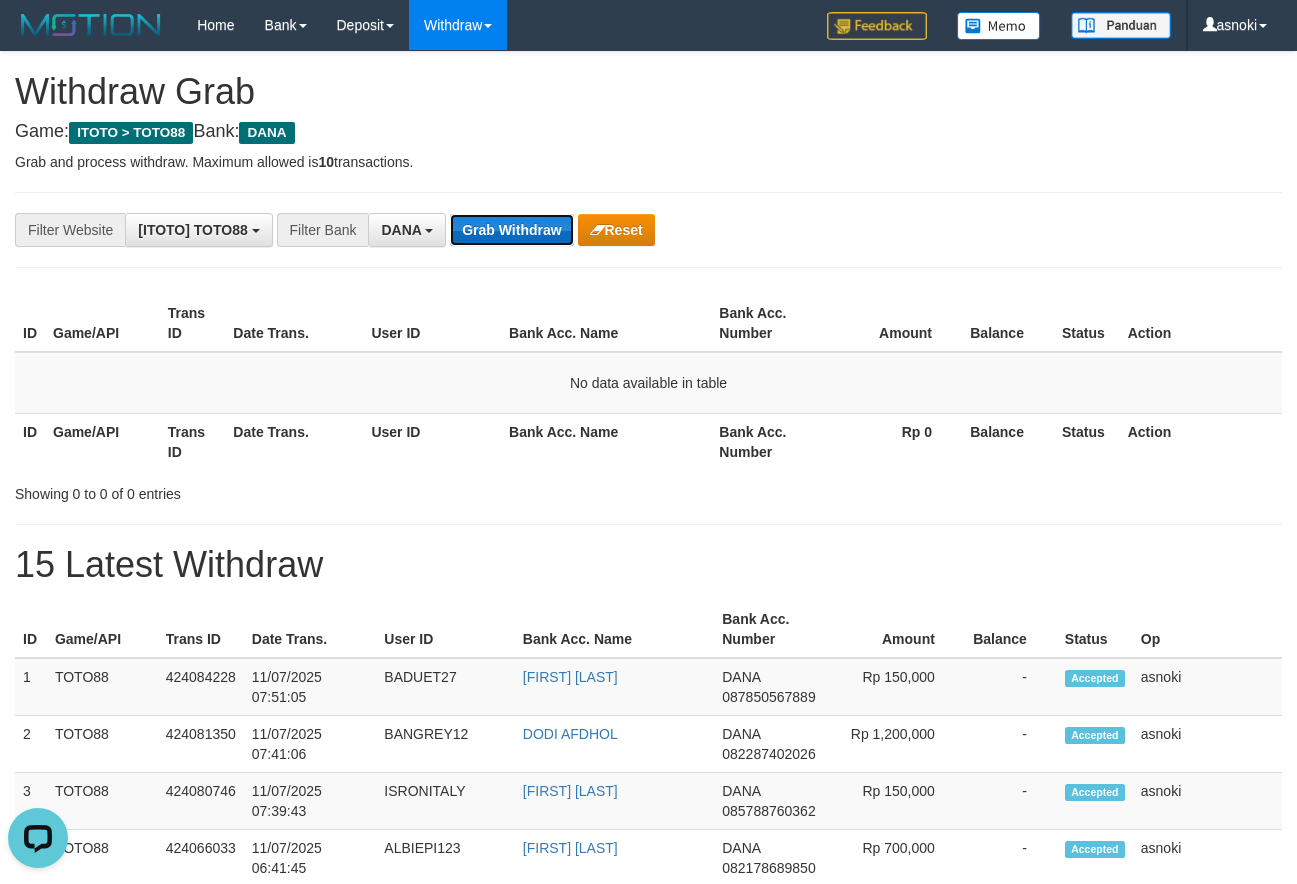 click on "Grab Withdraw" at bounding box center (511, 230) 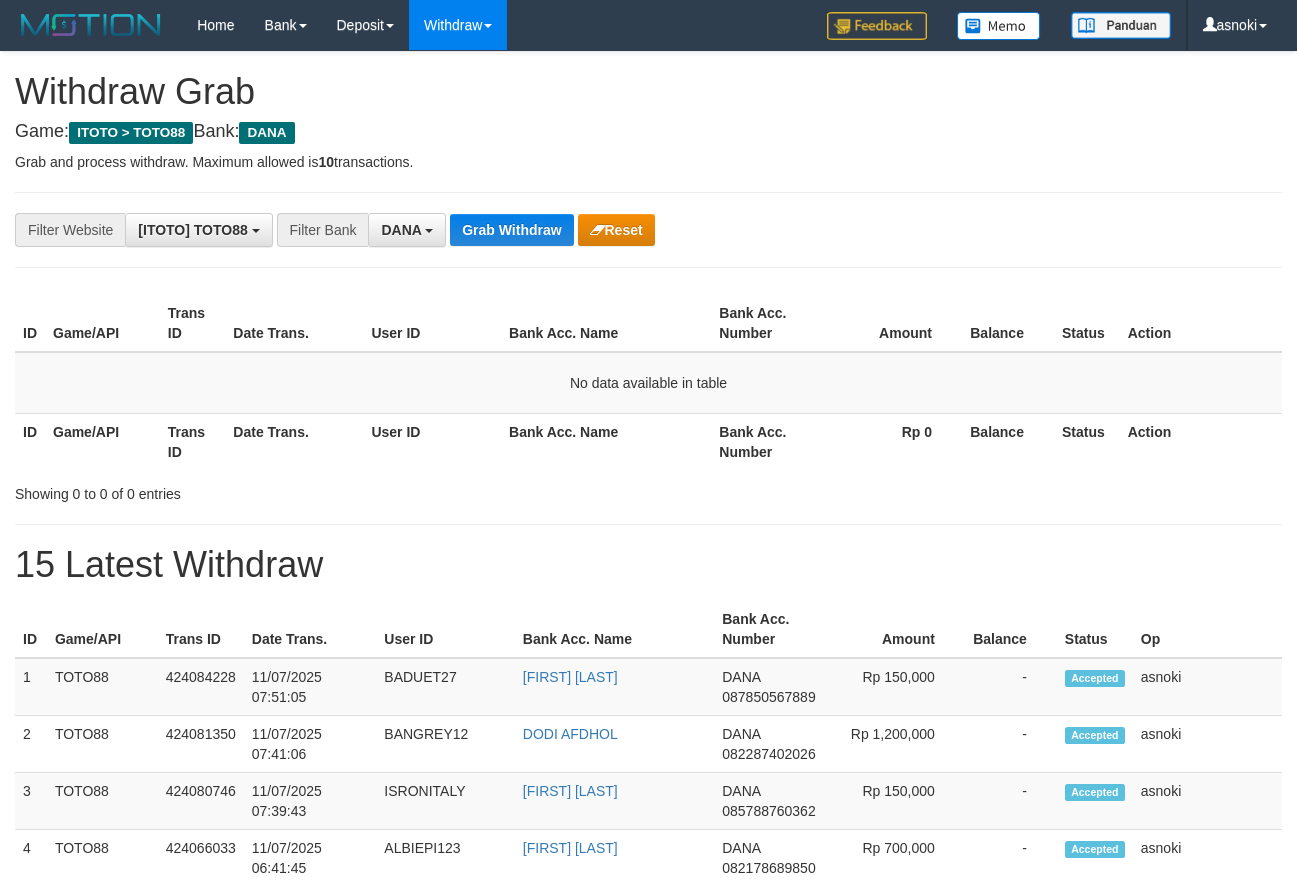 scroll, scrollTop: 0, scrollLeft: 0, axis: both 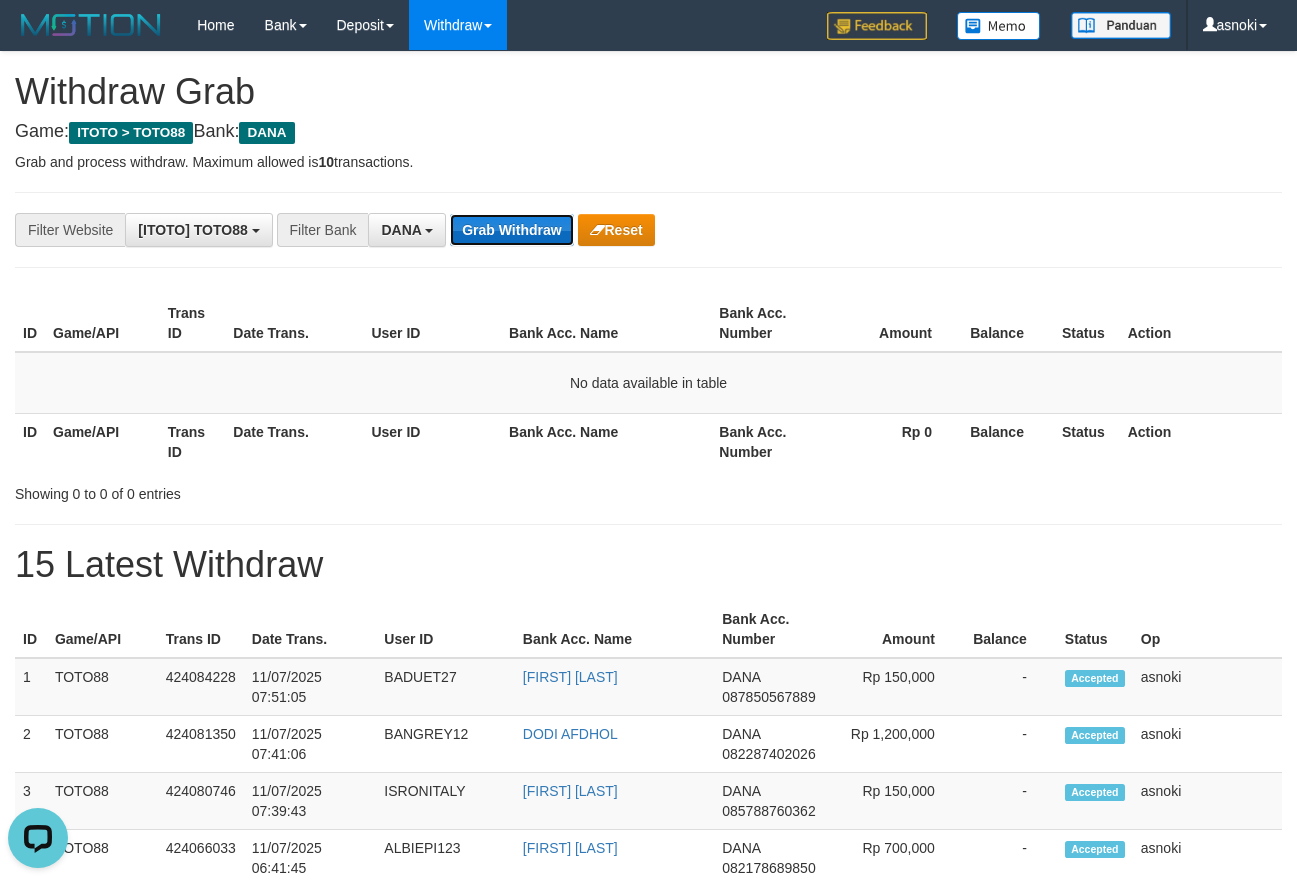 click on "Grab Withdraw" at bounding box center (511, 230) 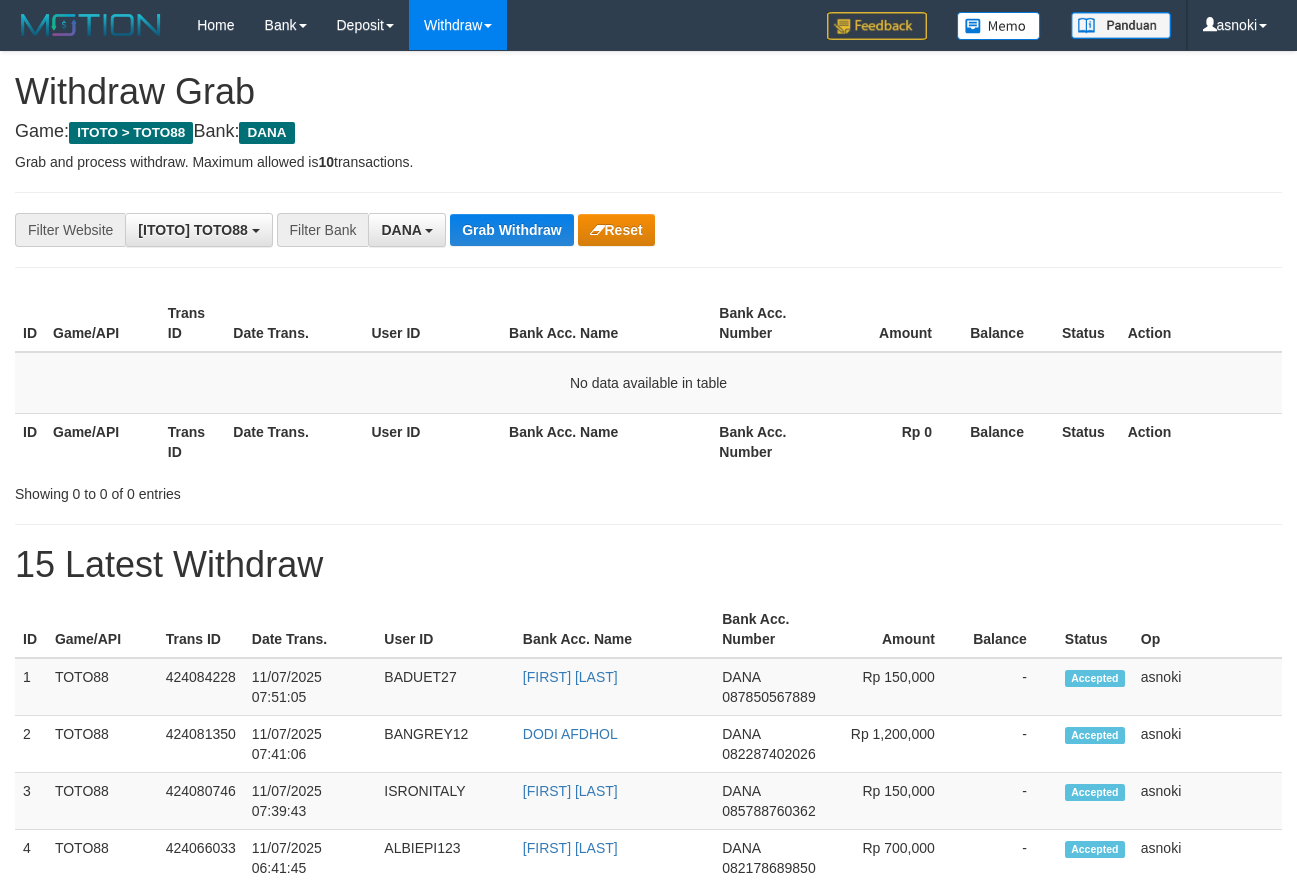 scroll, scrollTop: 0, scrollLeft: 0, axis: both 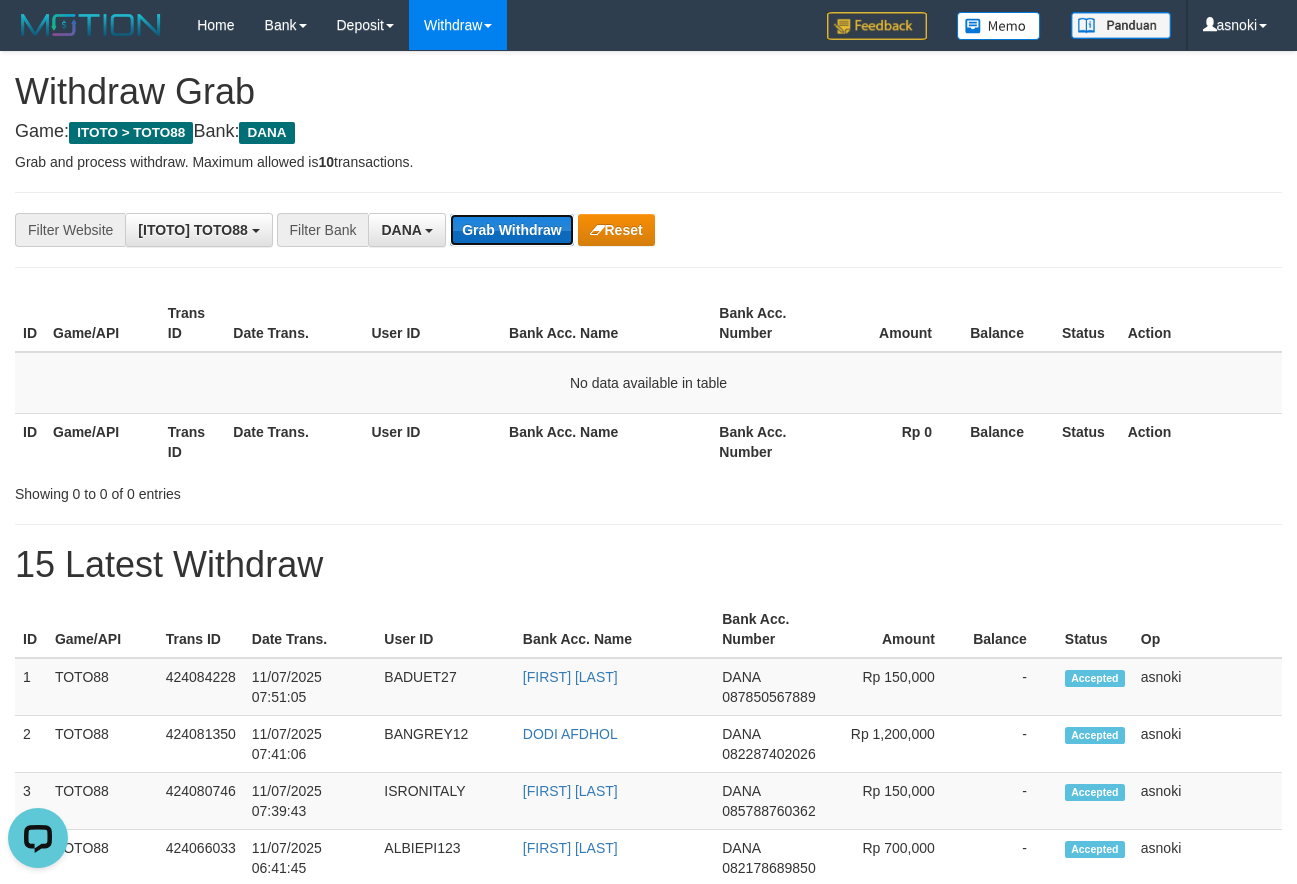 click on "Grab Withdraw" at bounding box center [511, 230] 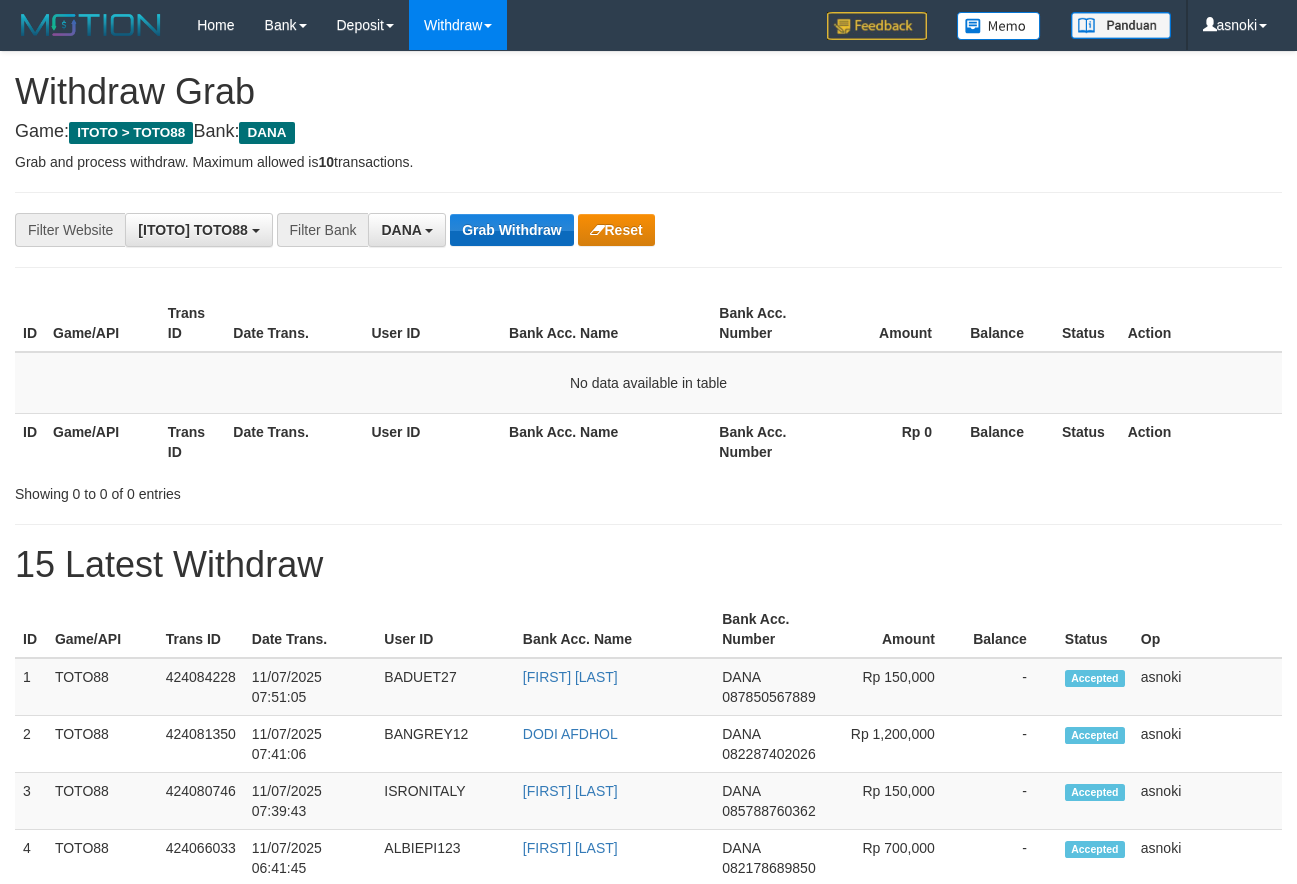 scroll, scrollTop: 0, scrollLeft: 0, axis: both 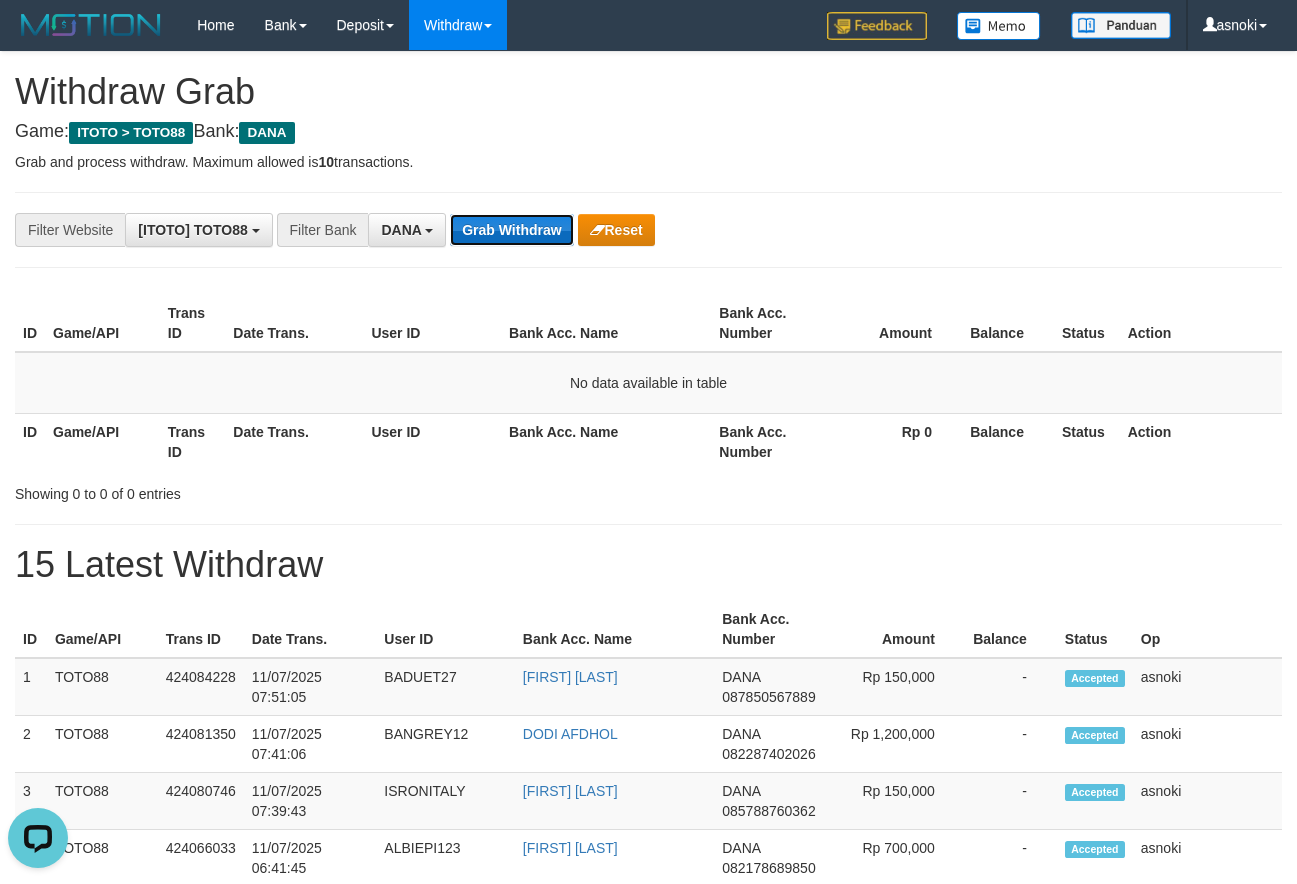 click on "Grab Withdraw" at bounding box center [511, 230] 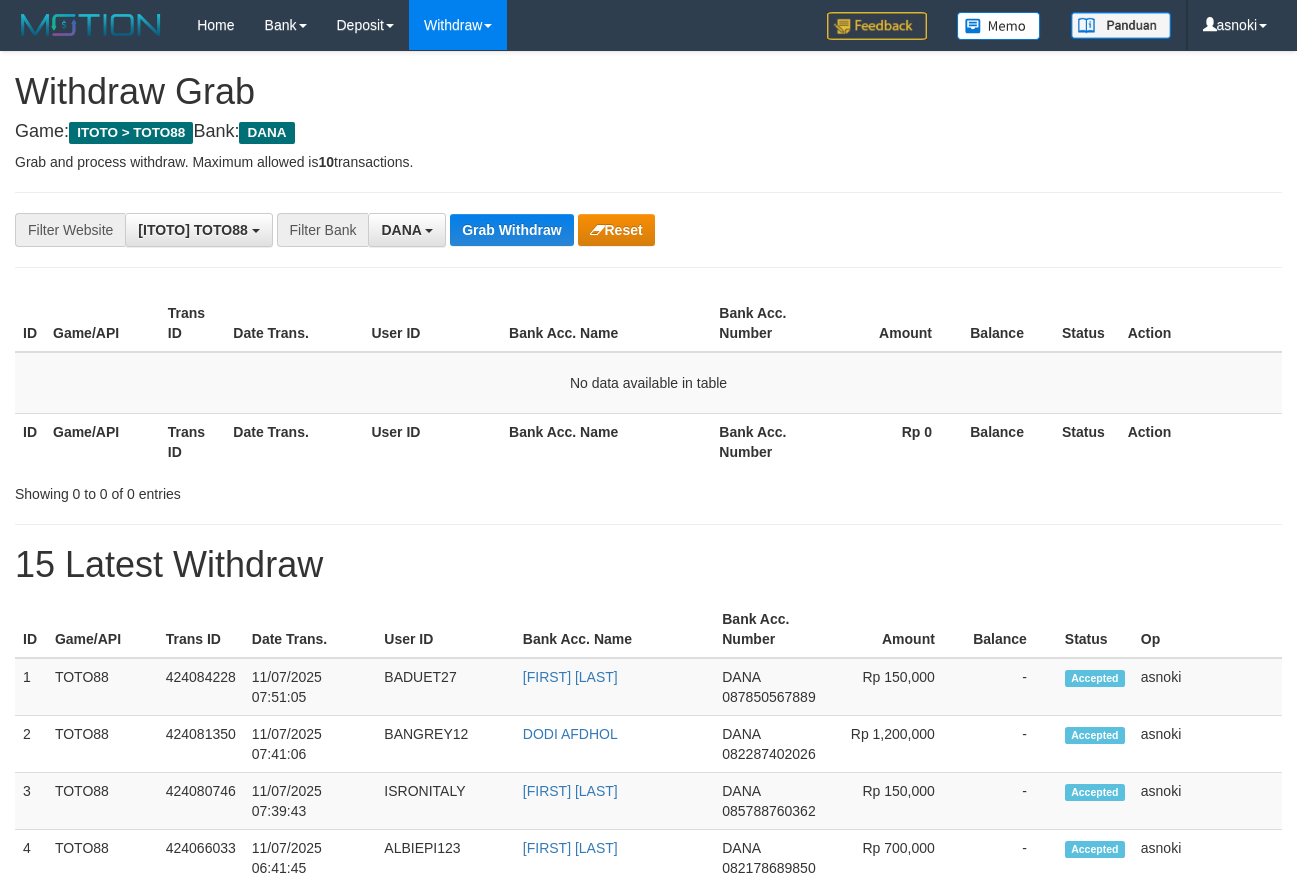scroll, scrollTop: 0, scrollLeft: 0, axis: both 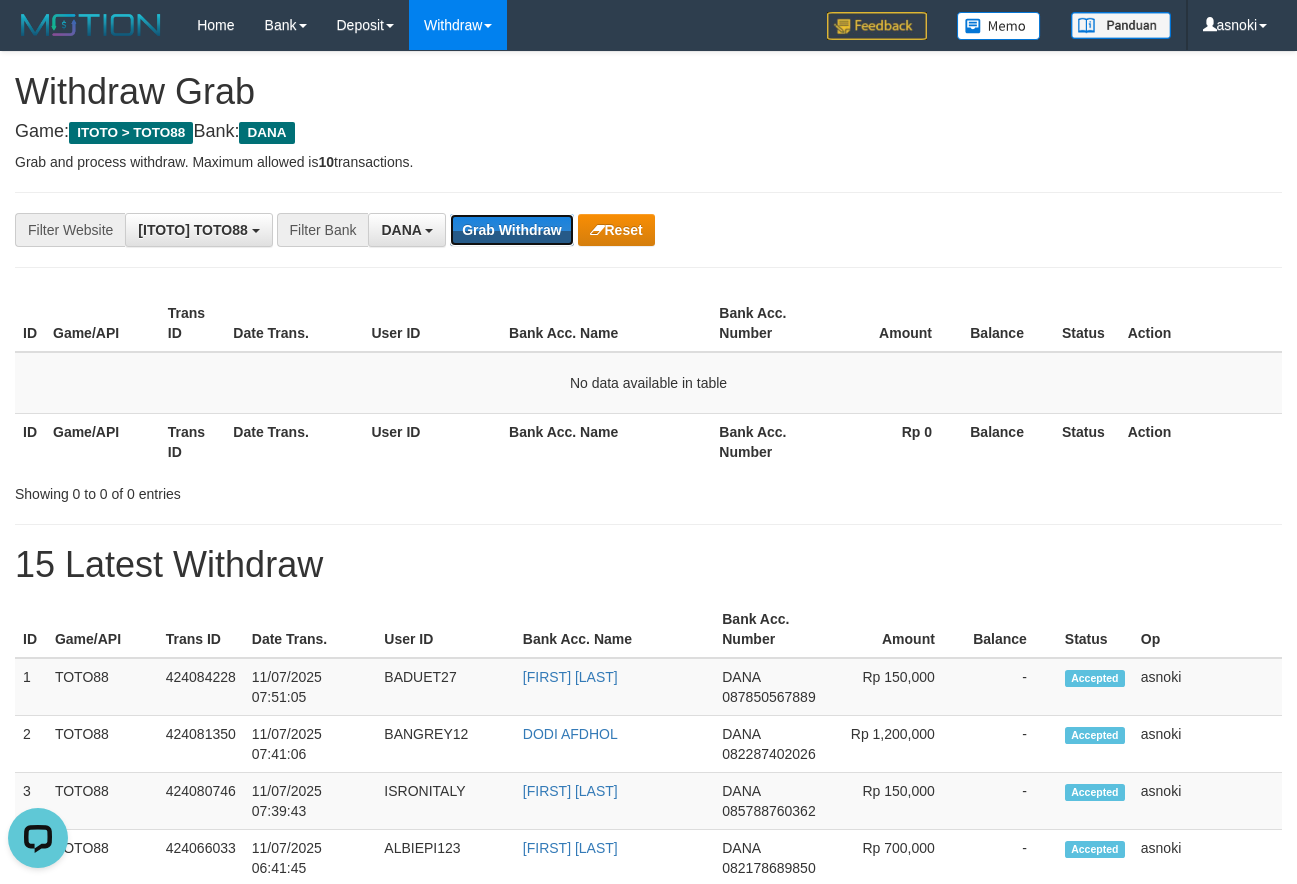 click on "Grab Withdraw" at bounding box center [511, 230] 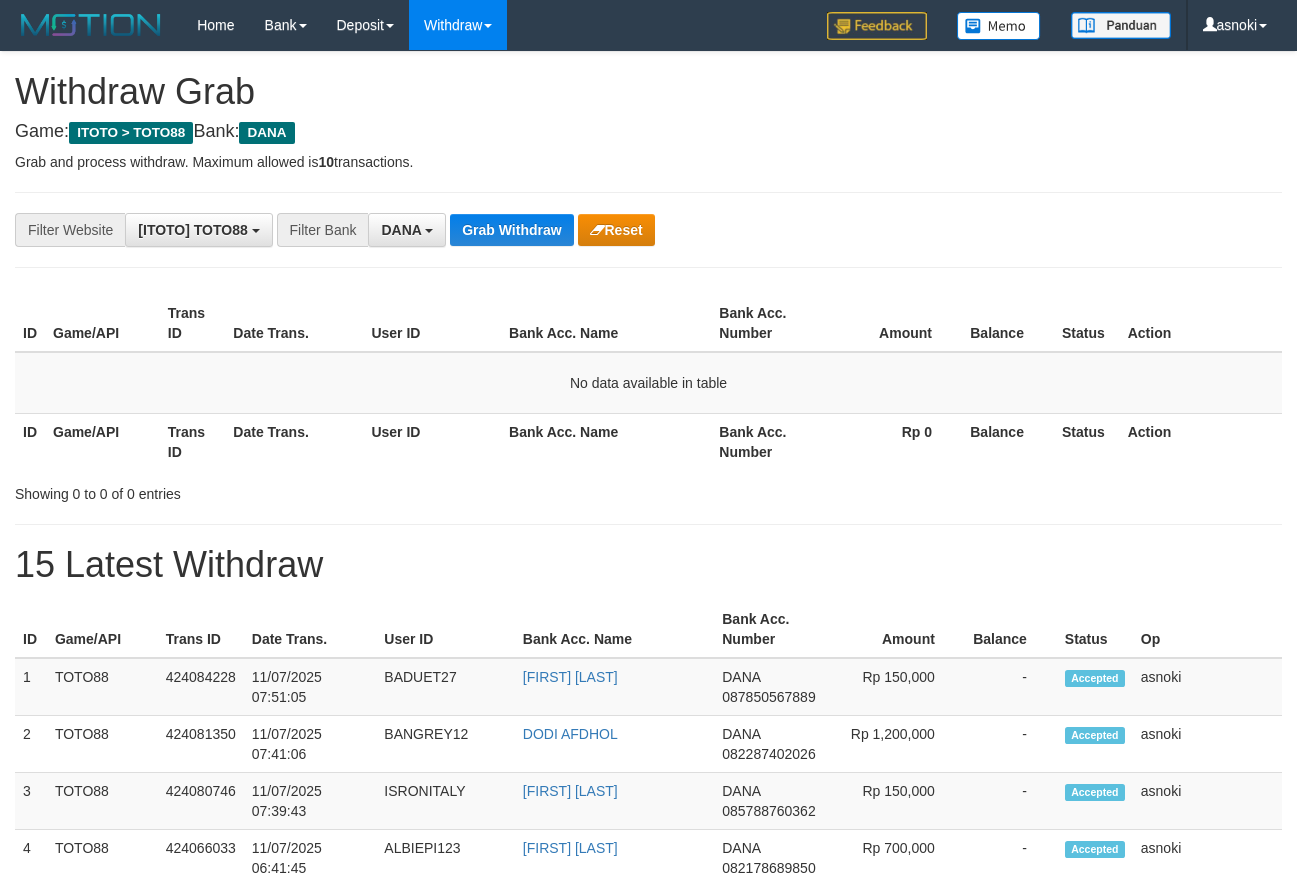 scroll, scrollTop: 0, scrollLeft: 0, axis: both 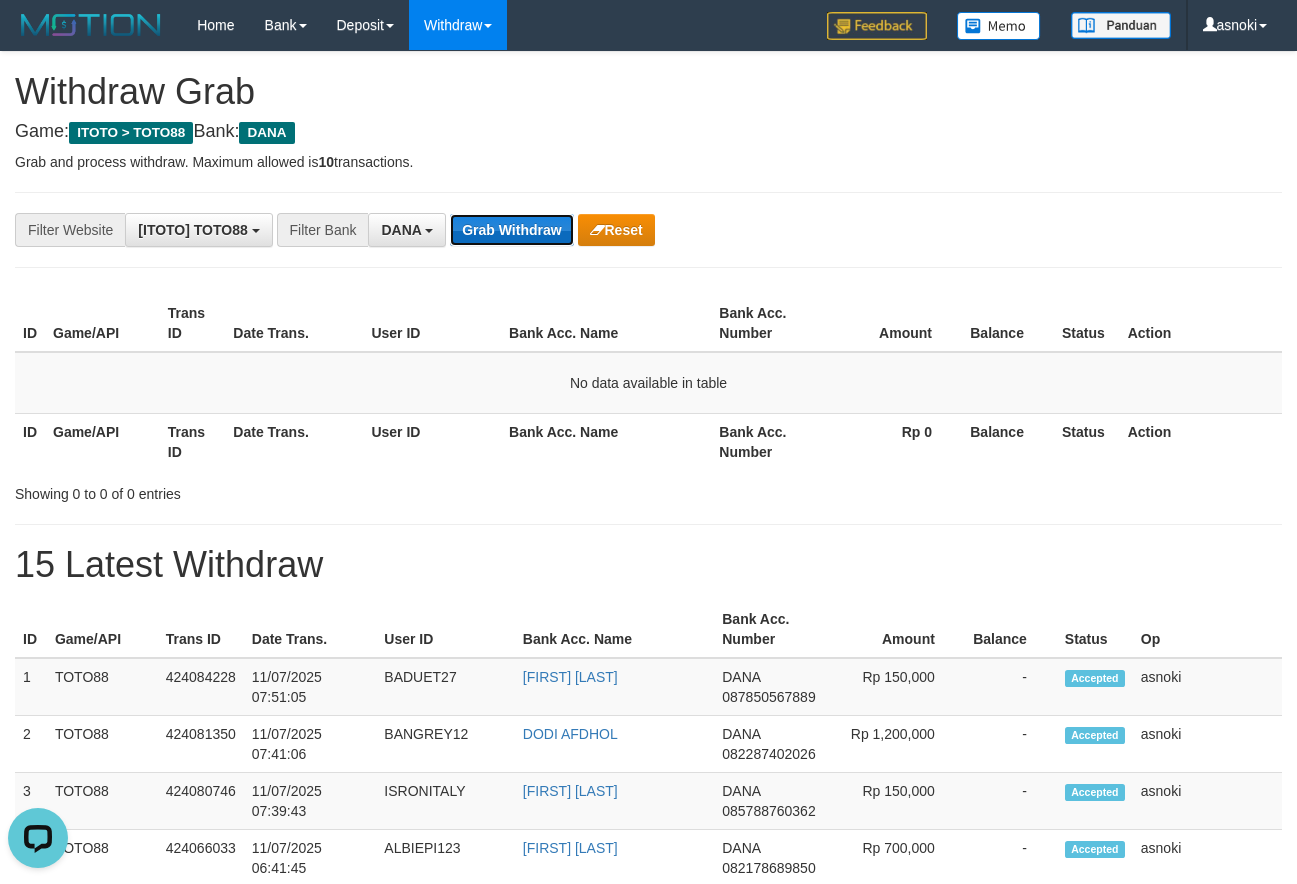 click on "Grab Withdraw" at bounding box center (511, 230) 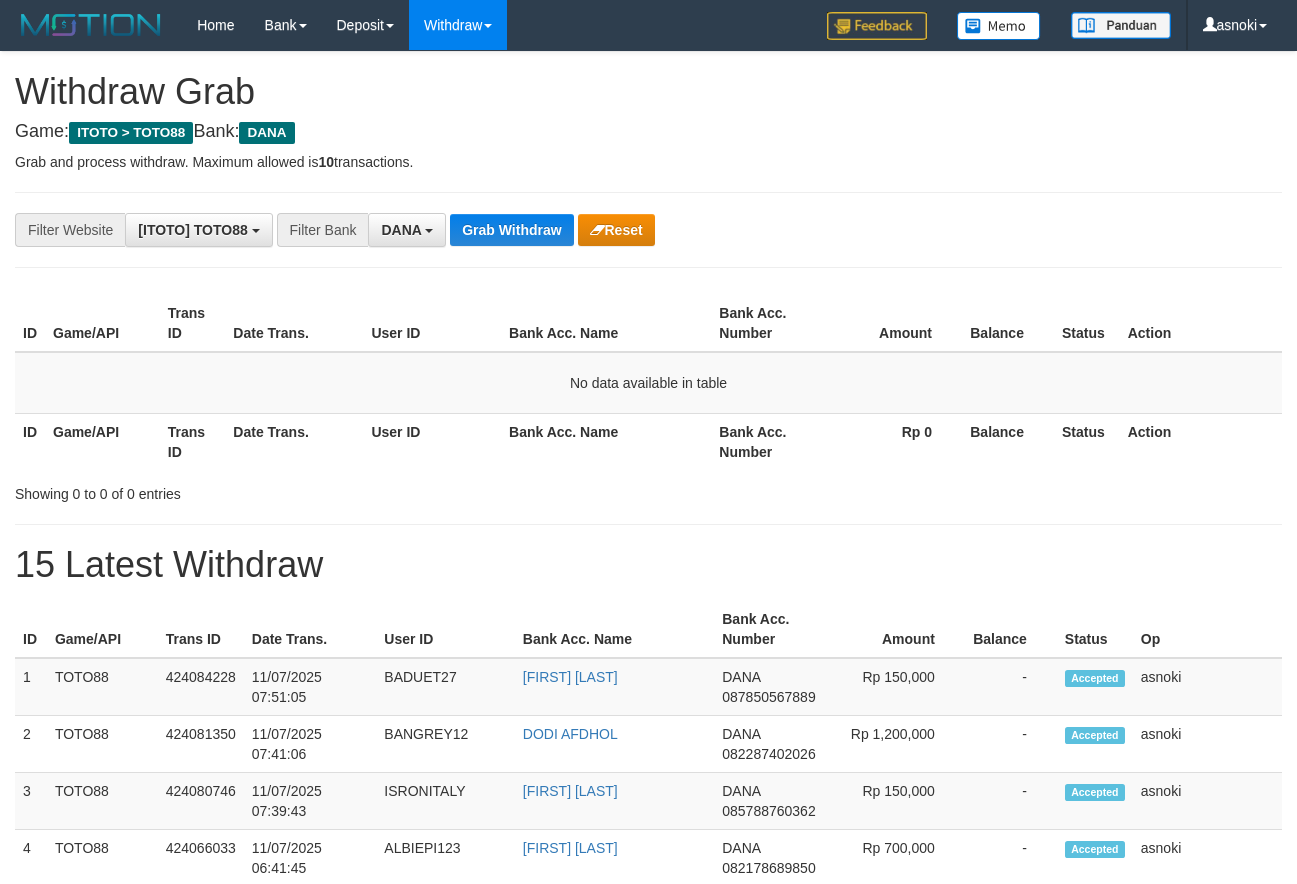 scroll, scrollTop: 0, scrollLeft: 0, axis: both 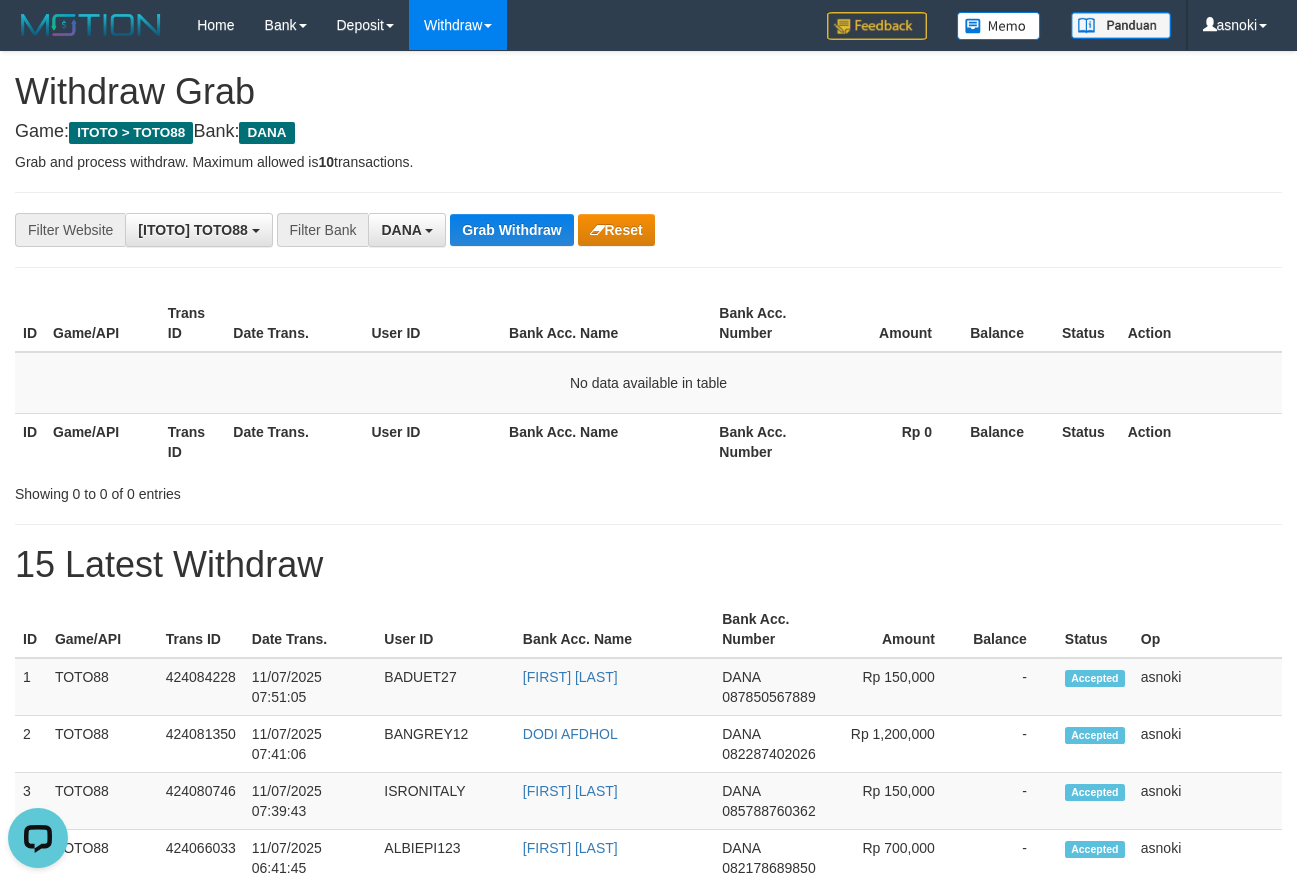click on "**********" at bounding box center (648, 1113) 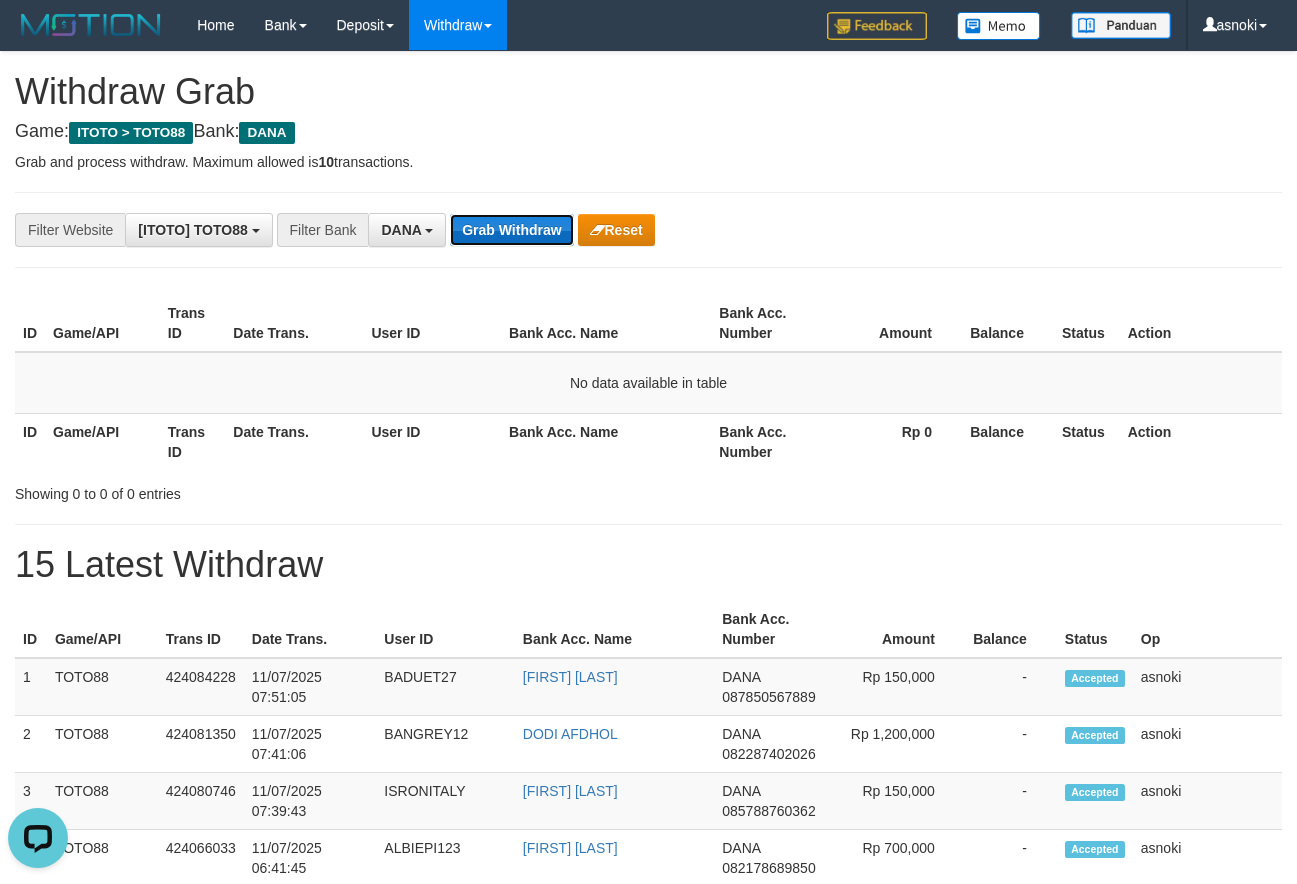 click on "Grab Withdraw" at bounding box center [511, 230] 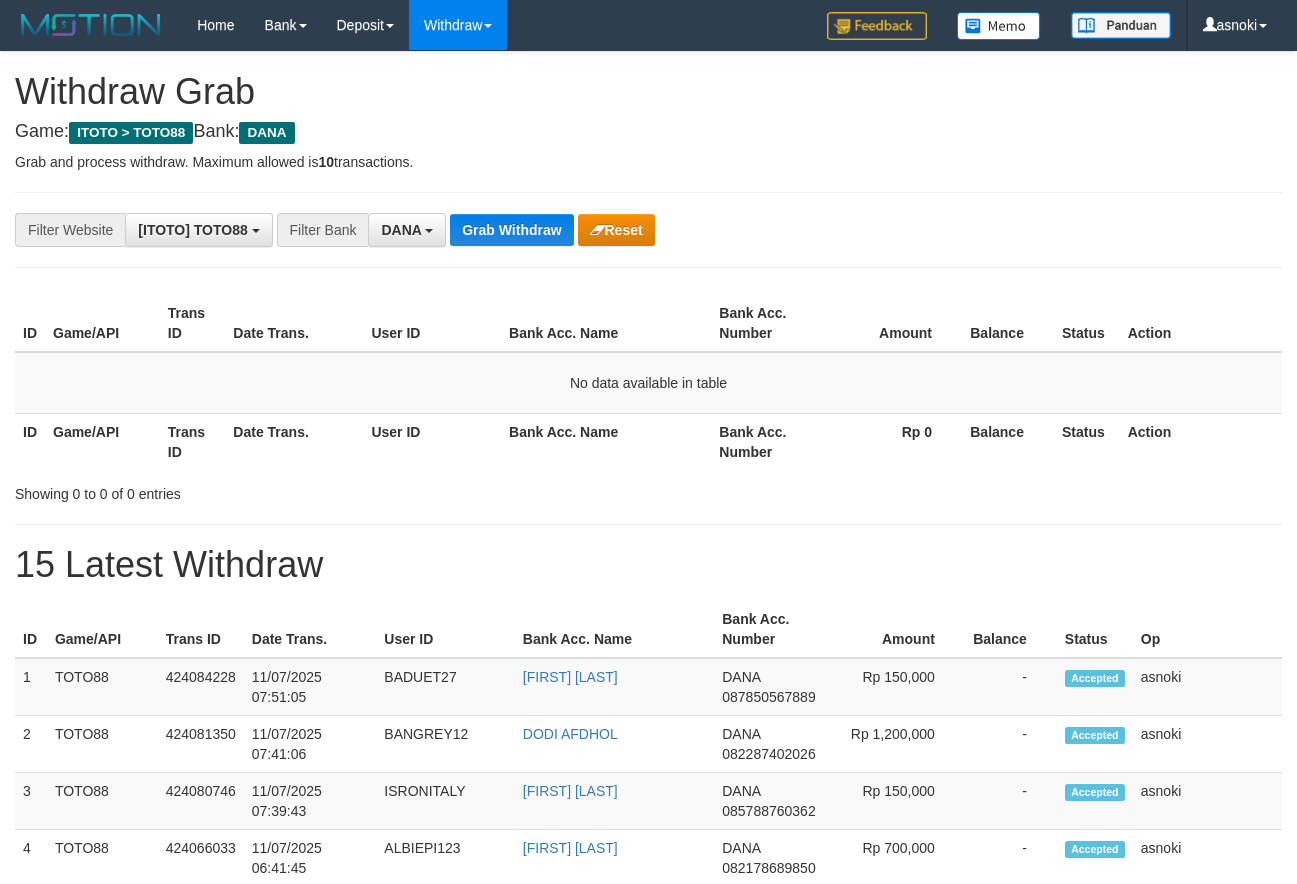 scroll, scrollTop: 0, scrollLeft: 0, axis: both 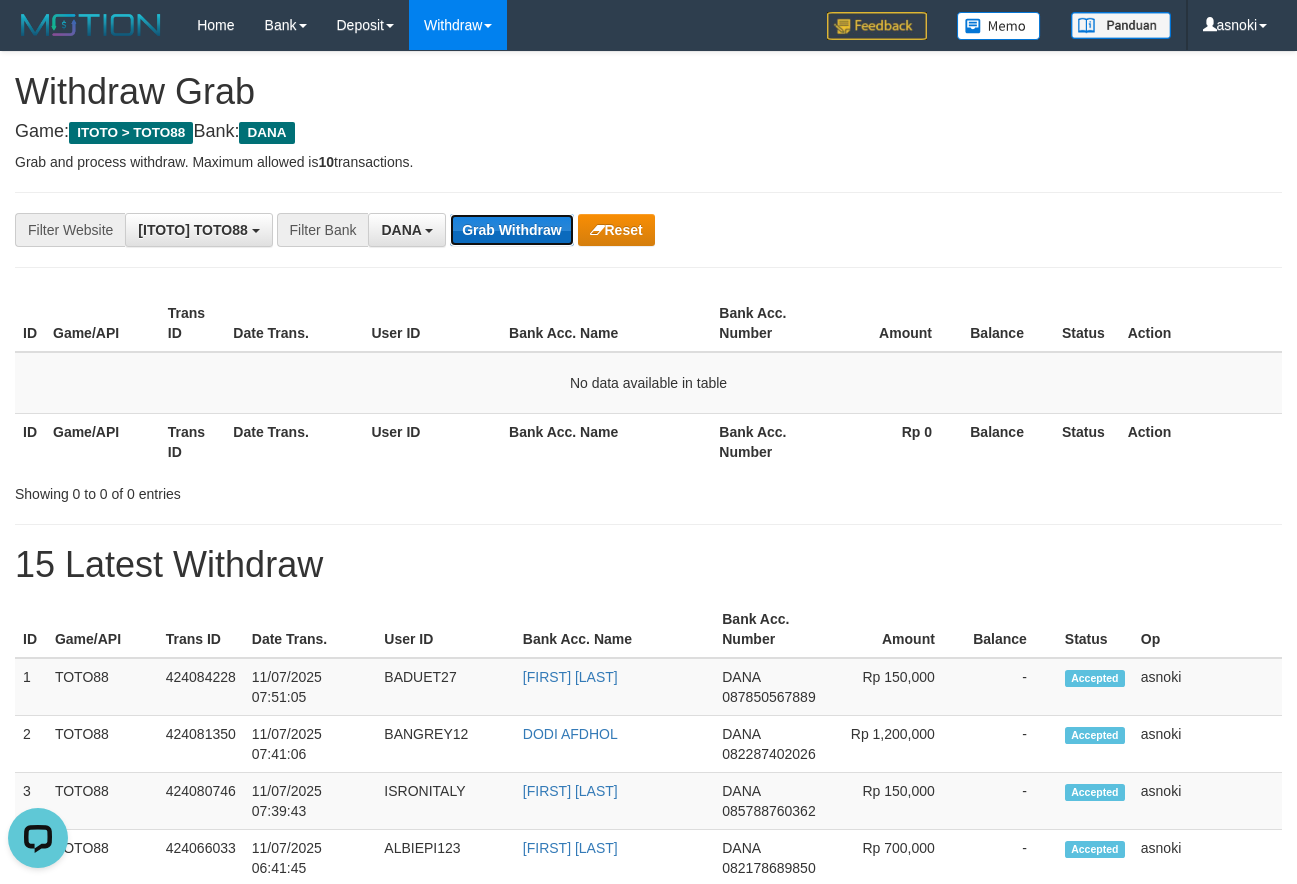 click on "Grab Withdraw" at bounding box center (511, 230) 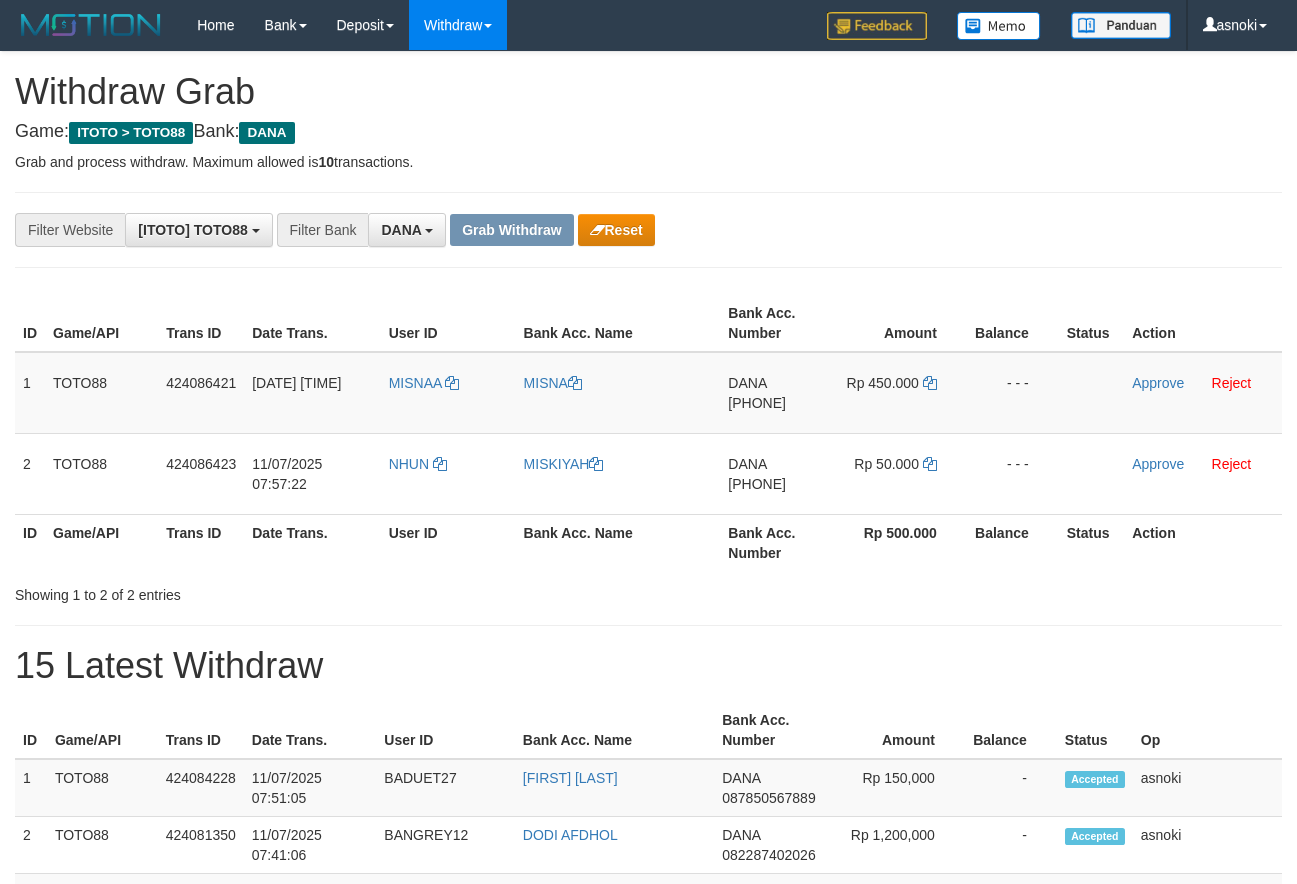 scroll, scrollTop: 0, scrollLeft: 0, axis: both 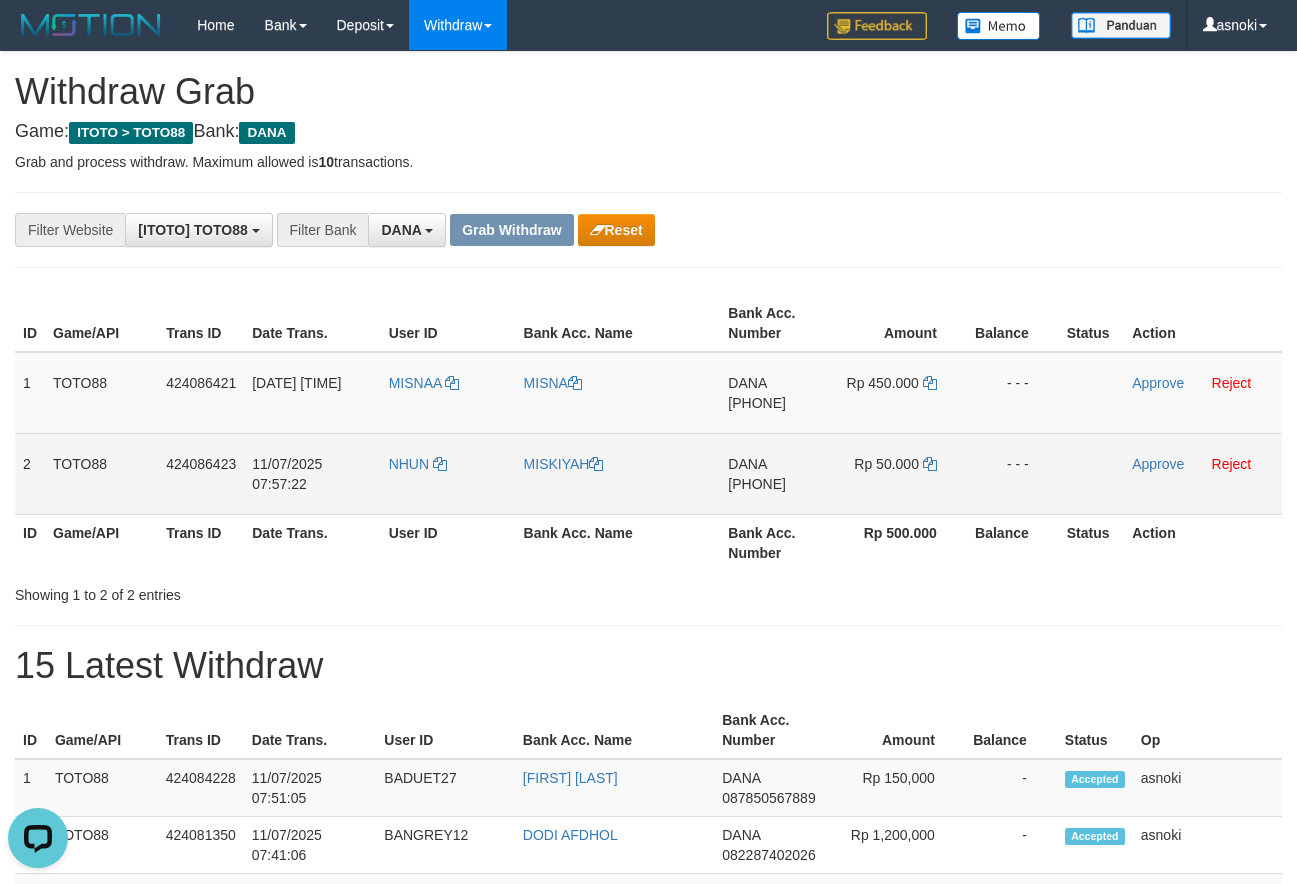 click on "[PHONE]" at bounding box center [757, 484] 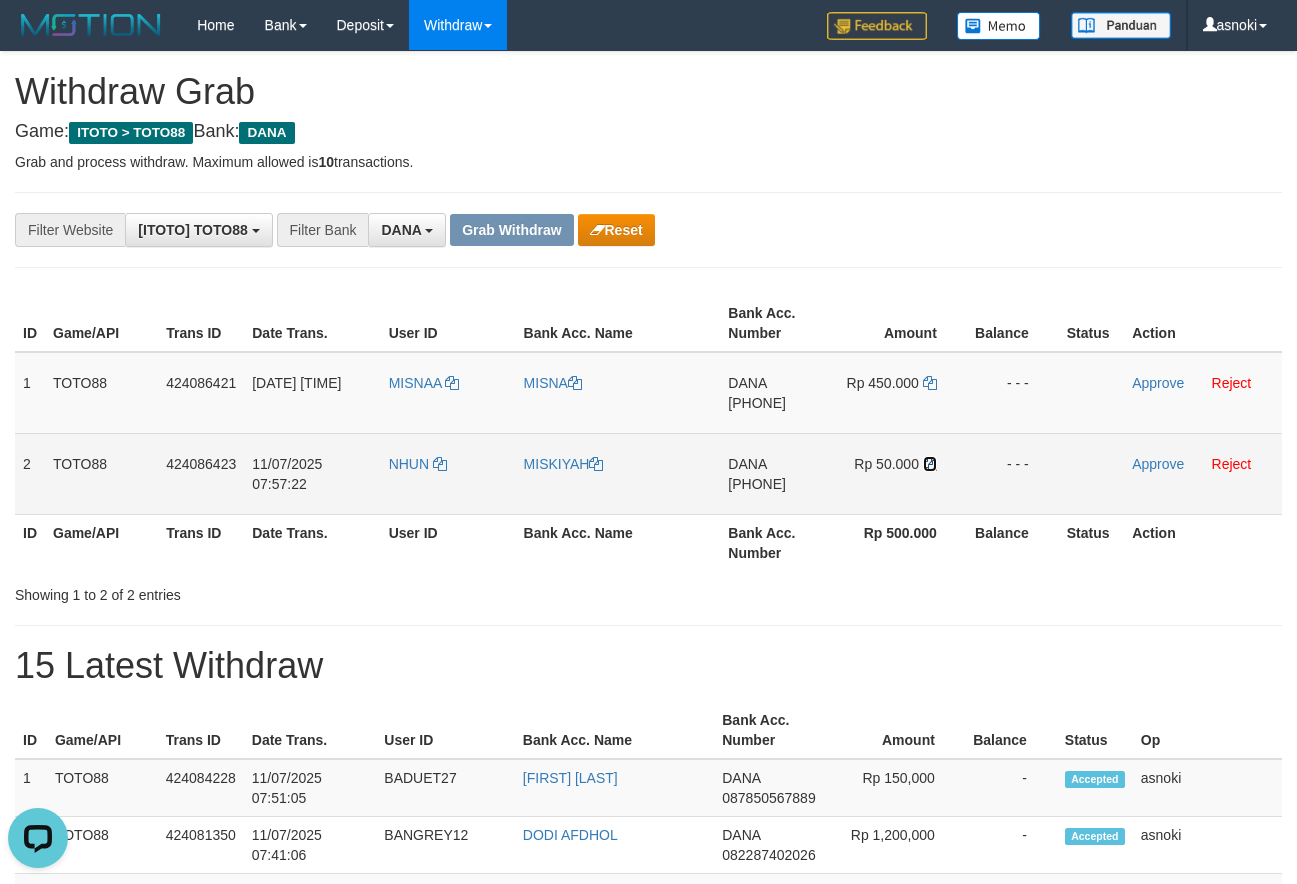 click at bounding box center [930, 464] 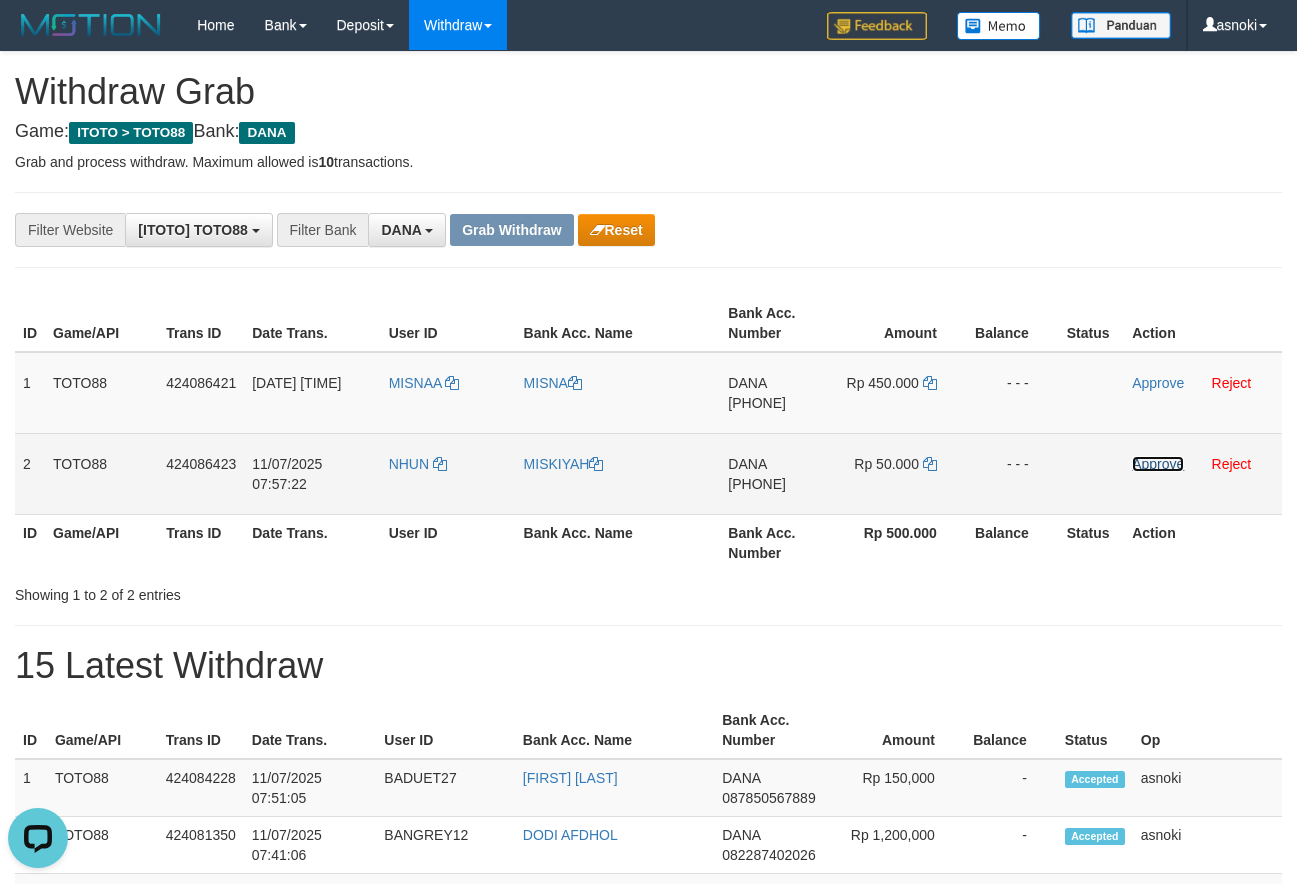 click on "Approve" at bounding box center (1158, 464) 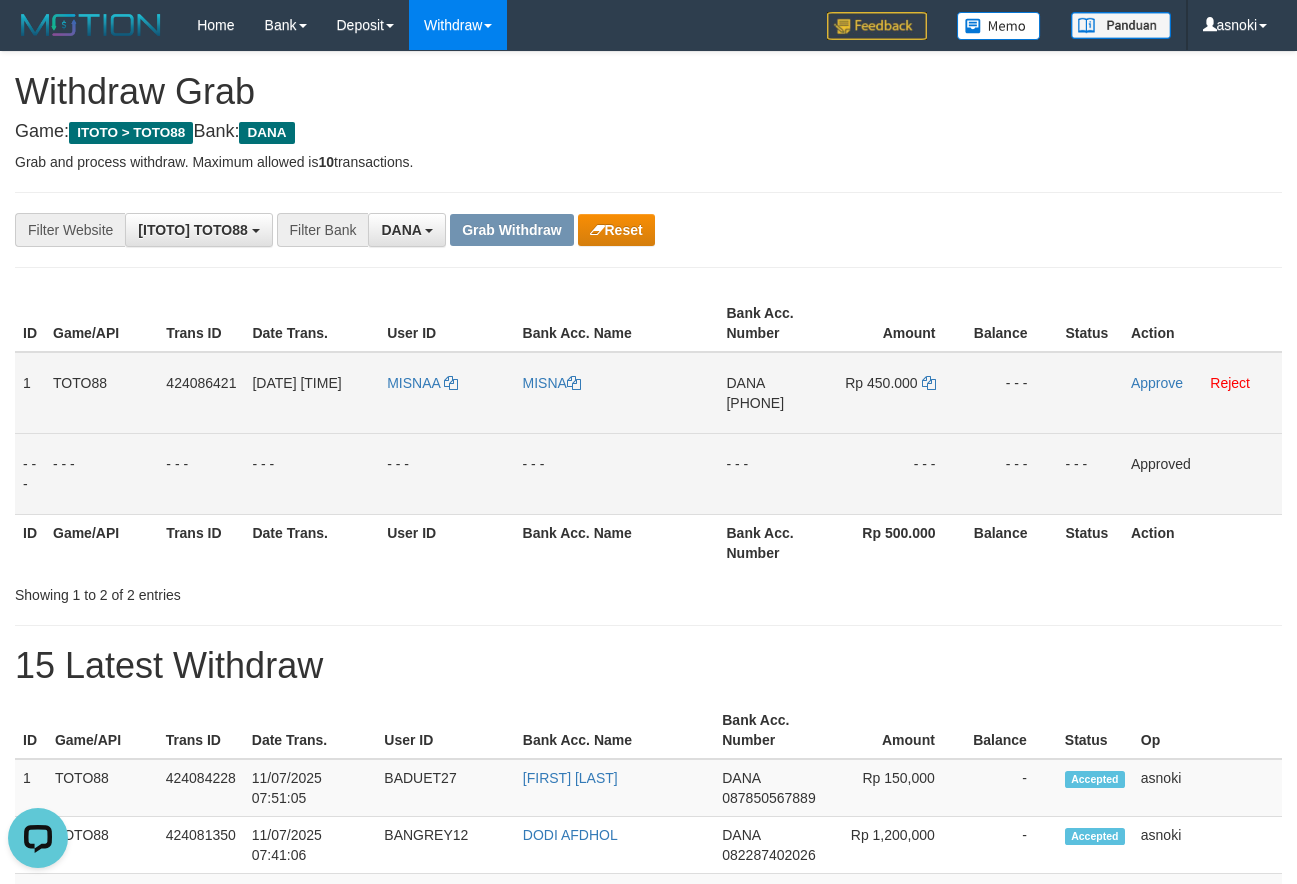 click on "[PHONE]" at bounding box center [755, 403] 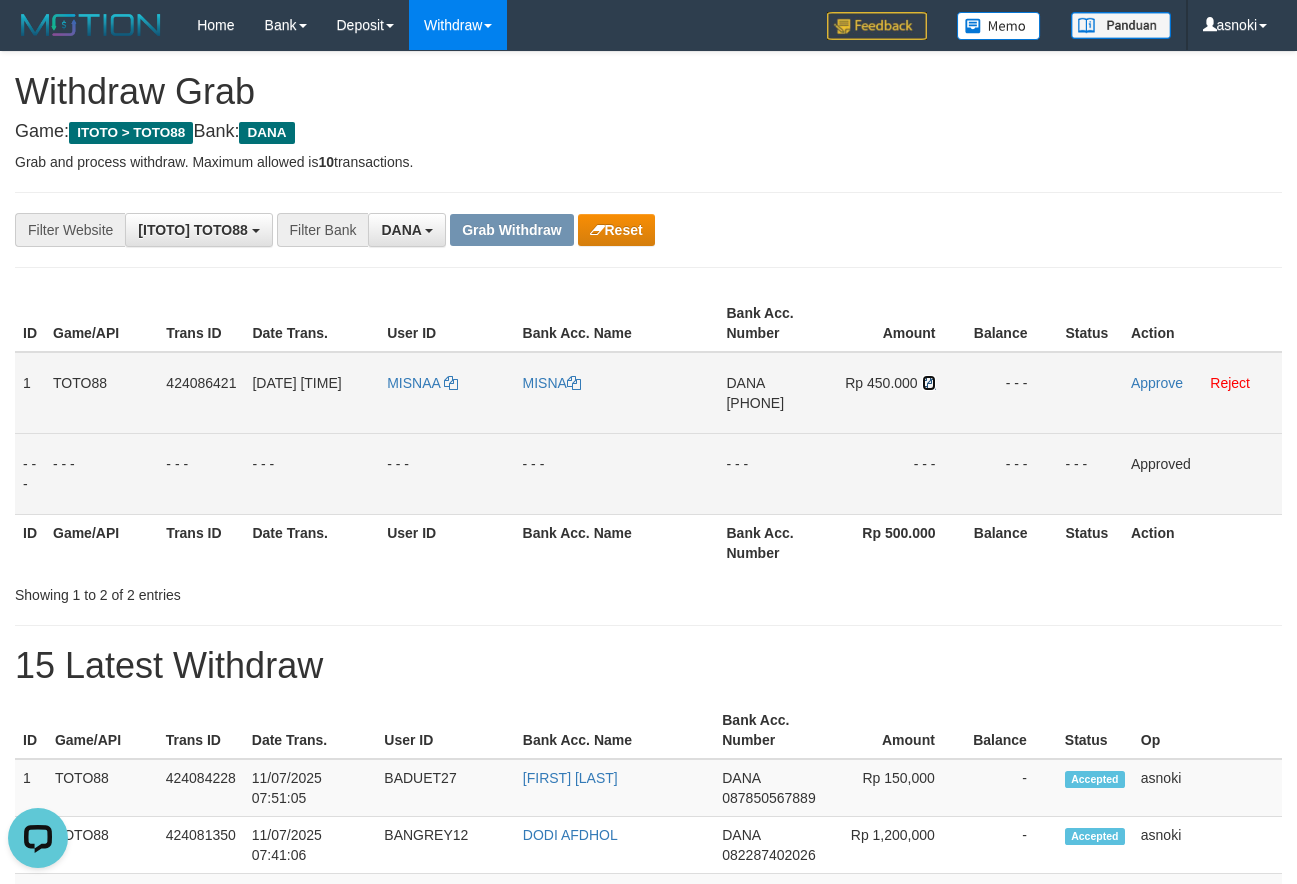 click at bounding box center (929, 383) 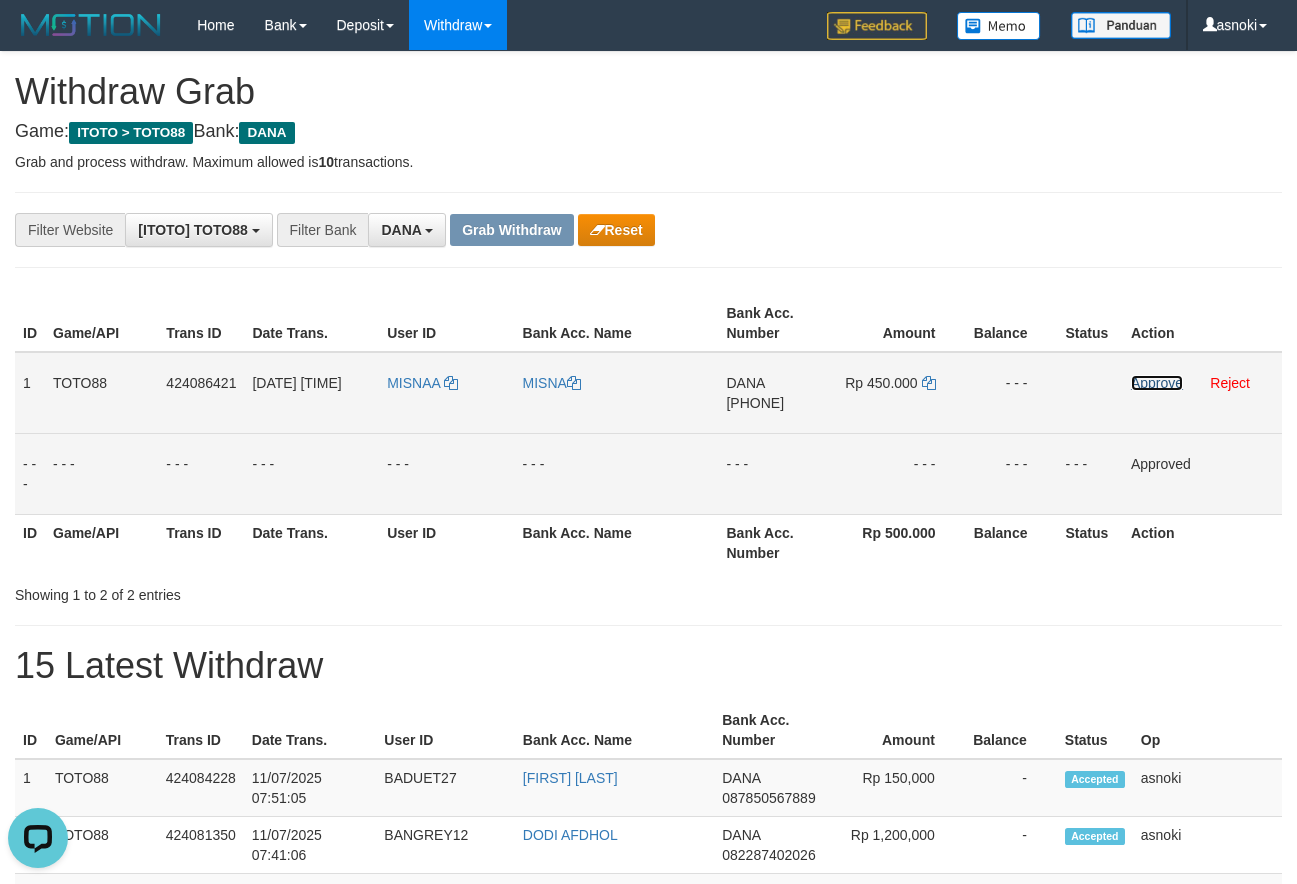 click on "Approve" at bounding box center (1157, 383) 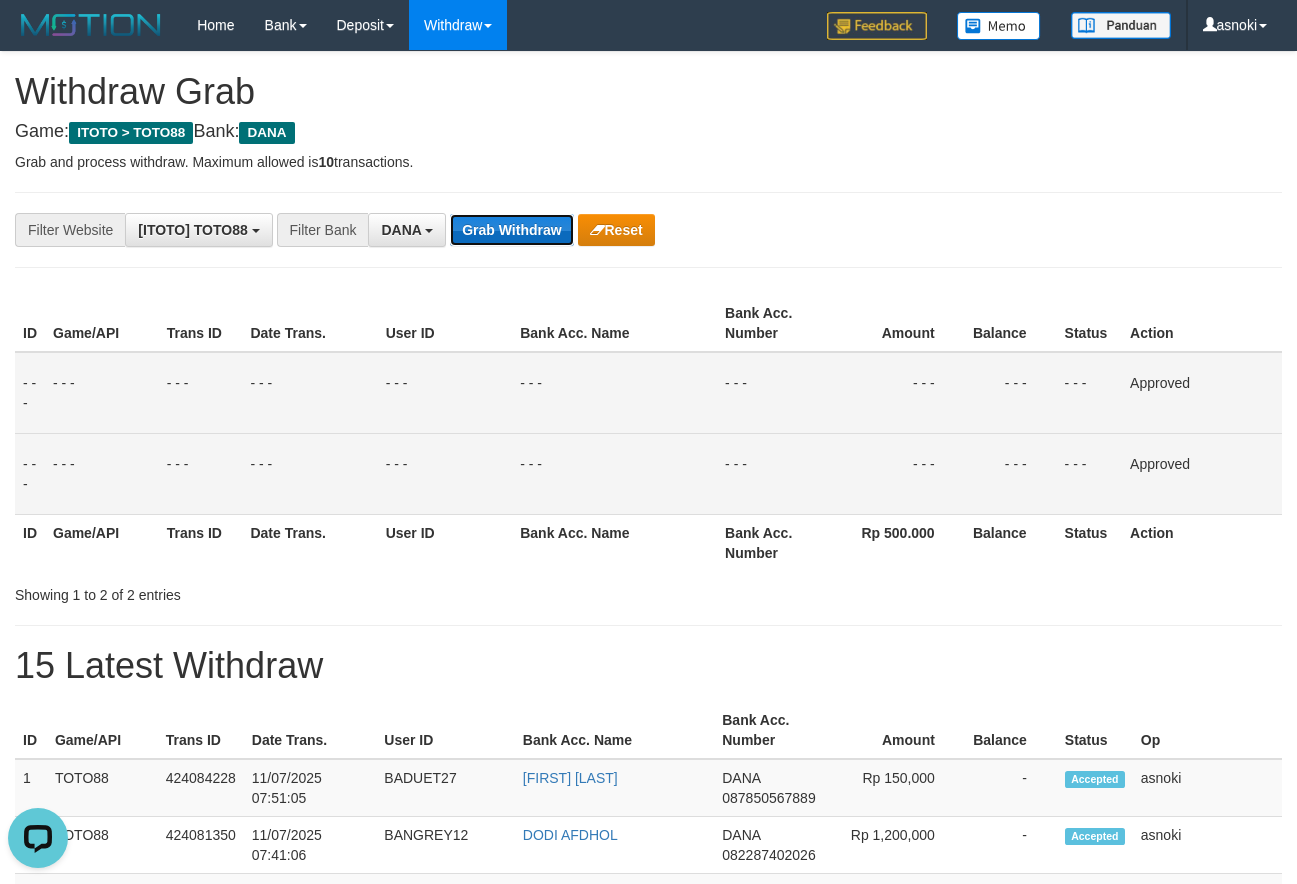 click on "Grab Withdraw" at bounding box center [511, 230] 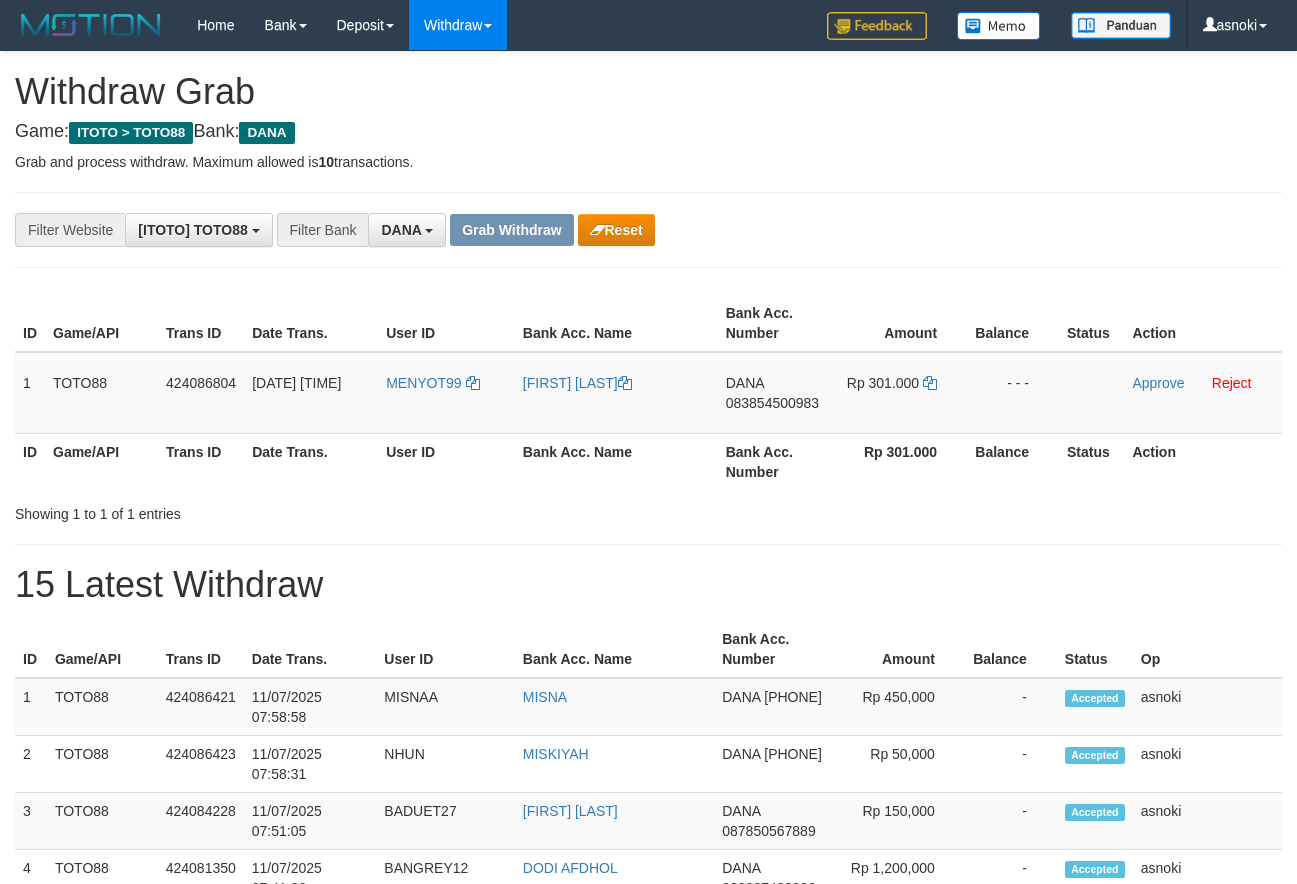scroll, scrollTop: 0, scrollLeft: 0, axis: both 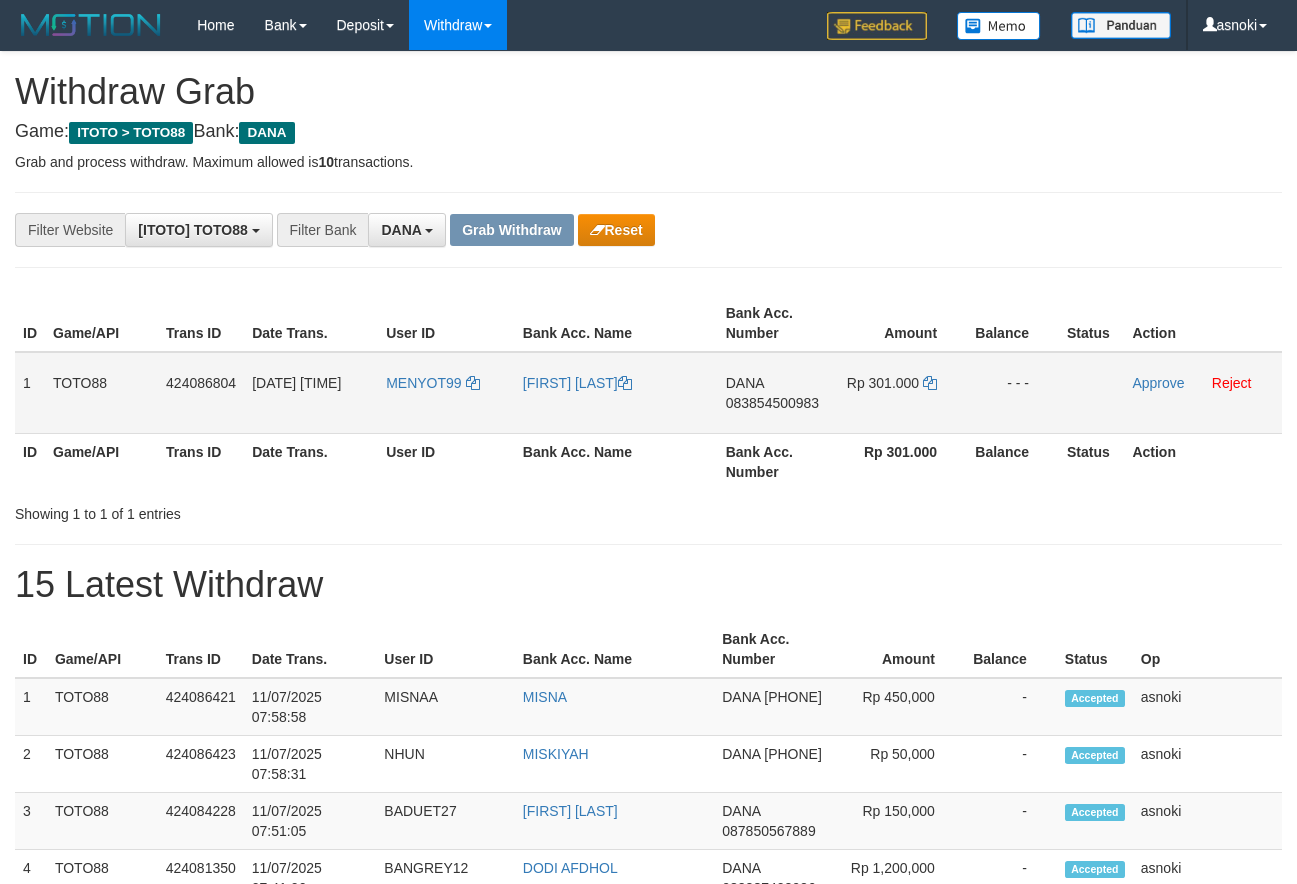 click on "083854500983" at bounding box center [772, 403] 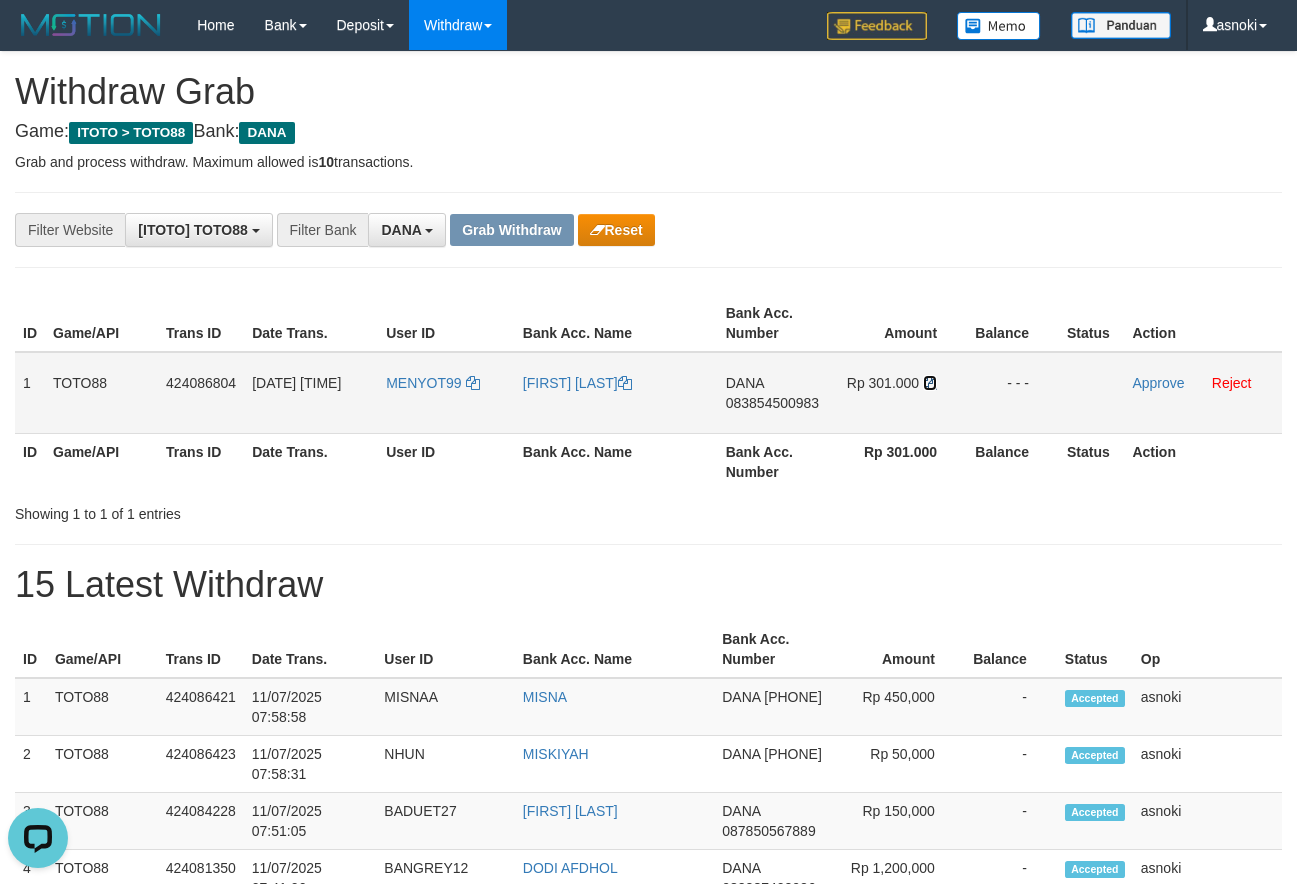 click at bounding box center (930, 383) 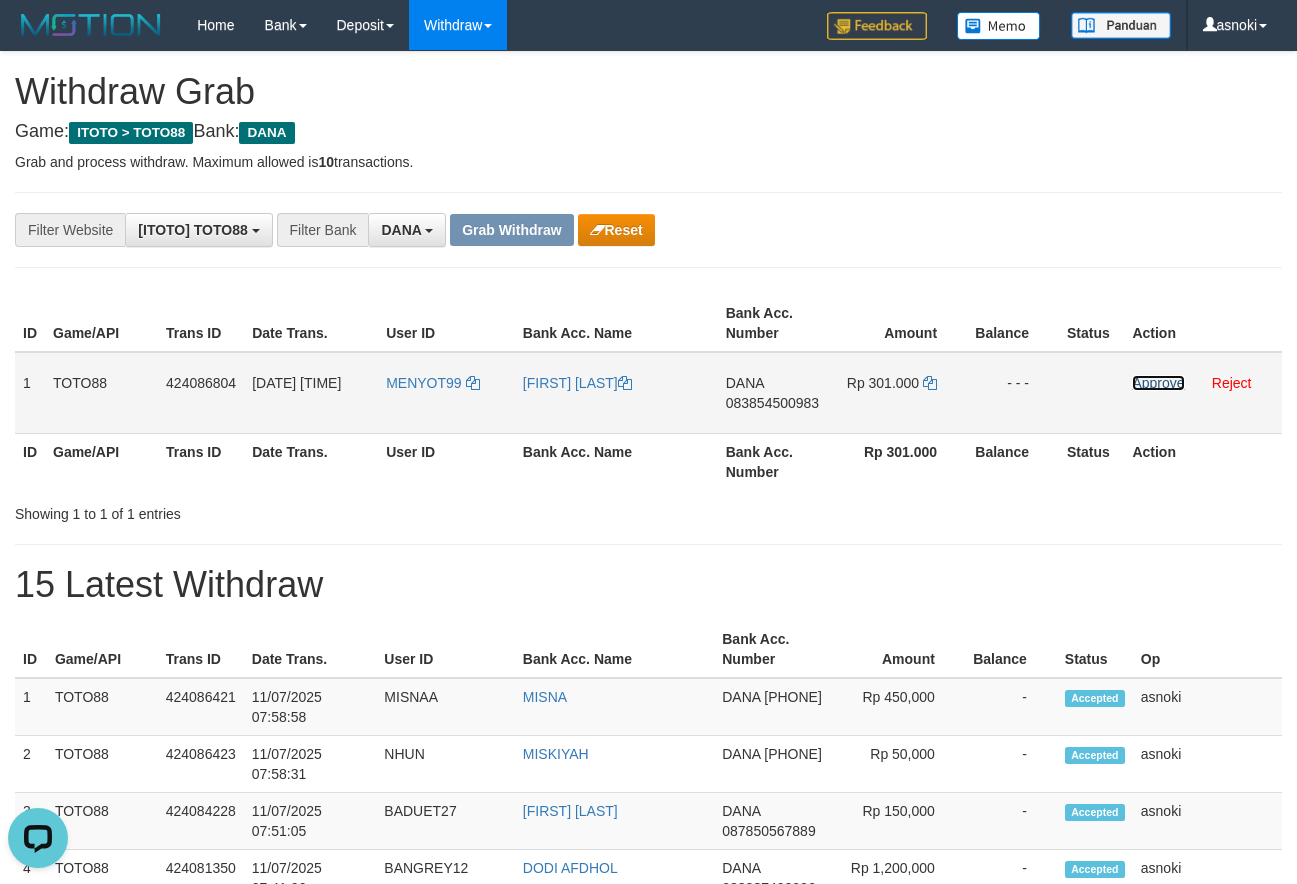 click on "Approve" at bounding box center (1158, 383) 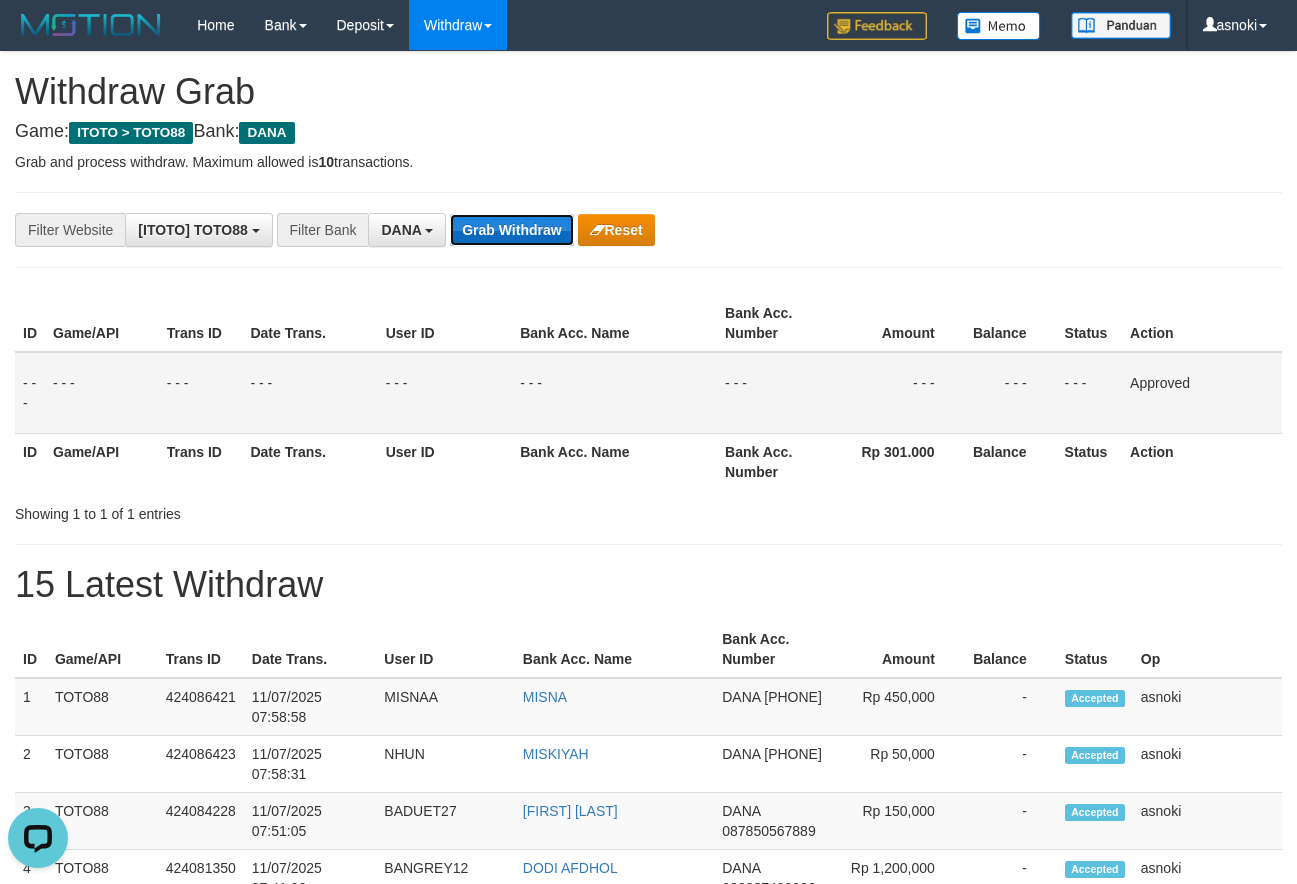 click on "Grab Withdraw" at bounding box center (511, 230) 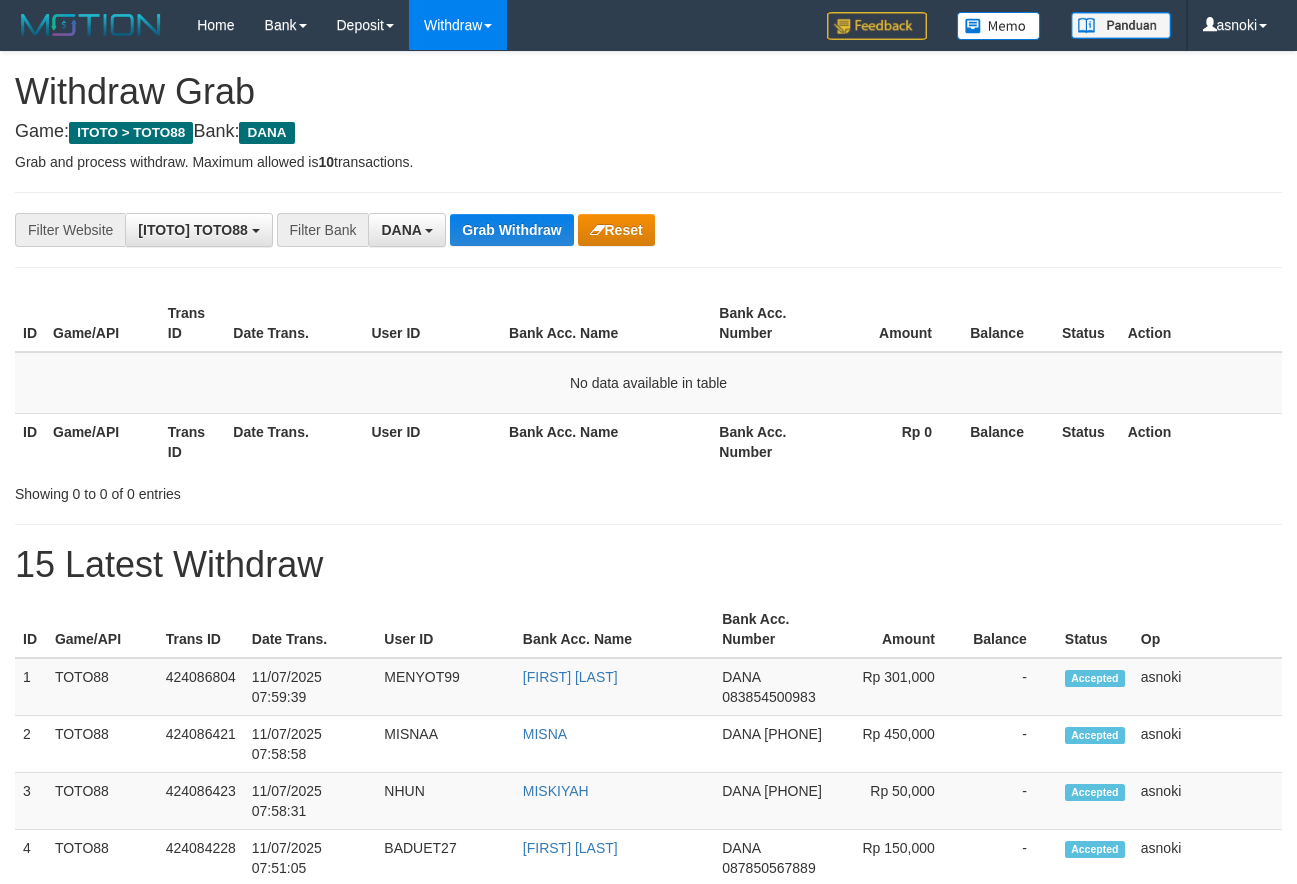 scroll, scrollTop: 0, scrollLeft: 0, axis: both 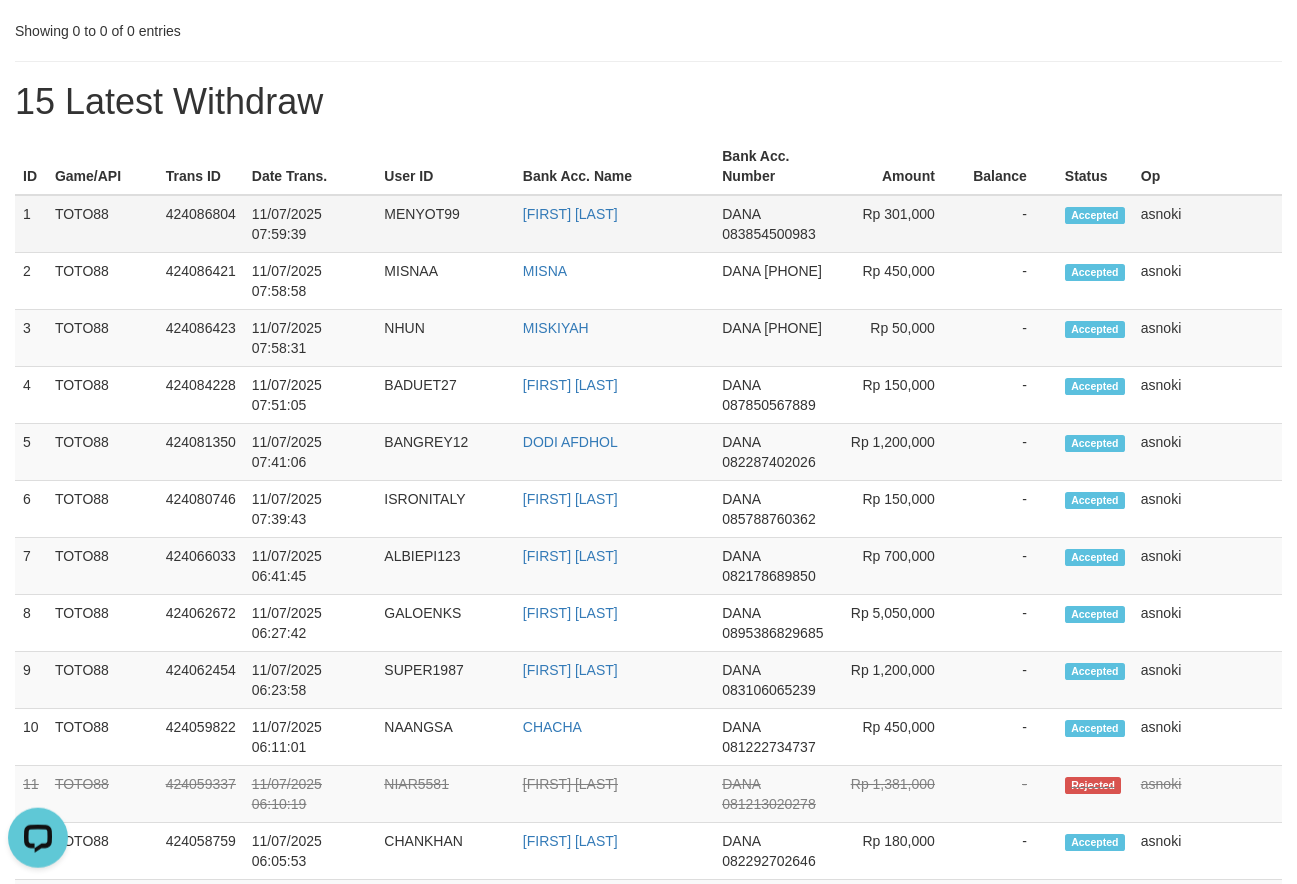click on "1" at bounding box center [31, 224] 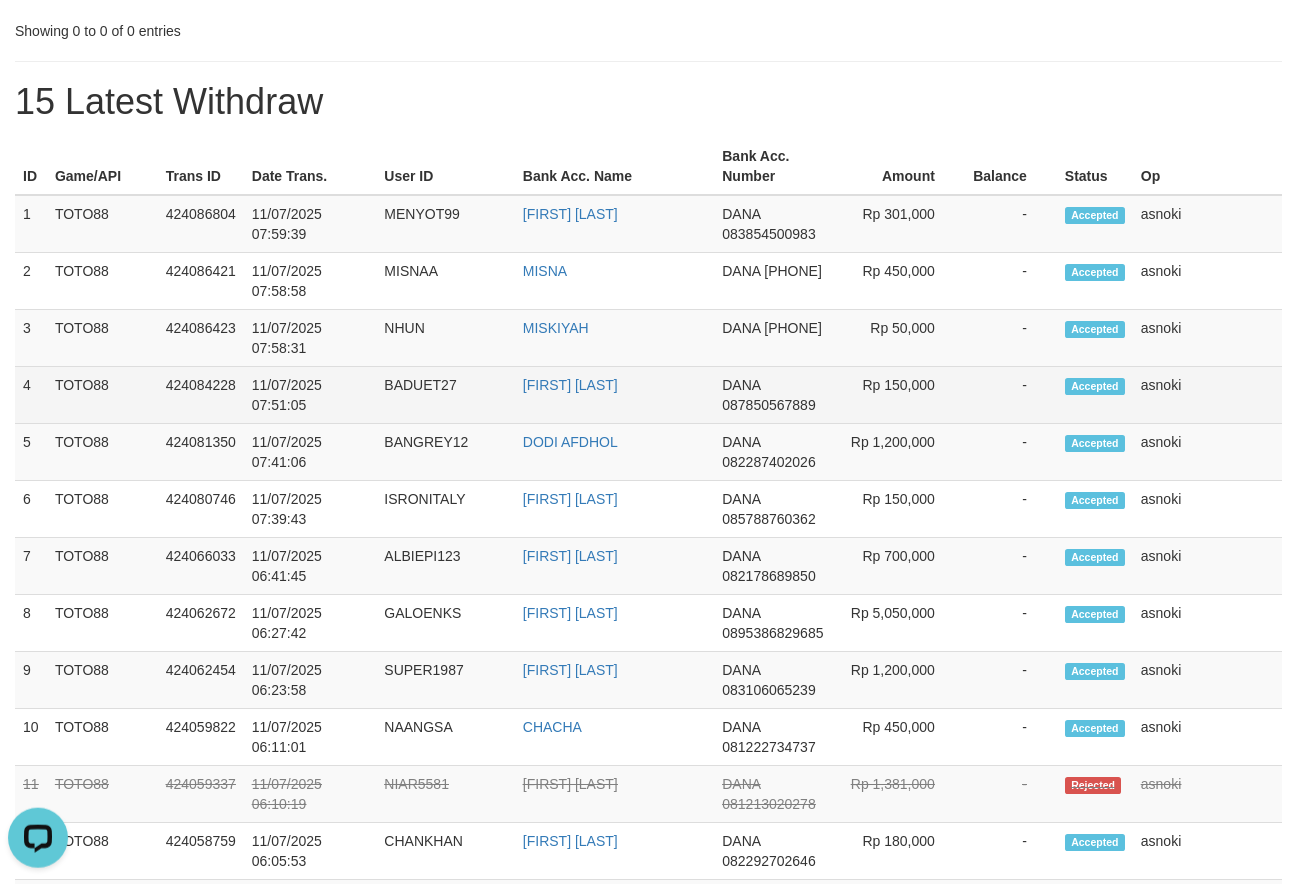 drag, startPoint x: 19, startPoint y: 212, endPoint x: 1179, endPoint y: 400, distance: 1175.1357 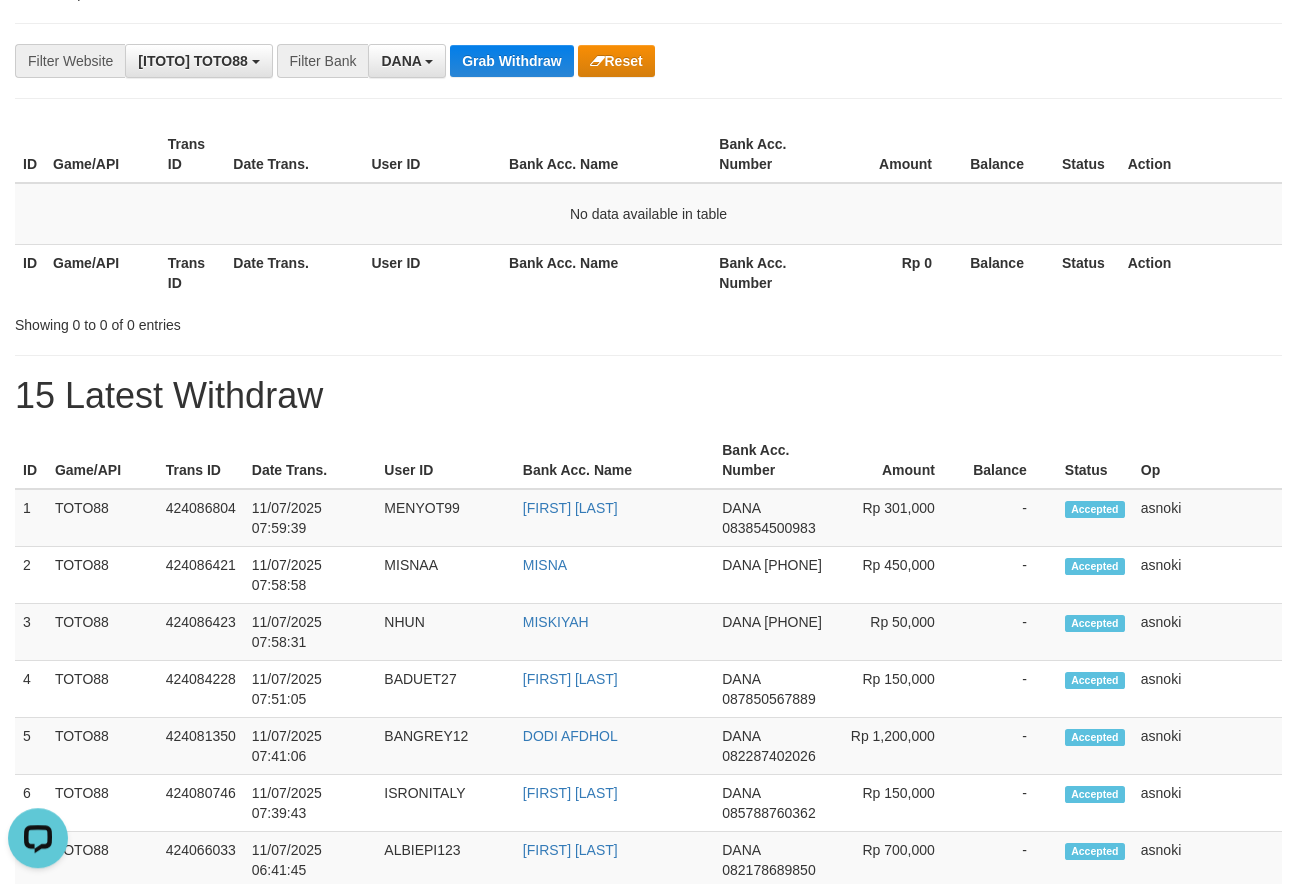 scroll, scrollTop: 0, scrollLeft: 0, axis: both 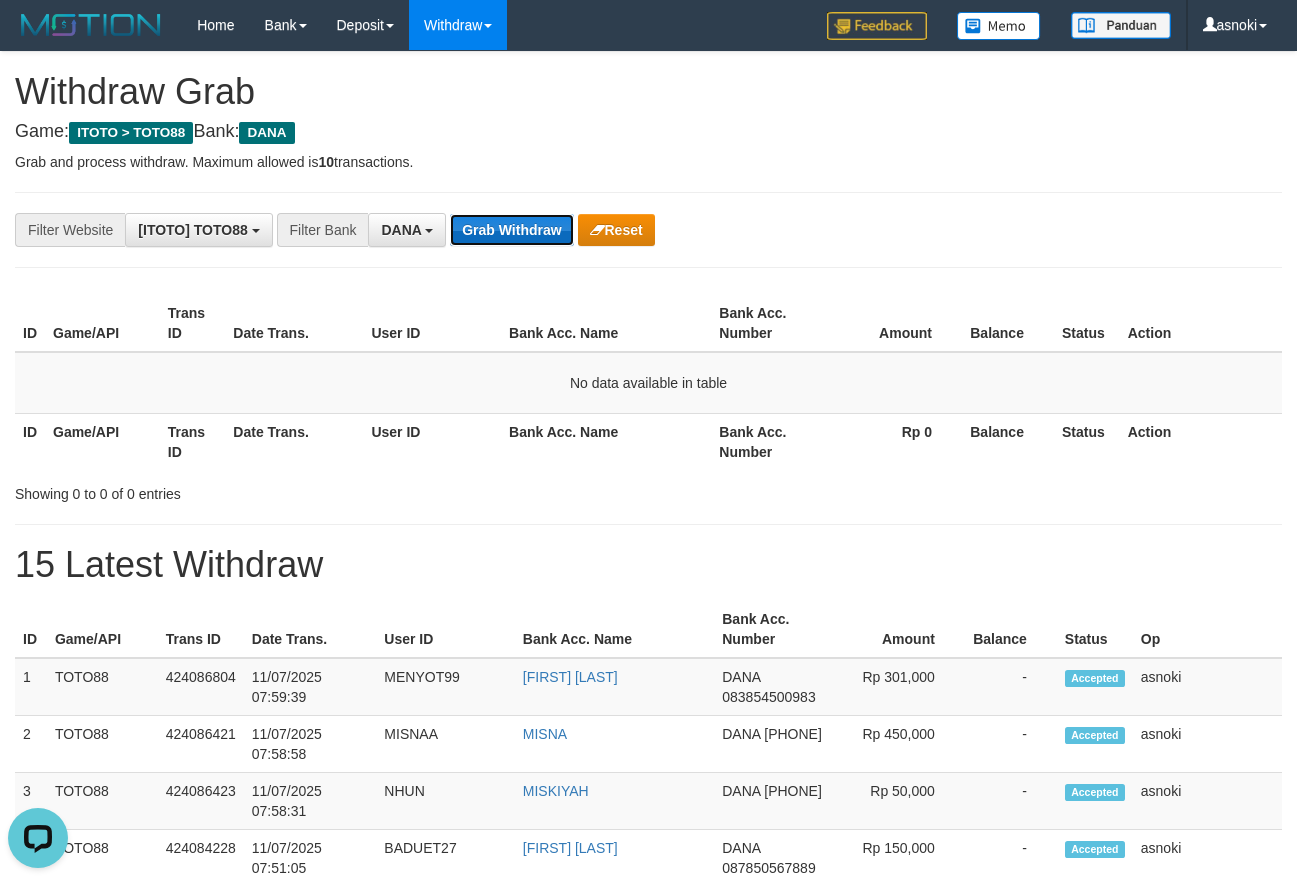 click on "Grab Withdraw" at bounding box center (511, 230) 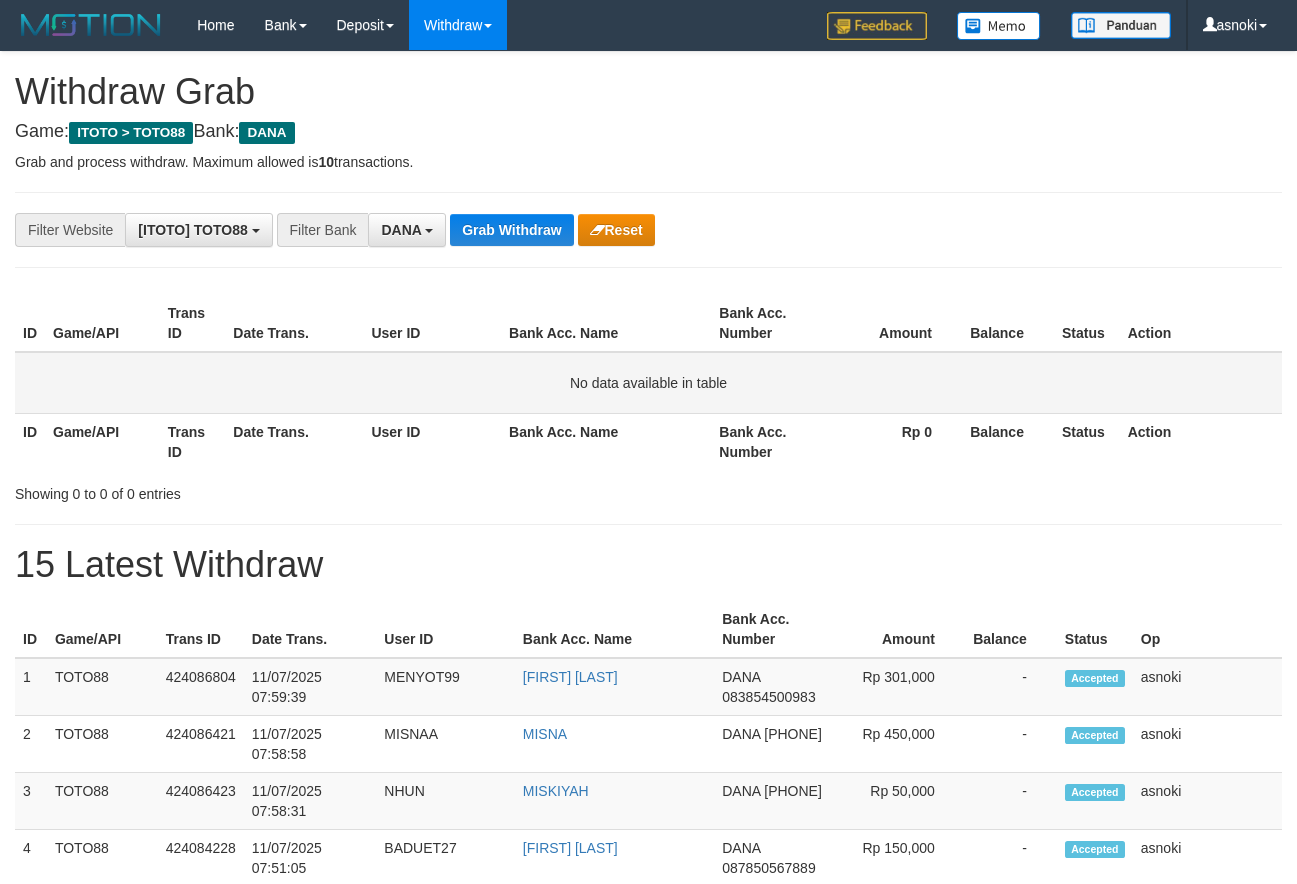 scroll, scrollTop: 0, scrollLeft: 0, axis: both 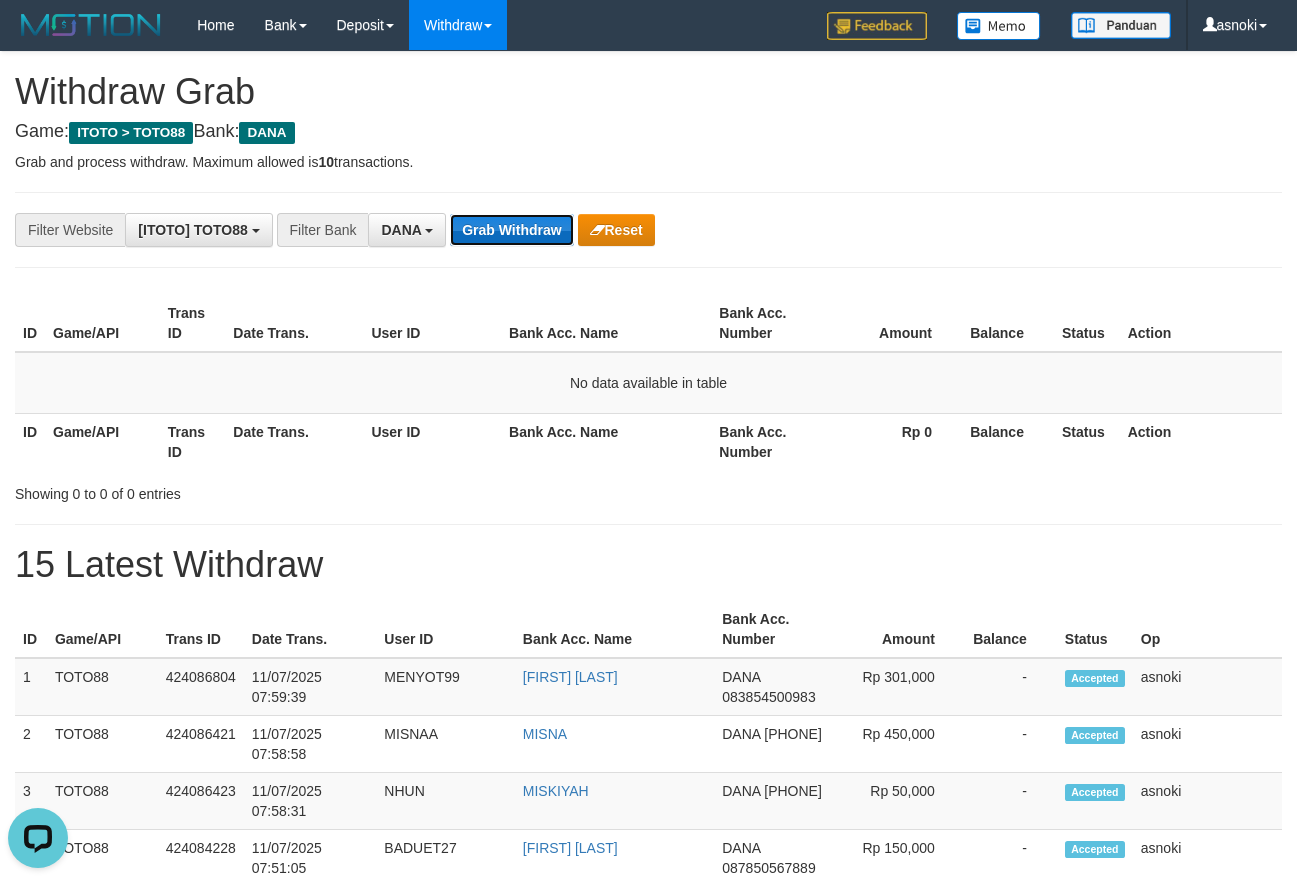click on "Grab Withdraw" at bounding box center (511, 230) 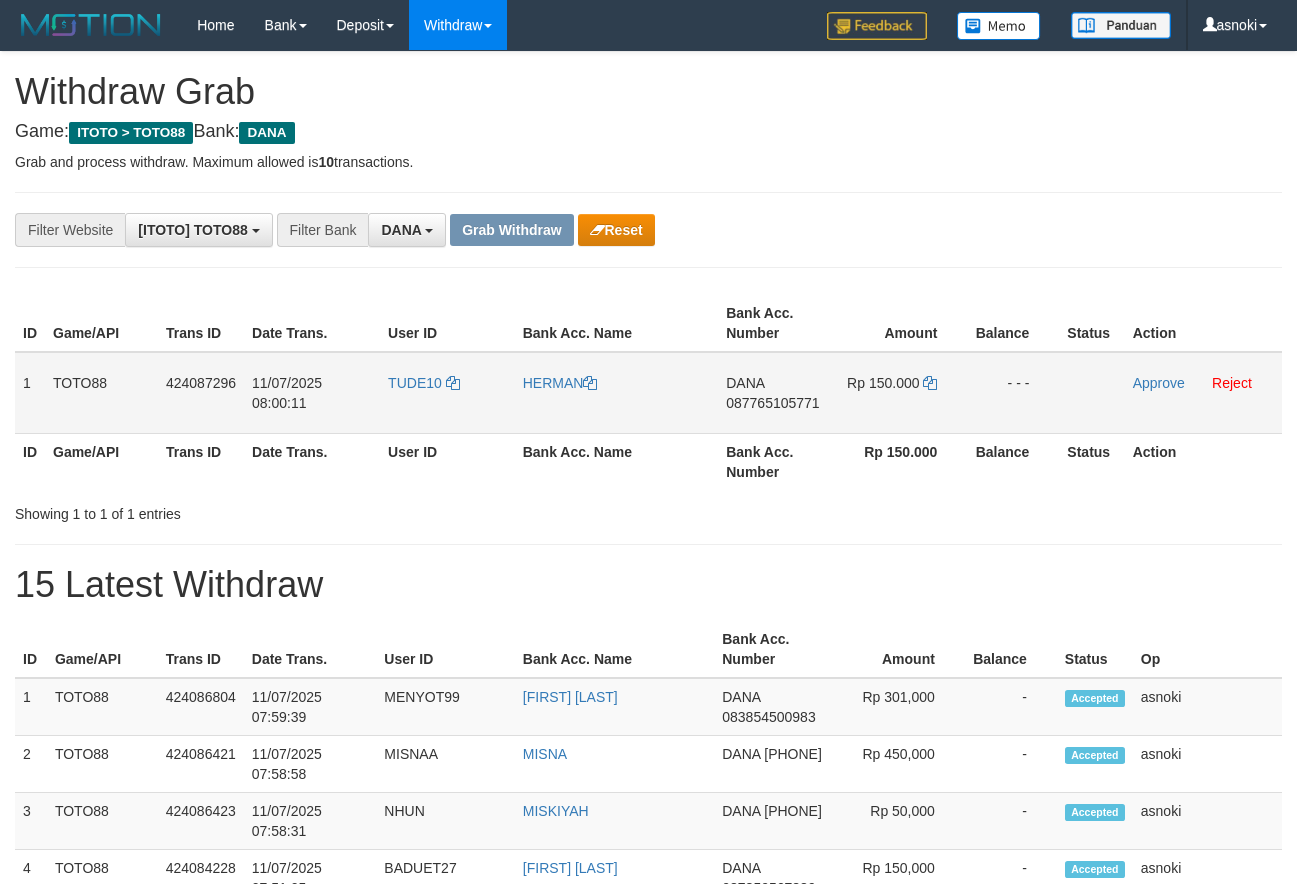 scroll, scrollTop: 0, scrollLeft: 0, axis: both 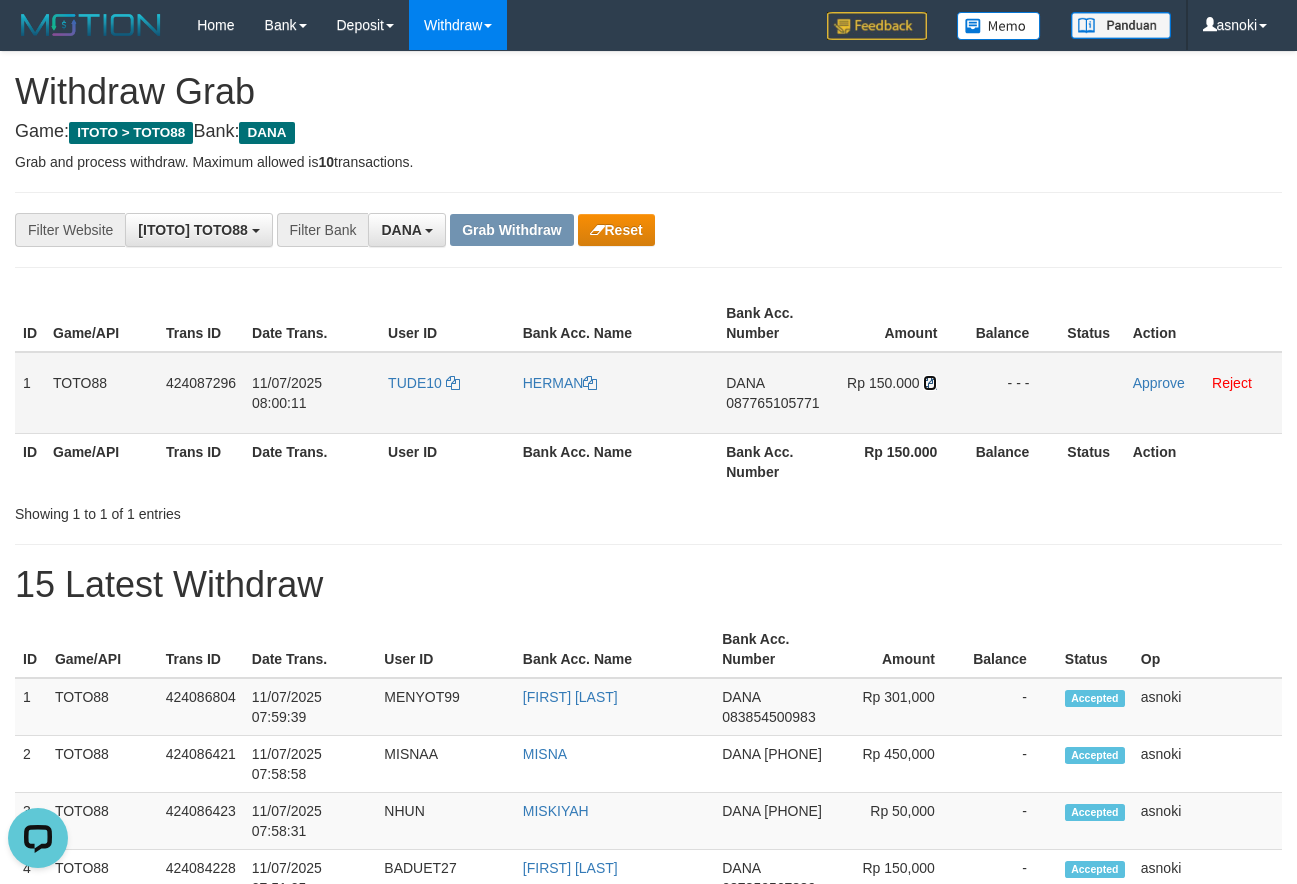 click at bounding box center (930, 383) 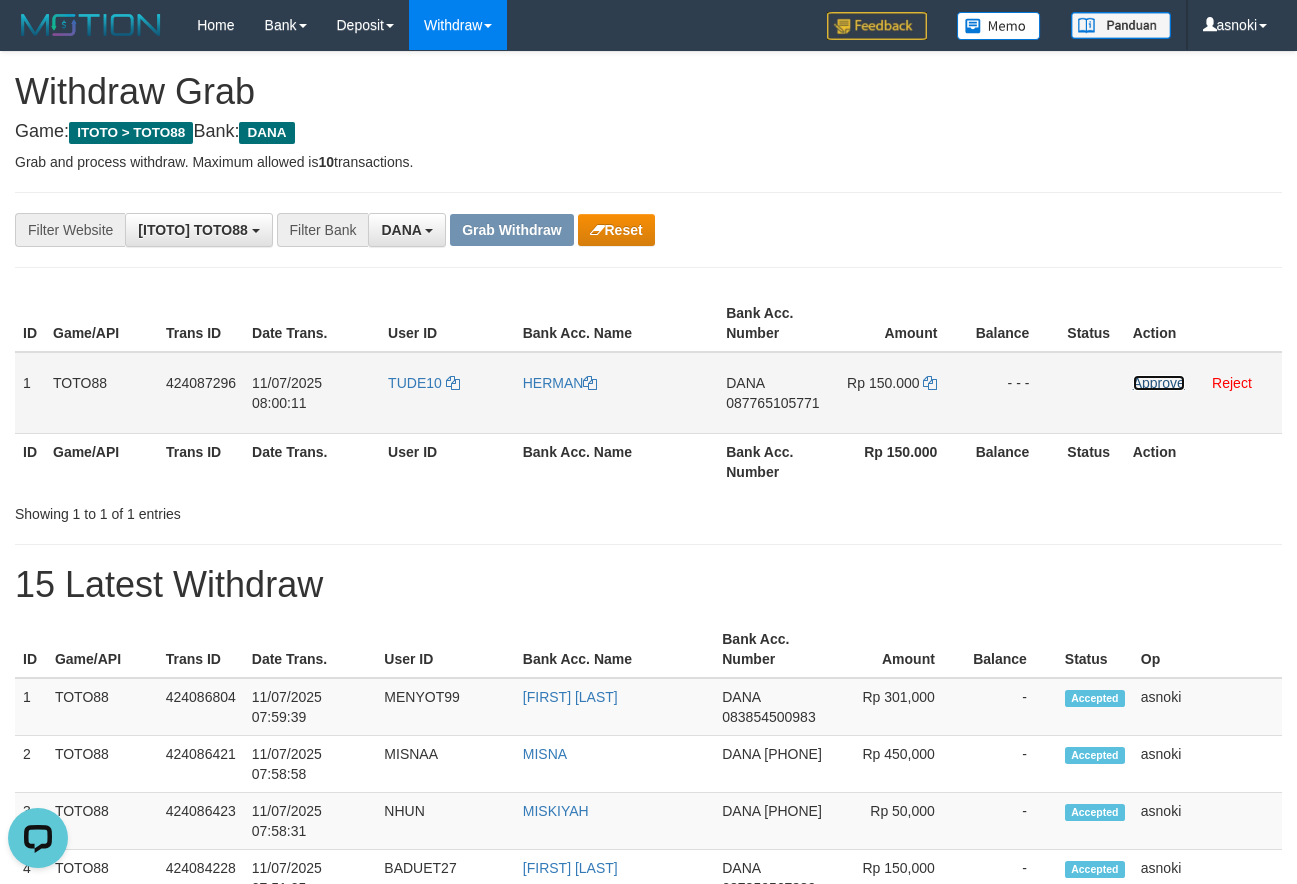 click on "Approve" at bounding box center (1159, 383) 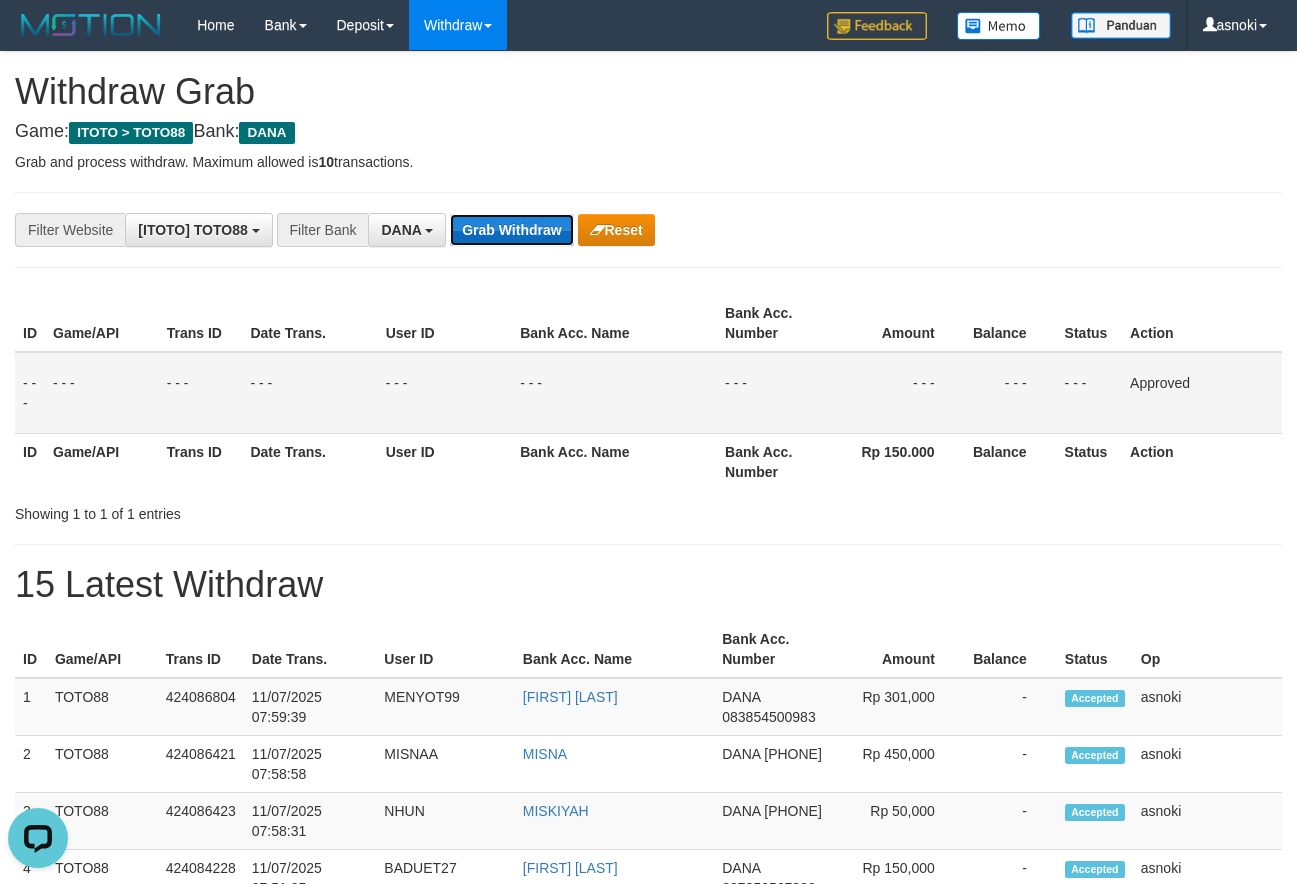 click on "Grab Withdraw" at bounding box center [511, 230] 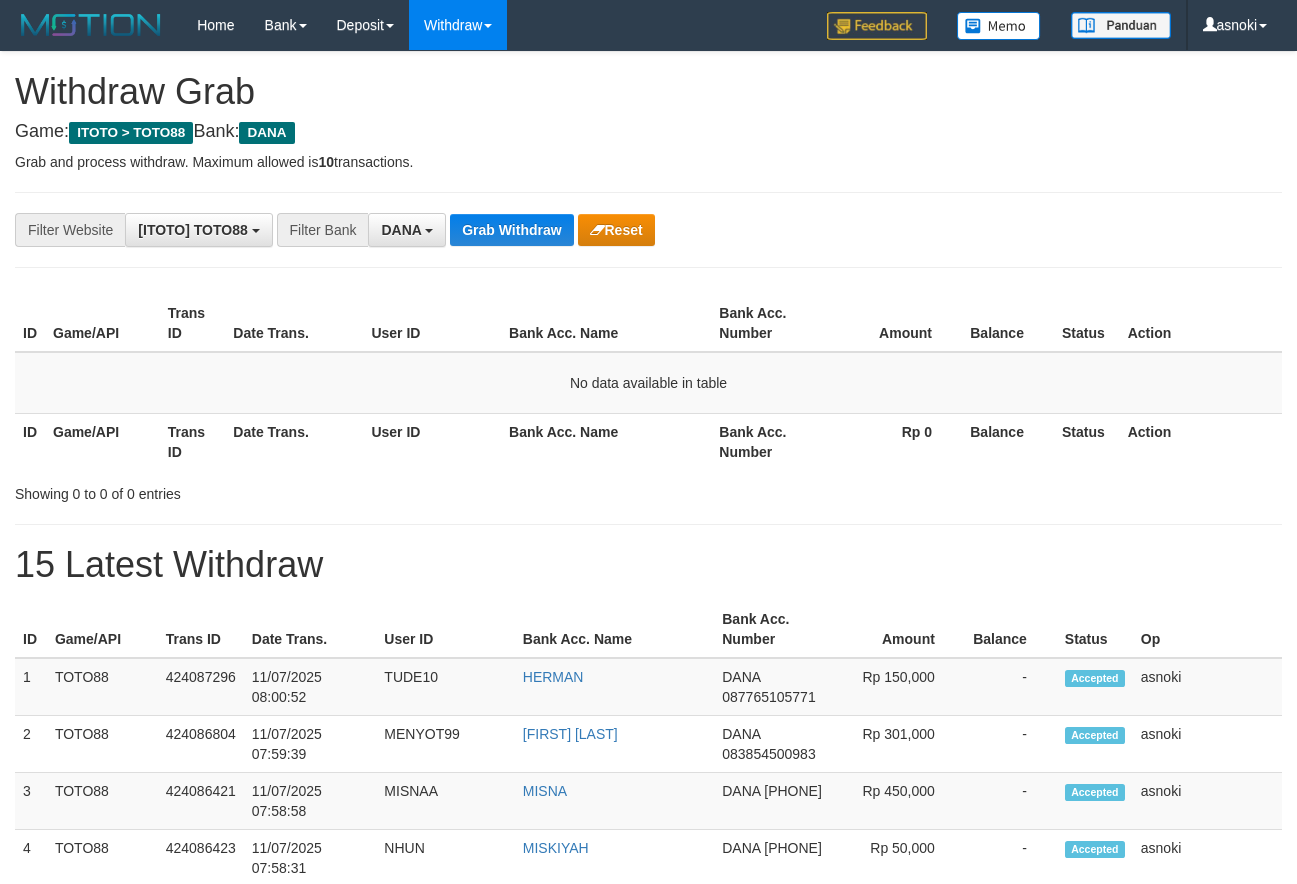 scroll, scrollTop: 0, scrollLeft: 0, axis: both 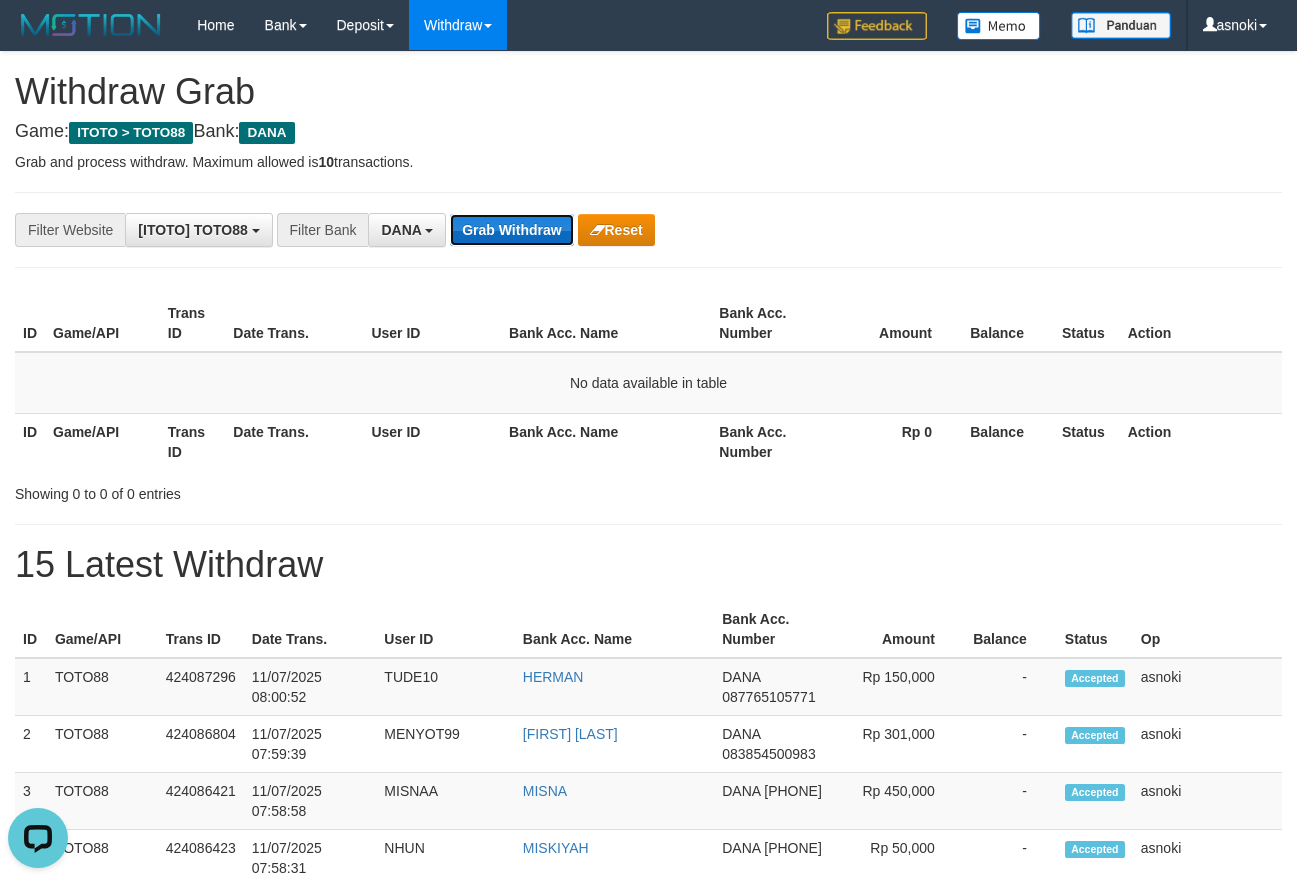 click on "Grab Withdraw" at bounding box center [511, 230] 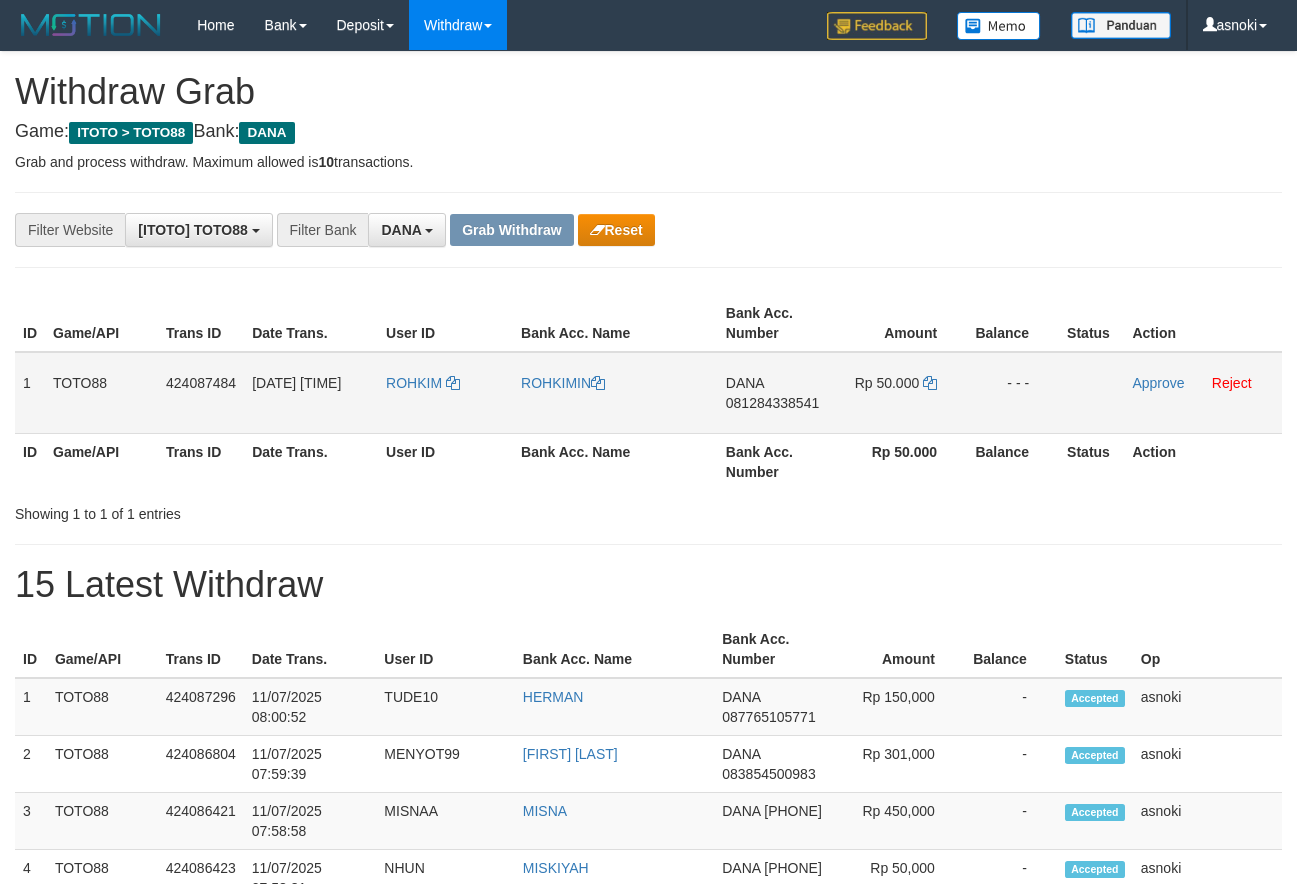 scroll, scrollTop: 0, scrollLeft: 0, axis: both 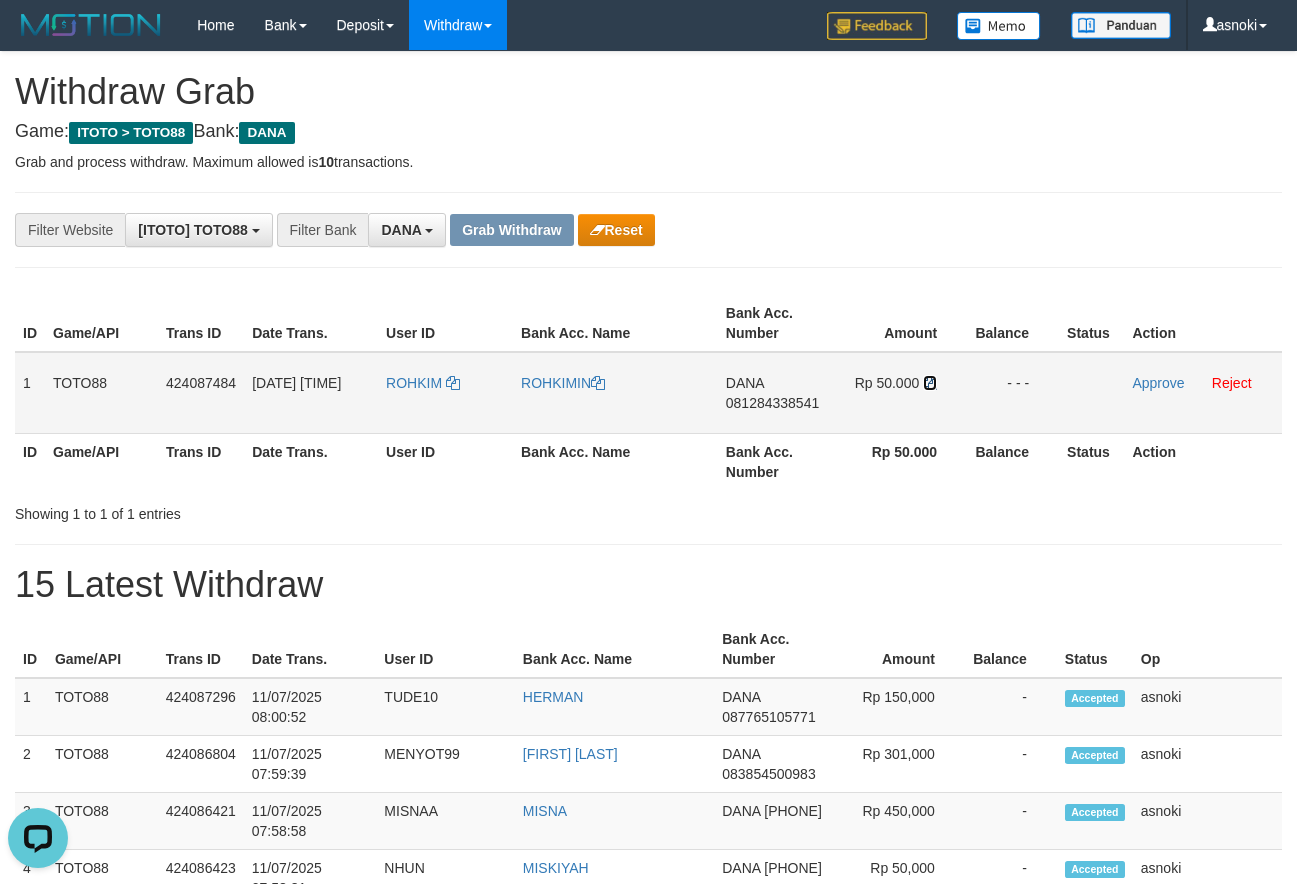 click at bounding box center (930, 383) 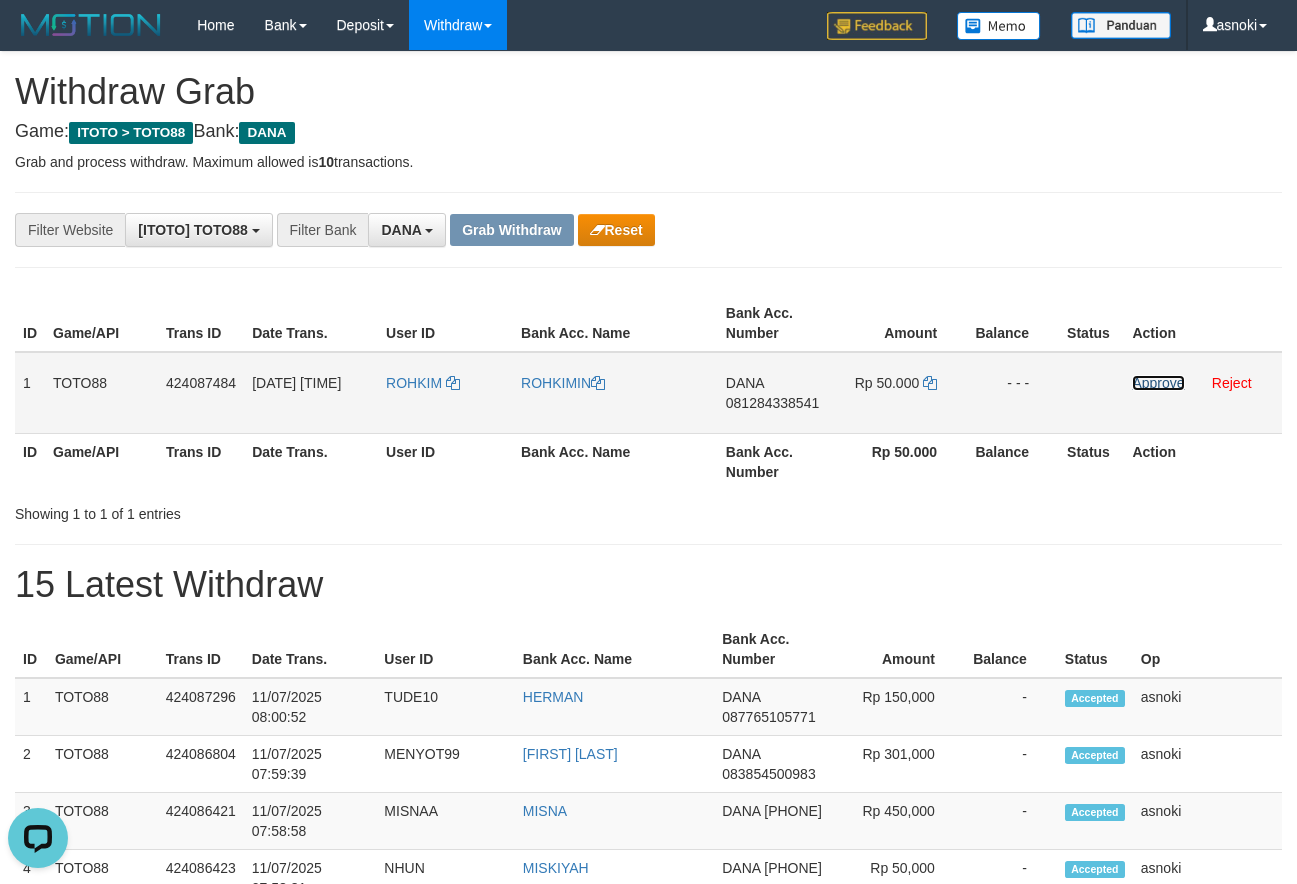 click on "Approve" at bounding box center (1158, 383) 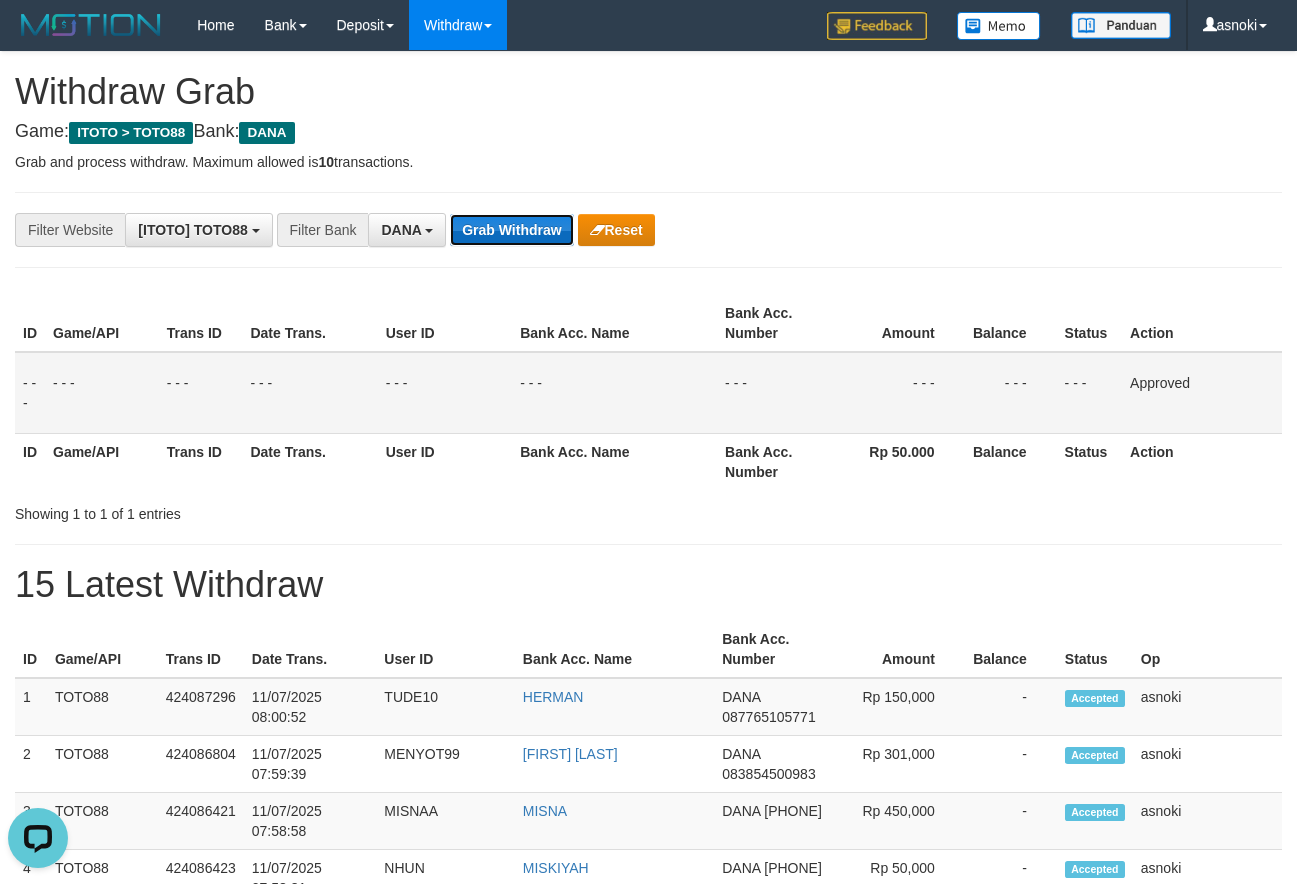 click on "Grab Withdraw" at bounding box center (511, 230) 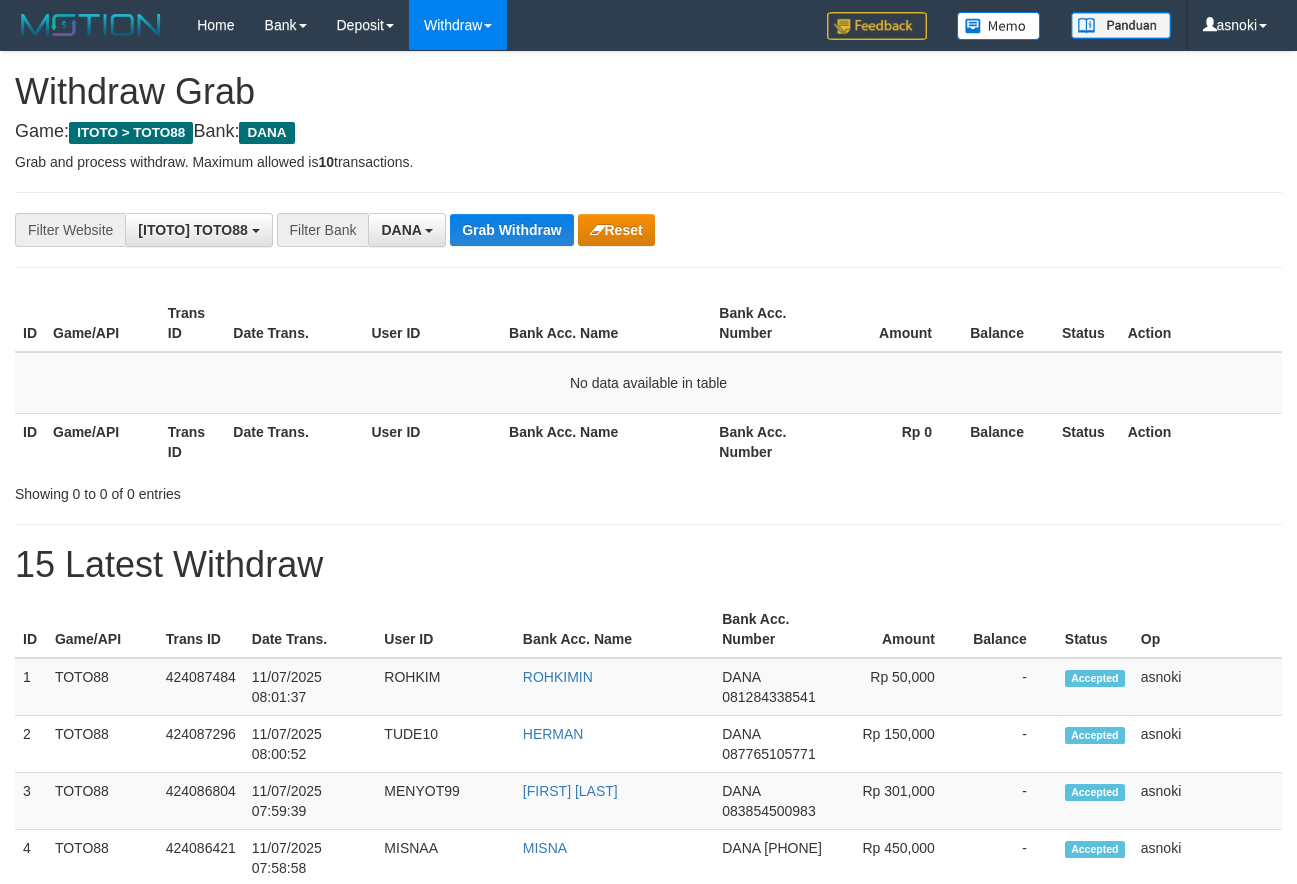 scroll, scrollTop: 0, scrollLeft: 0, axis: both 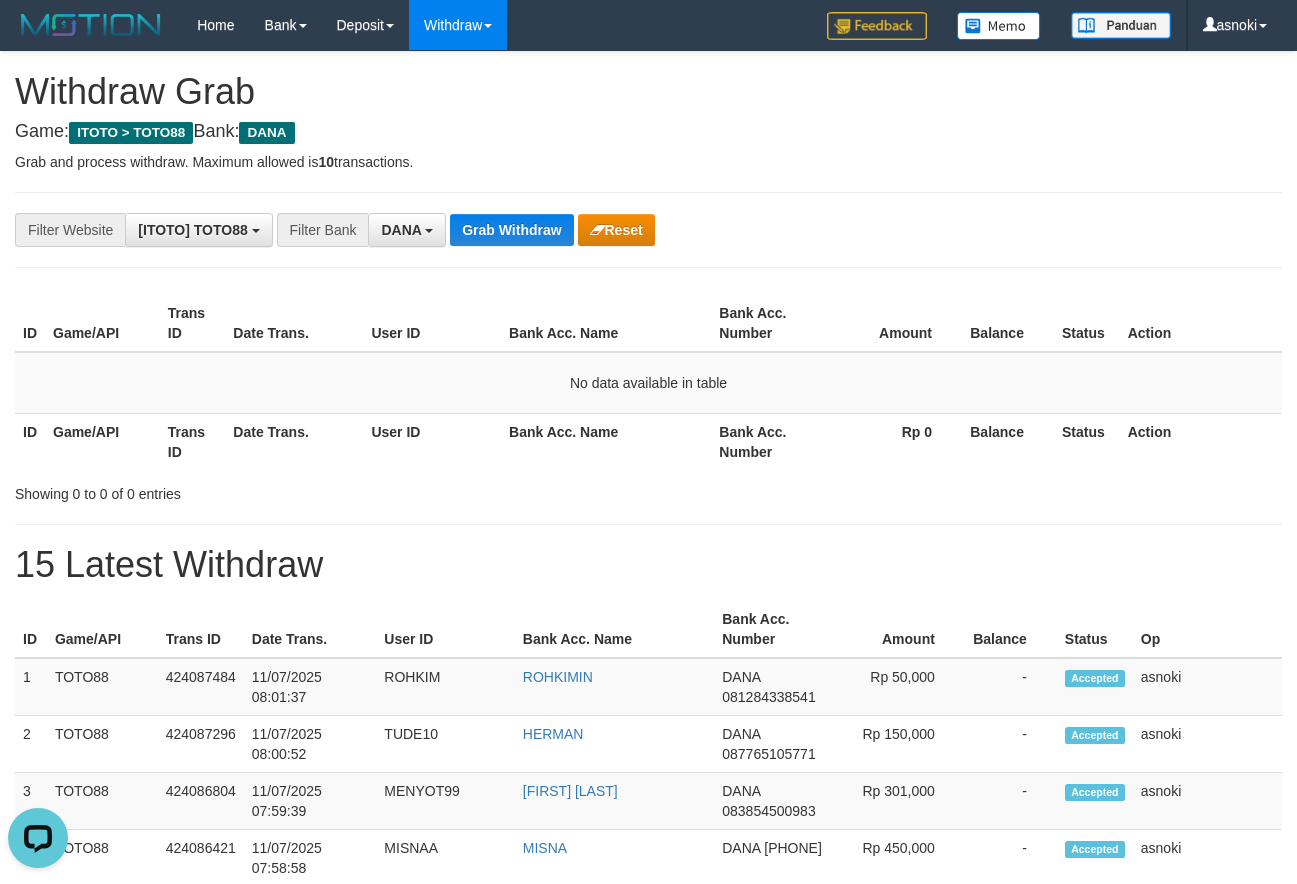 click on "ID Game/API Trans ID Date Trans. User ID Bank Acc. Name Bank Acc. Number Amount Balance Status Action
No data available in table
ID Game/API Trans ID Date Trans. User ID Bank Acc. Name Bank Acc. Number Rp 0 Balance Status Action" at bounding box center [648, 382] 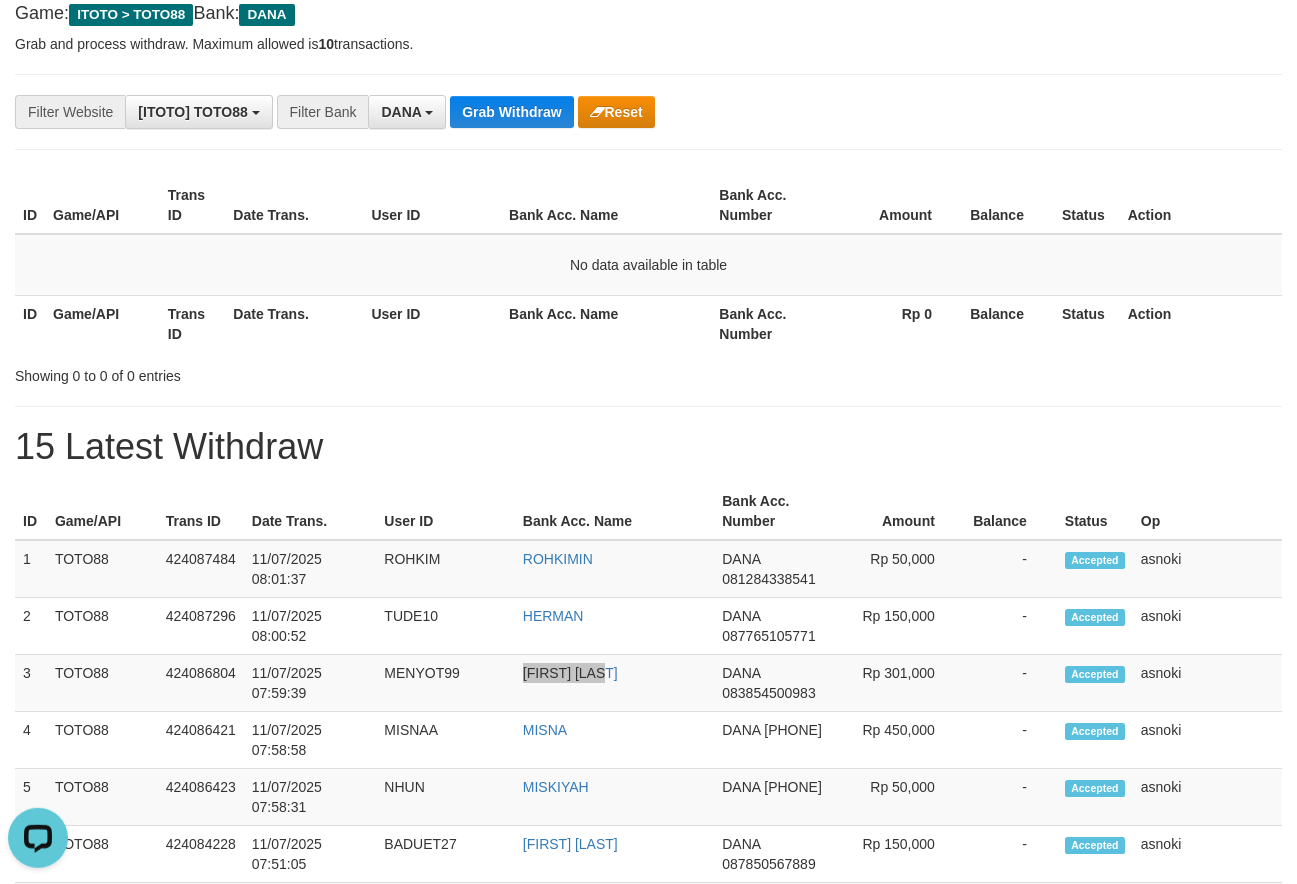scroll, scrollTop: 170, scrollLeft: 0, axis: vertical 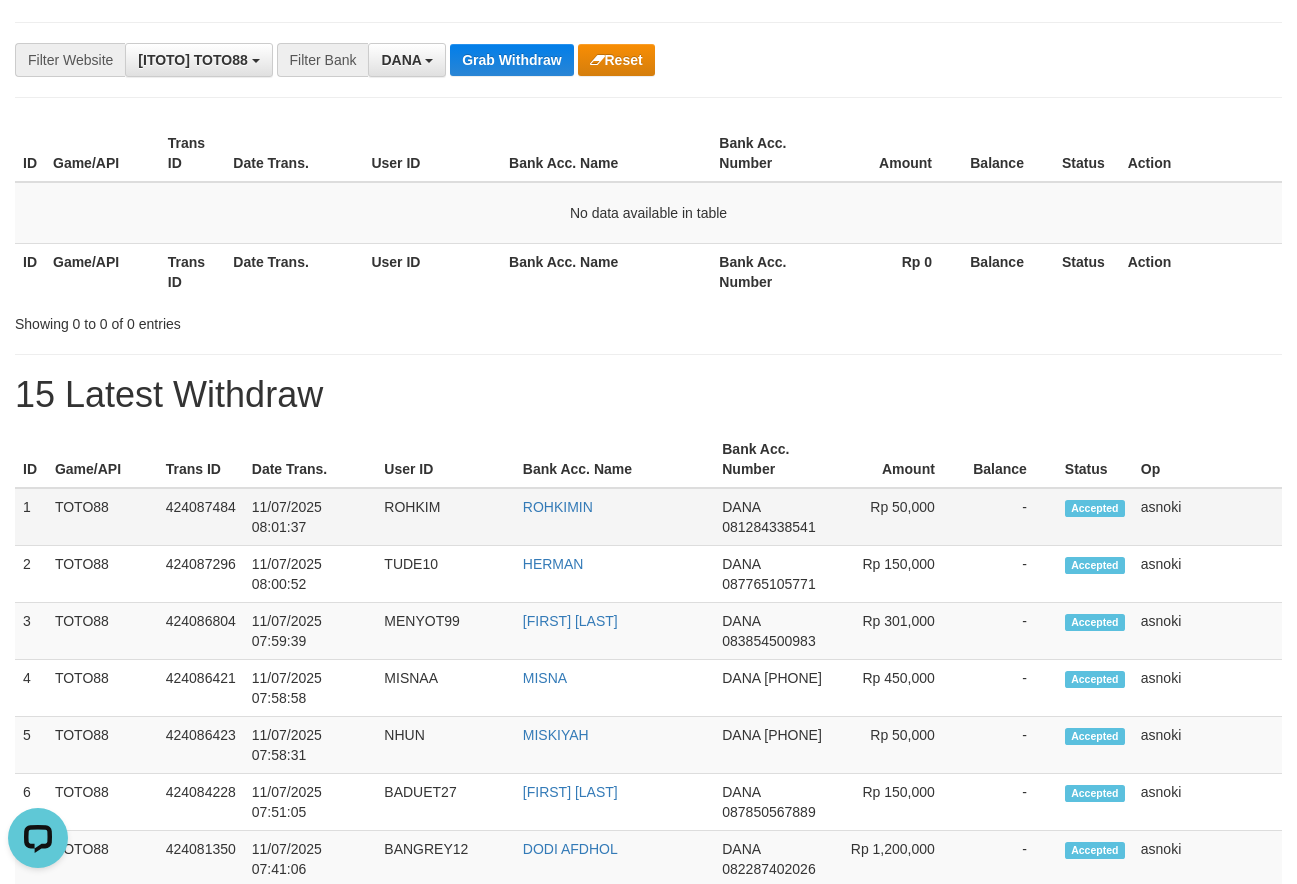 click on "1" at bounding box center [31, 517] 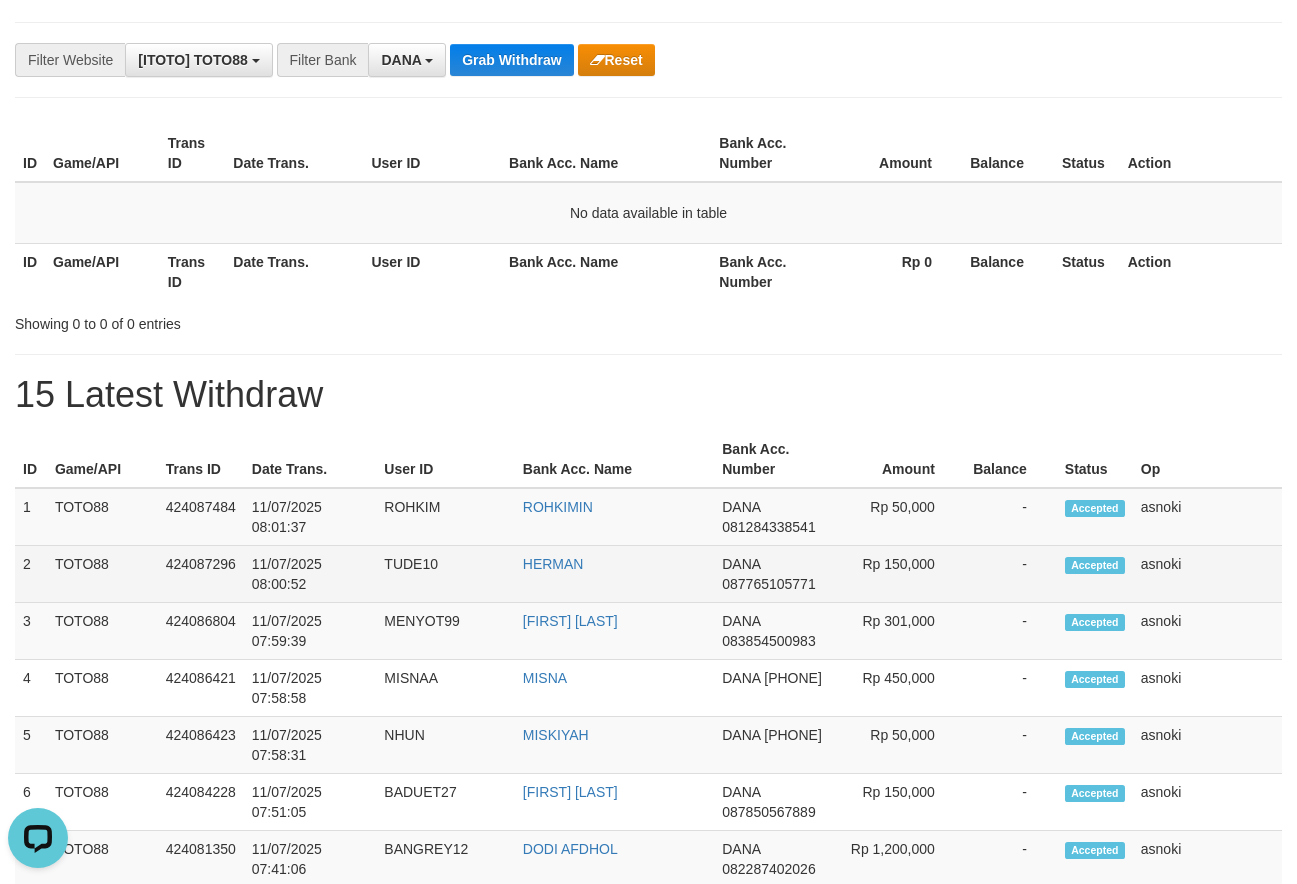 drag, startPoint x: 24, startPoint y: 510, endPoint x: 1192, endPoint y: 570, distance: 1169.54 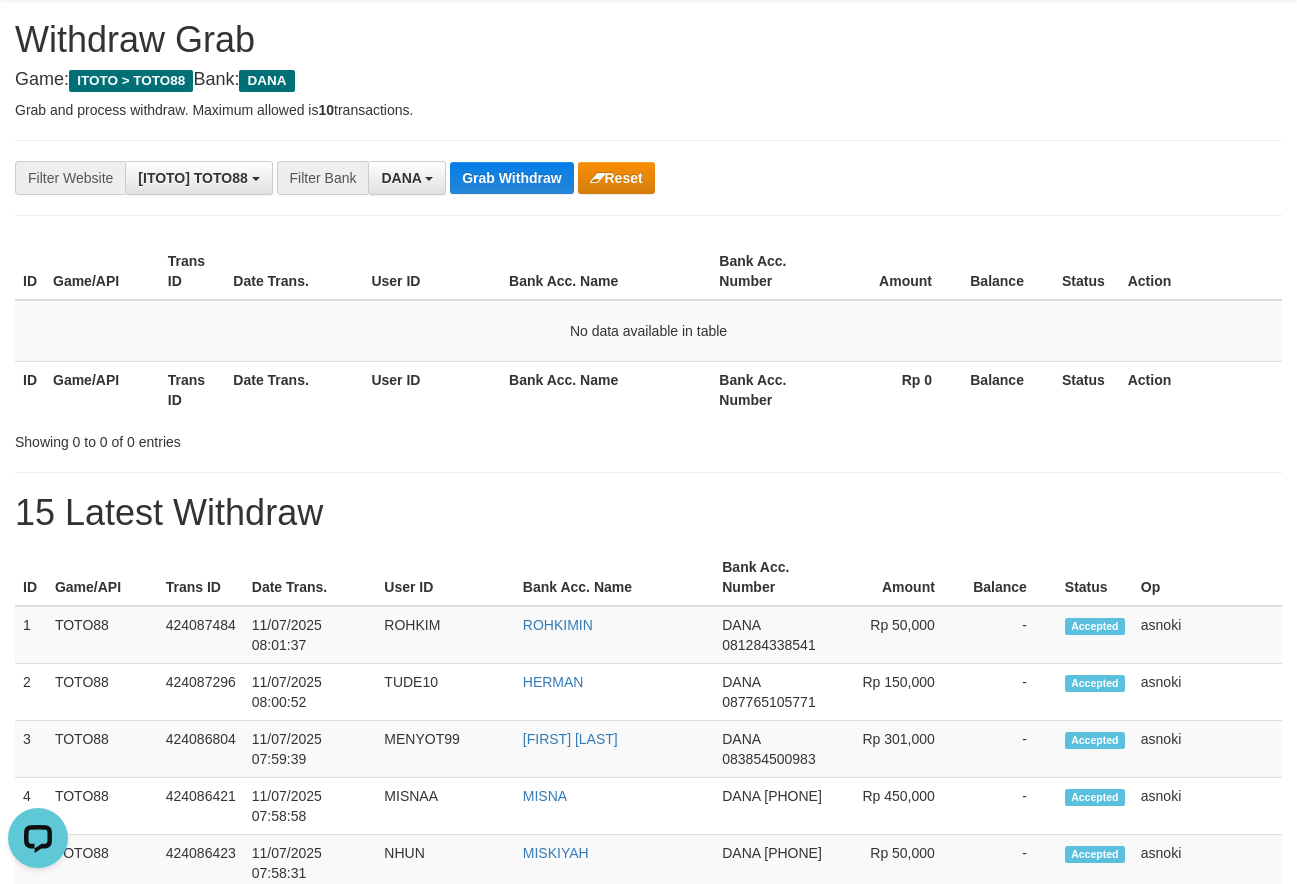 scroll, scrollTop: 0, scrollLeft: 0, axis: both 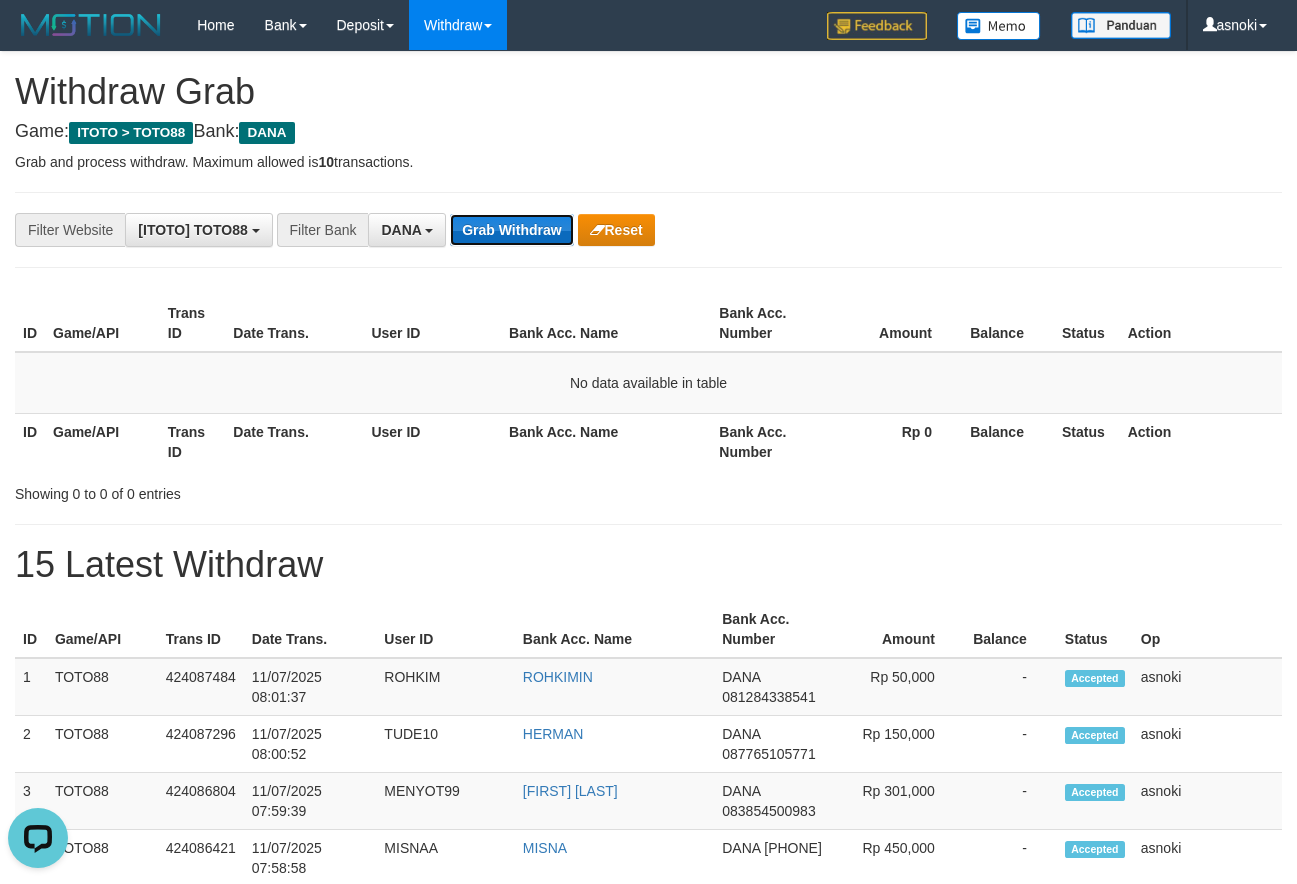 click on "Grab Withdraw" at bounding box center [511, 230] 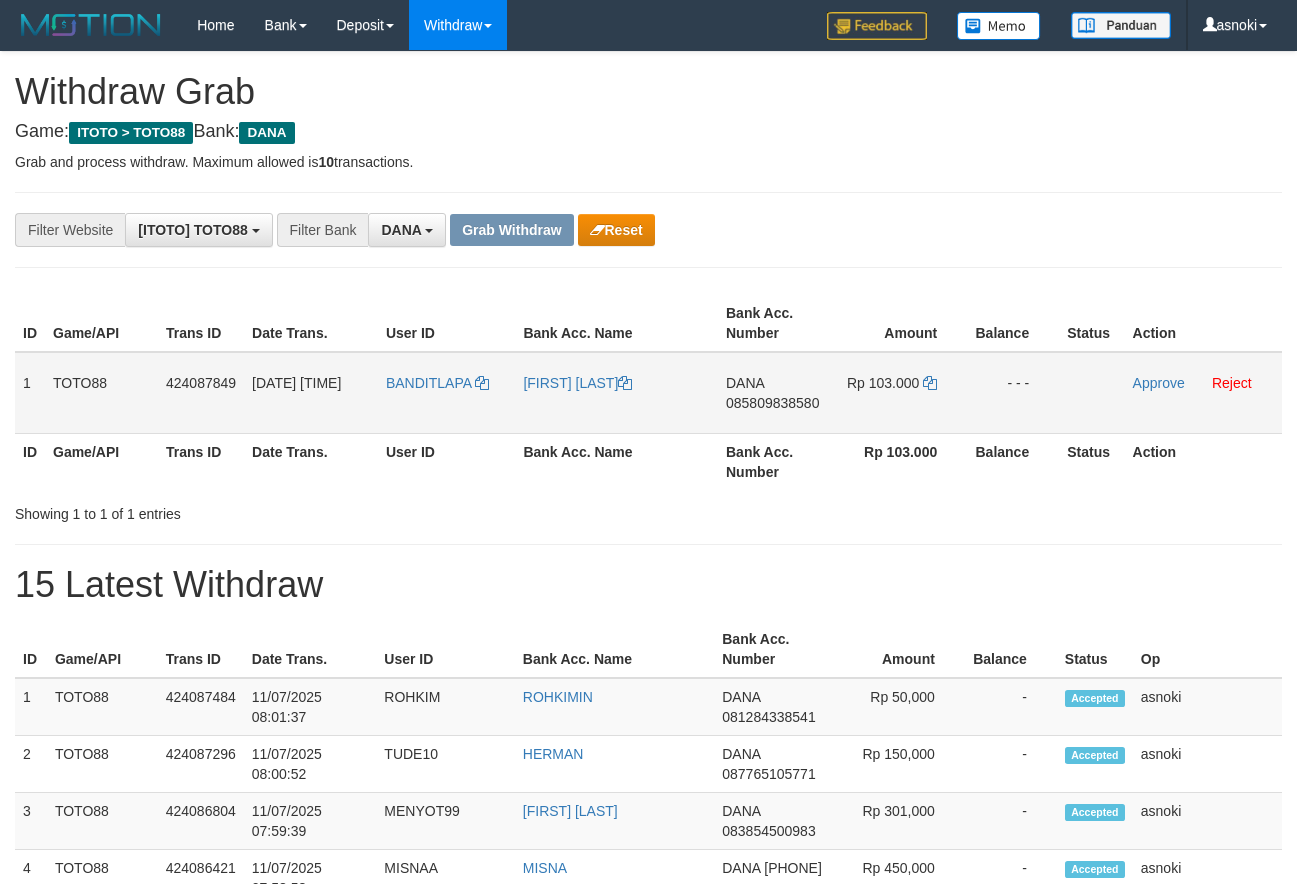 scroll, scrollTop: 0, scrollLeft: 0, axis: both 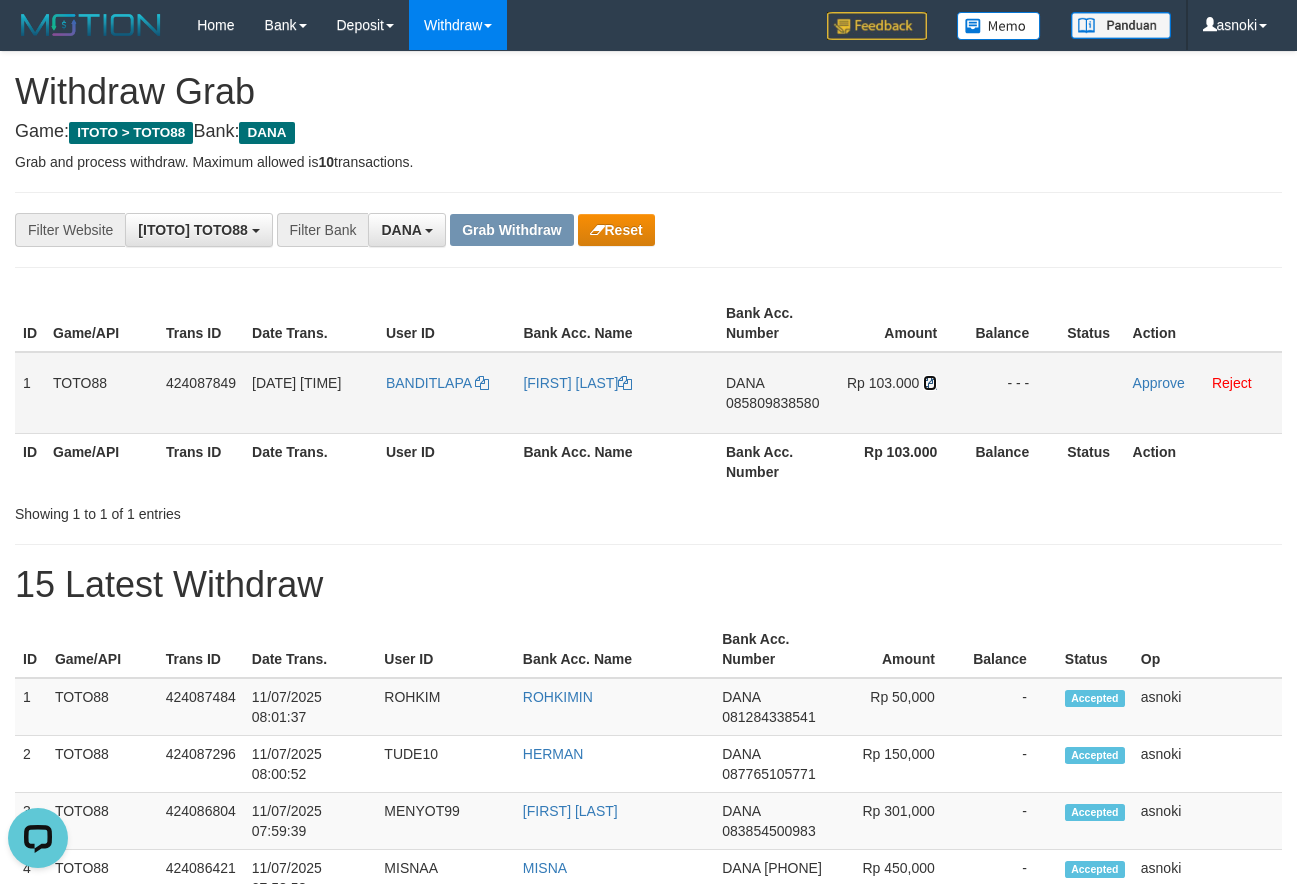 click at bounding box center (930, 383) 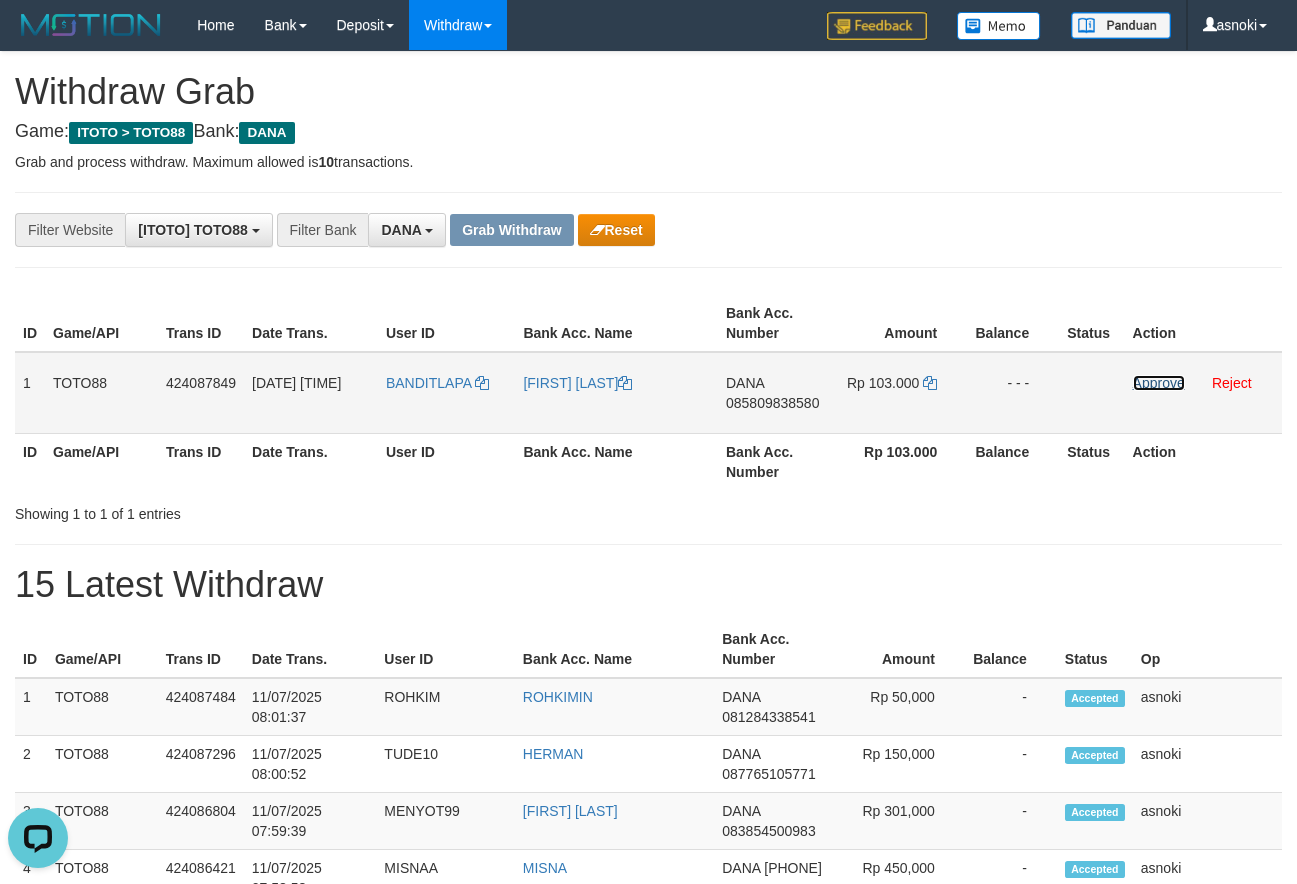 click on "Approve" at bounding box center (1159, 383) 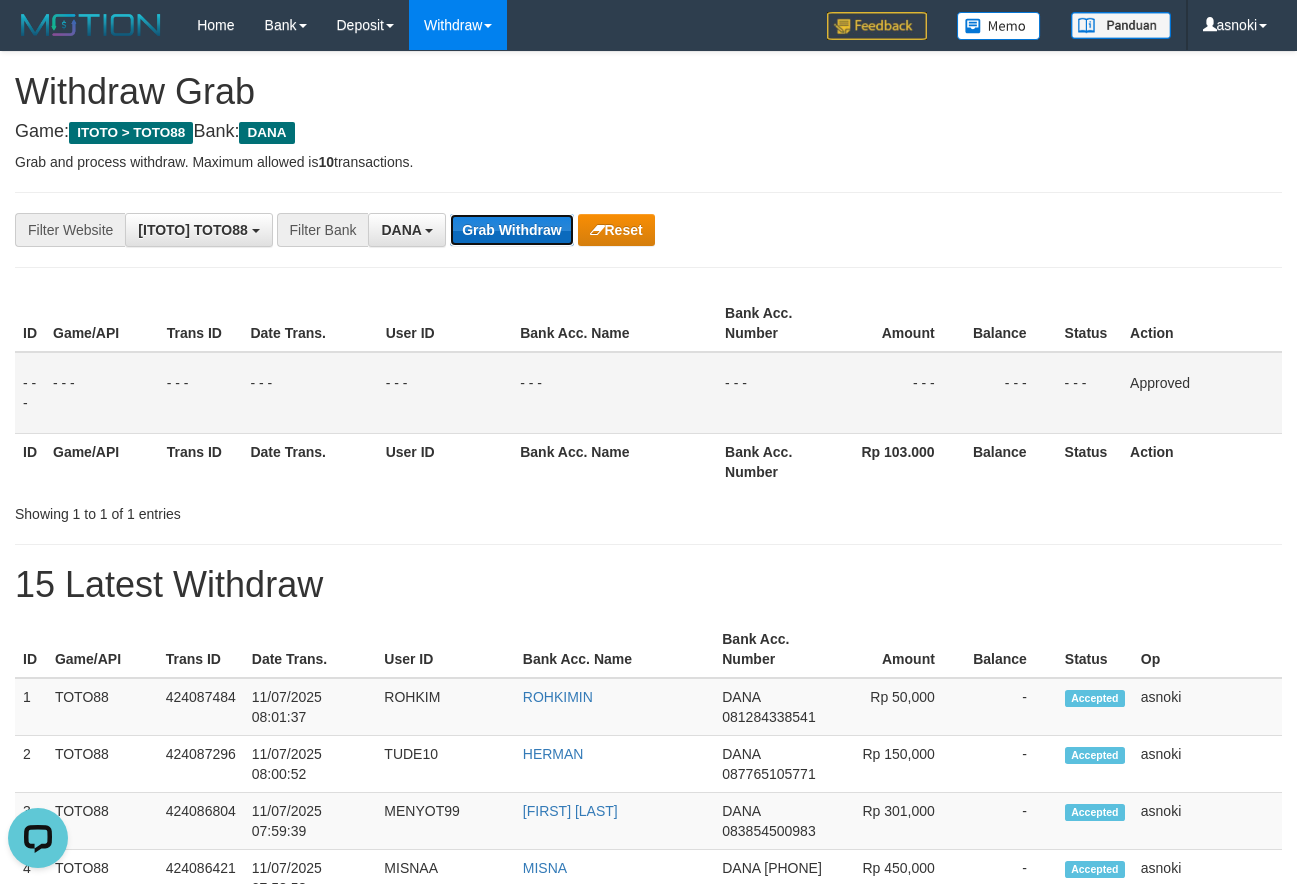 click on "Grab Withdraw" at bounding box center [511, 230] 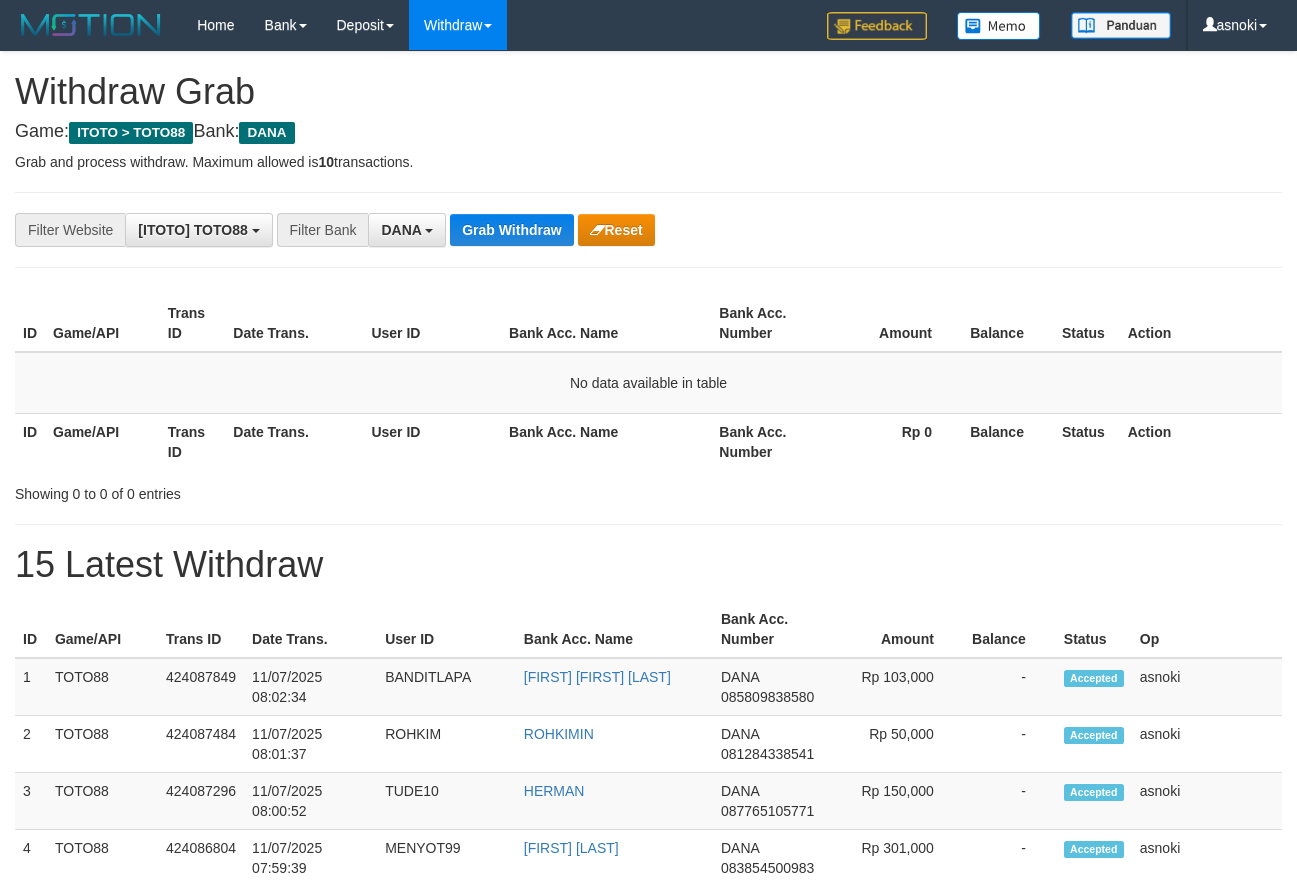 scroll, scrollTop: 0, scrollLeft: 0, axis: both 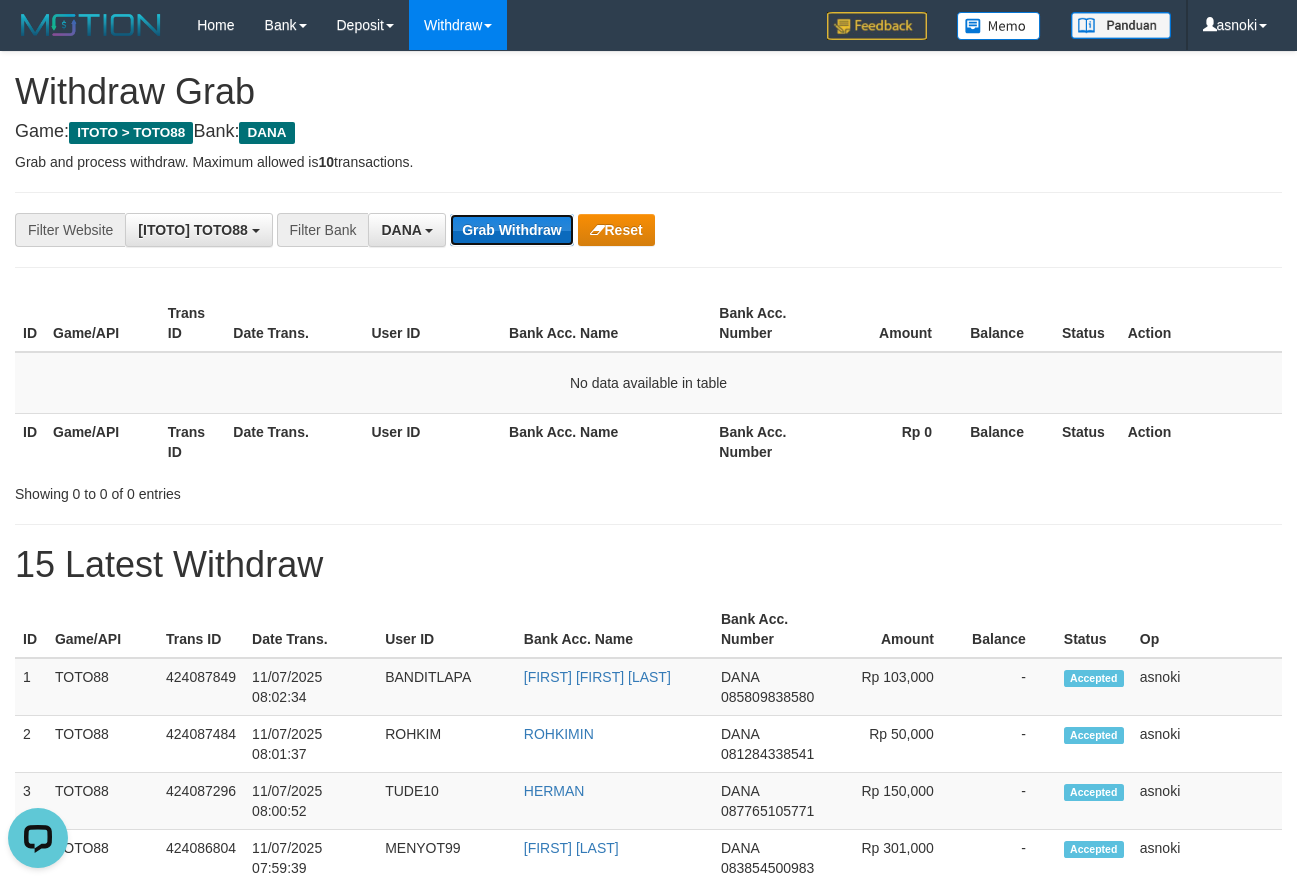 click on "Grab Withdraw" at bounding box center [511, 230] 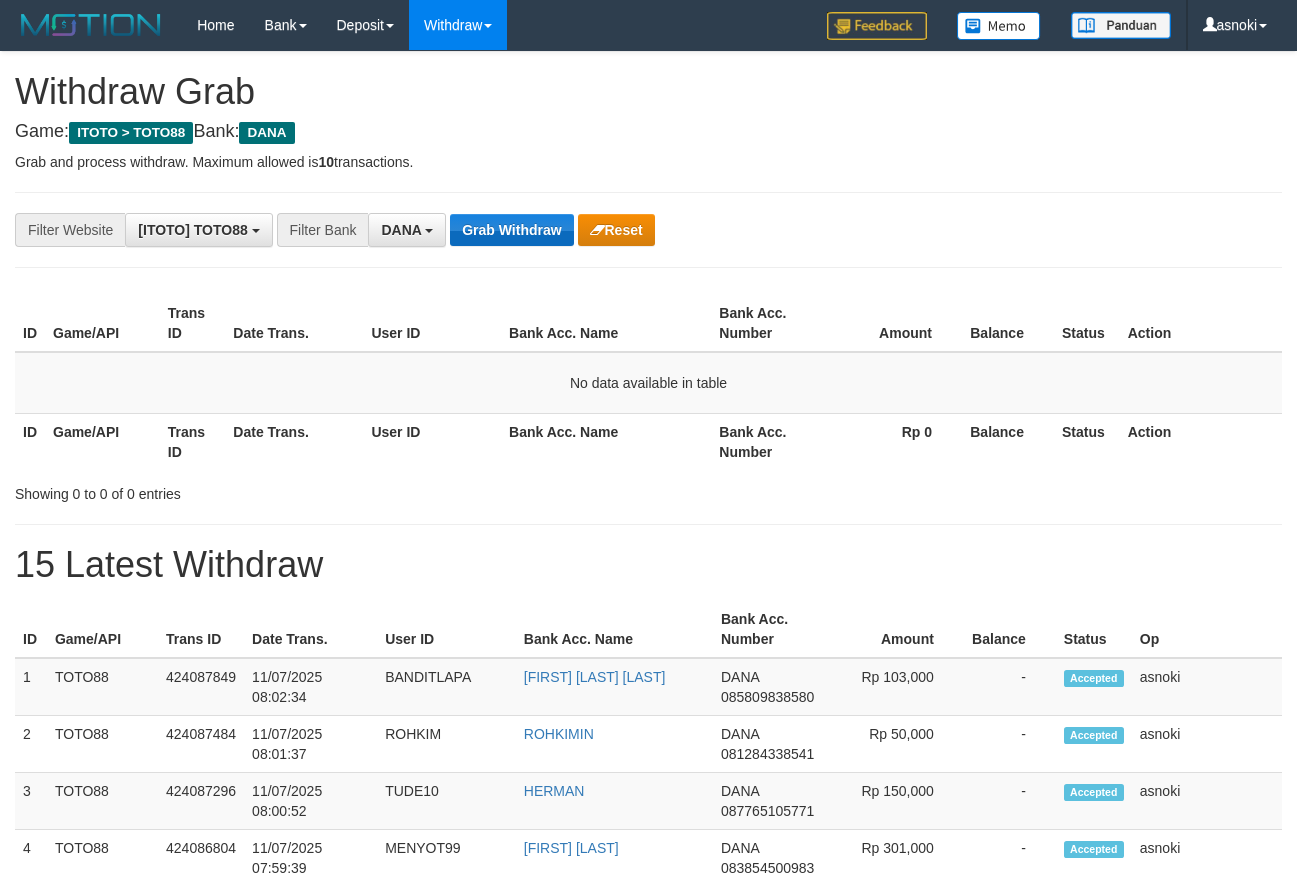 scroll, scrollTop: 0, scrollLeft: 0, axis: both 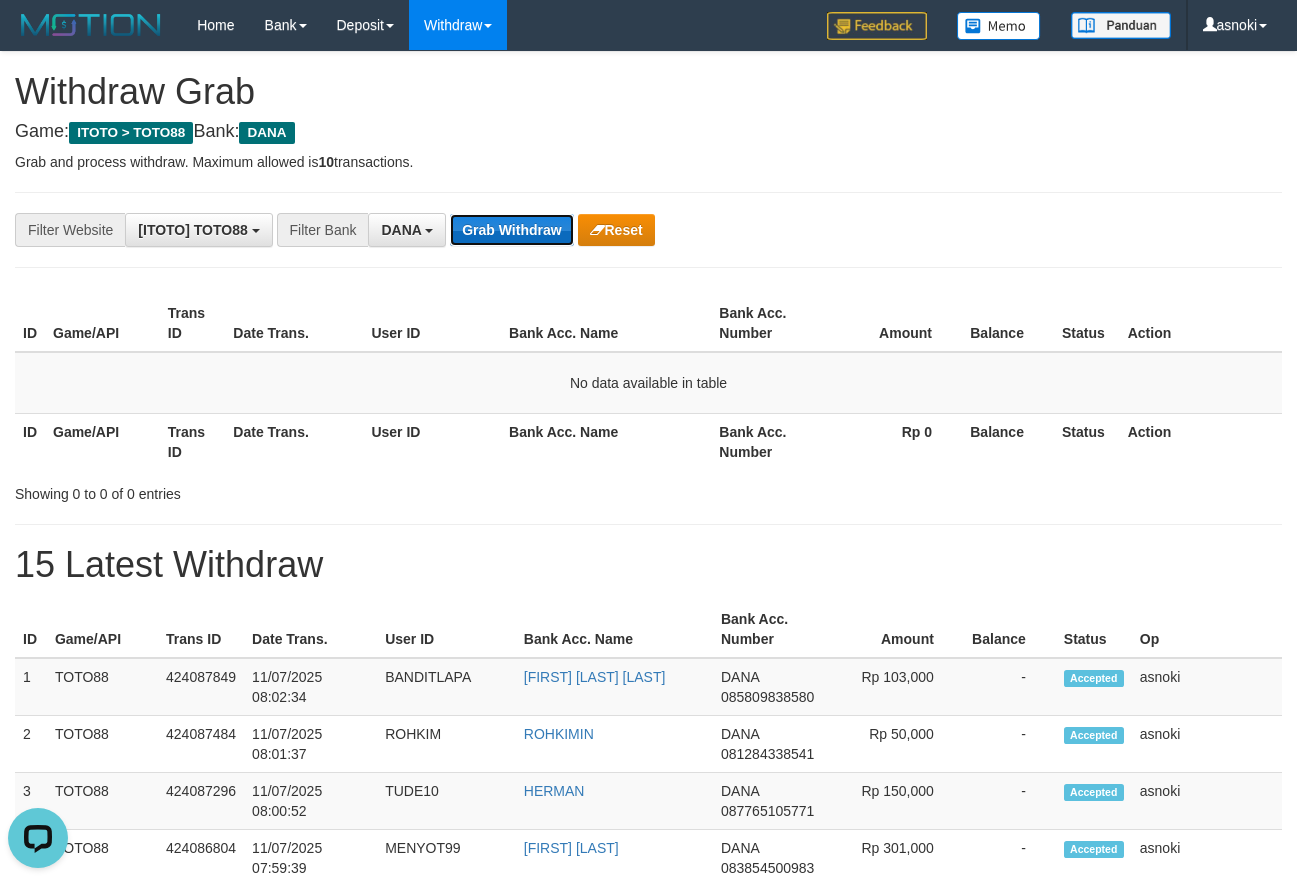 click on "Grab Withdraw" at bounding box center [511, 230] 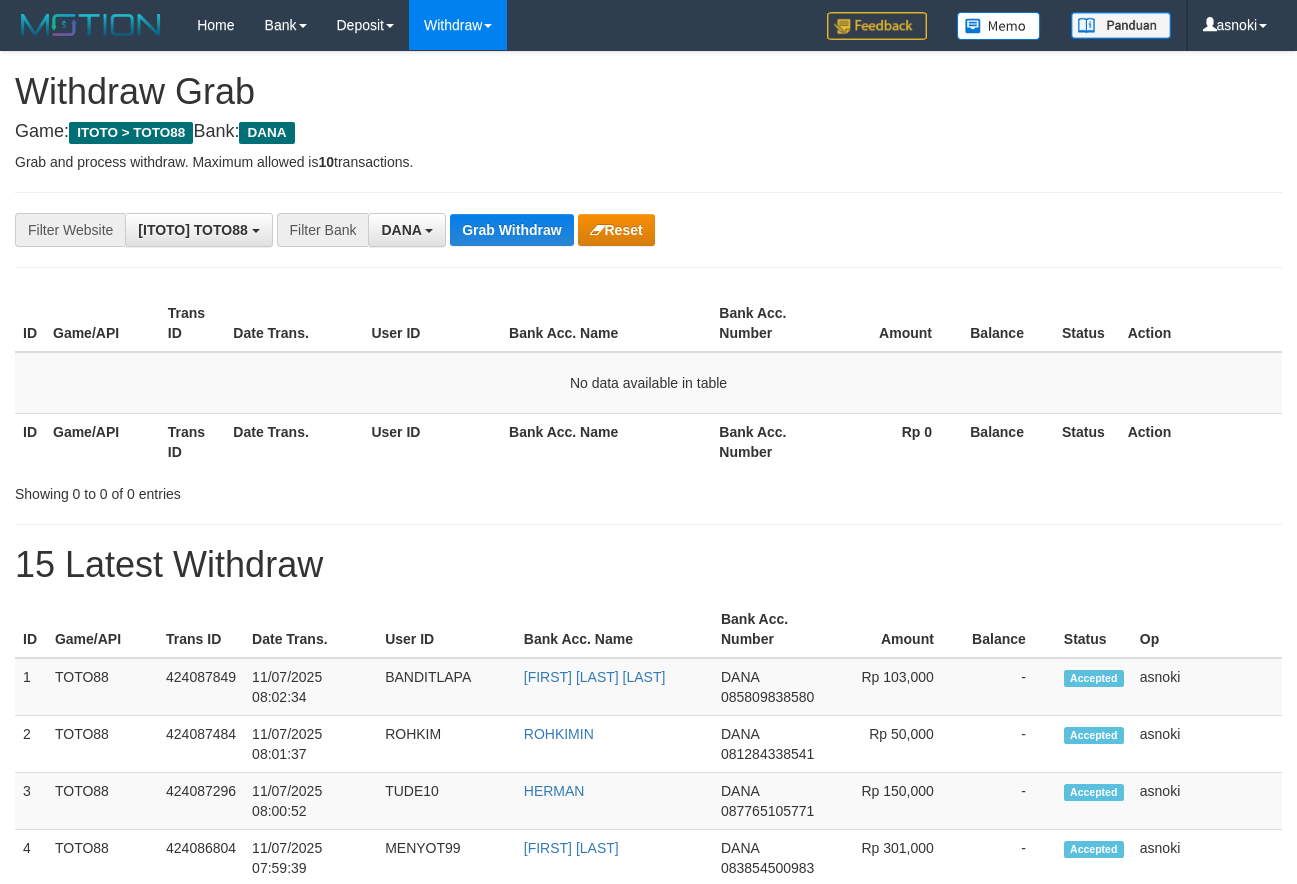scroll, scrollTop: 0, scrollLeft: 0, axis: both 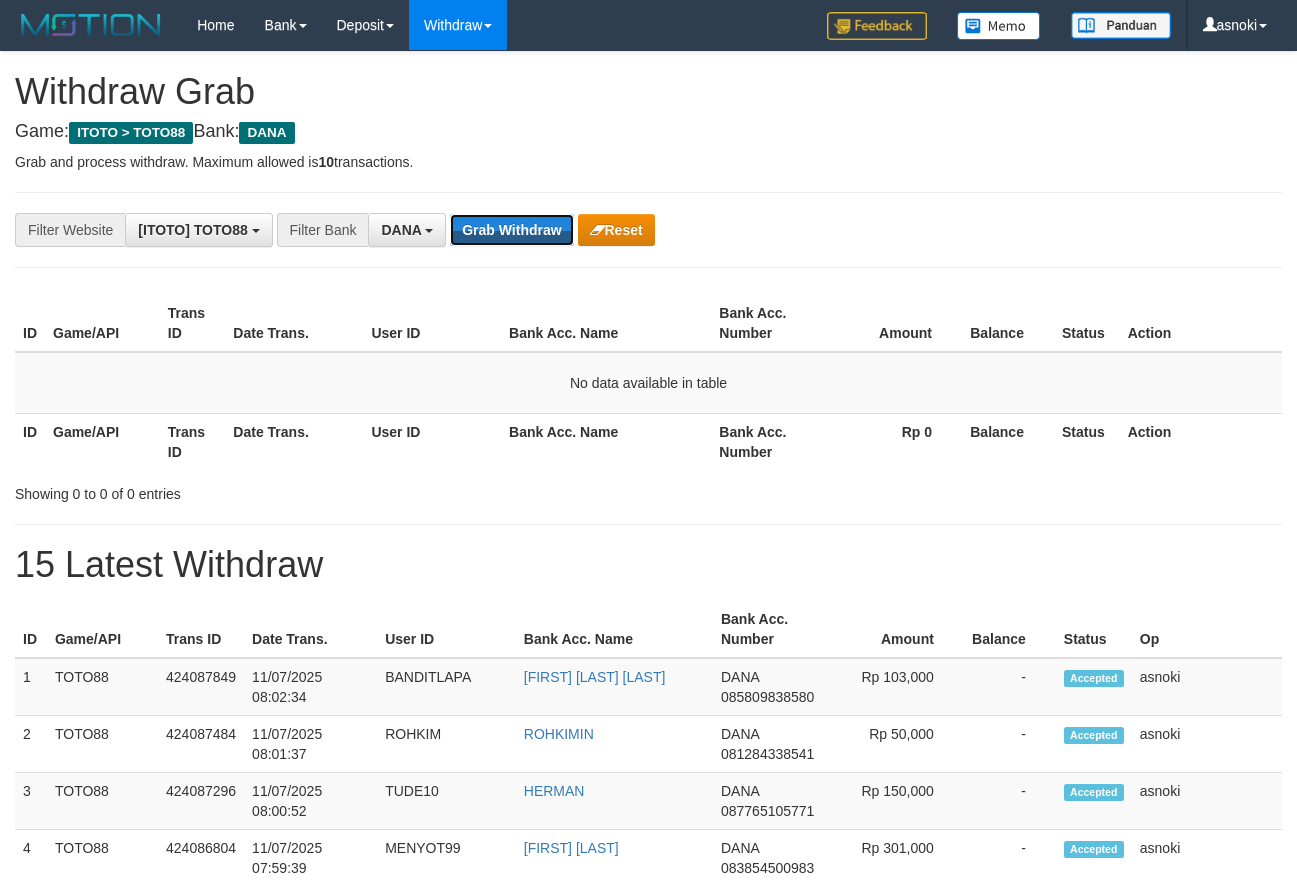 click on "Grab Withdraw" at bounding box center [511, 230] 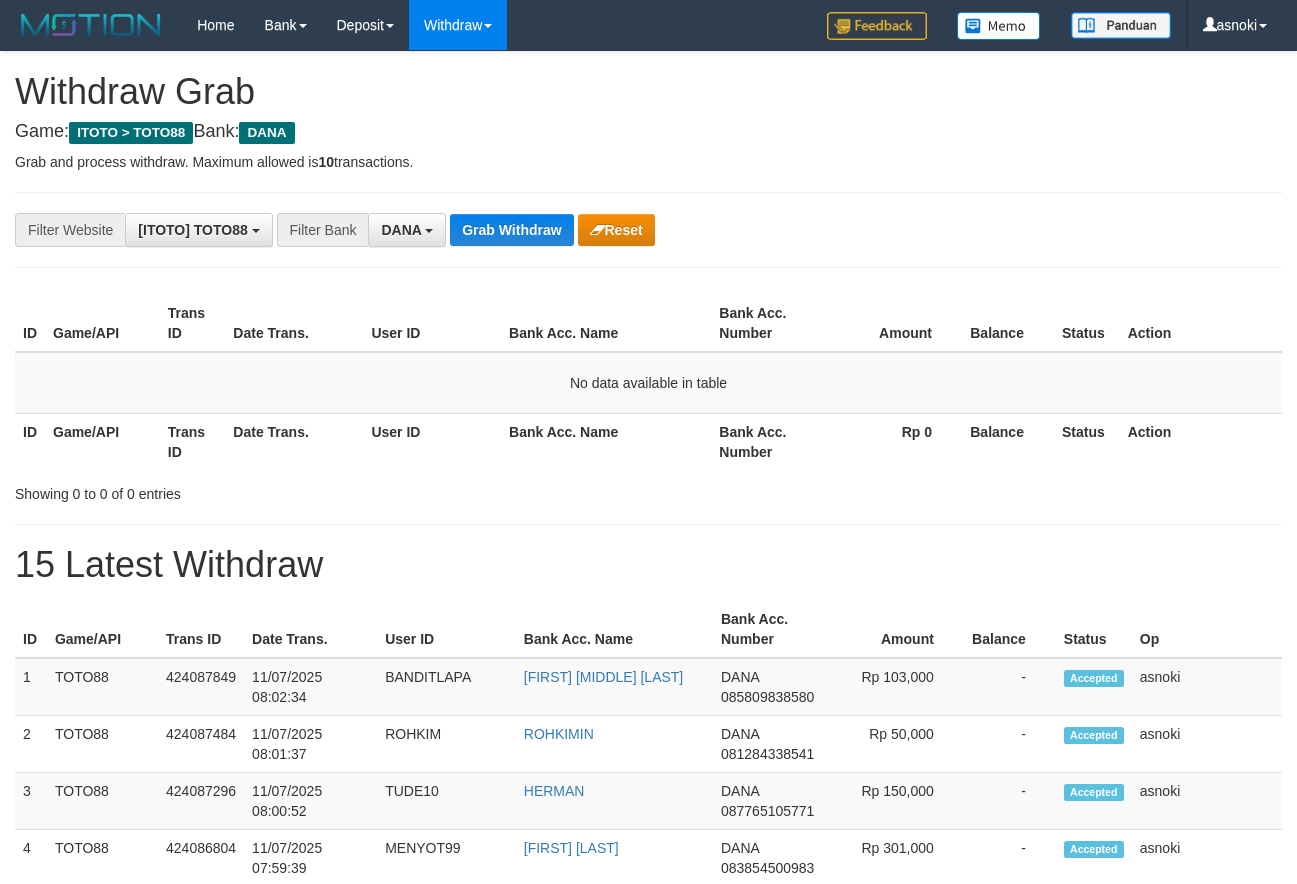 scroll, scrollTop: 0, scrollLeft: 0, axis: both 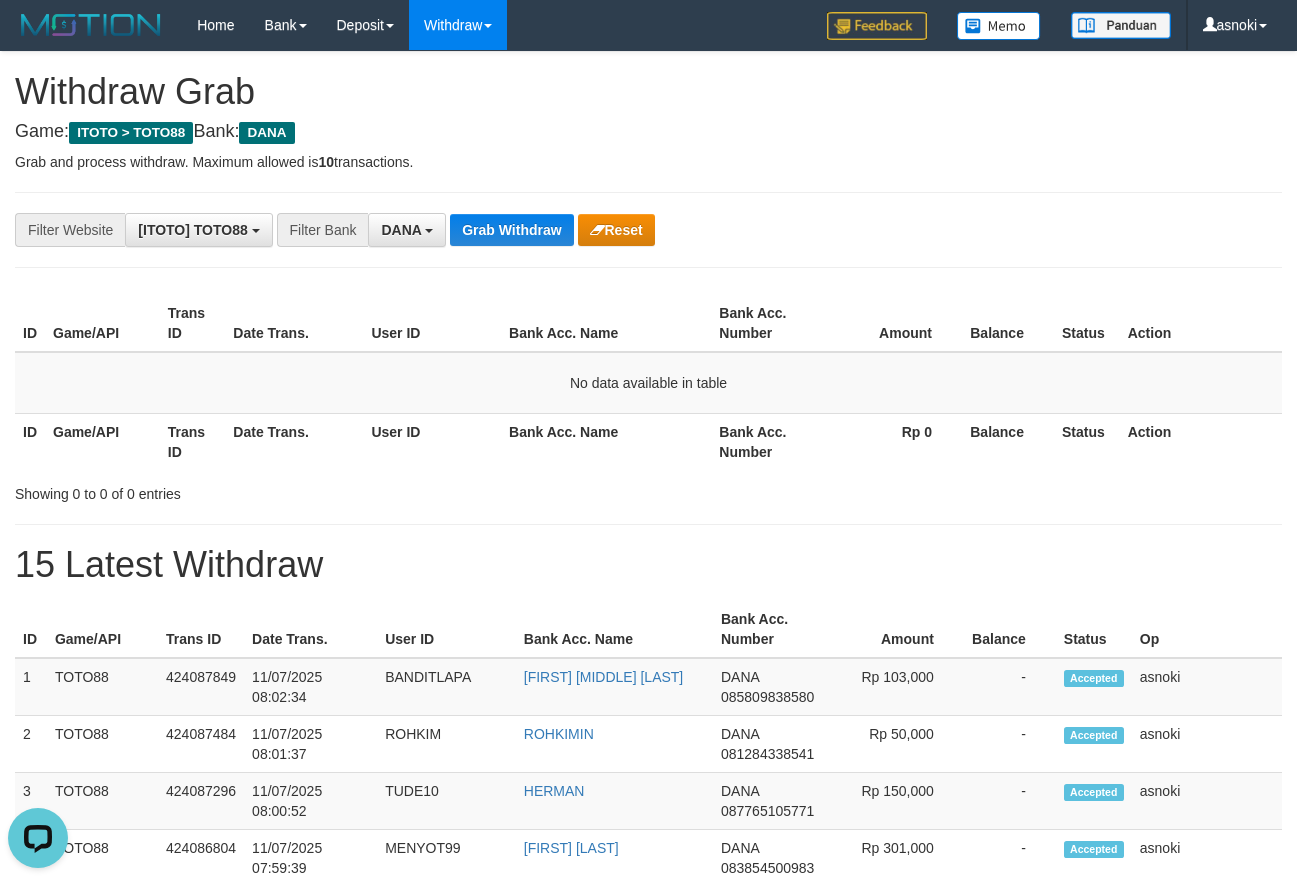 click on "Showing 0 to 0 of 0 entries" at bounding box center [648, 490] 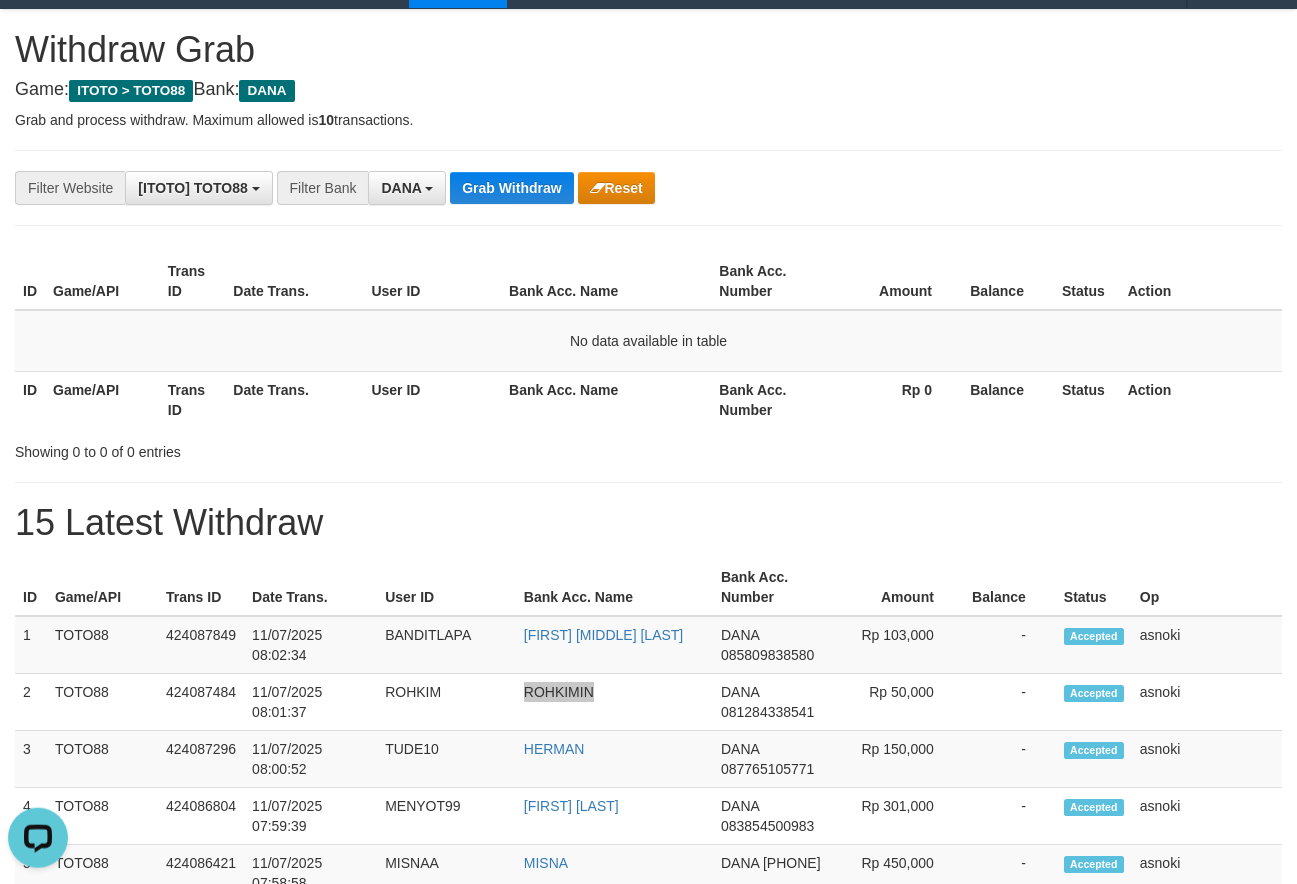 scroll, scrollTop: 0, scrollLeft: 0, axis: both 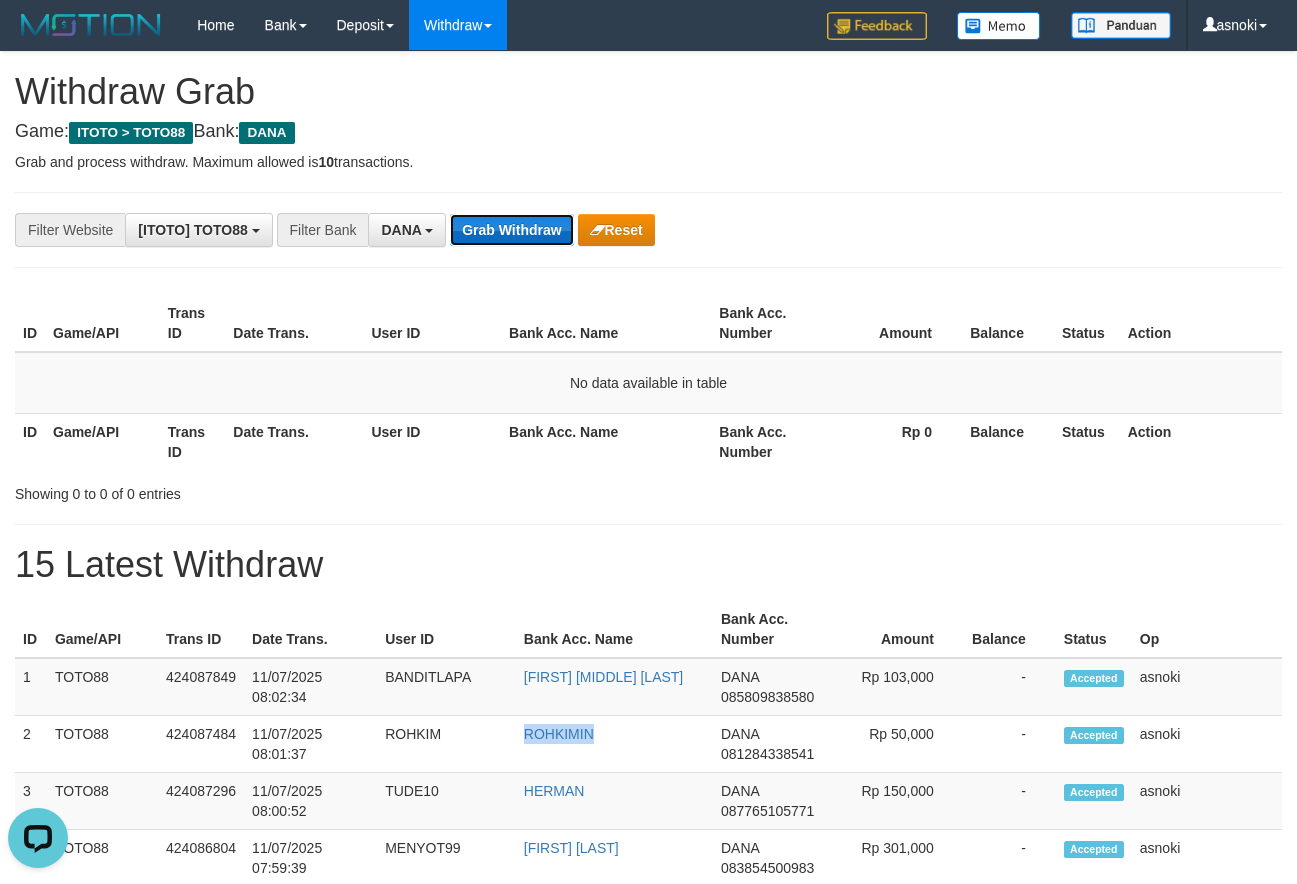 click on "Grab Withdraw" at bounding box center (511, 230) 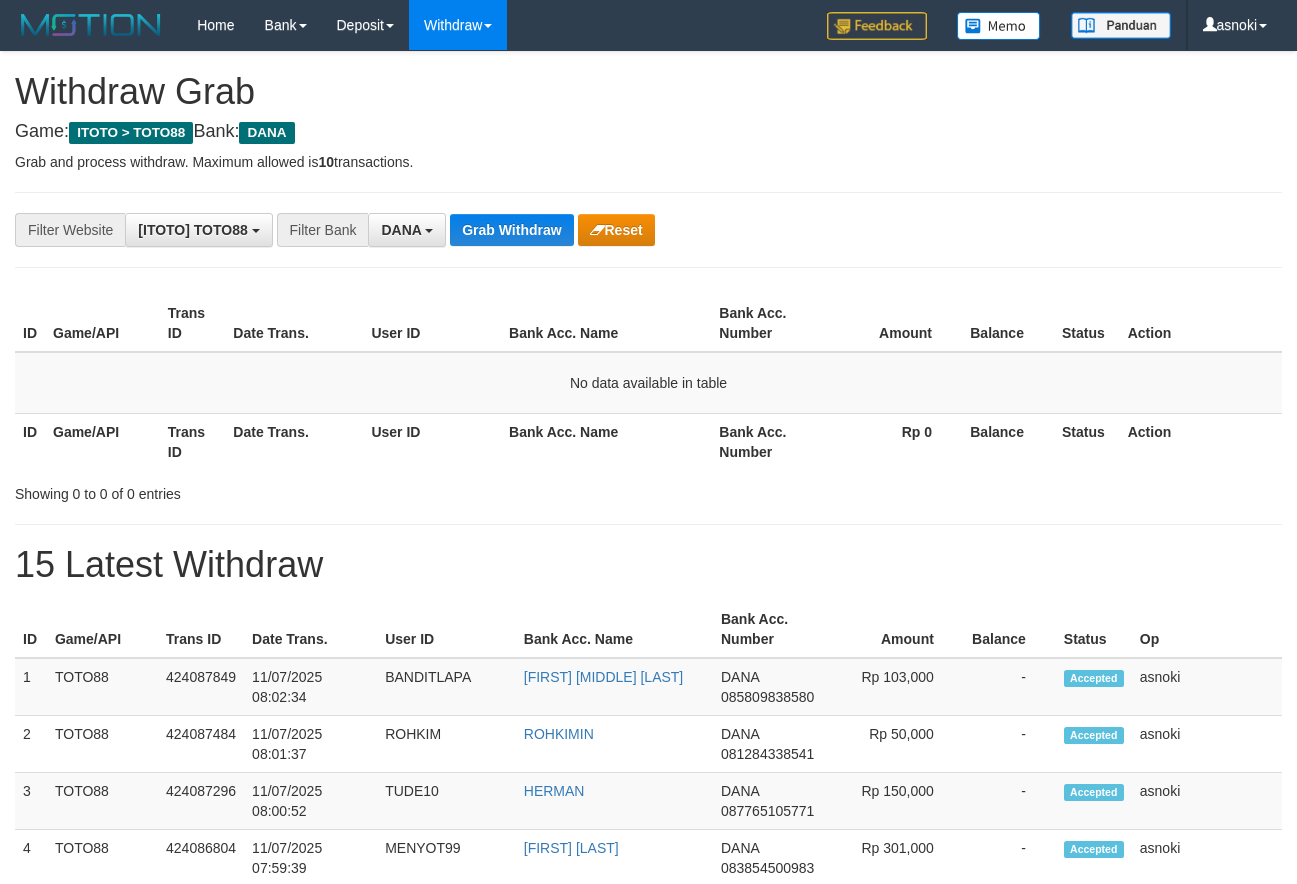 scroll, scrollTop: 0, scrollLeft: 0, axis: both 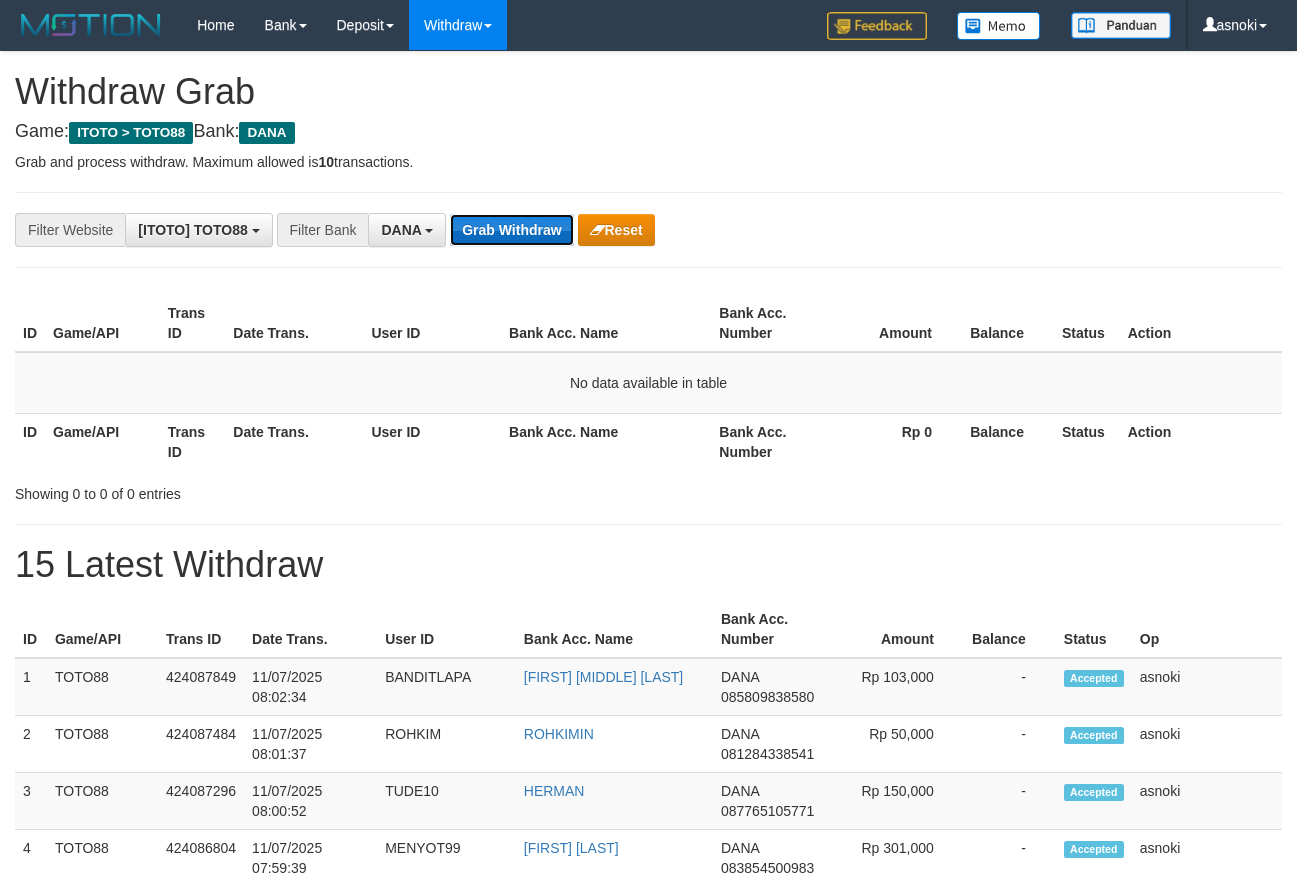 click on "Grab Withdraw" at bounding box center (511, 230) 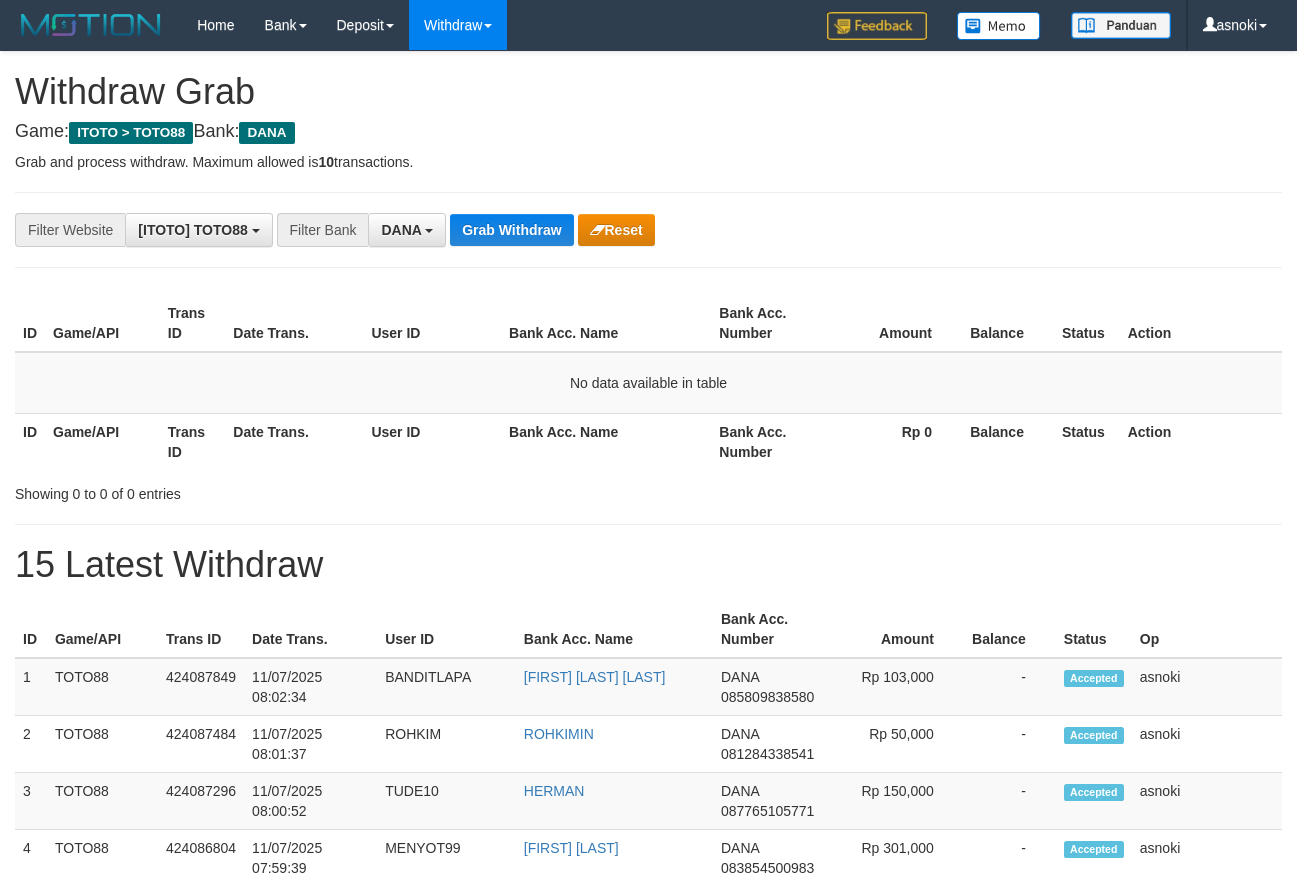 scroll, scrollTop: 0, scrollLeft: 0, axis: both 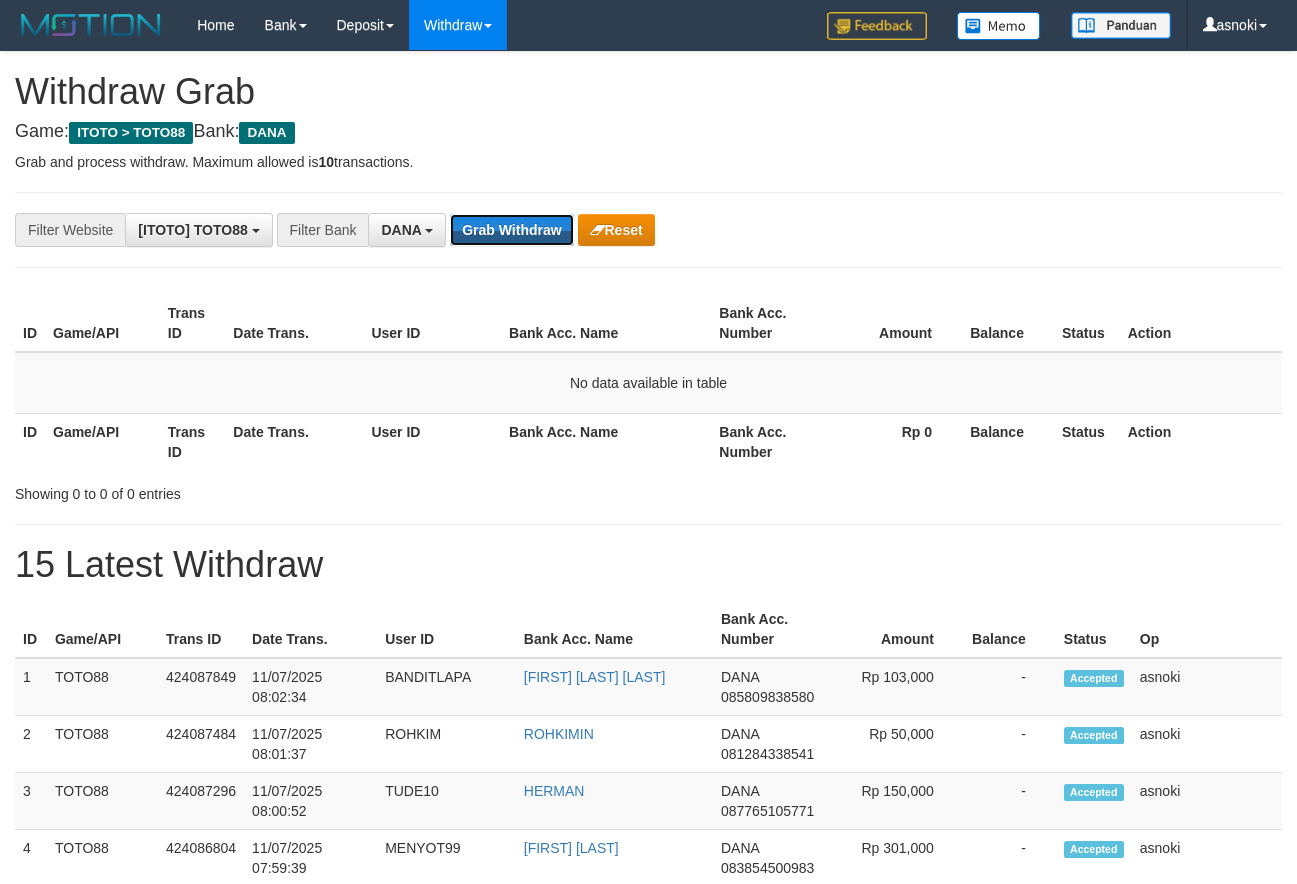 click on "Grab Withdraw" at bounding box center [511, 230] 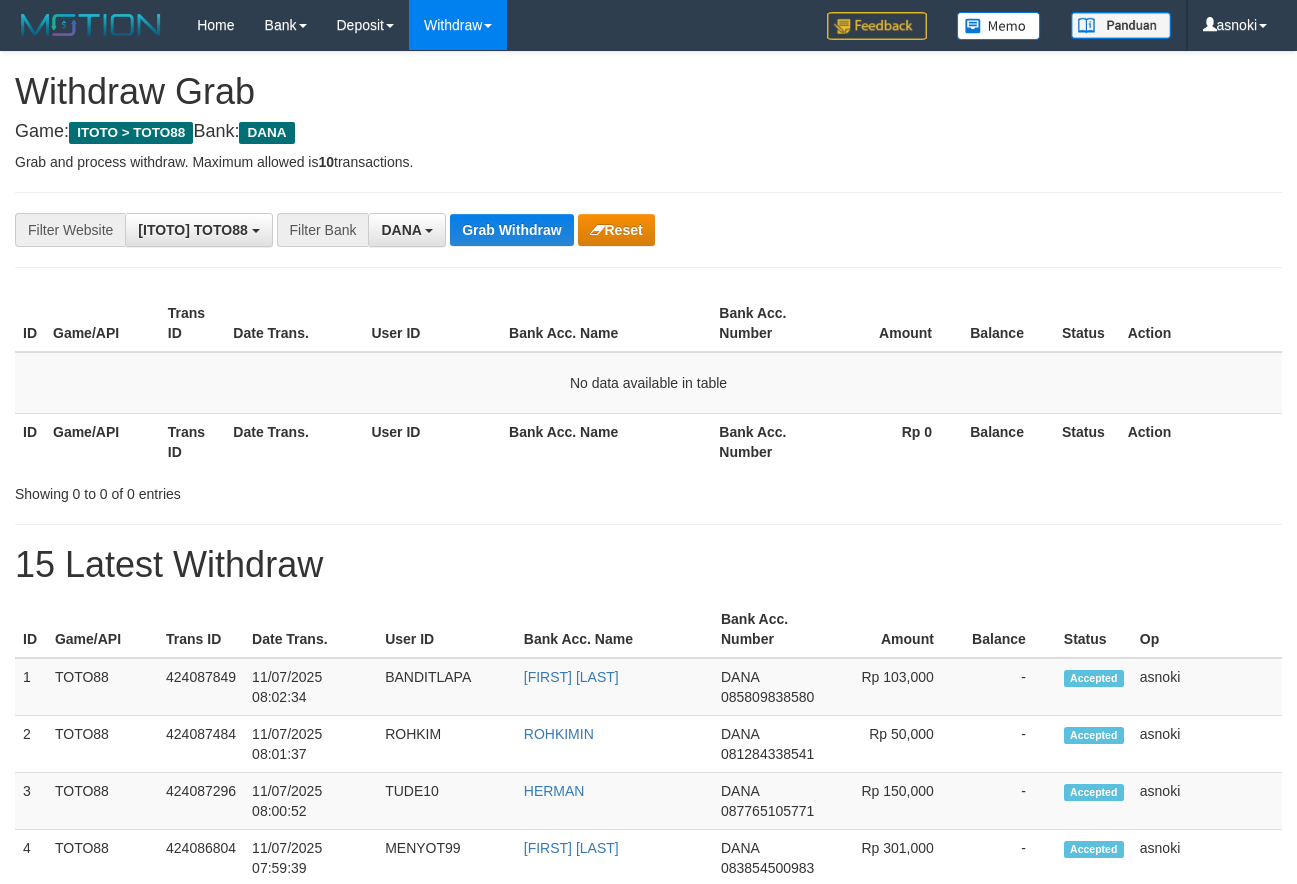 scroll, scrollTop: 0, scrollLeft: 0, axis: both 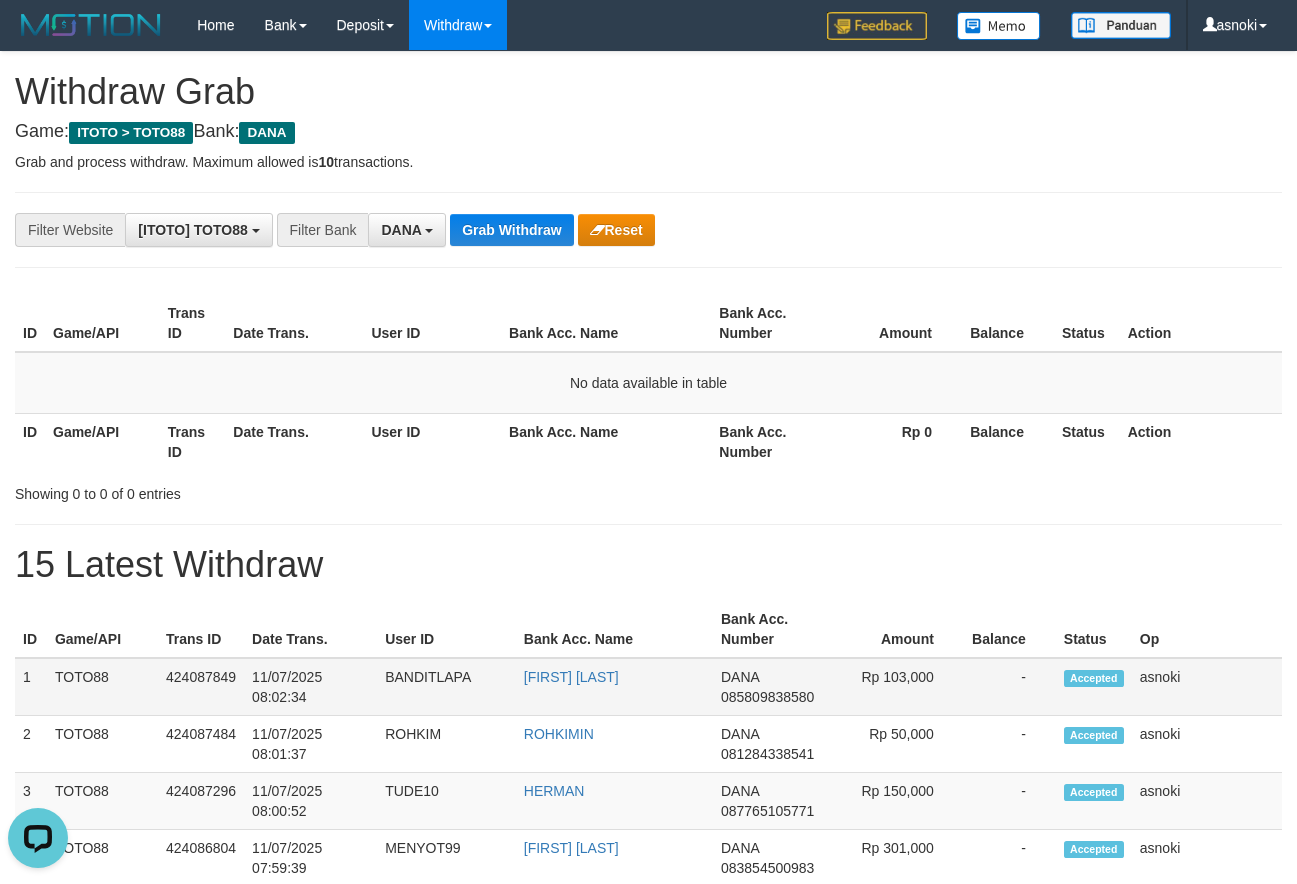 click on "1" at bounding box center (31, 687) 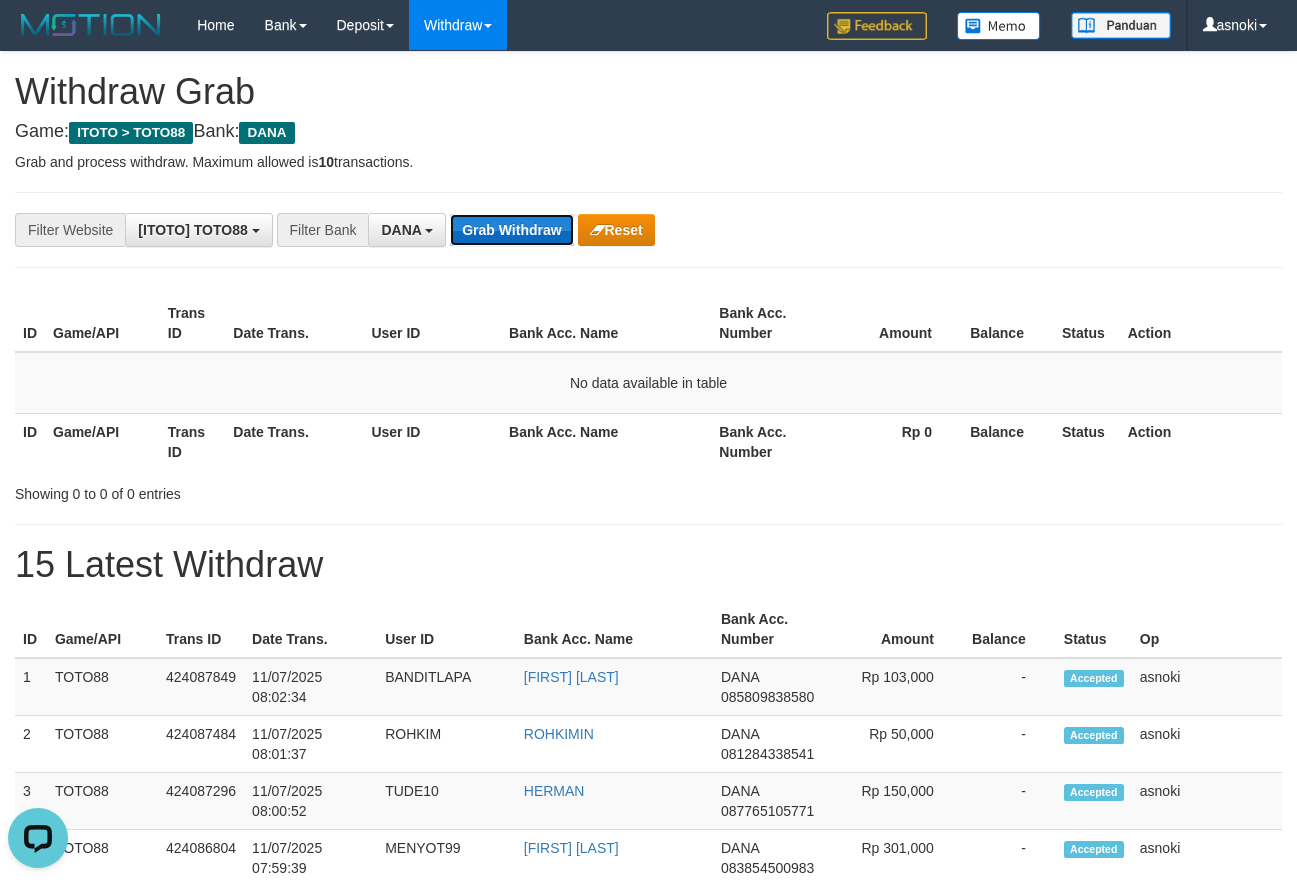 click on "Grab Withdraw" at bounding box center [511, 230] 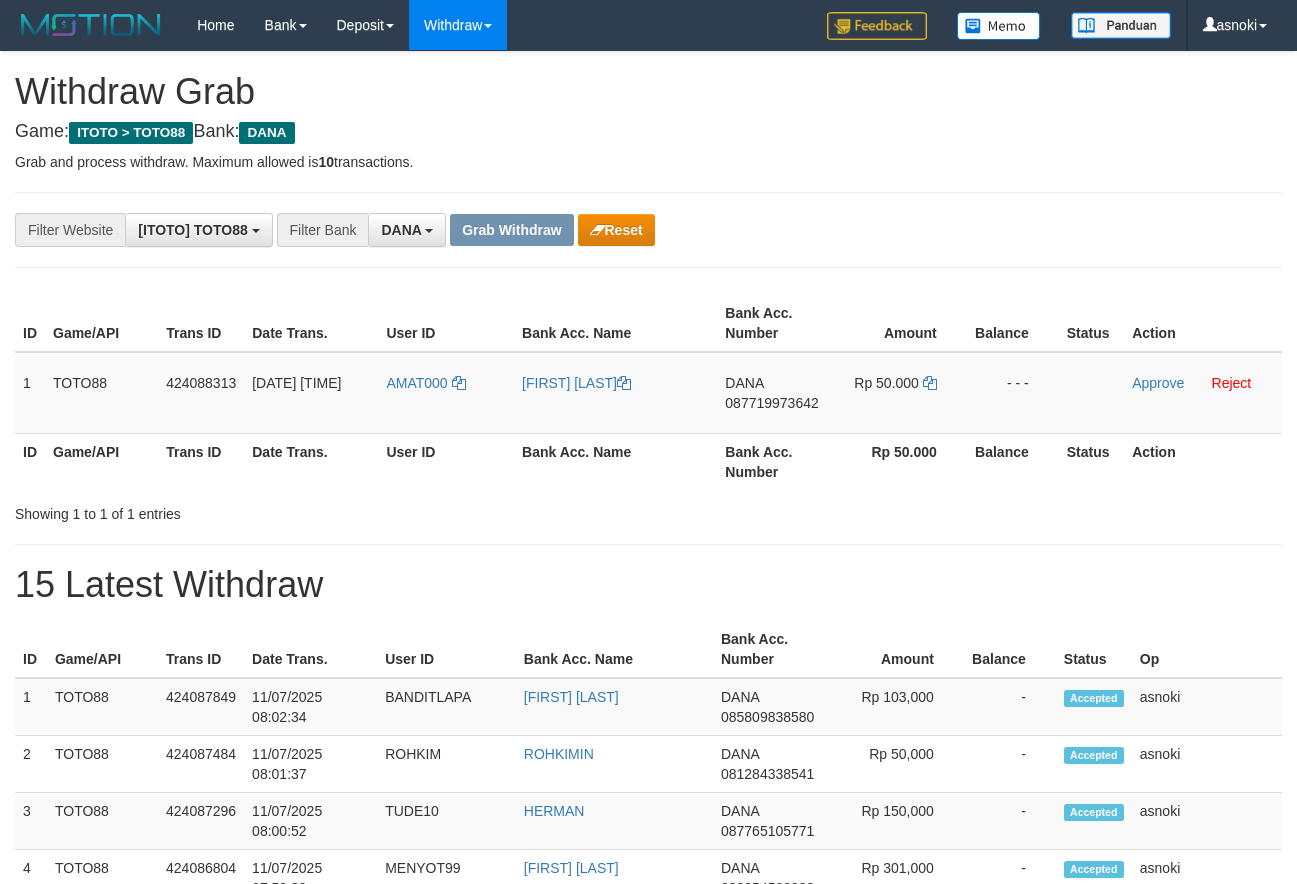 scroll, scrollTop: 0, scrollLeft: 0, axis: both 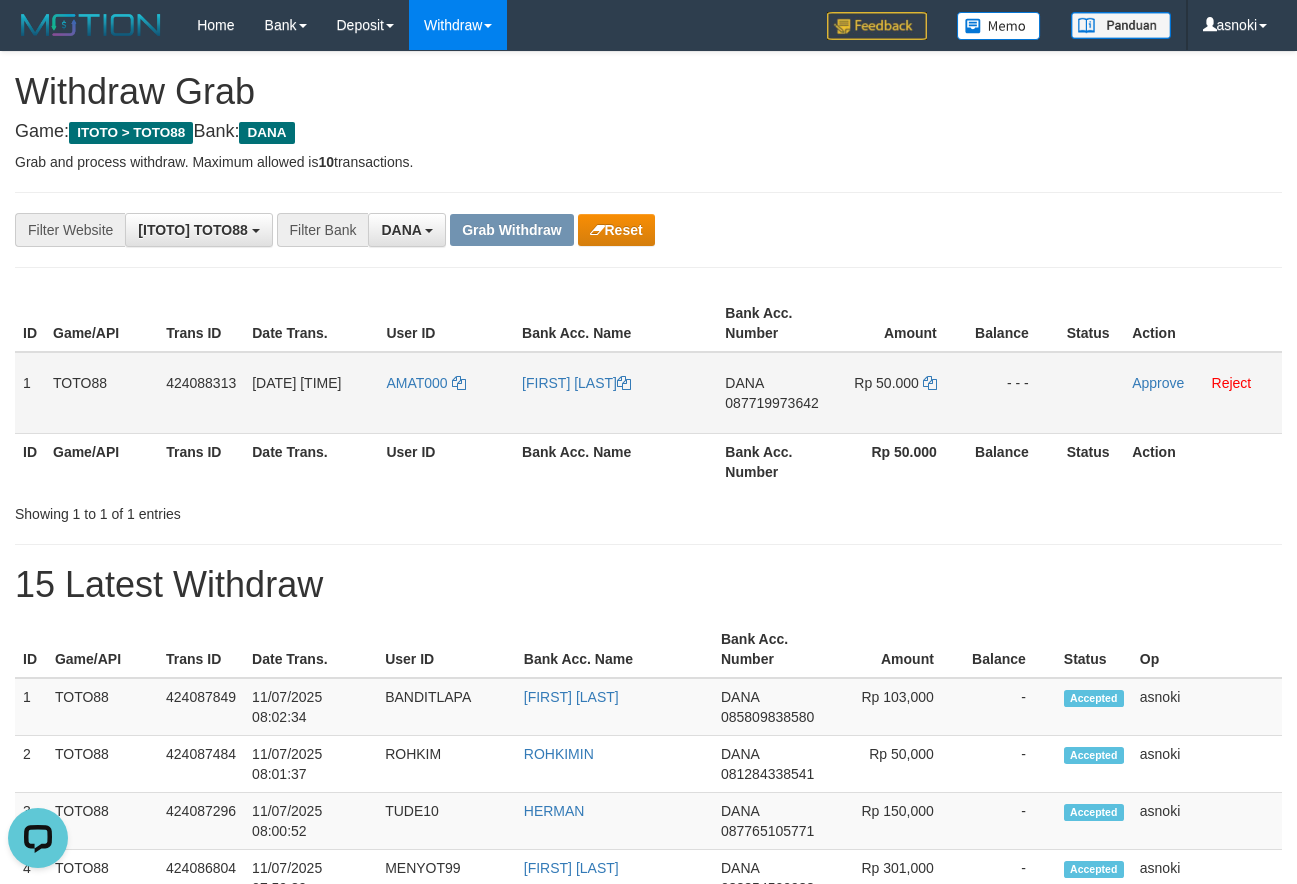 click on "087719973642" at bounding box center (771, 403) 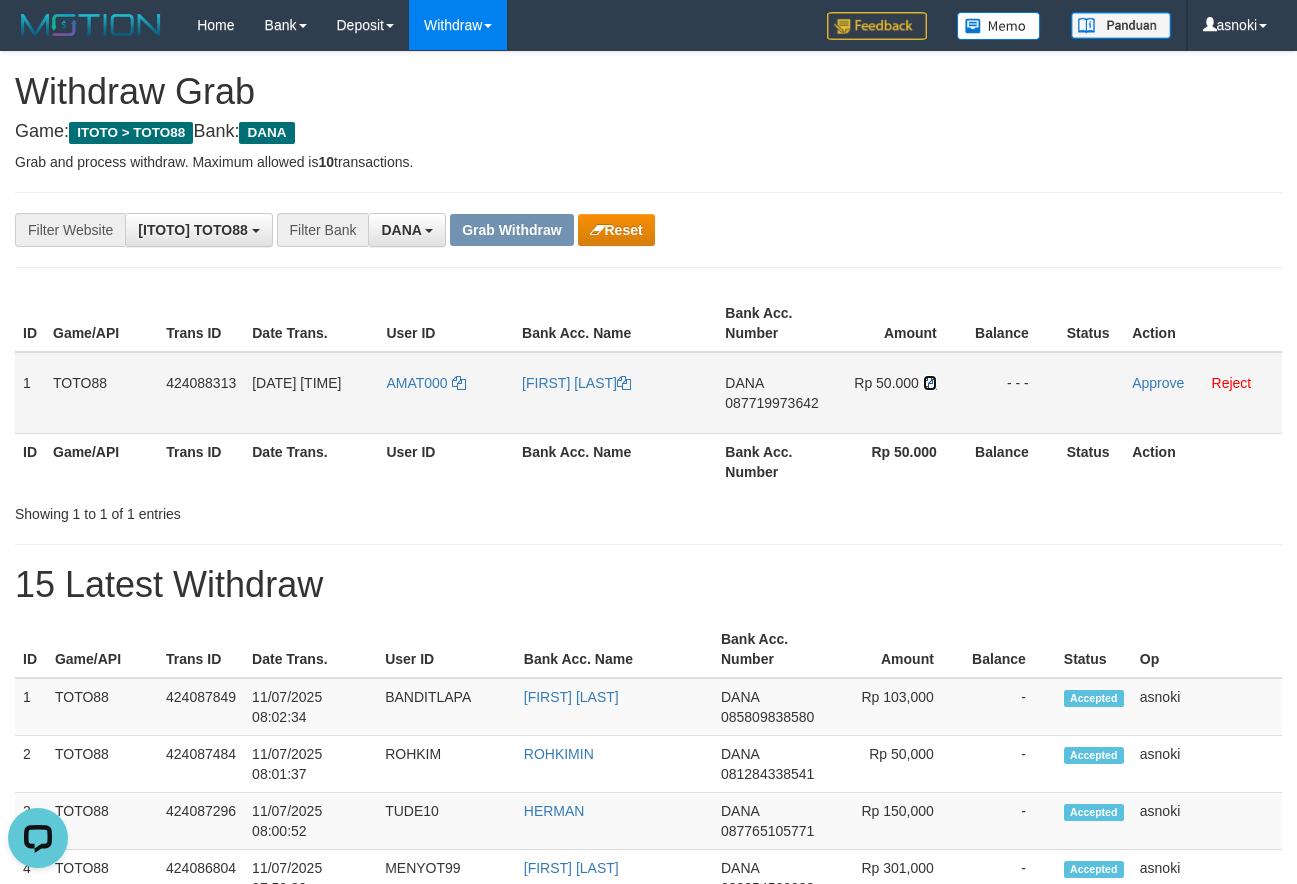 click at bounding box center [930, 383] 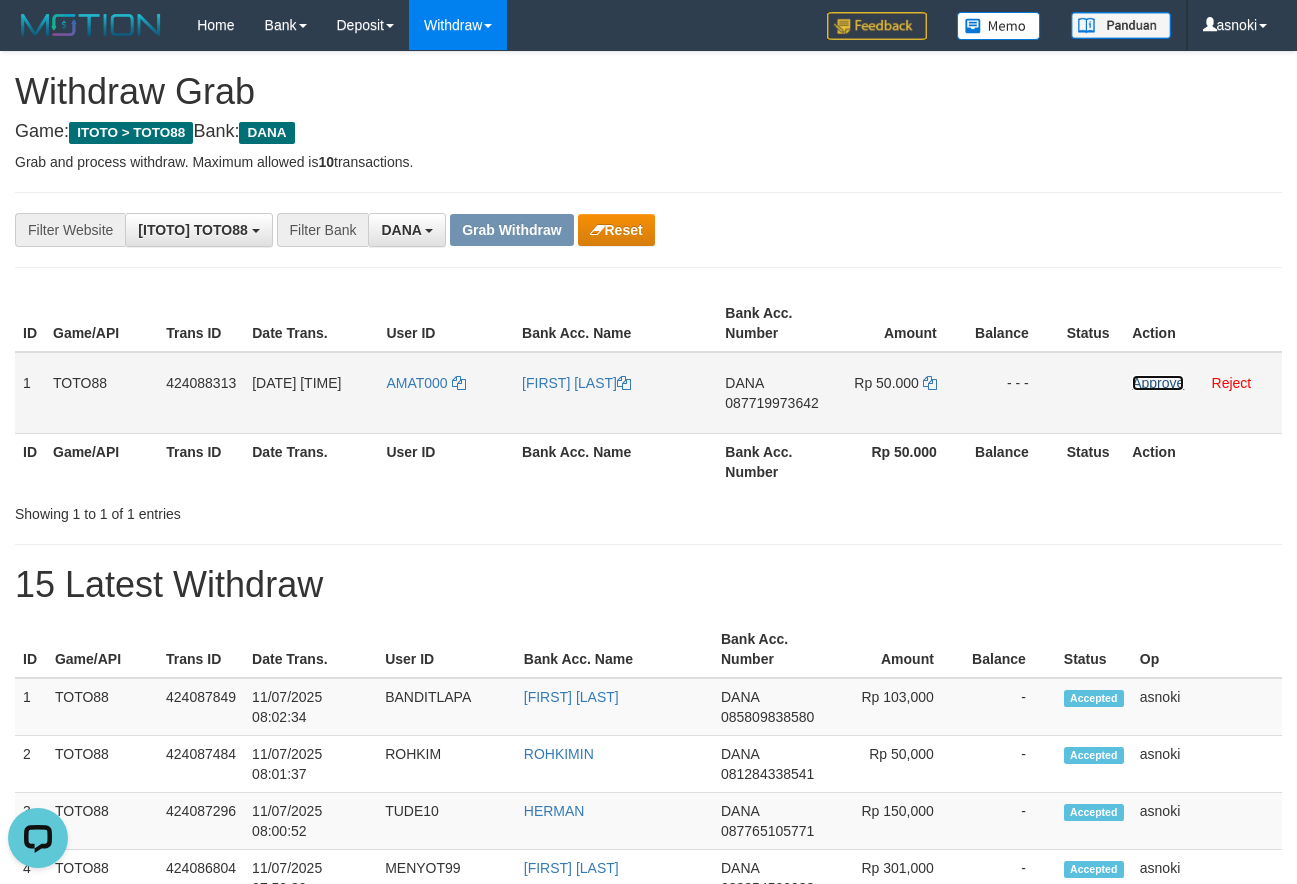 click on "Approve" at bounding box center (1158, 383) 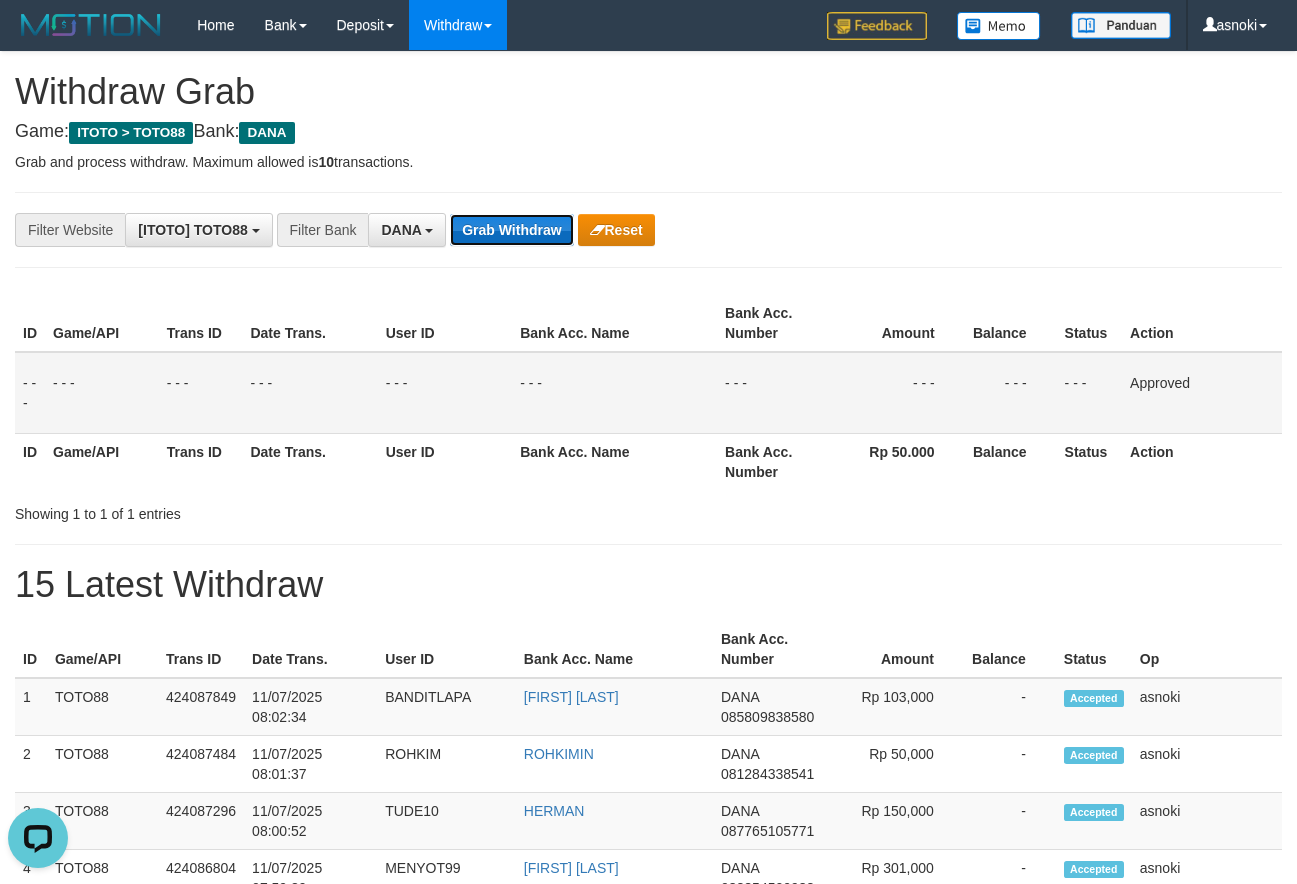 click on "Grab Withdraw" at bounding box center [511, 230] 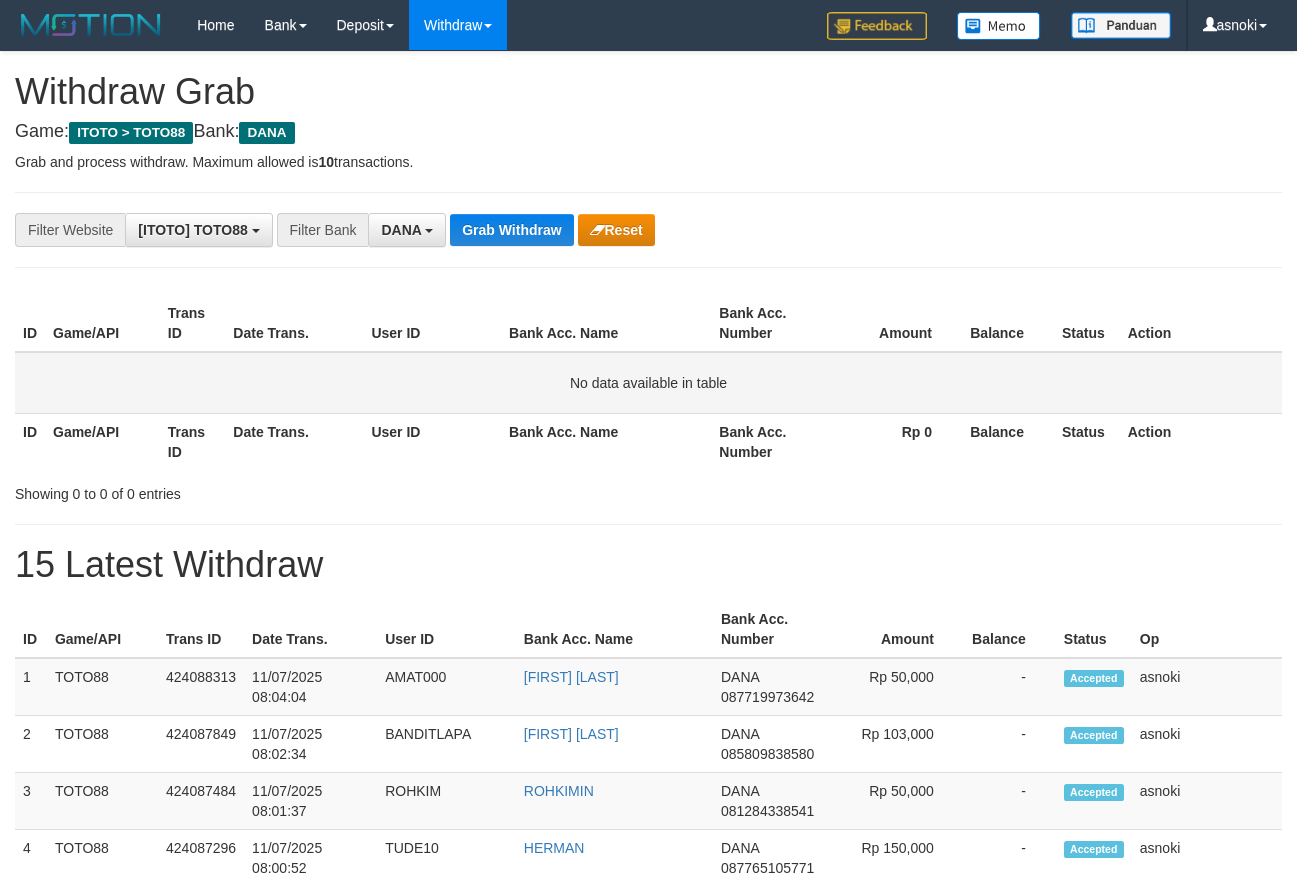 scroll, scrollTop: 0, scrollLeft: 0, axis: both 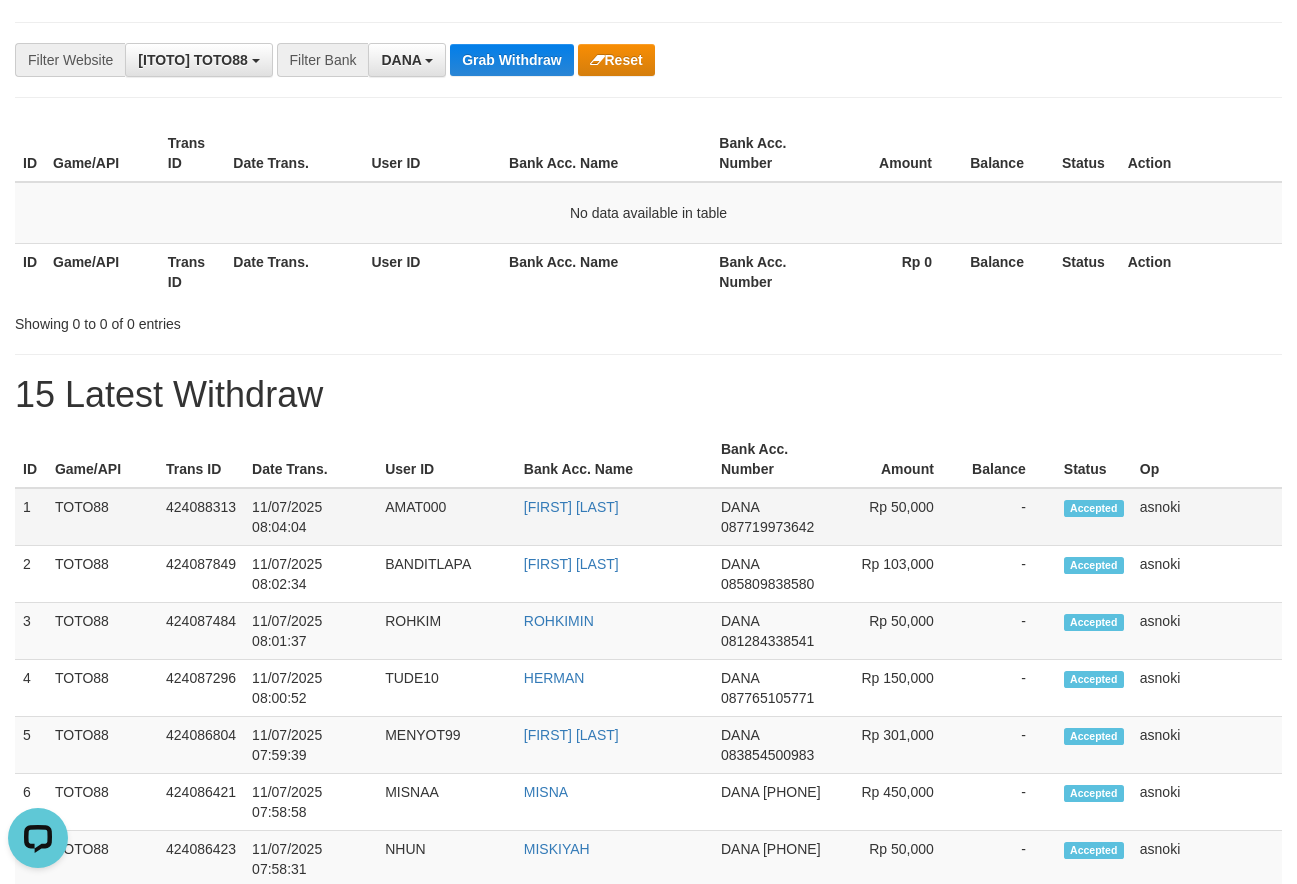 click on "1" at bounding box center [31, 517] 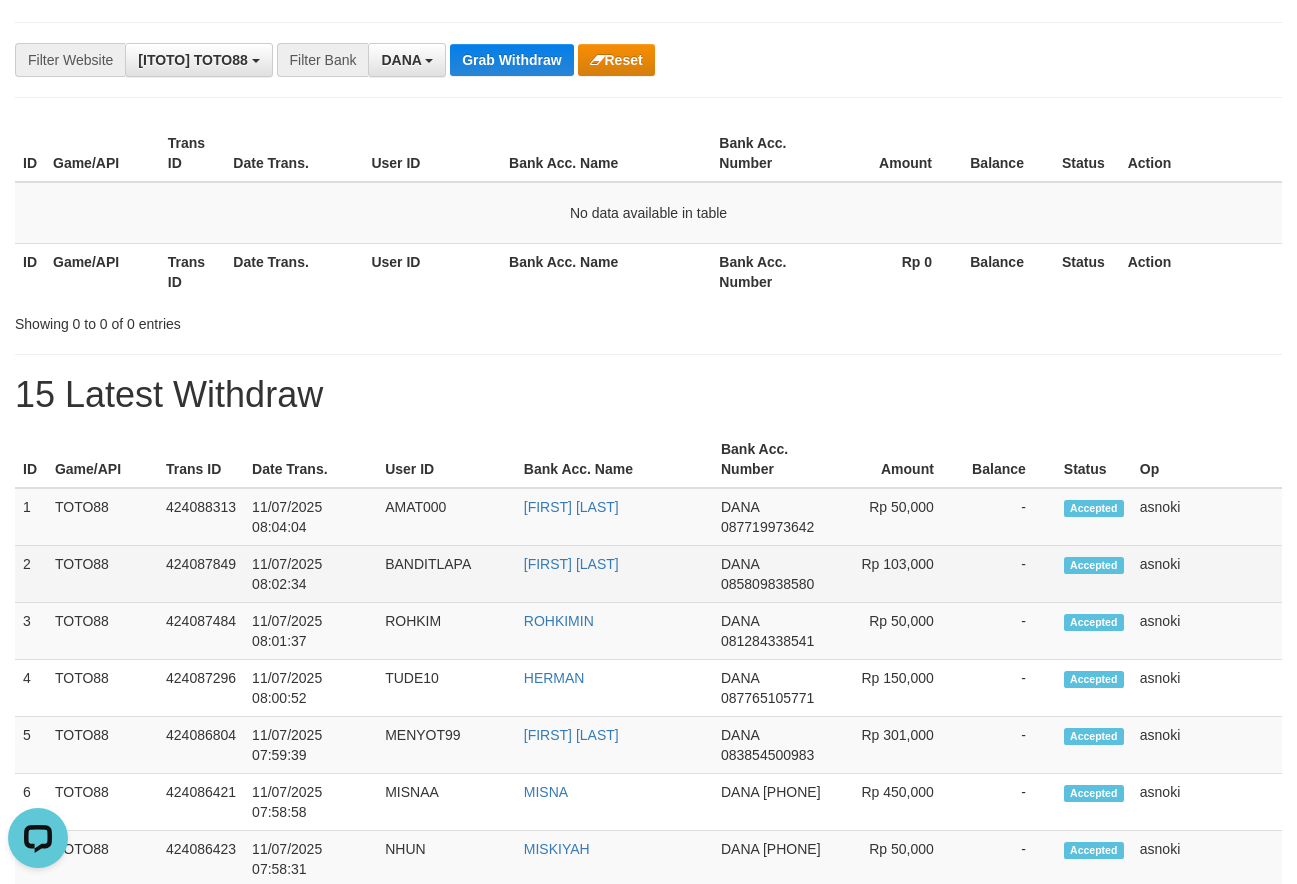 drag, startPoint x: 17, startPoint y: 505, endPoint x: 1160, endPoint y: 593, distance: 1146.3826 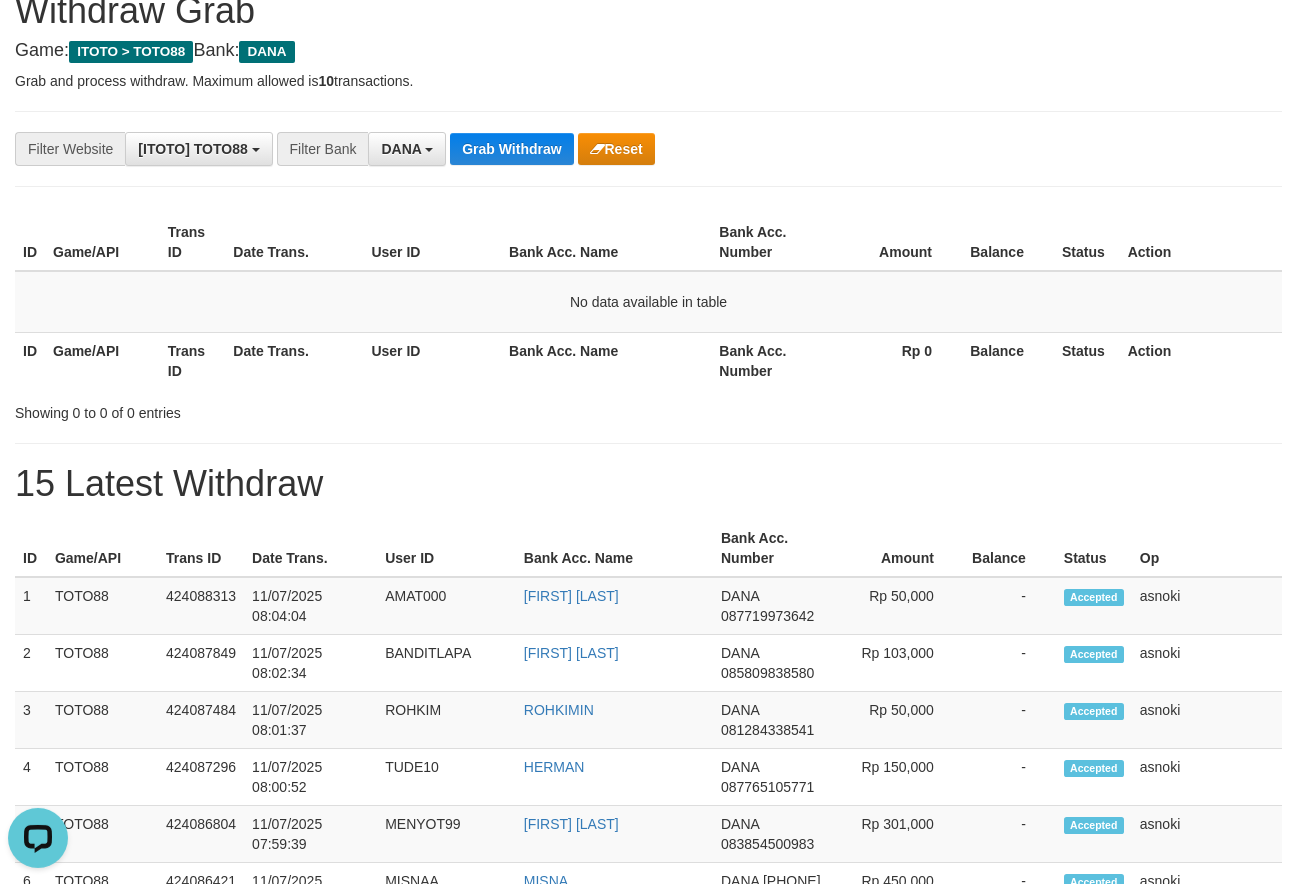 scroll, scrollTop: 0, scrollLeft: 0, axis: both 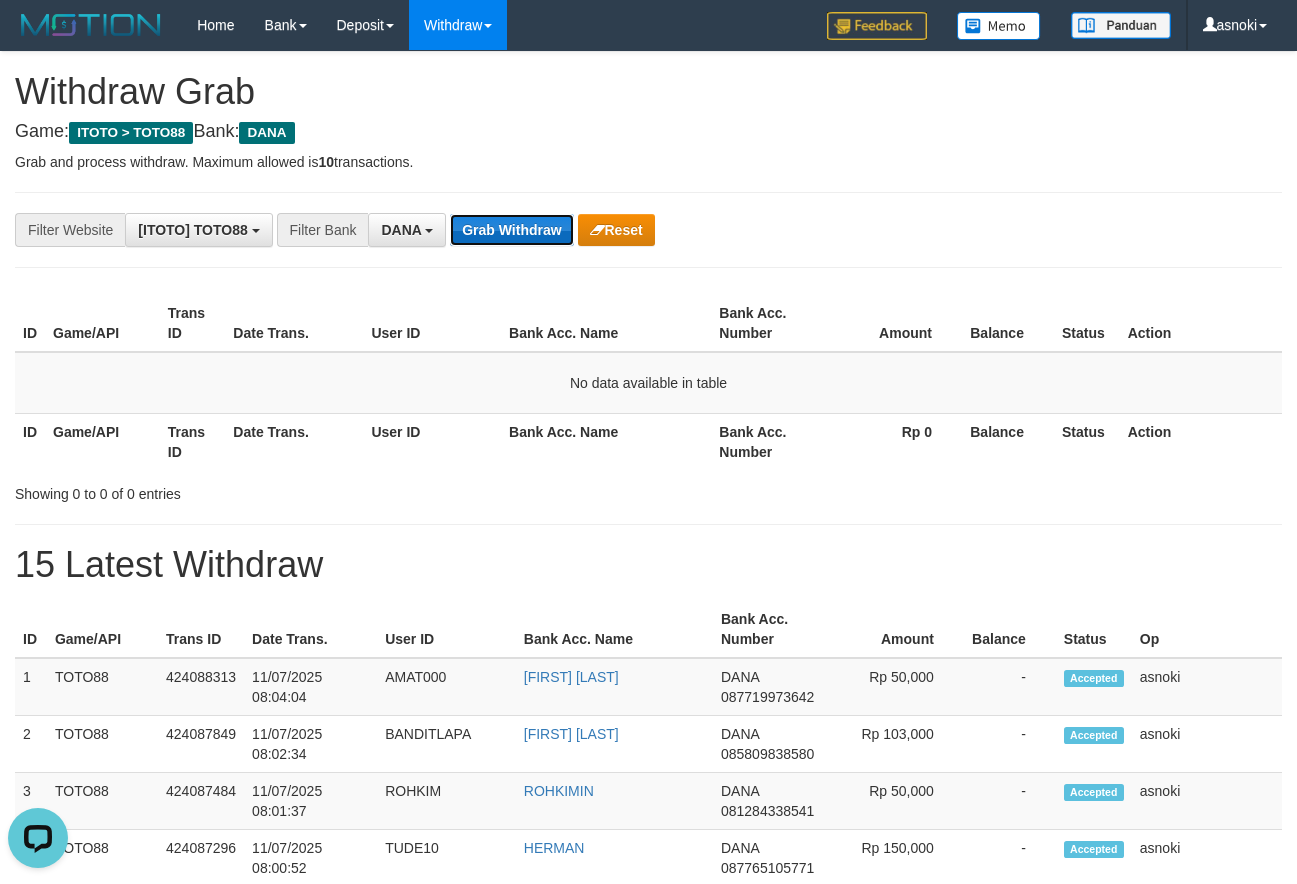 click on "Grab Withdraw" at bounding box center (511, 230) 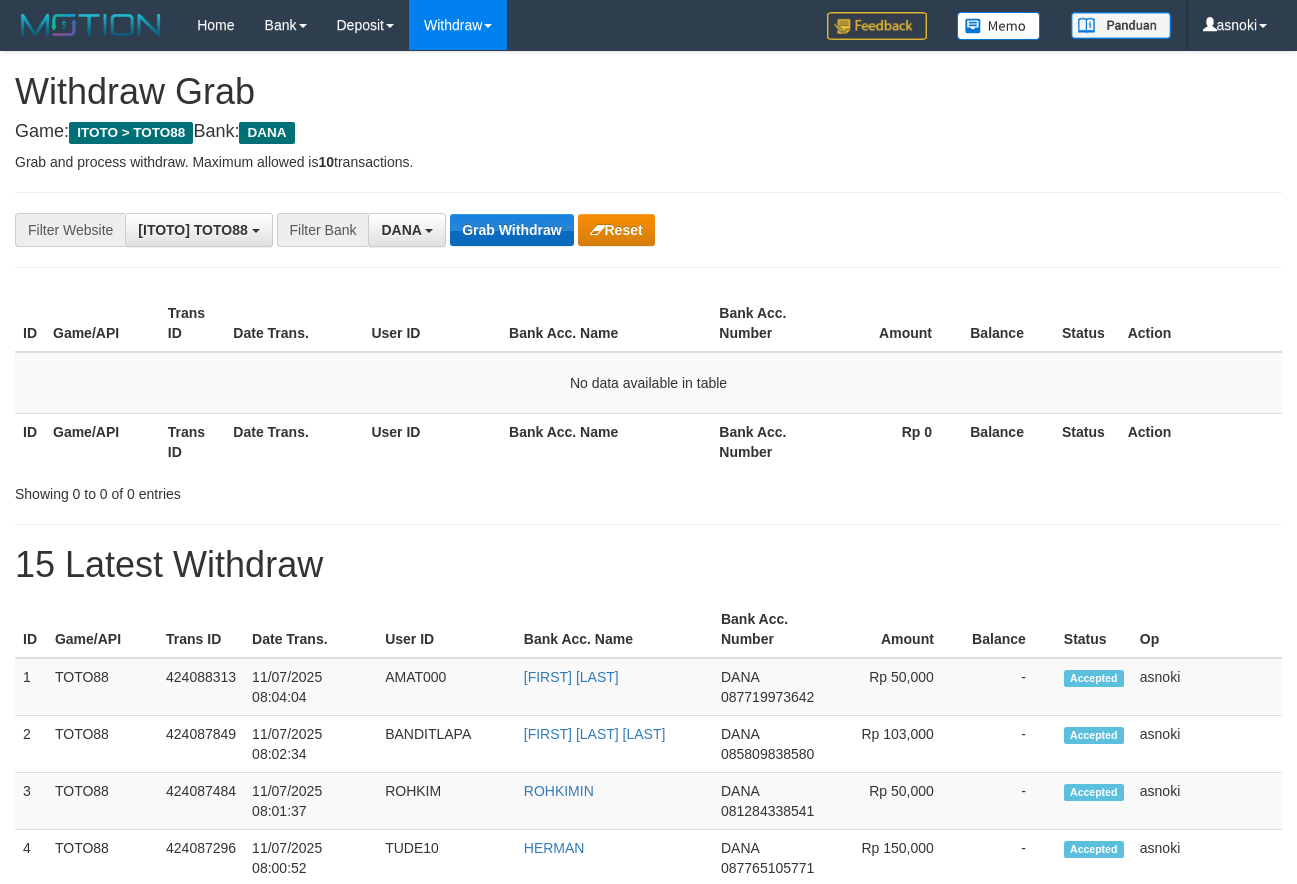 scroll, scrollTop: 0, scrollLeft: 0, axis: both 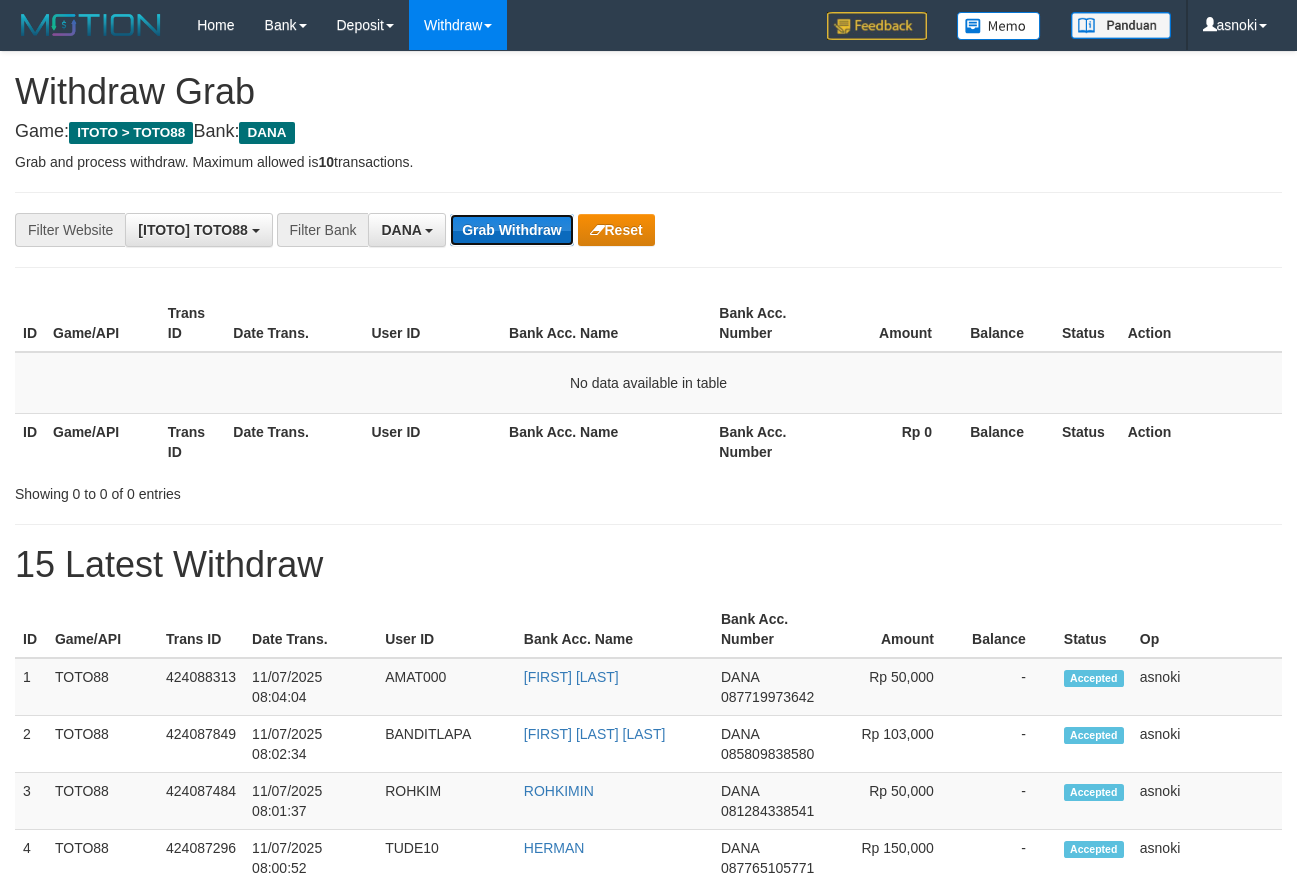 click on "Grab Withdraw" at bounding box center (511, 230) 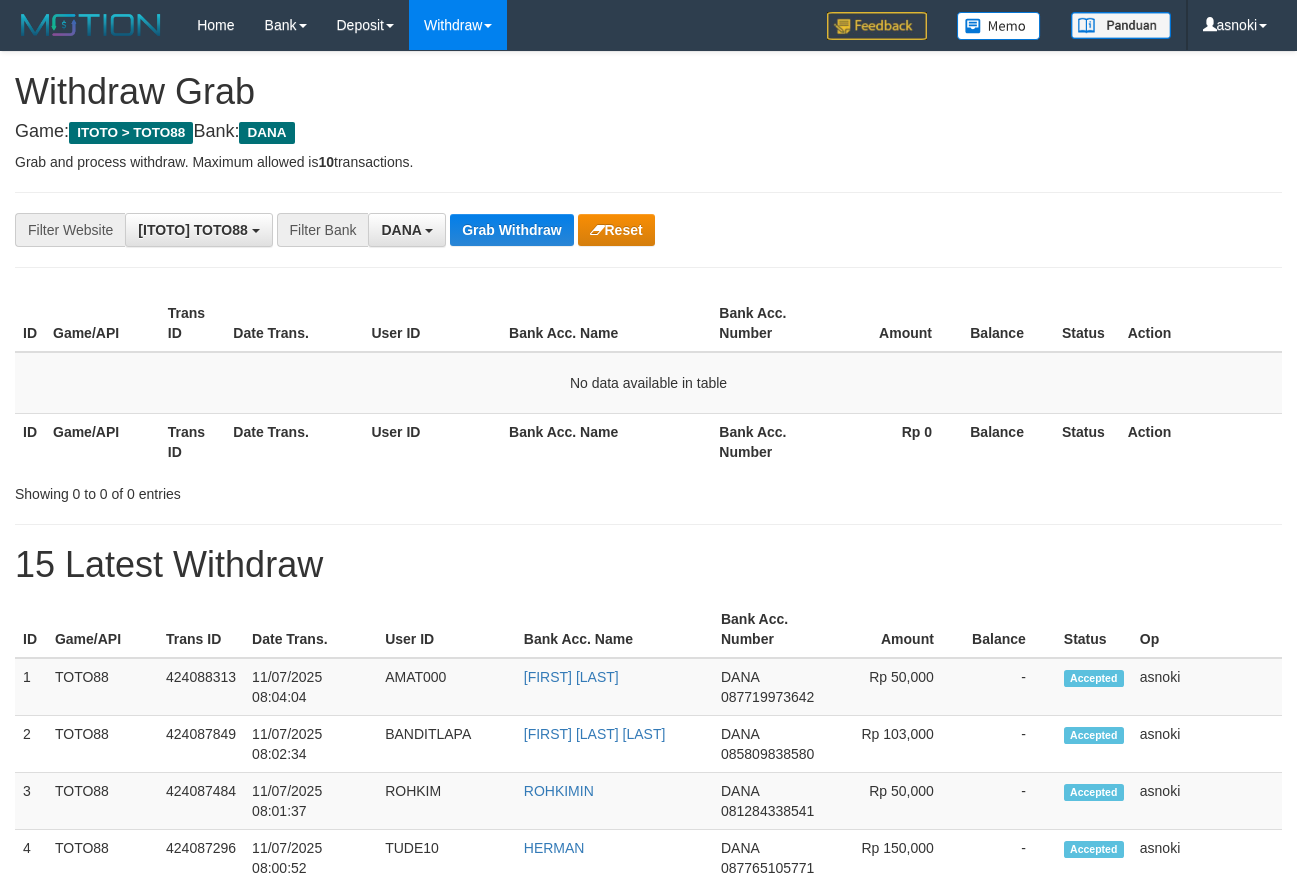scroll, scrollTop: 0, scrollLeft: 0, axis: both 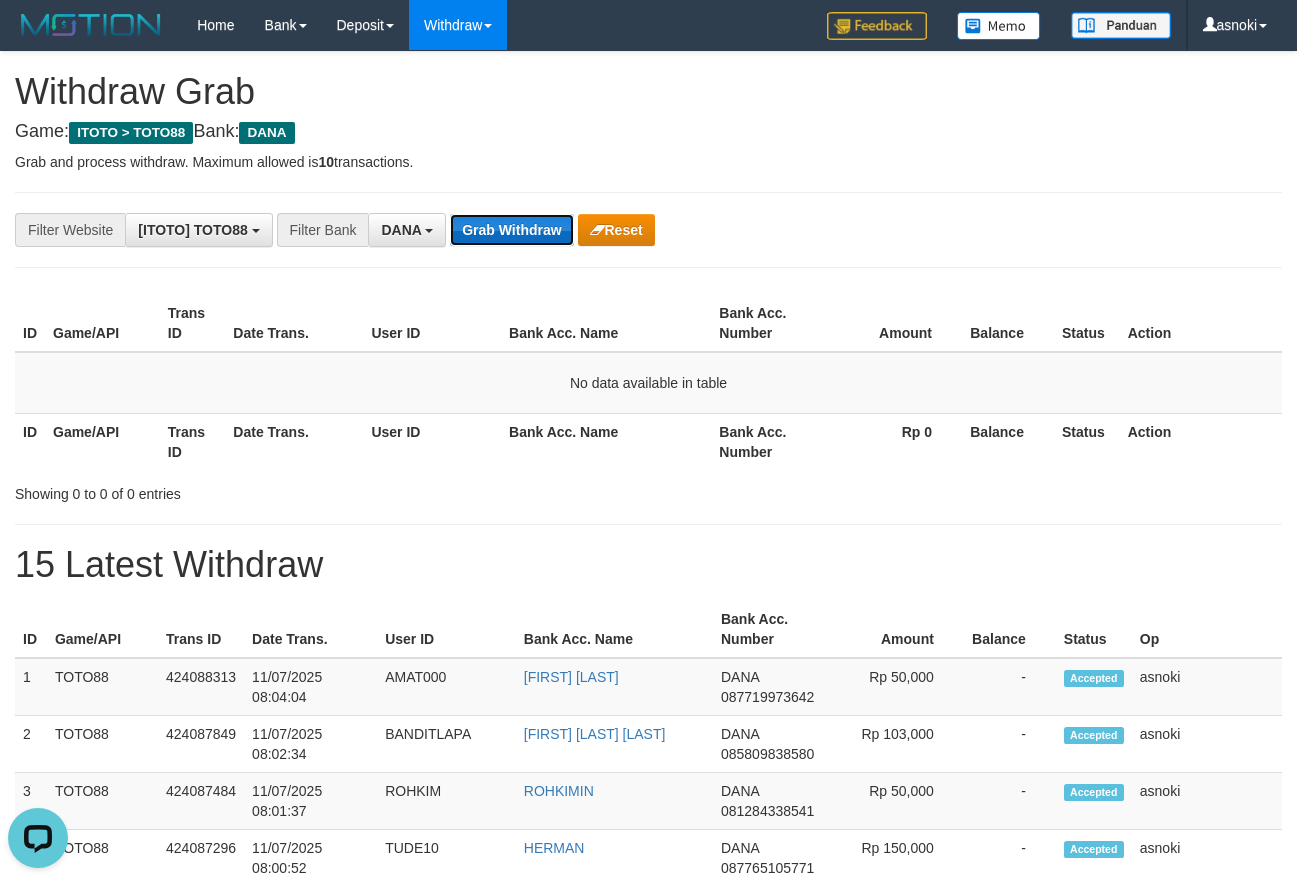 click on "Grab Withdraw" at bounding box center (511, 230) 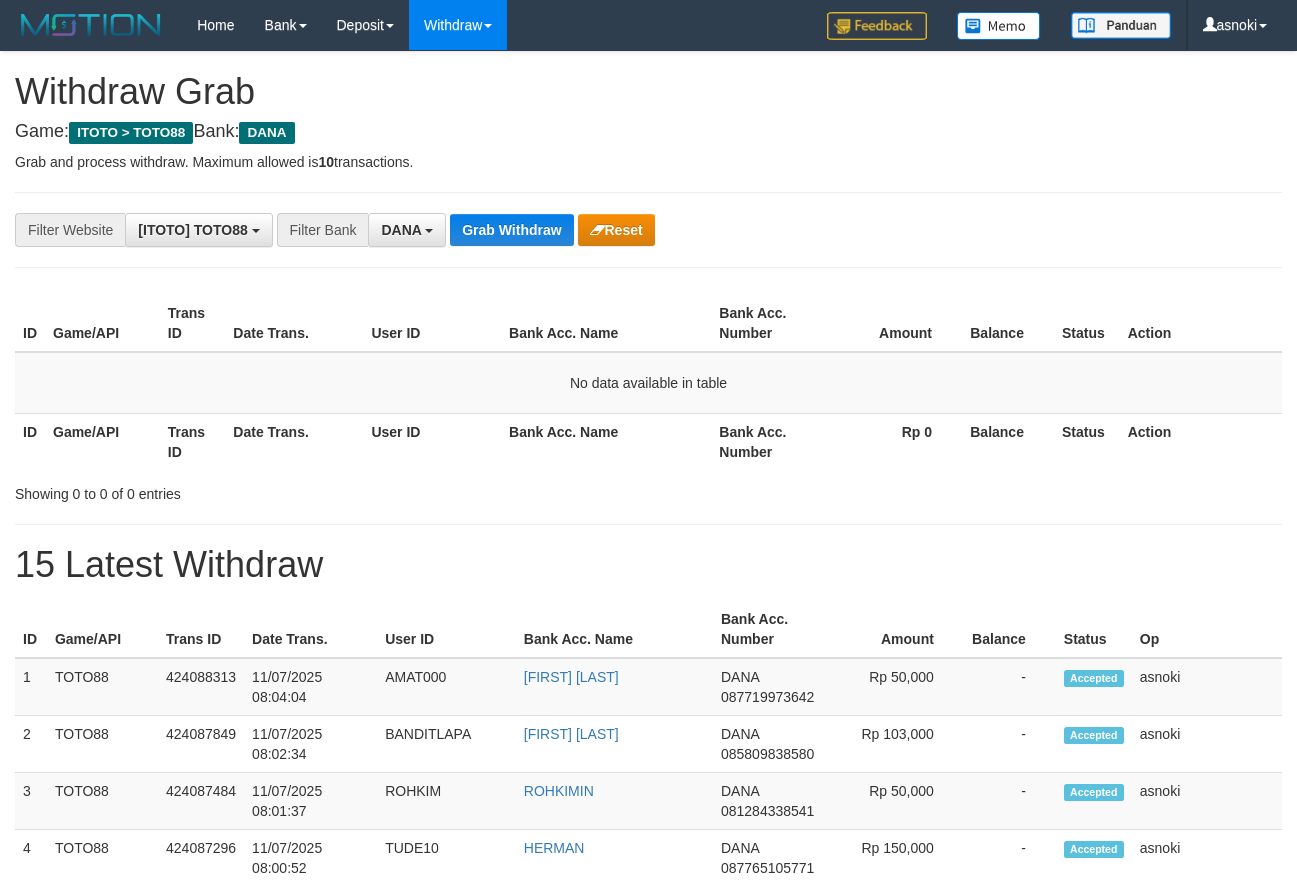 scroll, scrollTop: 0, scrollLeft: 0, axis: both 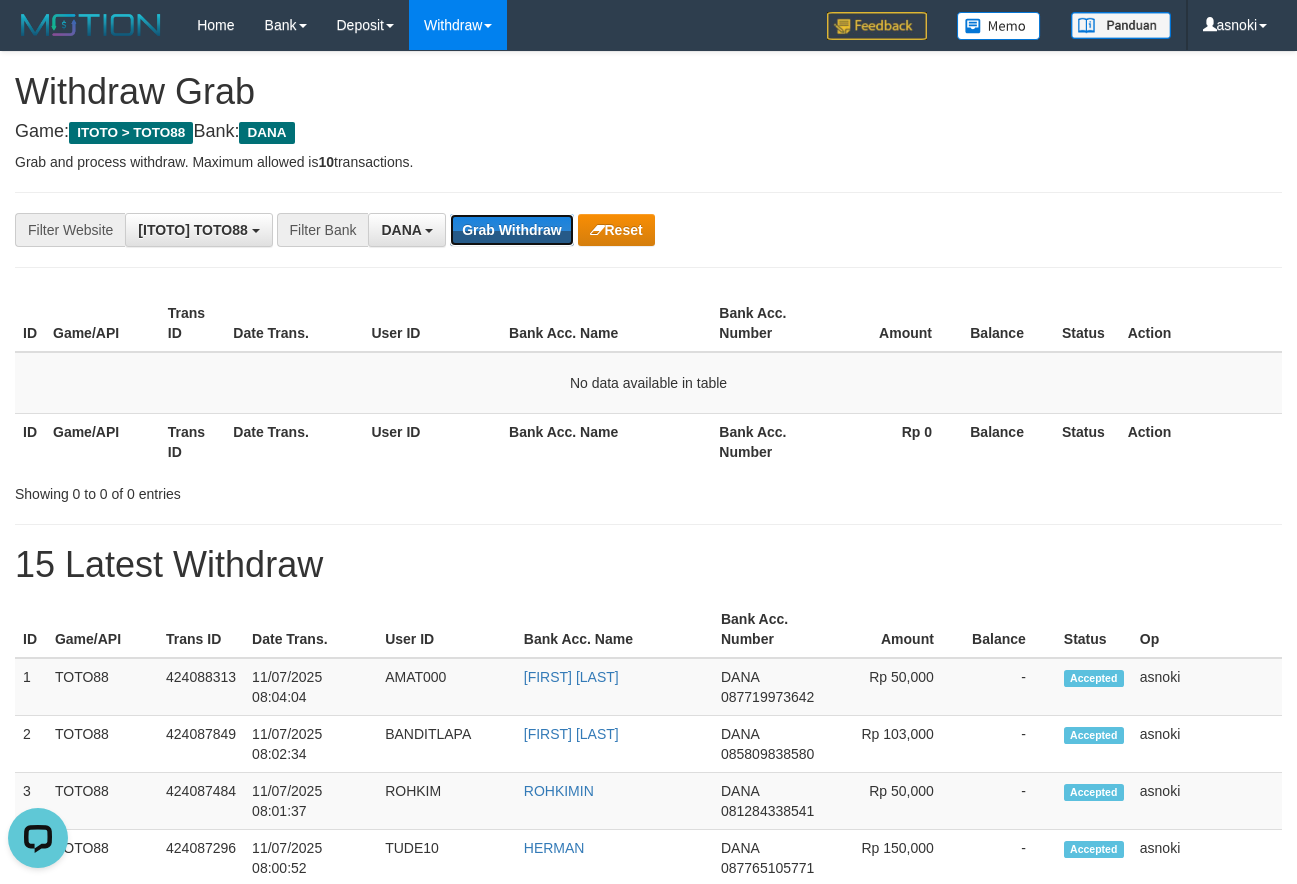 click on "Grab Withdraw" at bounding box center [511, 230] 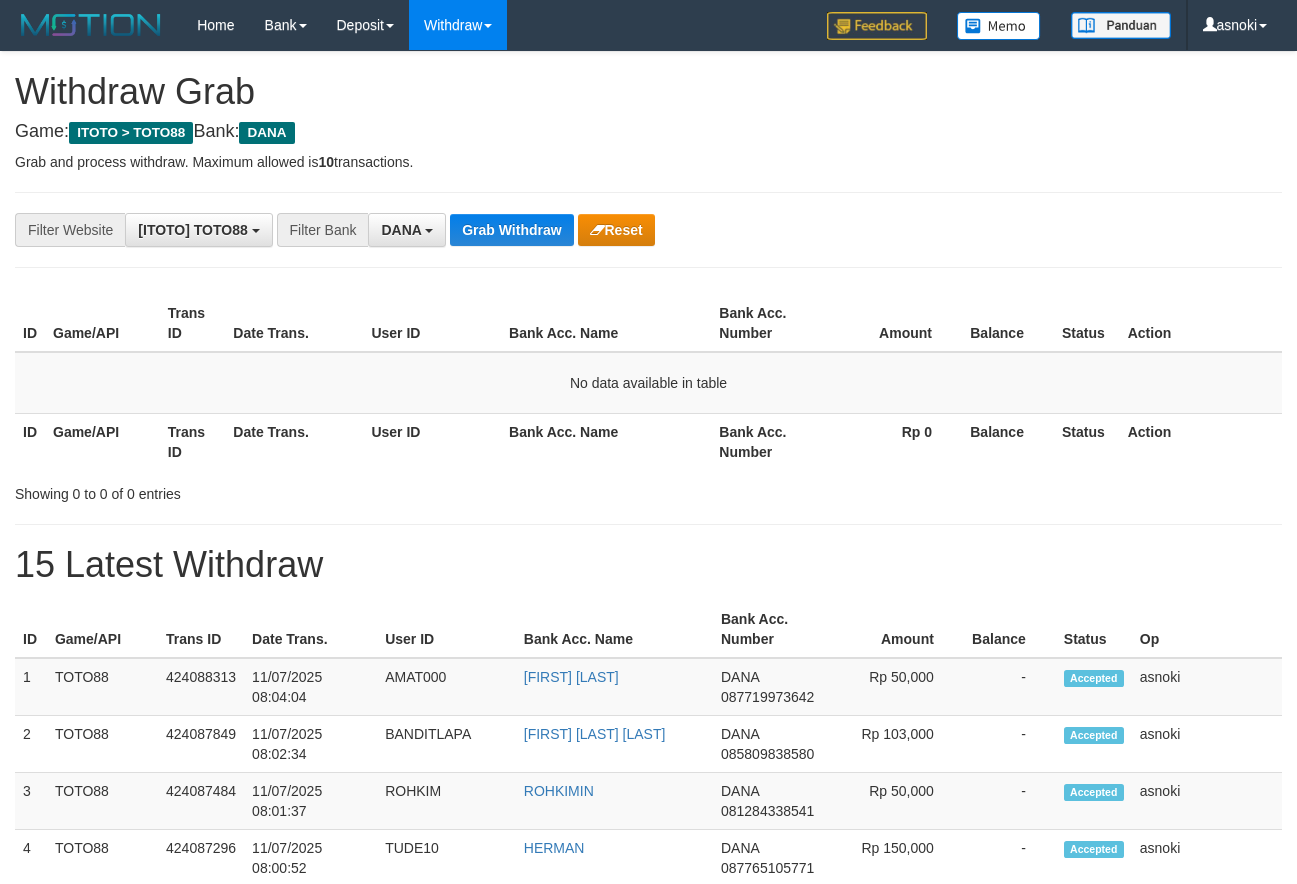 scroll, scrollTop: 0, scrollLeft: 0, axis: both 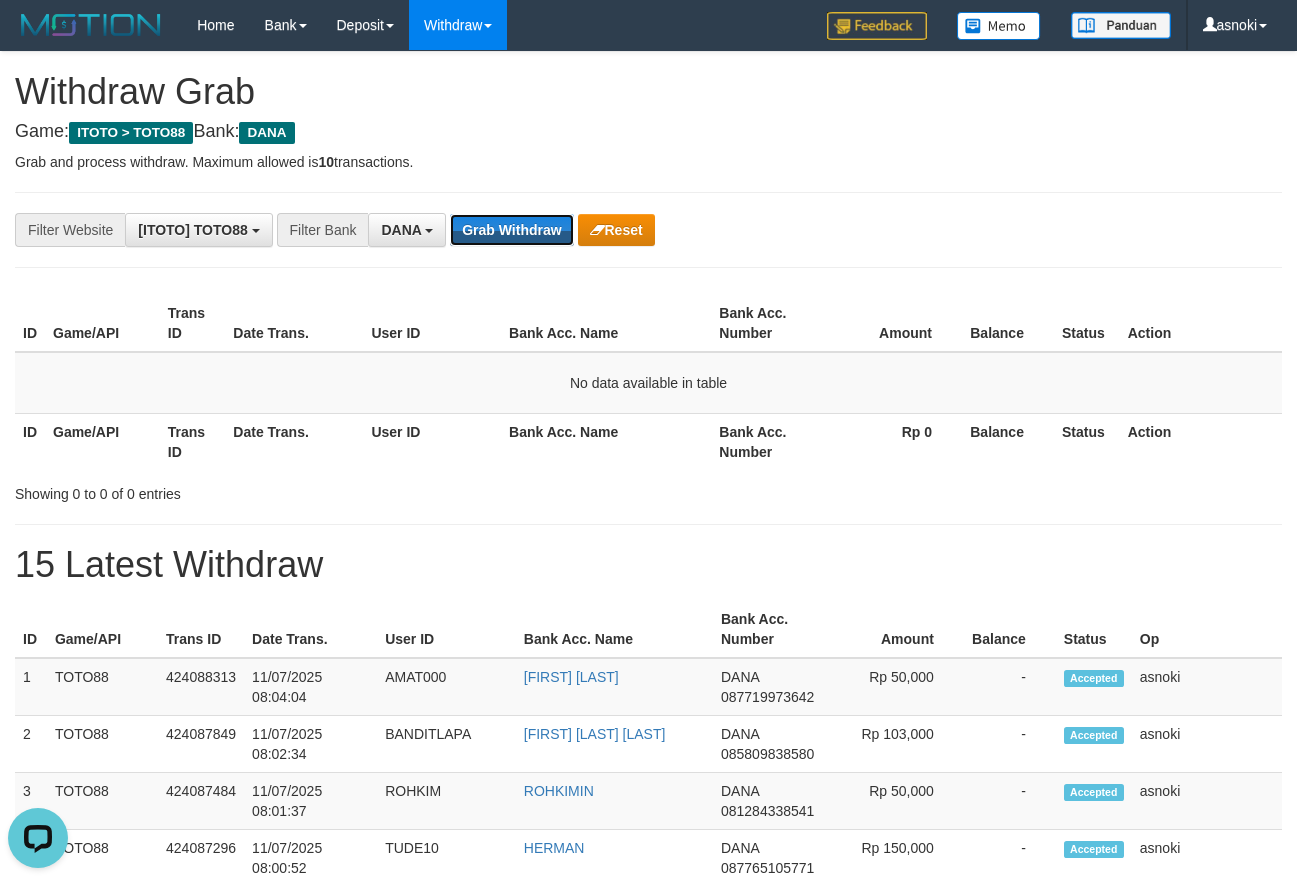 click on "Grab Withdraw" at bounding box center (511, 230) 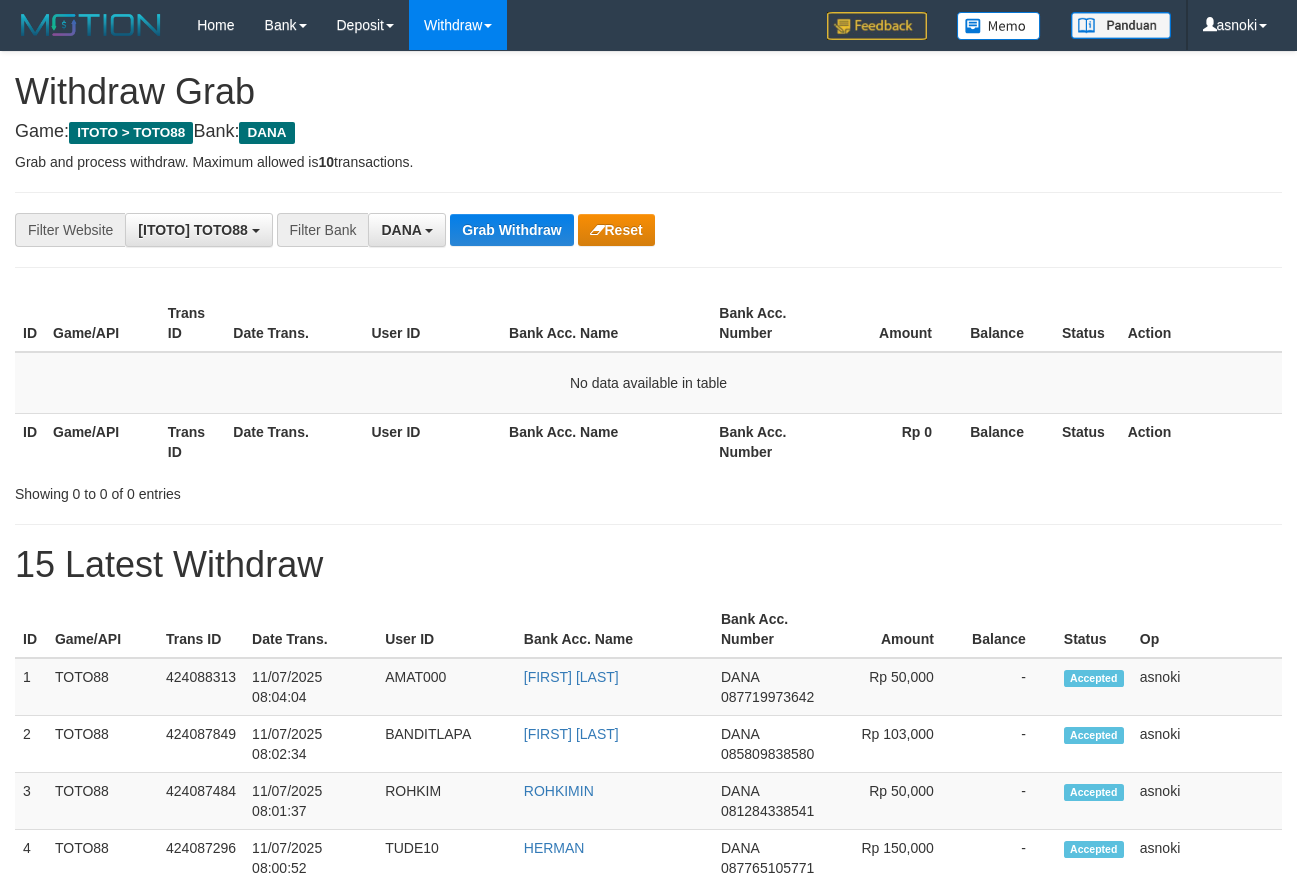 scroll, scrollTop: 0, scrollLeft: 0, axis: both 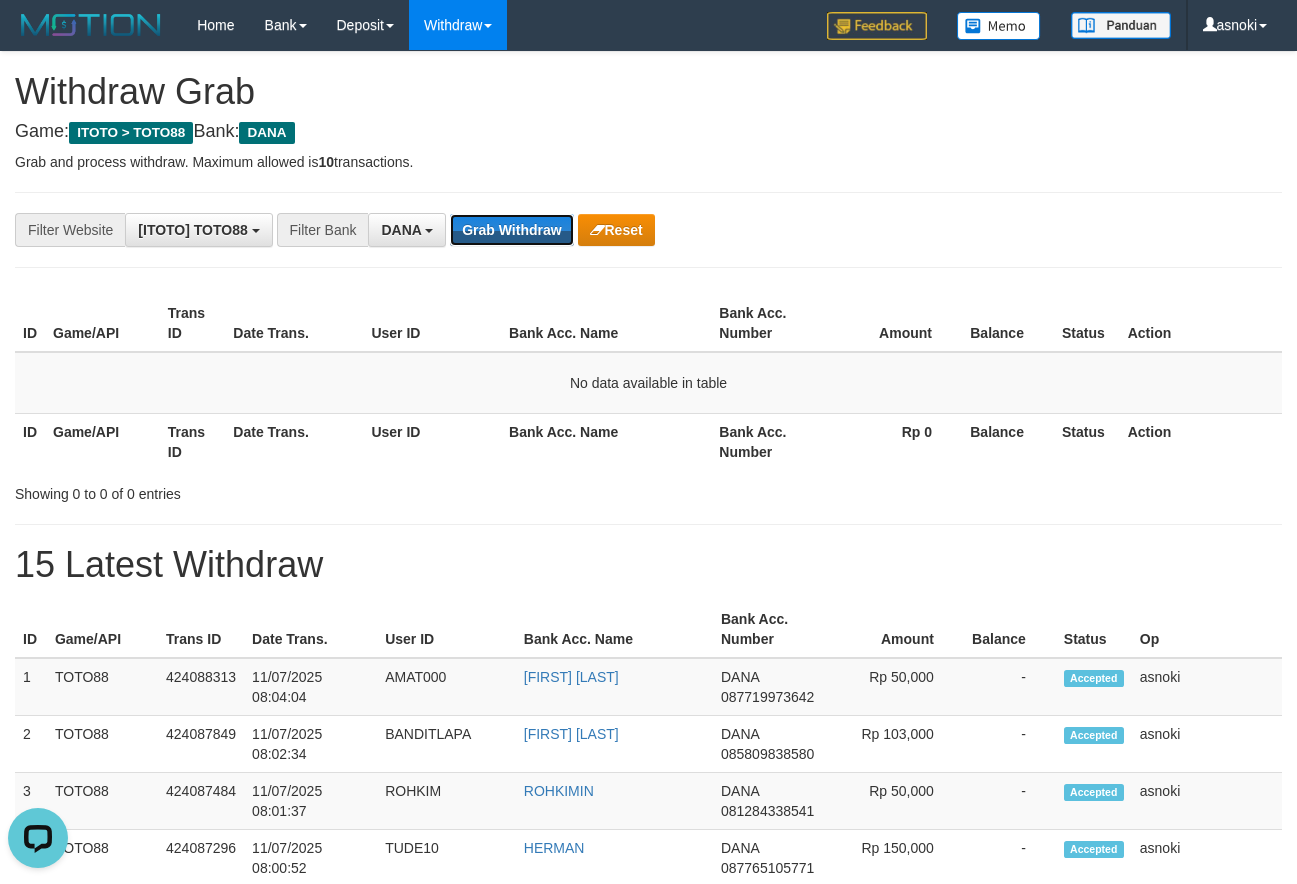 click on "Grab Withdraw" at bounding box center [511, 230] 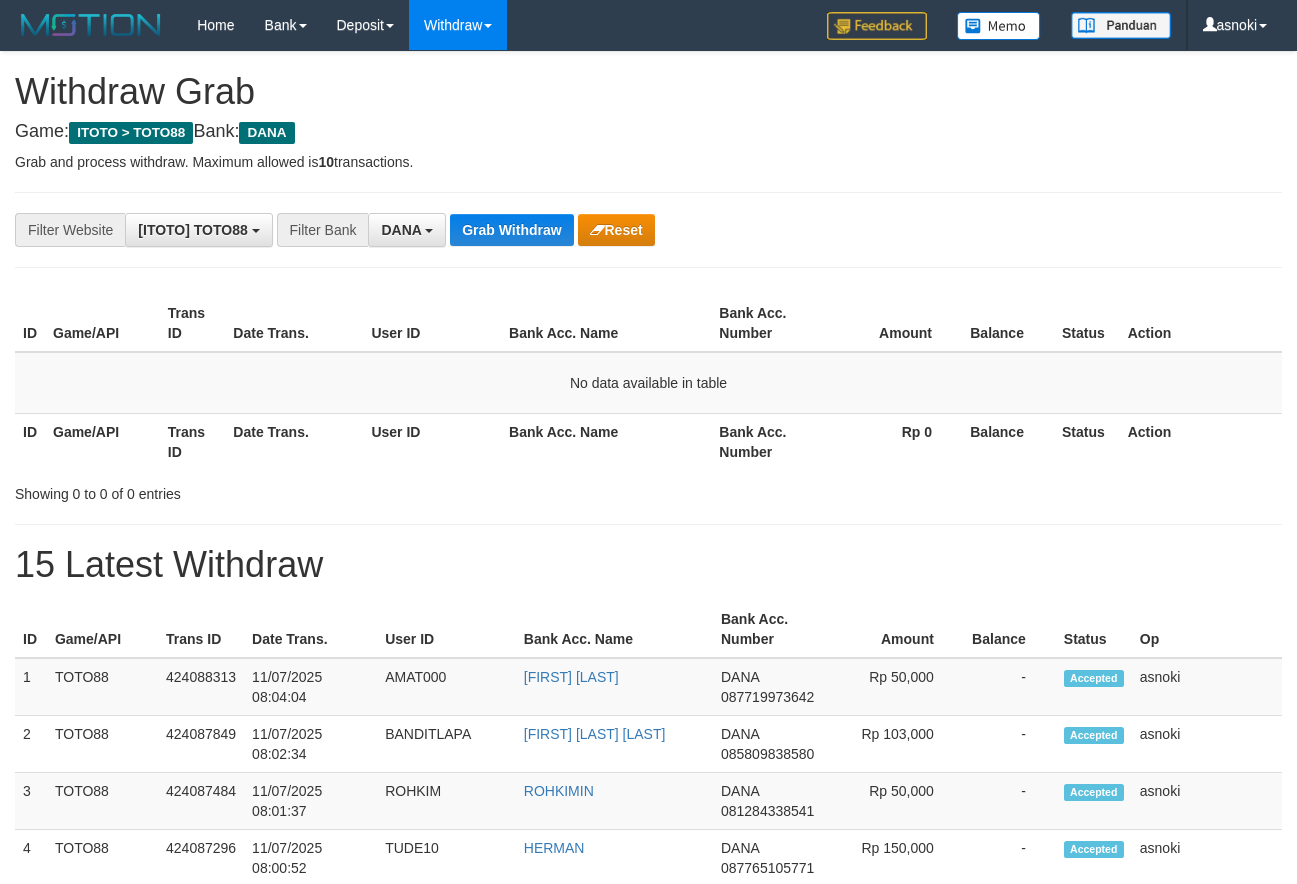 scroll, scrollTop: 0, scrollLeft: 0, axis: both 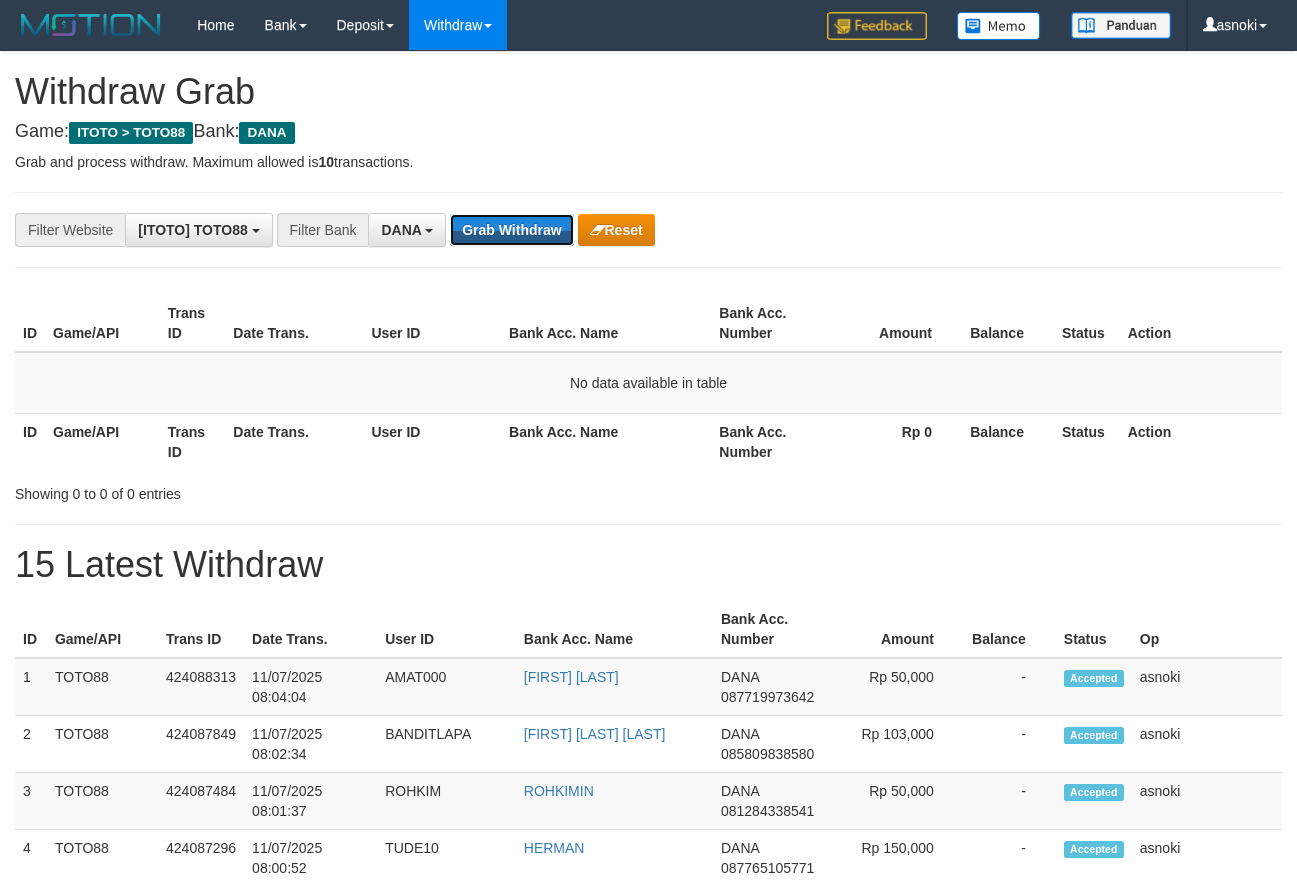 click on "Grab Withdraw" at bounding box center [511, 230] 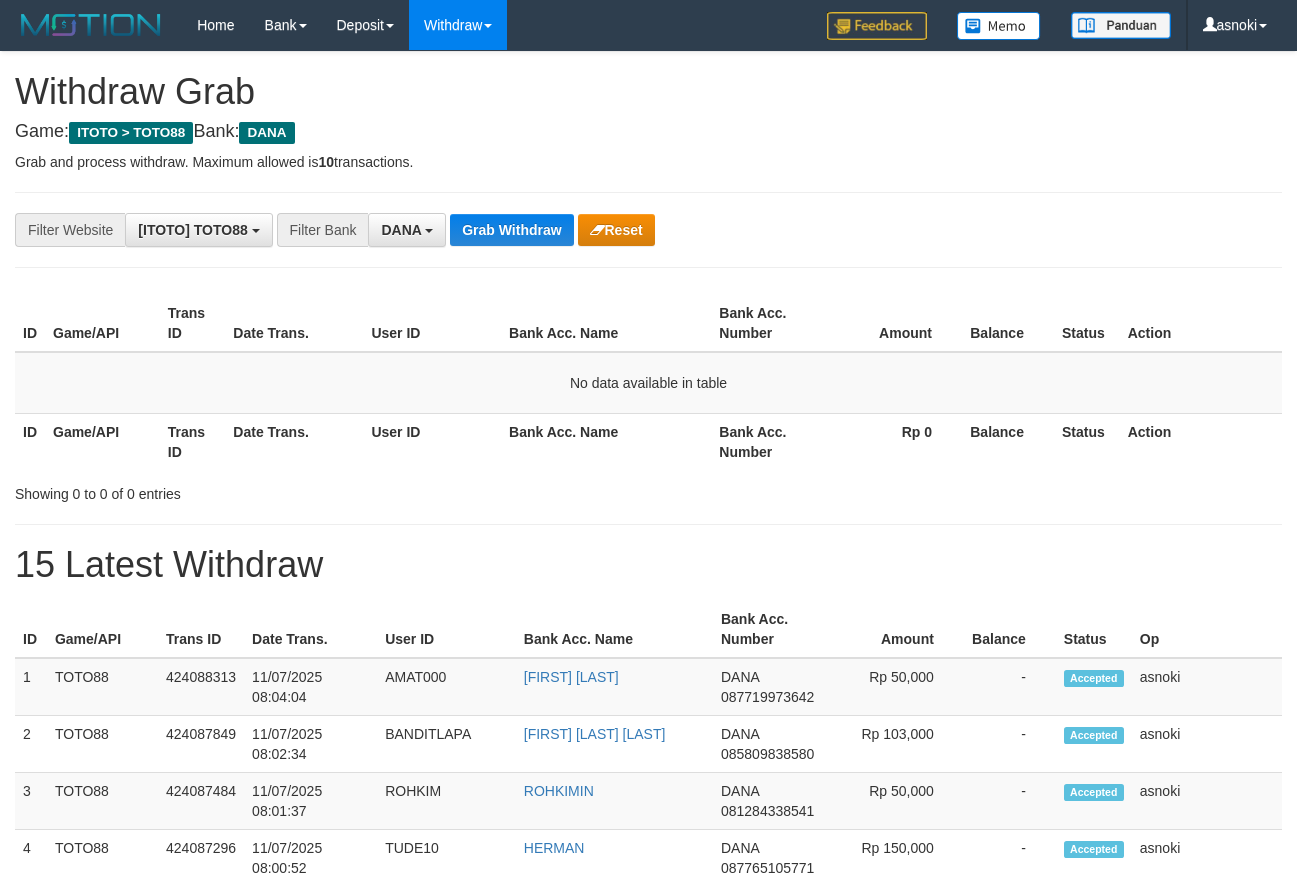 scroll, scrollTop: 0, scrollLeft: 0, axis: both 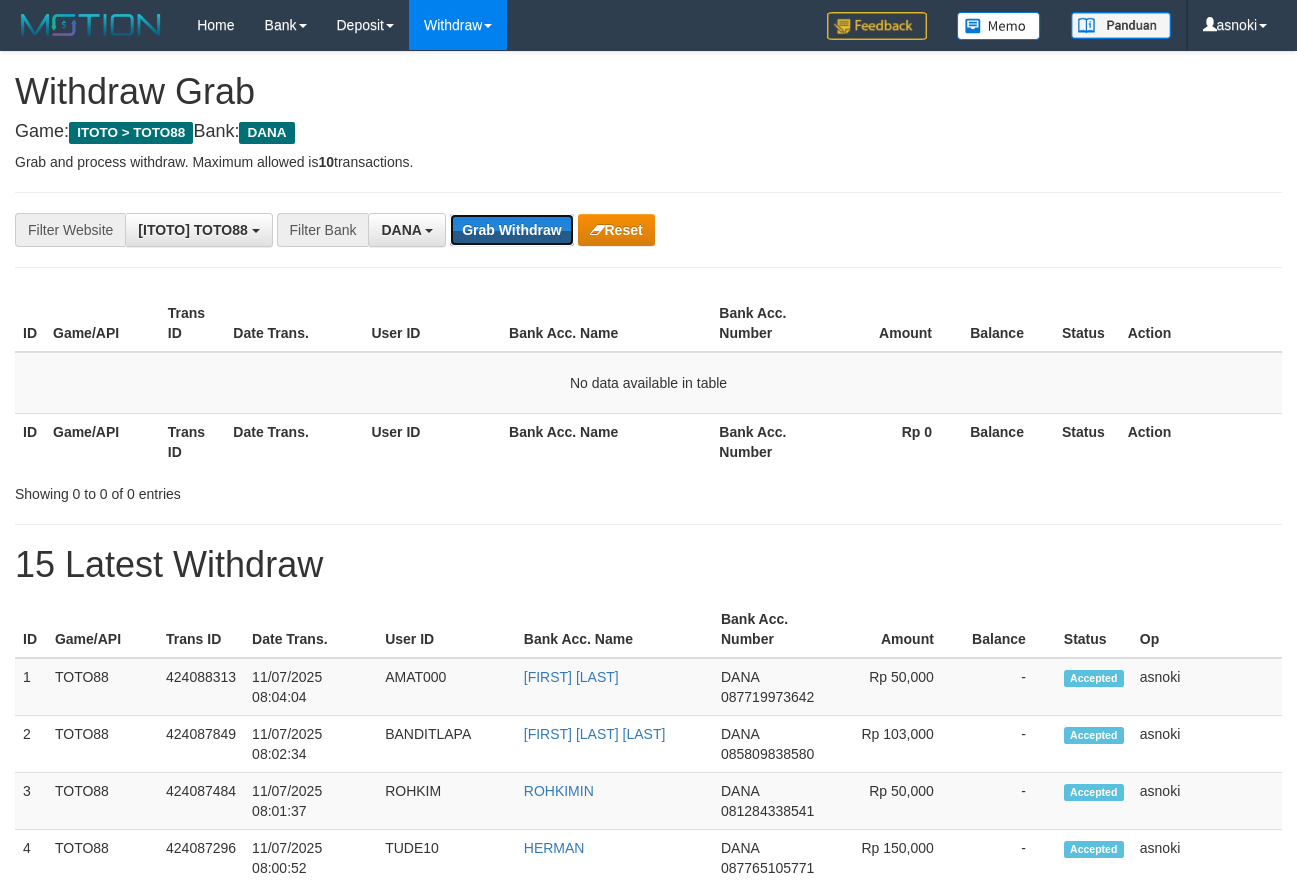click on "Grab Withdraw" at bounding box center (511, 230) 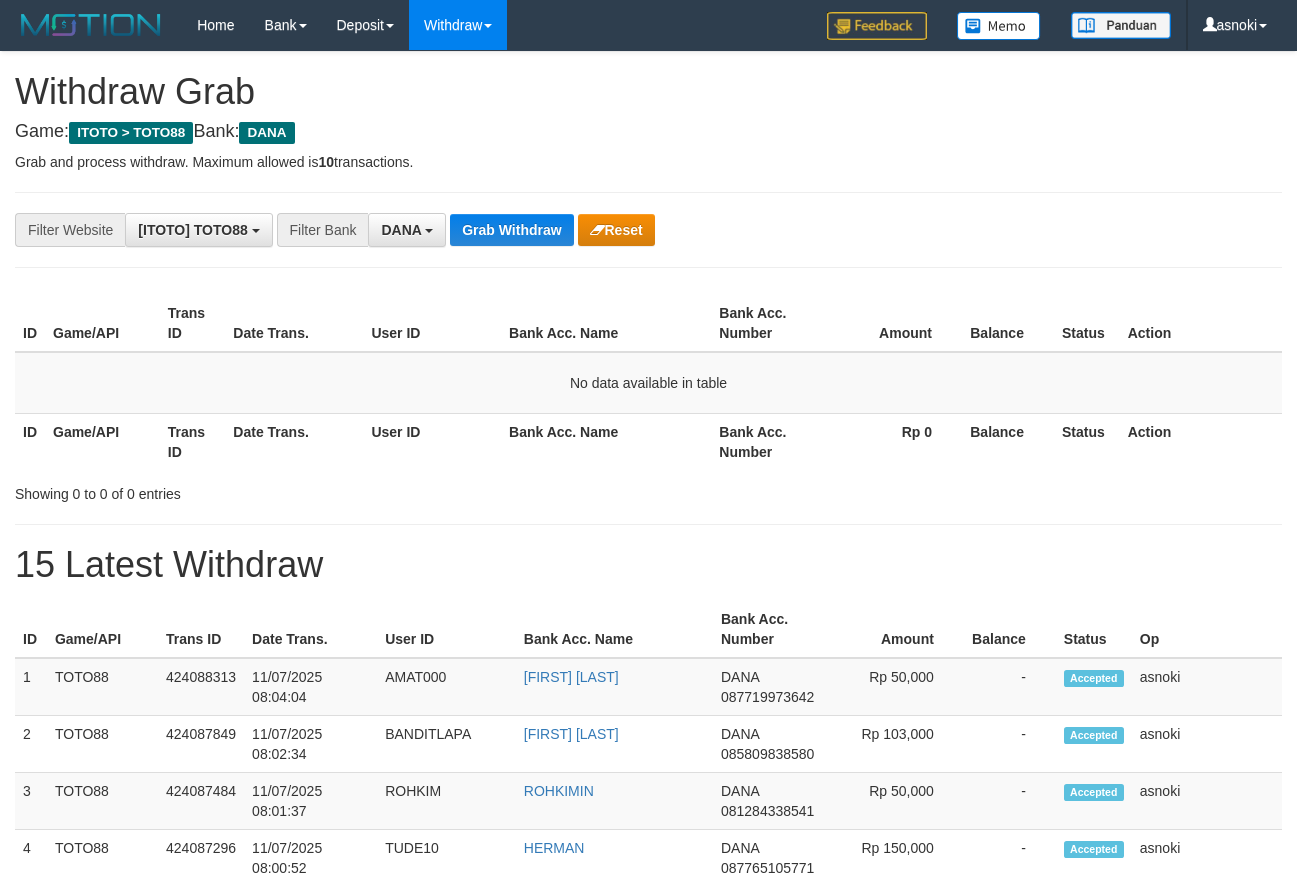 scroll, scrollTop: 0, scrollLeft: 0, axis: both 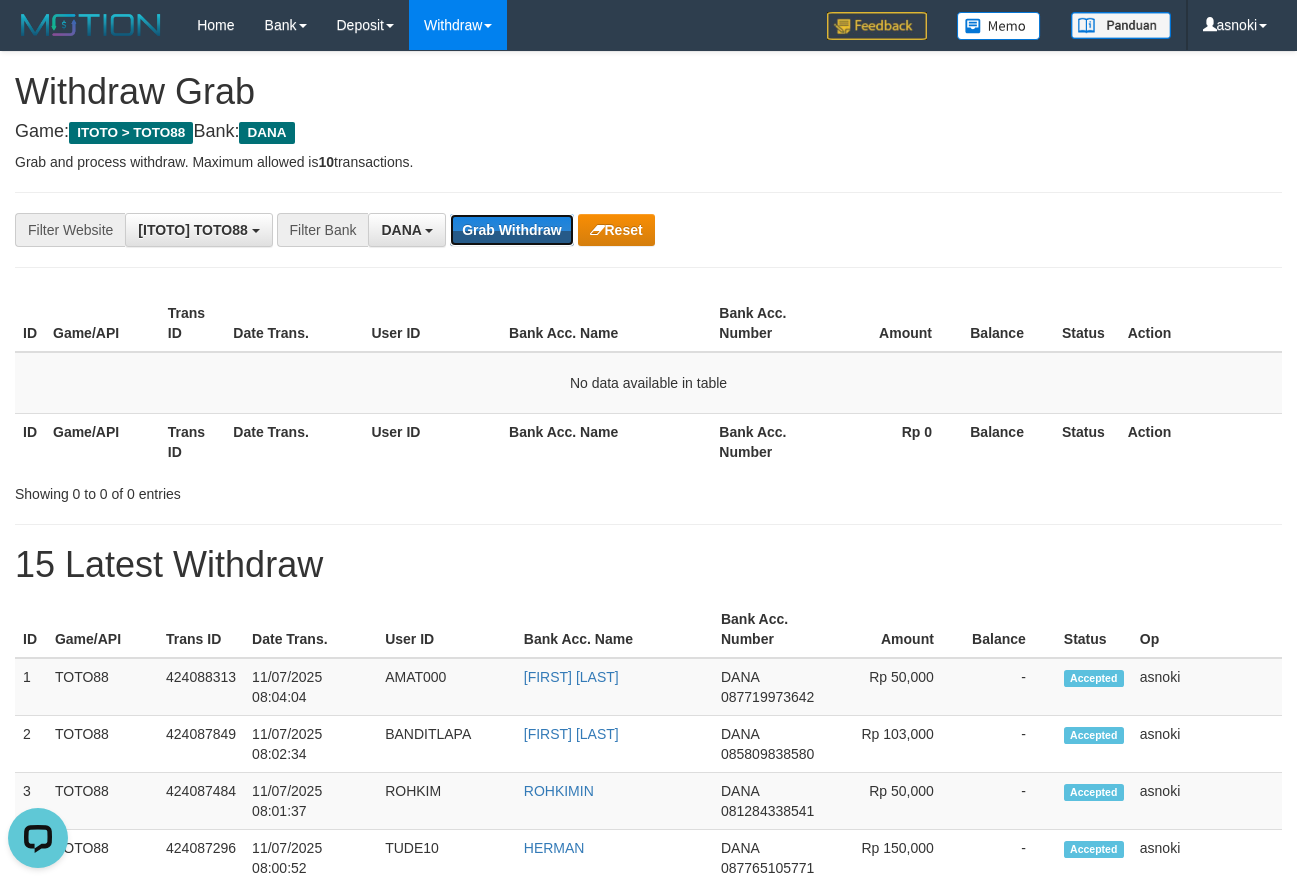 click on "Grab Withdraw" at bounding box center [511, 230] 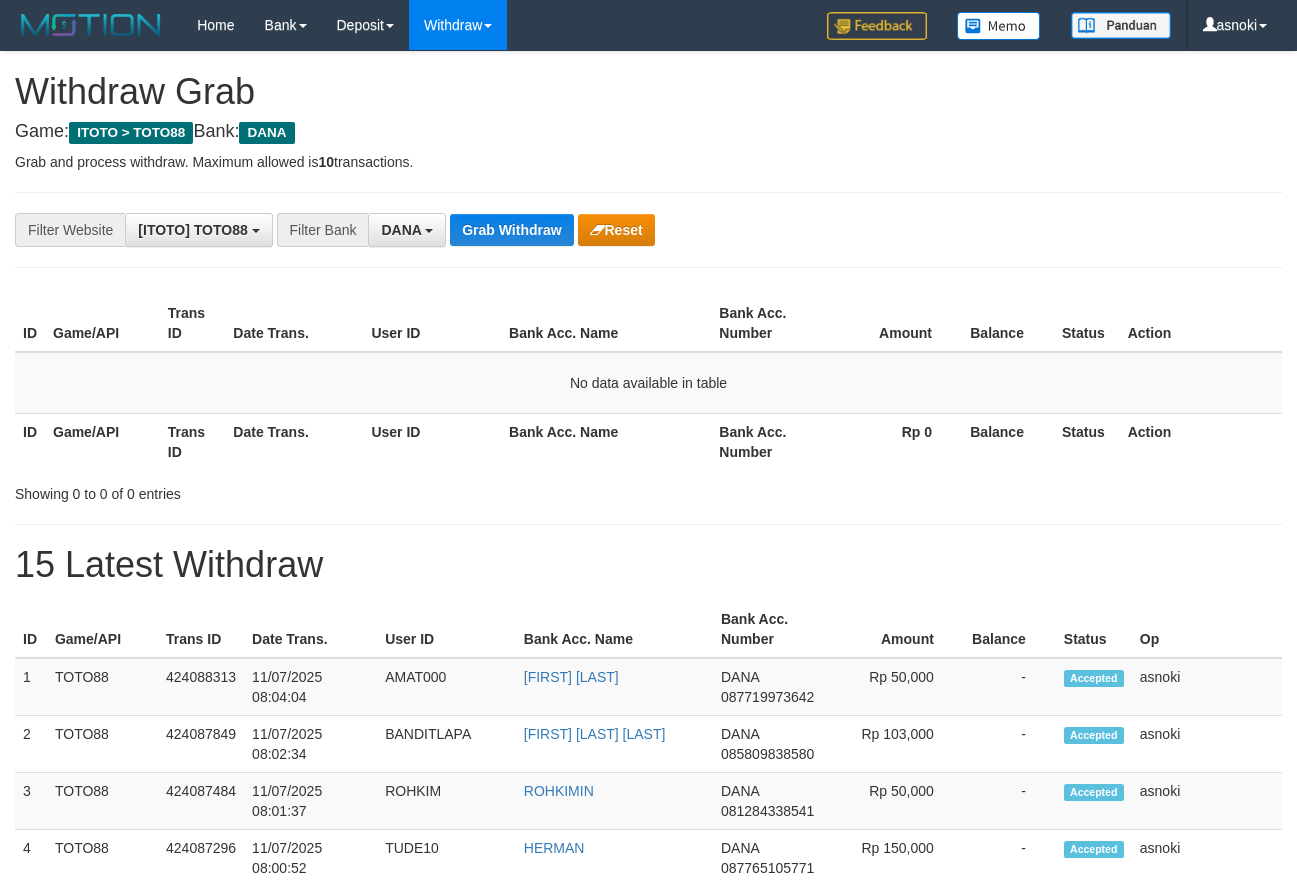 scroll, scrollTop: 0, scrollLeft: 0, axis: both 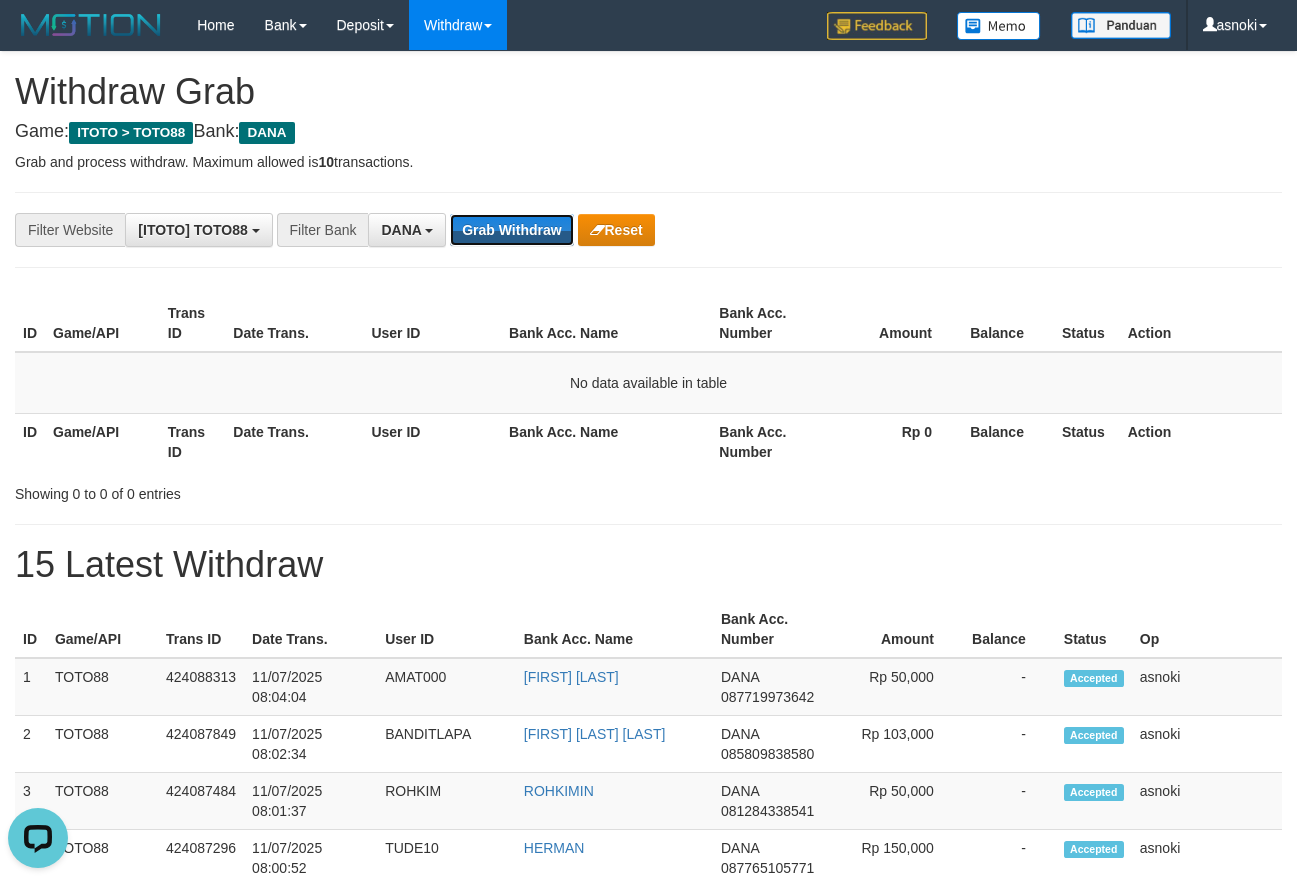 click on "Grab Withdraw" at bounding box center [511, 230] 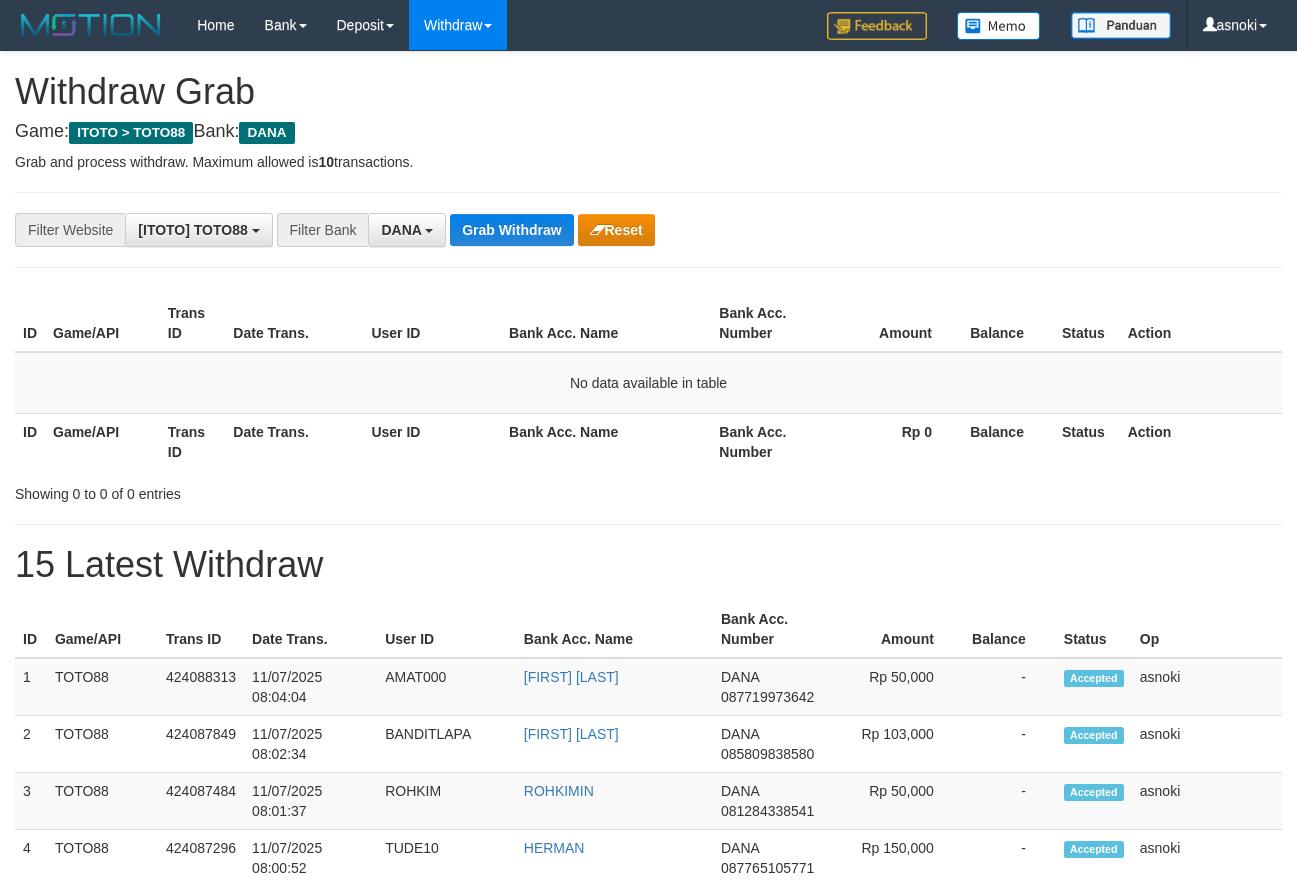 scroll, scrollTop: 0, scrollLeft: 0, axis: both 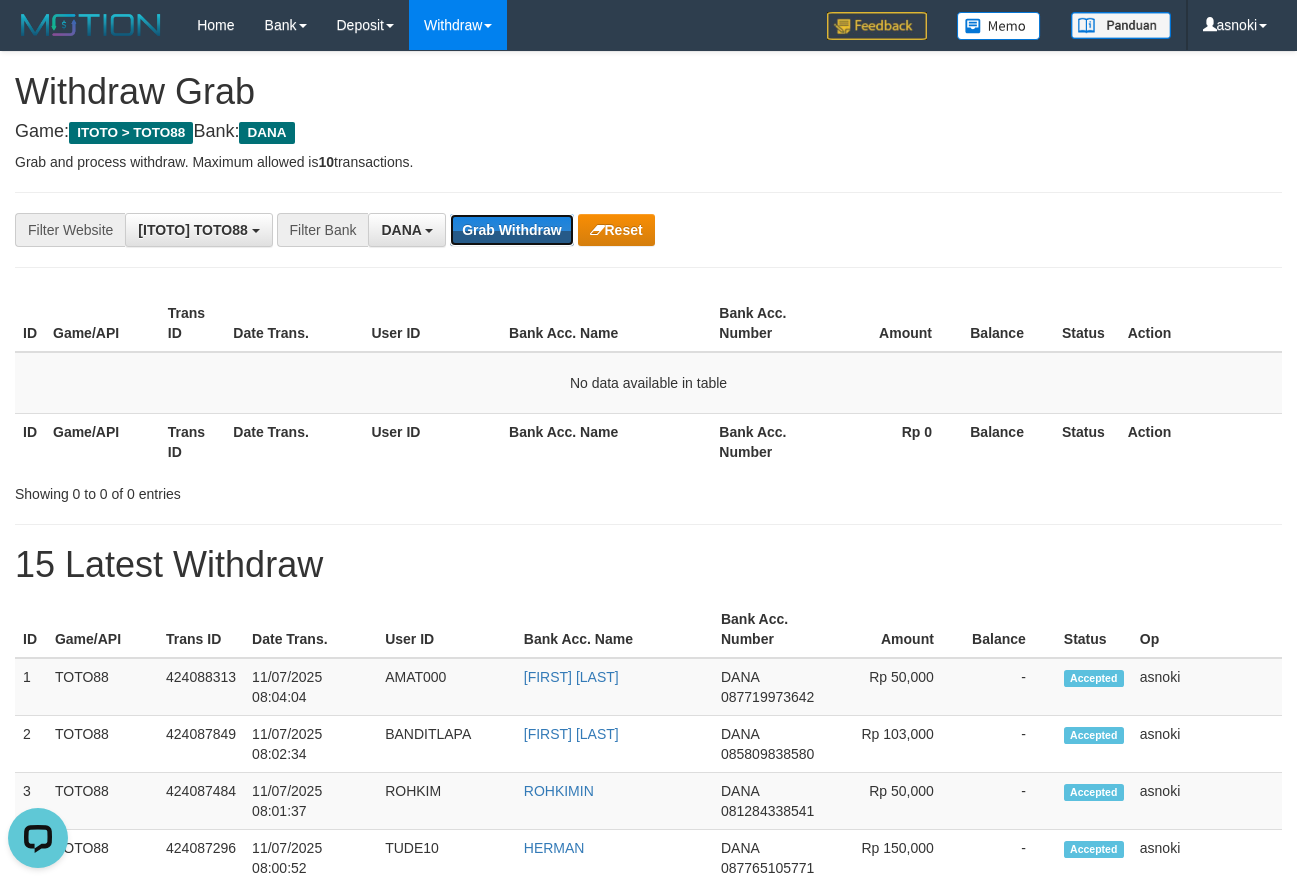 click on "Grab Withdraw" at bounding box center [511, 230] 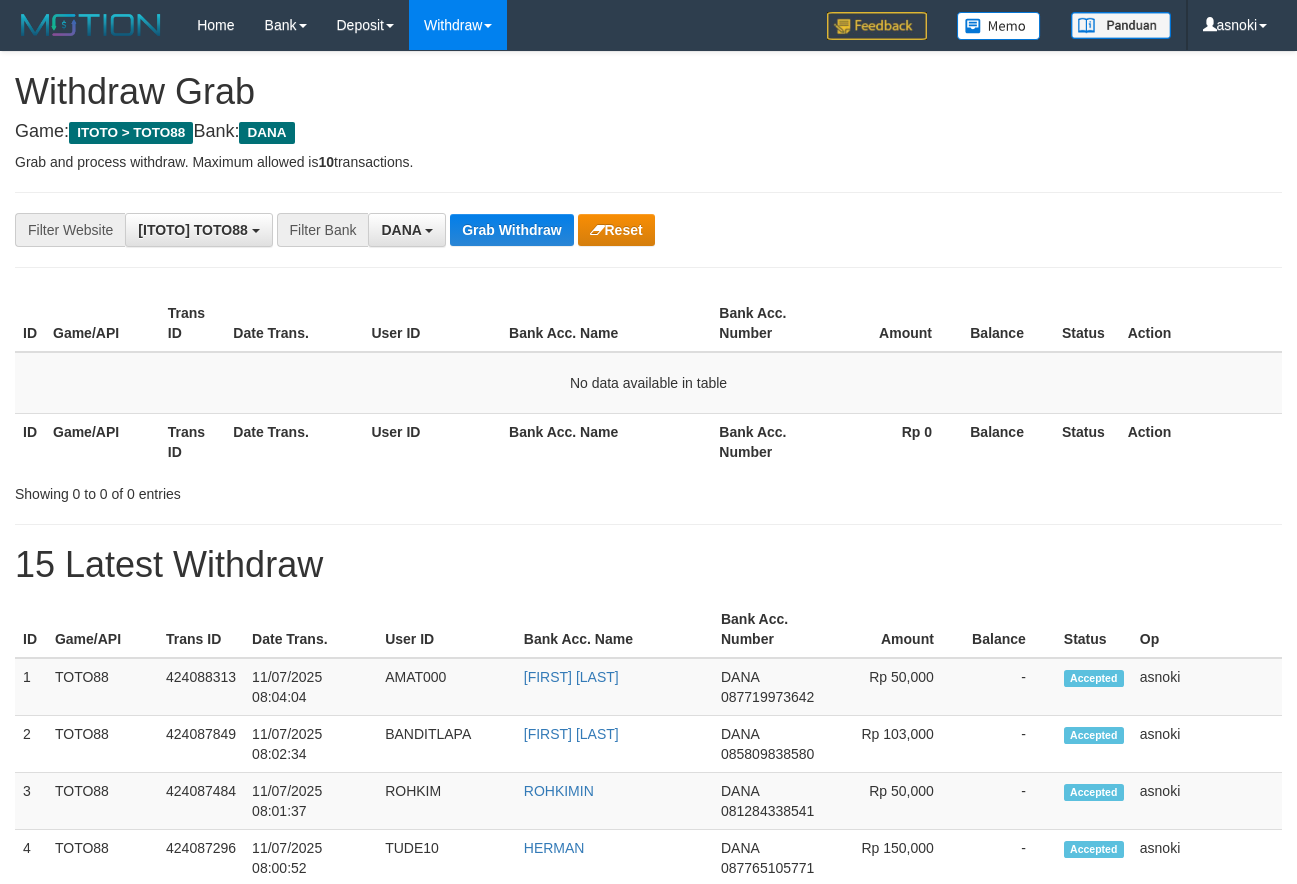 scroll, scrollTop: 0, scrollLeft: 0, axis: both 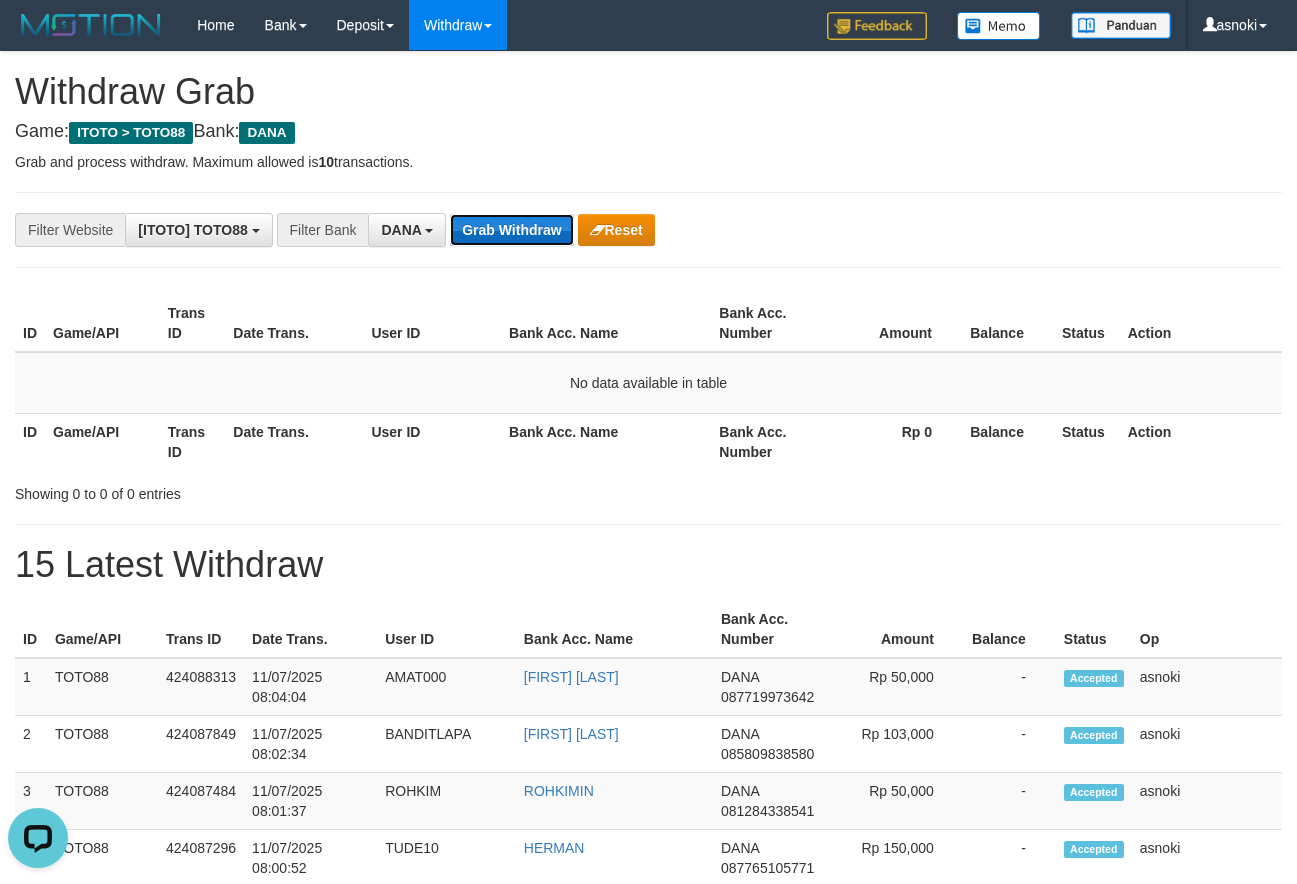 click on "Grab Withdraw" at bounding box center [511, 230] 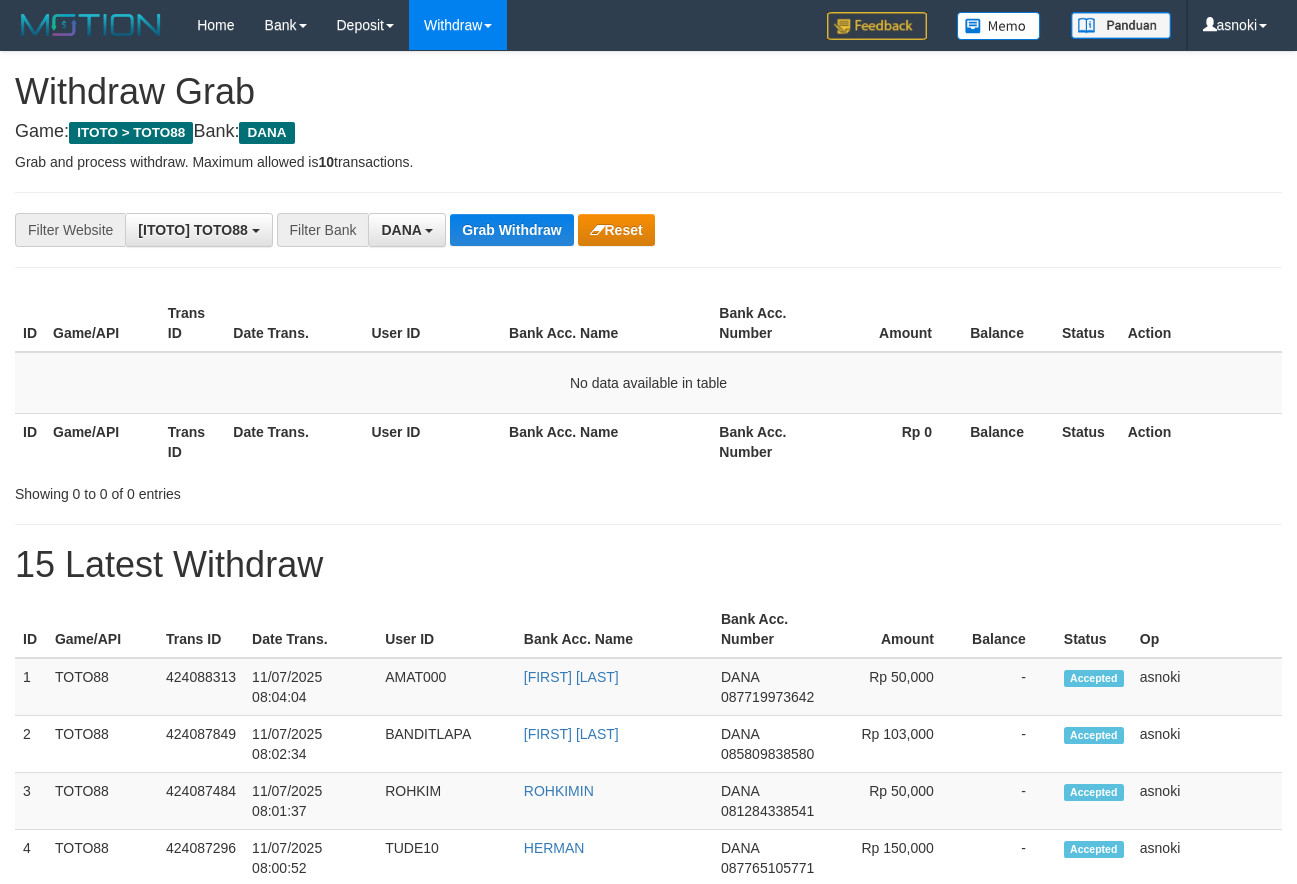 scroll, scrollTop: 0, scrollLeft: 0, axis: both 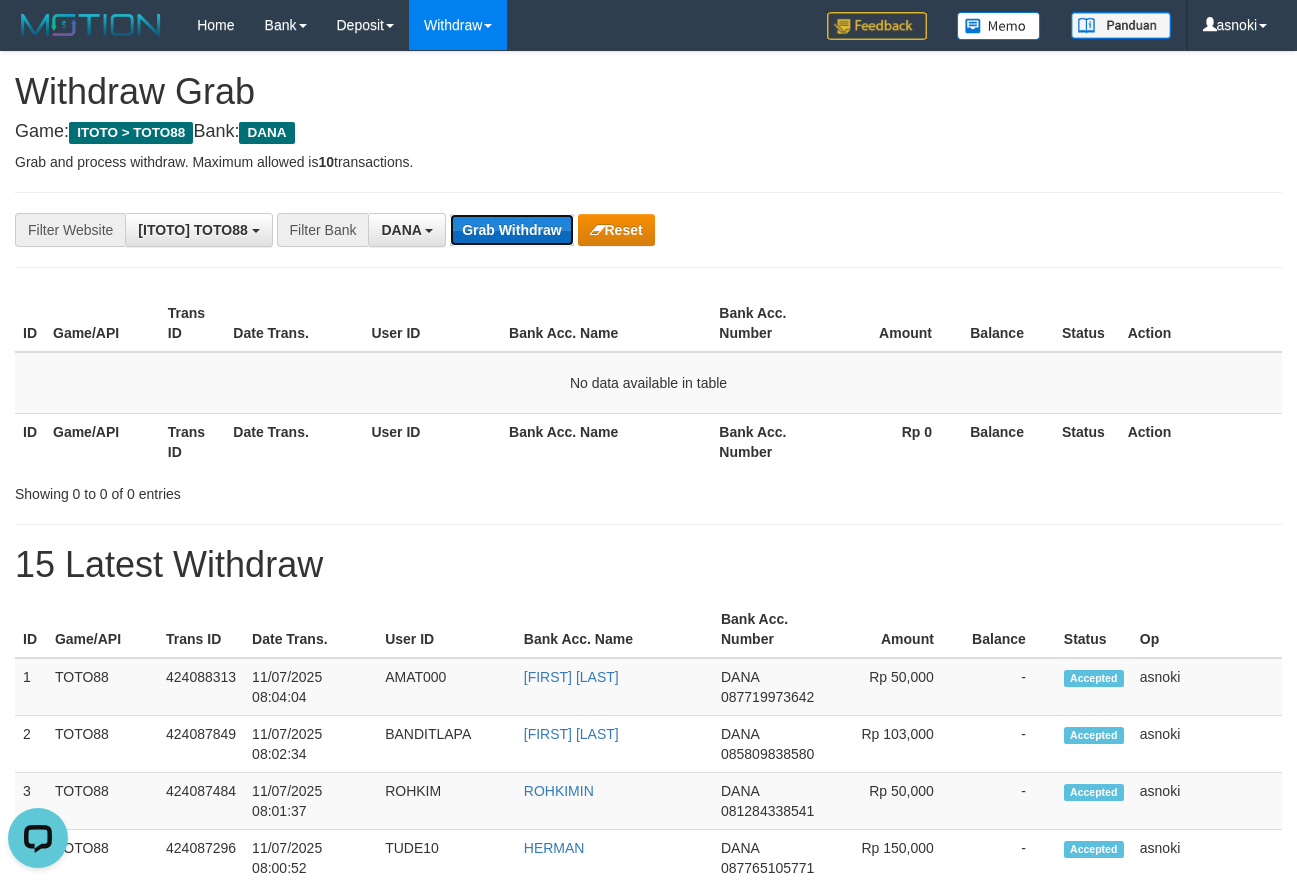 click on "Grab Withdraw" at bounding box center [511, 230] 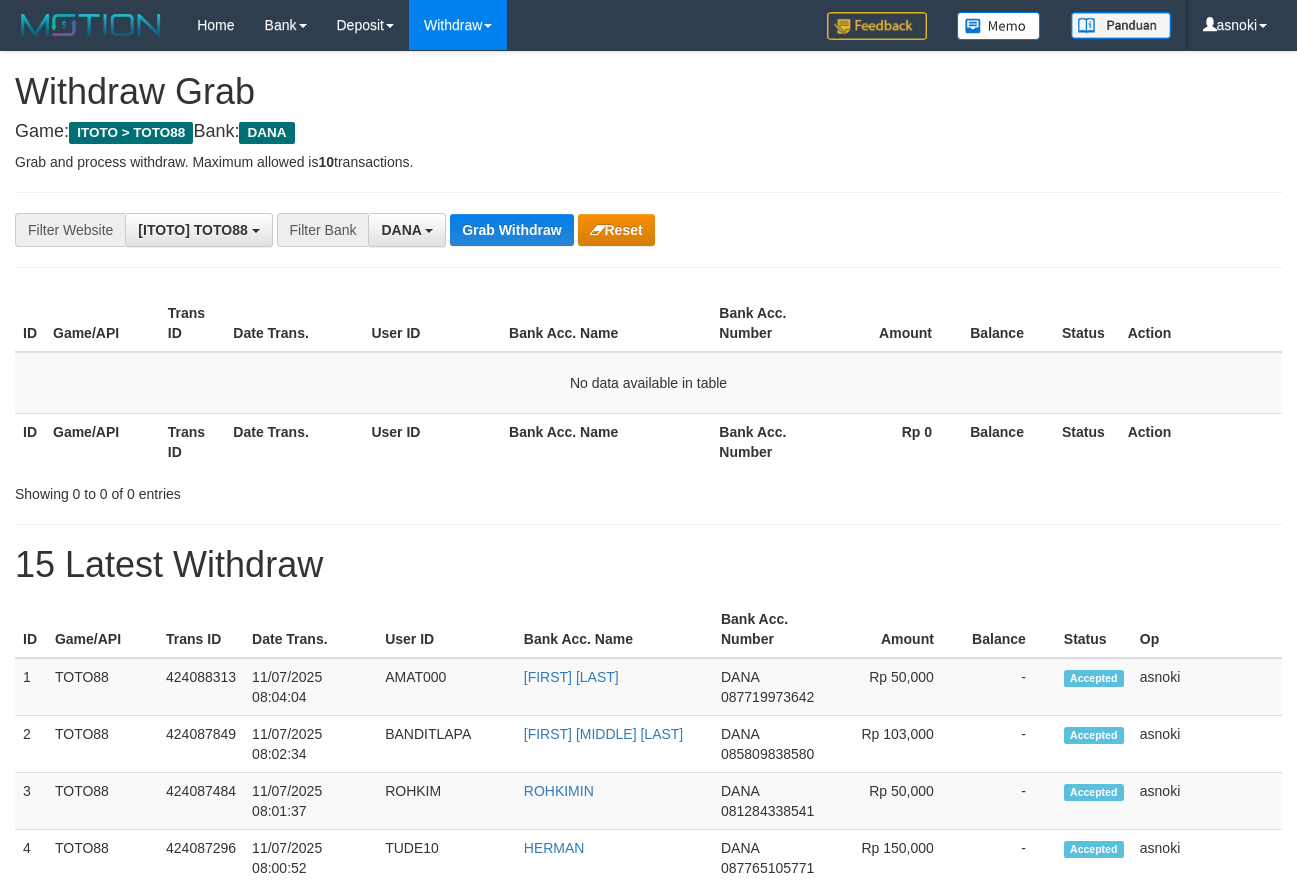 scroll, scrollTop: 0, scrollLeft: 0, axis: both 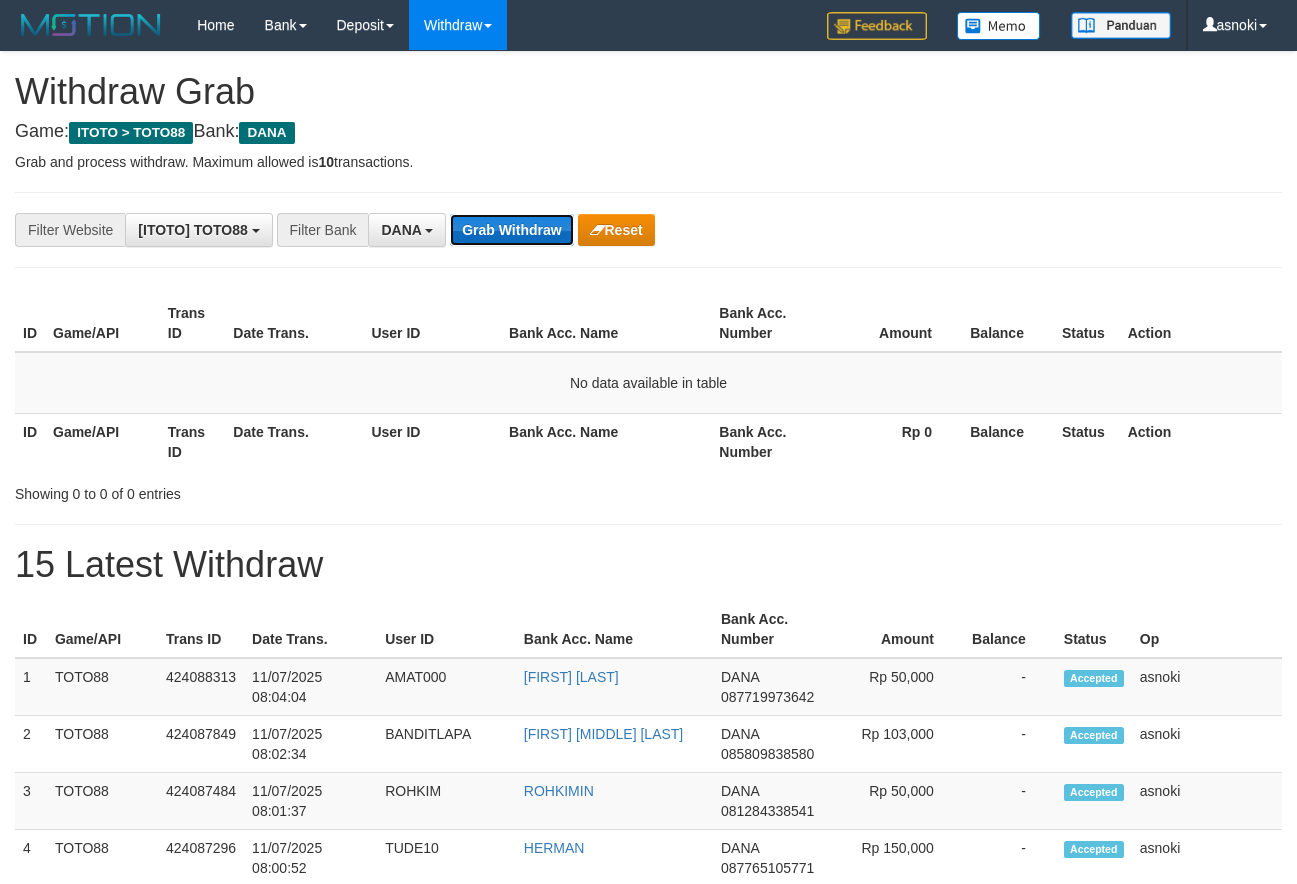 click on "Grab Withdraw" at bounding box center [511, 230] 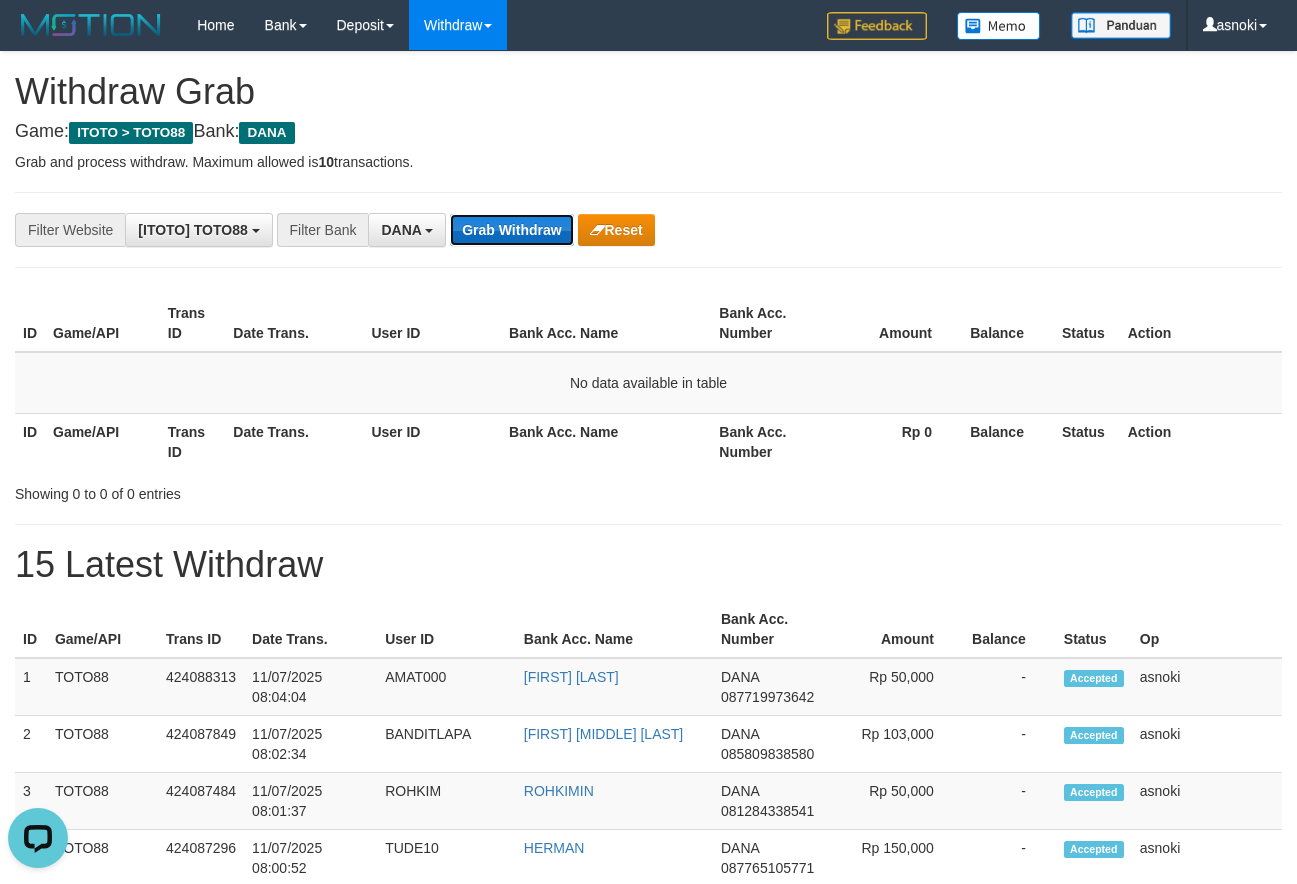 scroll, scrollTop: 0, scrollLeft: 0, axis: both 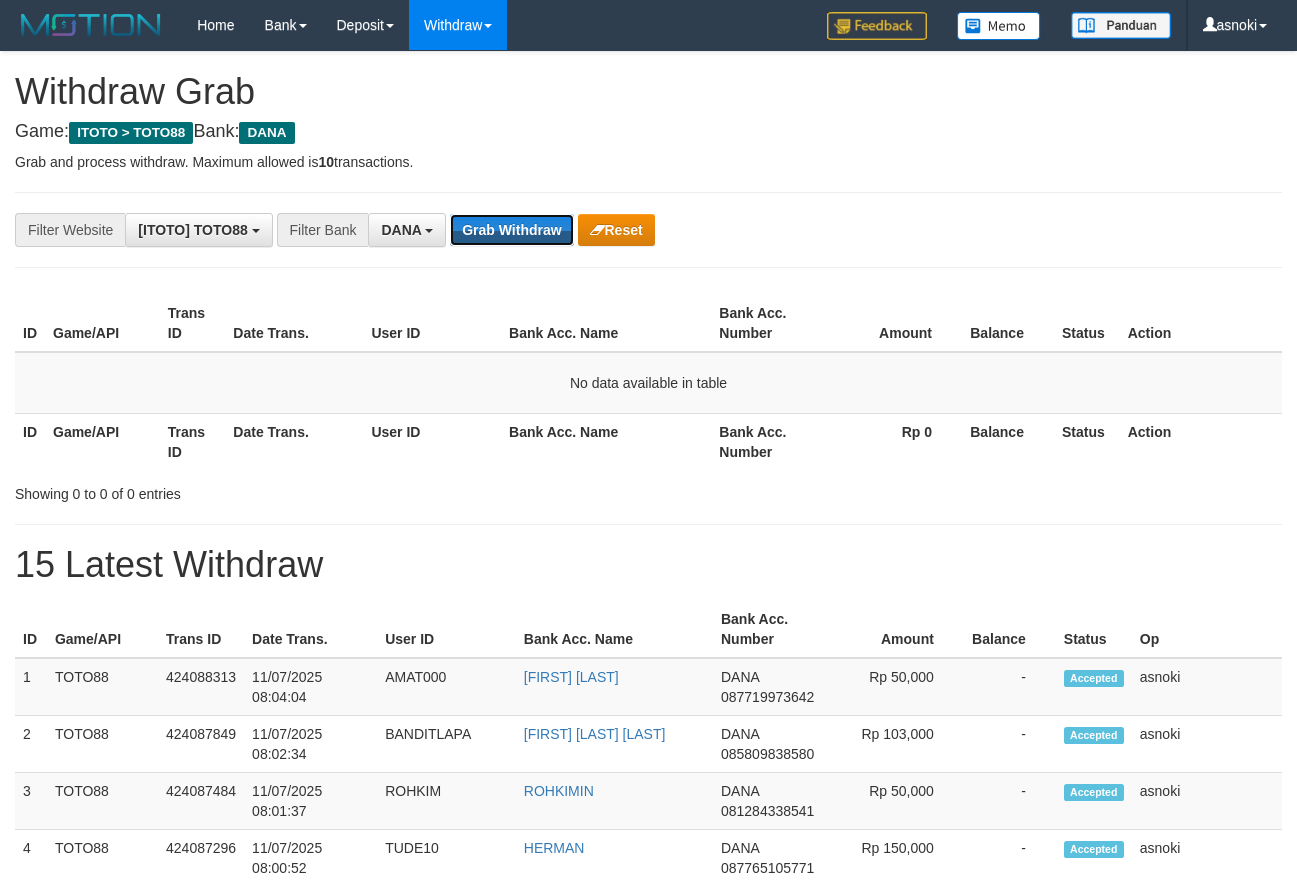 click on "Grab Withdraw" at bounding box center (511, 230) 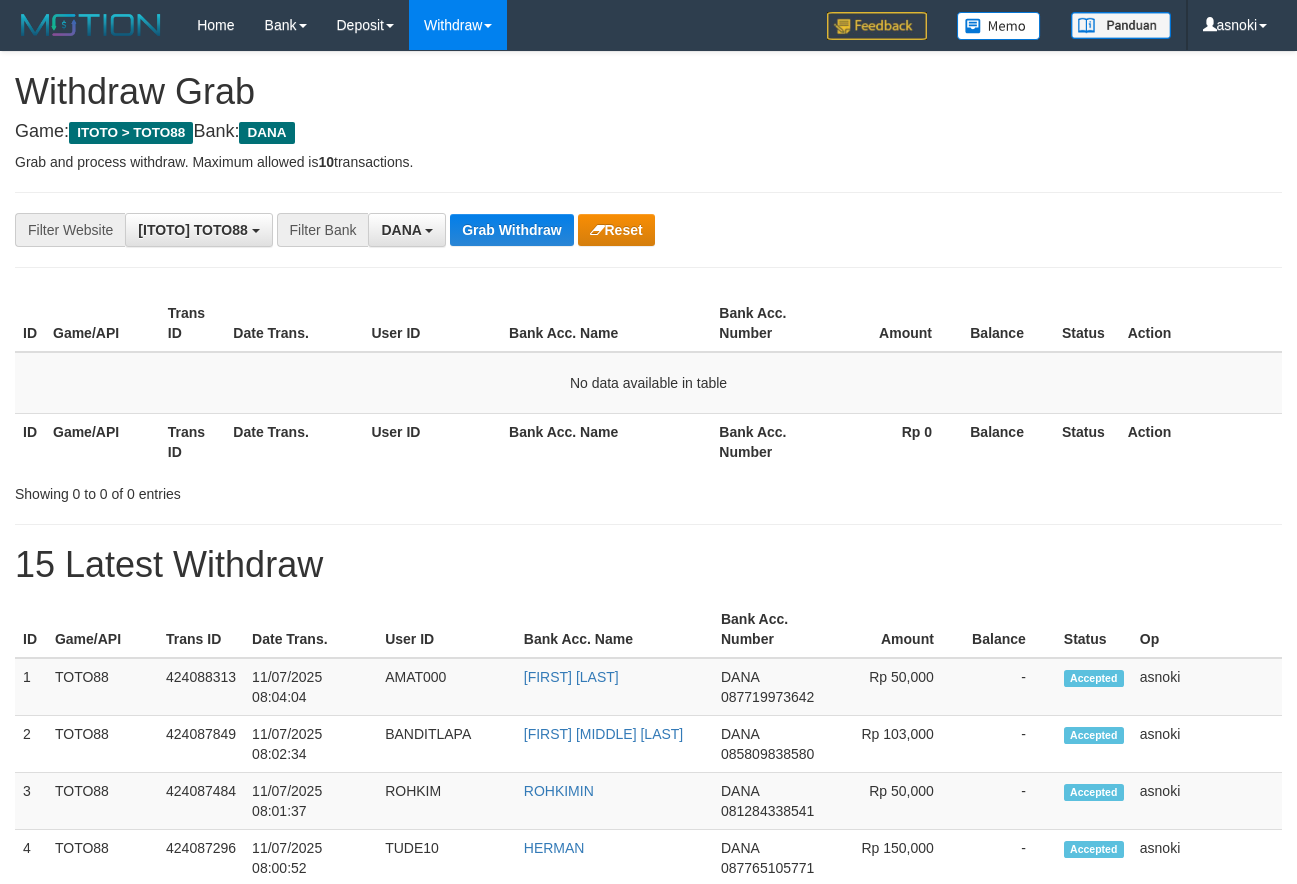 scroll, scrollTop: 0, scrollLeft: 0, axis: both 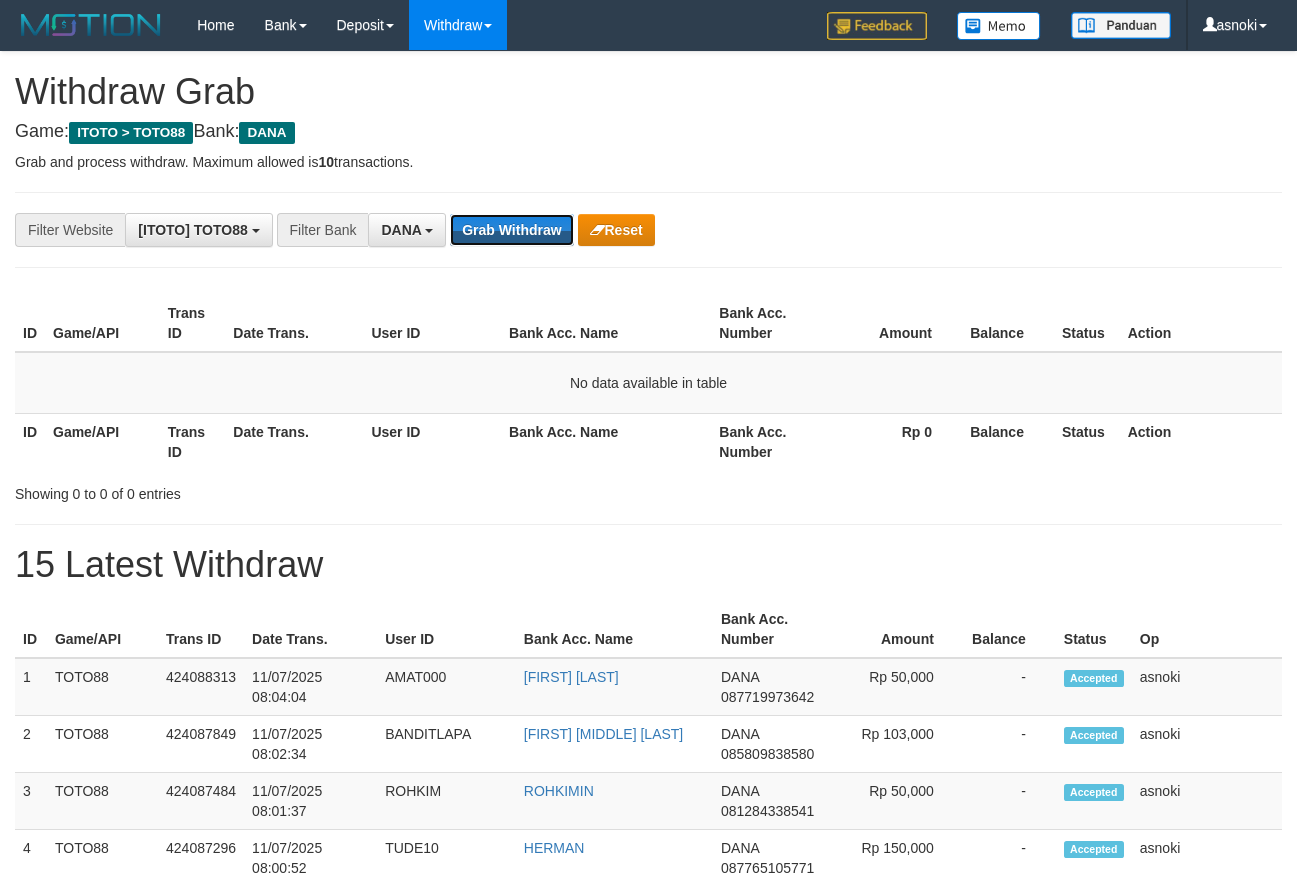 click on "Grab Withdraw" at bounding box center [511, 230] 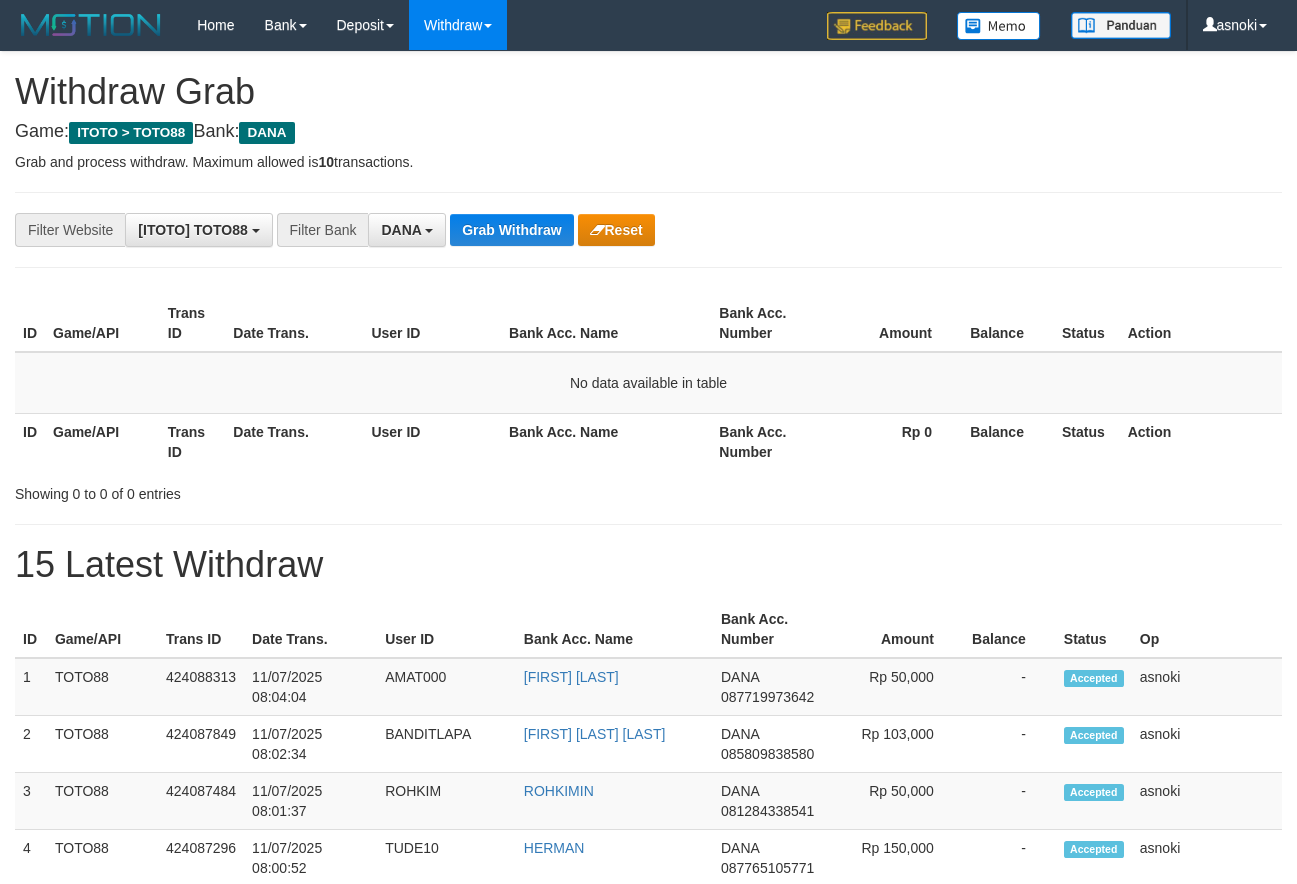 scroll, scrollTop: 0, scrollLeft: 0, axis: both 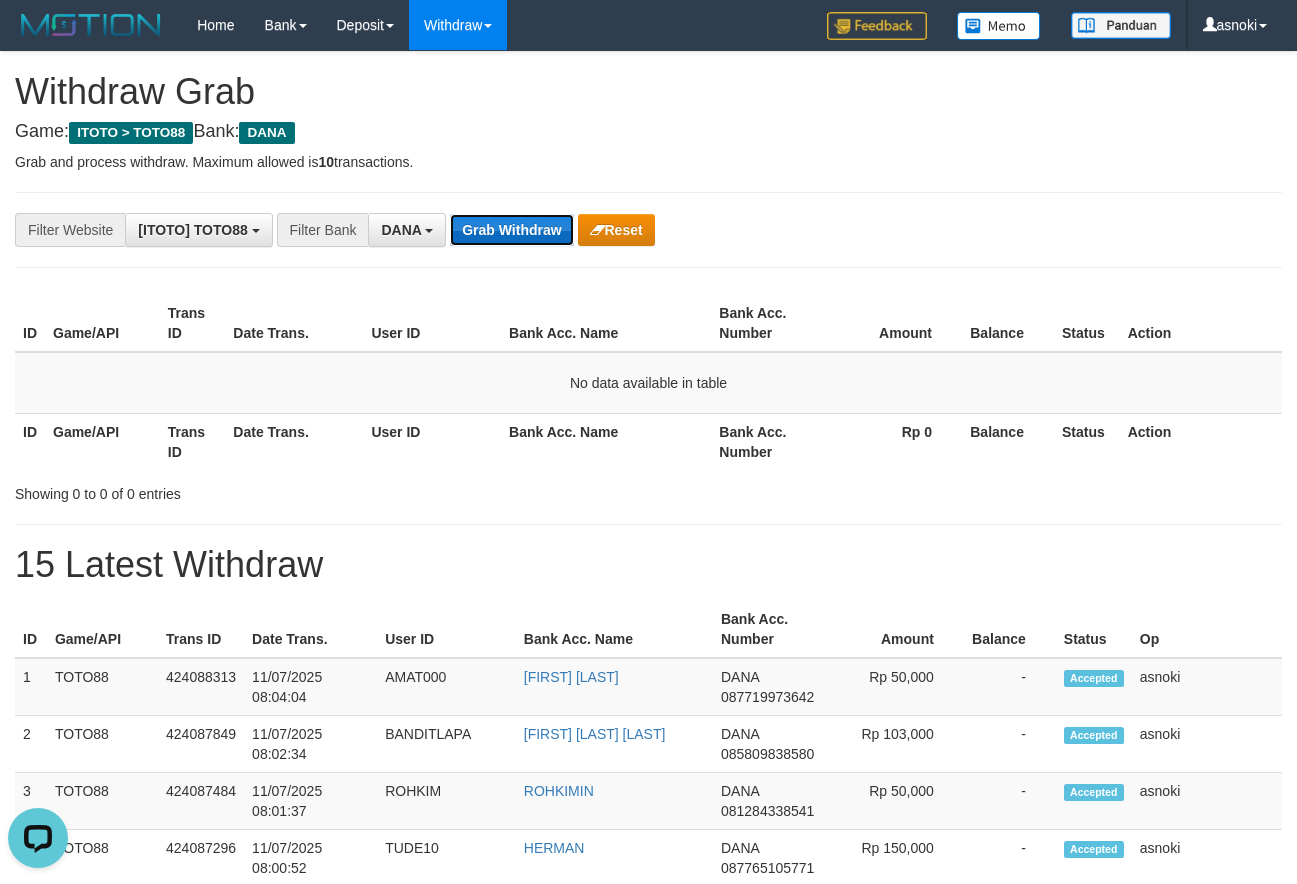 click on "Grab Withdraw" at bounding box center [511, 230] 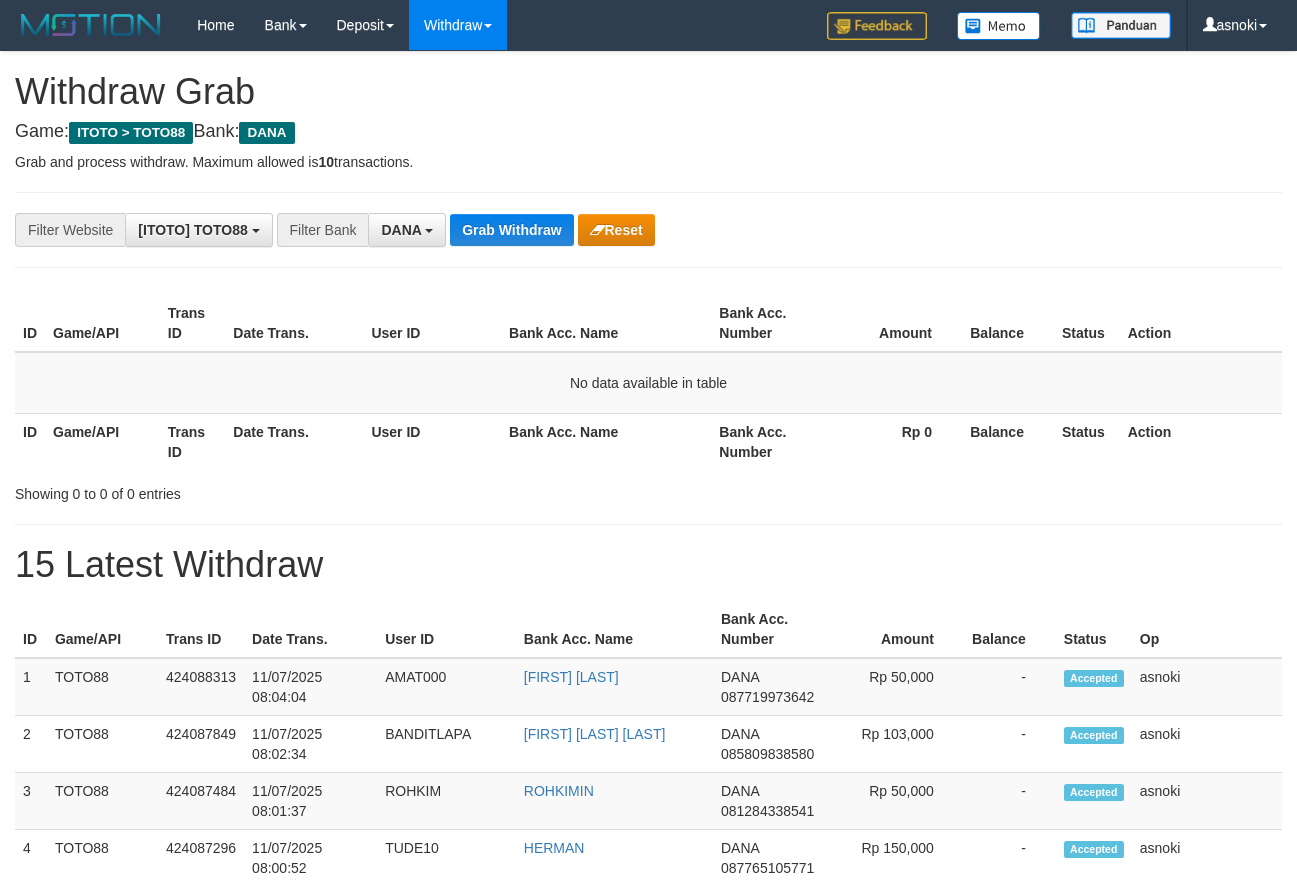 scroll, scrollTop: 0, scrollLeft: 0, axis: both 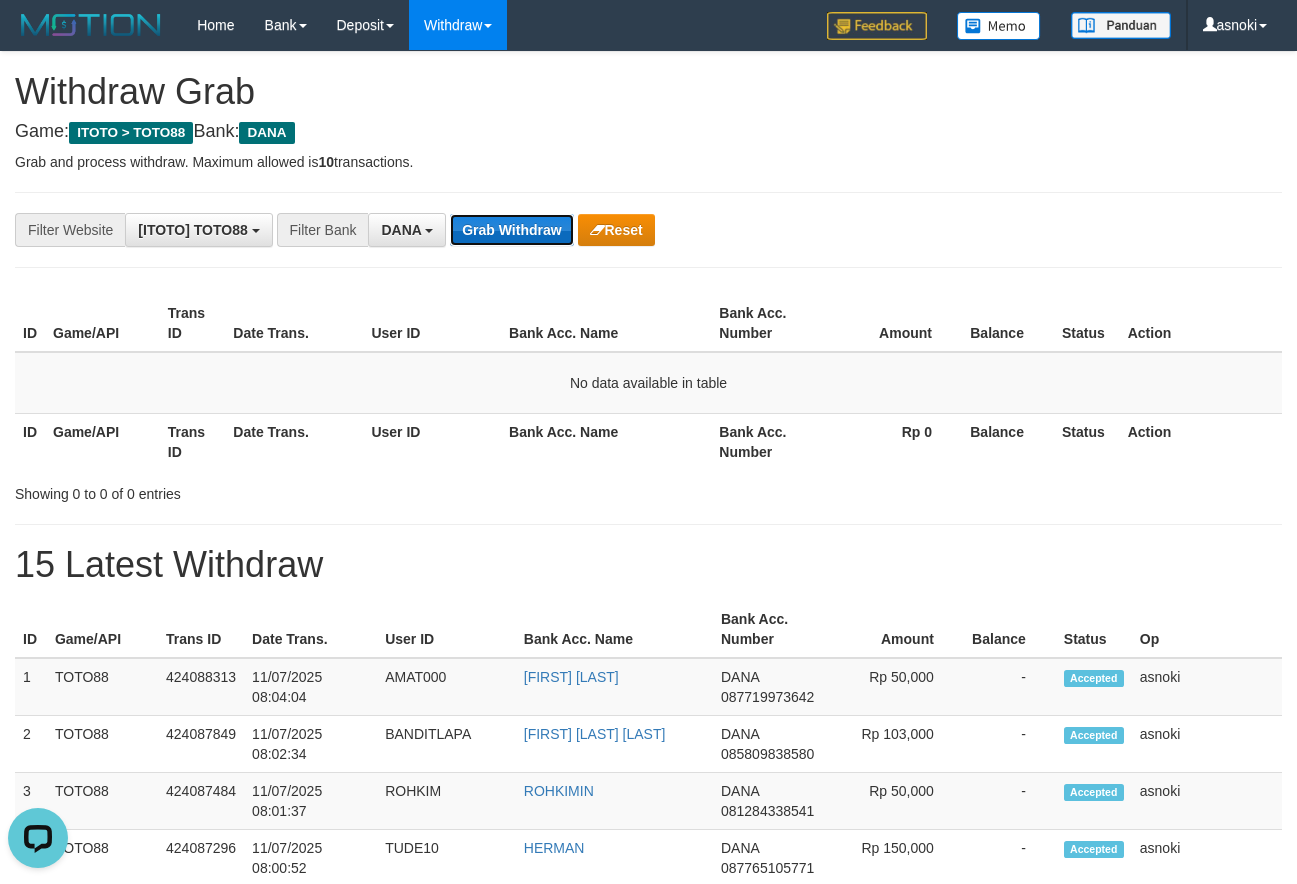 click on "Grab Withdraw" at bounding box center [511, 230] 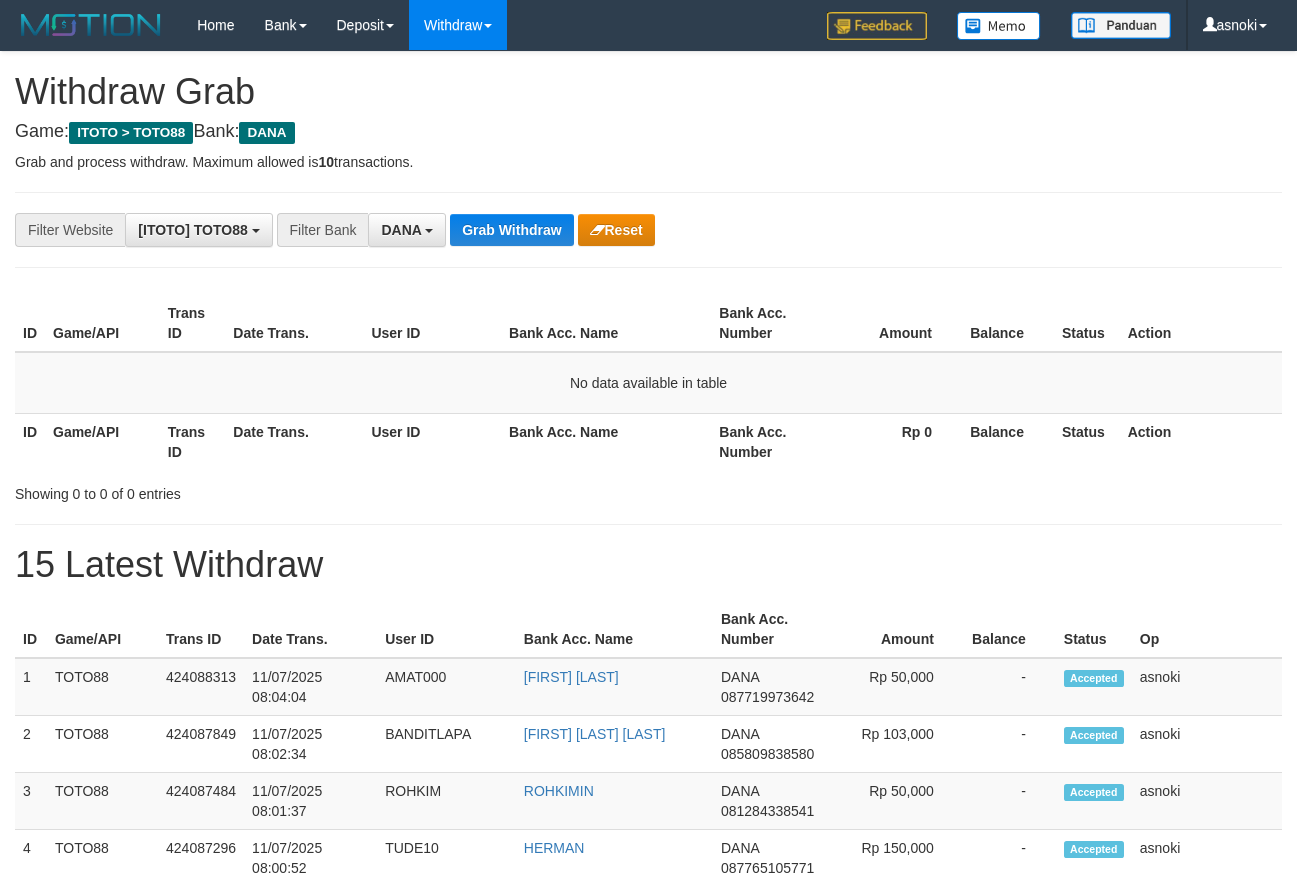 scroll, scrollTop: 0, scrollLeft: 0, axis: both 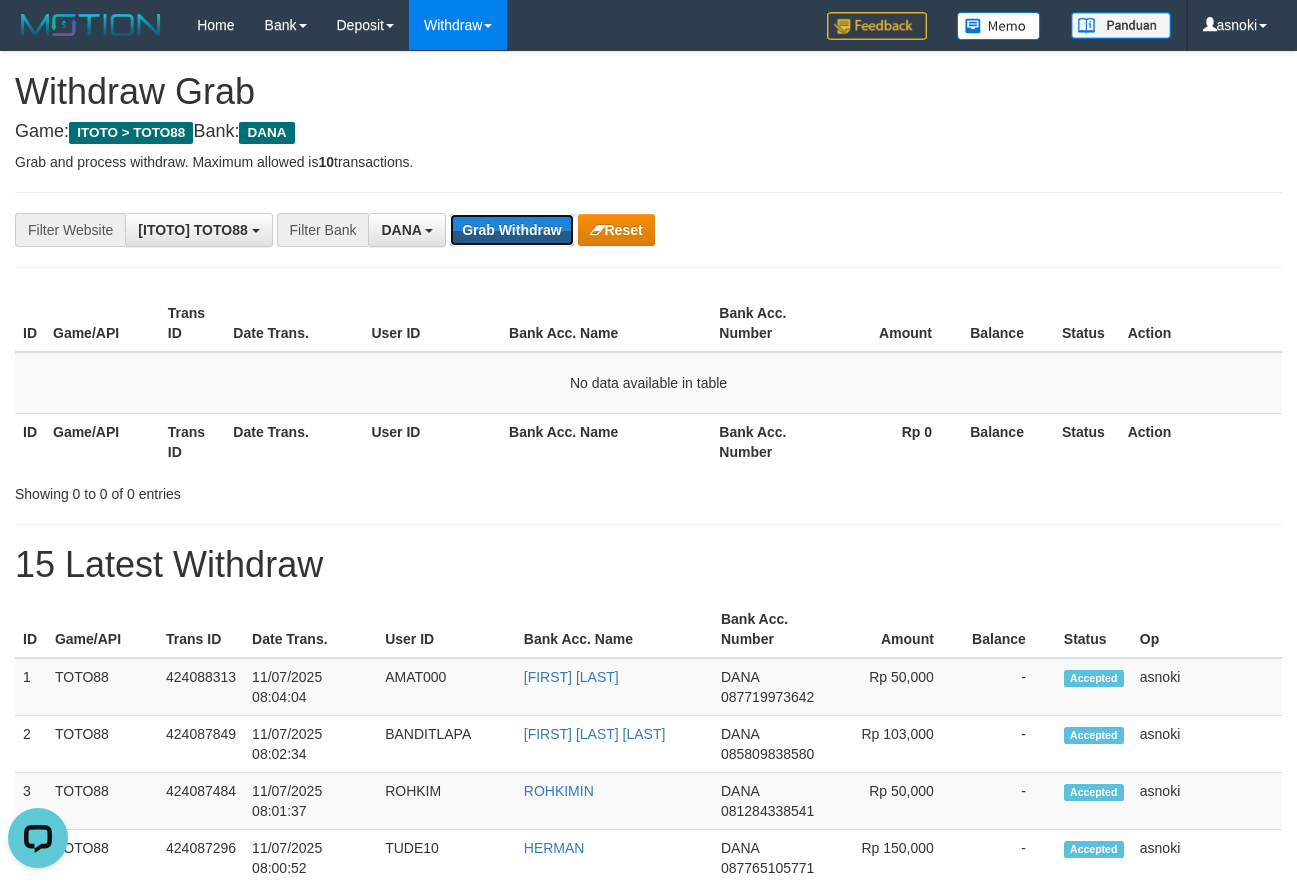 click on "Grab Withdraw" at bounding box center (511, 230) 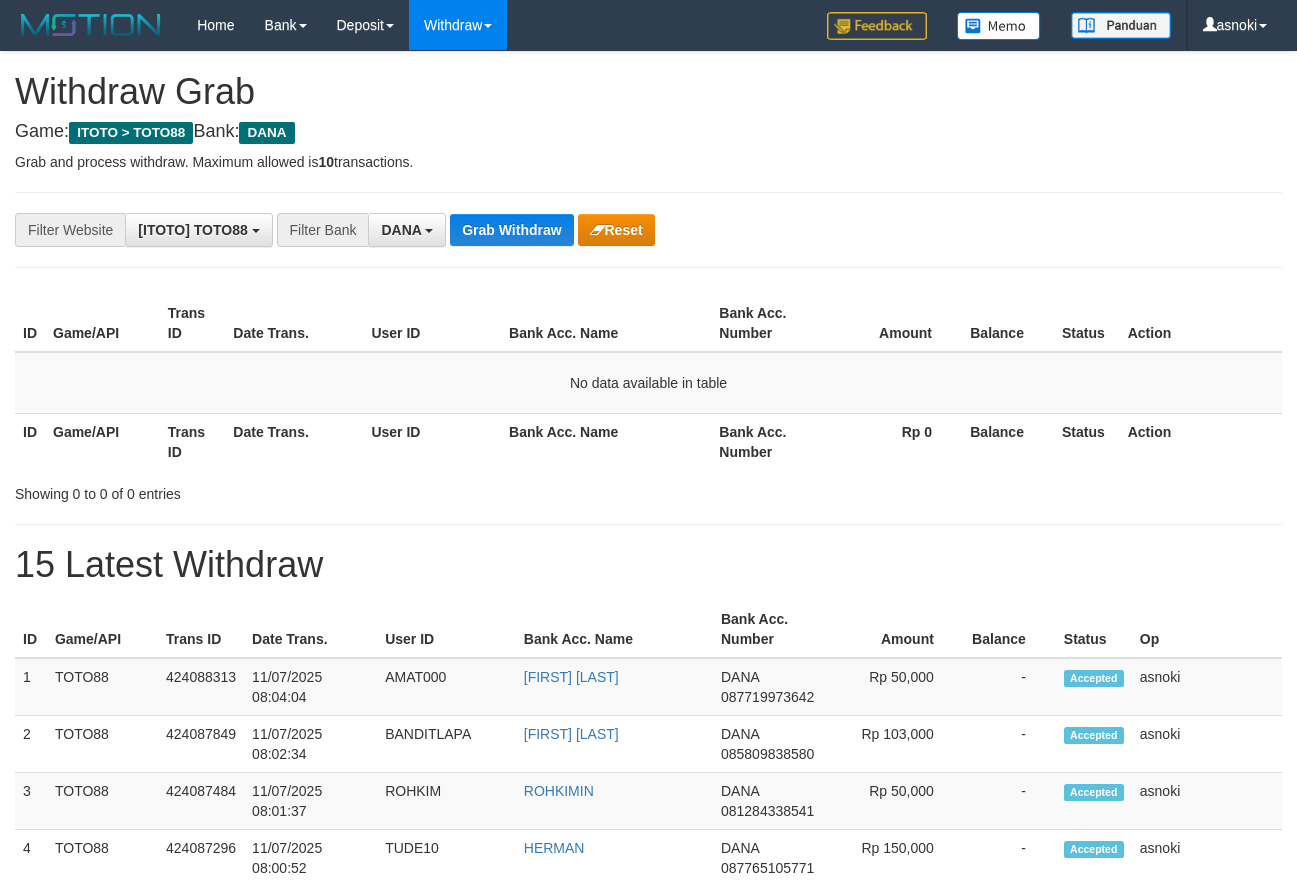scroll, scrollTop: 0, scrollLeft: 0, axis: both 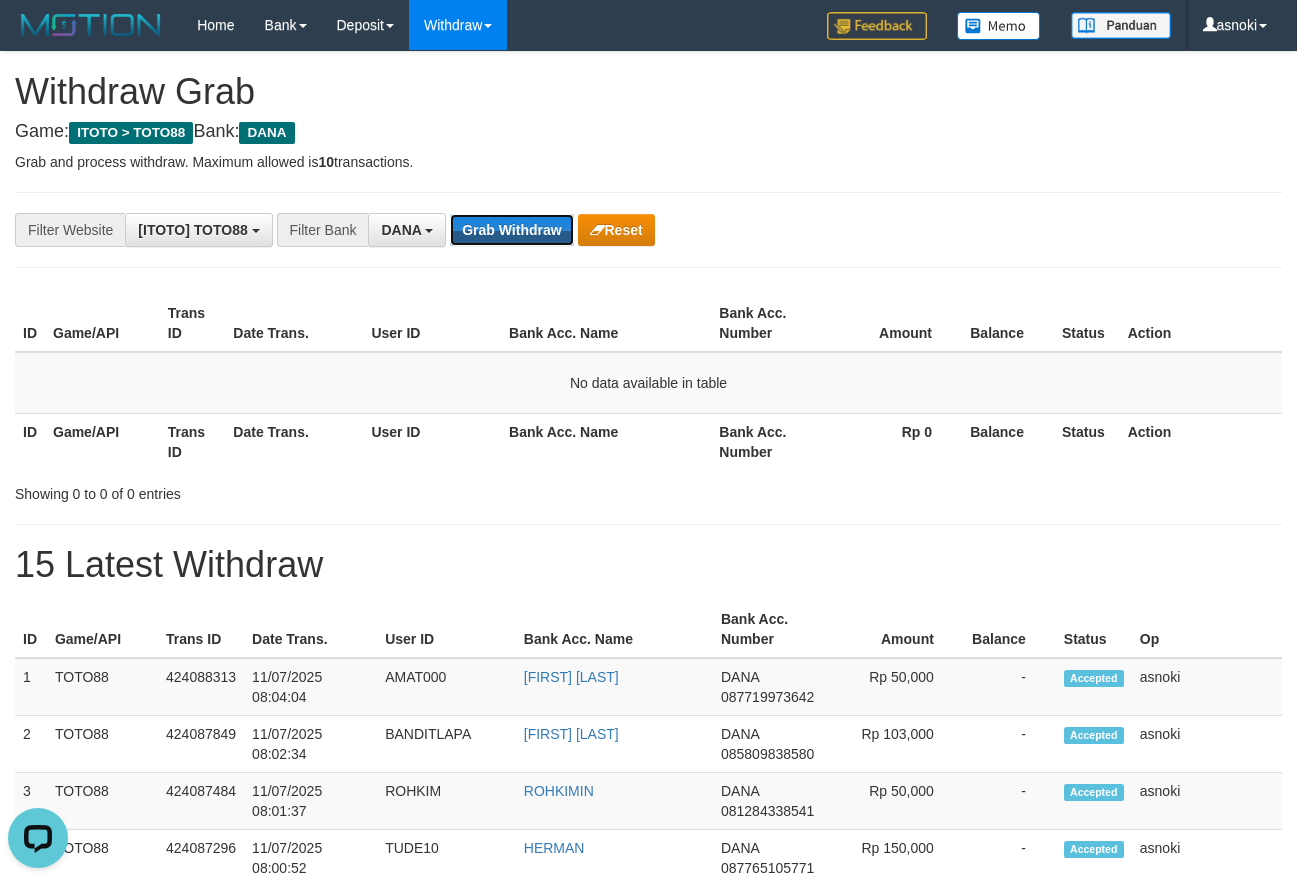 click on "Grab Withdraw" at bounding box center [511, 230] 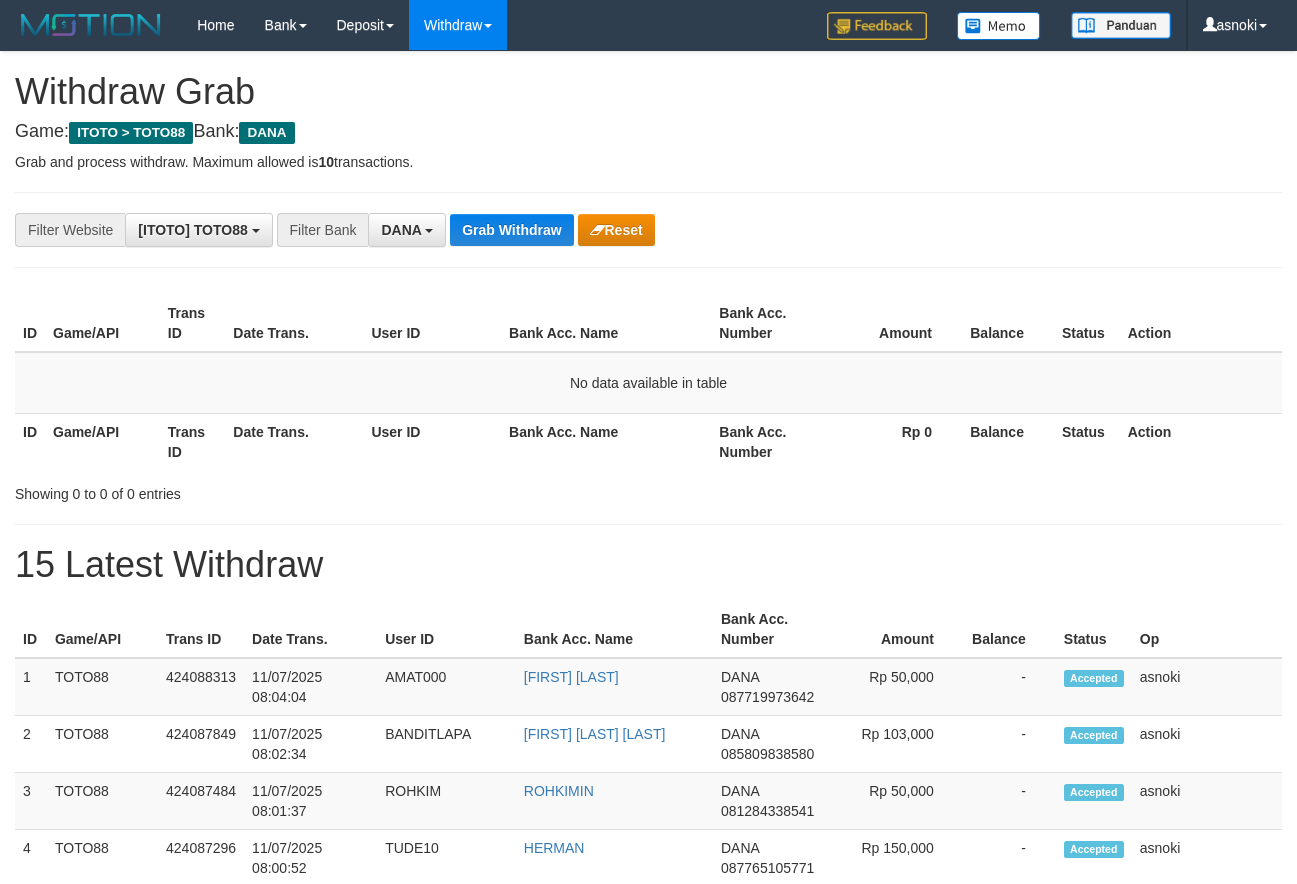 scroll, scrollTop: 0, scrollLeft: 0, axis: both 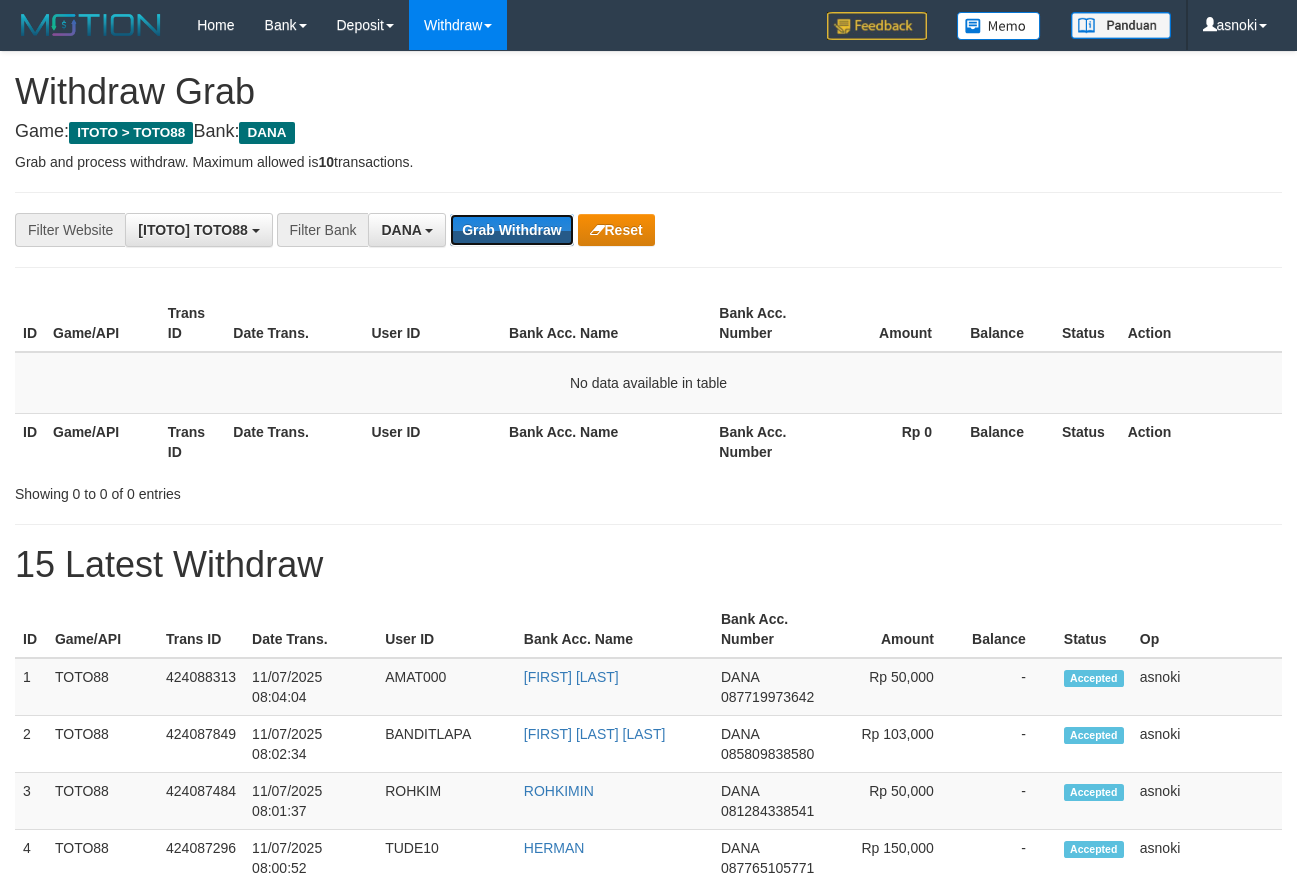 click on "Grab Withdraw" at bounding box center [511, 230] 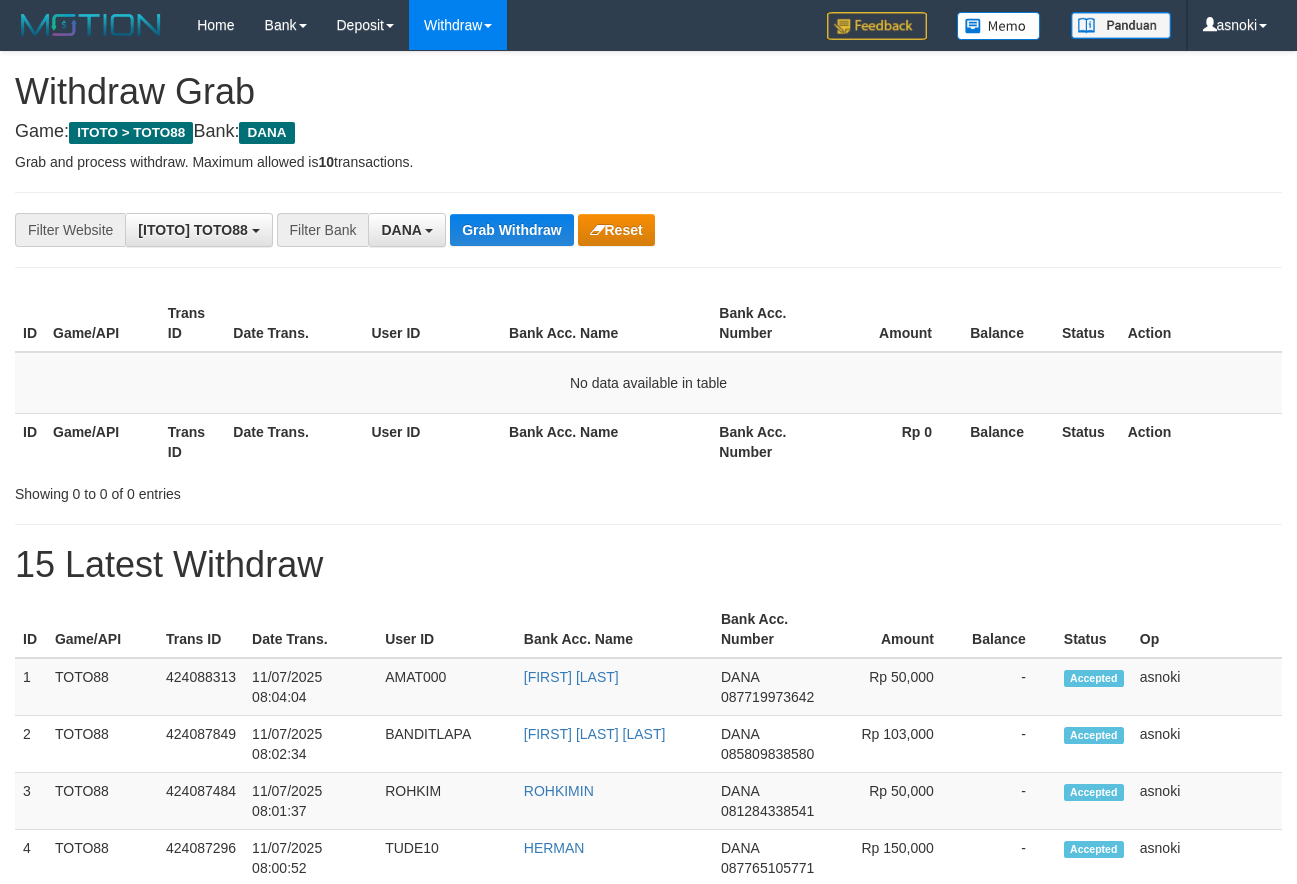 scroll, scrollTop: 0, scrollLeft: 0, axis: both 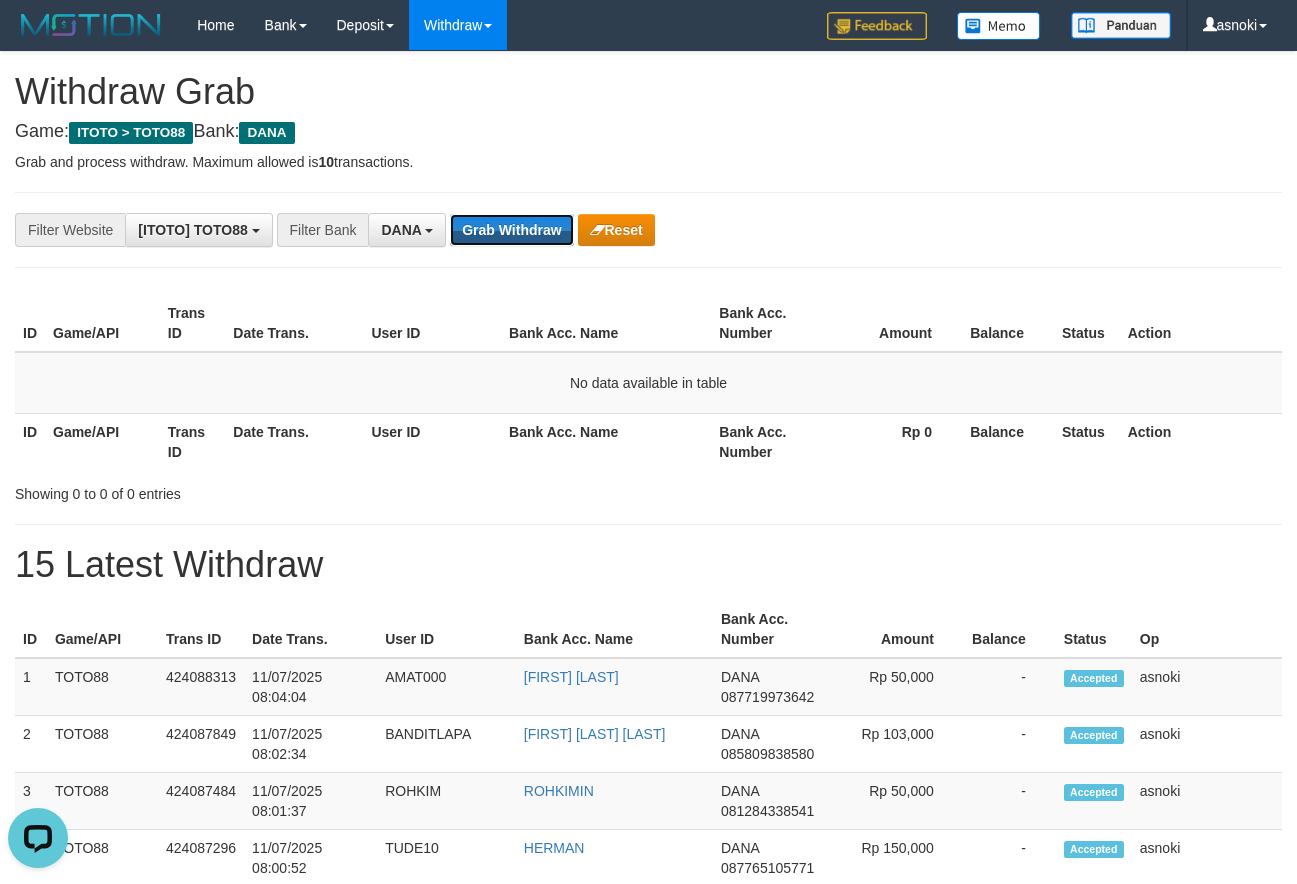 click on "Grab Withdraw" at bounding box center (511, 230) 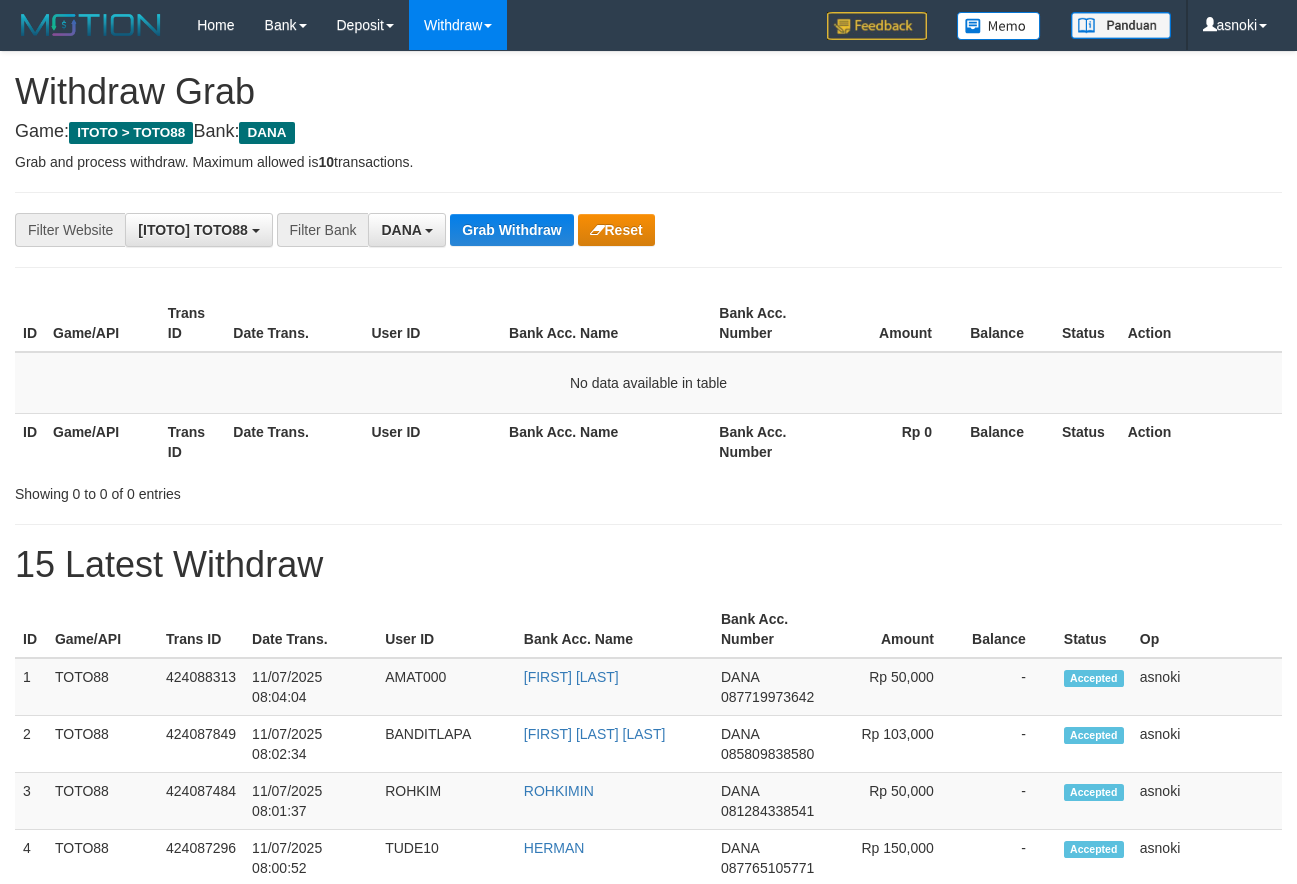 scroll, scrollTop: 0, scrollLeft: 0, axis: both 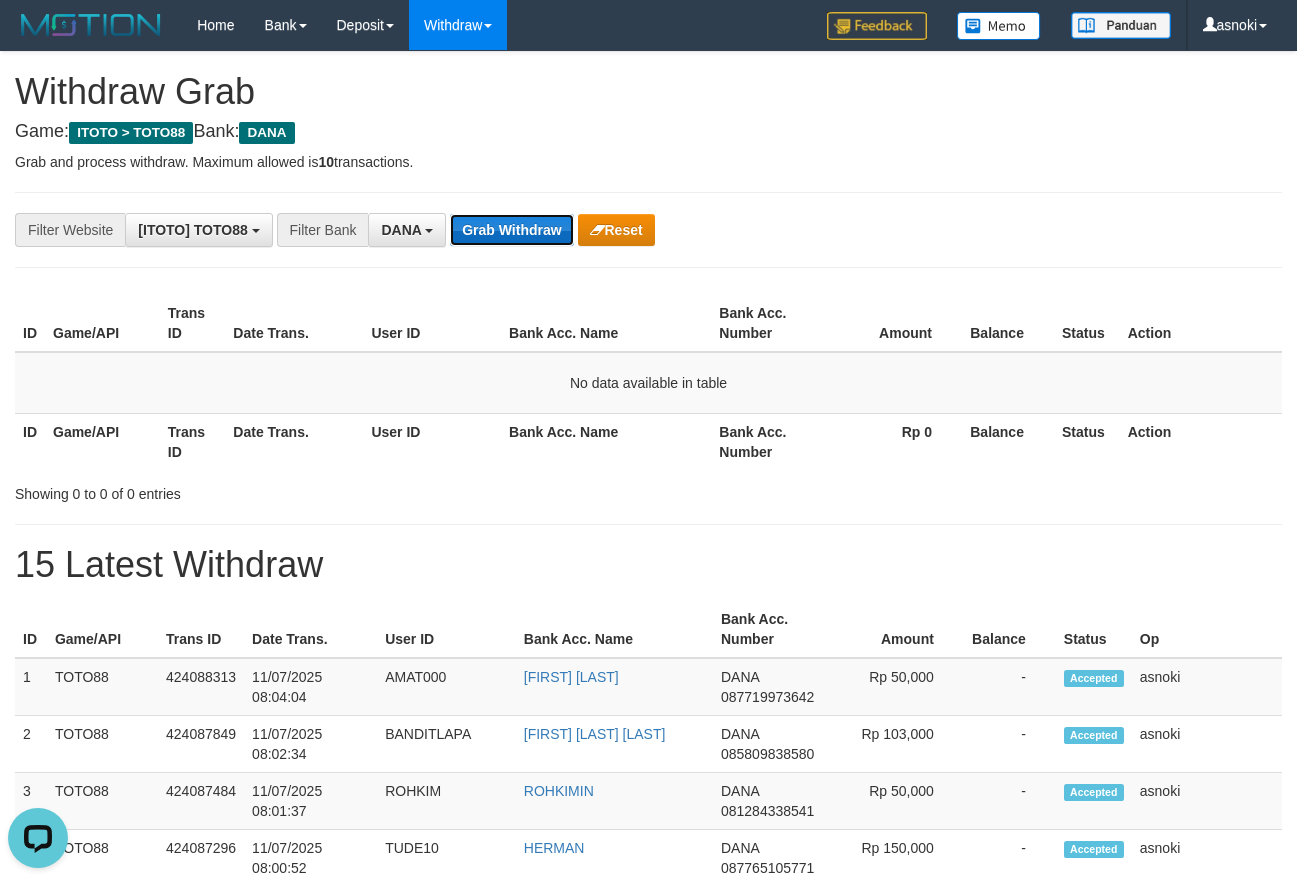 click on "Grab Withdraw" at bounding box center [511, 230] 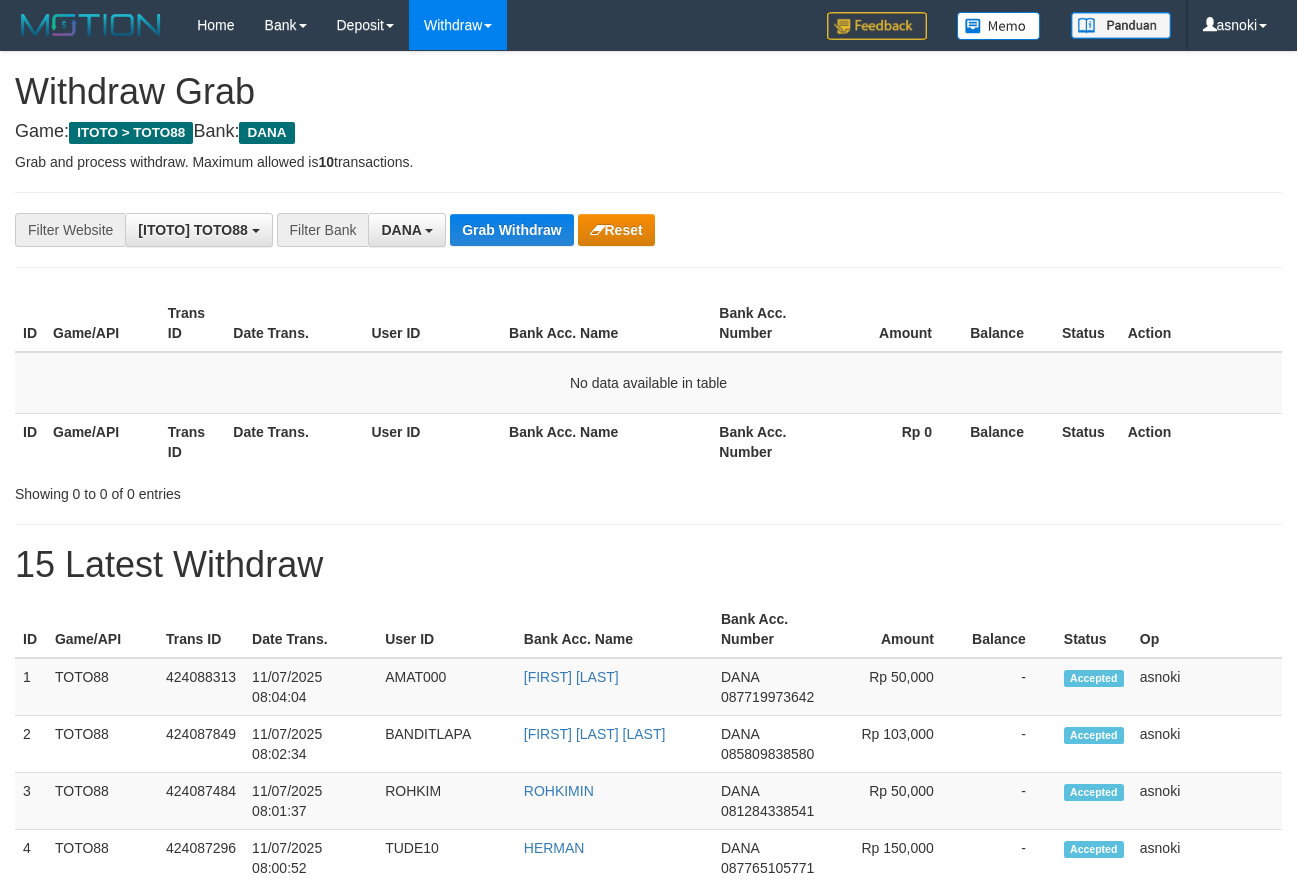 scroll, scrollTop: 0, scrollLeft: 0, axis: both 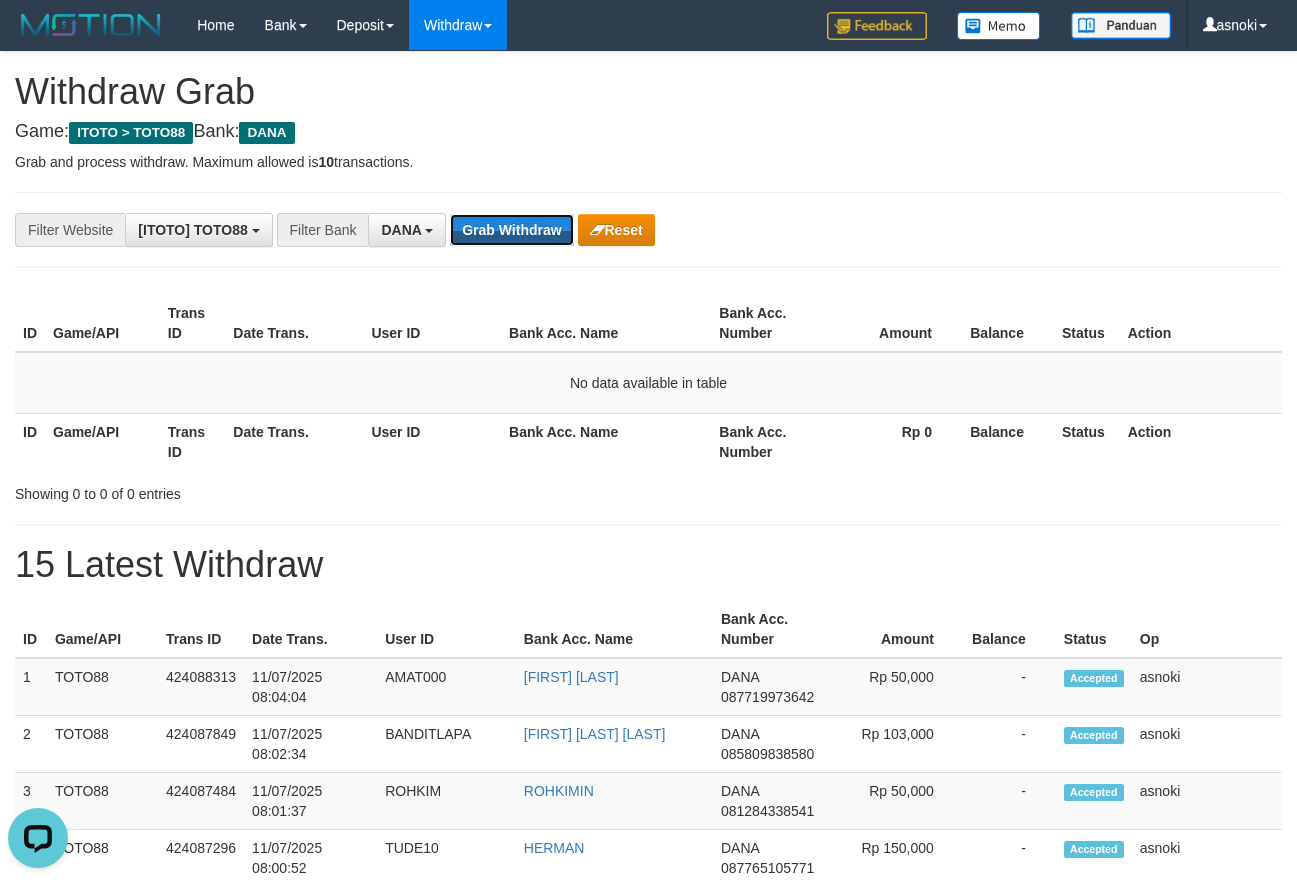 click on "Grab Withdraw" at bounding box center [511, 230] 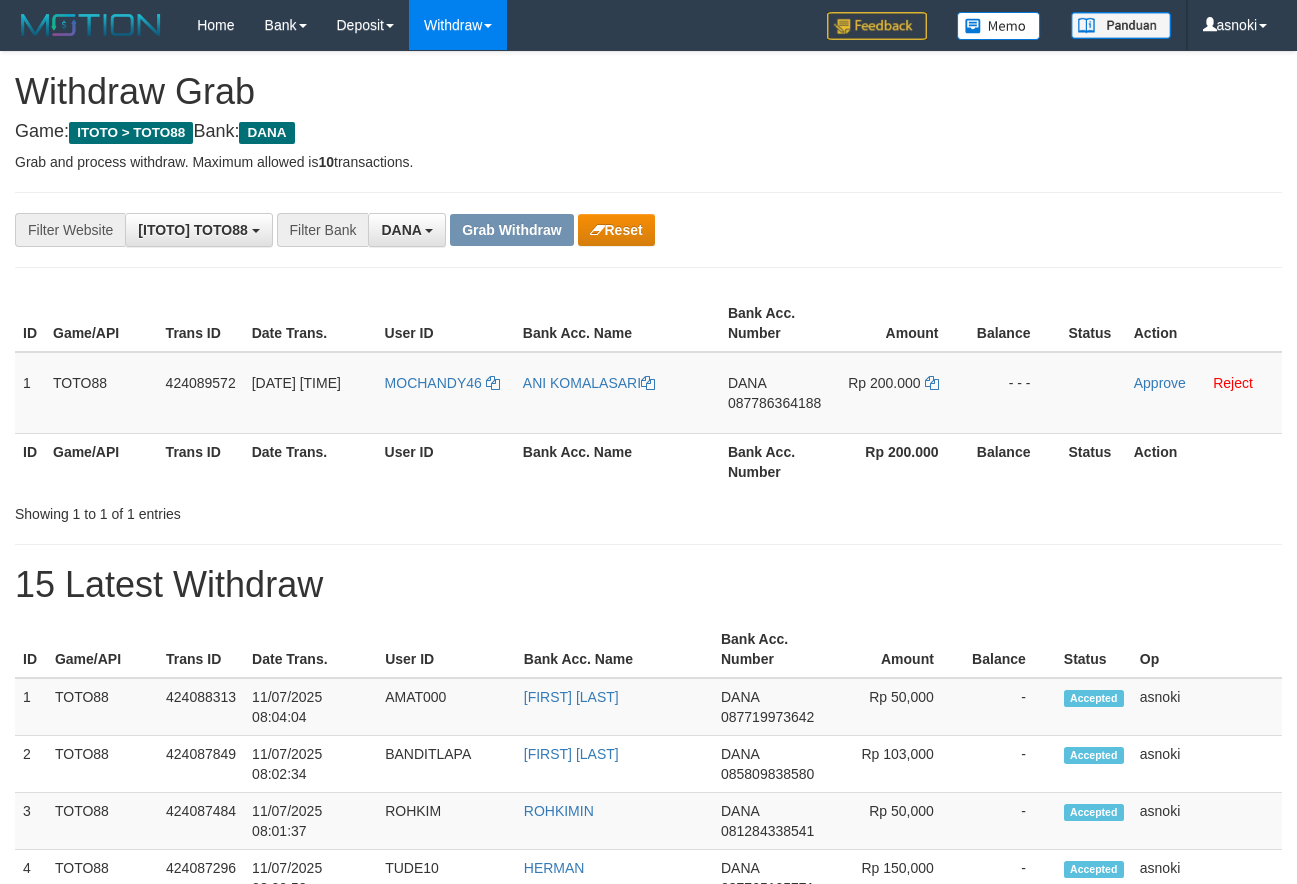 scroll, scrollTop: 0, scrollLeft: 0, axis: both 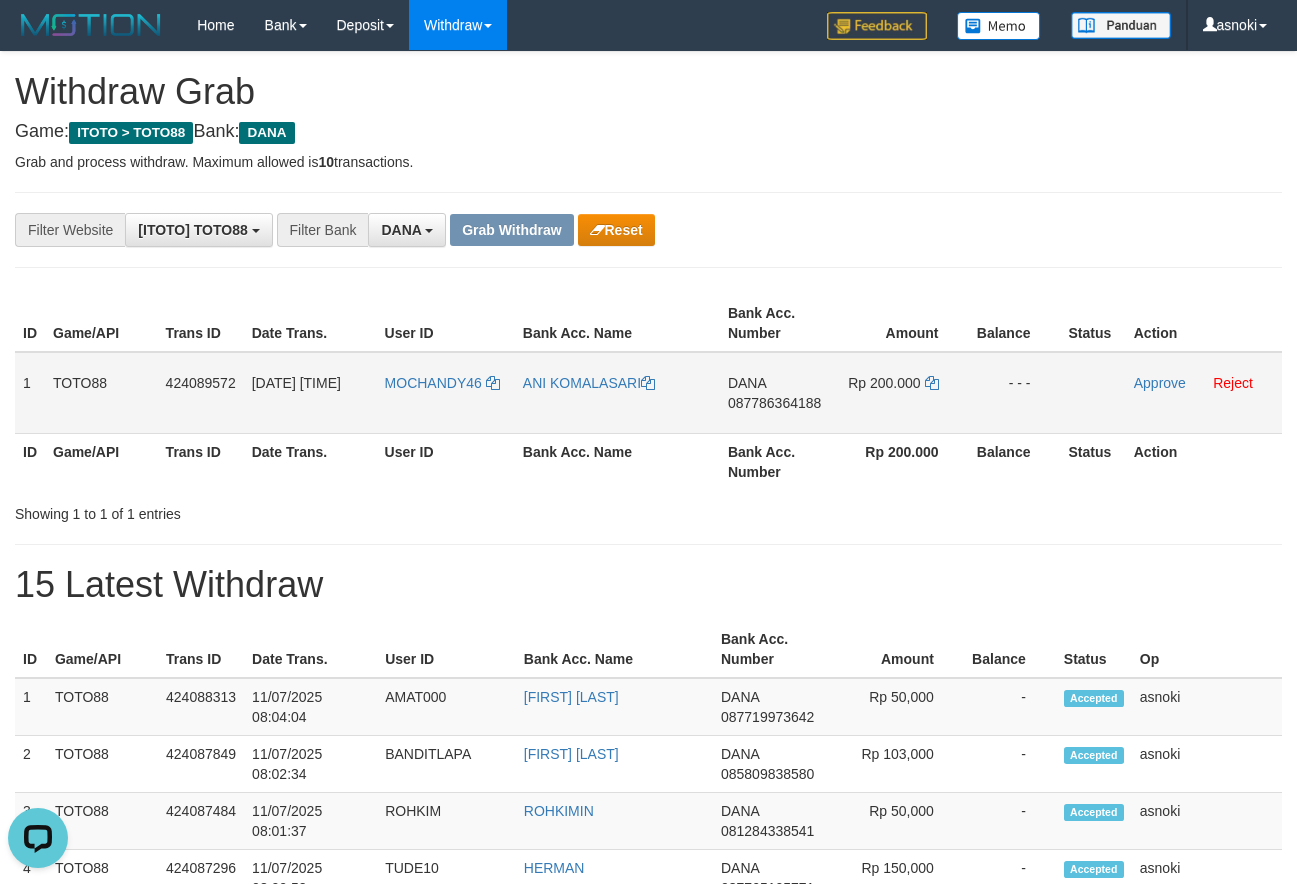 click on "087786364188" at bounding box center [774, 403] 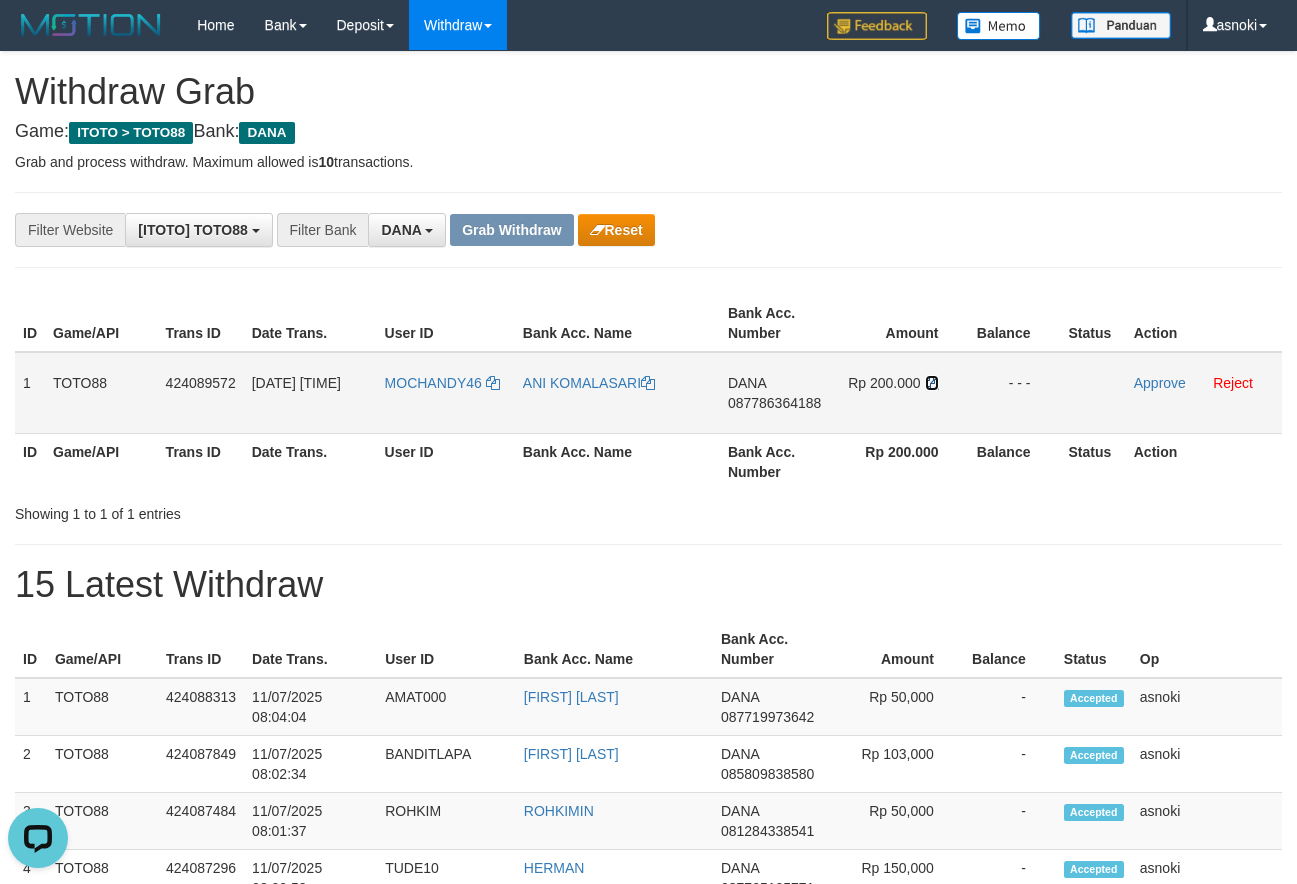 click at bounding box center [932, 383] 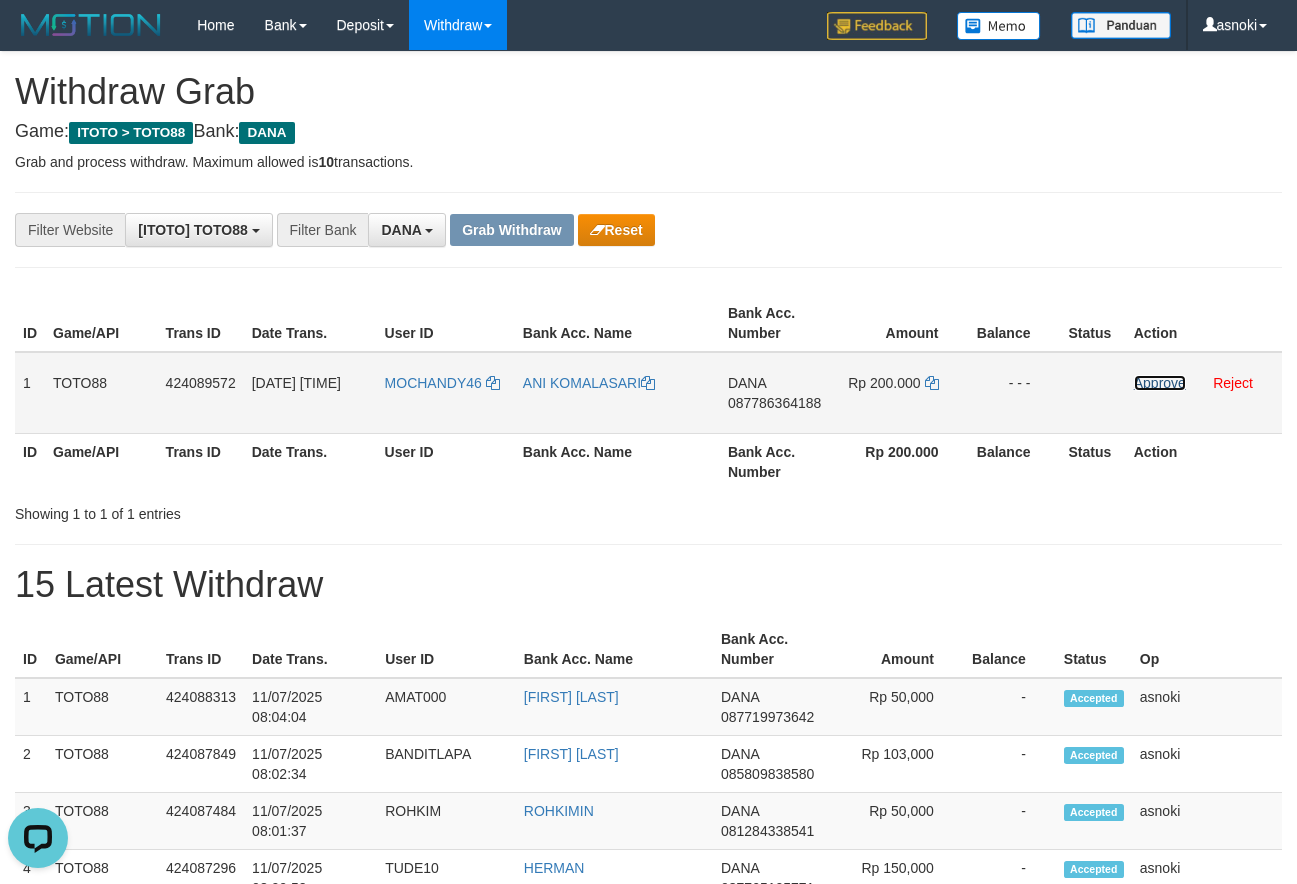 click on "Approve" at bounding box center (1160, 383) 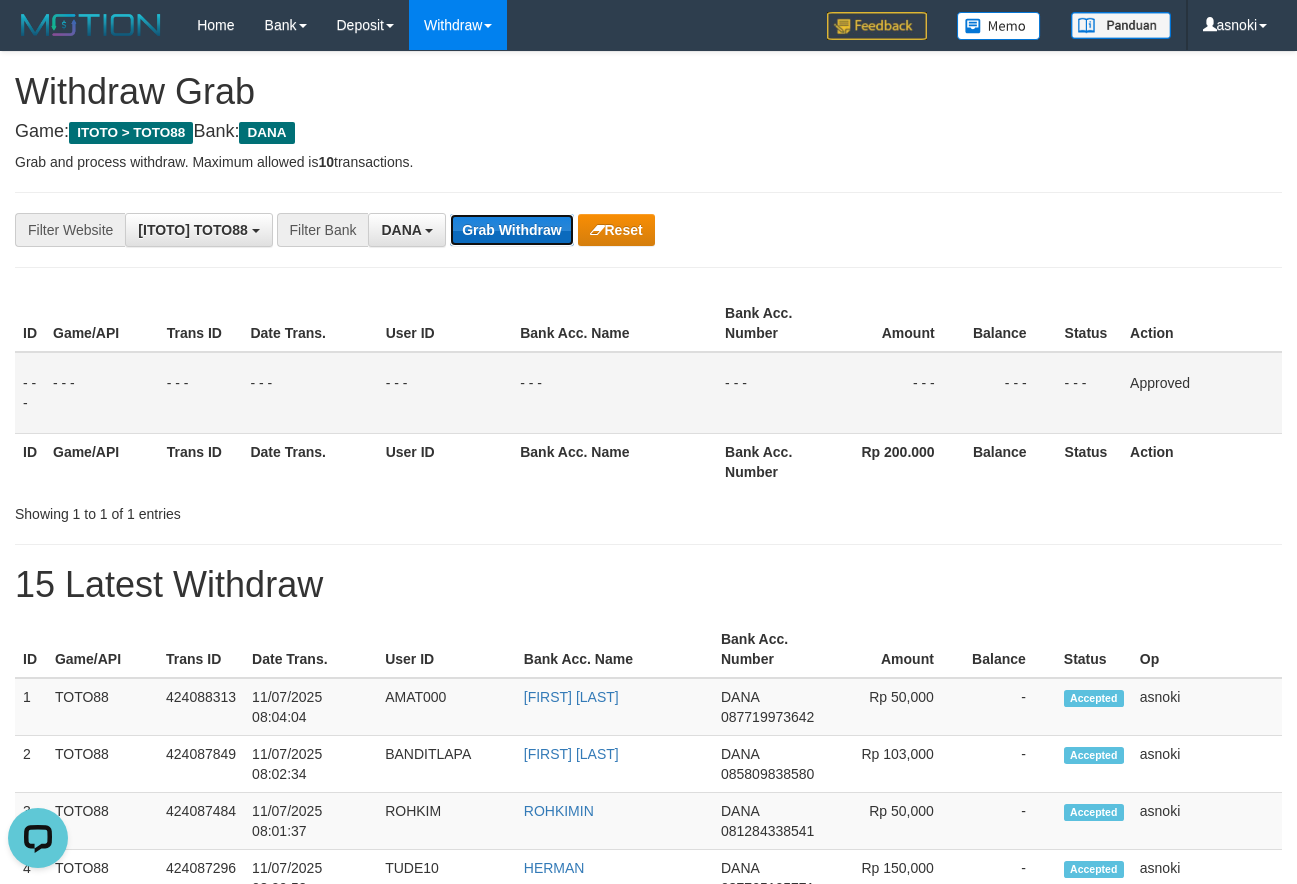 click on "Grab Withdraw" at bounding box center (511, 230) 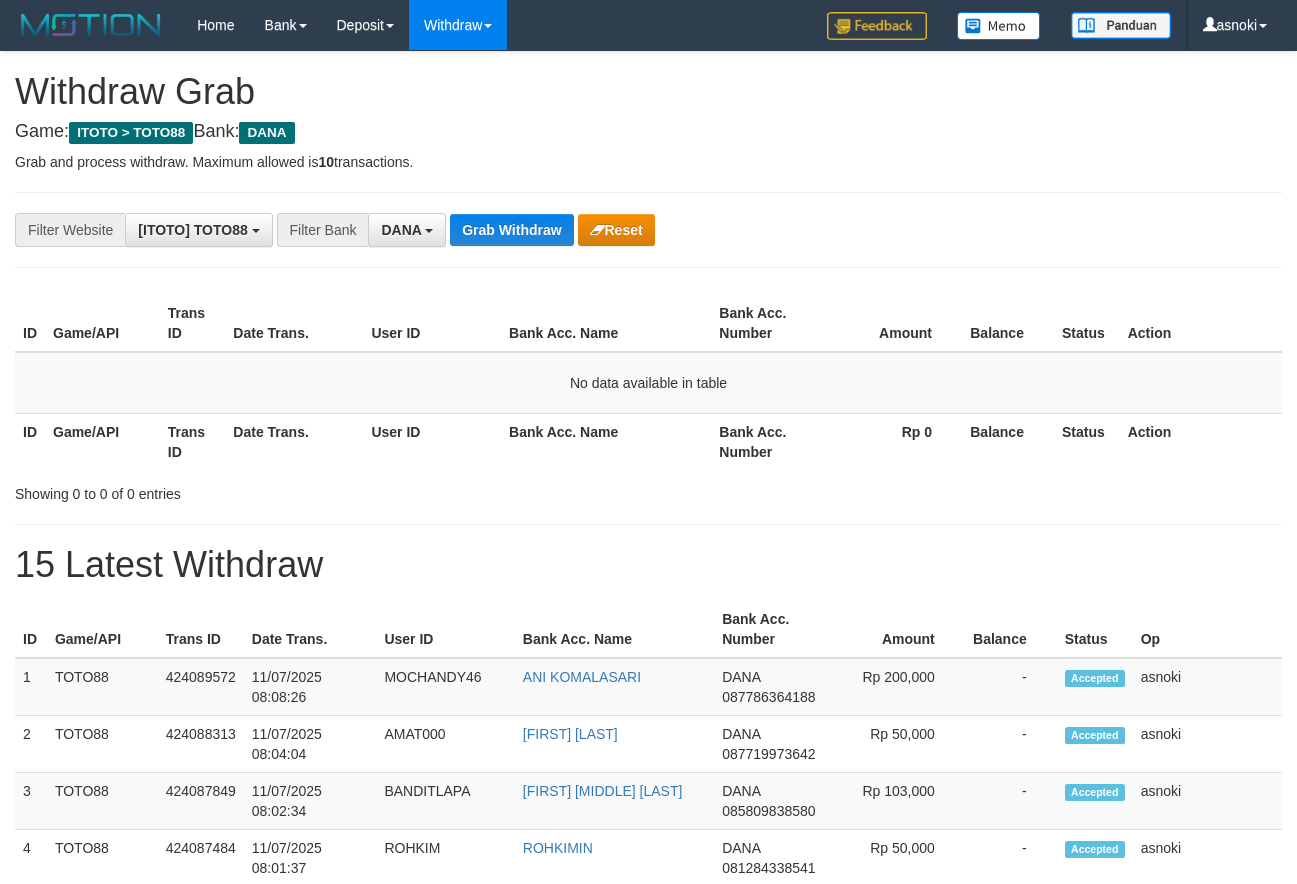 scroll, scrollTop: 0, scrollLeft: 0, axis: both 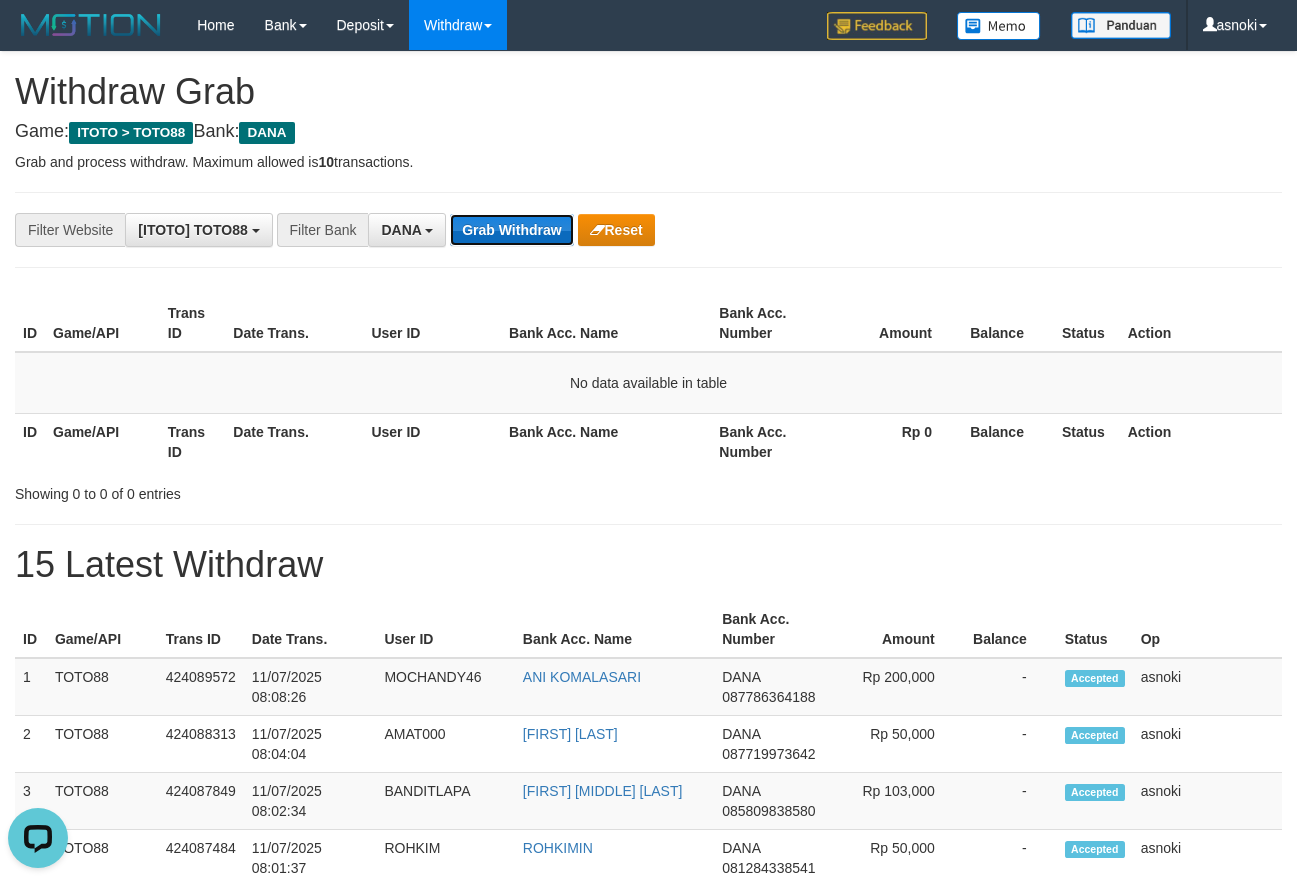 click on "Grab Withdraw" at bounding box center [511, 230] 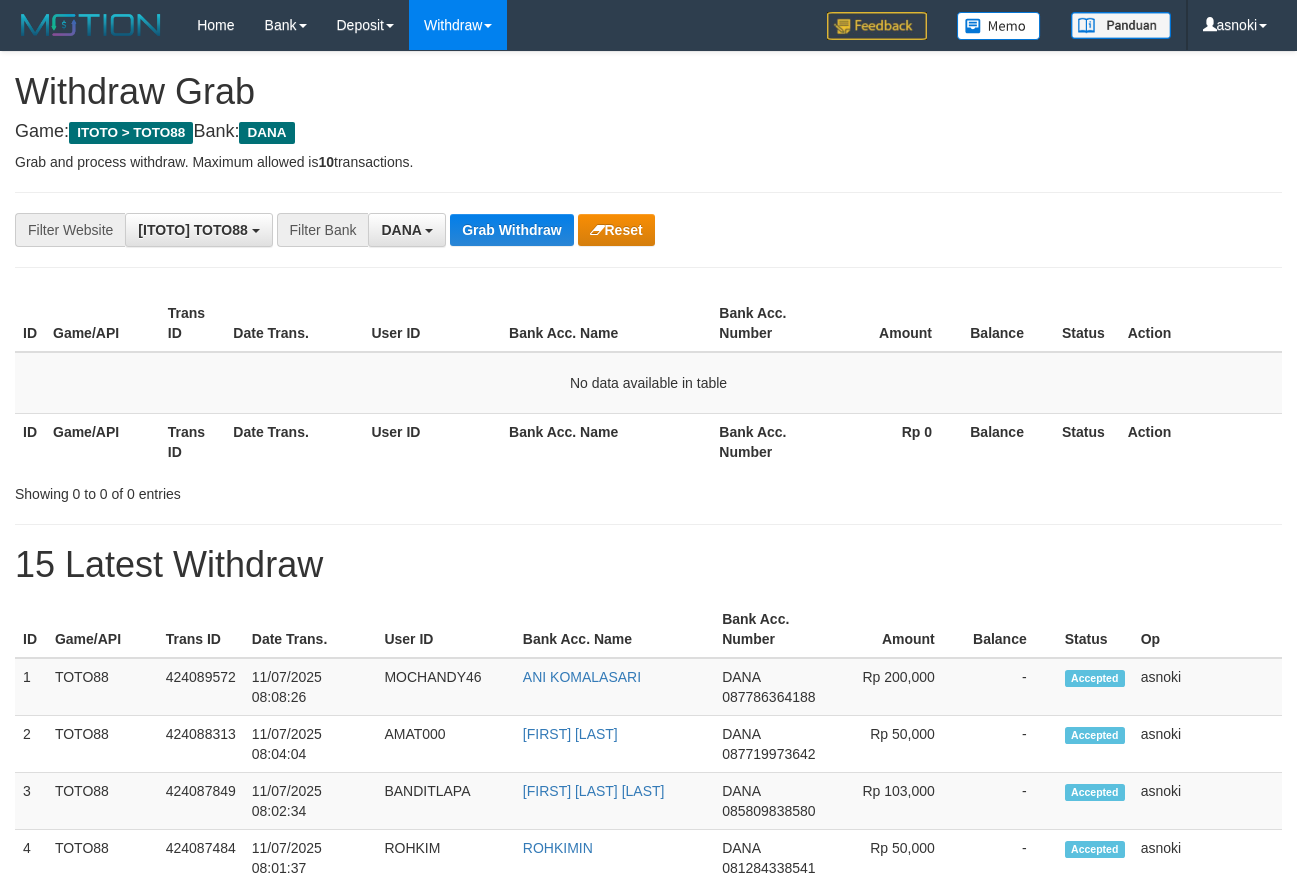 scroll, scrollTop: 0, scrollLeft: 0, axis: both 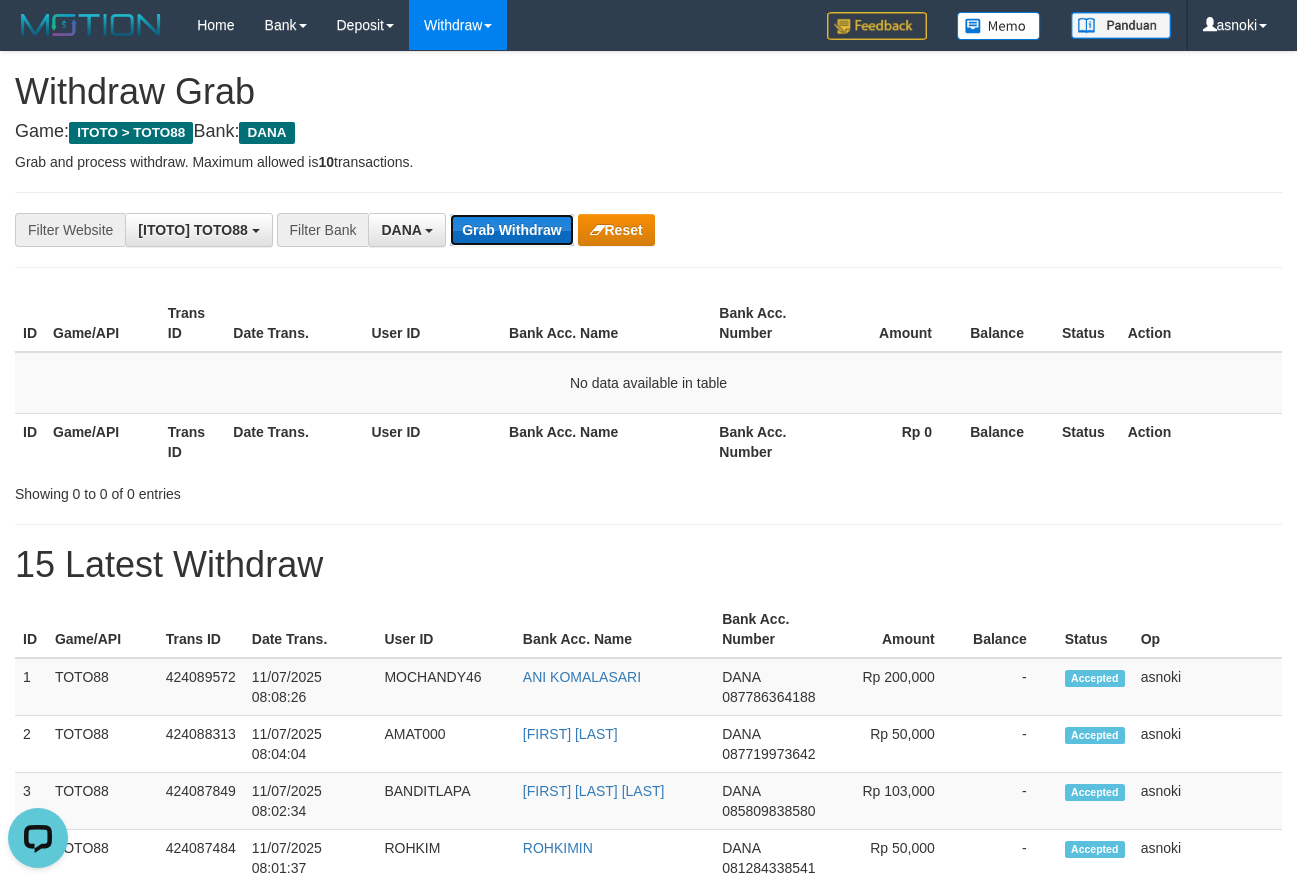 click on "Grab Withdraw" at bounding box center [511, 230] 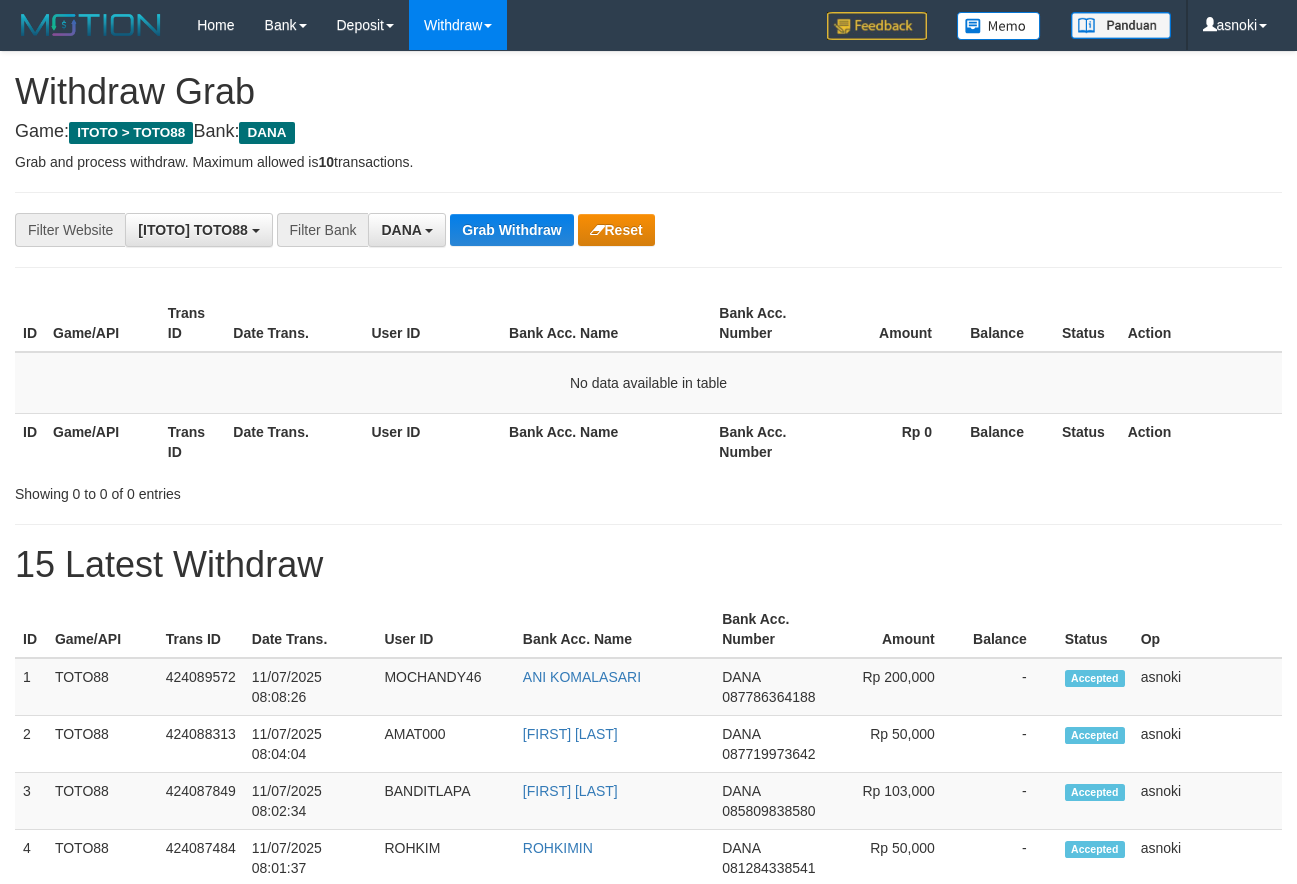 scroll, scrollTop: 0, scrollLeft: 0, axis: both 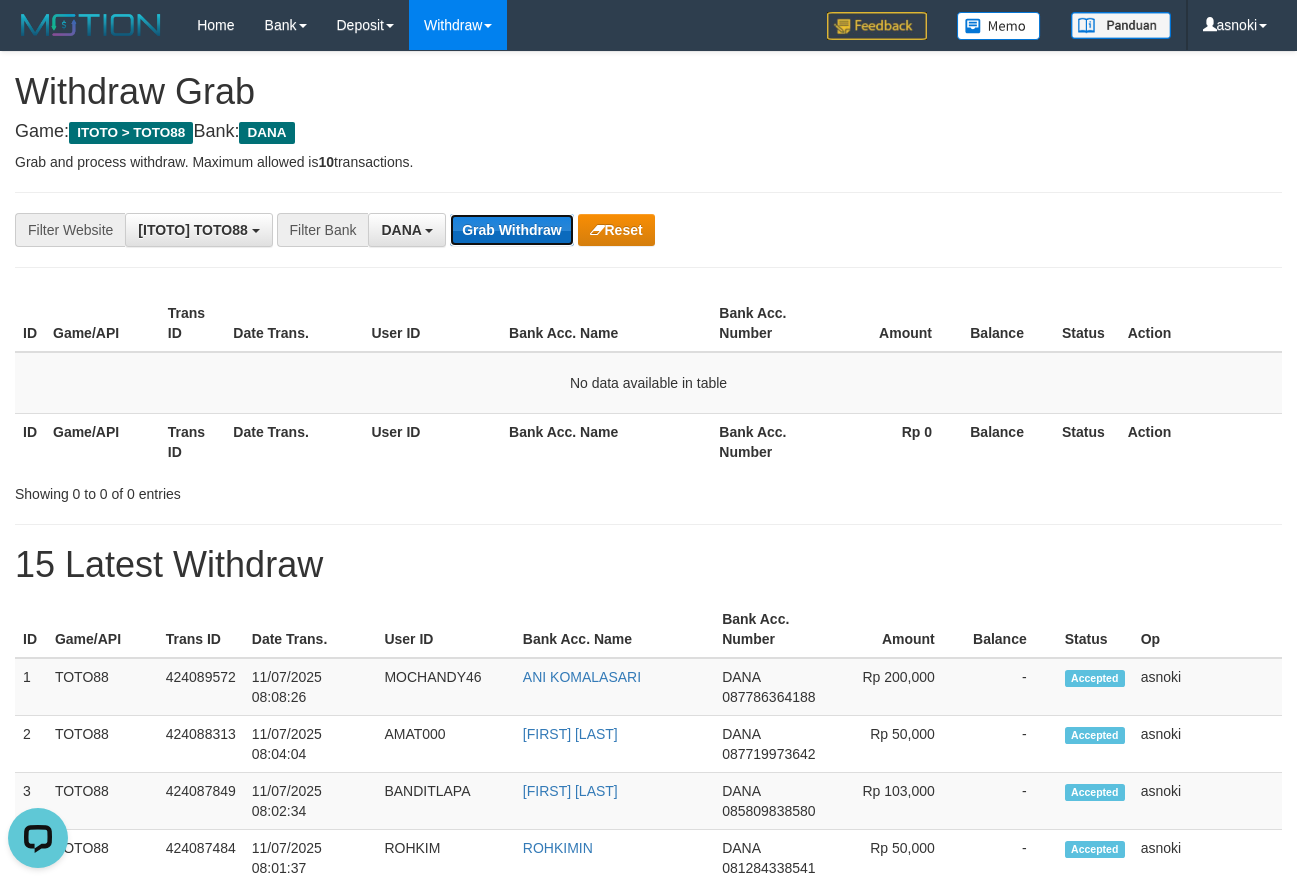 click on "Grab Withdraw" at bounding box center (511, 230) 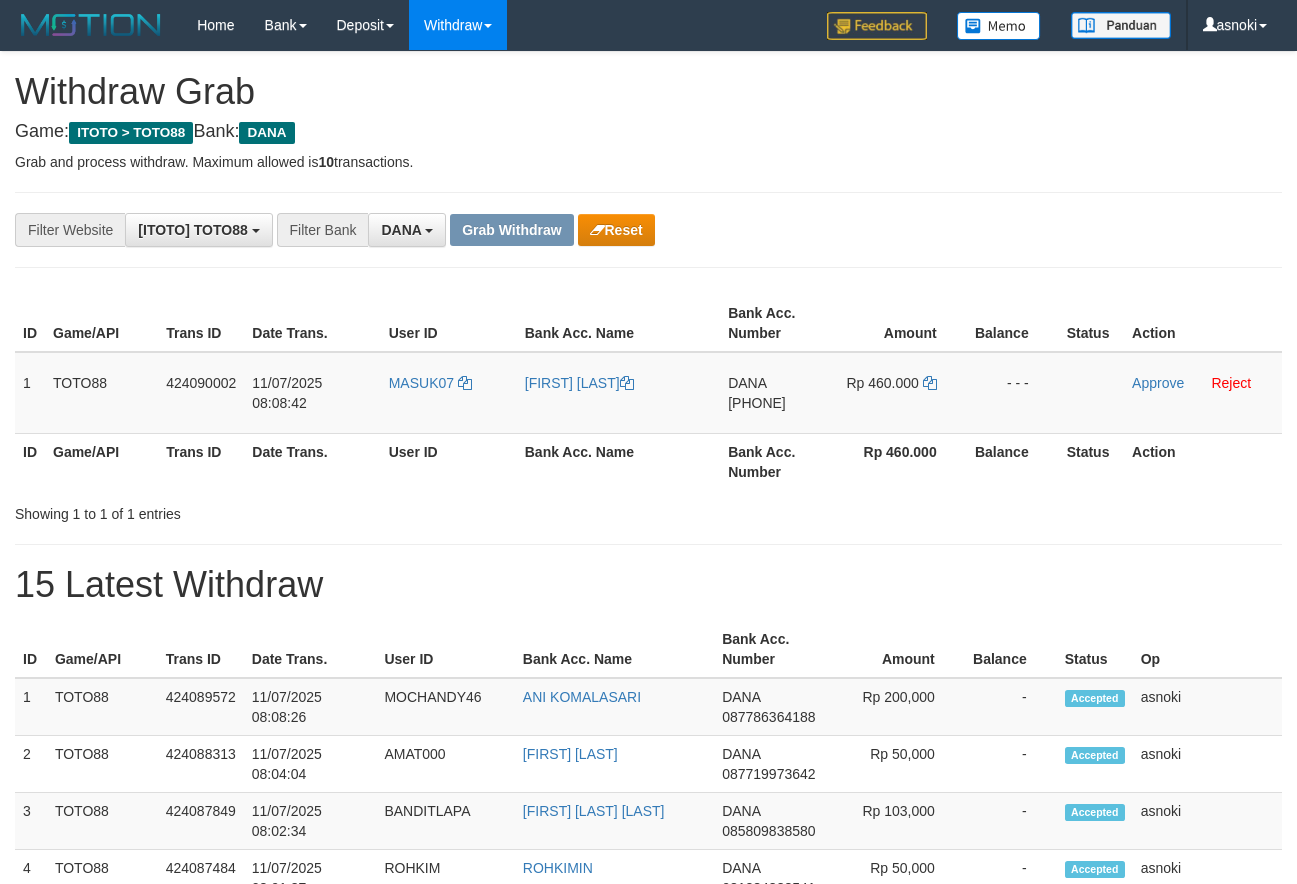 scroll, scrollTop: 0, scrollLeft: 0, axis: both 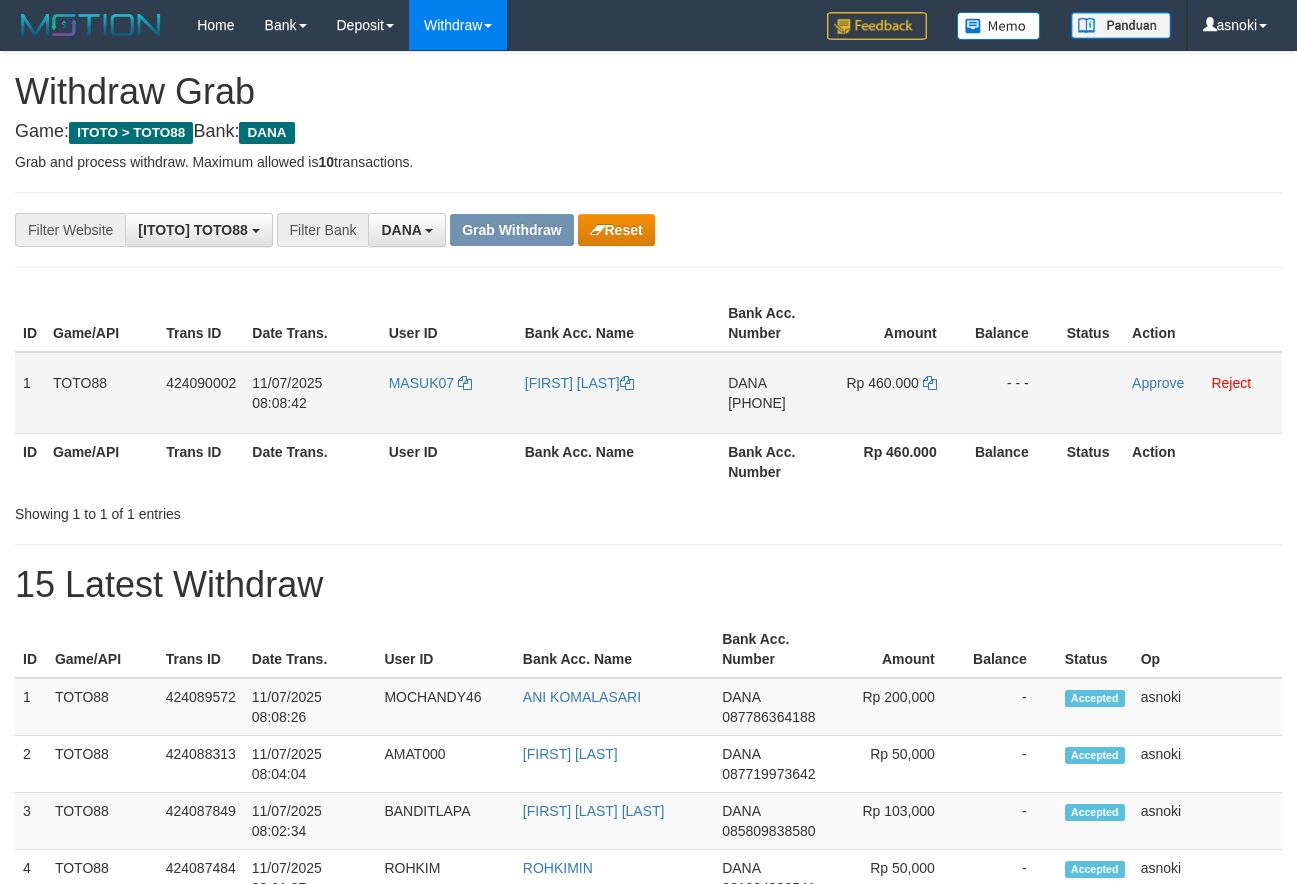 click on "[PHONE]" at bounding box center (757, 403) 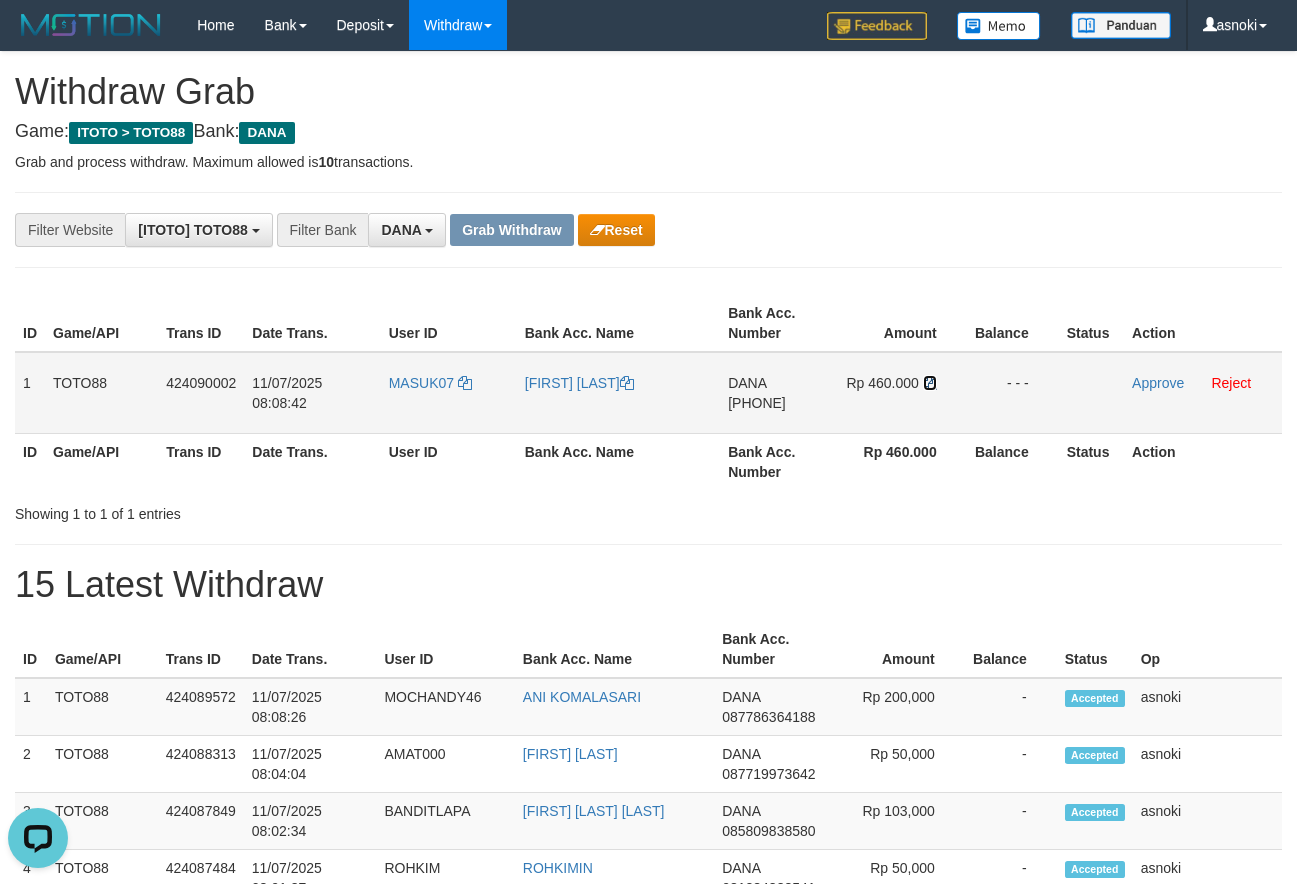 click at bounding box center (930, 383) 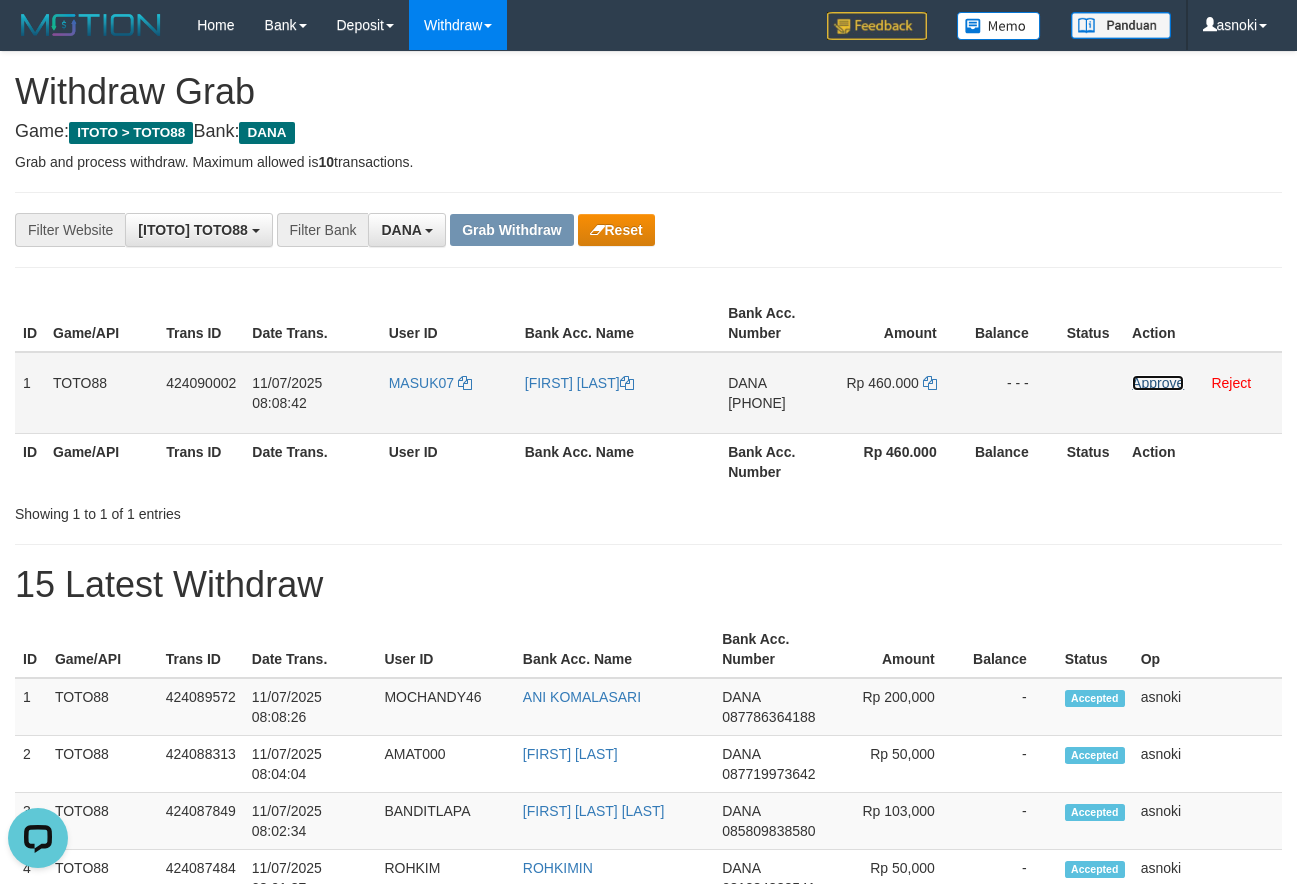click on "Approve" at bounding box center (1158, 383) 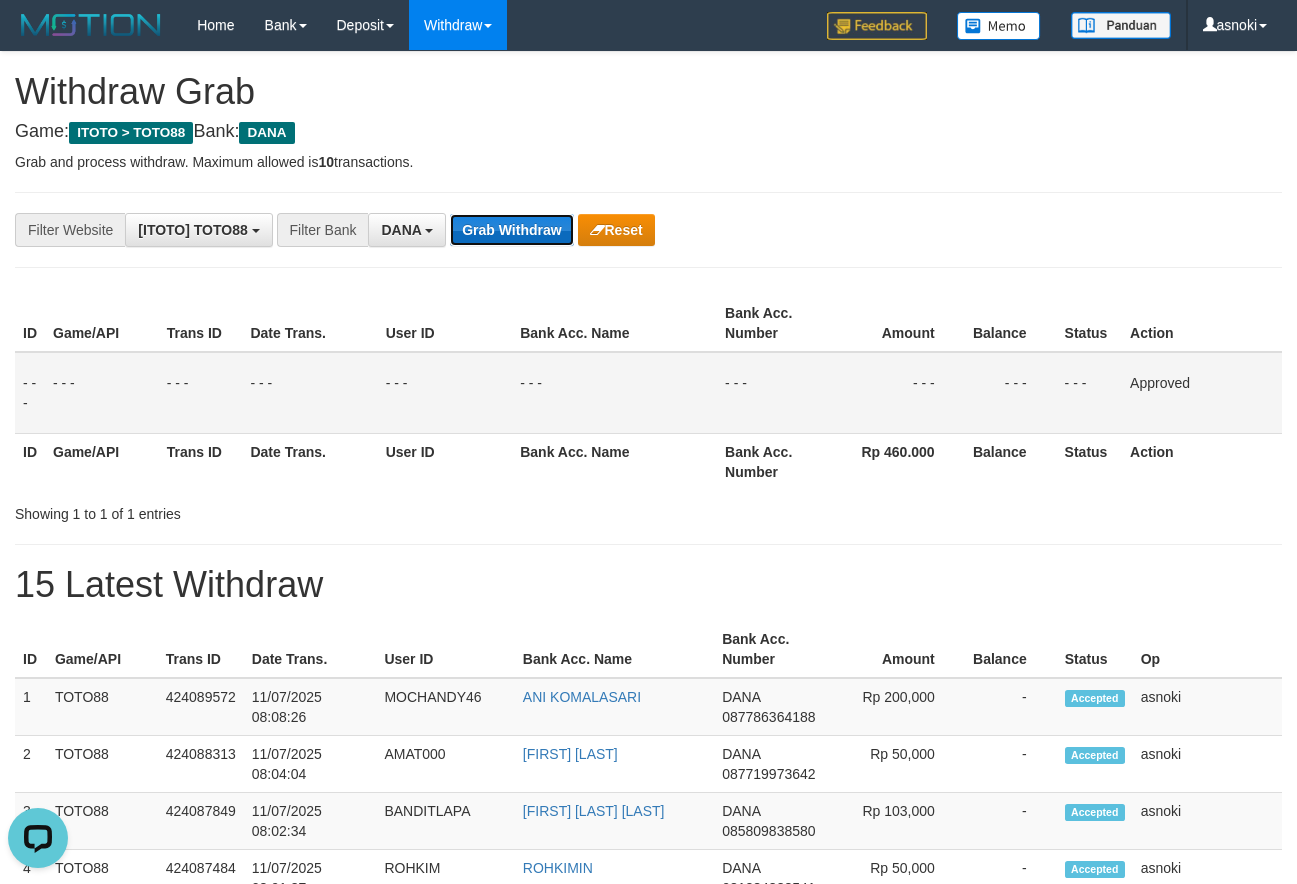 click on "Grab Withdraw" at bounding box center (511, 230) 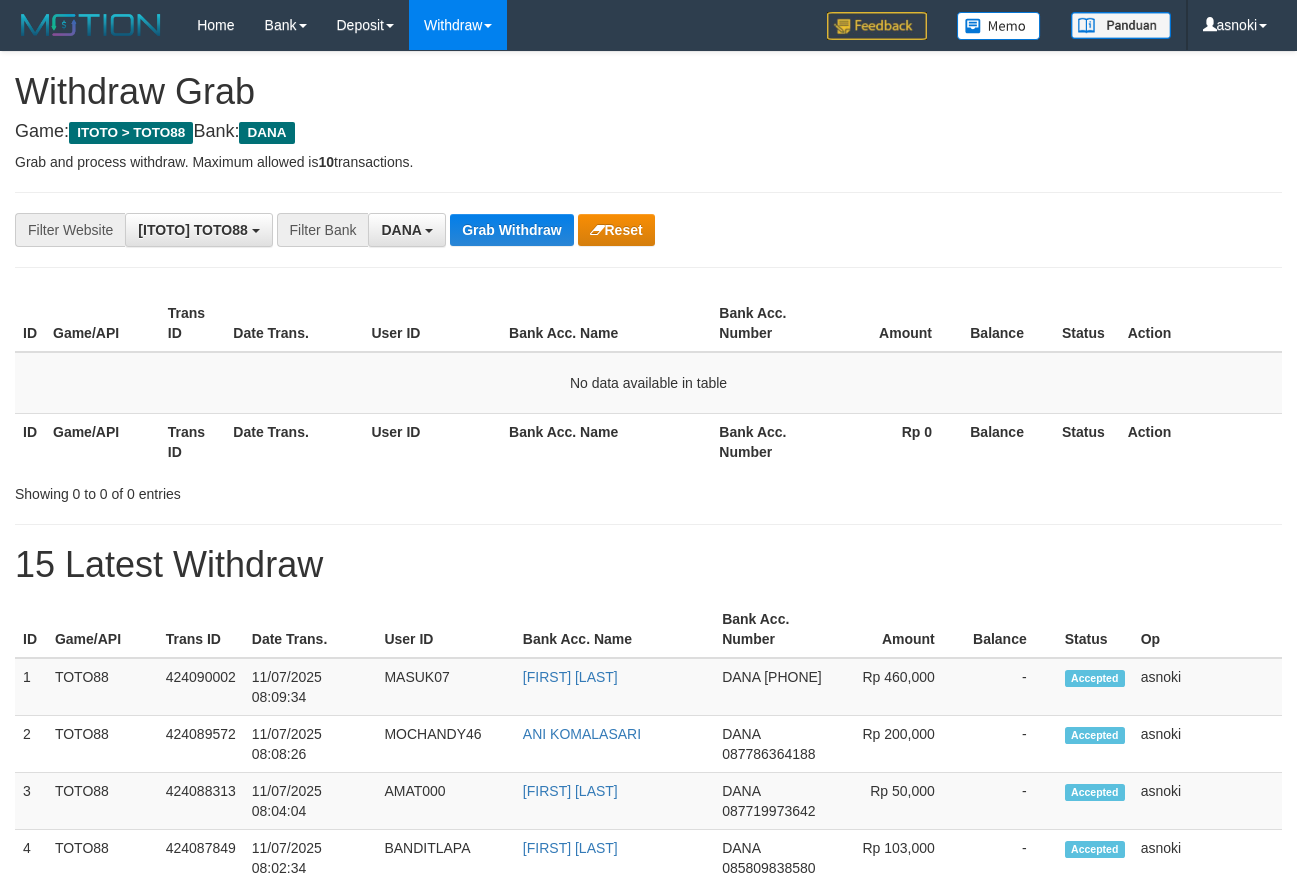 scroll, scrollTop: 0, scrollLeft: 0, axis: both 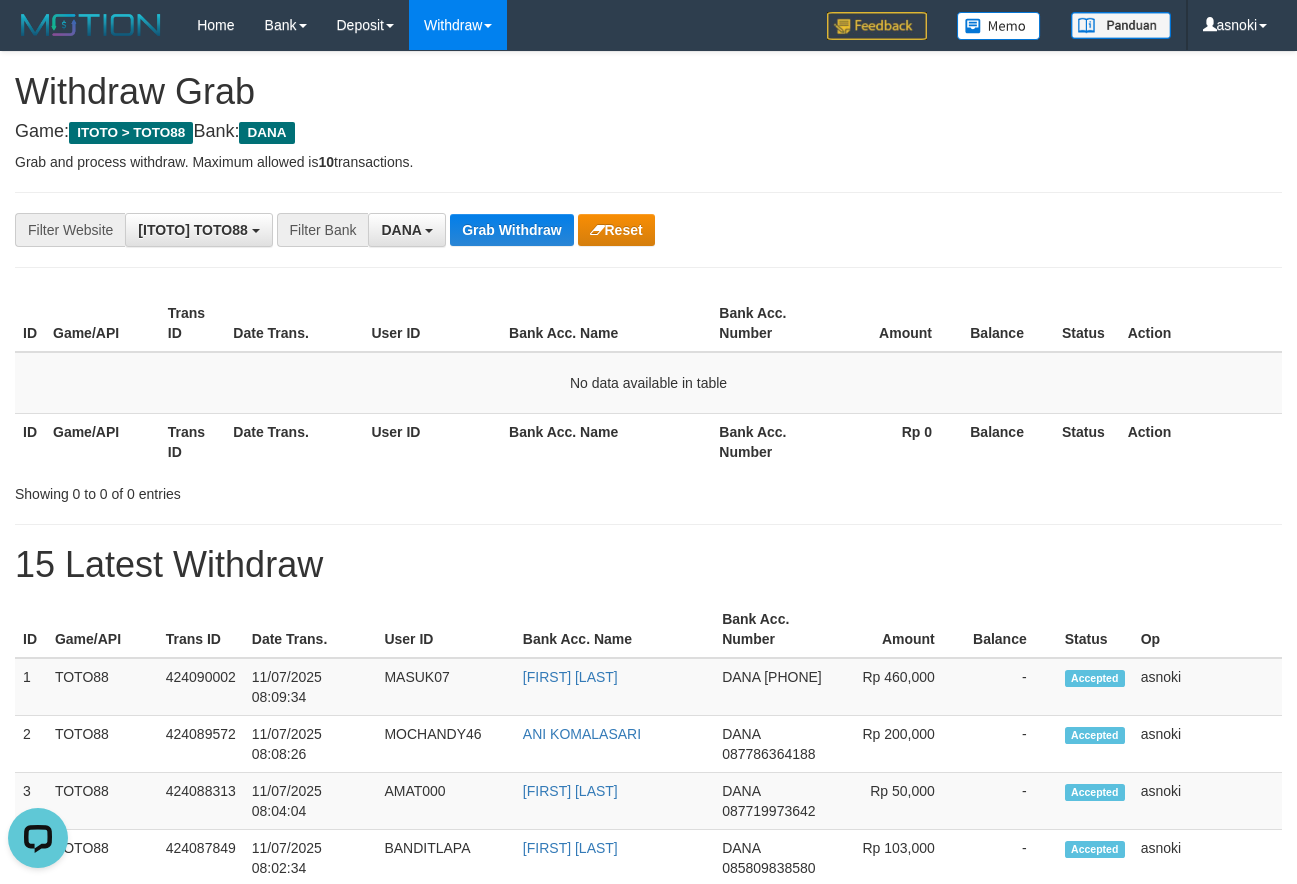 click on "**********" at bounding box center [648, 1113] 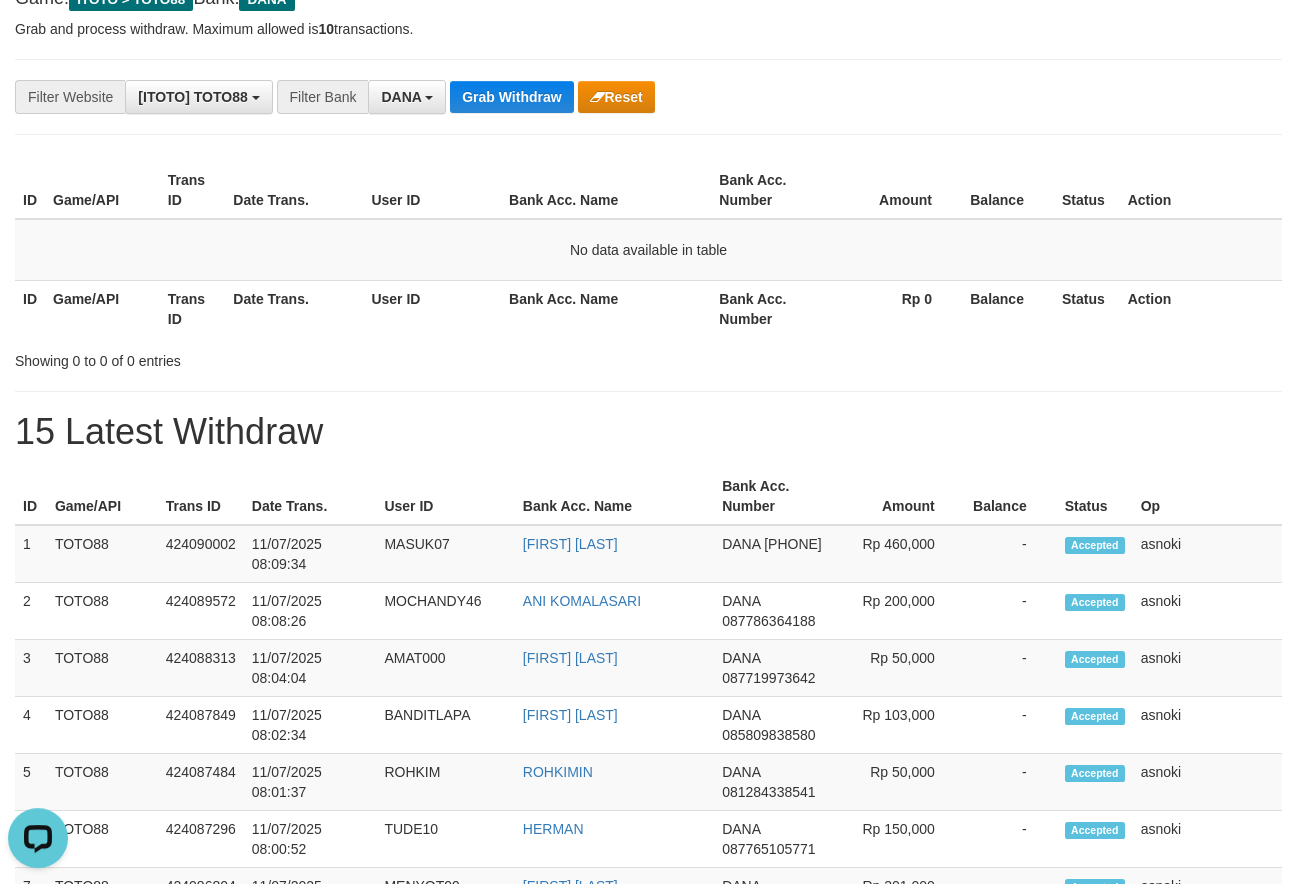 scroll, scrollTop: 170, scrollLeft: 0, axis: vertical 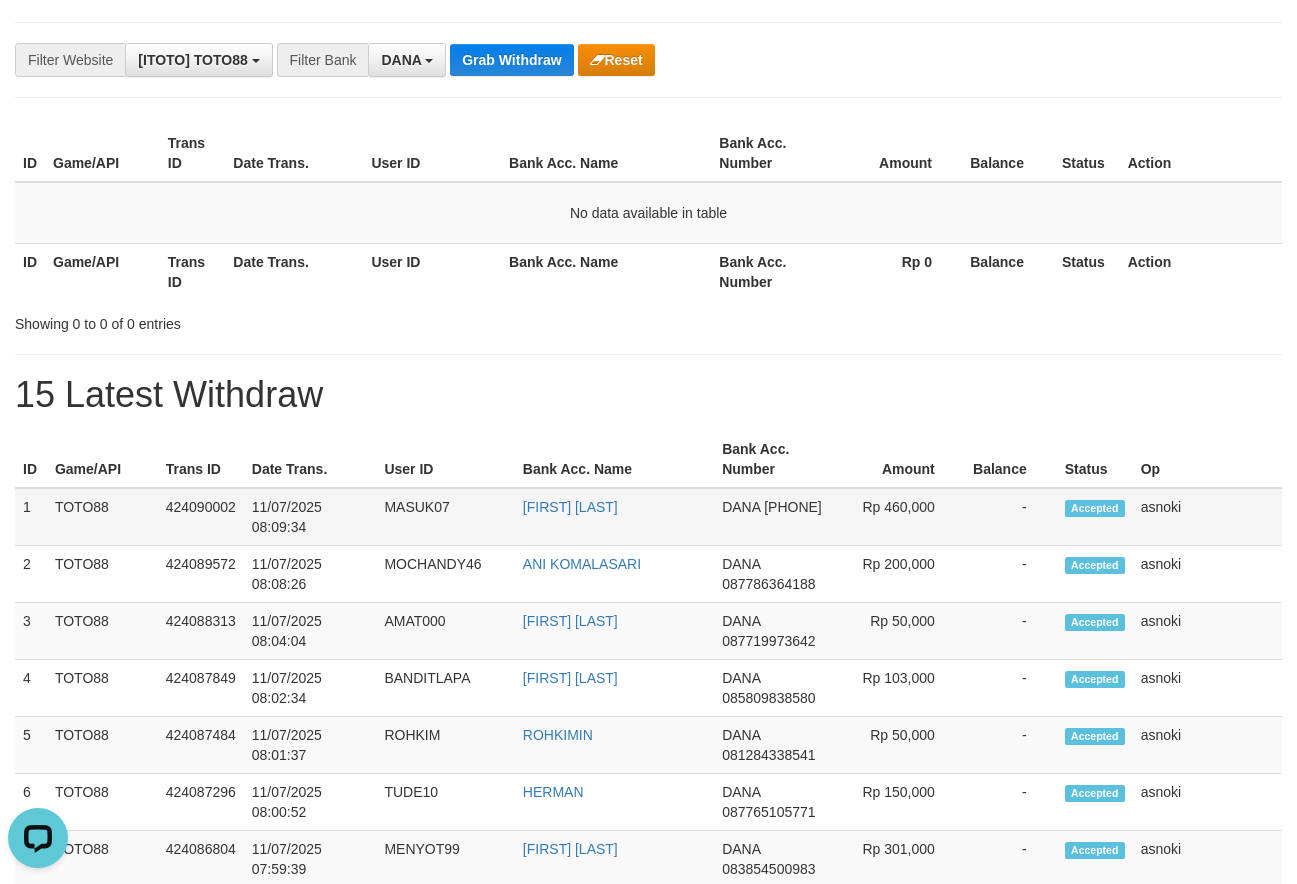 click on "1" at bounding box center (31, 517) 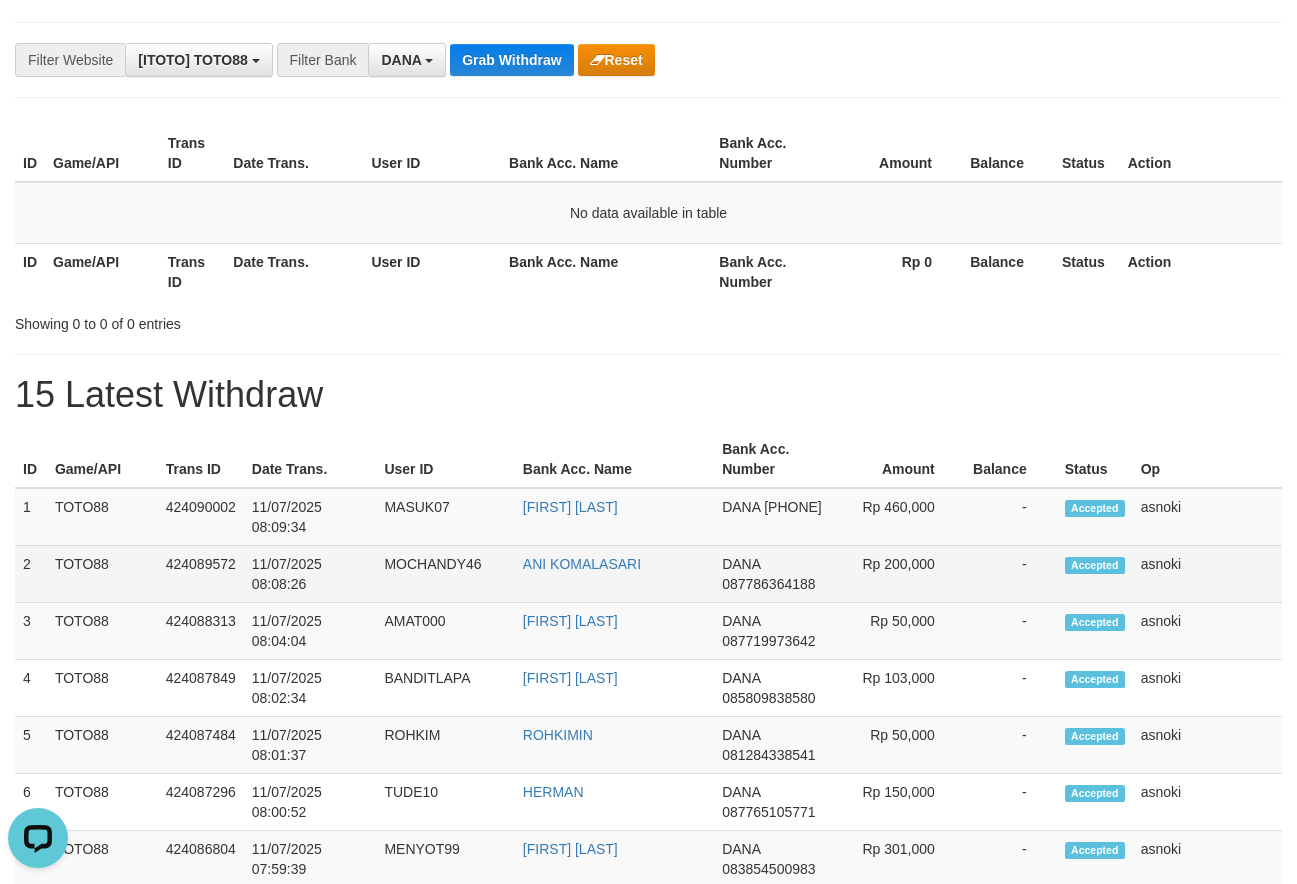 drag, startPoint x: 25, startPoint y: 502, endPoint x: 1161, endPoint y: 581, distance: 1138.7437 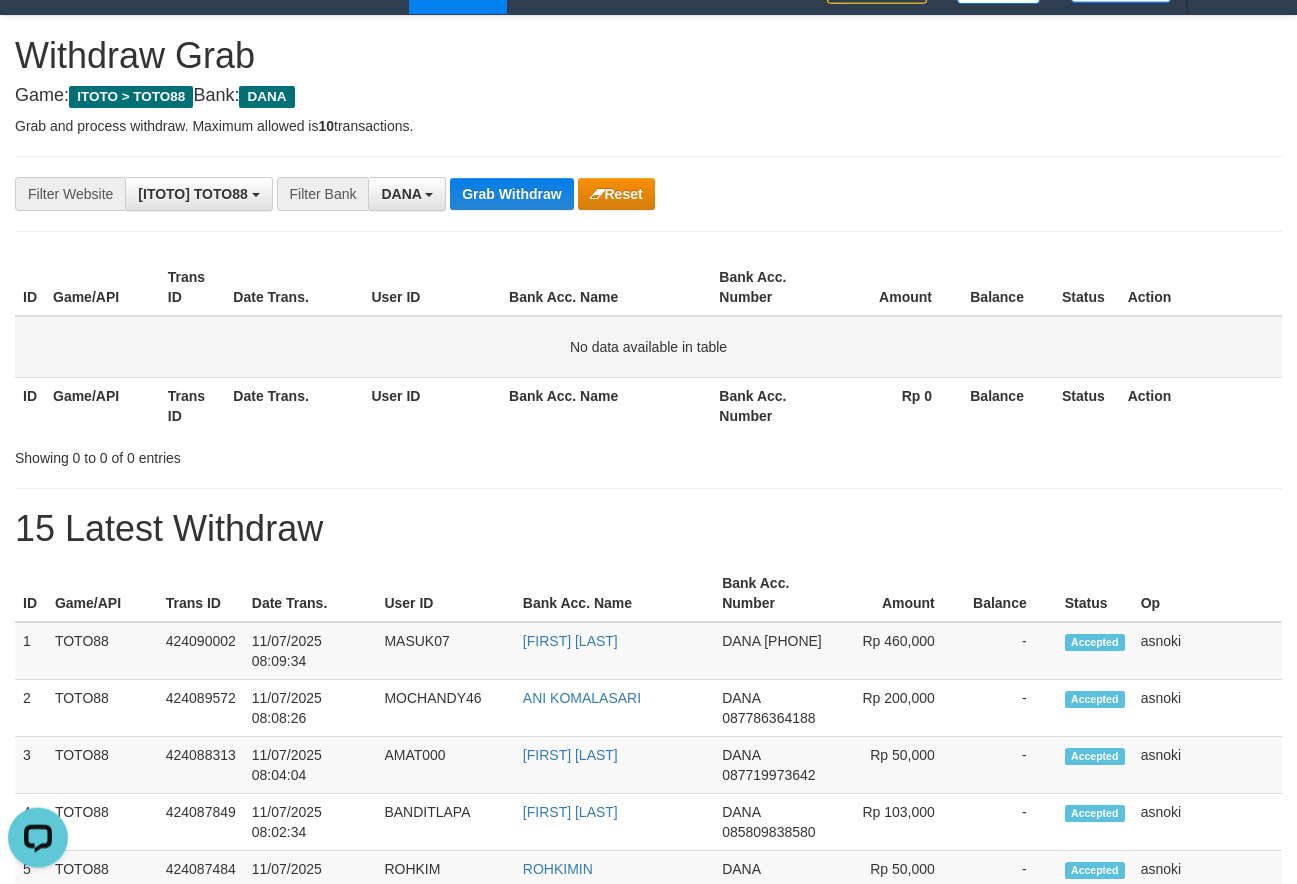 scroll, scrollTop: 0, scrollLeft: 0, axis: both 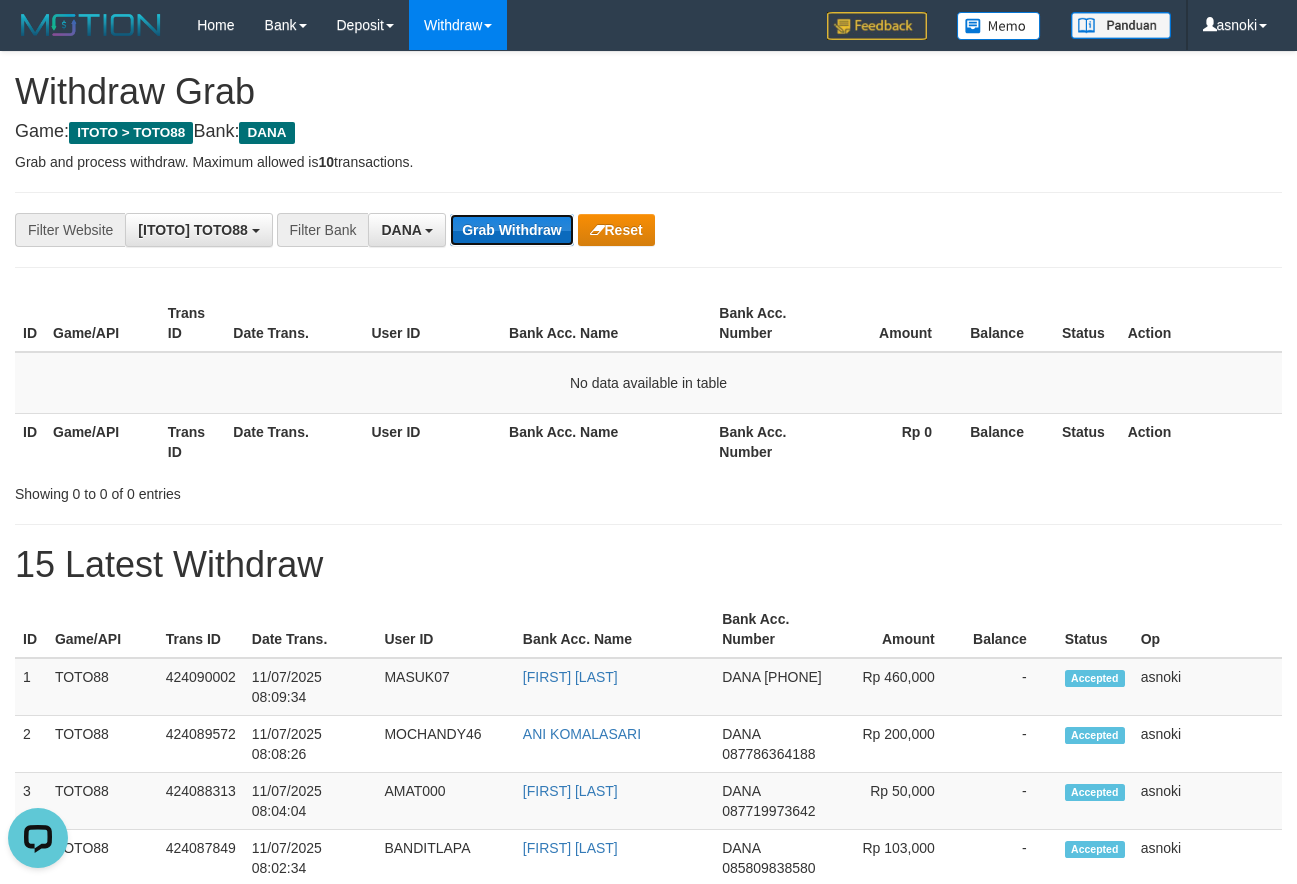 click on "Grab Withdraw" at bounding box center (511, 230) 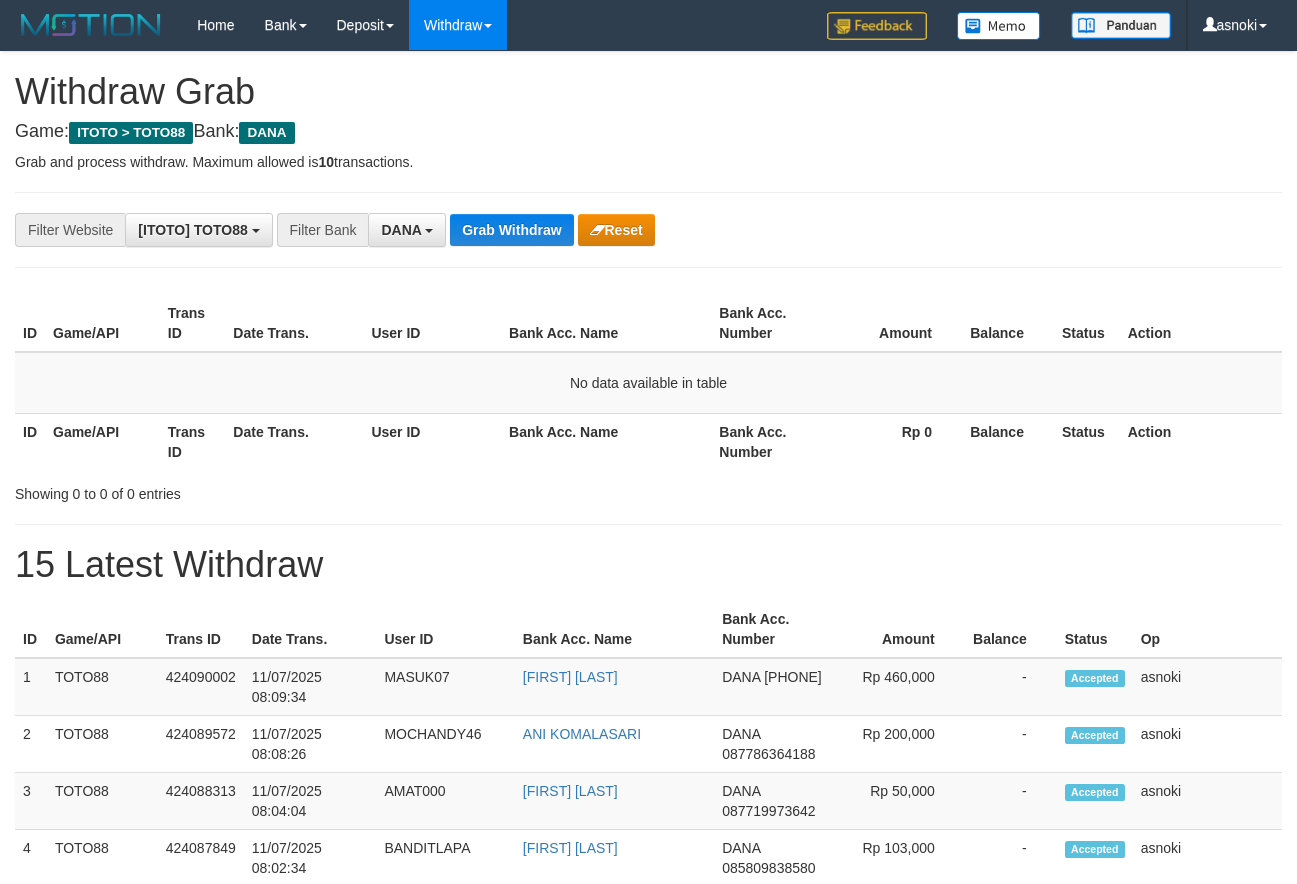 scroll, scrollTop: 0, scrollLeft: 0, axis: both 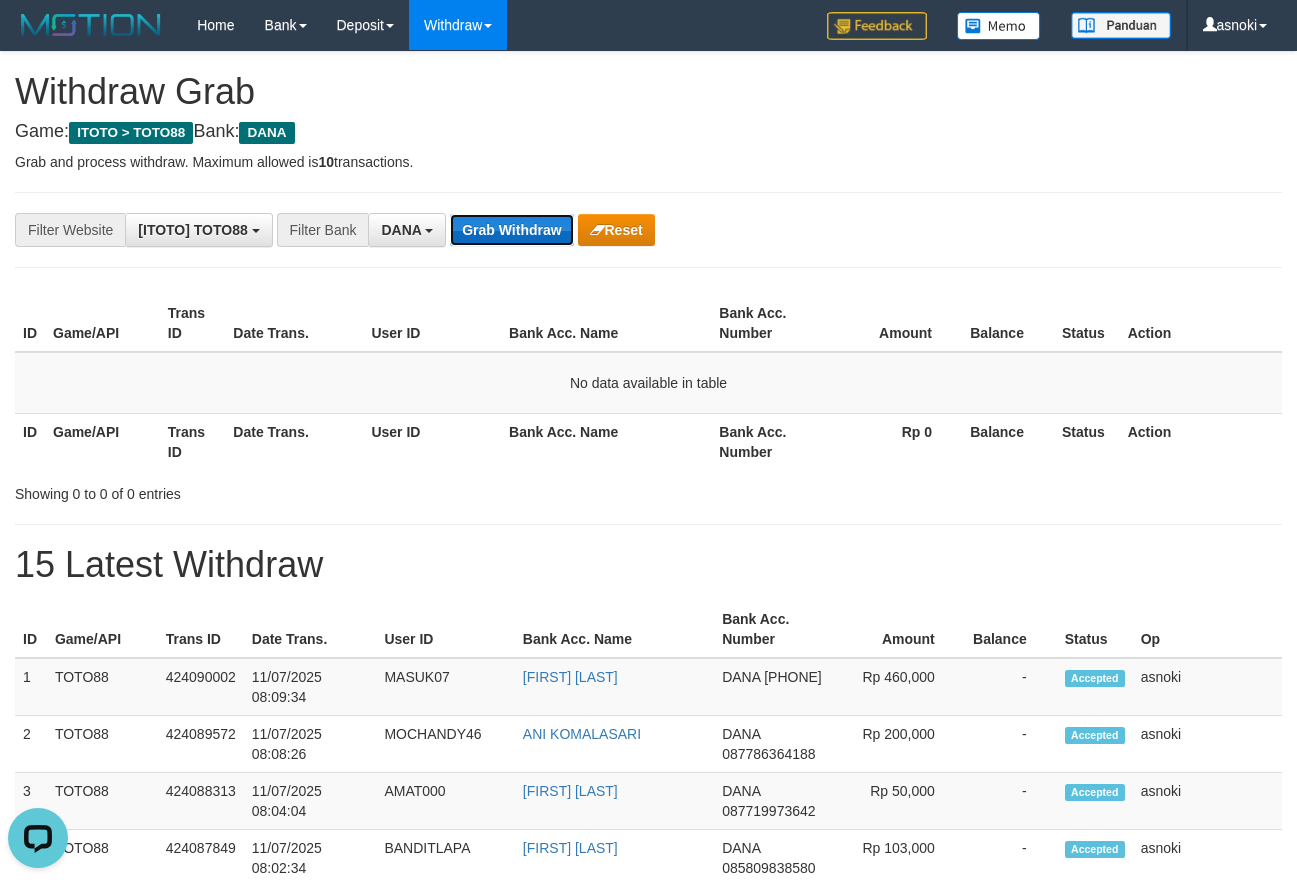 click on "Grab Withdraw" at bounding box center [511, 230] 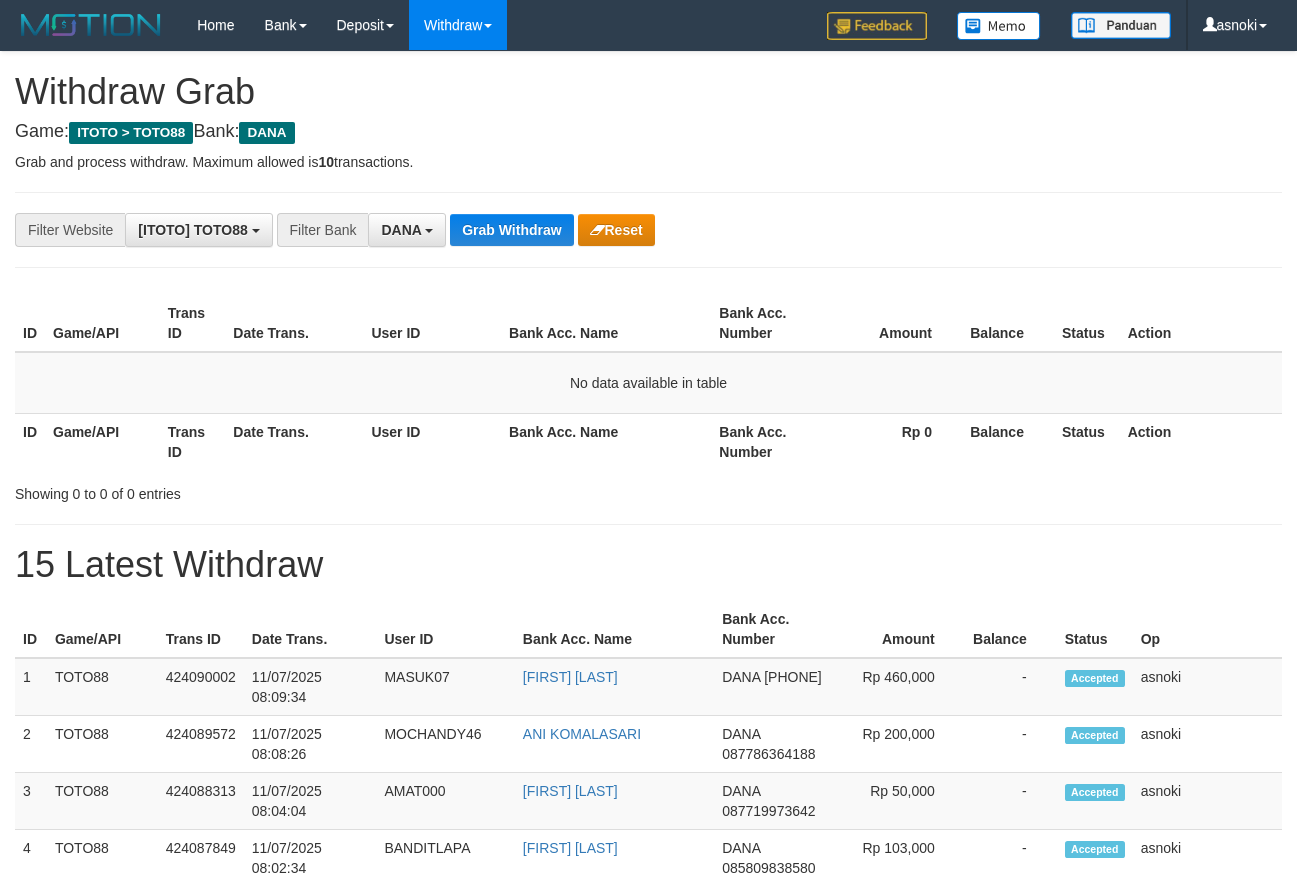 scroll, scrollTop: 0, scrollLeft: 0, axis: both 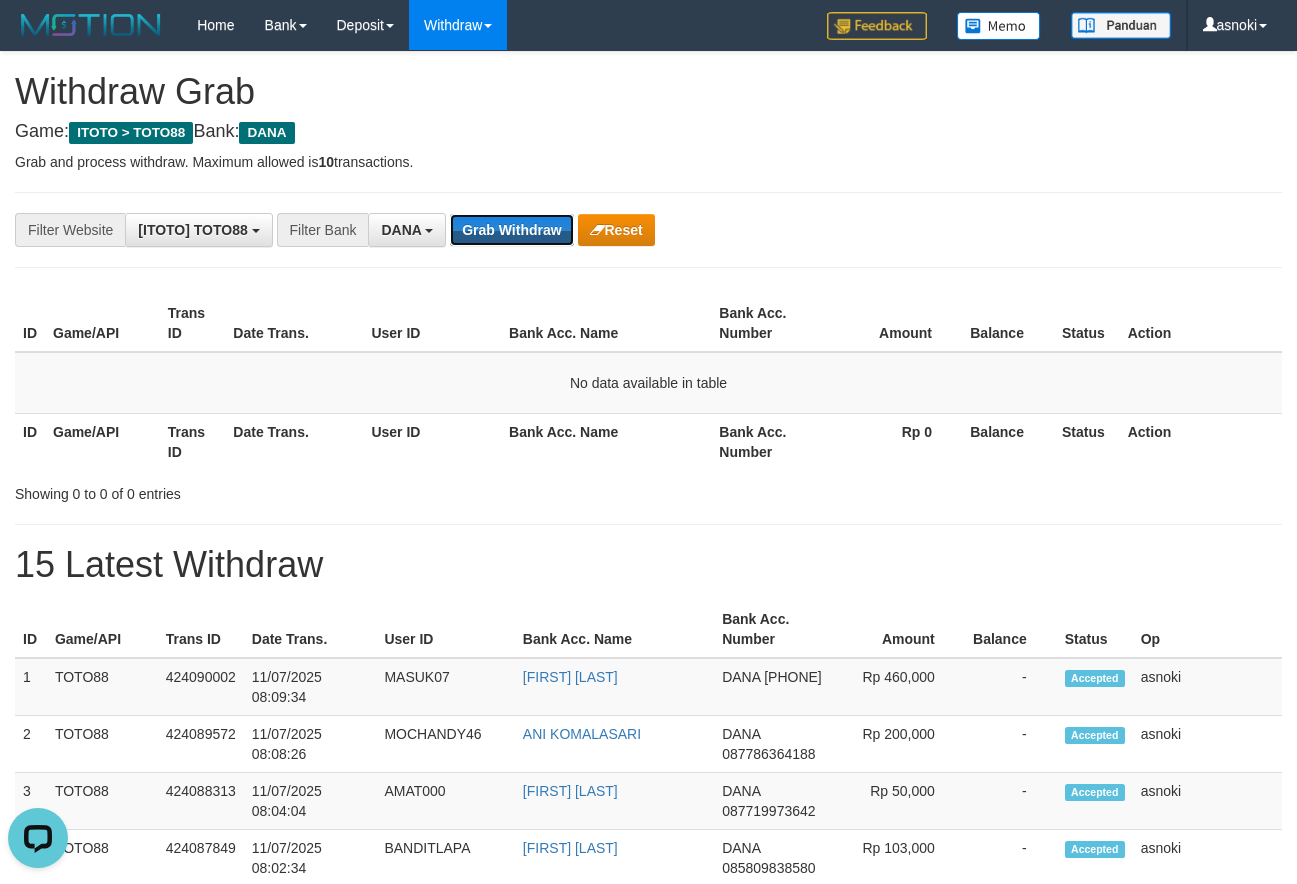 click on "Grab Withdraw" at bounding box center [511, 230] 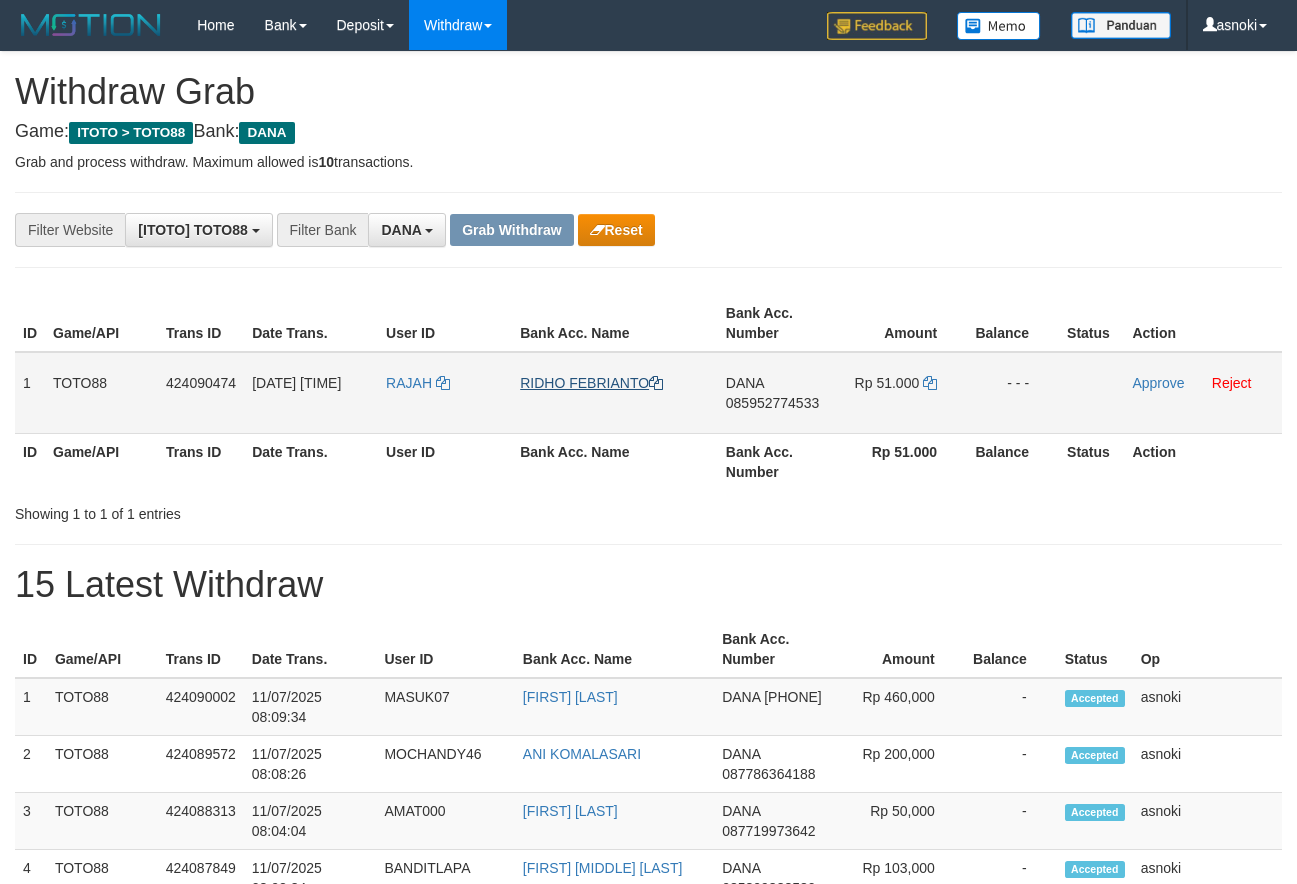 scroll, scrollTop: 0, scrollLeft: 0, axis: both 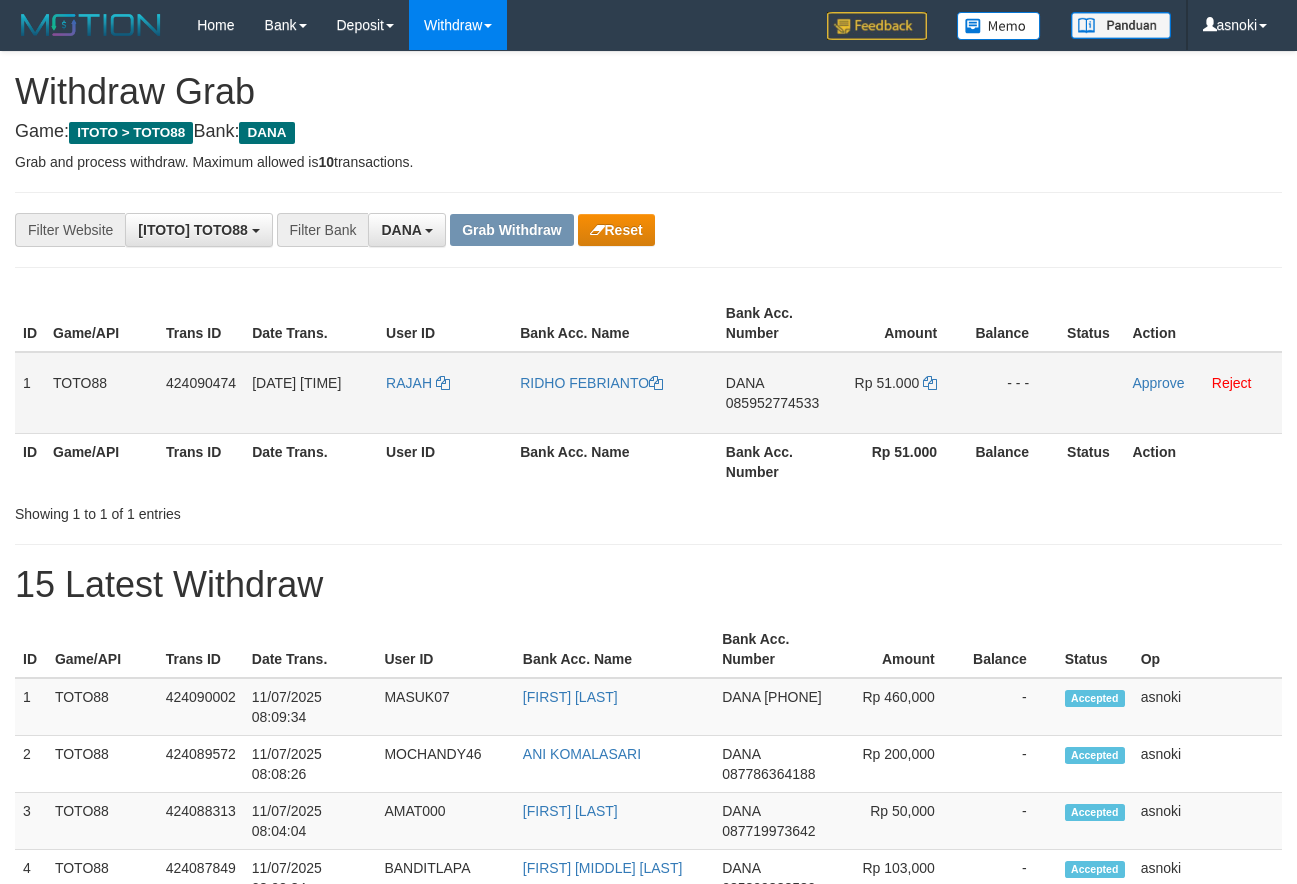 click on "085952774533" at bounding box center [772, 403] 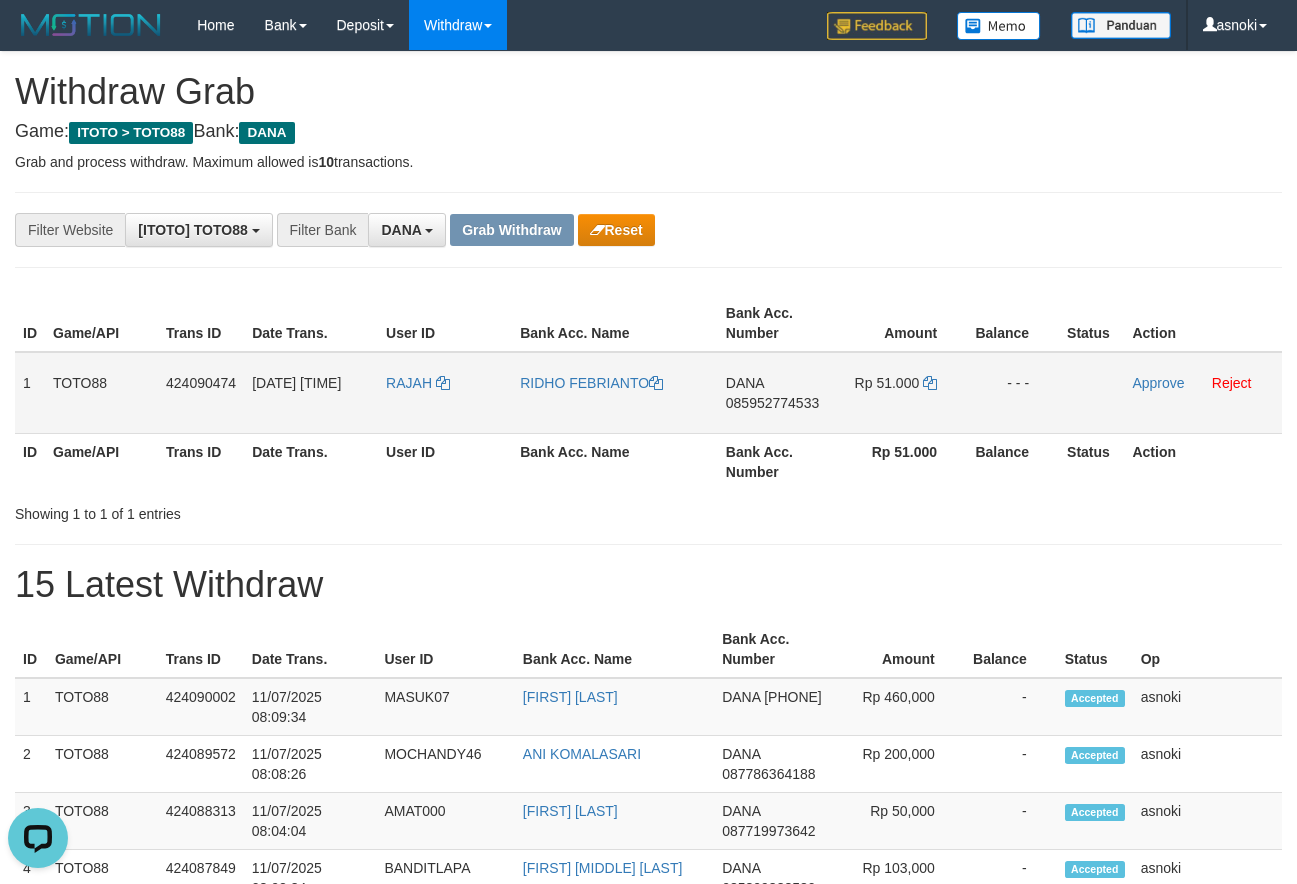 scroll, scrollTop: 0, scrollLeft: 0, axis: both 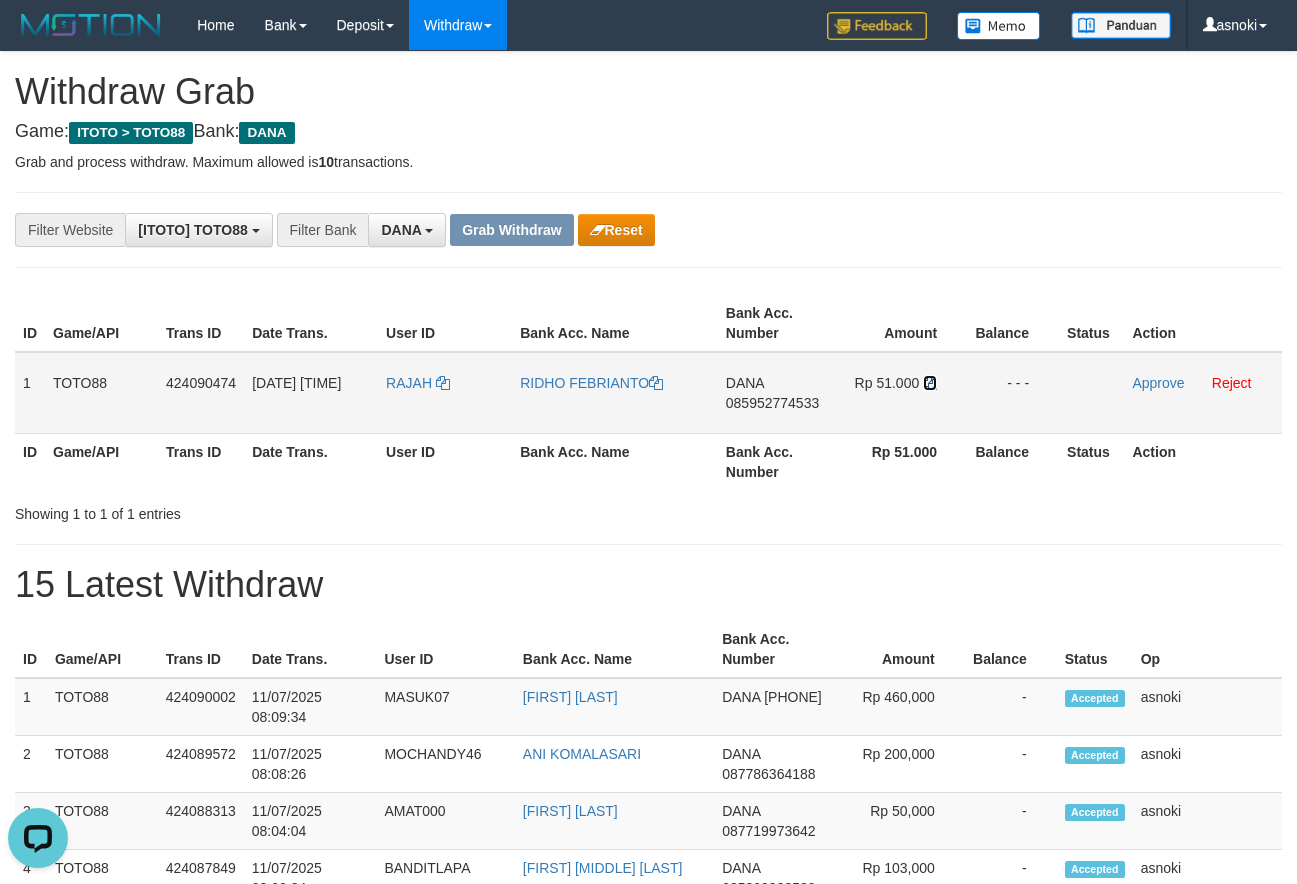 click at bounding box center (930, 383) 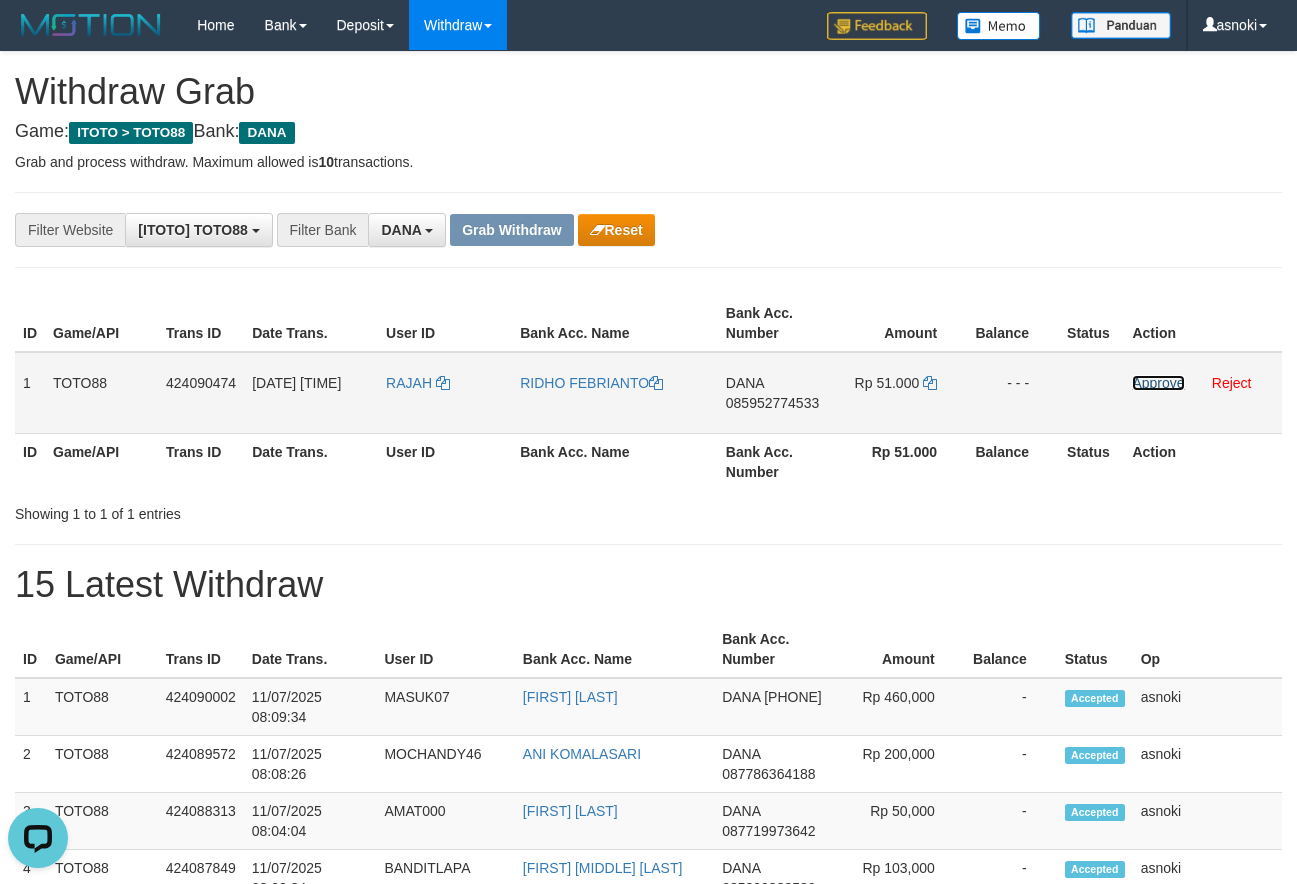 click on "Approve" at bounding box center [1158, 383] 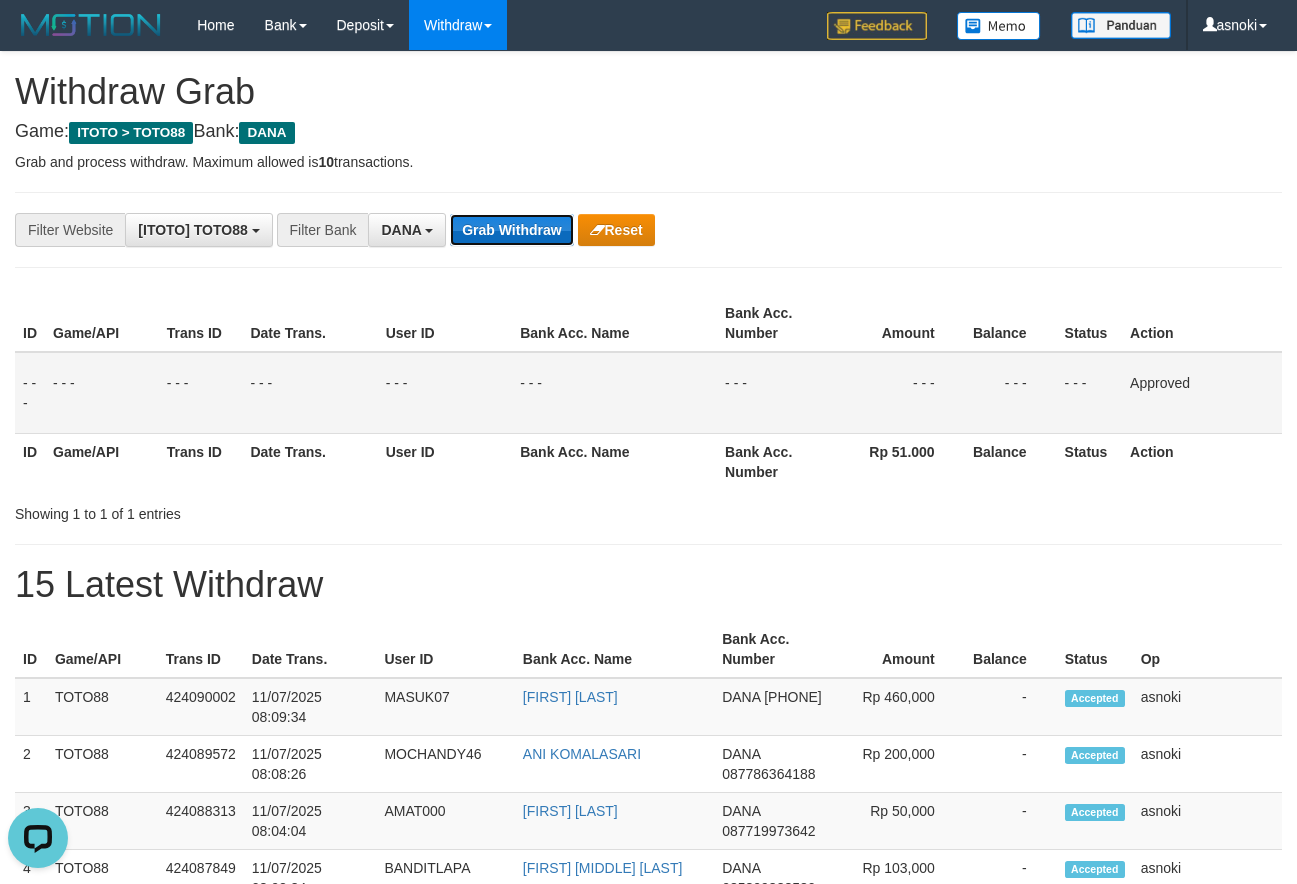 click on "Grab Withdraw" at bounding box center [511, 230] 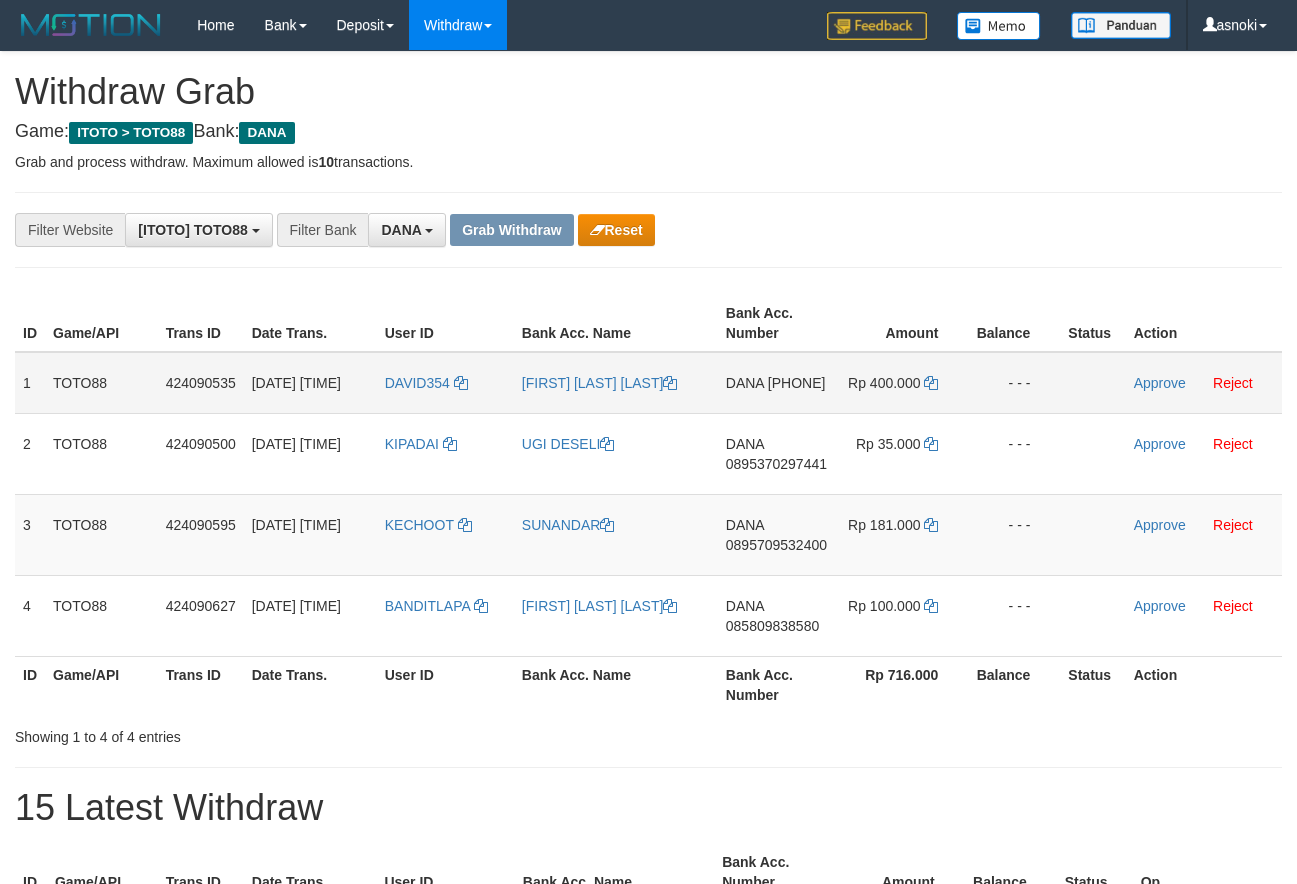 scroll, scrollTop: 0, scrollLeft: 0, axis: both 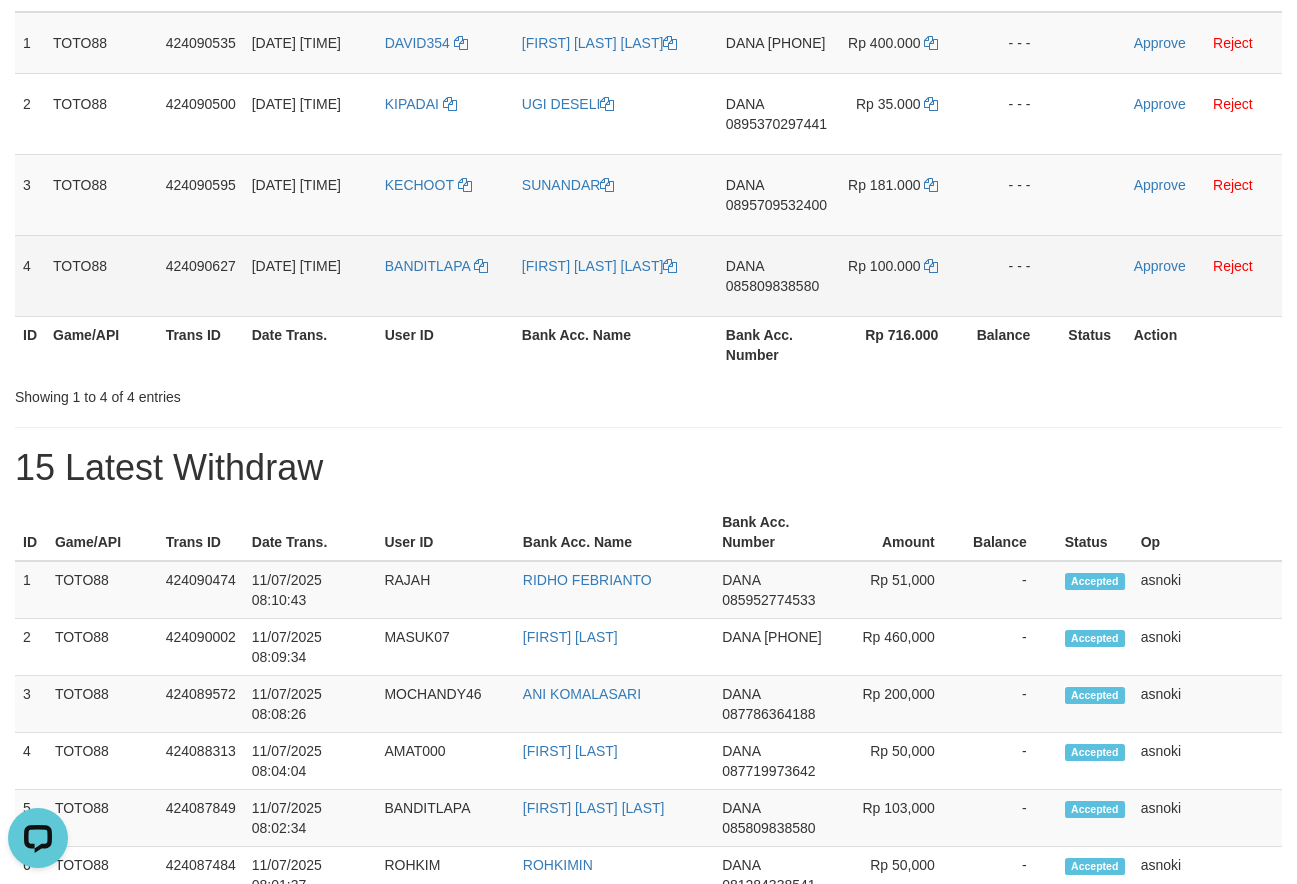 click on "085809838580" at bounding box center [772, 286] 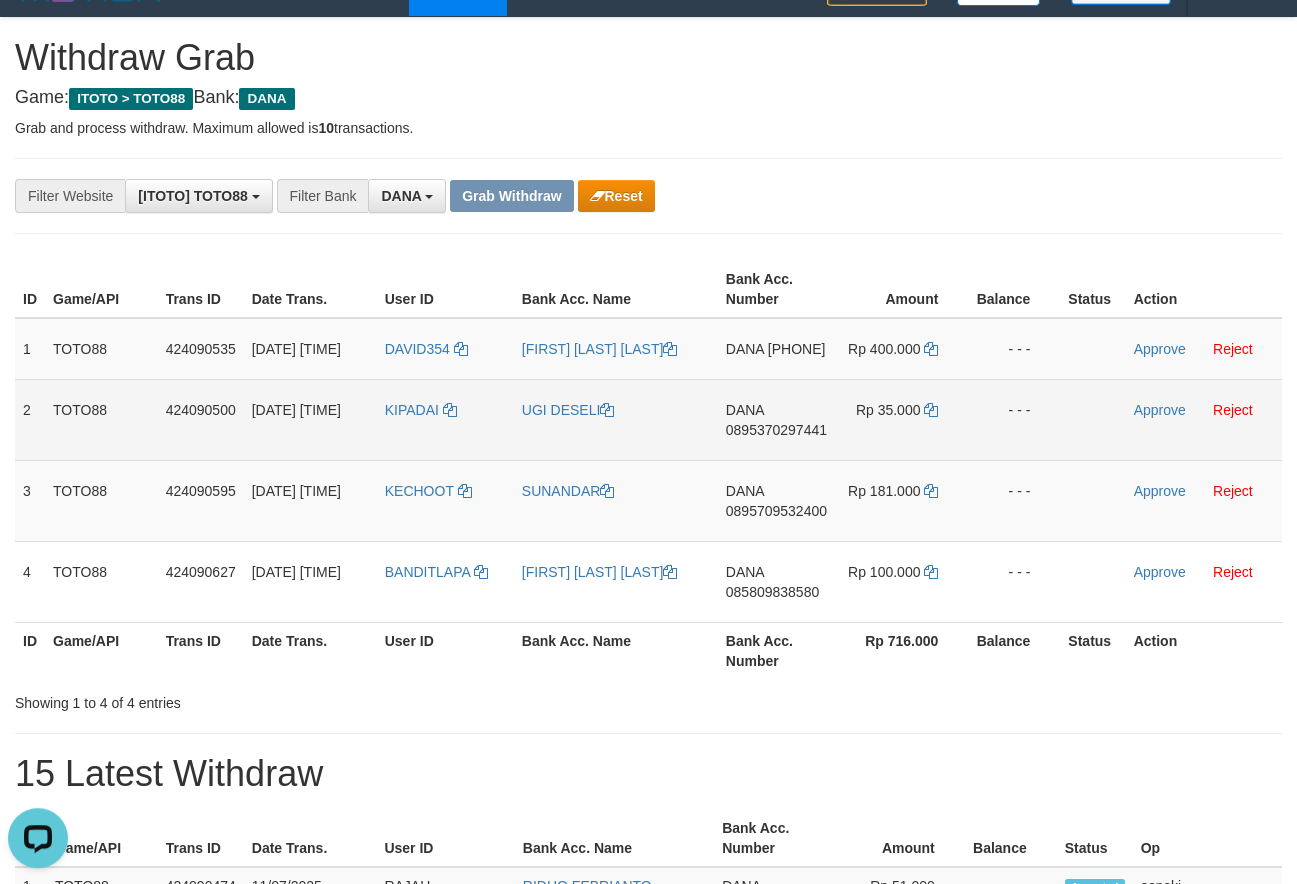 scroll, scrollTop: 0, scrollLeft: 0, axis: both 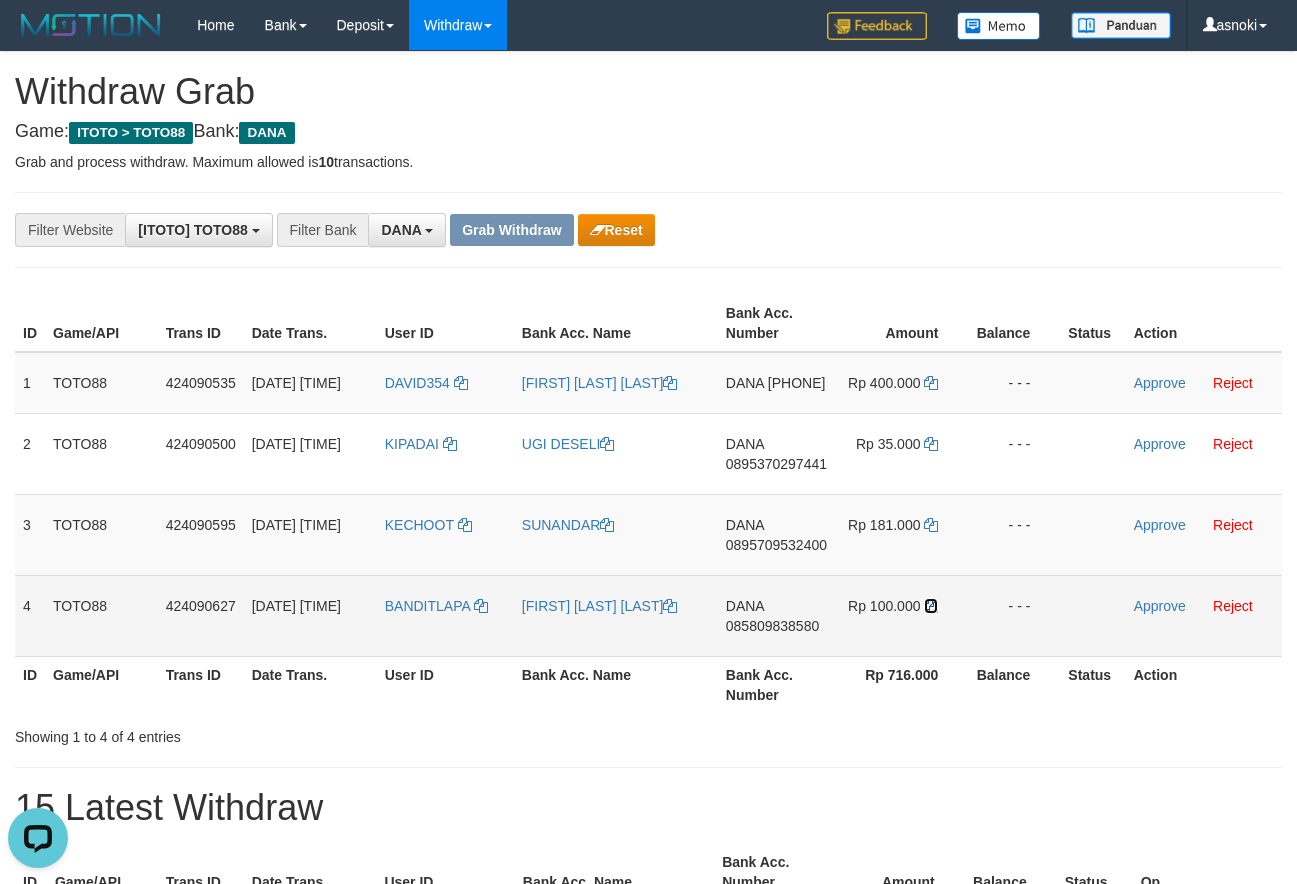 click at bounding box center (931, 606) 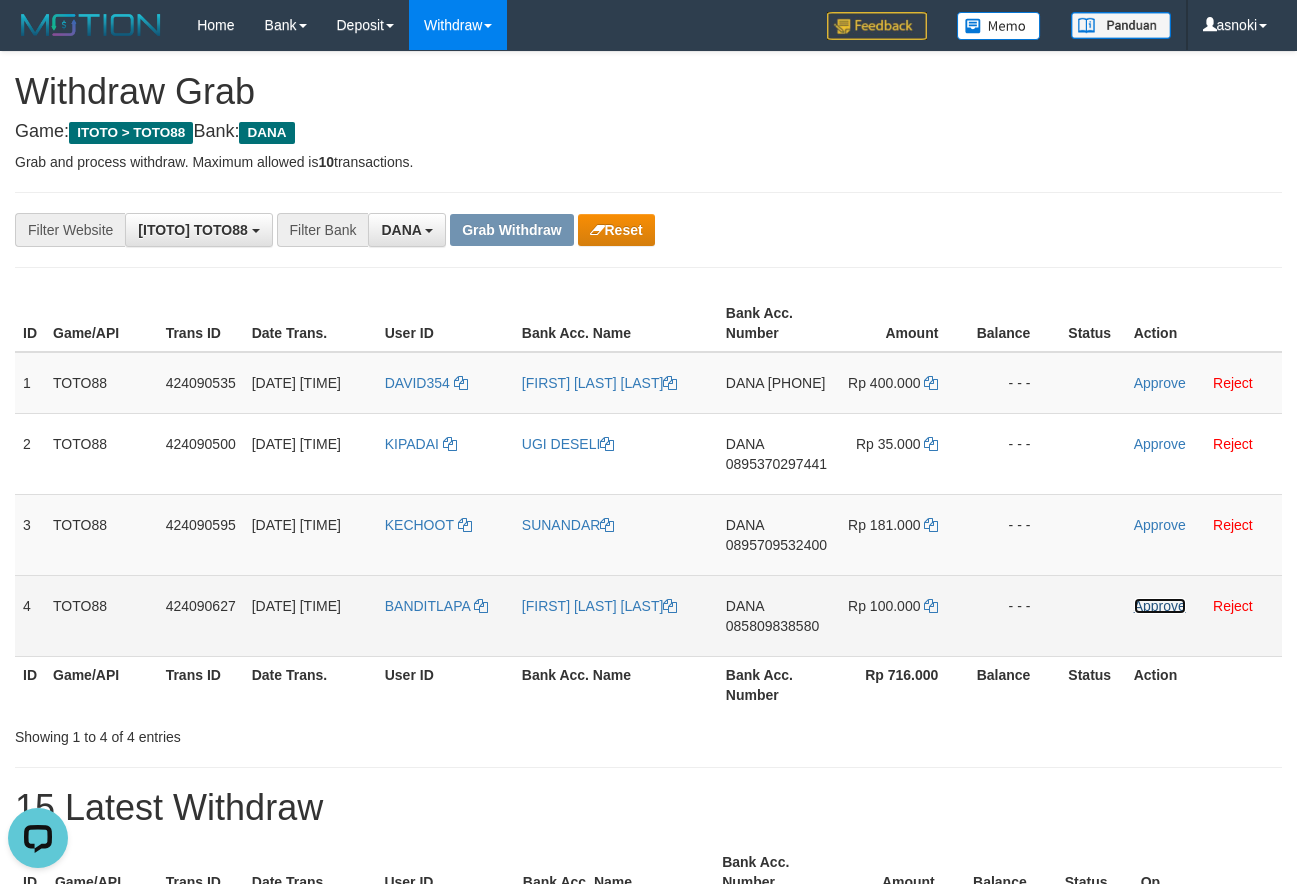 click on "Approve" at bounding box center [1160, 606] 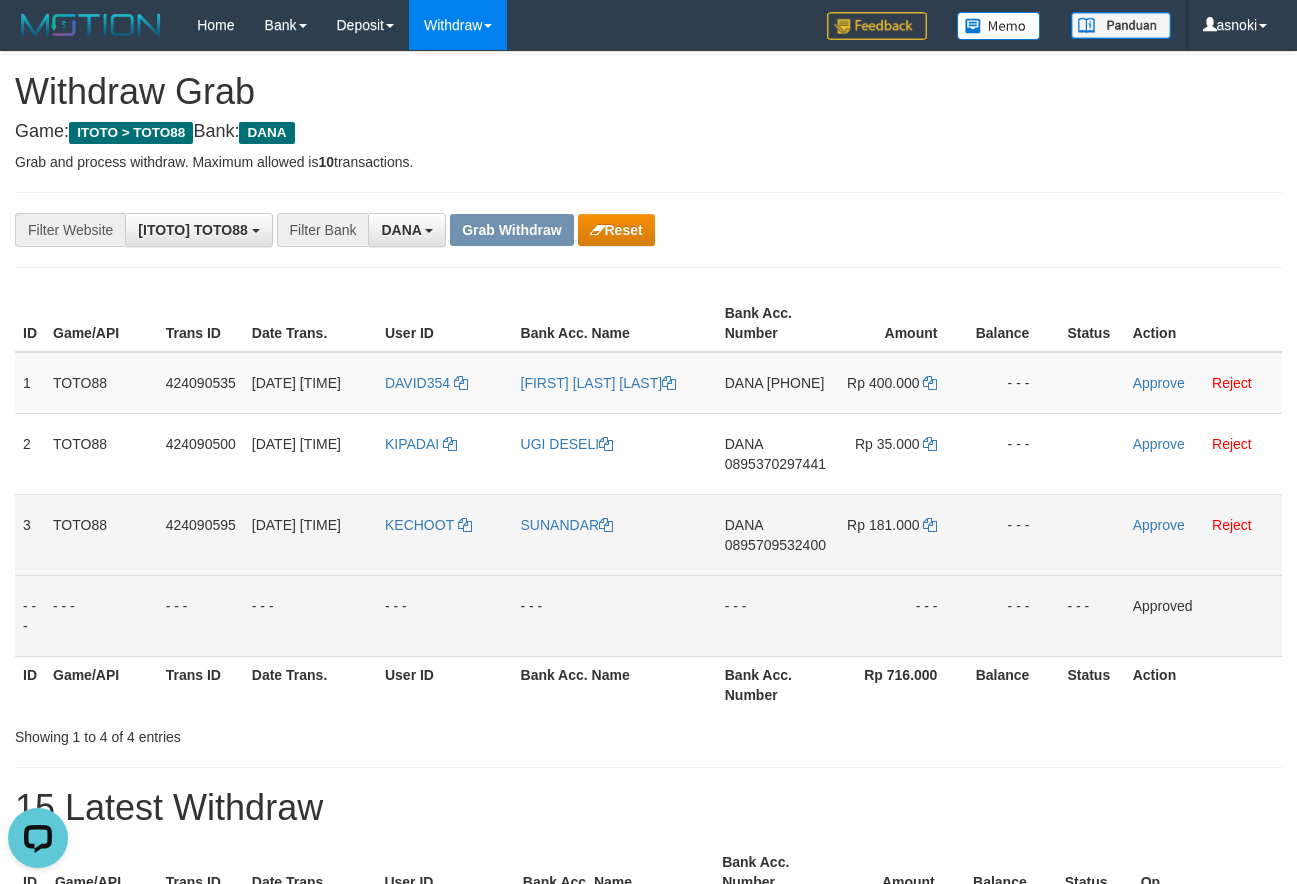 click on "0895709532400" at bounding box center (775, 545) 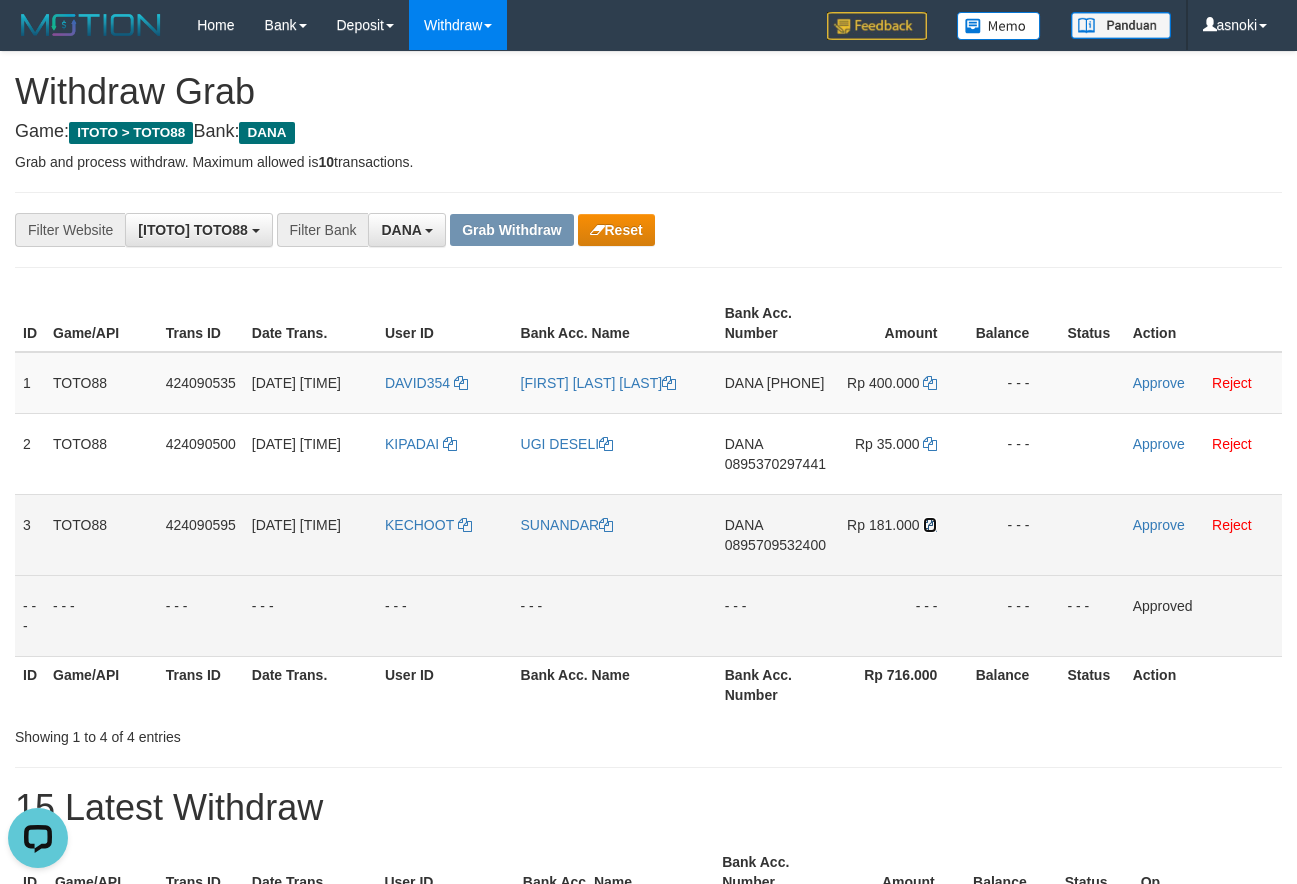 click at bounding box center (930, 525) 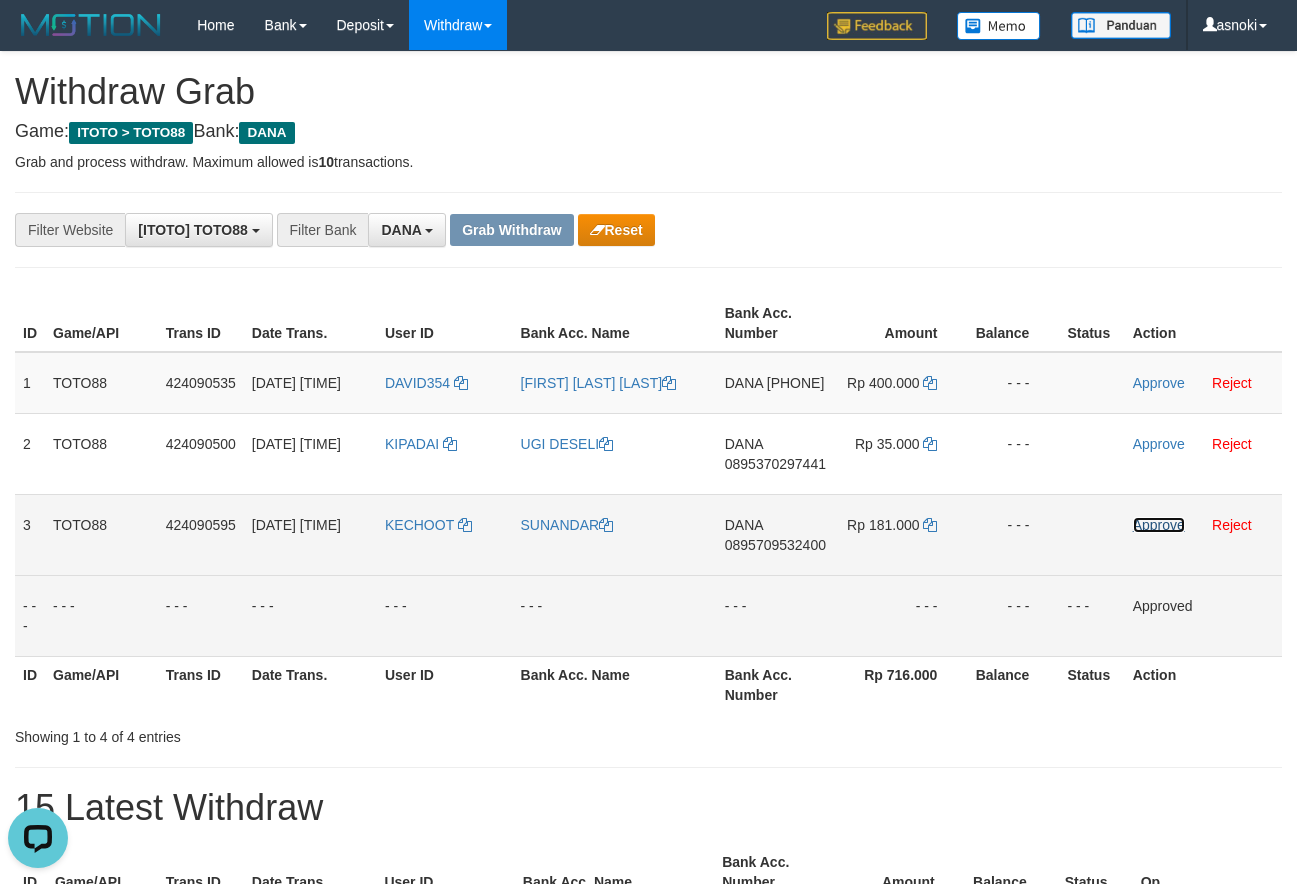 click on "Approve" at bounding box center [1159, 525] 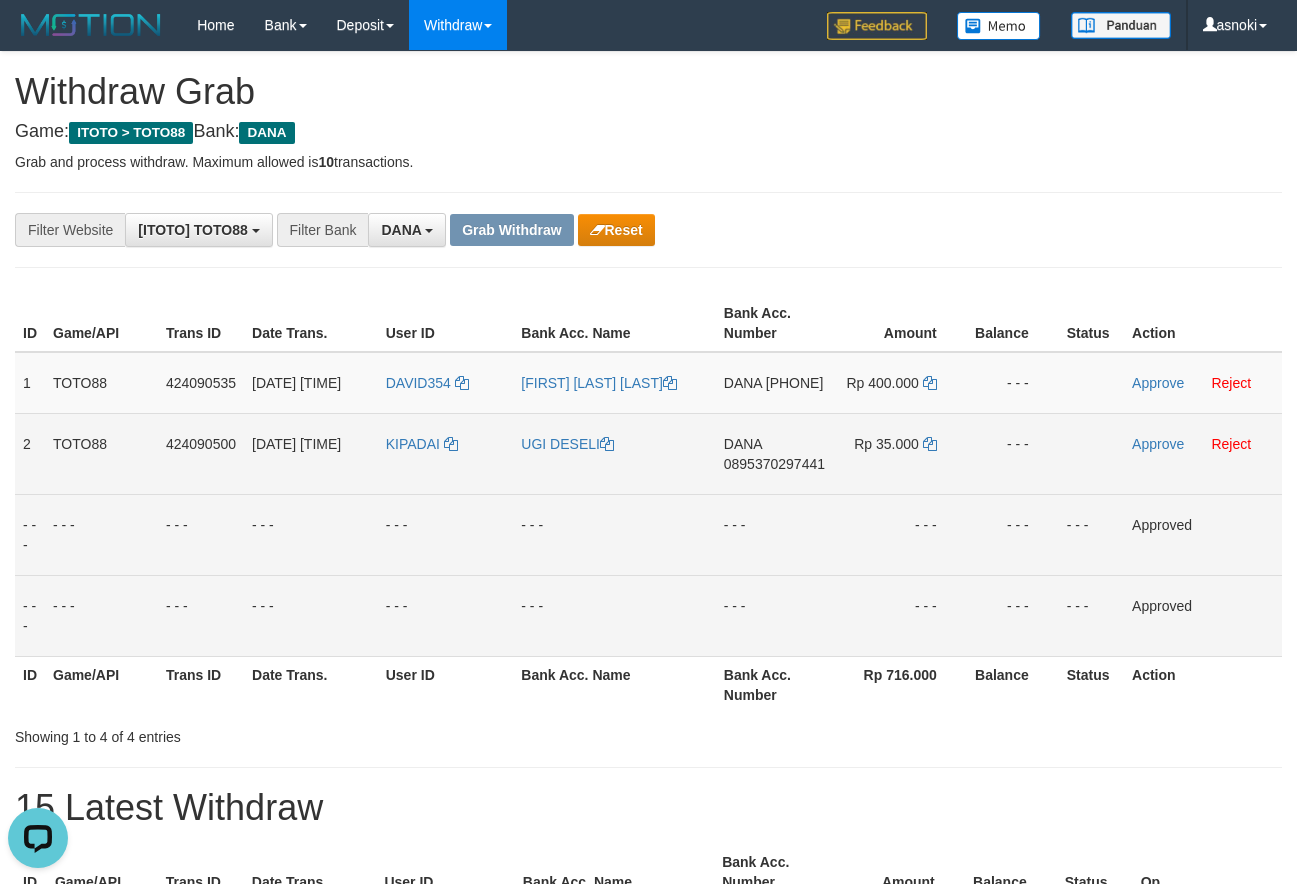 click on "0895370297441" at bounding box center (774, 464) 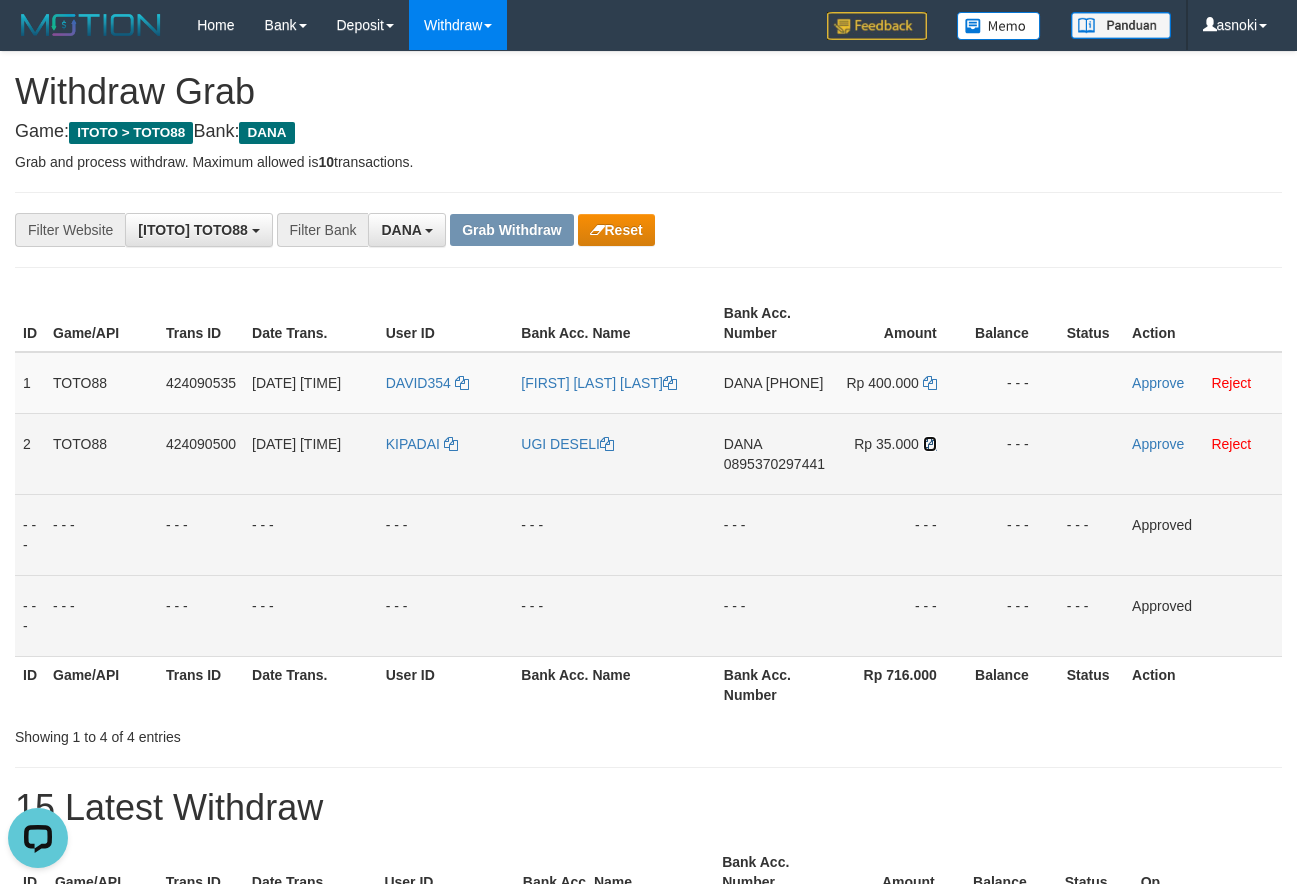 click at bounding box center (930, 444) 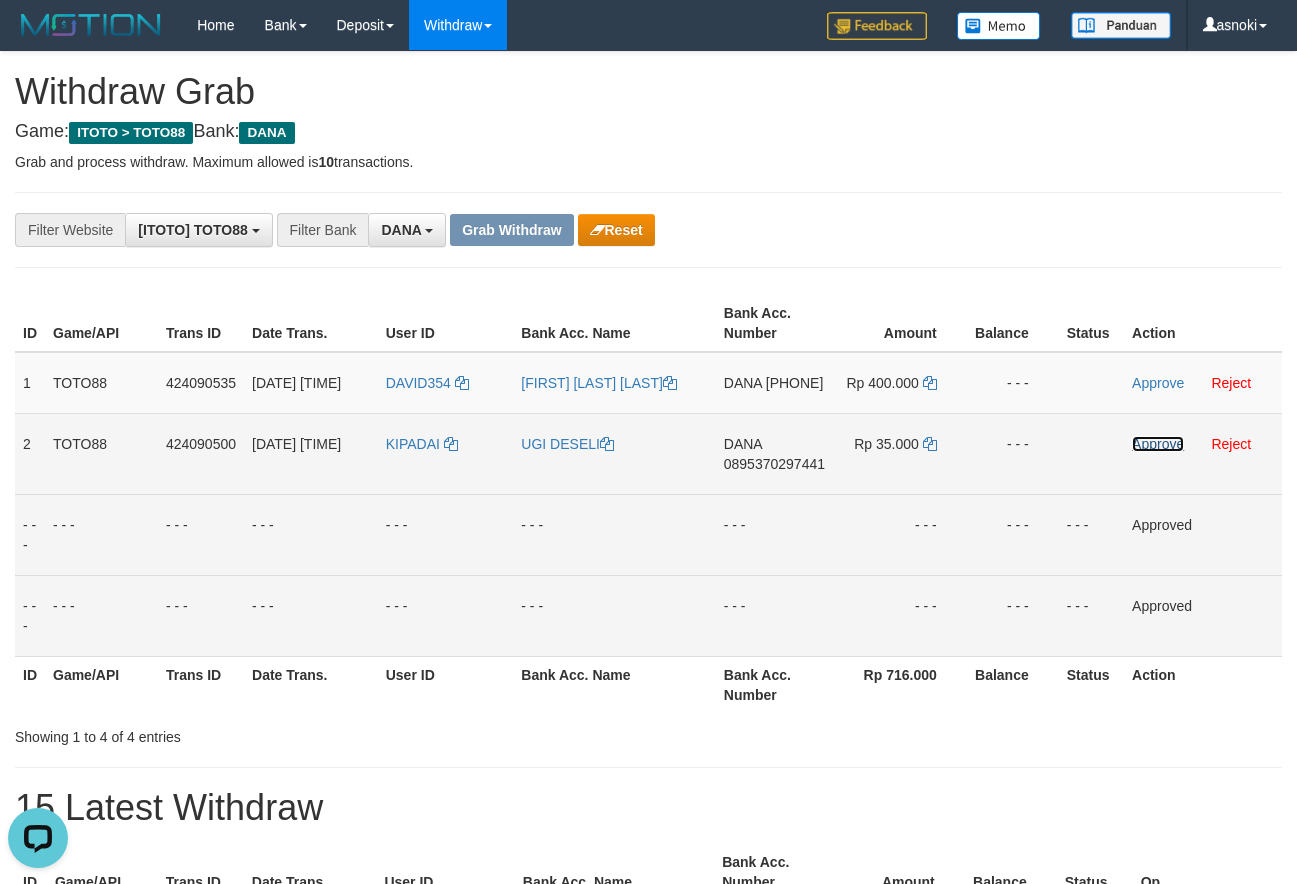 click on "Approve" at bounding box center [1158, 444] 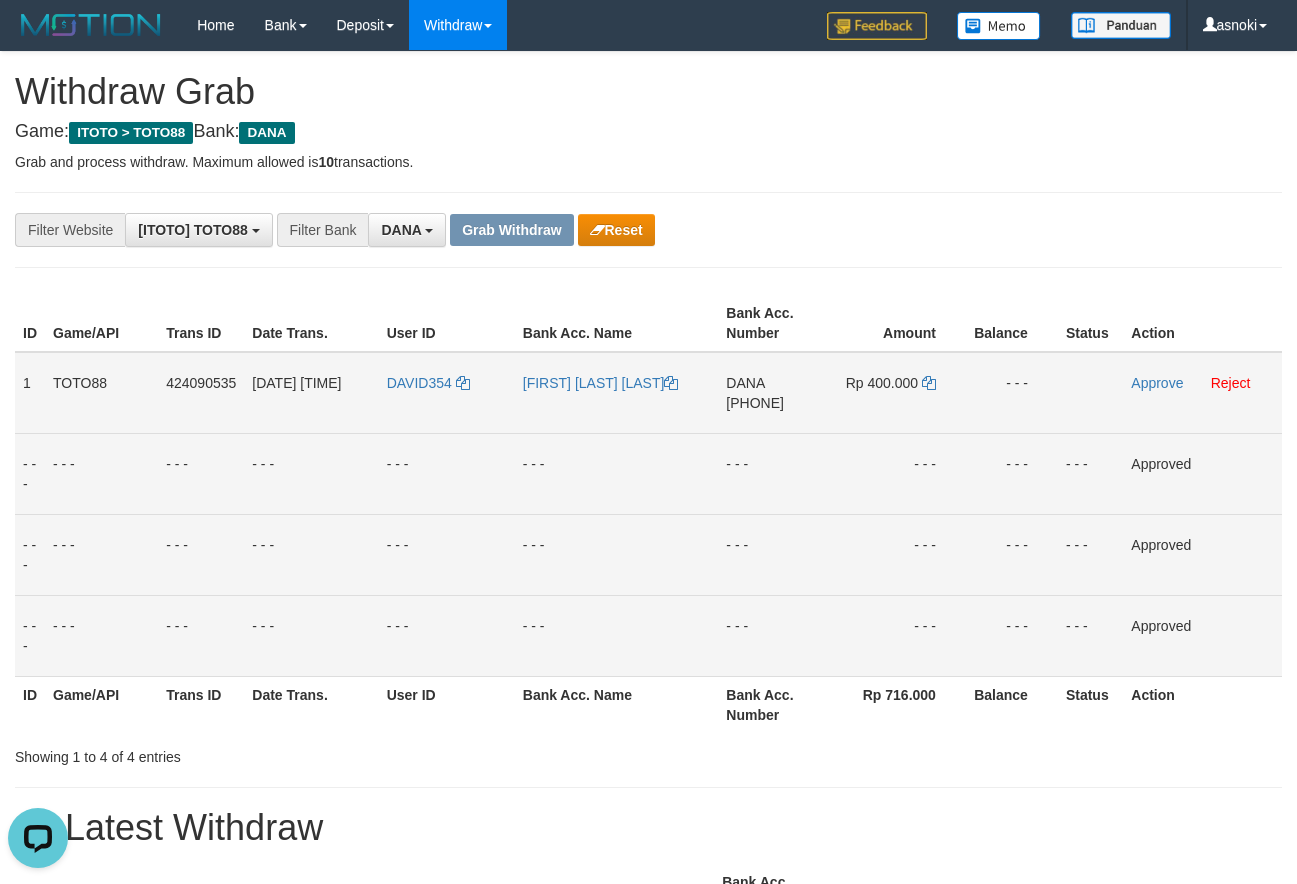 click on "[PHONE]" at bounding box center (755, 403) 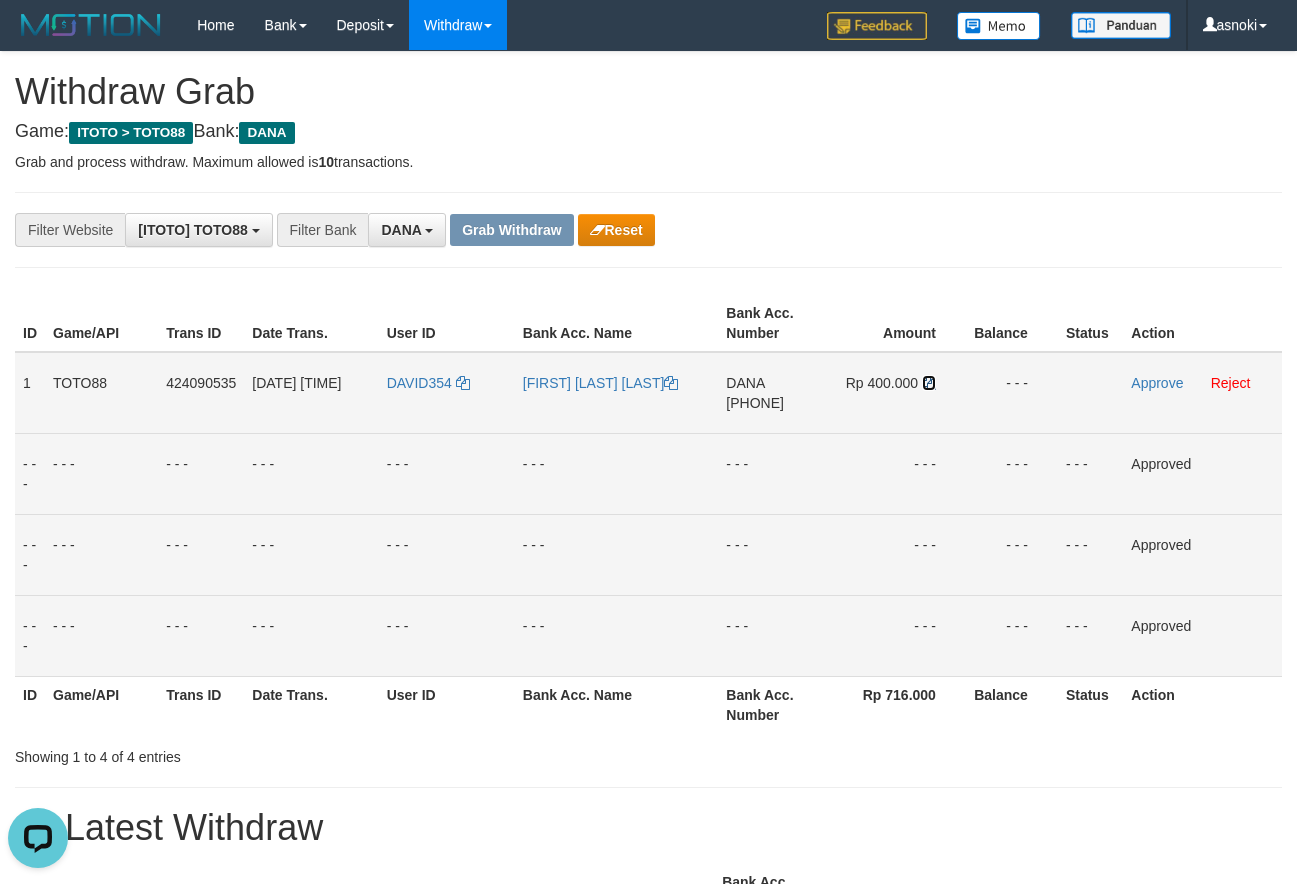 click at bounding box center [929, 383] 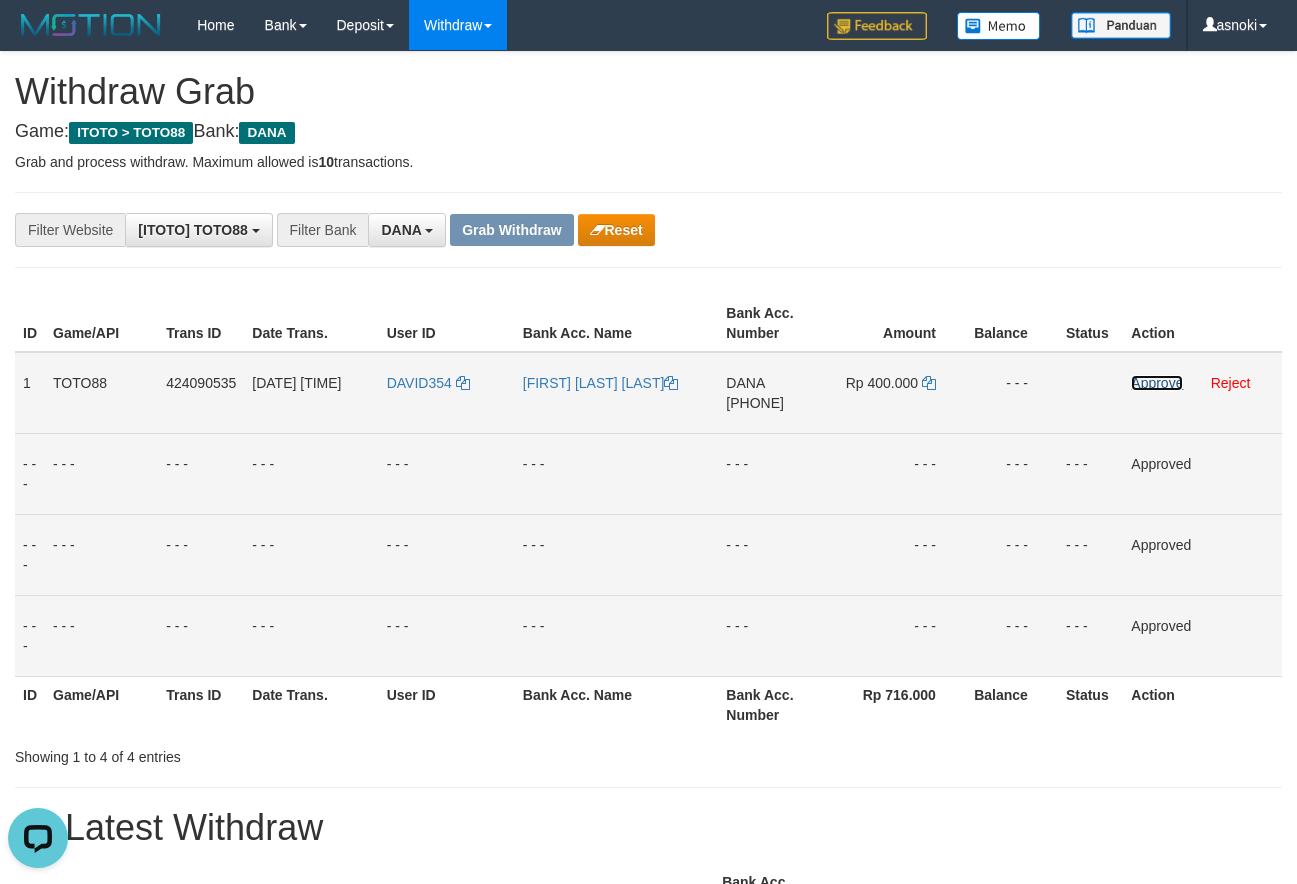 click on "Approve" at bounding box center (1157, 383) 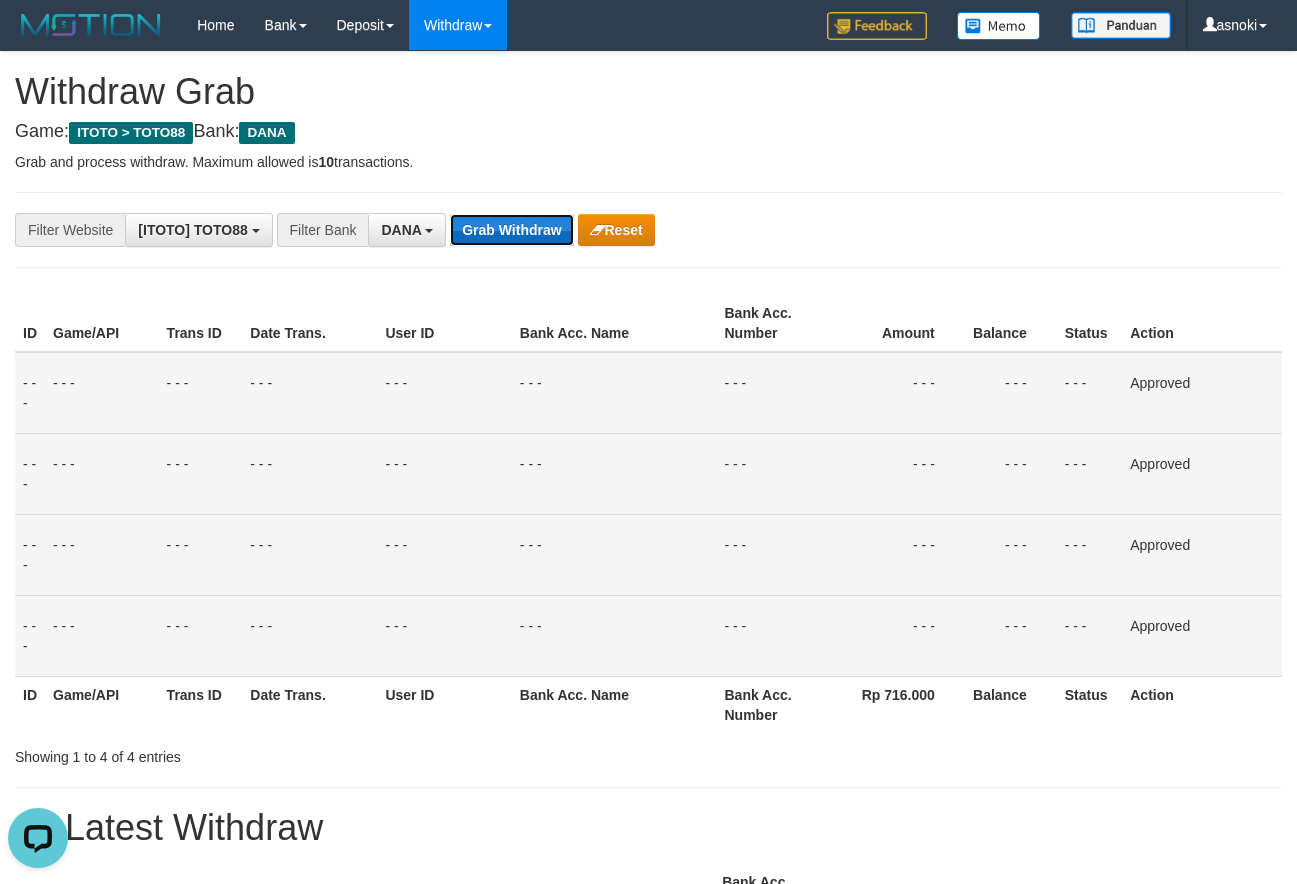 click on "Grab Withdraw" at bounding box center (511, 230) 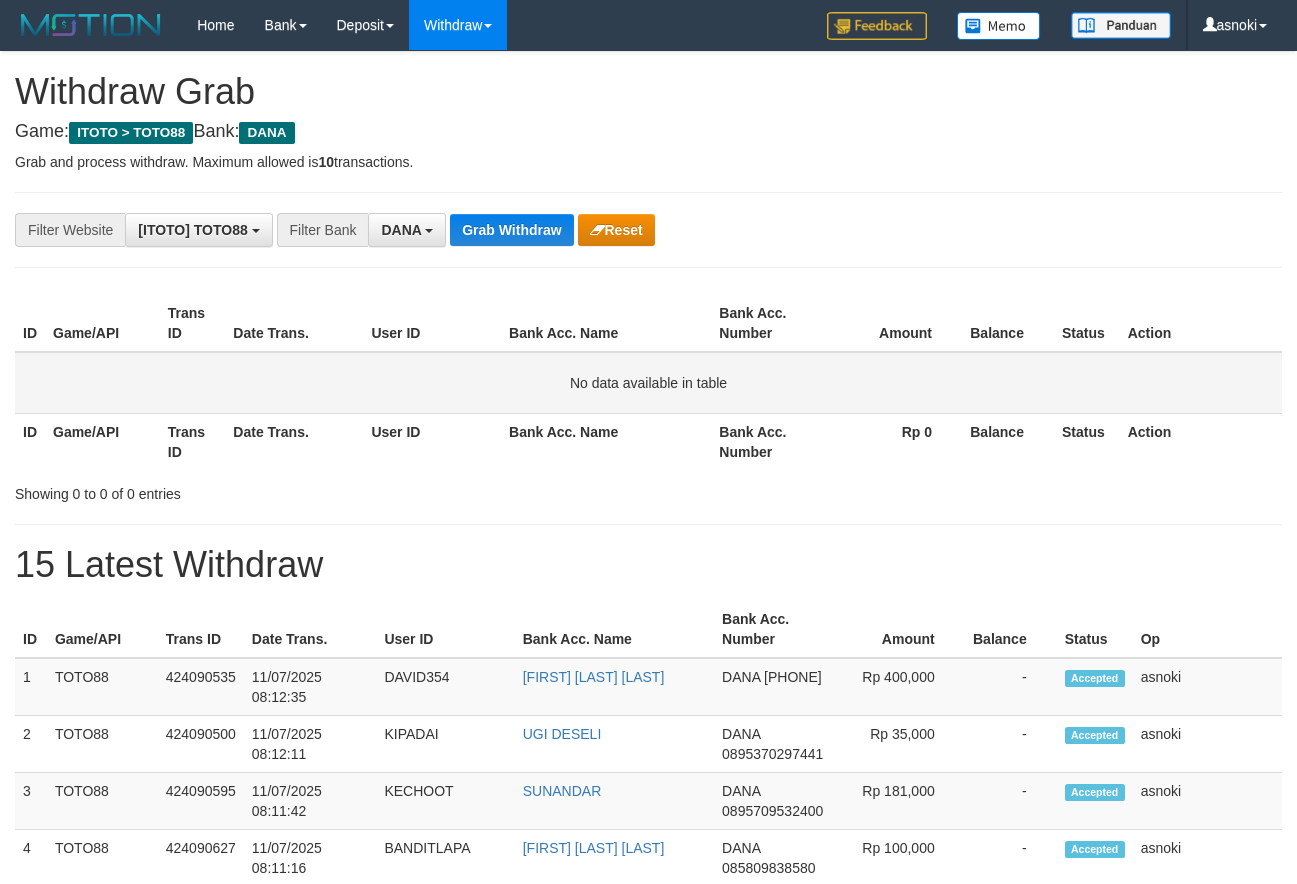 scroll, scrollTop: 0, scrollLeft: 0, axis: both 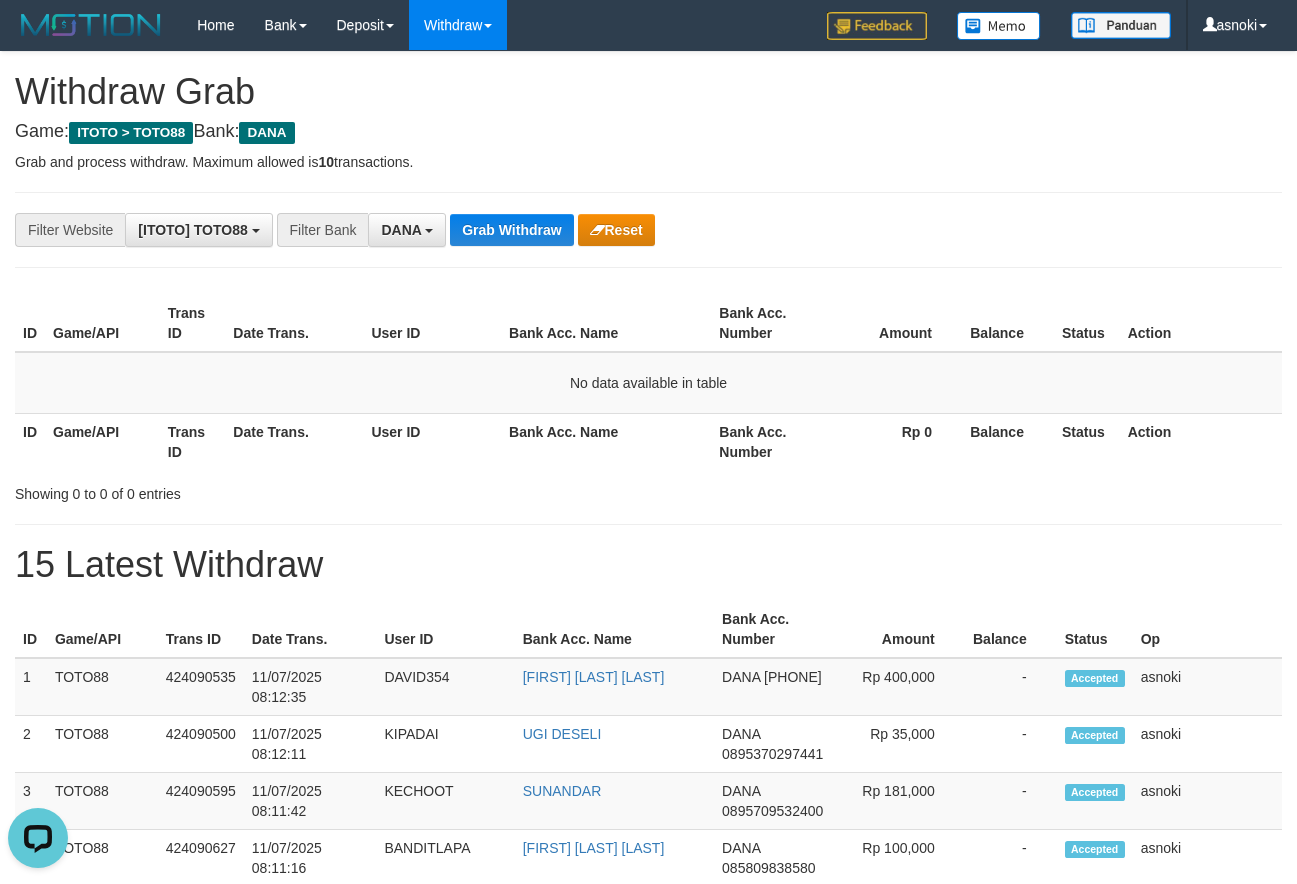 click on "Showing 0 to 0 of 0 entries" at bounding box center (648, 490) 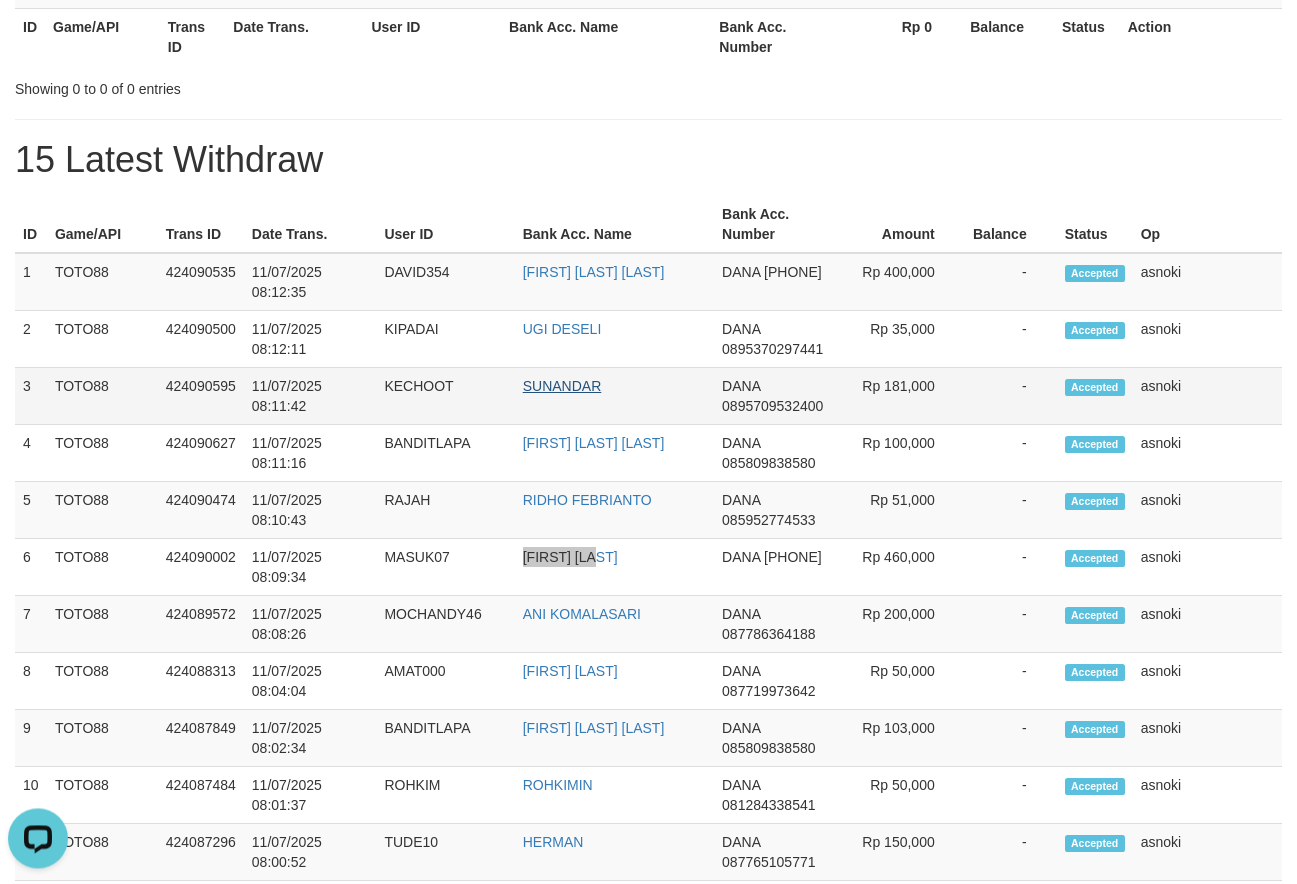scroll, scrollTop: 350, scrollLeft: 0, axis: vertical 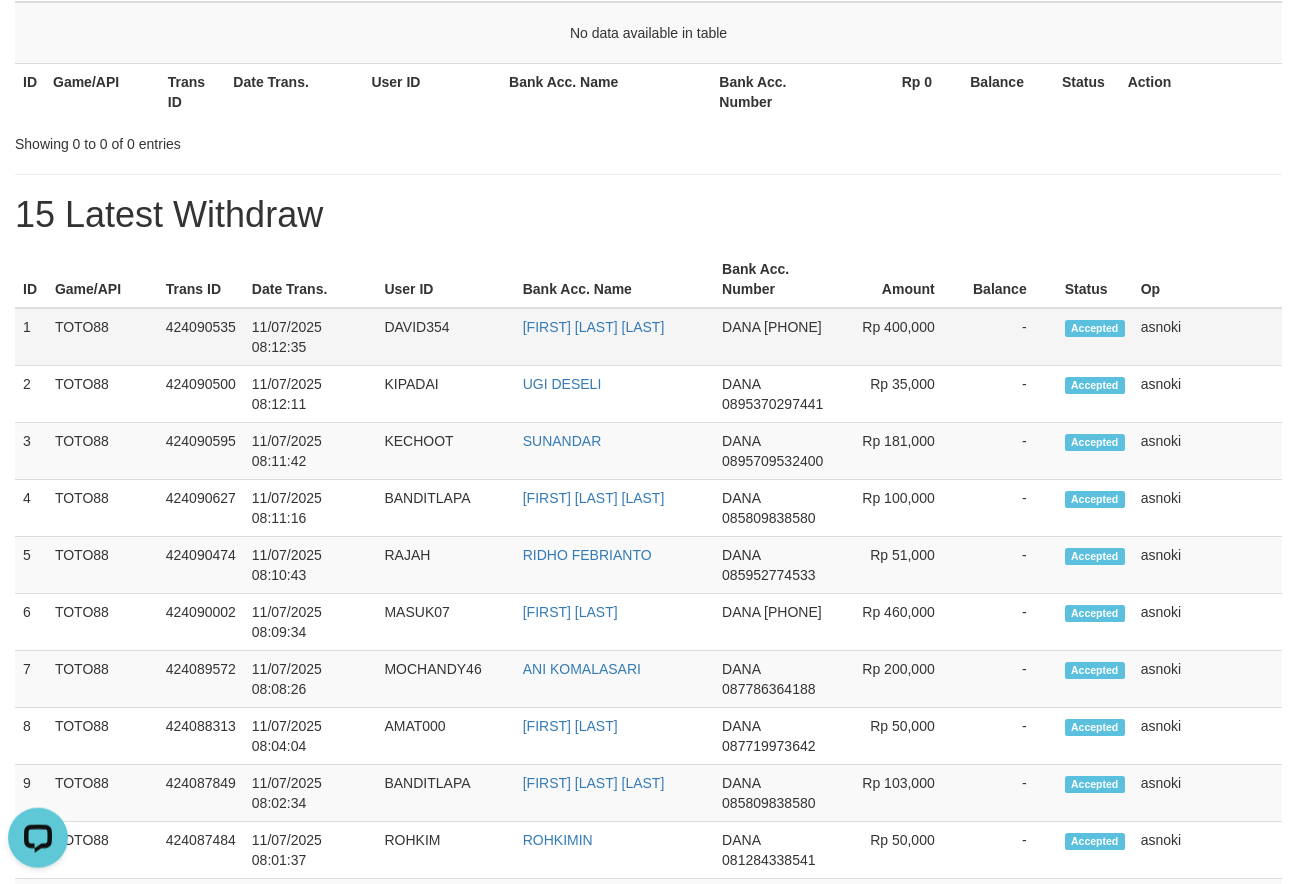 click on "1" at bounding box center (31, 337) 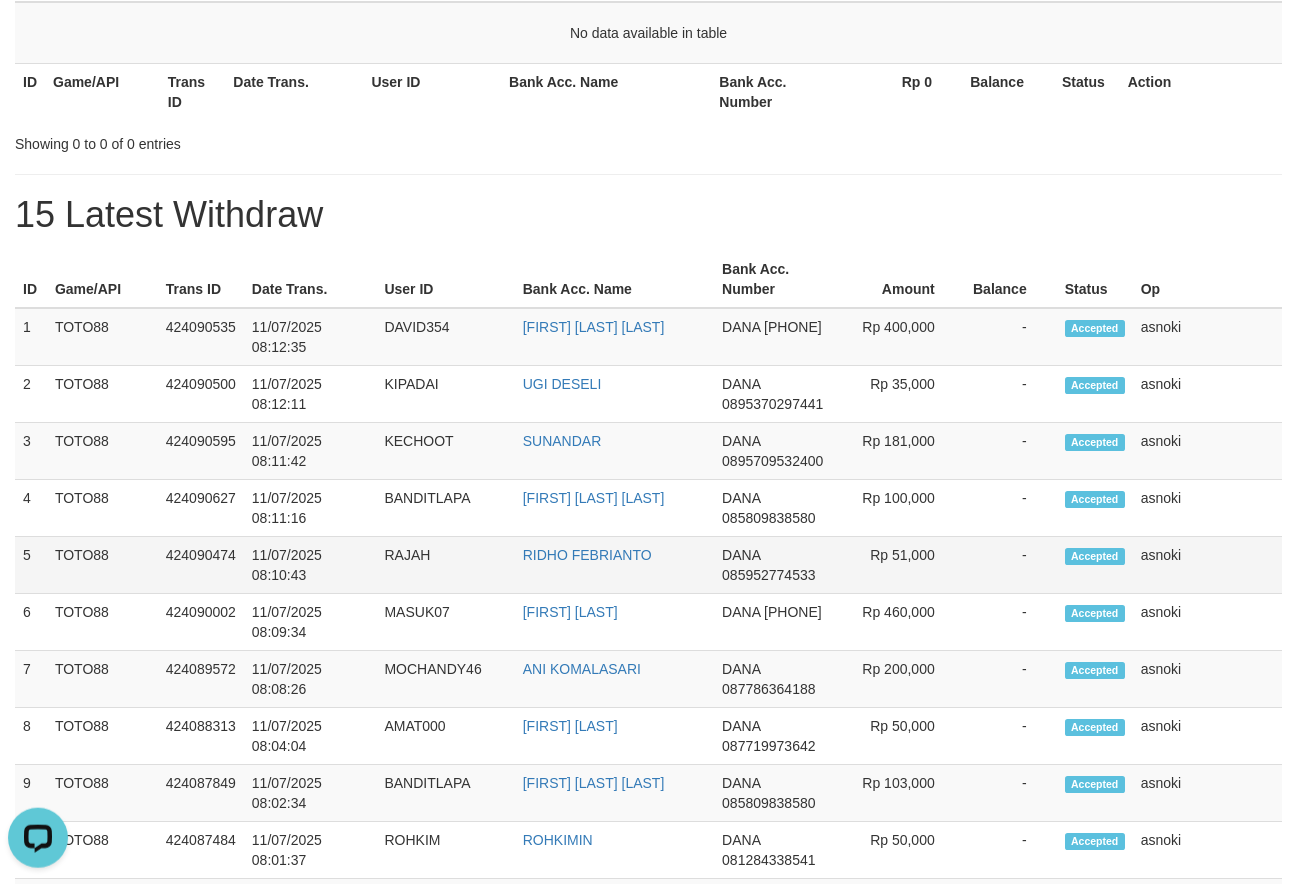 drag, startPoint x: 22, startPoint y: 326, endPoint x: 1175, endPoint y: 572, distance: 1178.9508 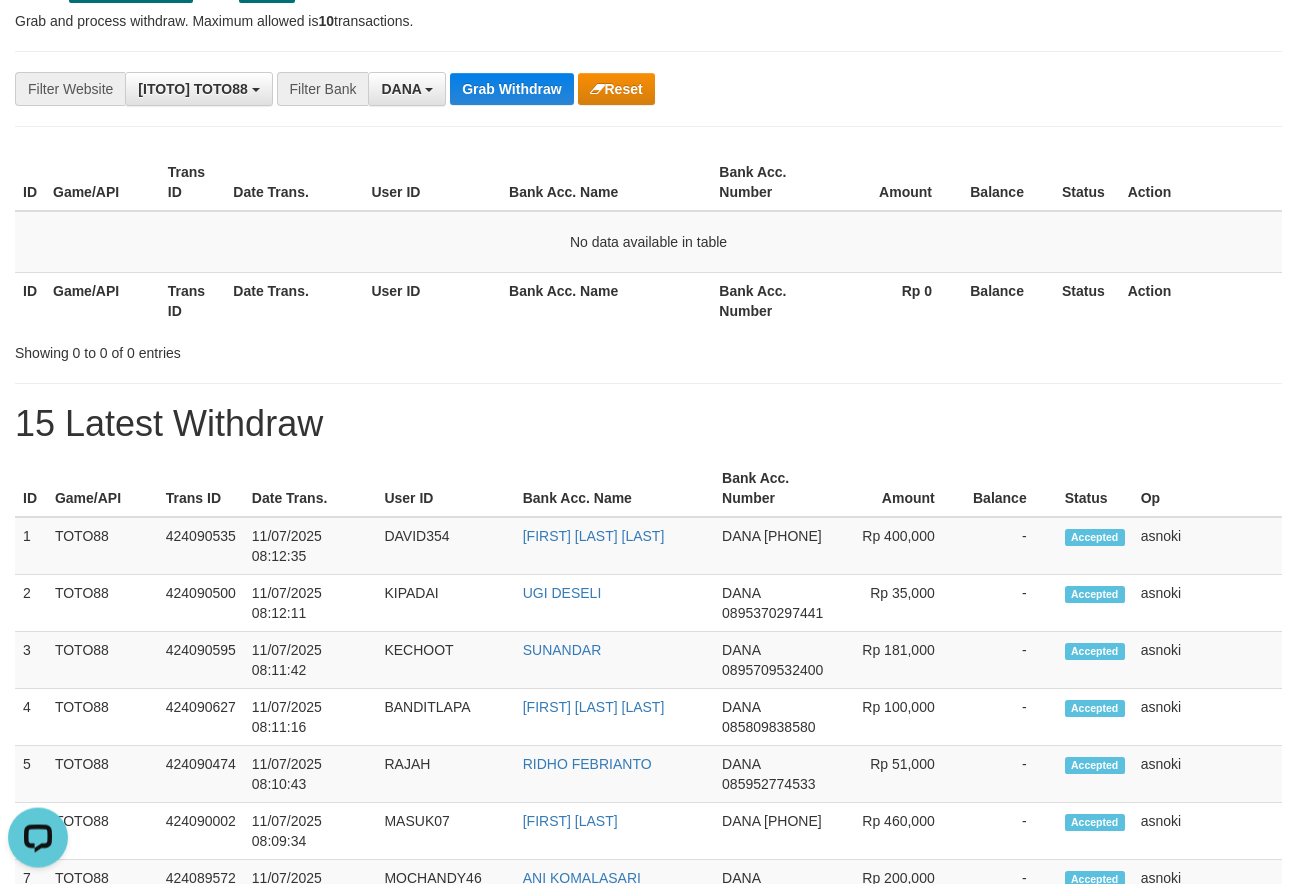 scroll, scrollTop: 0, scrollLeft: 0, axis: both 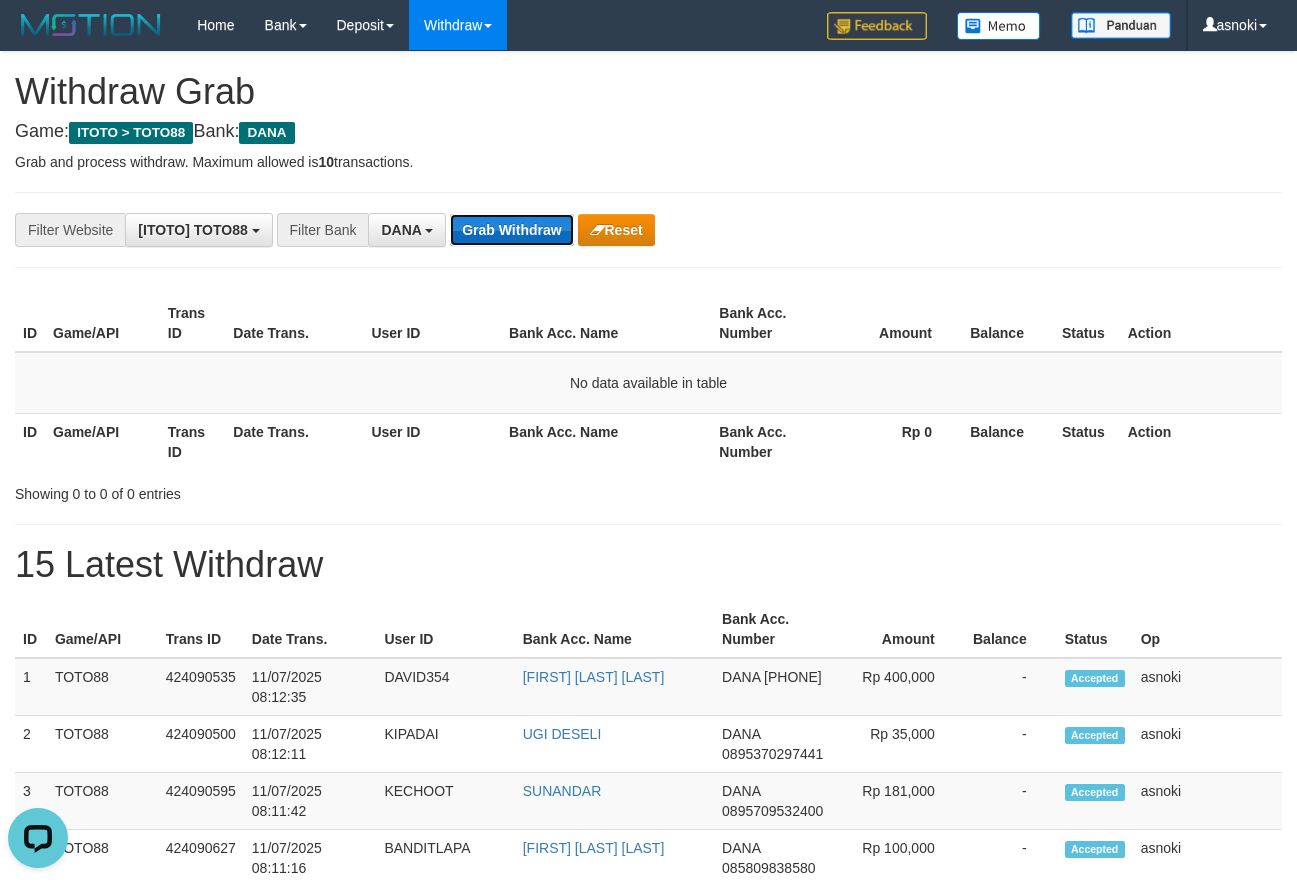 click on "Grab Withdraw" at bounding box center (511, 230) 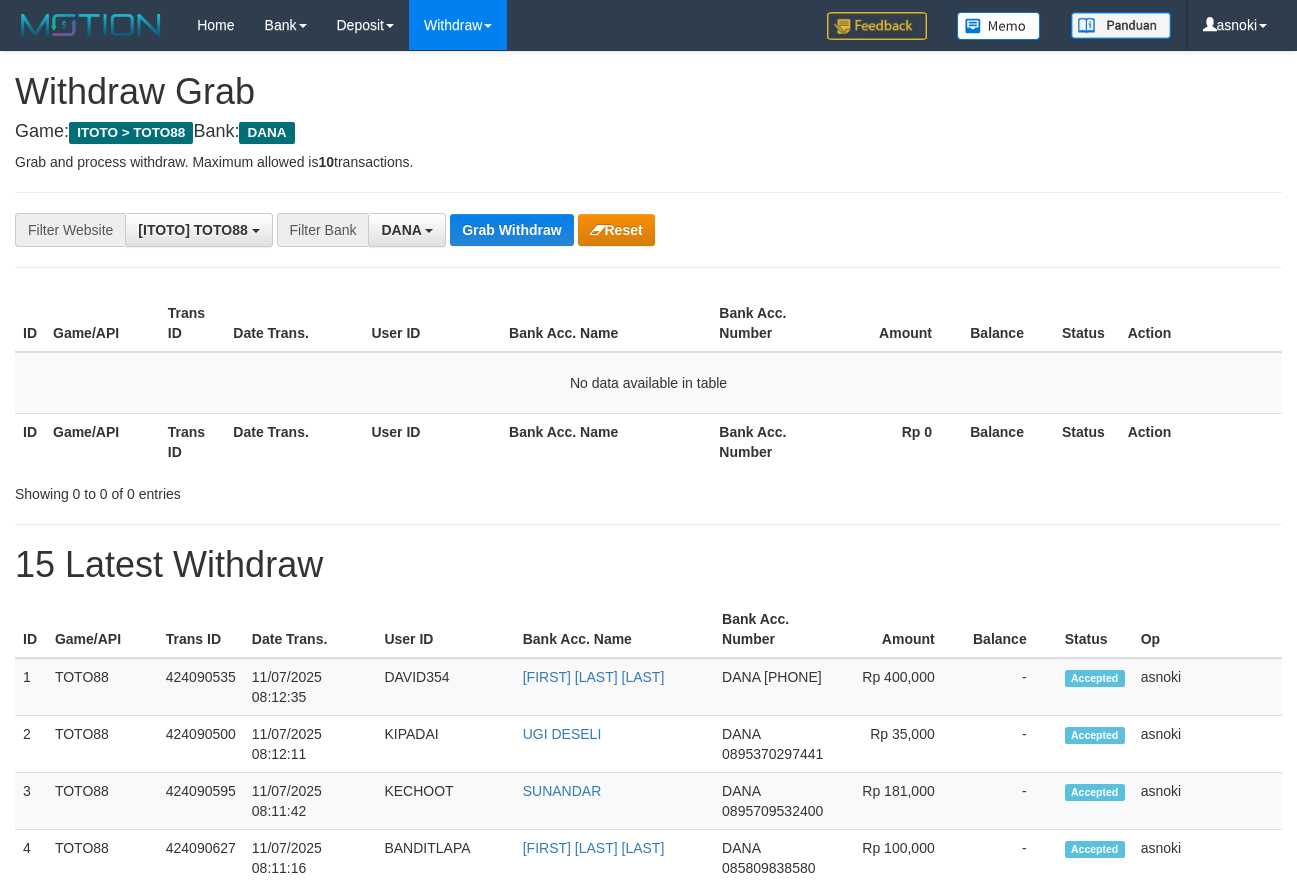 scroll, scrollTop: 0, scrollLeft: 0, axis: both 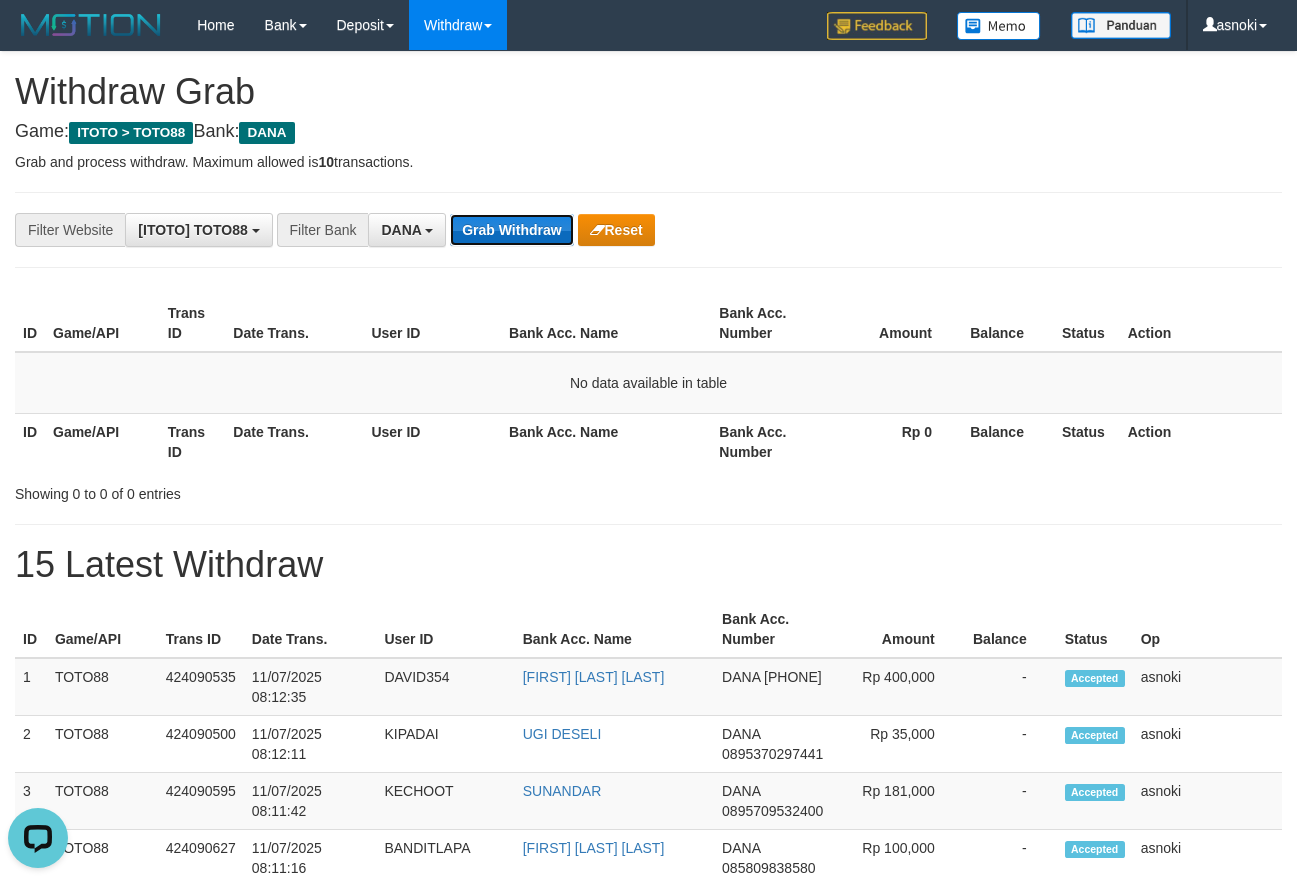click on "Grab Withdraw" at bounding box center [511, 230] 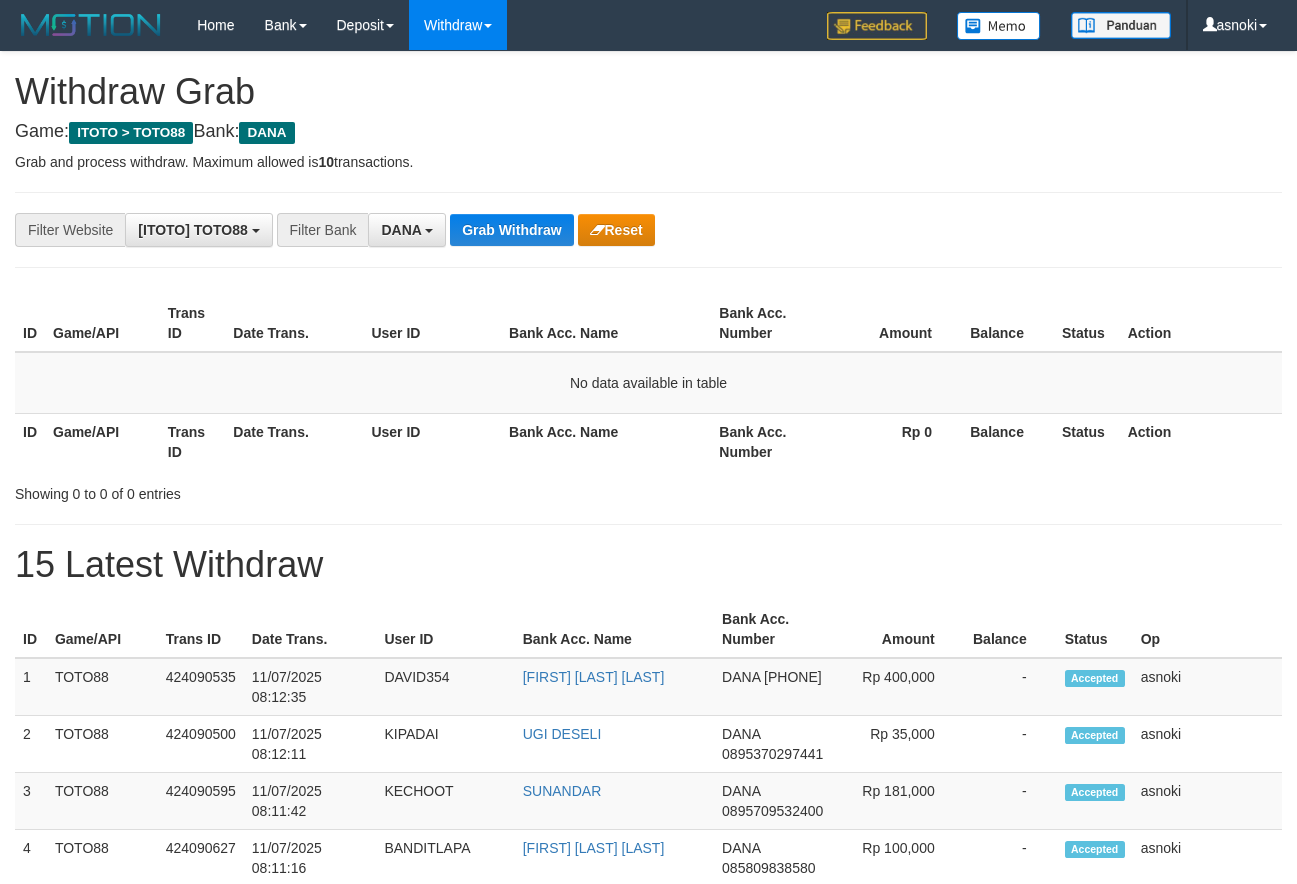 scroll, scrollTop: 0, scrollLeft: 0, axis: both 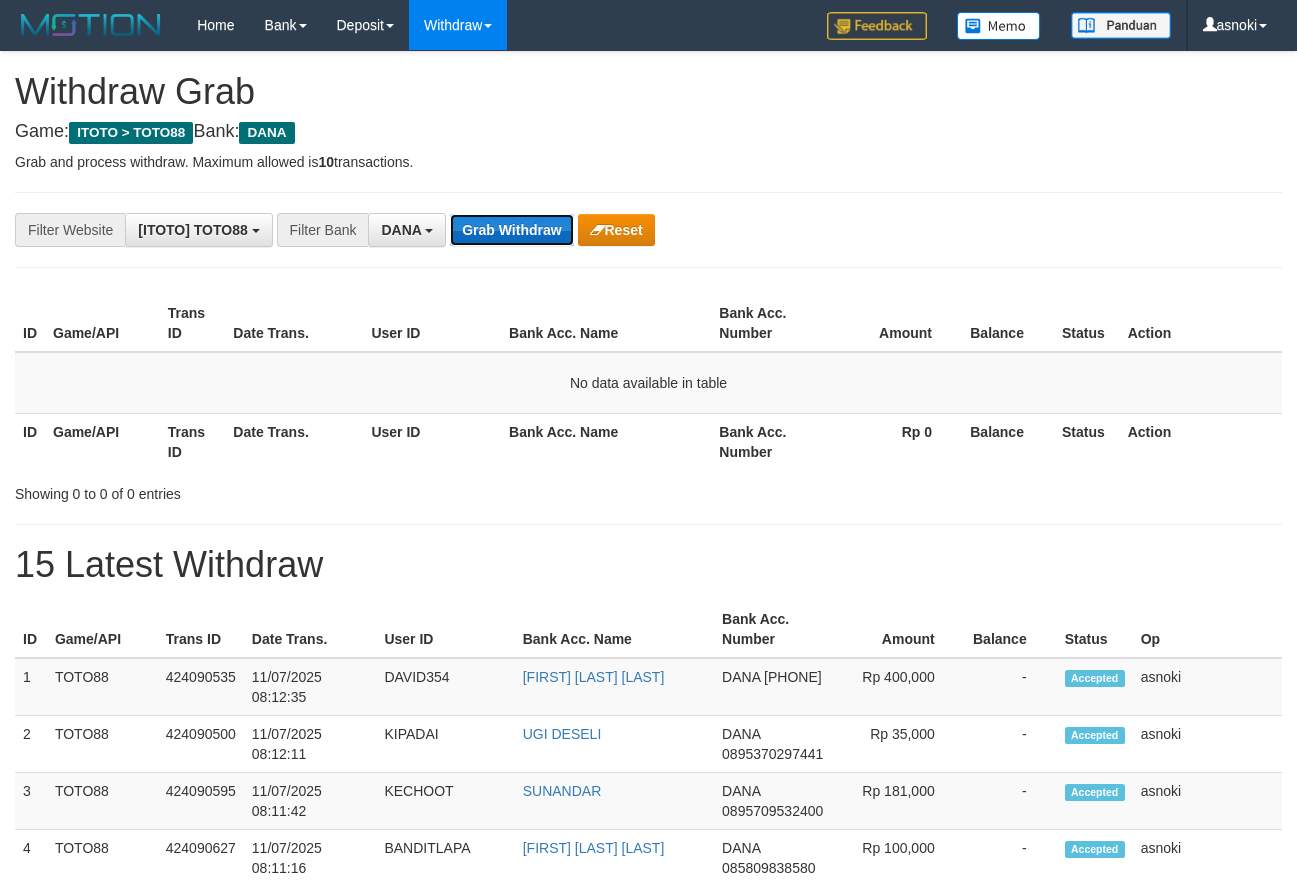 click on "Grab Withdraw" at bounding box center [511, 230] 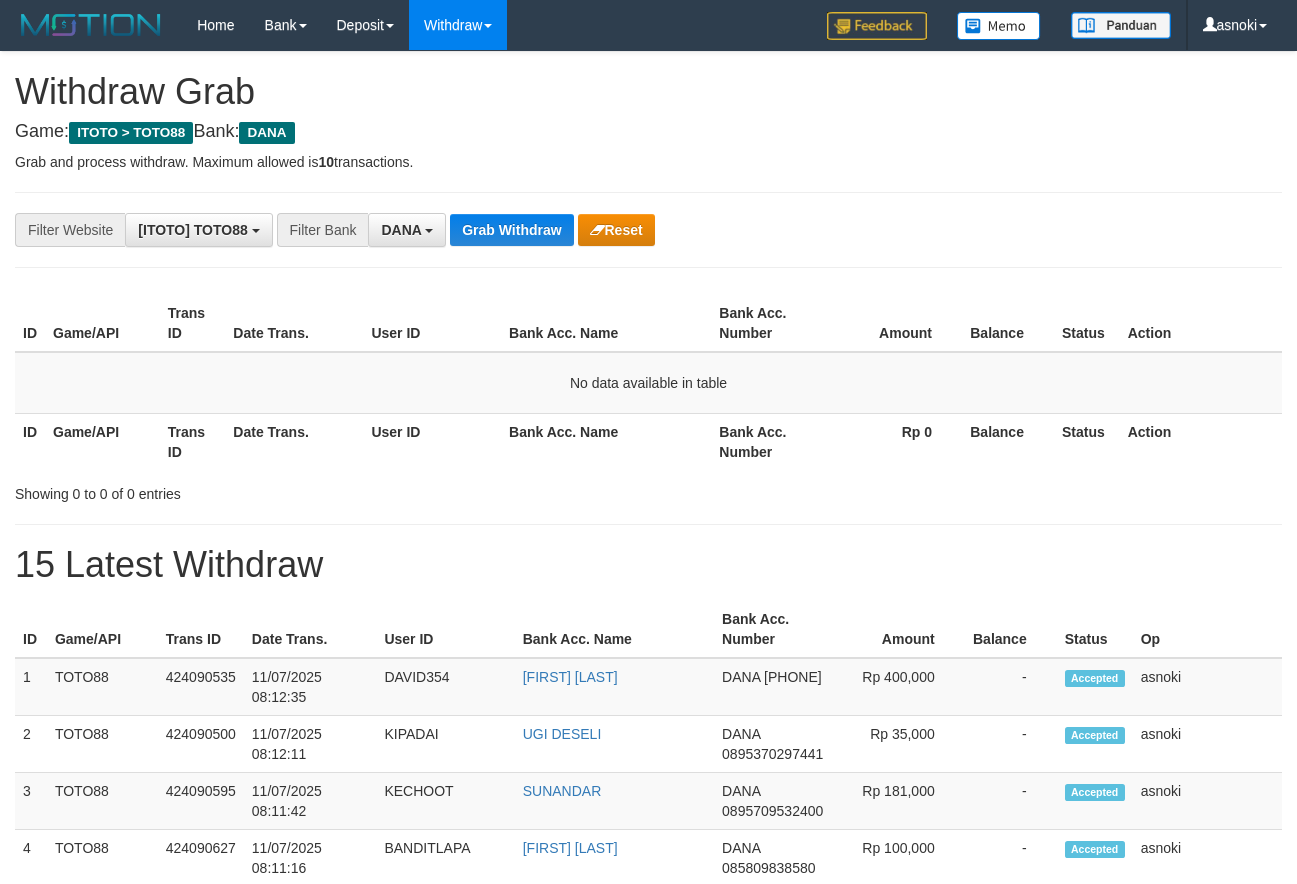 scroll, scrollTop: 0, scrollLeft: 0, axis: both 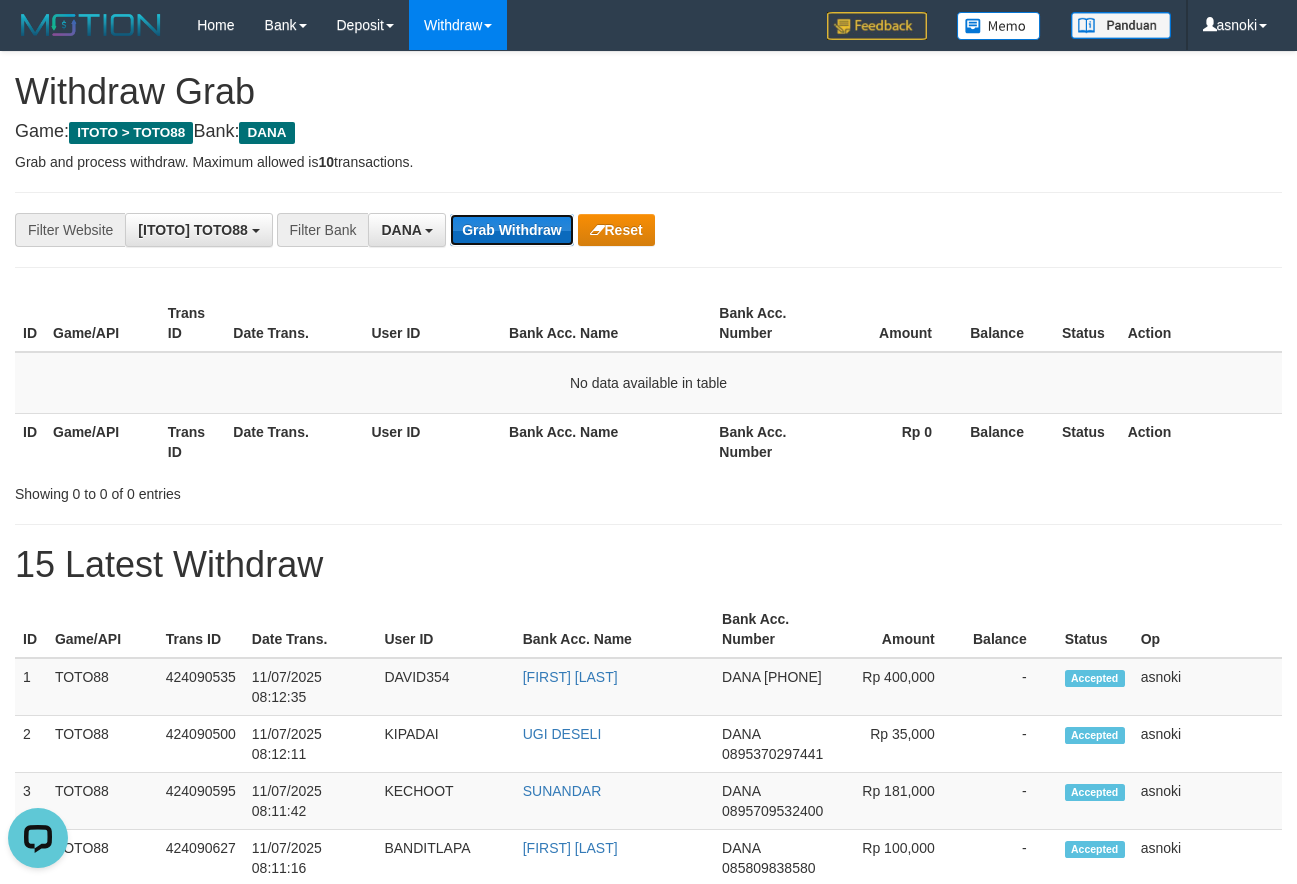 click on "Grab Withdraw" at bounding box center (511, 230) 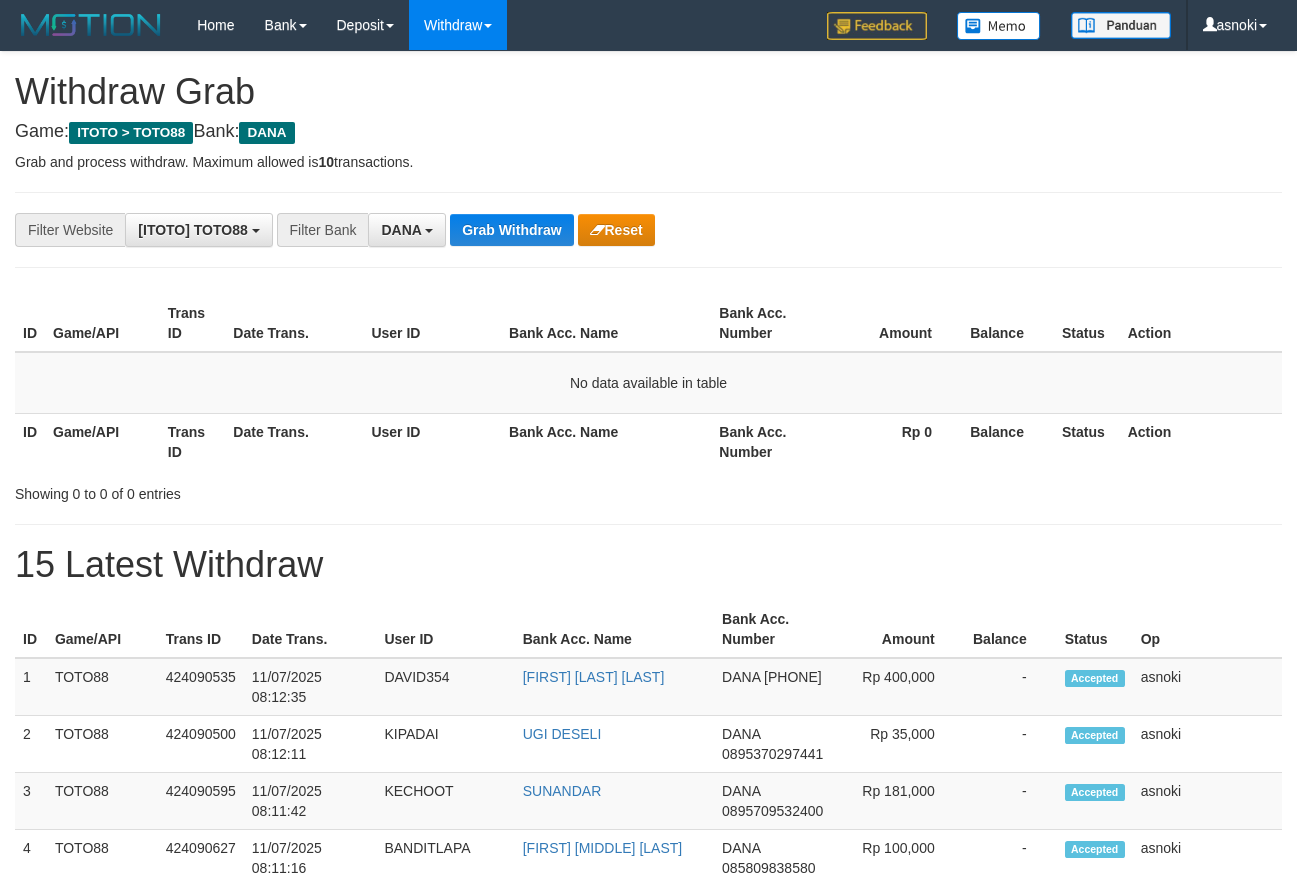 scroll, scrollTop: 0, scrollLeft: 0, axis: both 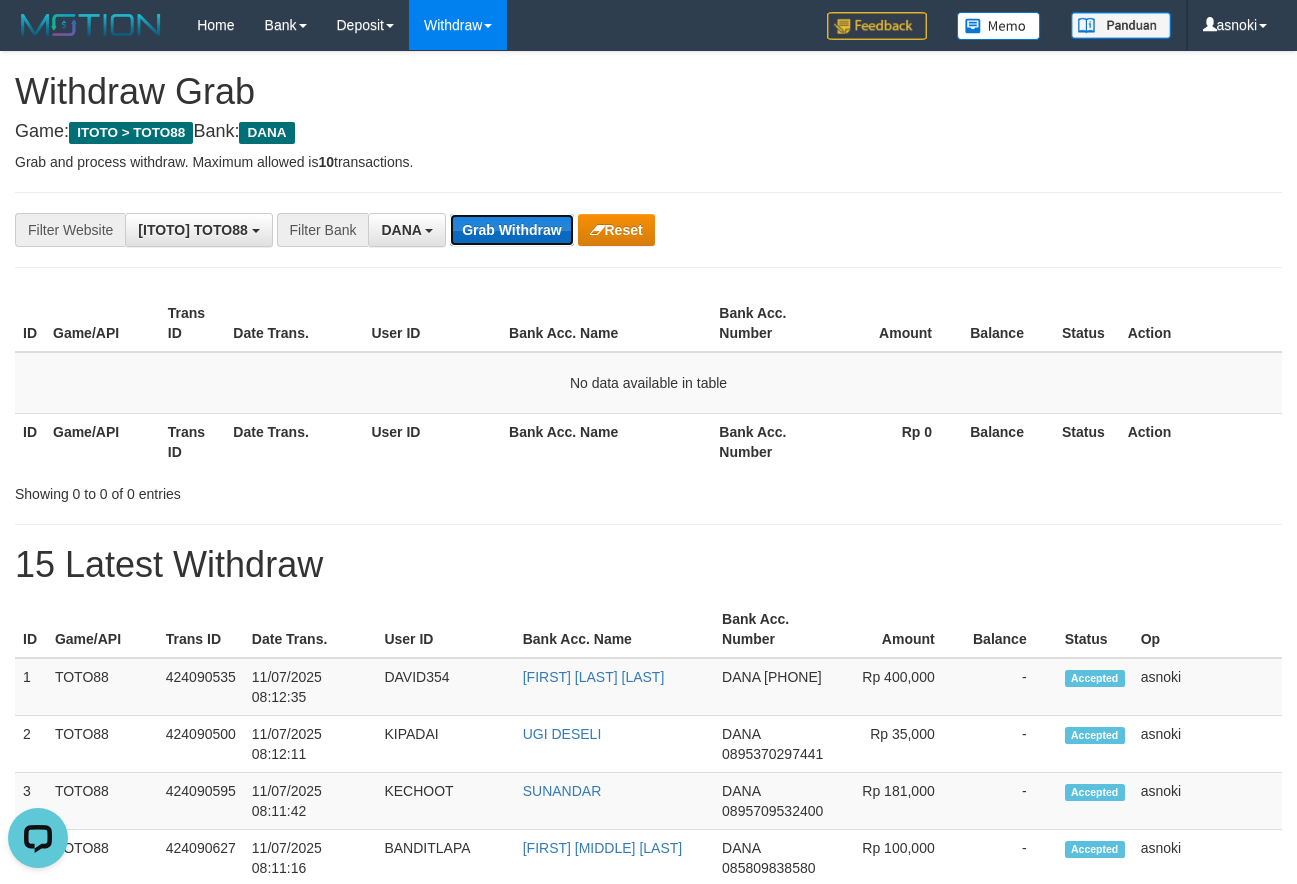 click on "Grab Withdraw" at bounding box center [511, 230] 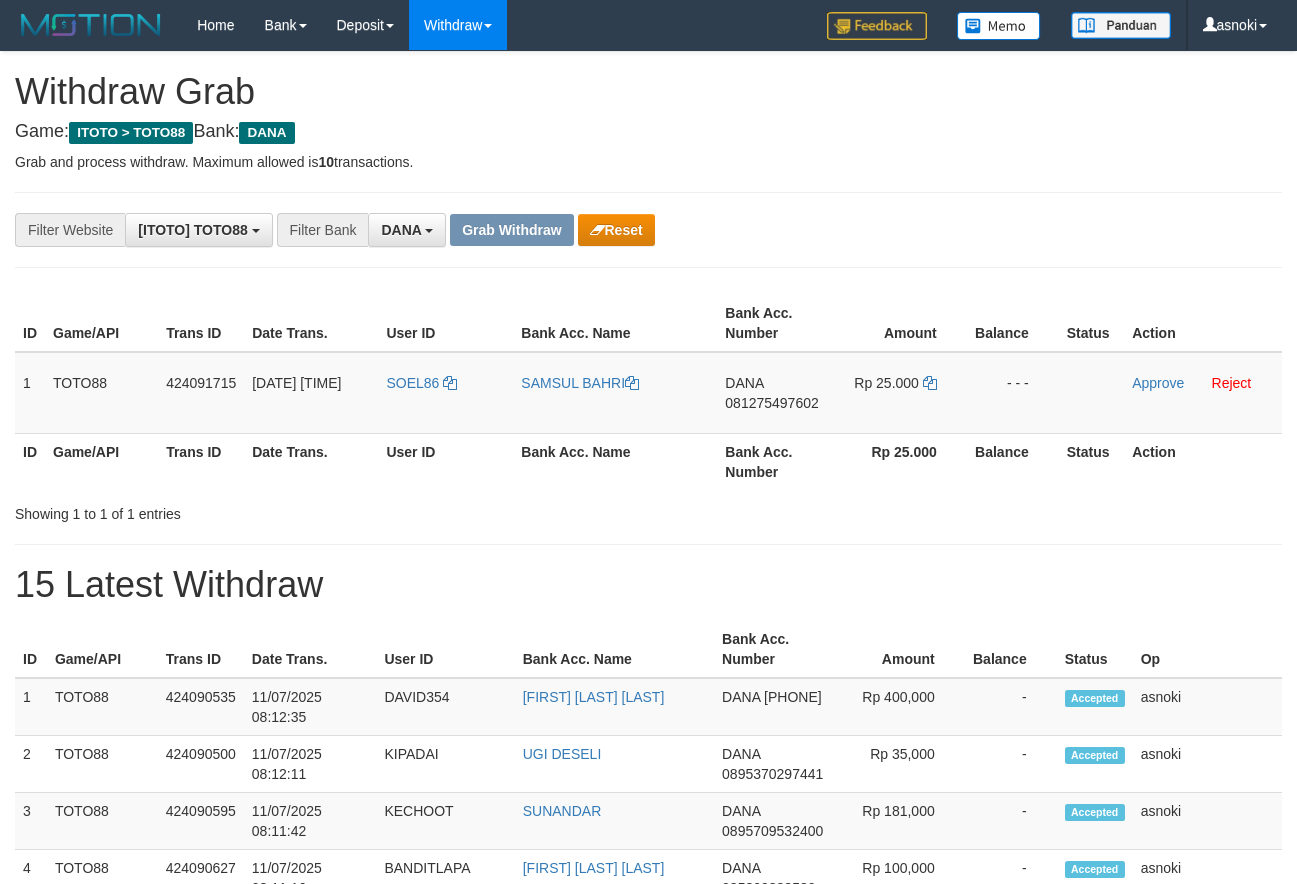 scroll, scrollTop: 0, scrollLeft: 0, axis: both 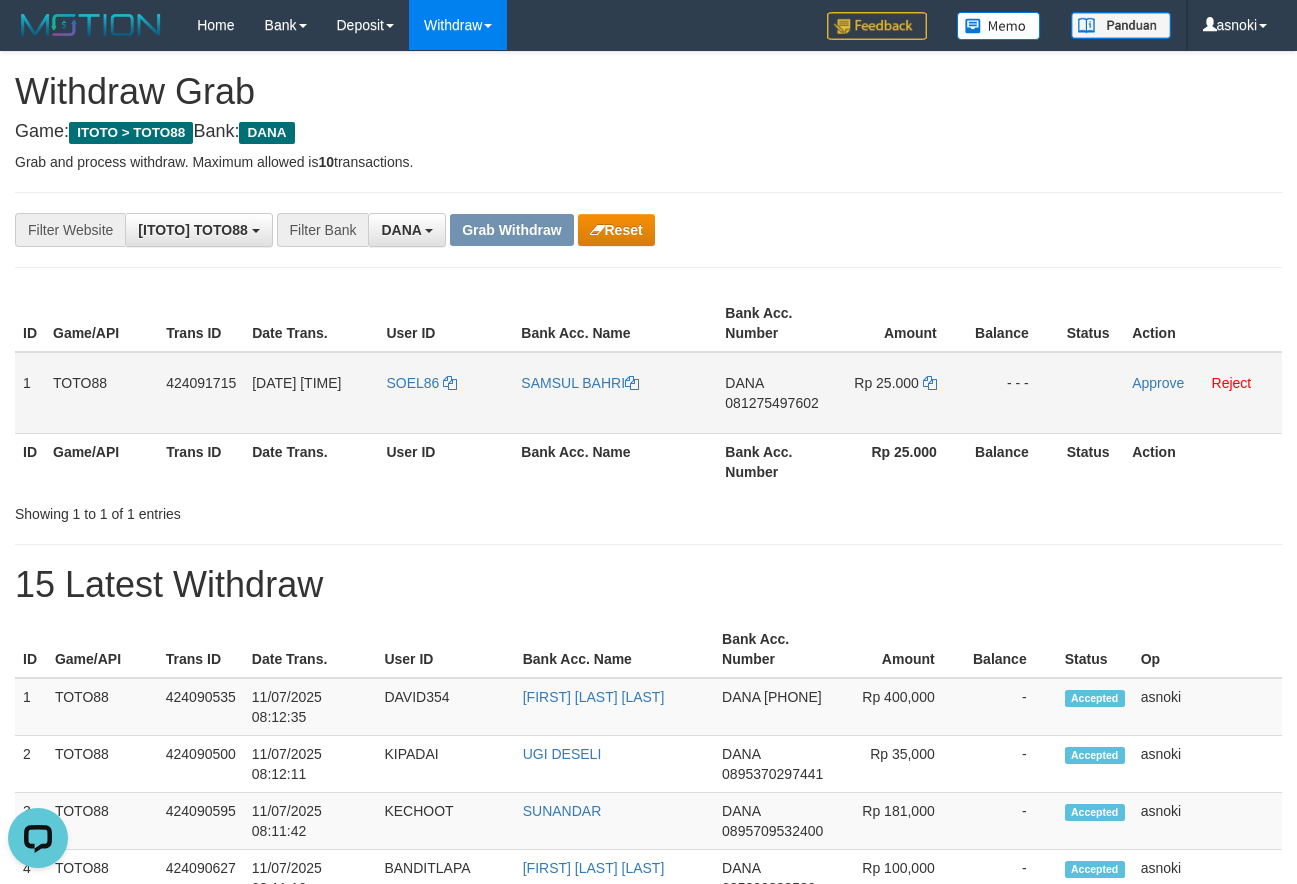 click on "081275497602" at bounding box center (771, 403) 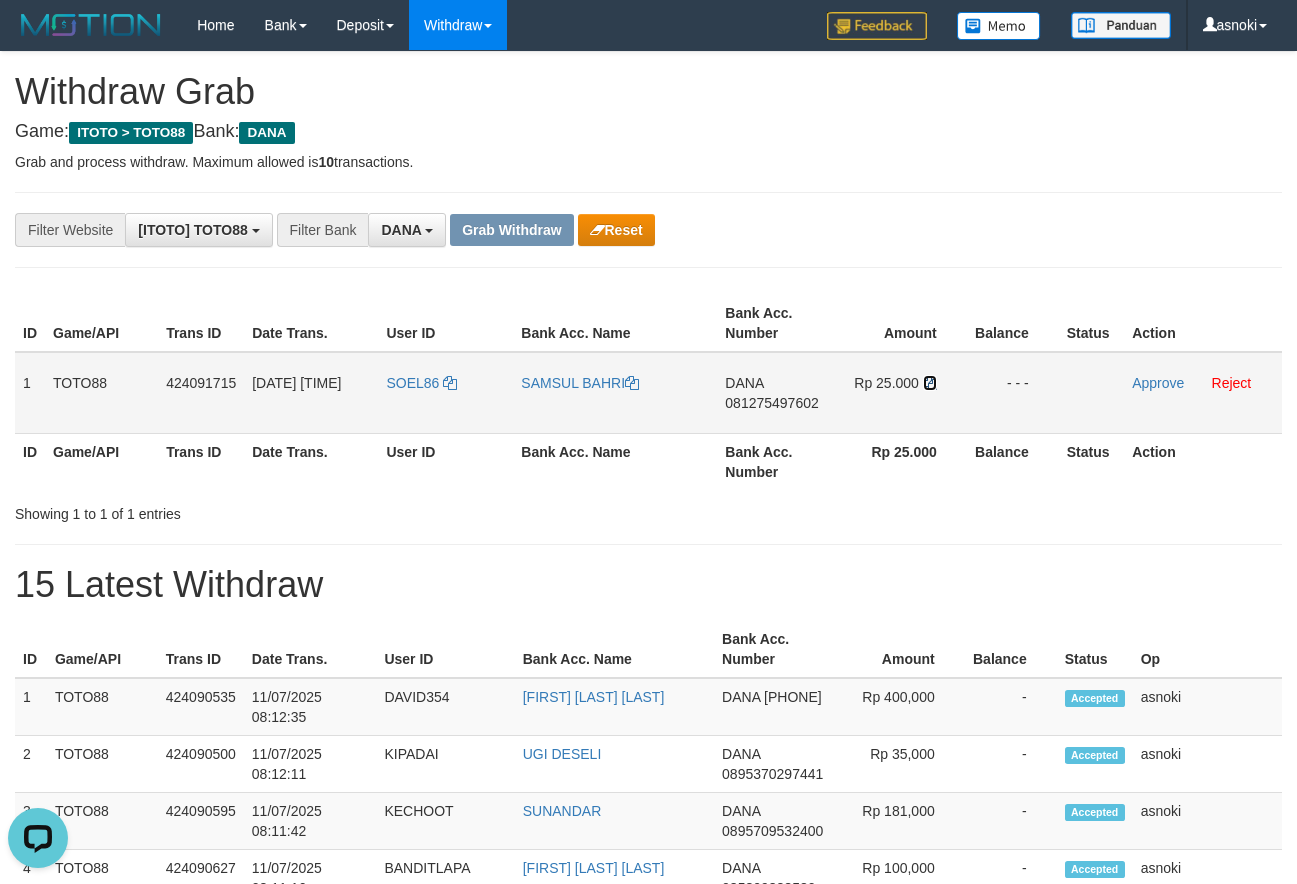 click at bounding box center (930, 383) 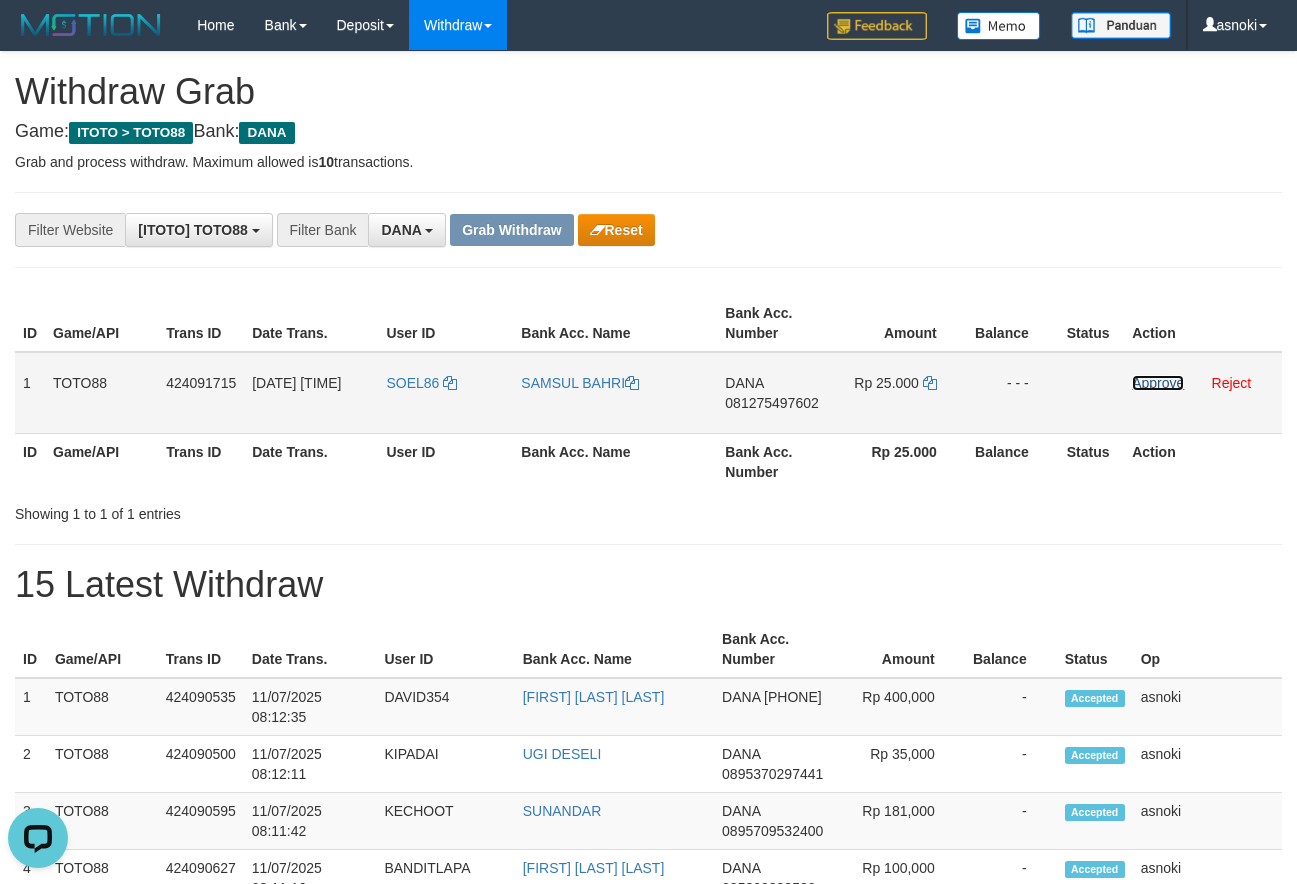 click on "Approve" at bounding box center [1158, 383] 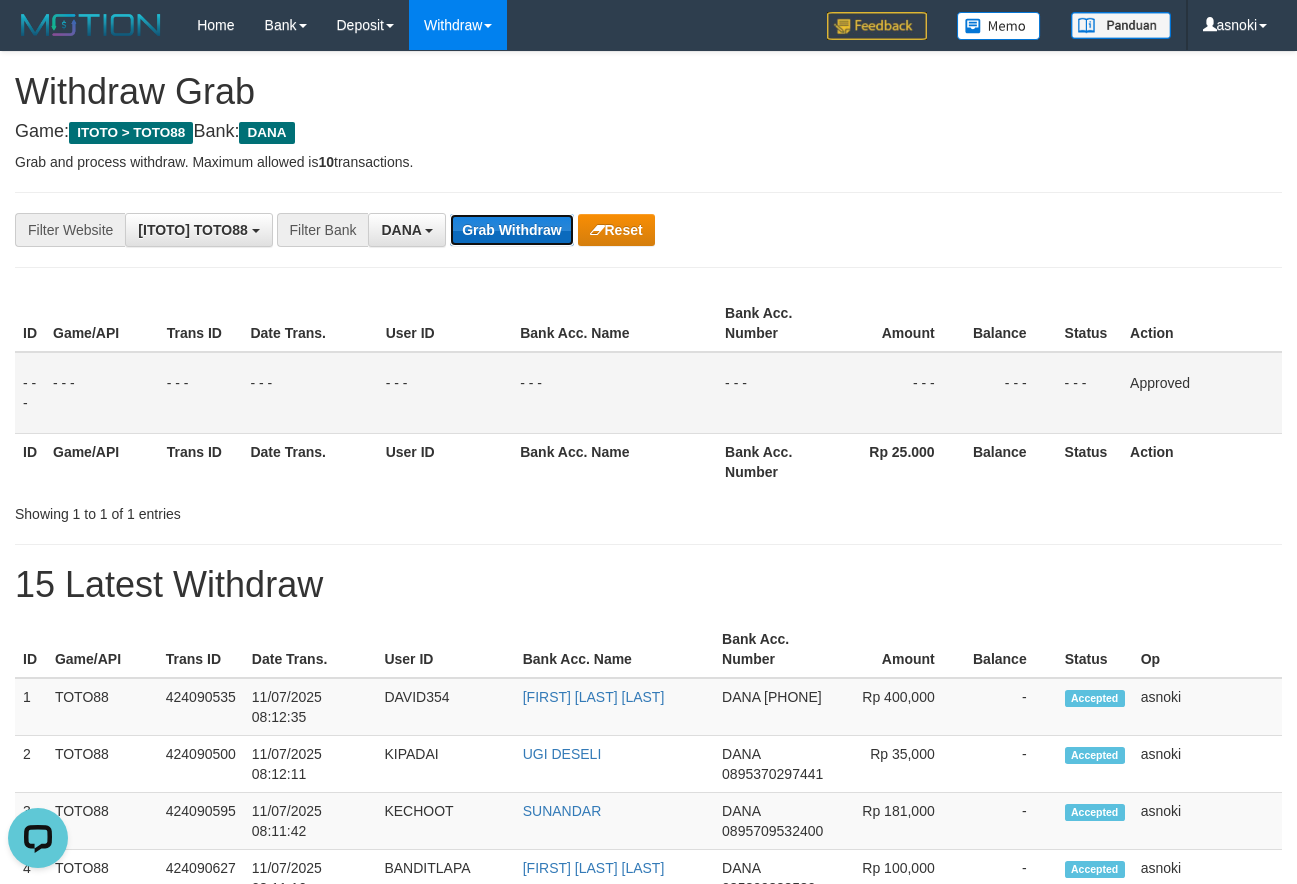 click on "Grab Withdraw" at bounding box center [511, 230] 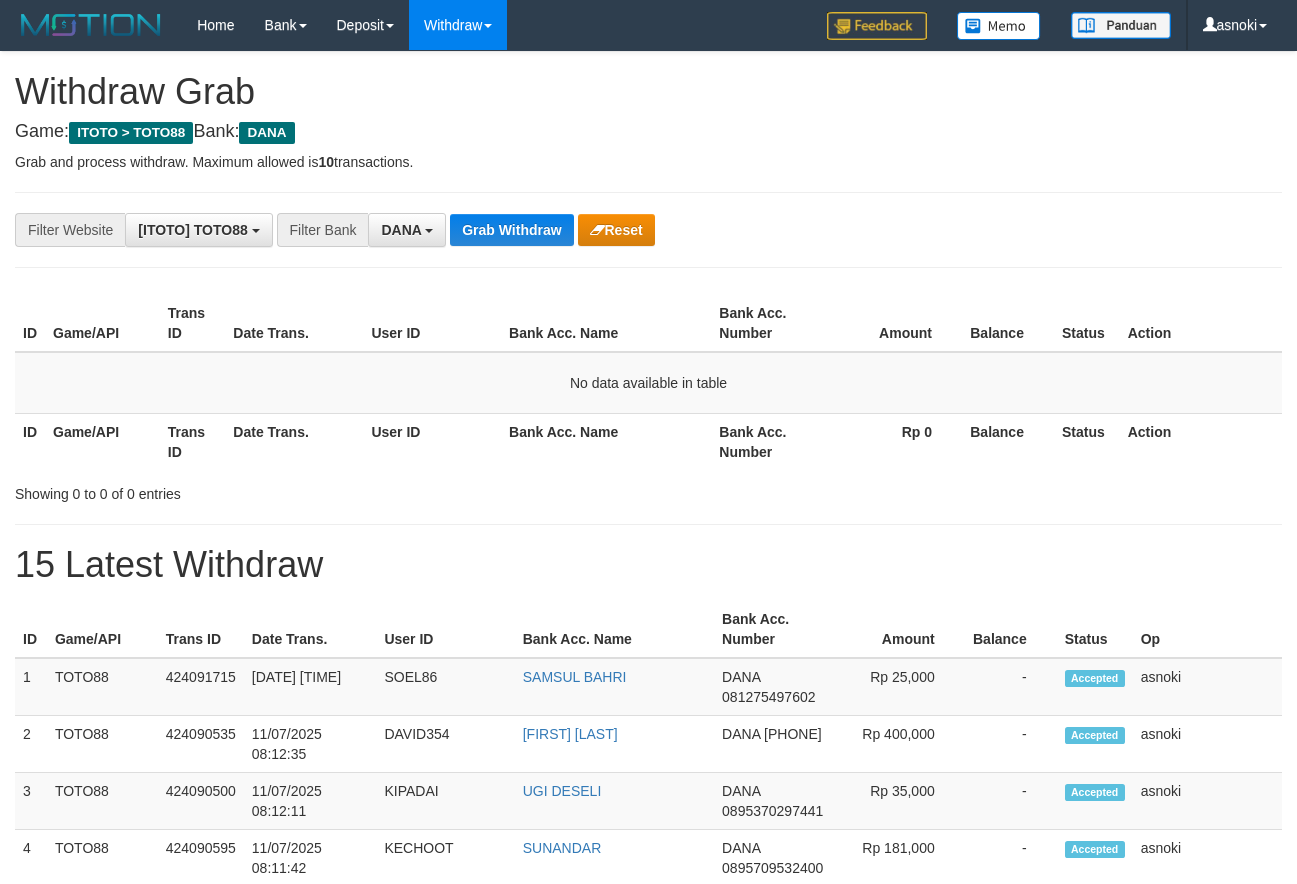 scroll, scrollTop: 0, scrollLeft: 0, axis: both 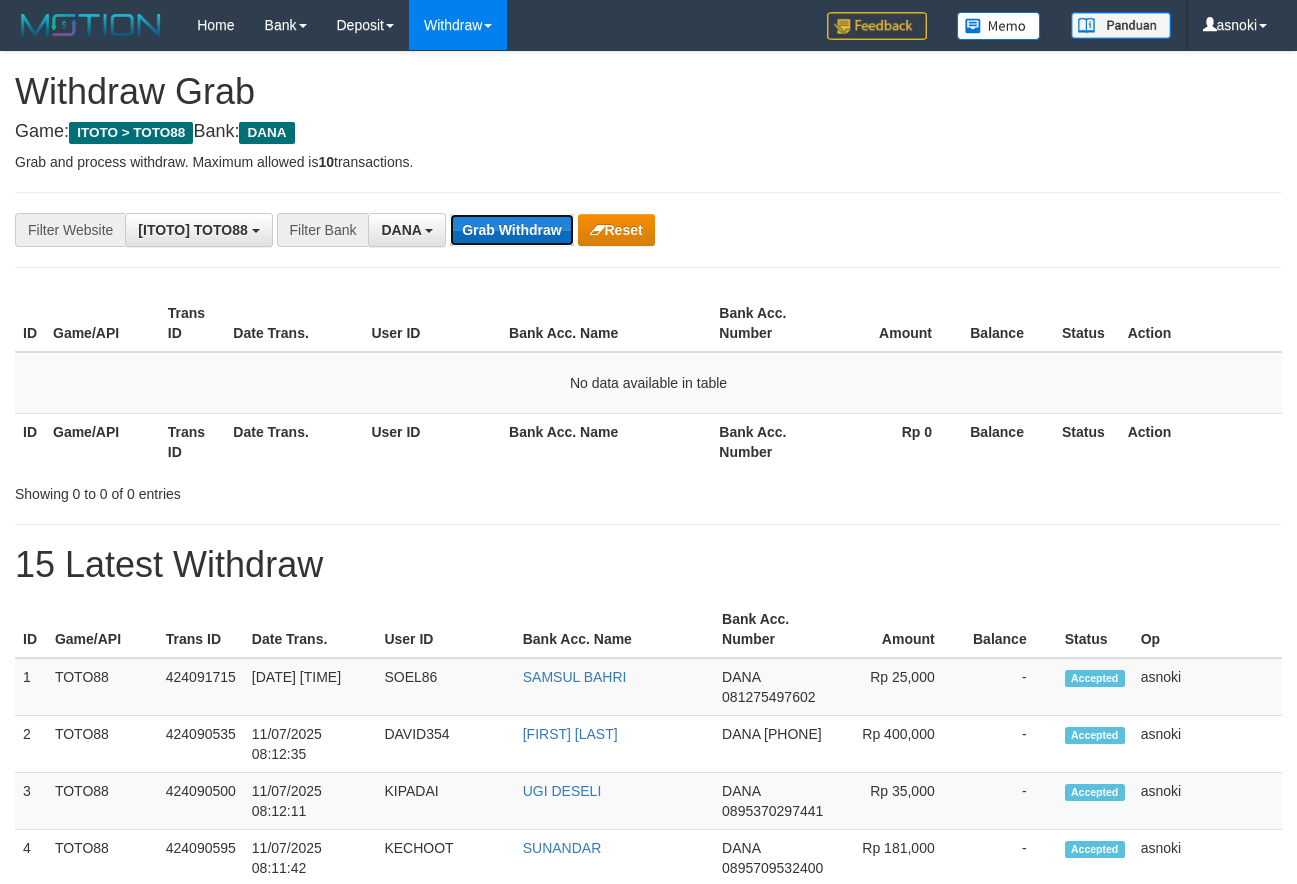 click on "Grab Withdraw" at bounding box center (511, 230) 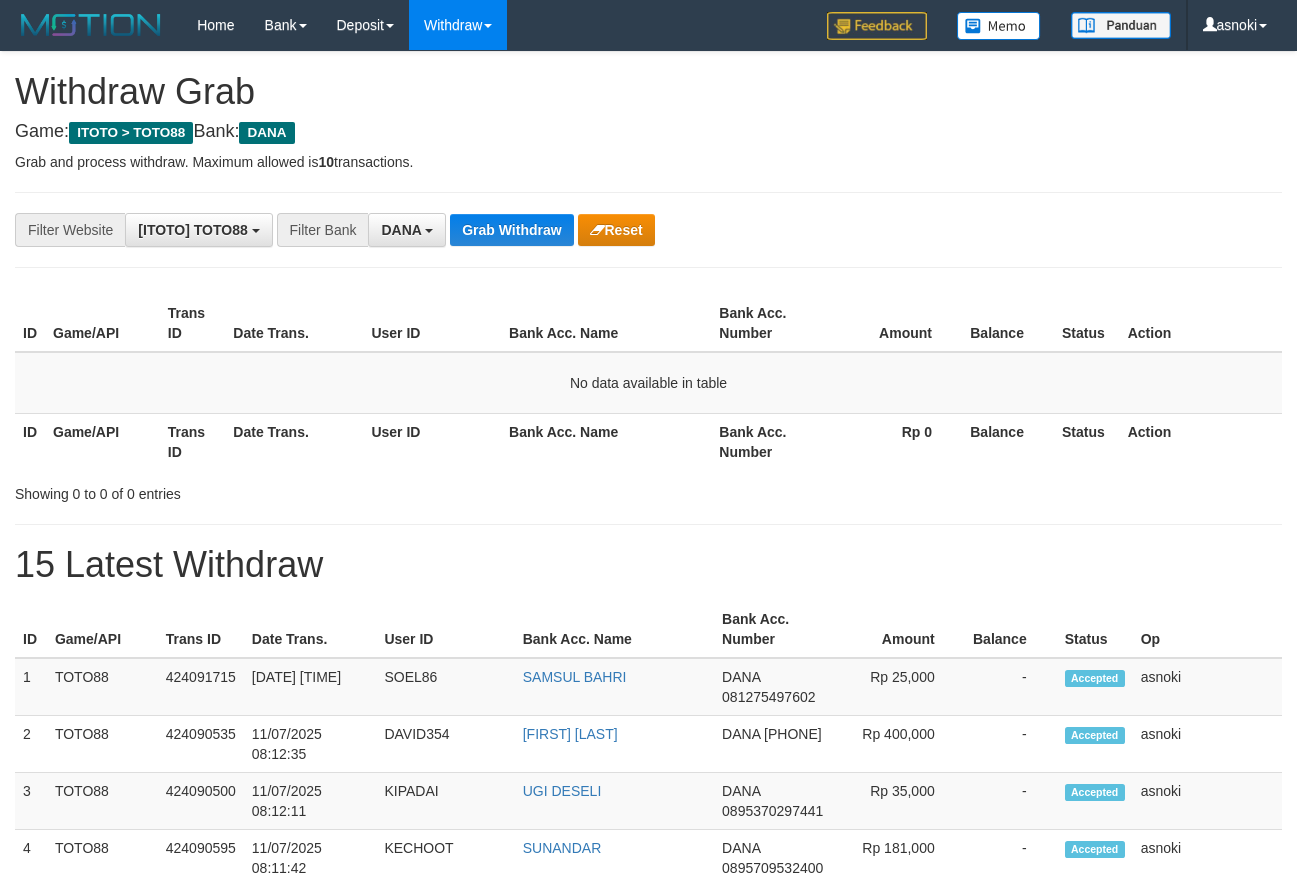 scroll, scrollTop: 0, scrollLeft: 0, axis: both 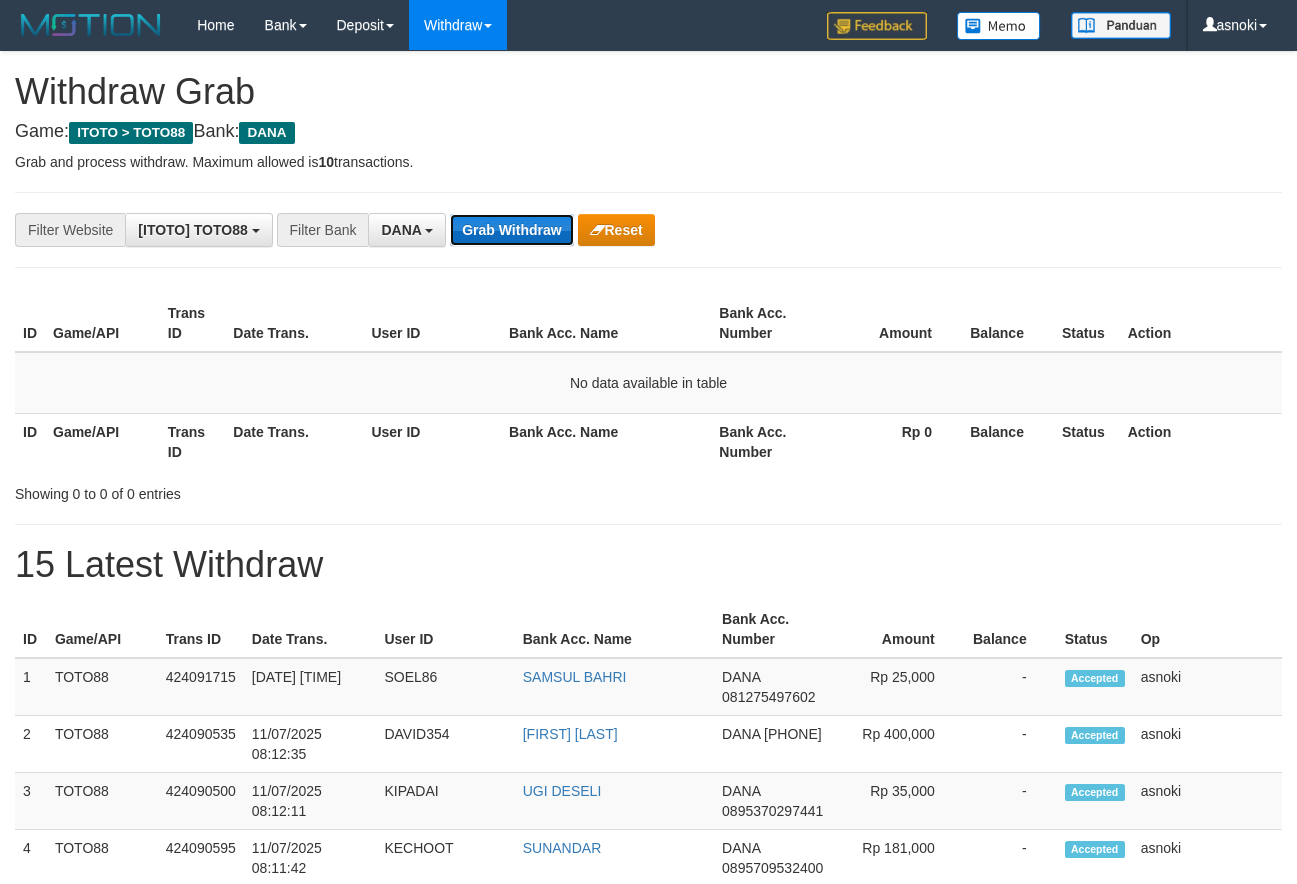 click on "Grab Withdraw" at bounding box center (511, 230) 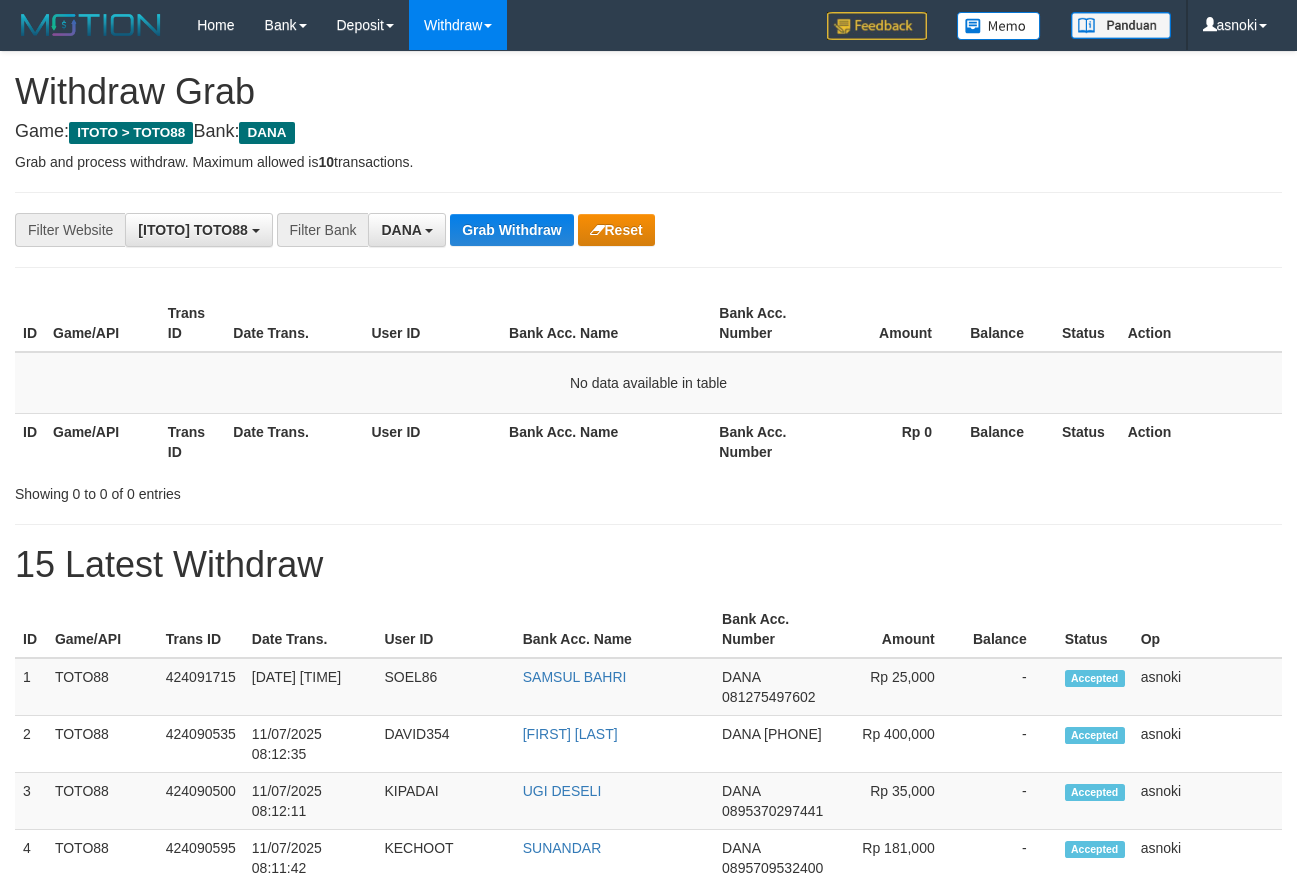 scroll, scrollTop: 0, scrollLeft: 0, axis: both 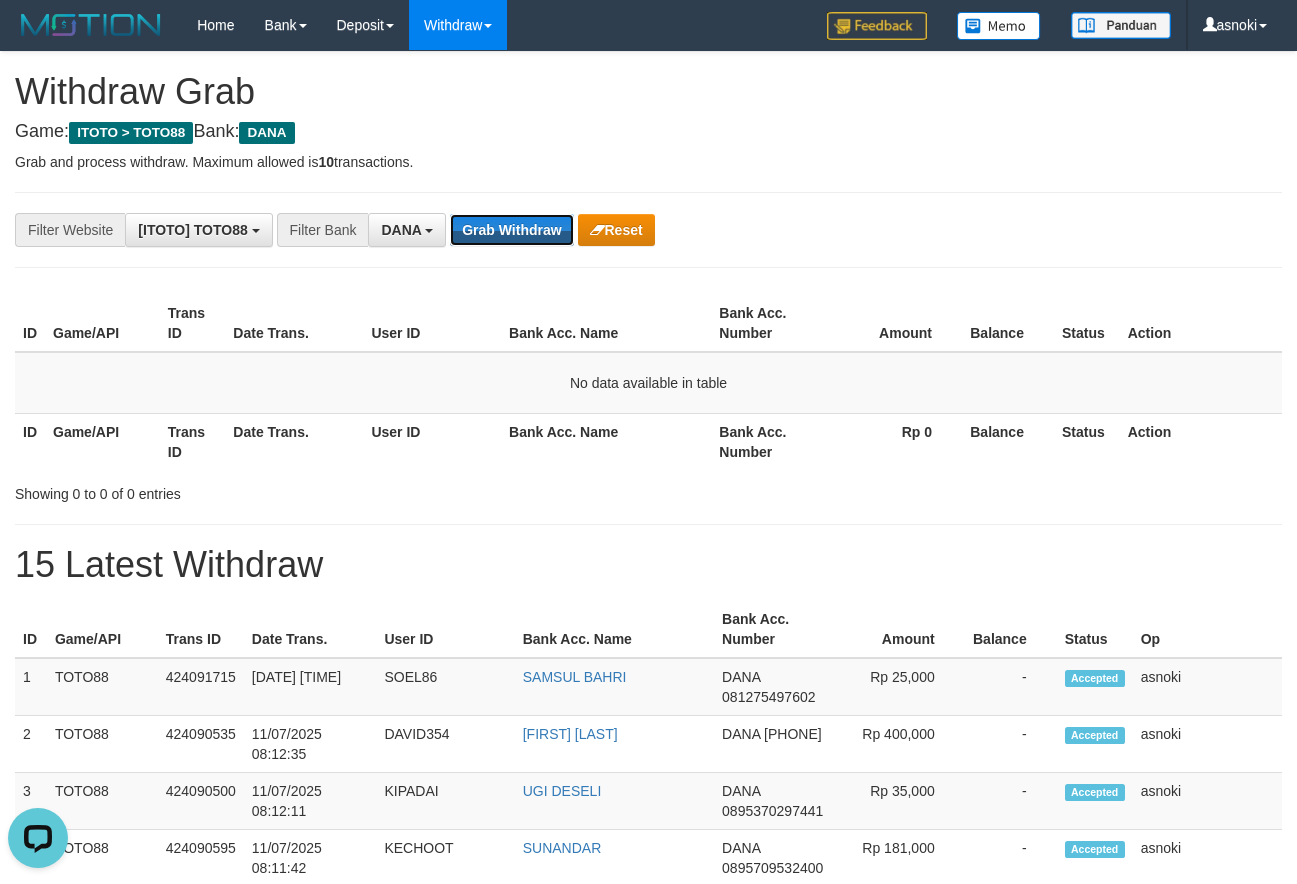 click on "Grab Withdraw" at bounding box center (511, 230) 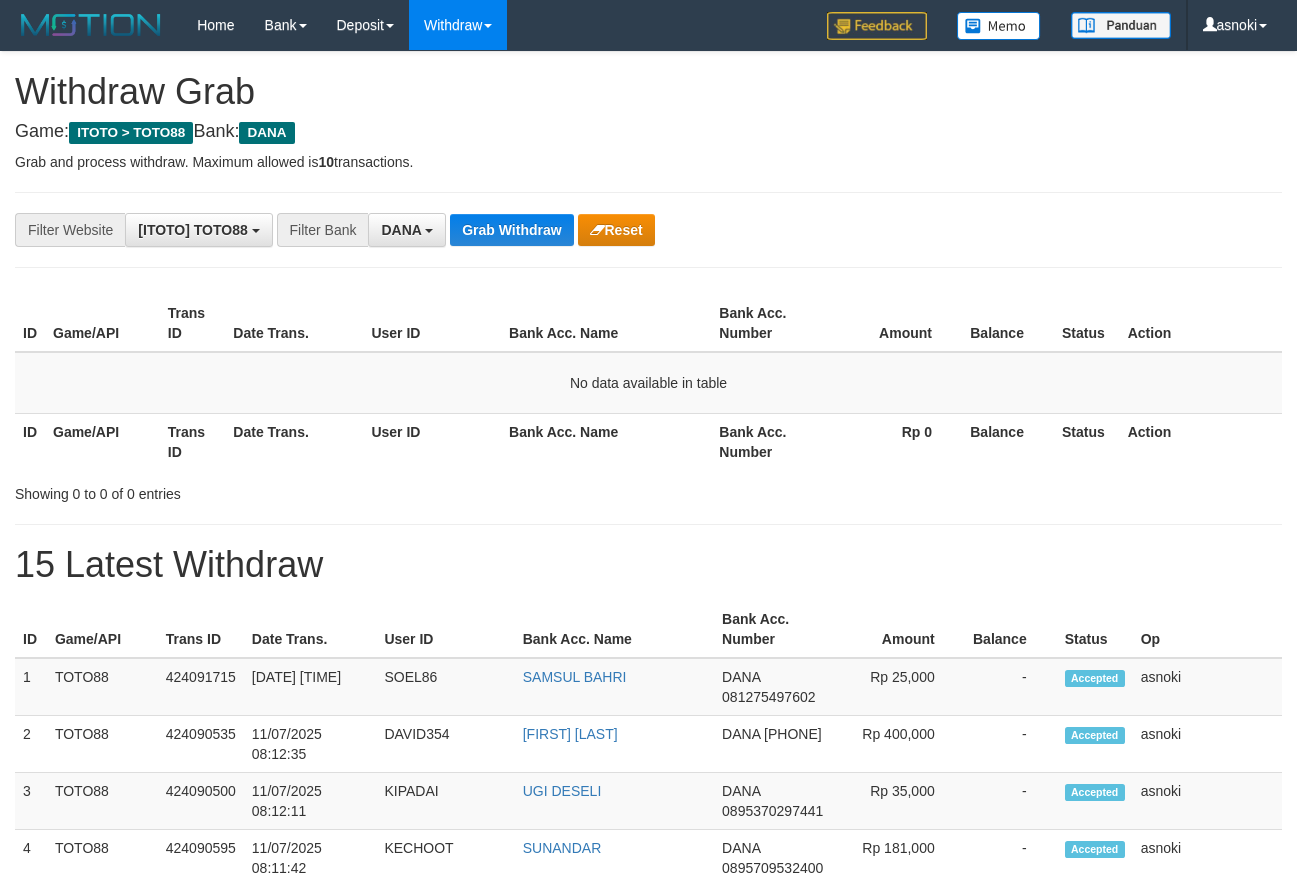 scroll, scrollTop: 0, scrollLeft: 0, axis: both 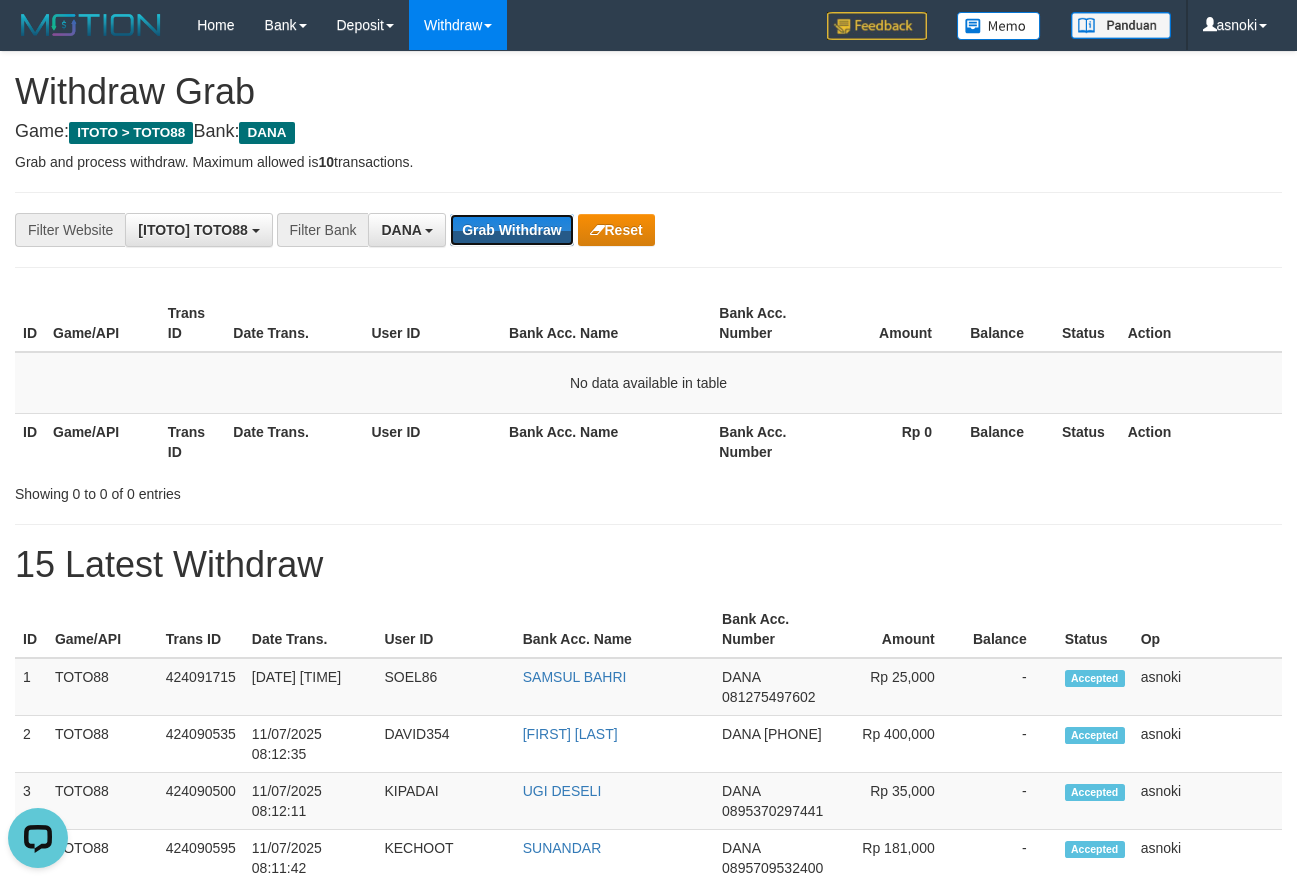 click on "Grab Withdraw" at bounding box center [511, 230] 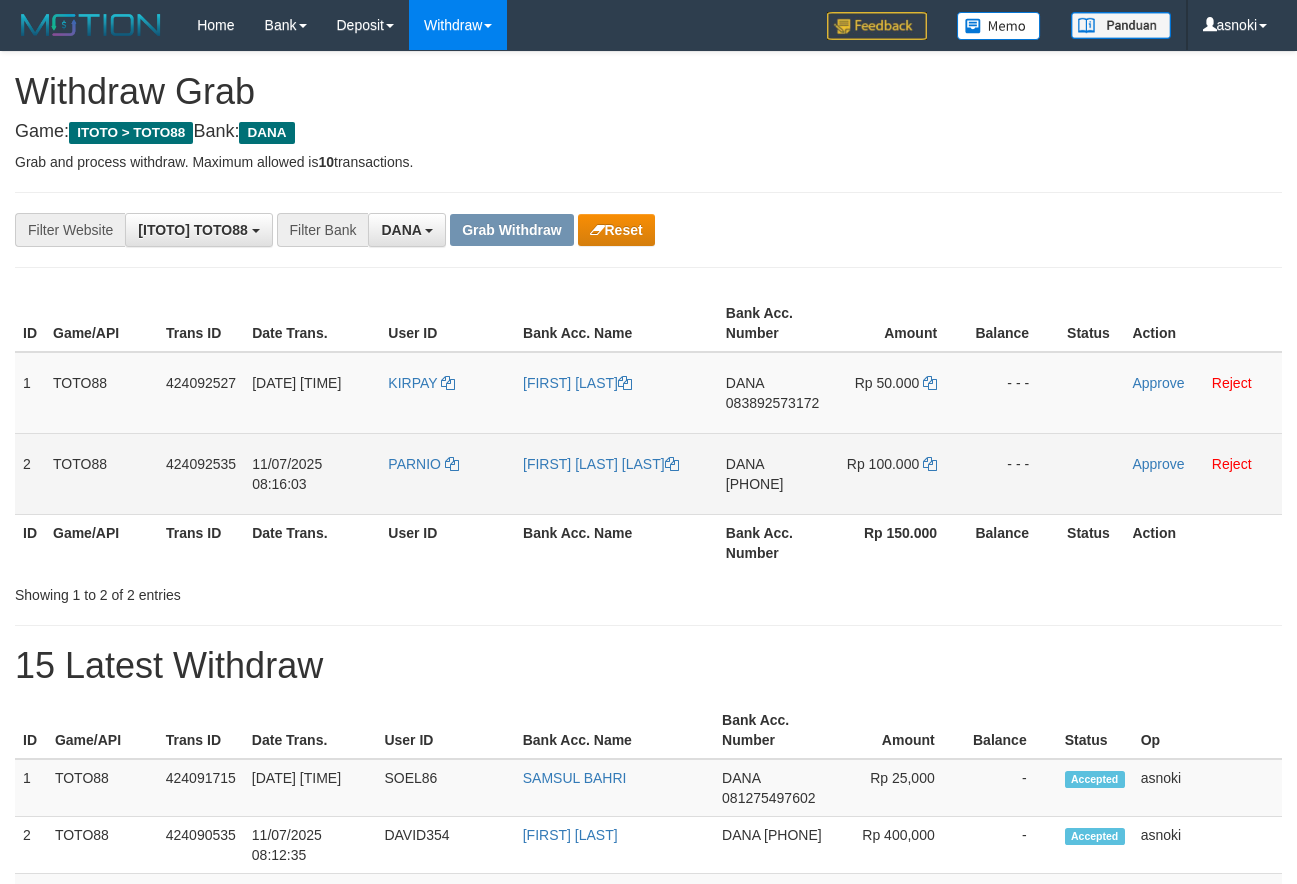 scroll, scrollTop: 0, scrollLeft: 0, axis: both 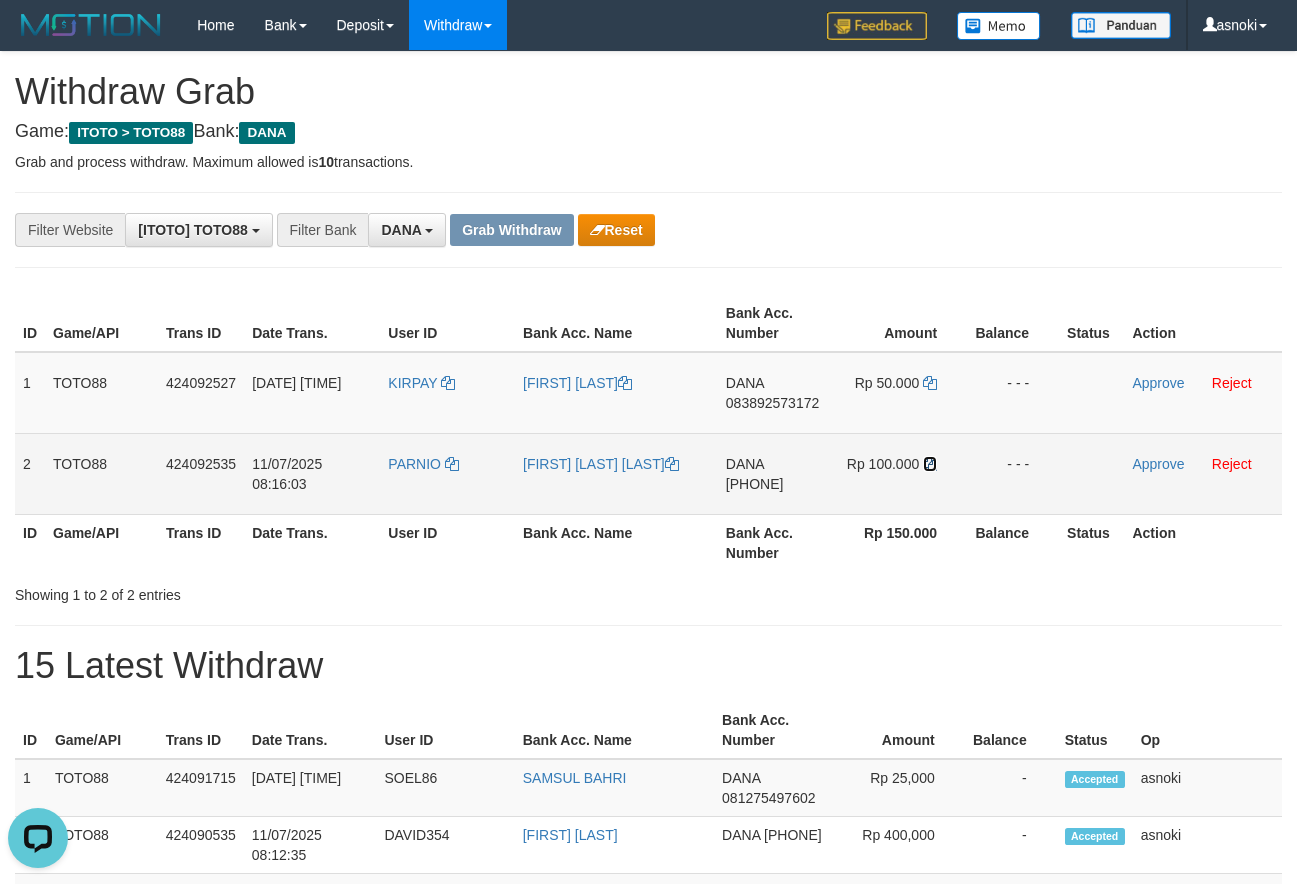 click at bounding box center (930, 464) 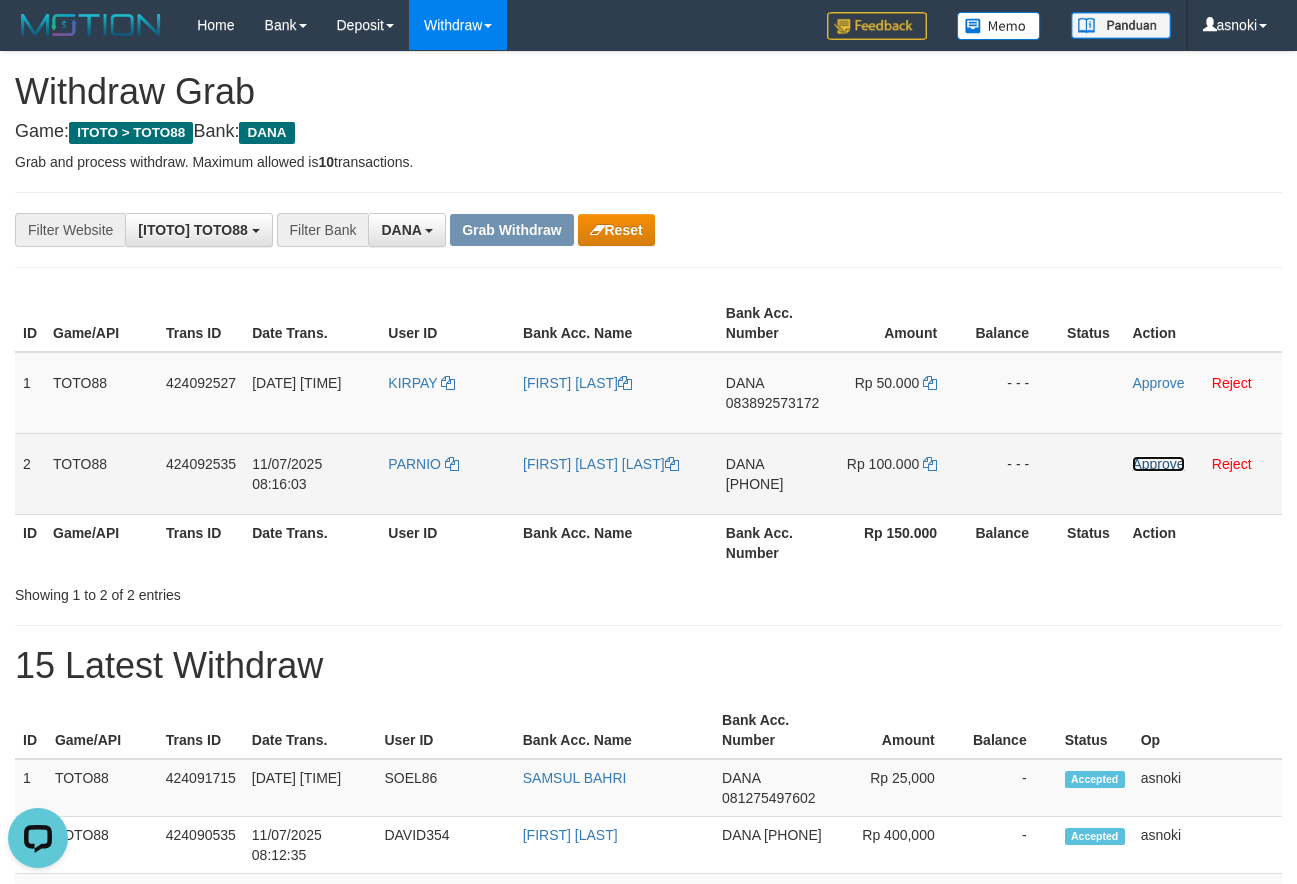click on "Approve" at bounding box center [1158, 464] 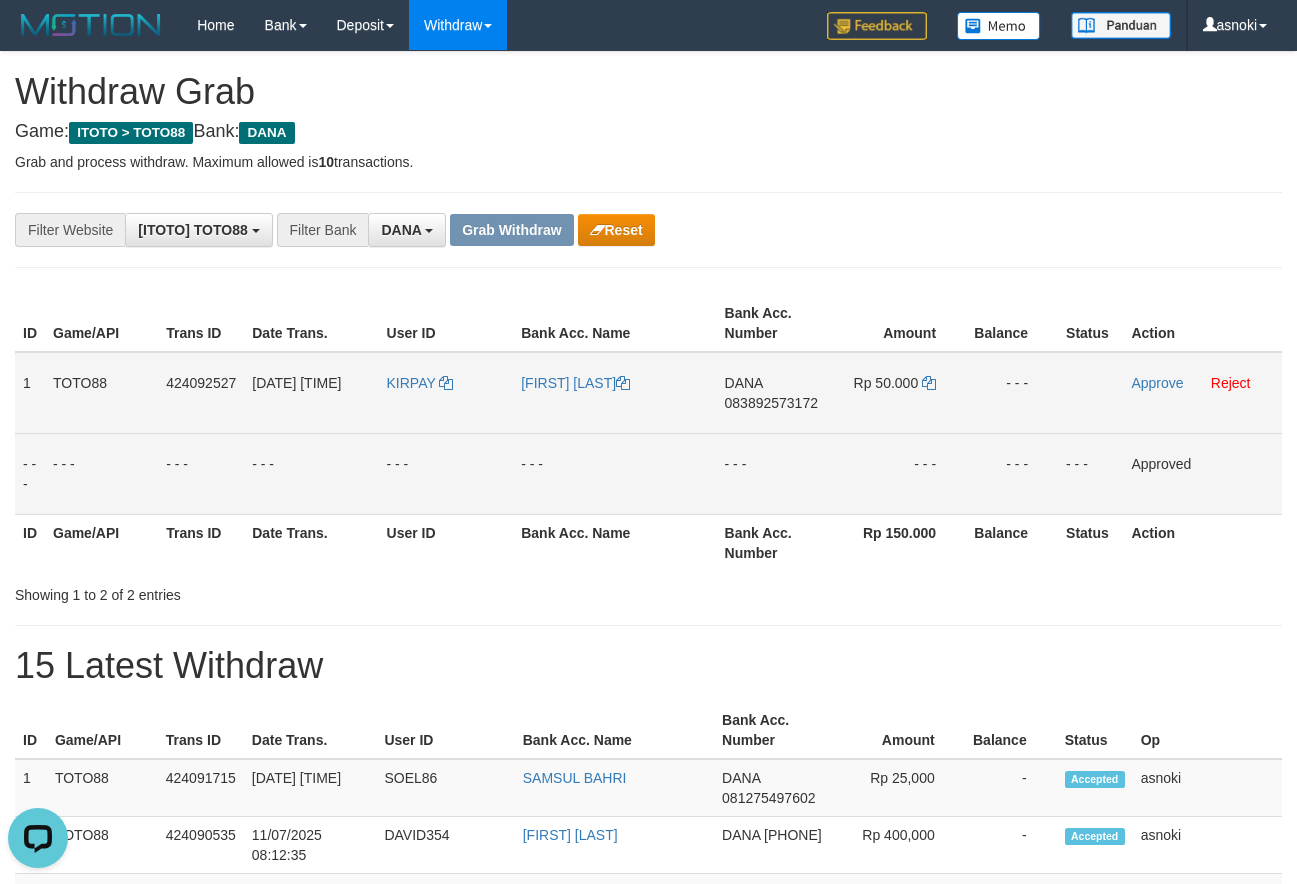 click on "083892573172" at bounding box center [771, 403] 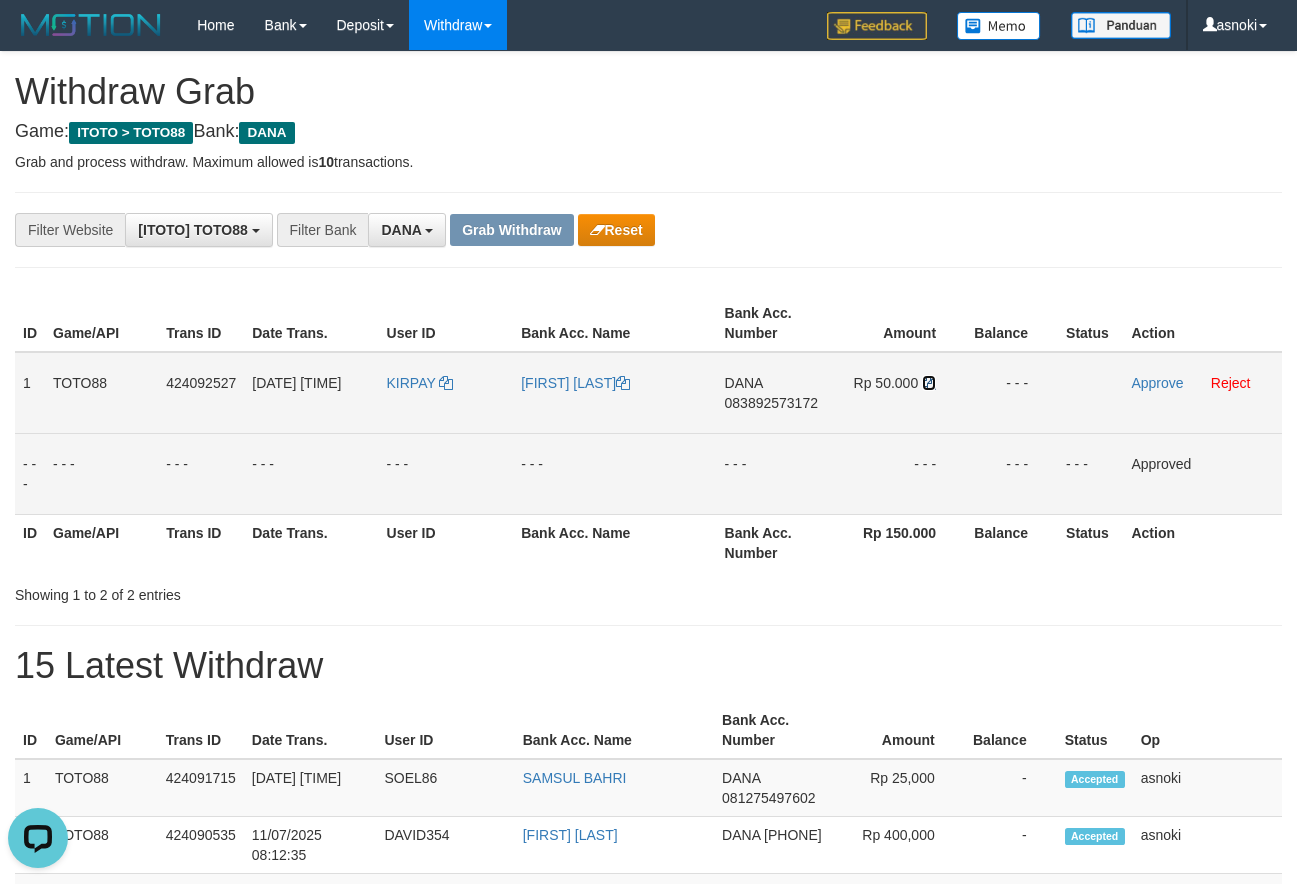 click at bounding box center (929, 383) 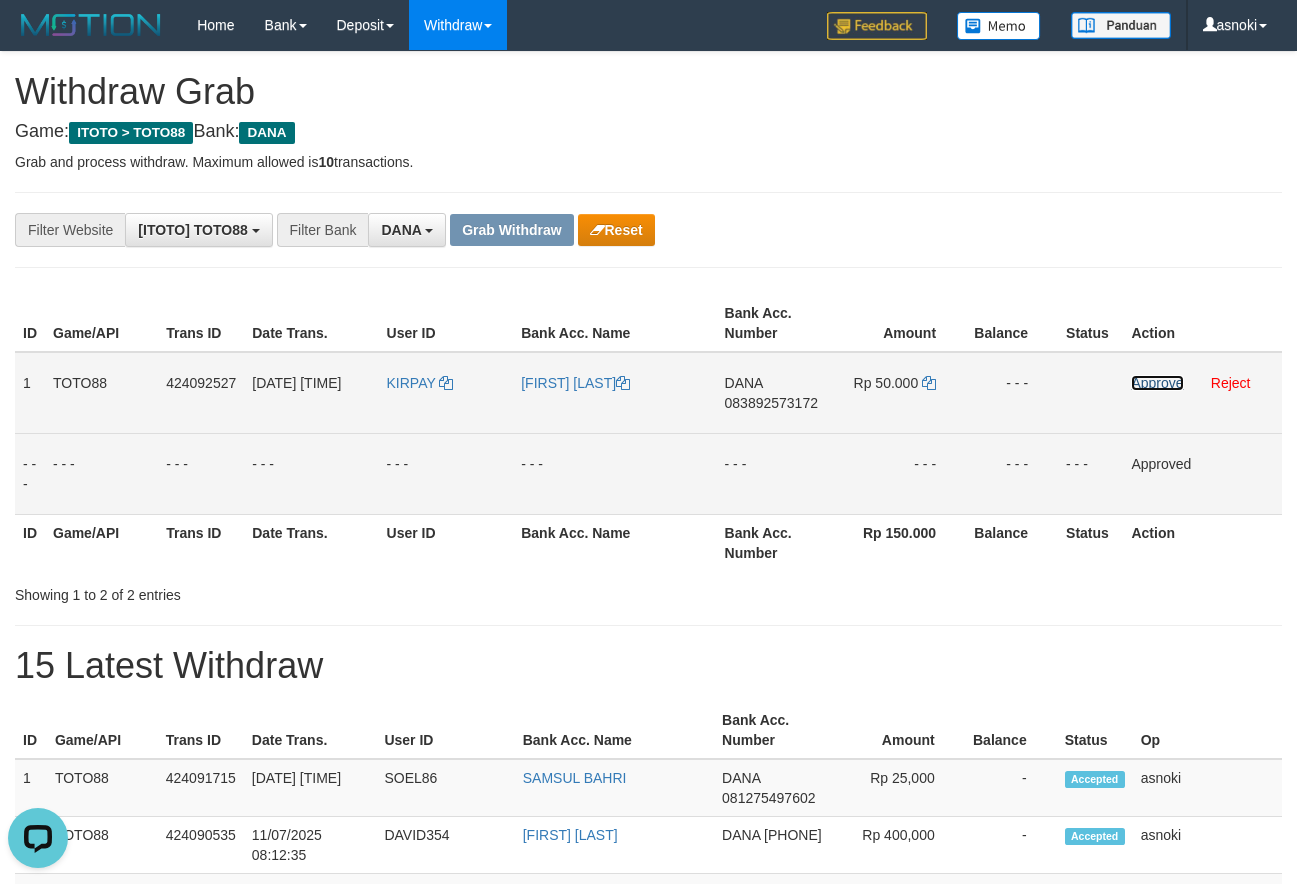 click on "Approve" at bounding box center [1157, 383] 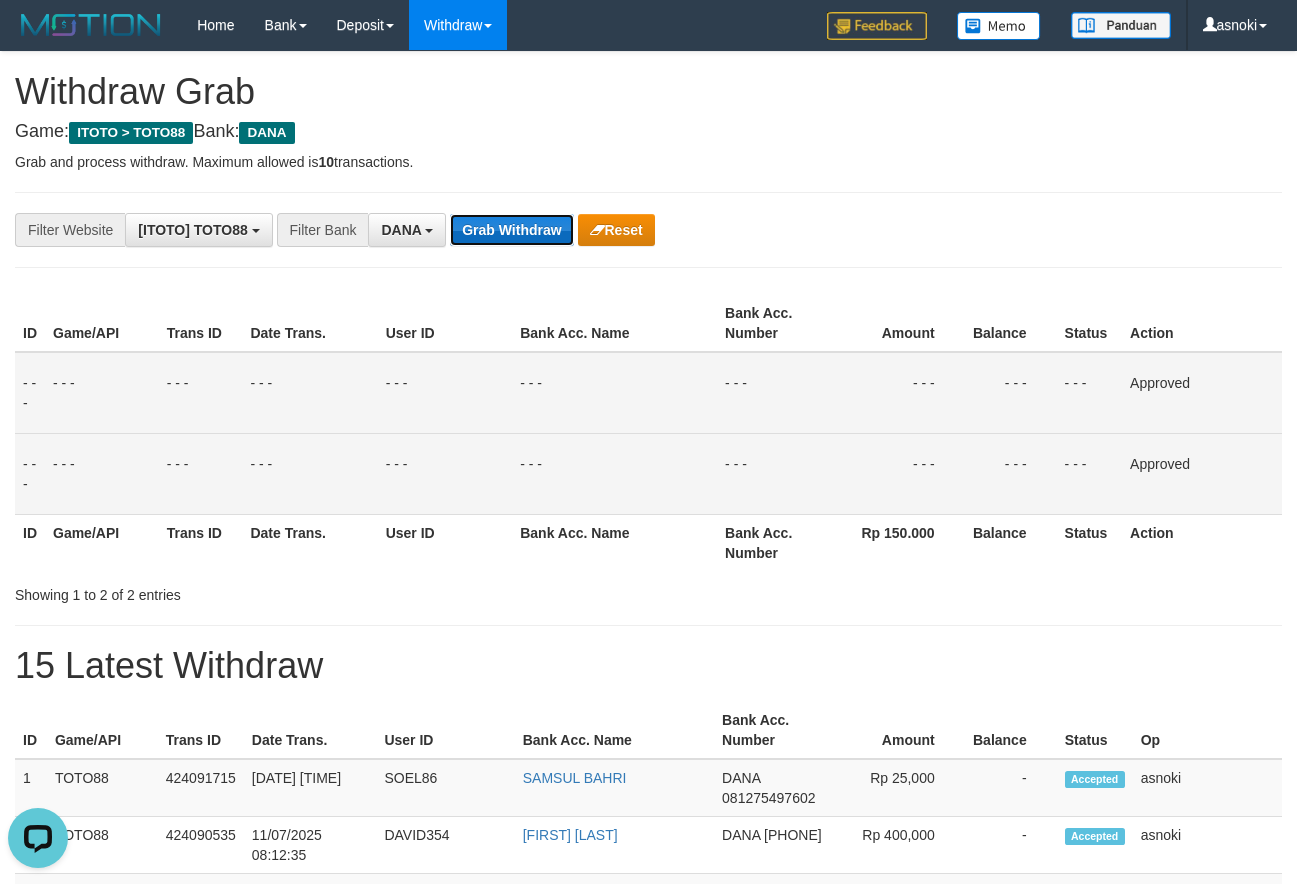 click on "Grab Withdraw" at bounding box center [511, 230] 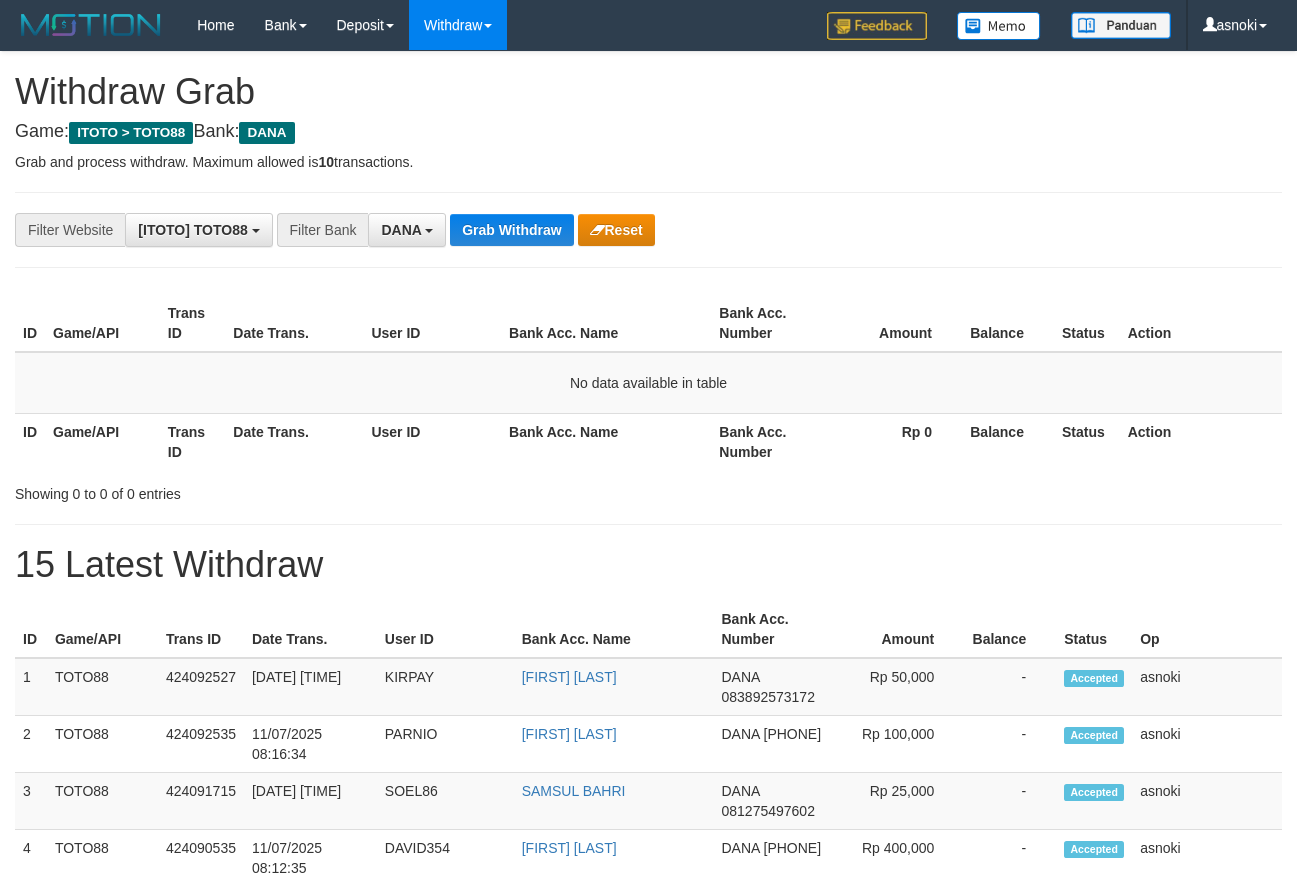 scroll, scrollTop: 0, scrollLeft: 0, axis: both 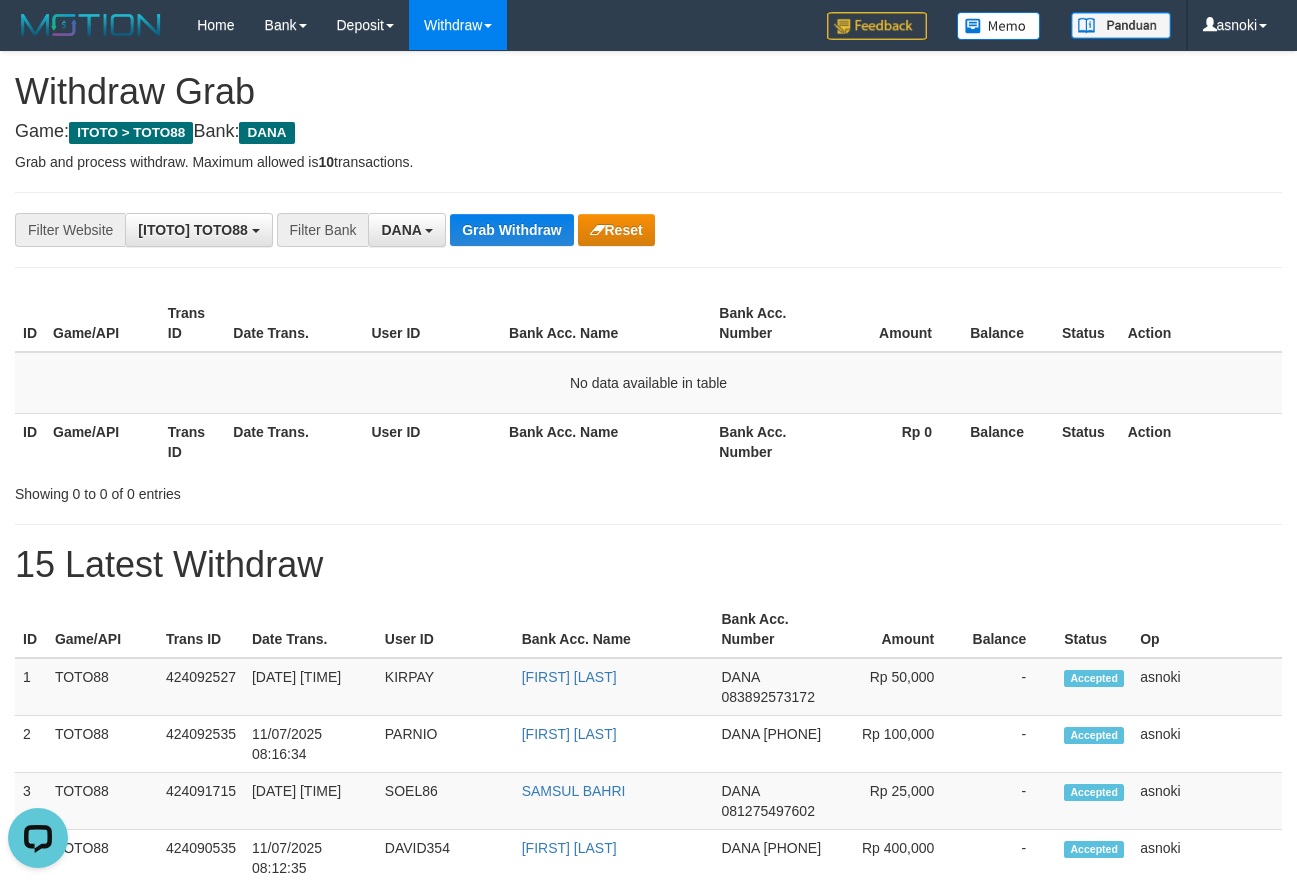 click on "Showing 0 to 0 of 0 entries" at bounding box center (648, 490) 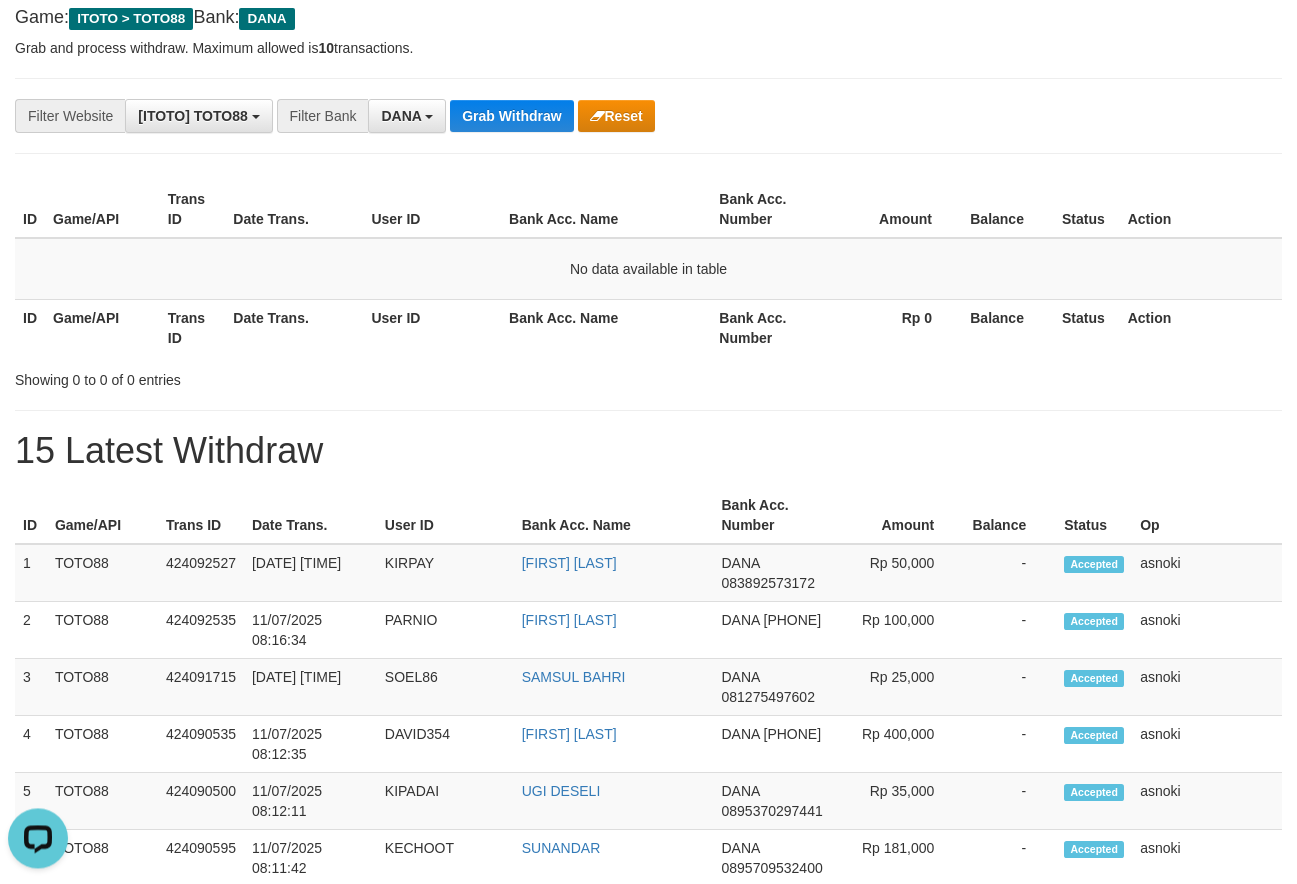 scroll, scrollTop: 170, scrollLeft: 0, axis: vertical 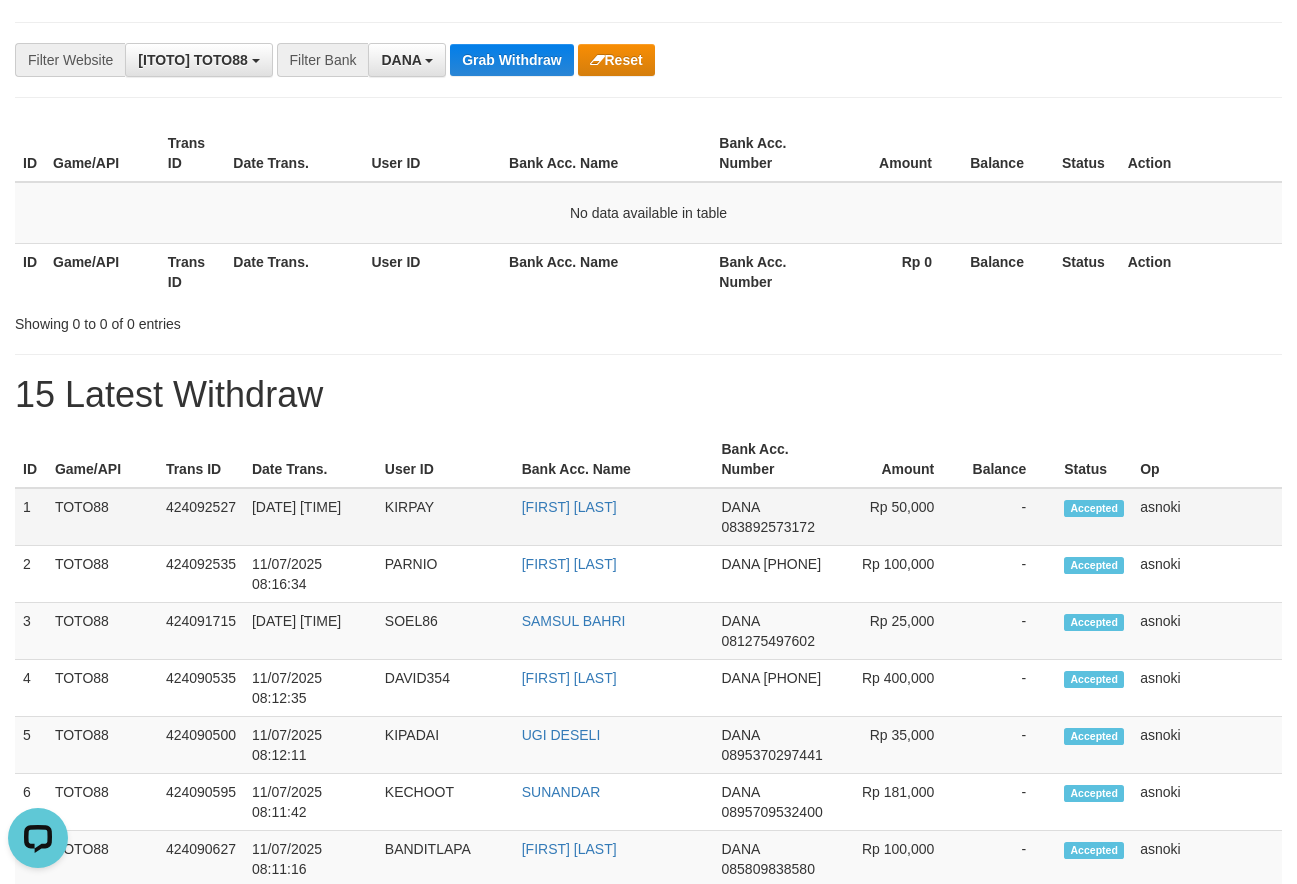 click on "1" at bounding box center (31, 517) 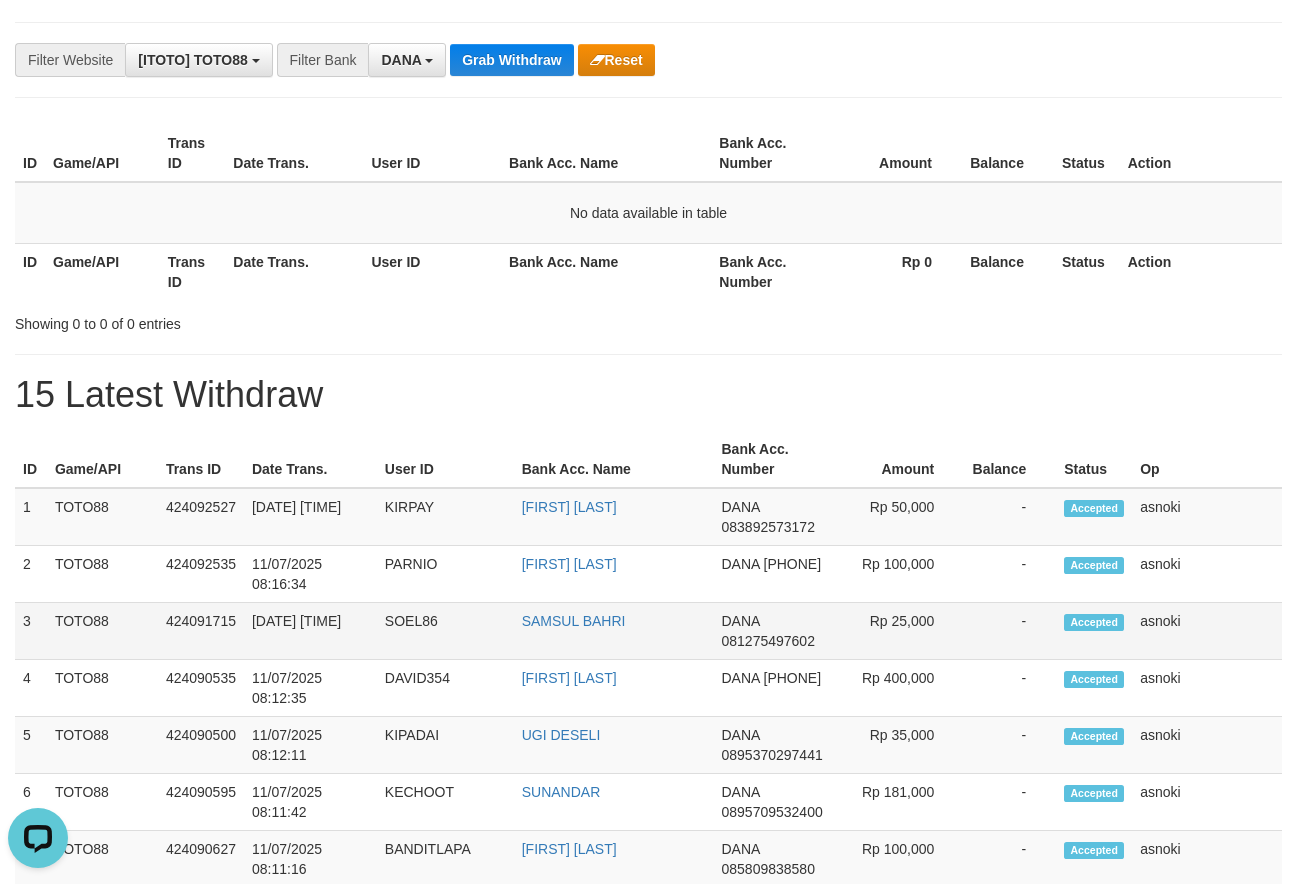 drag, startPoint x: 24, startPoint y: 508, endPoint x: 1214, endPoint y: 637, distance: 1196.9716 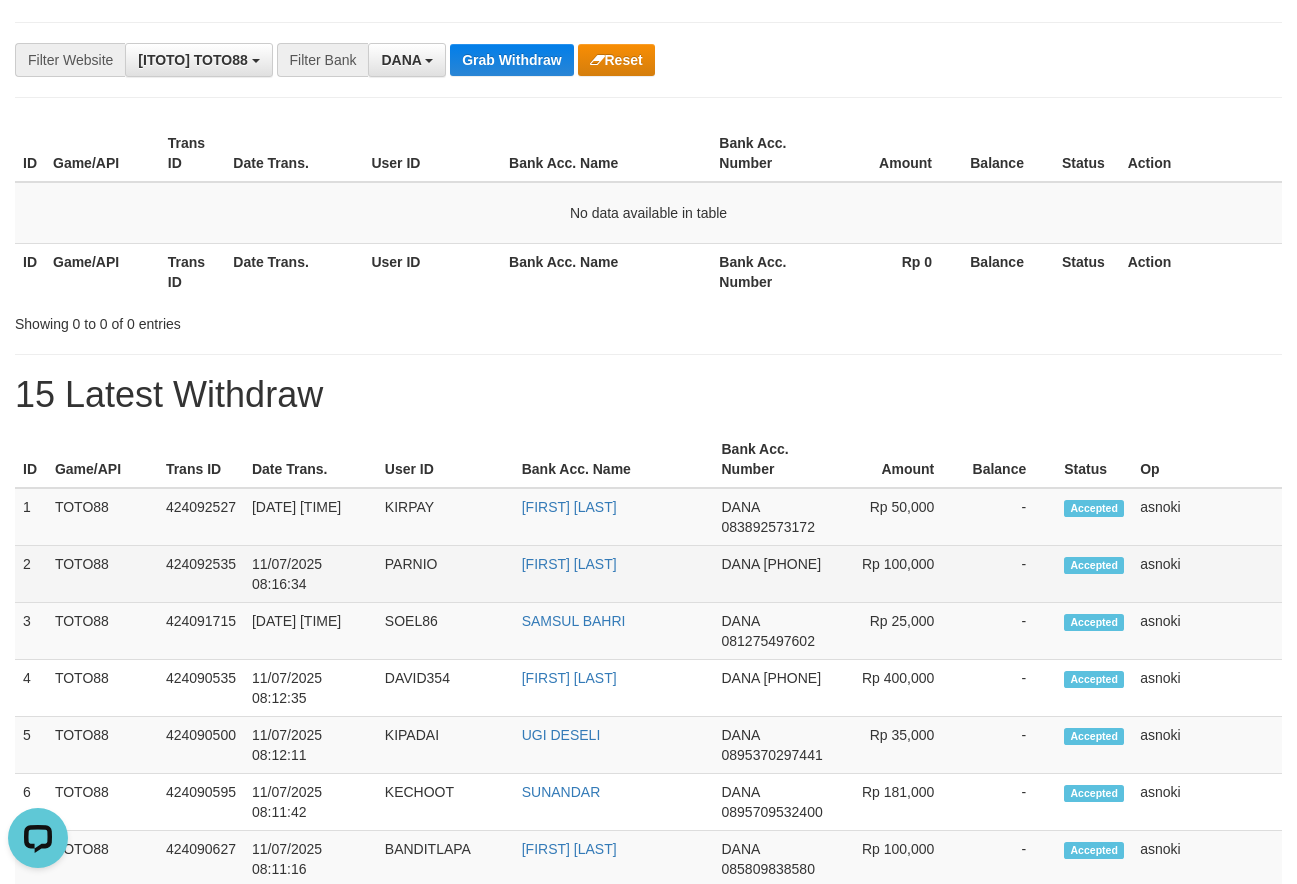 scroll, scrollTop: 0, scrollLeft: 0, axis: both 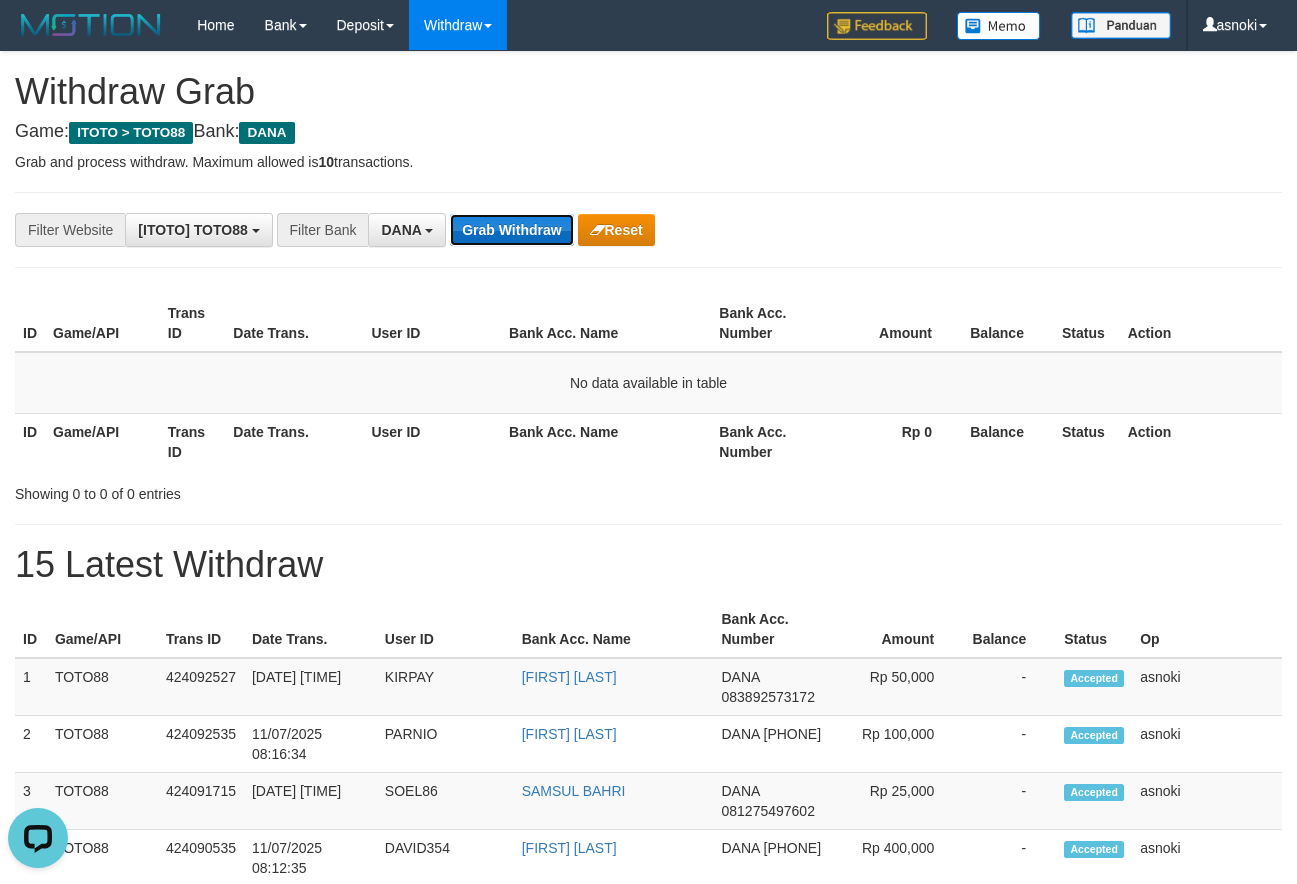 click on "Grab Withdraw" at bounding box center (511, 230) 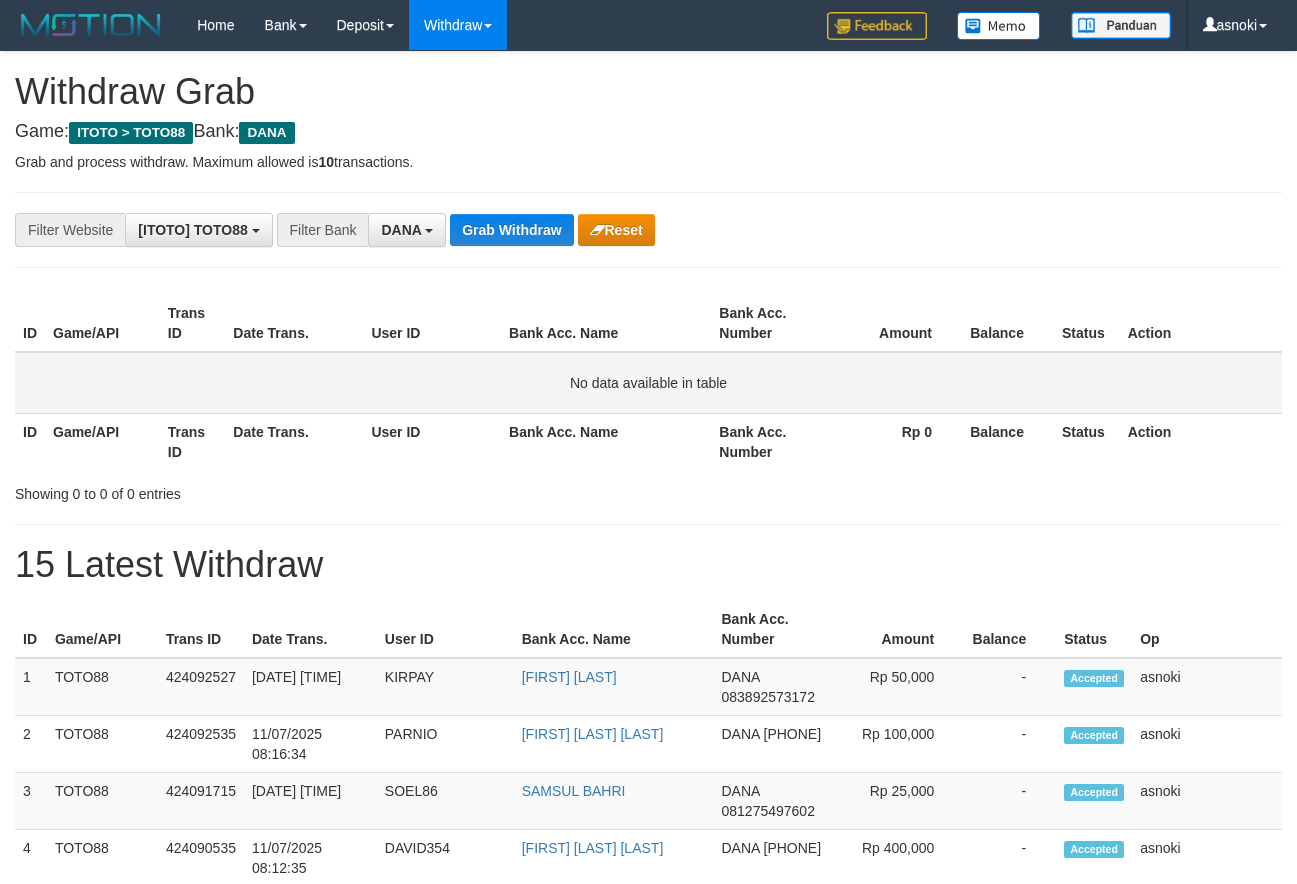 scroll, scrollTop: 0, scrollLeft: 0, axis: both 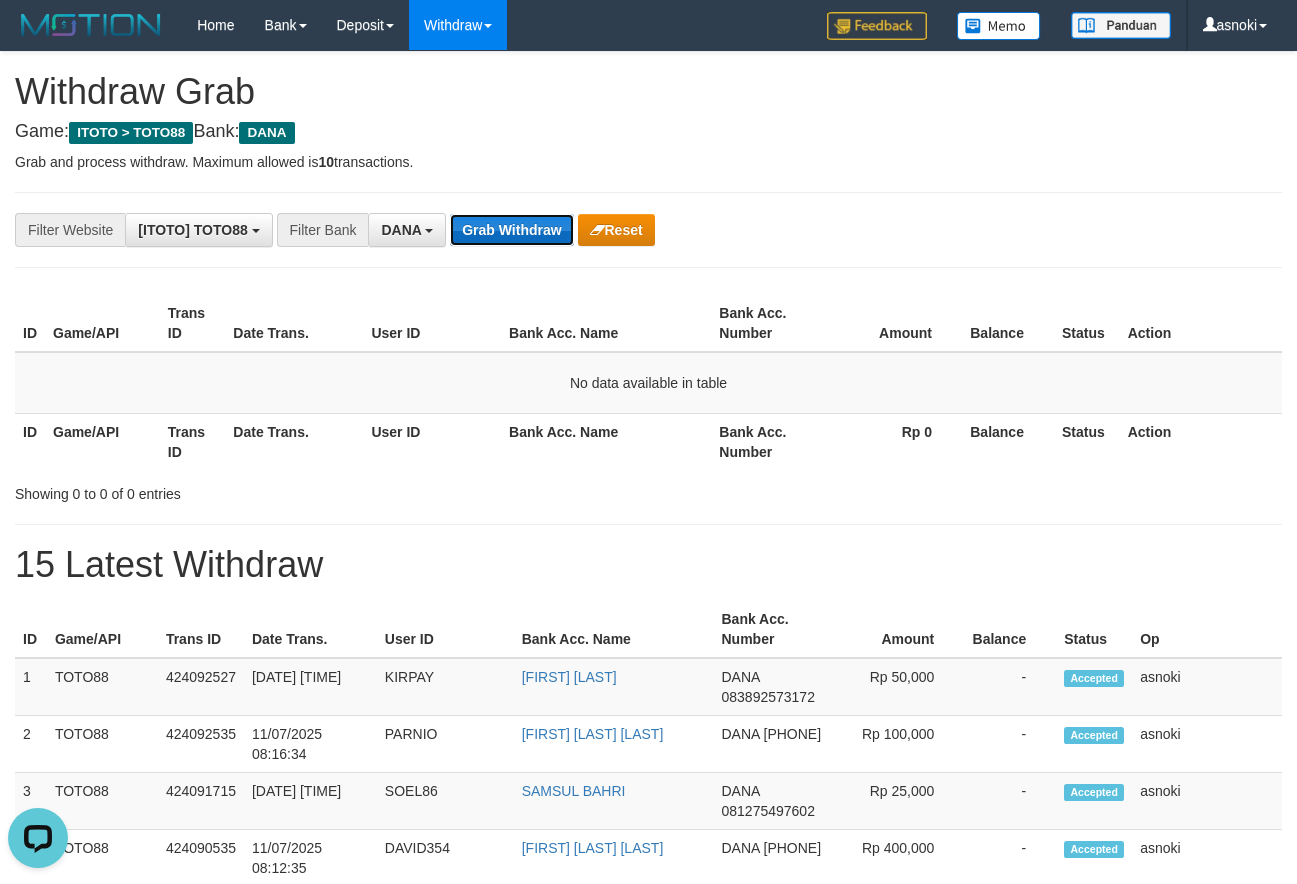click on "Grab Withdraw" at bounding box center [511, 230] 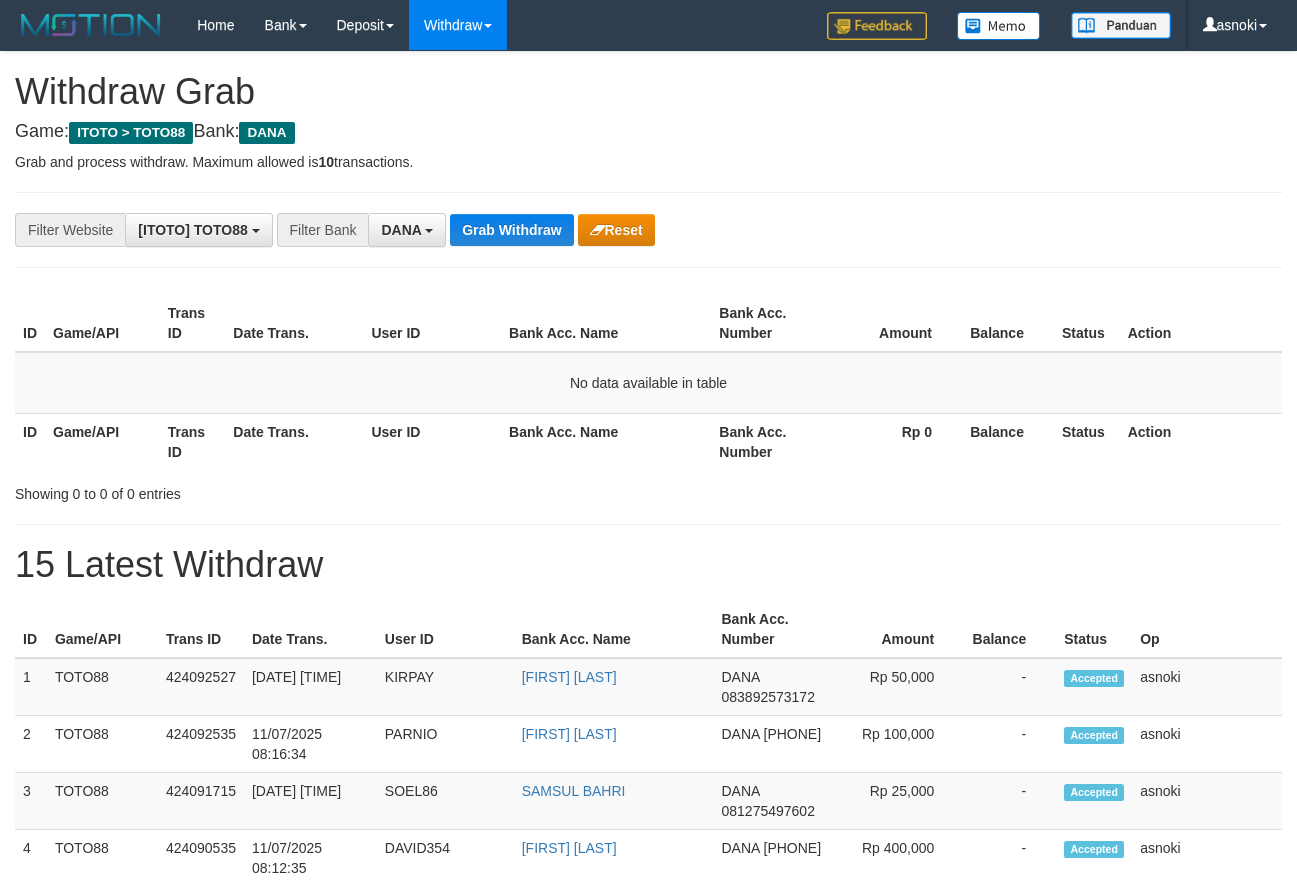 scroll, scrollTop: 0, scrollLeft: 0, axis: both 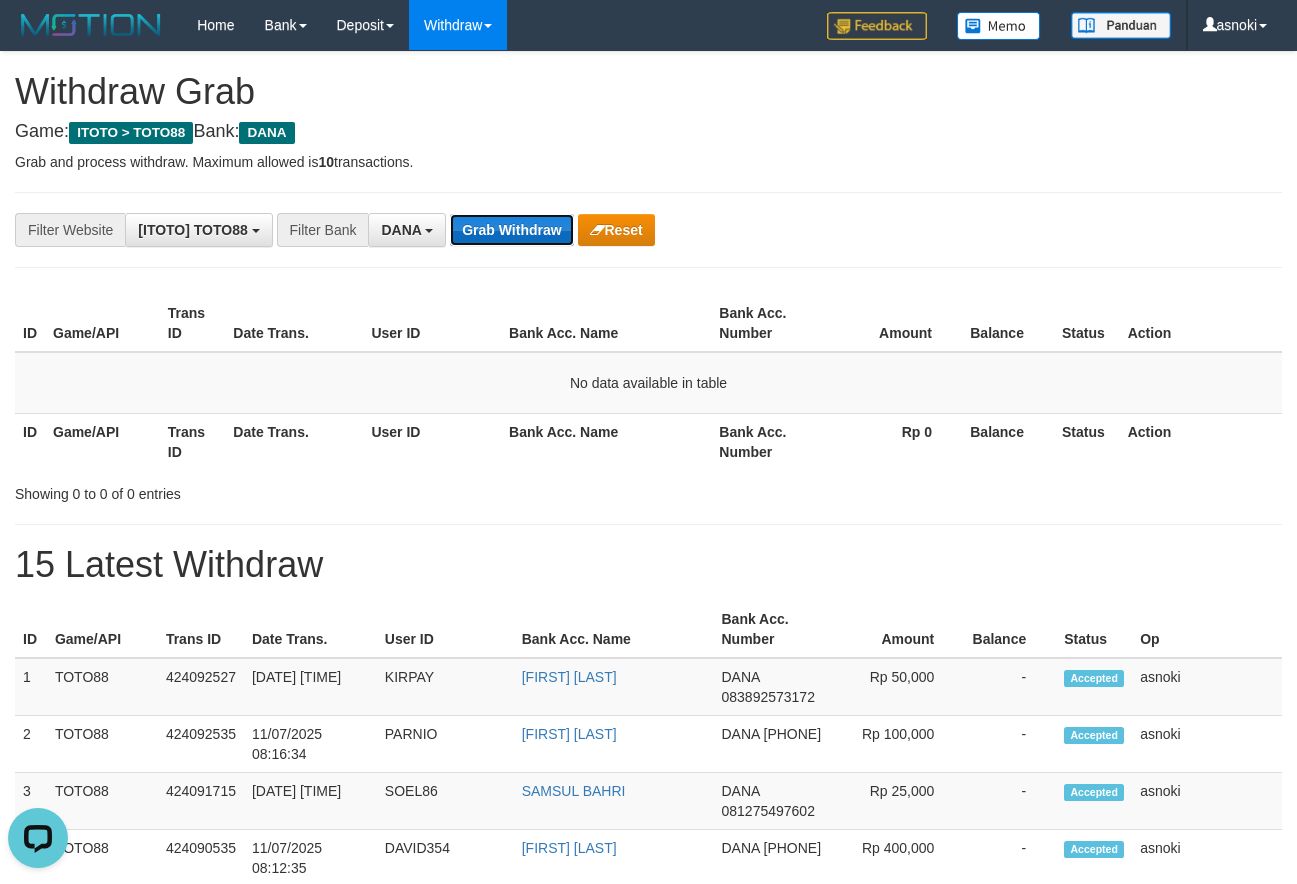 click on "Grab Withdraw" at bounding box center (511, 230) 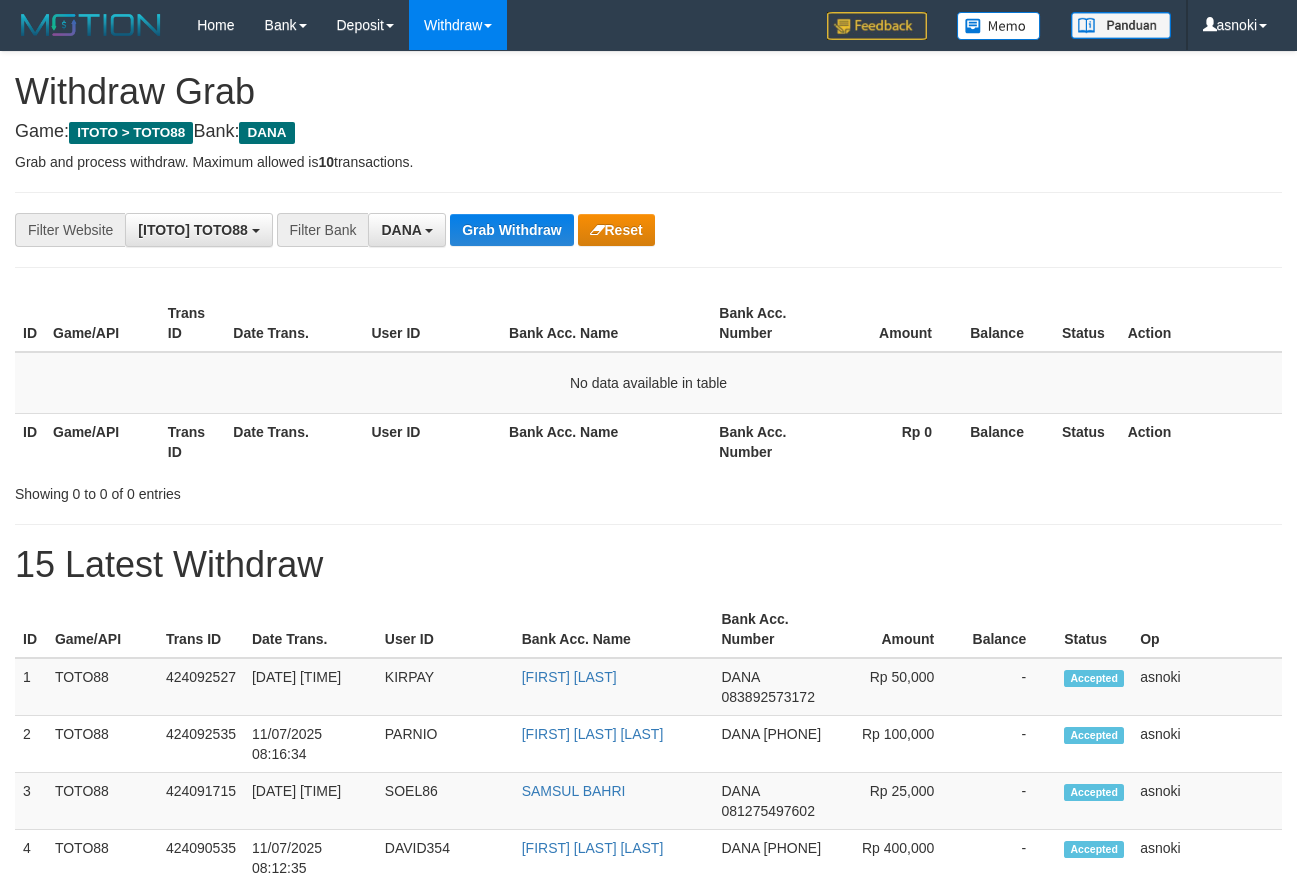 scroll, scrollTop: 0, scrollLeft: 0, axis: both 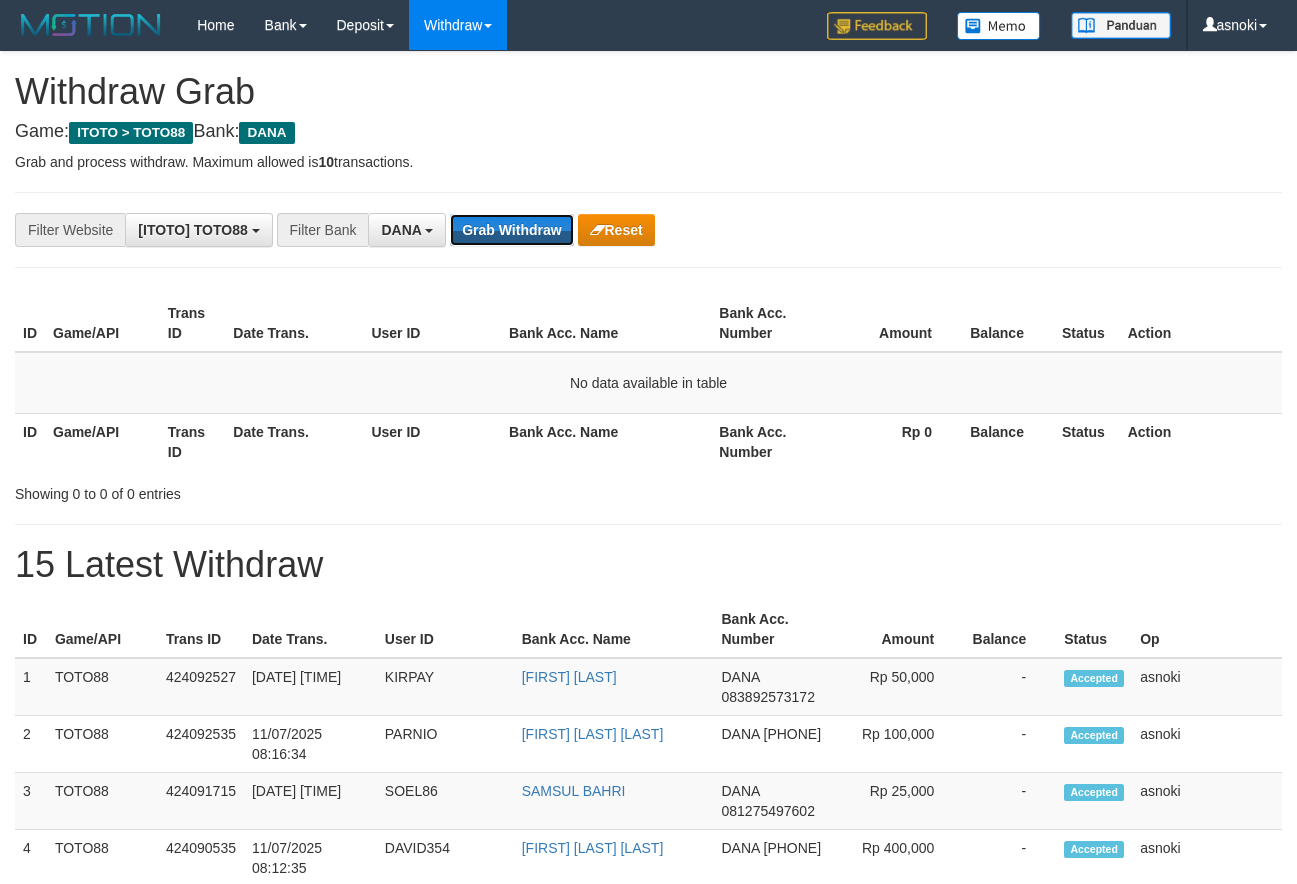 click on "Grab Withdraw" at bounding box center [511, 230] 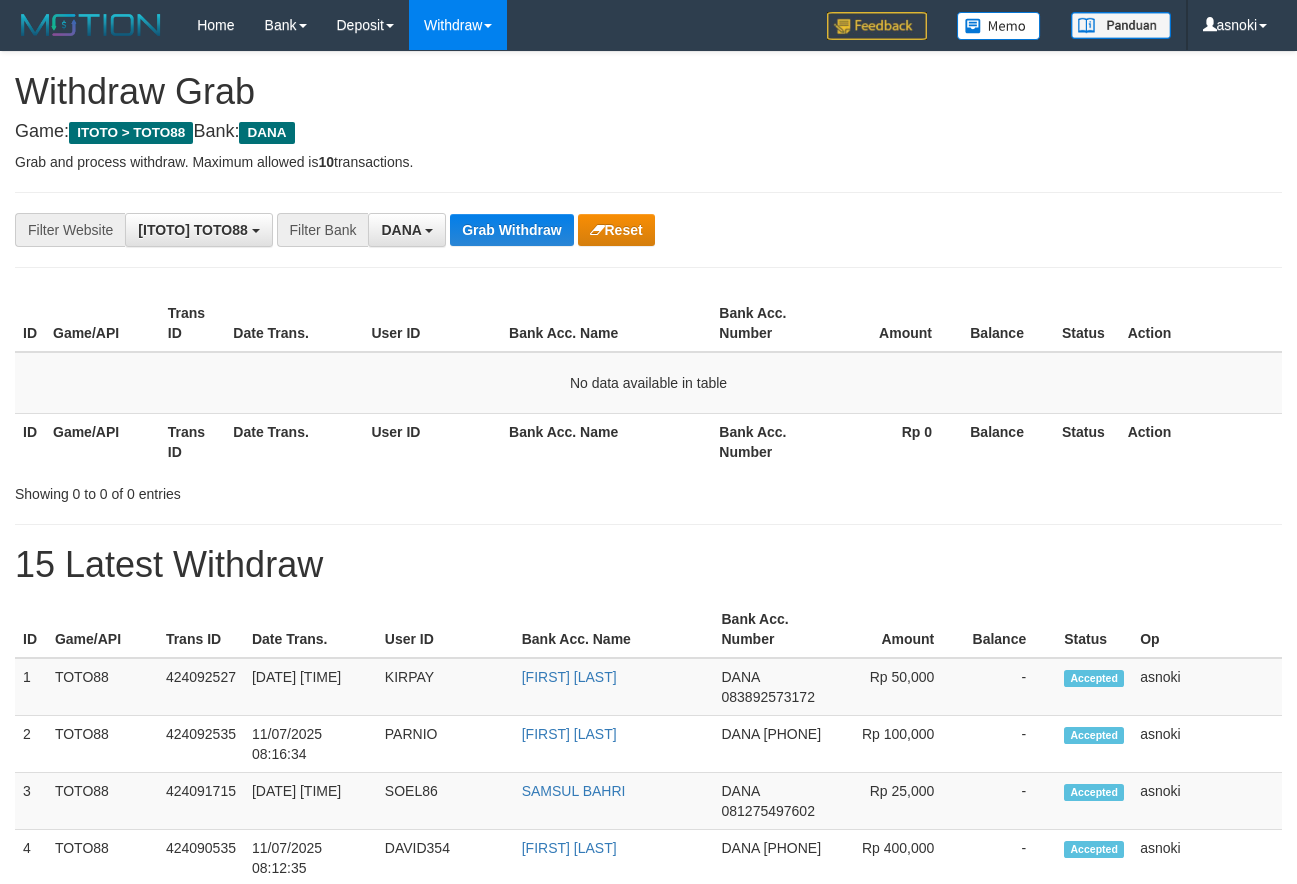 scroll, scrollTop: 0, scrollLeft: 0, axis: both 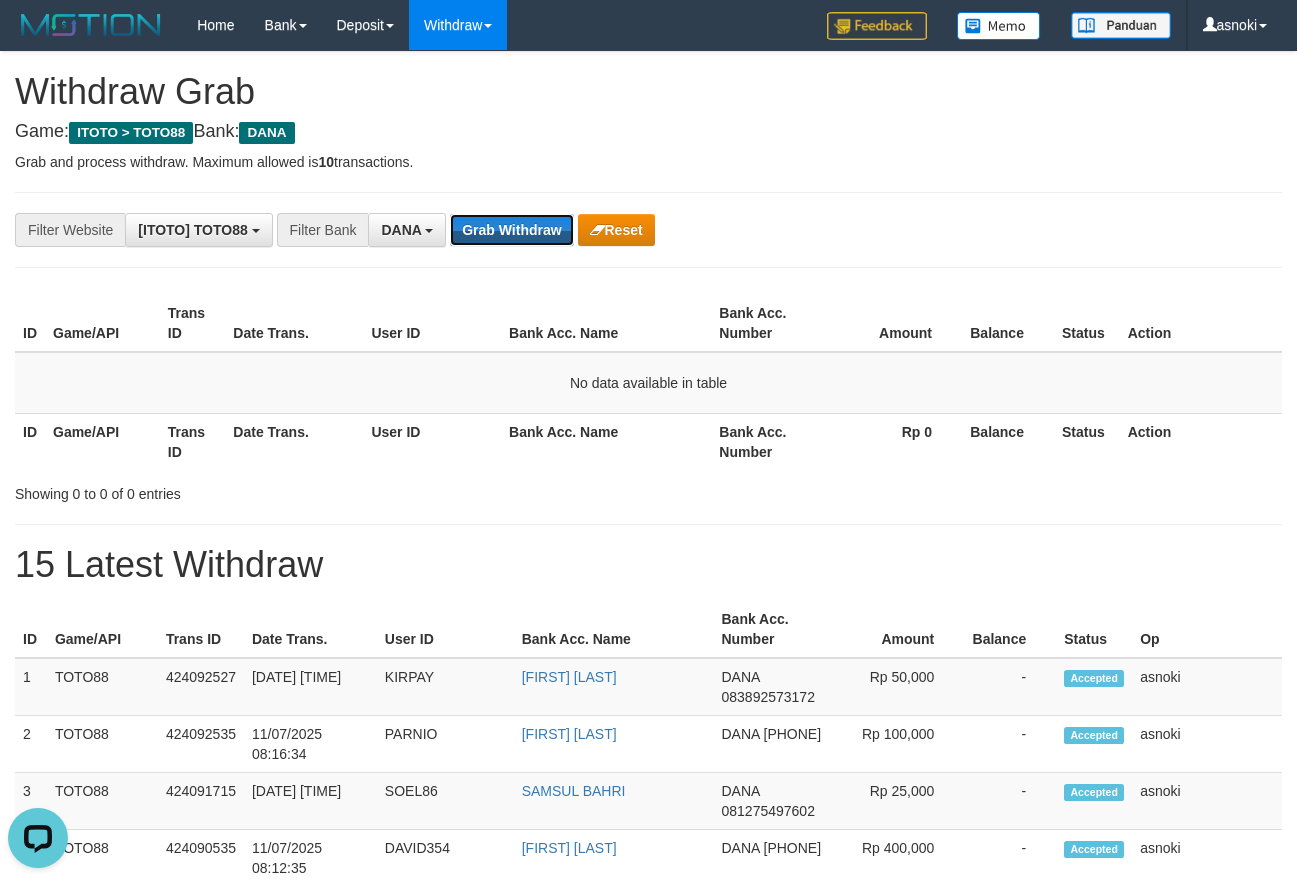 click on "Grab Withdraw" at bounding box center (511, 230) 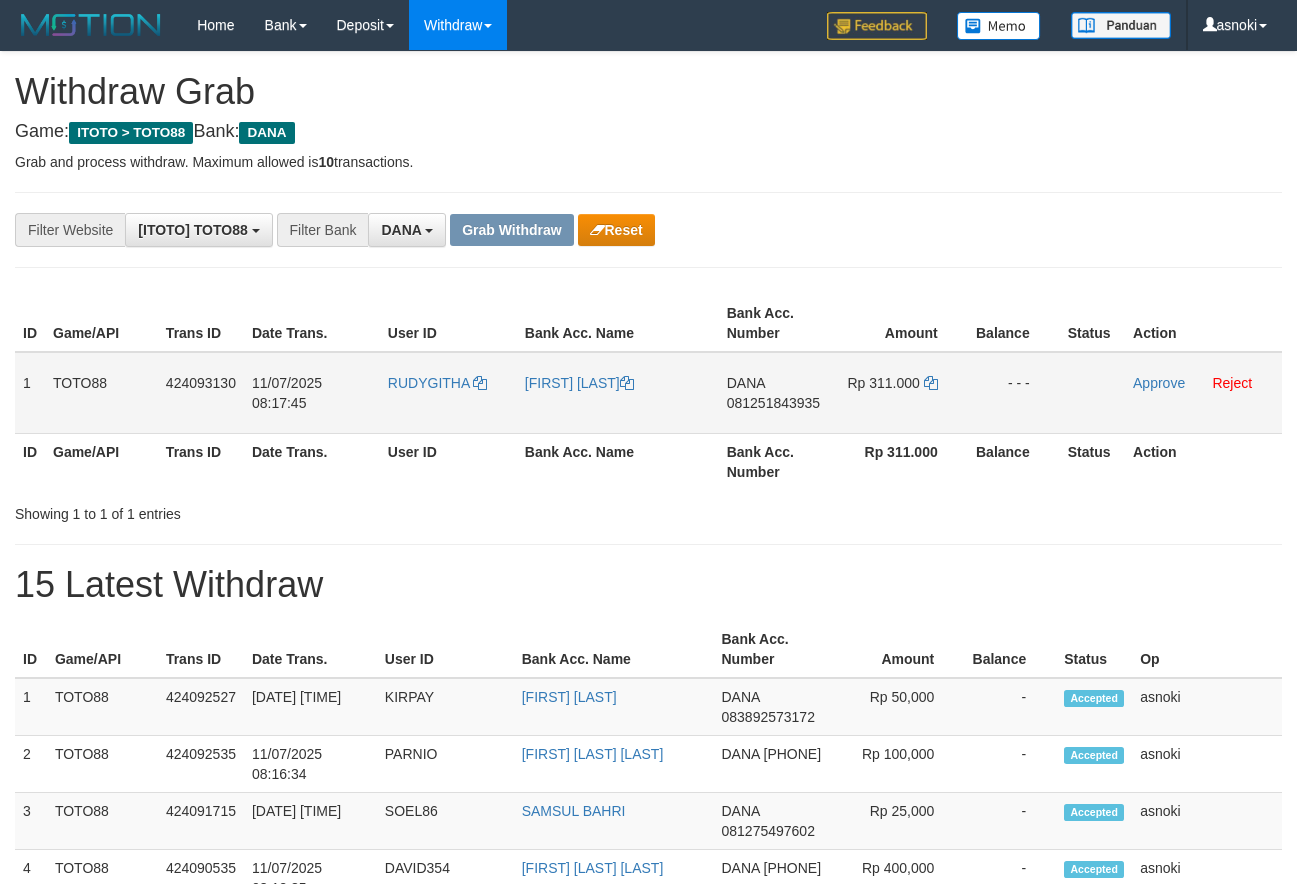 scroll, scrollTop: 0, scrollLeft: 0, axis: both 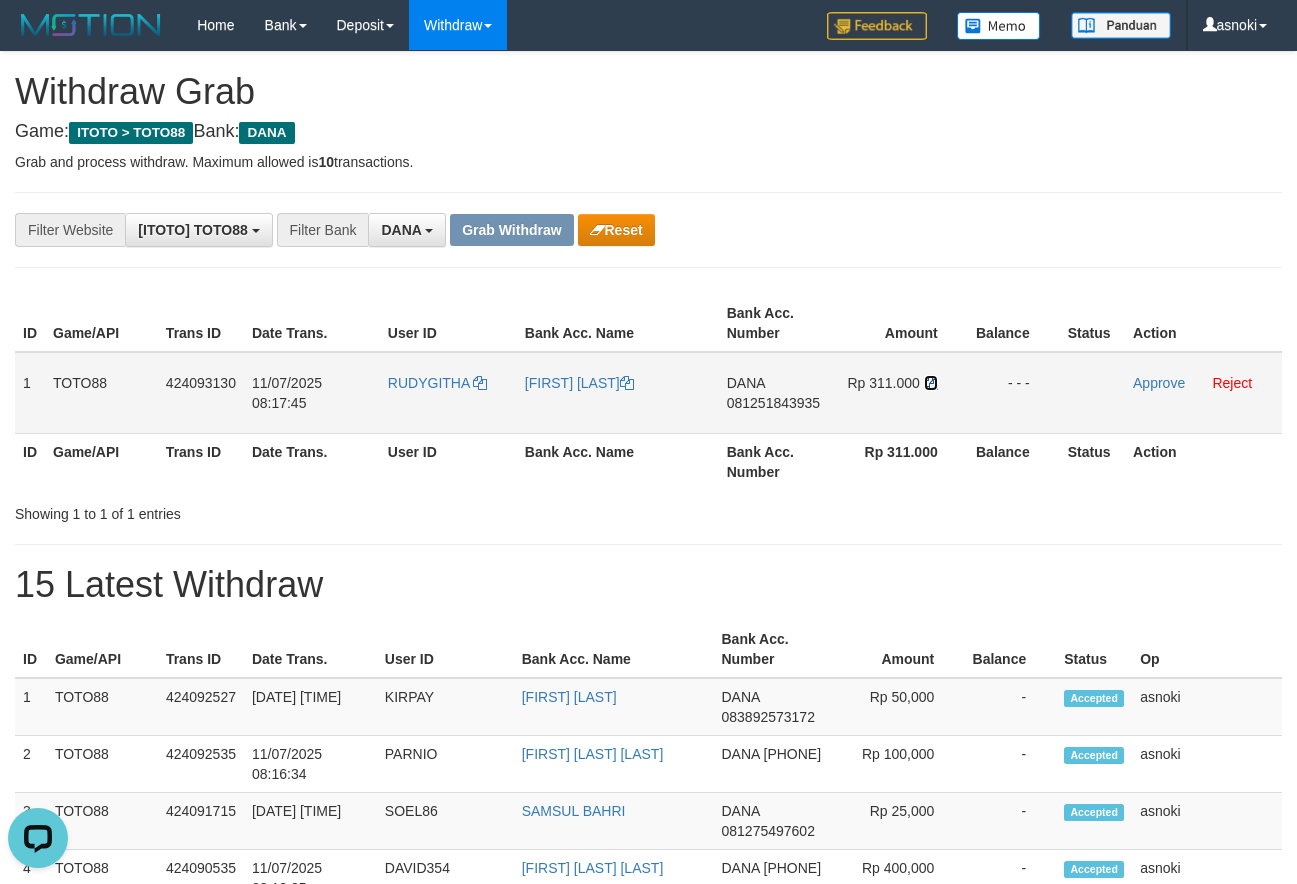 click at bounding box center (931, 383) 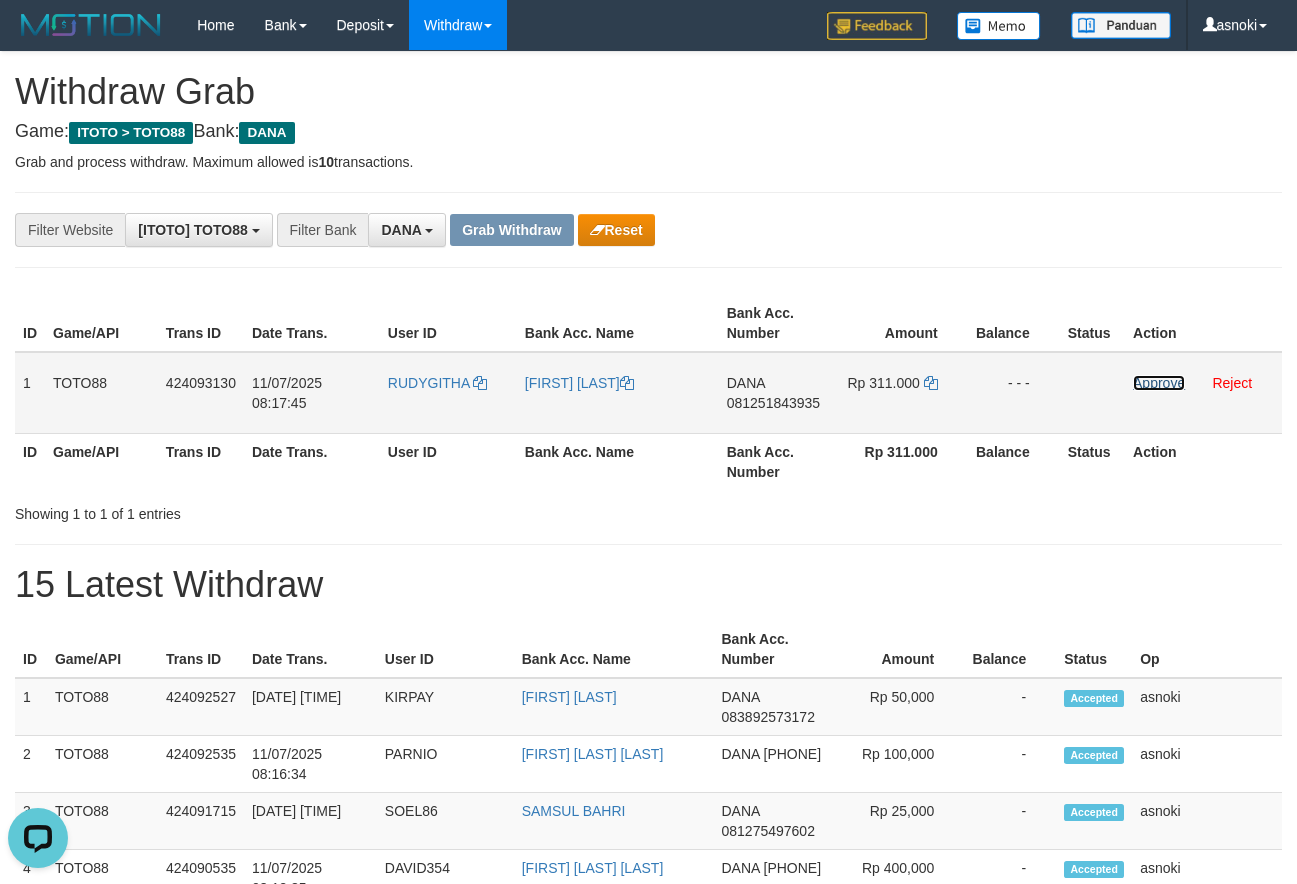 click on "Approve" at bounding box center (1159, 383) 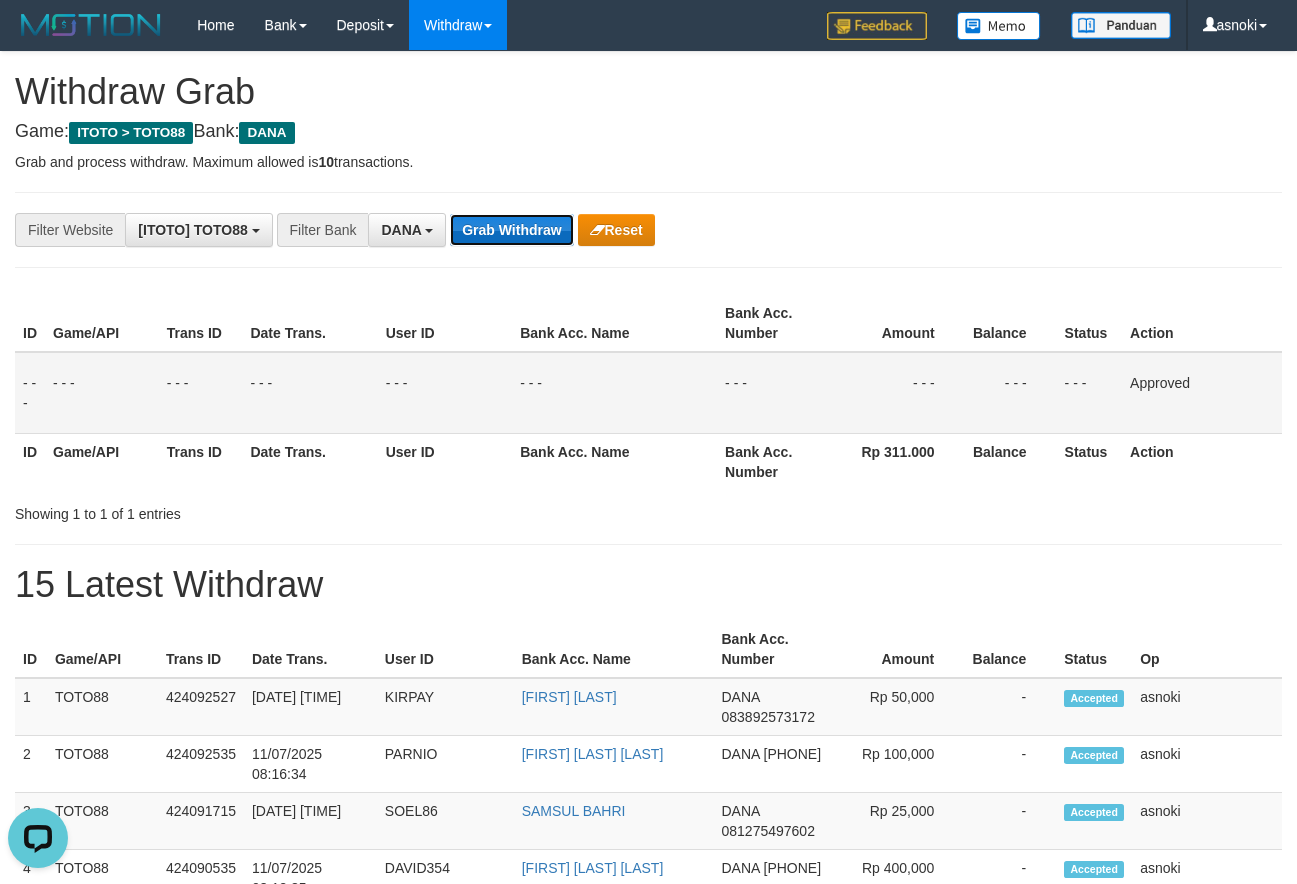 click on "Grab Withdraw" at bounding box center [511, 230] 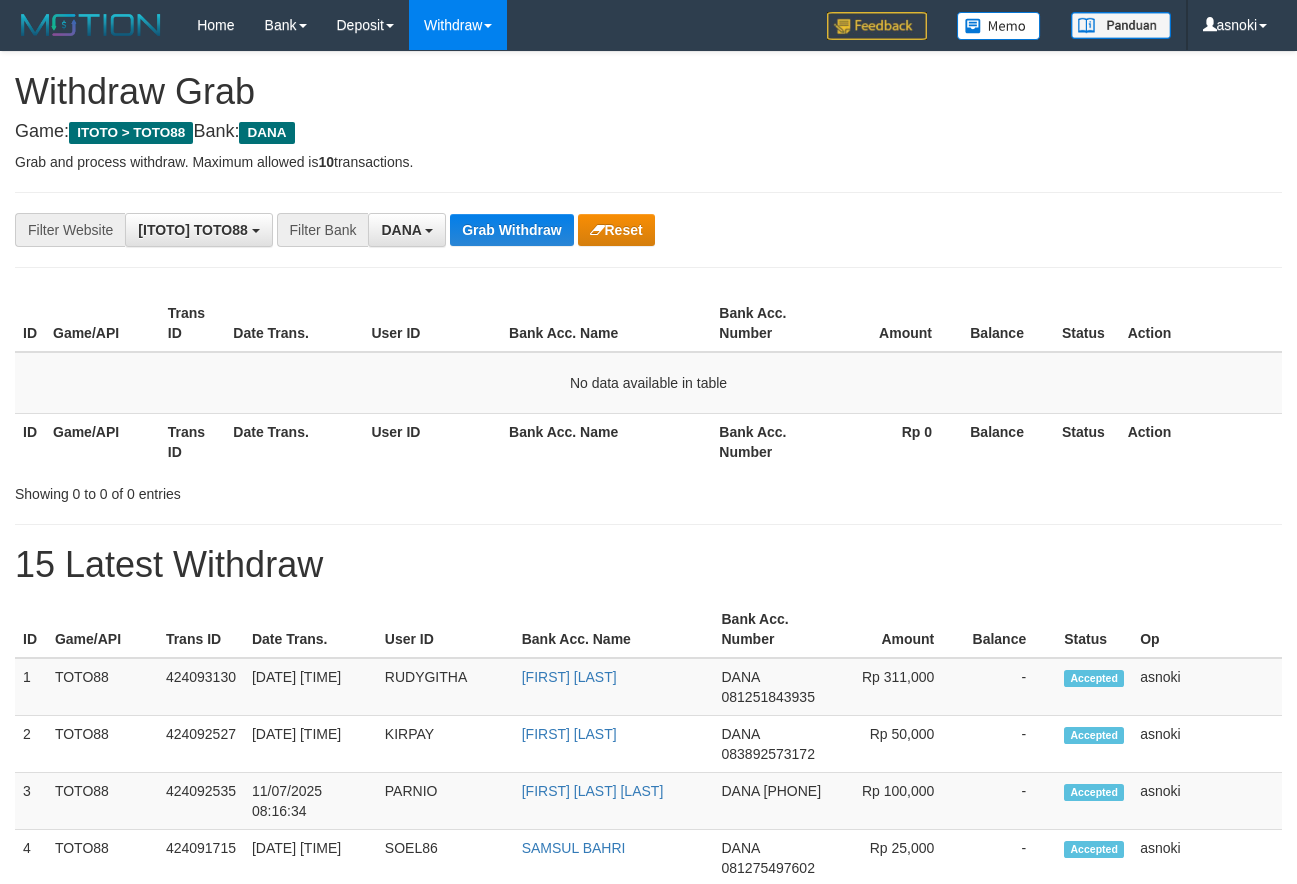 scroll, scrollTop: 0, scrollLeft: 0, axis: both 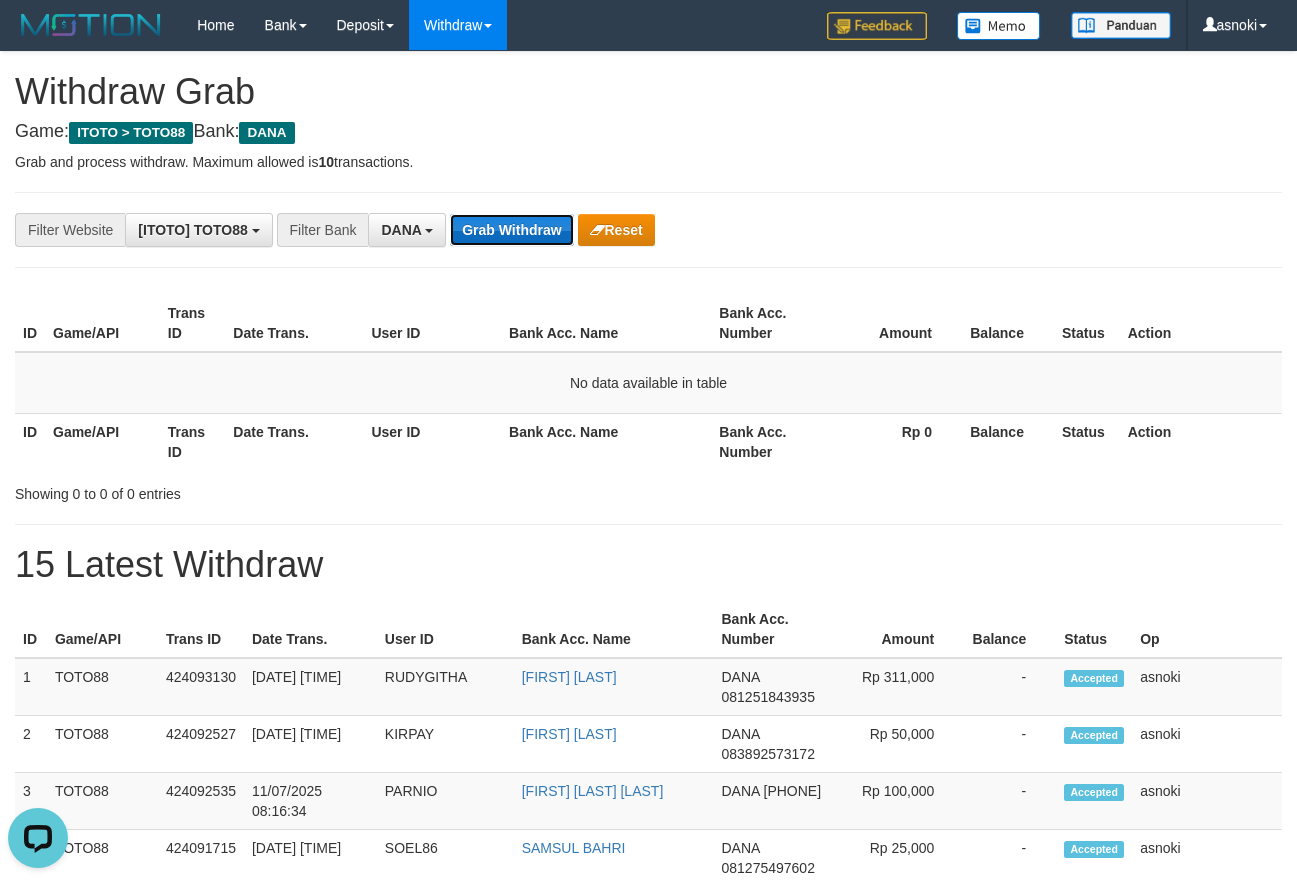 click on "Grab Withdraw" at bounding box center (511, 230) 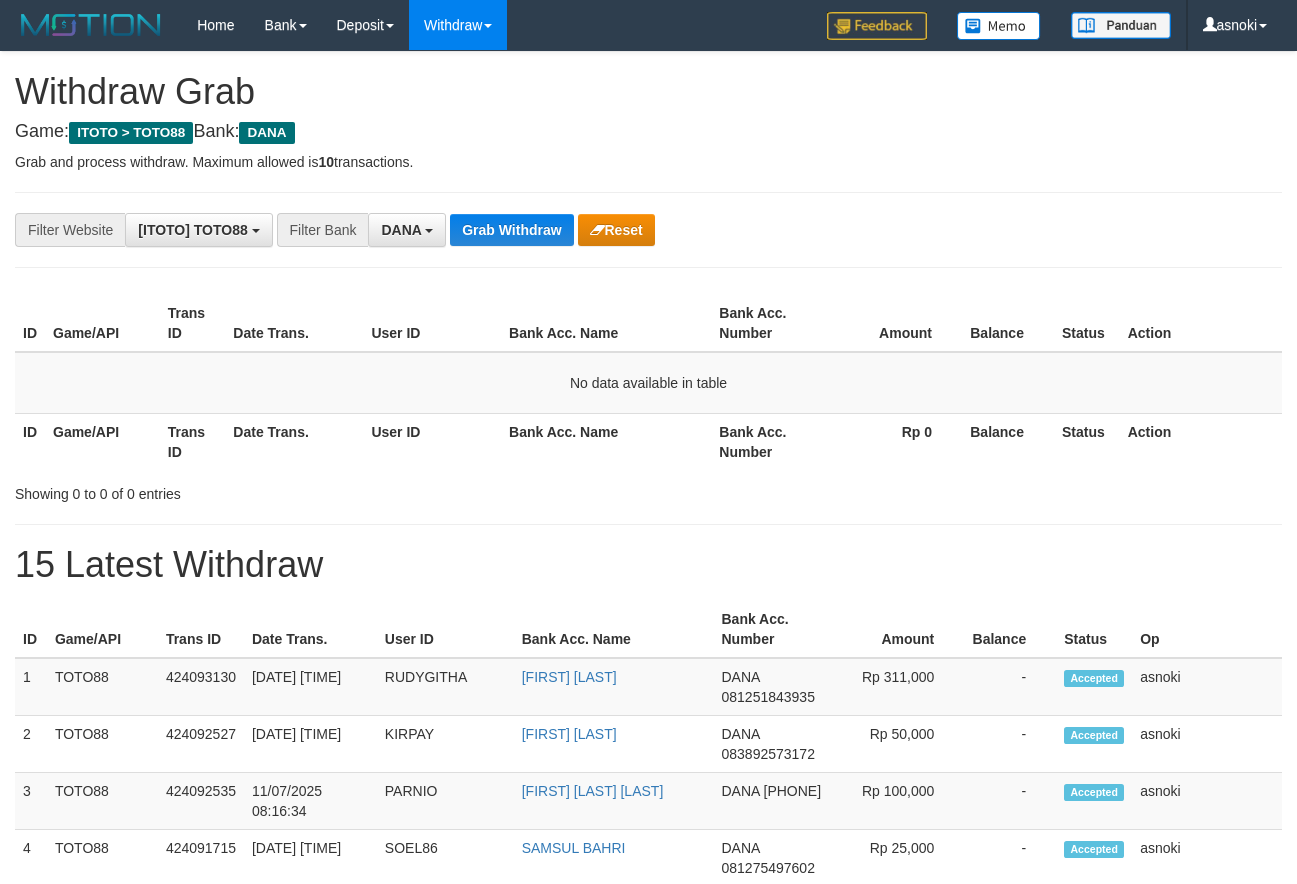 scroll, scrollTop: 0, scrollLeft: 0, axis: both 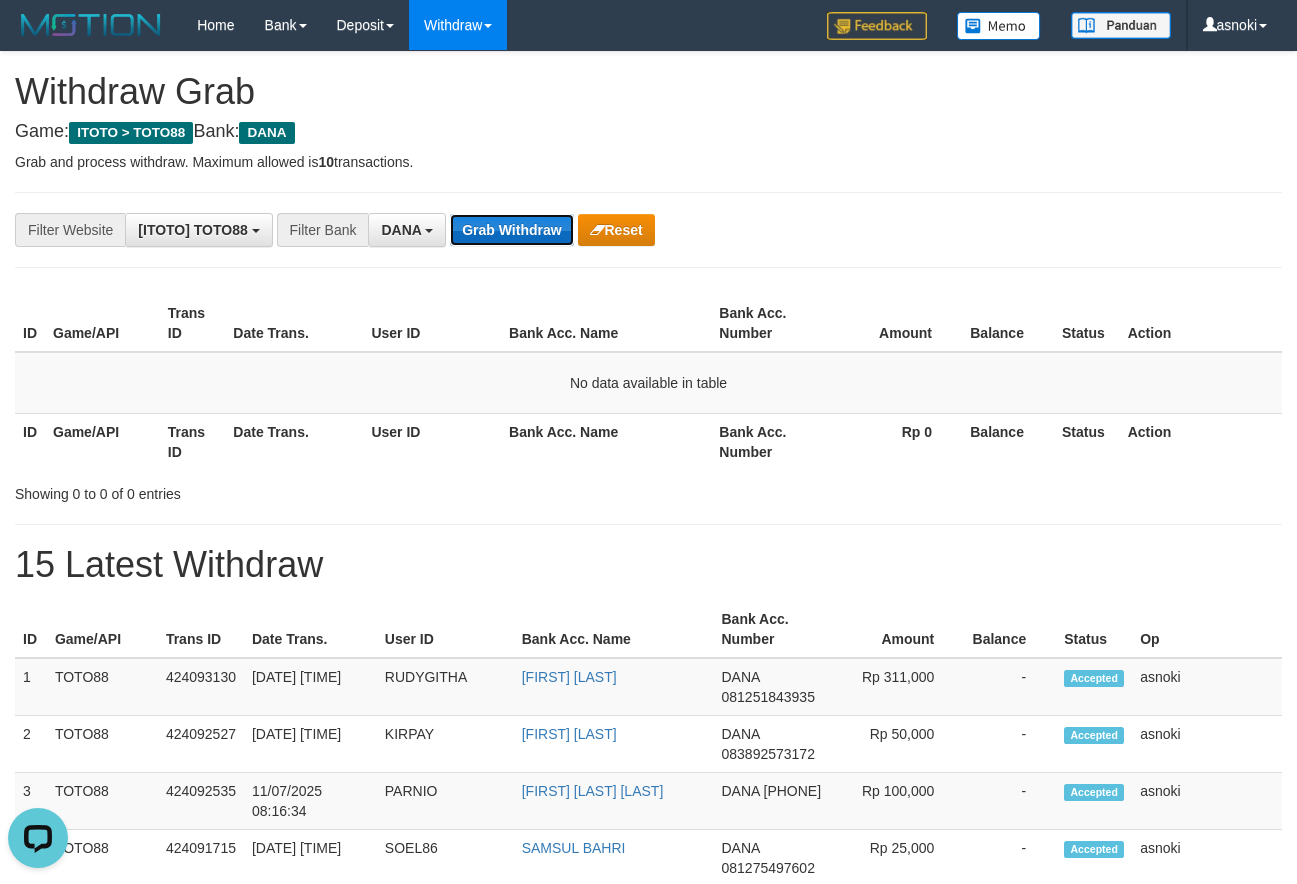 click on "Grab Withdraw" at bounding box center (511, 230) 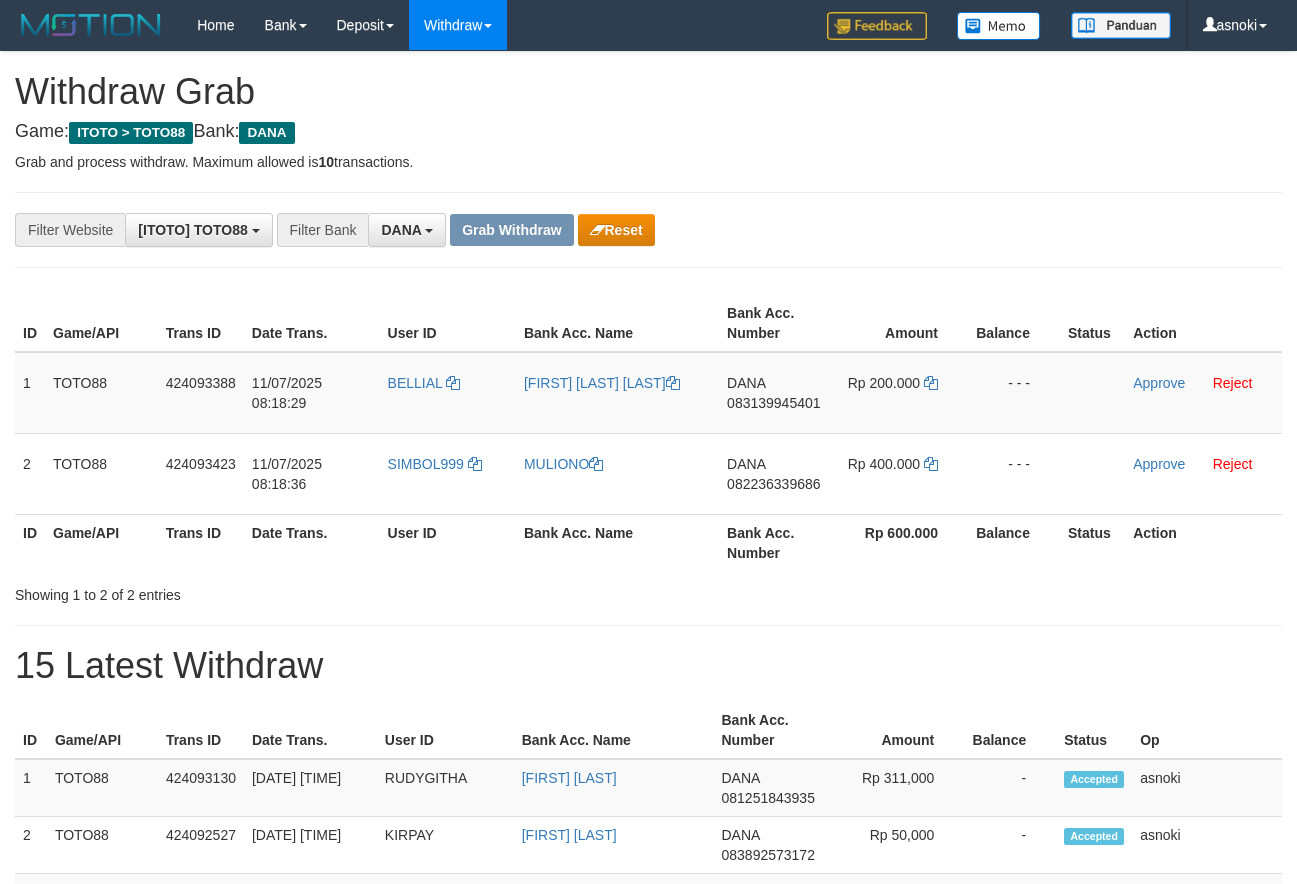 scroll, scrollTop: 0, scrollLeft: 0, axis: both 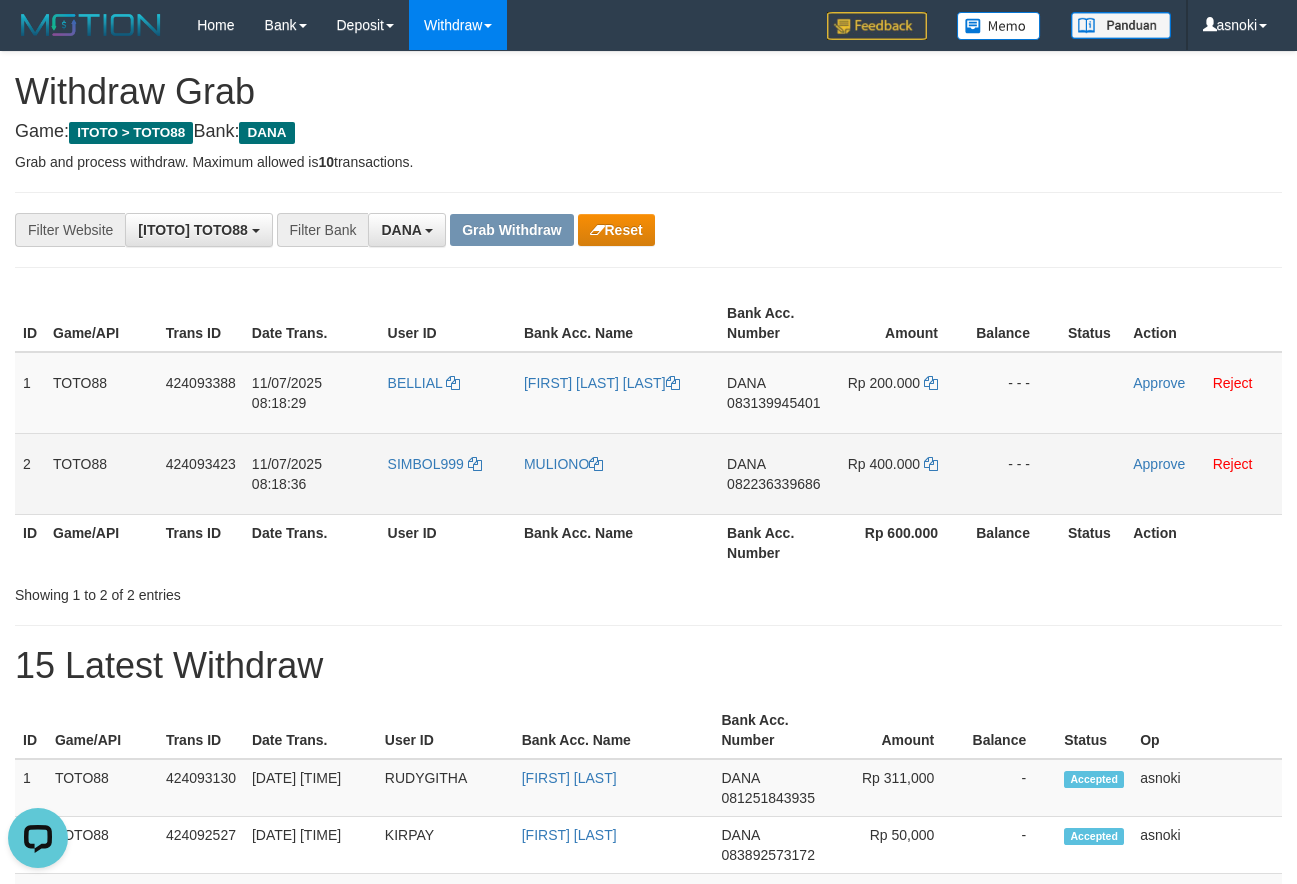 click on "082236339686" at bounding box center (773, 484) 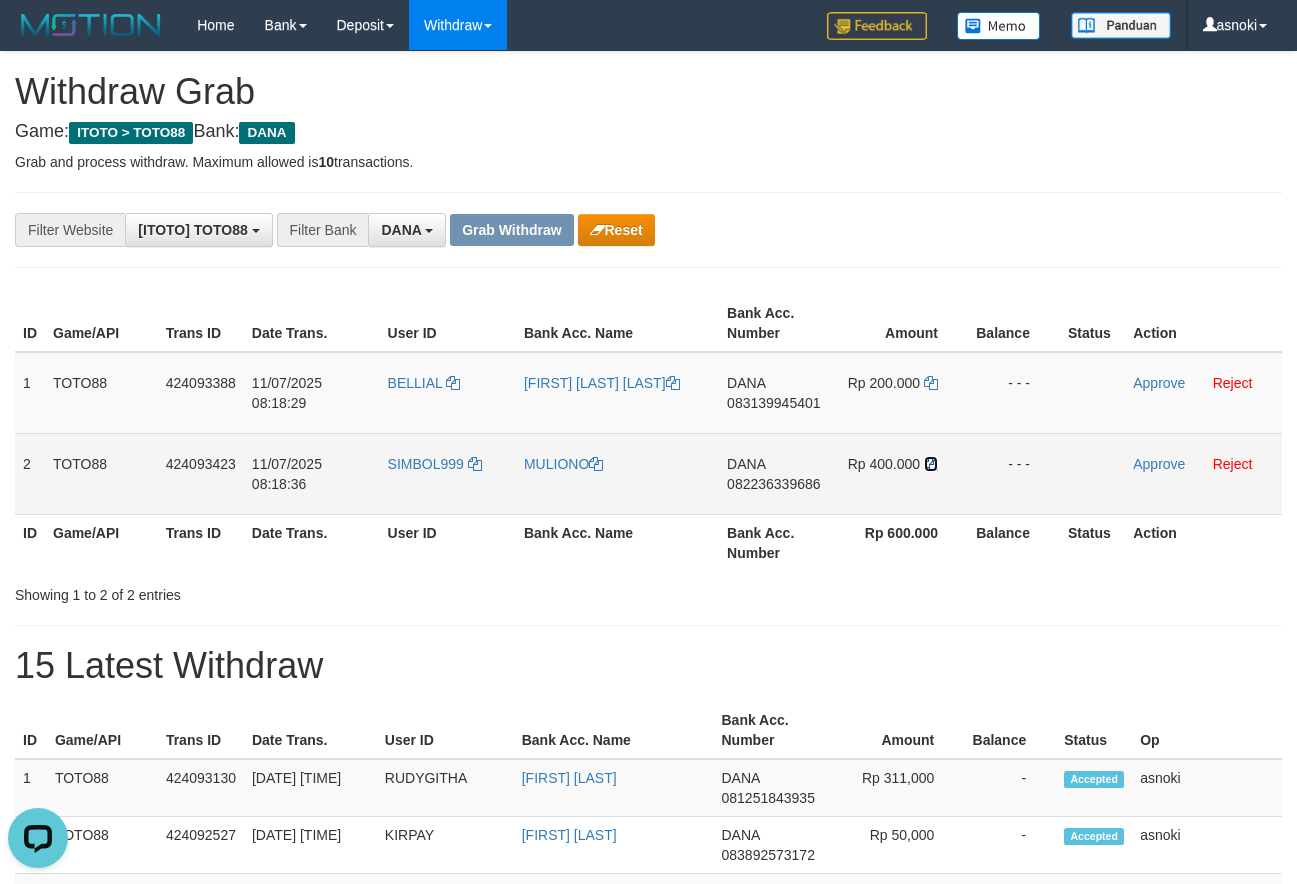 click at bounding box center (931, 464) 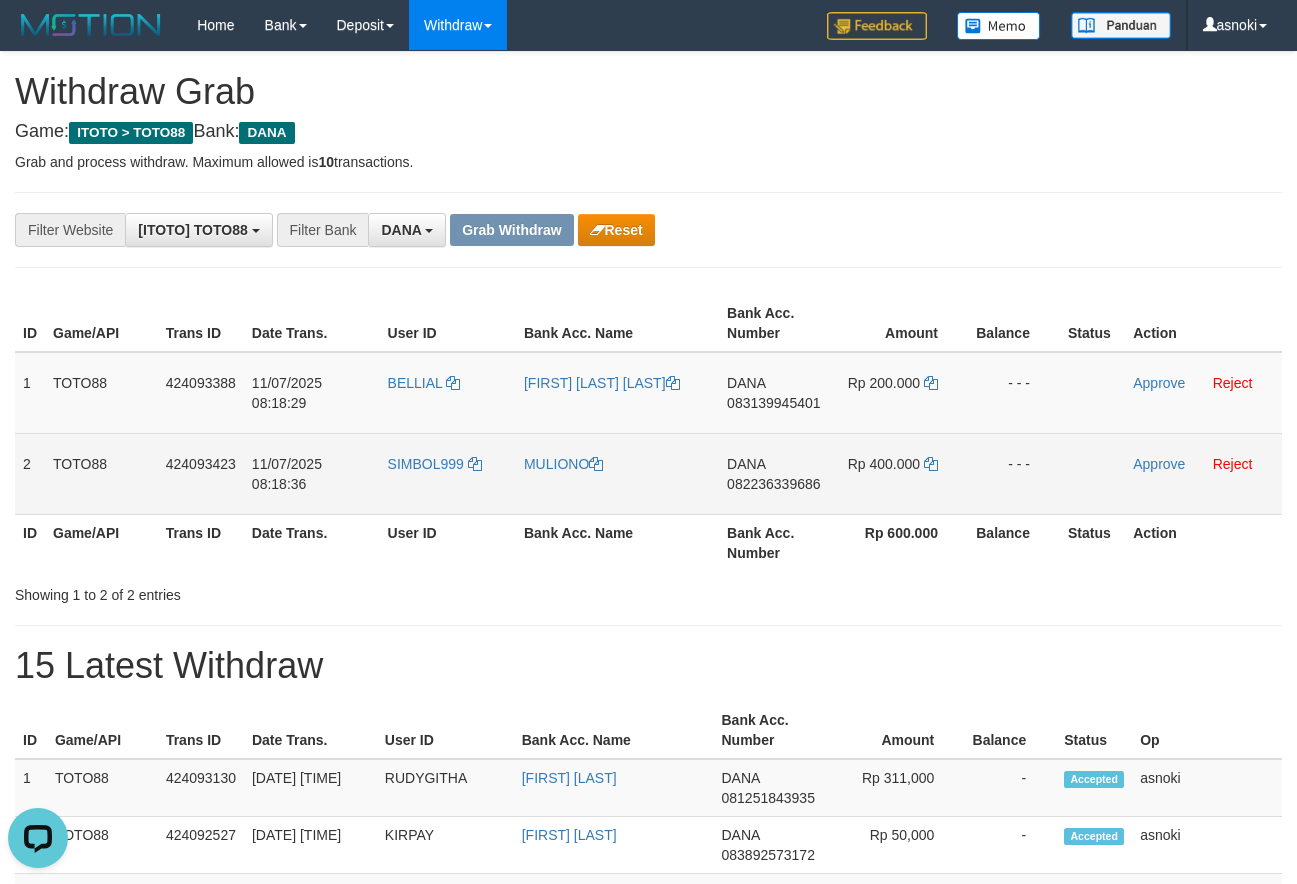 click on "Approve
Reject" at bounding box center (1203, 473) 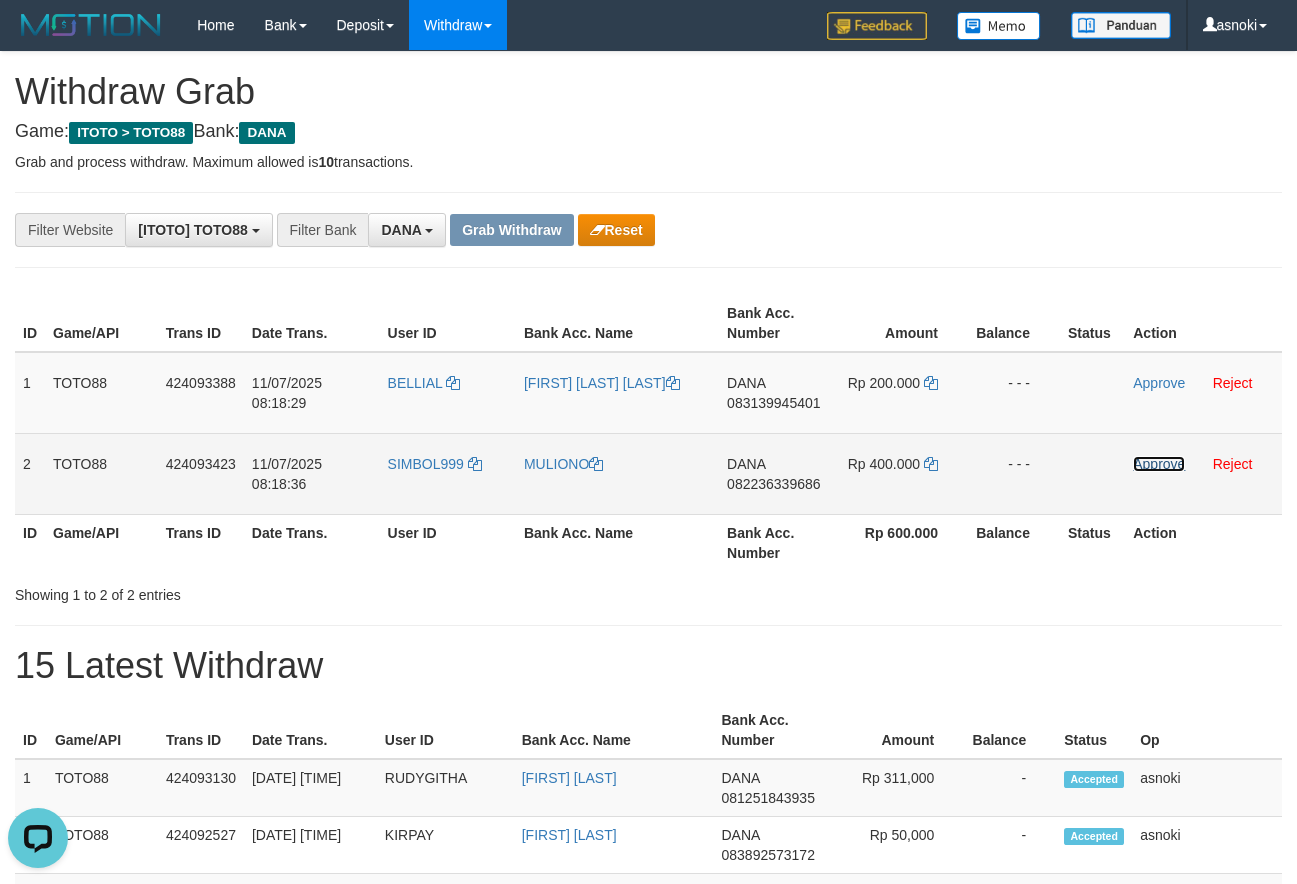 click on "Approve" at bounding box center (1159, 464) 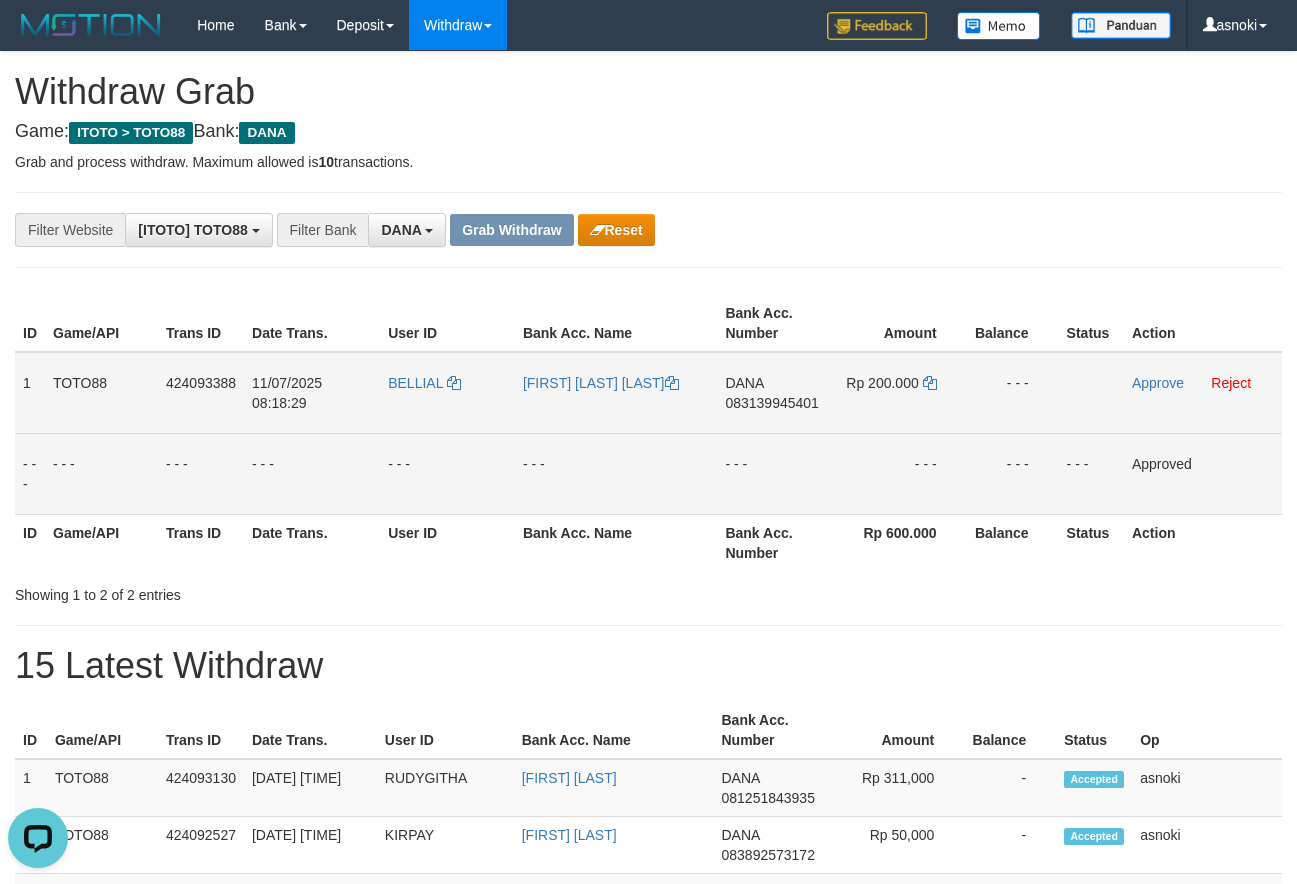 click on "083139945401" at bounding box center [771, 403] 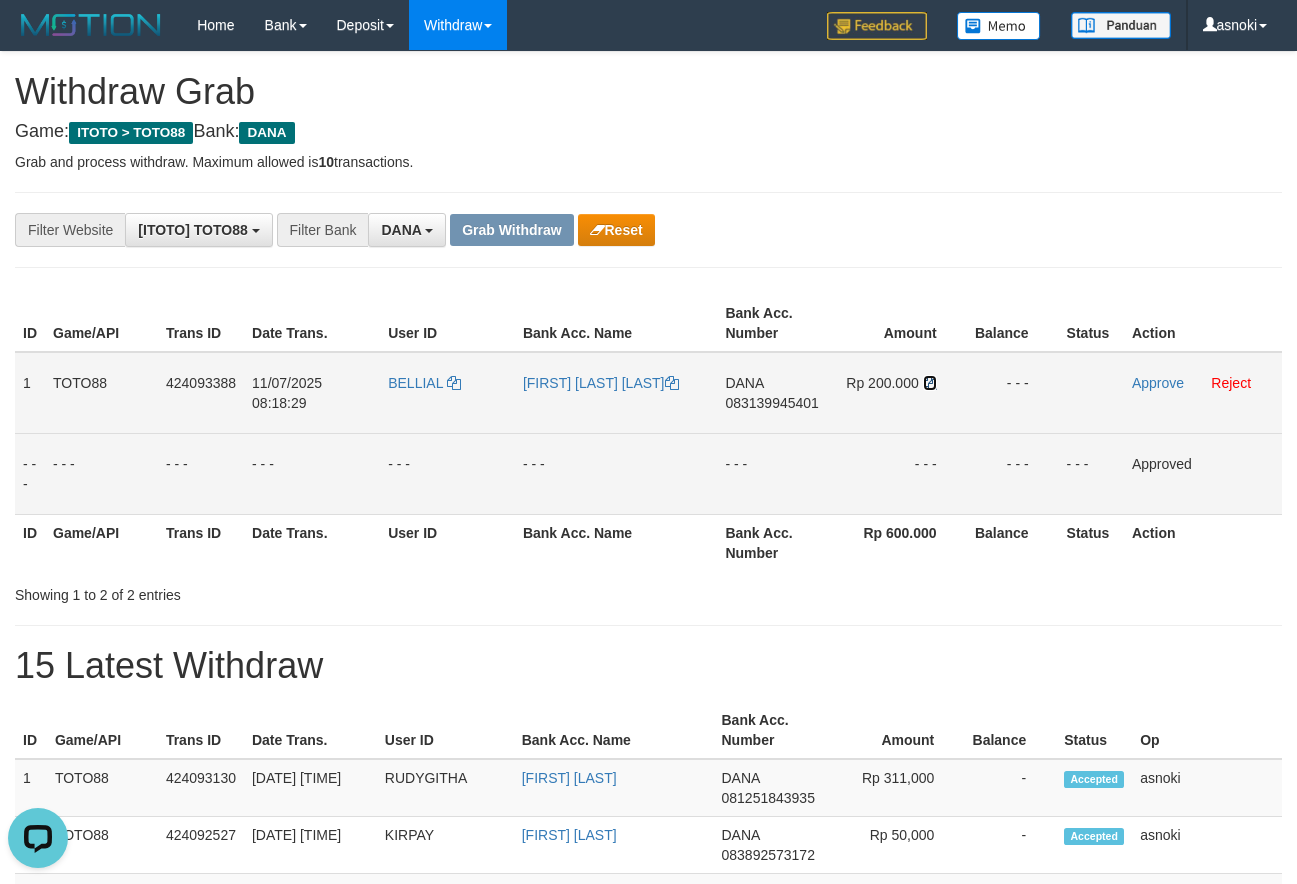 click at bounding box center (930, 383) 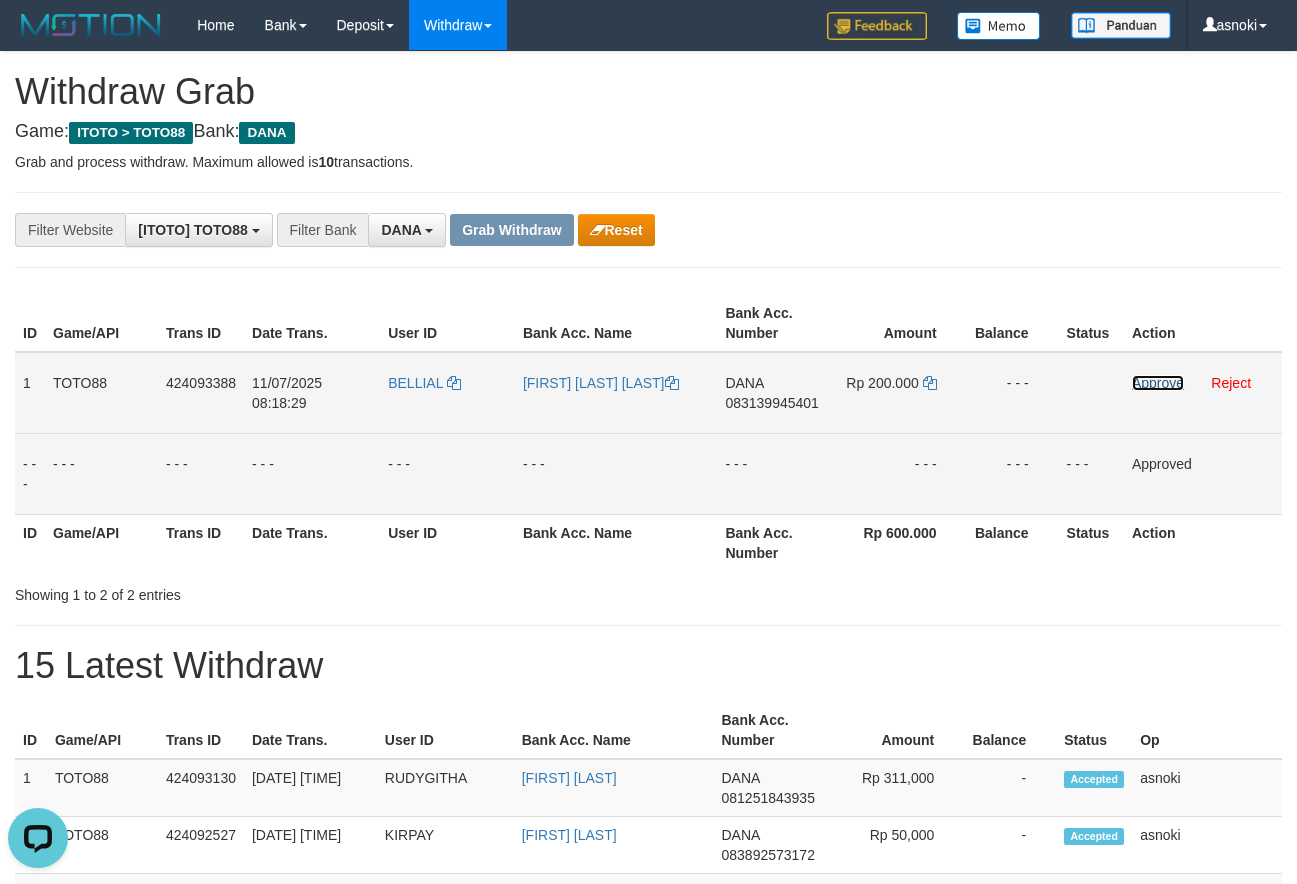 click on "Approve" at bounding box center (1158, 383) 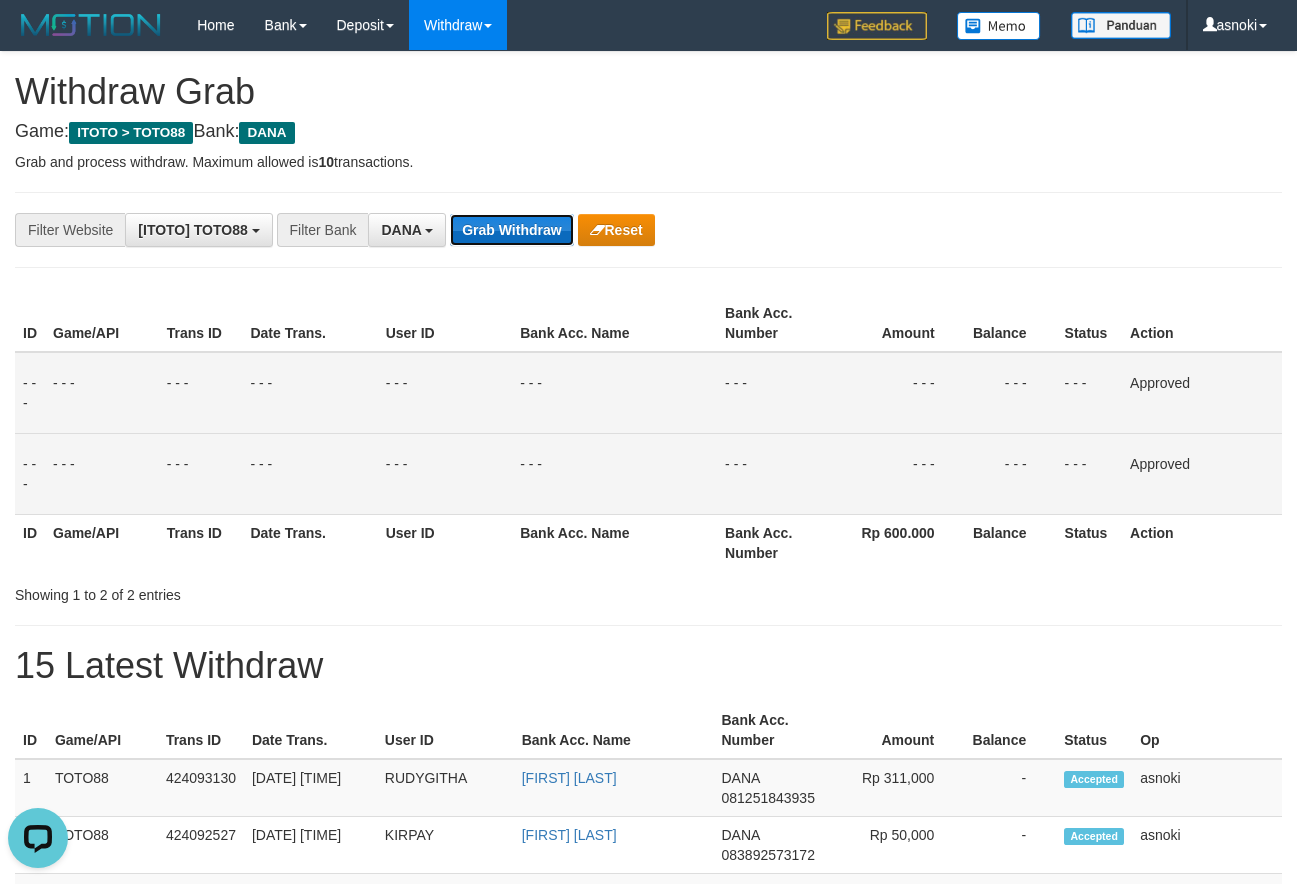 click on "Grab Withdraw" at bounding box center [511, 230] 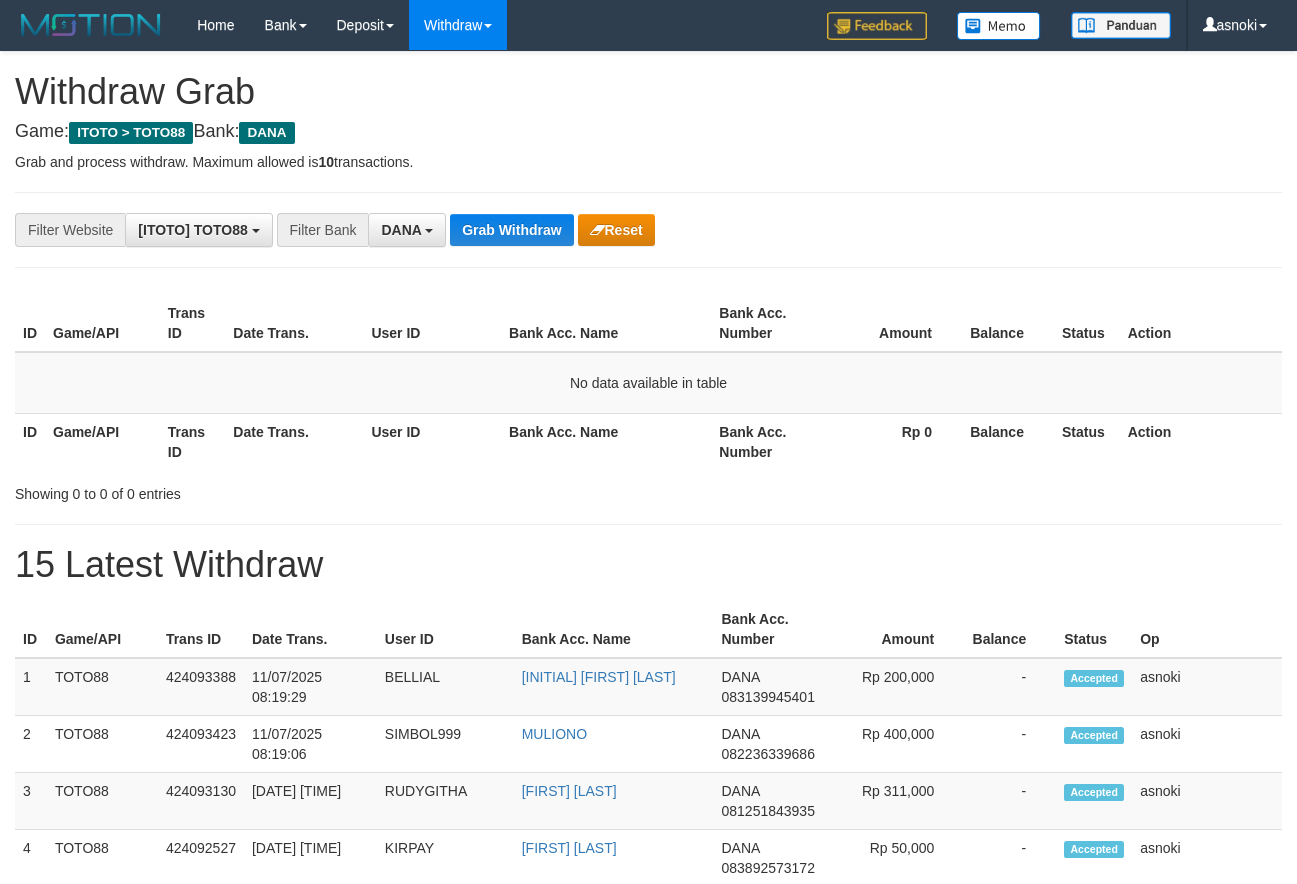 scroll, scrollTop: 0, scrollLeft: 0, axis: both 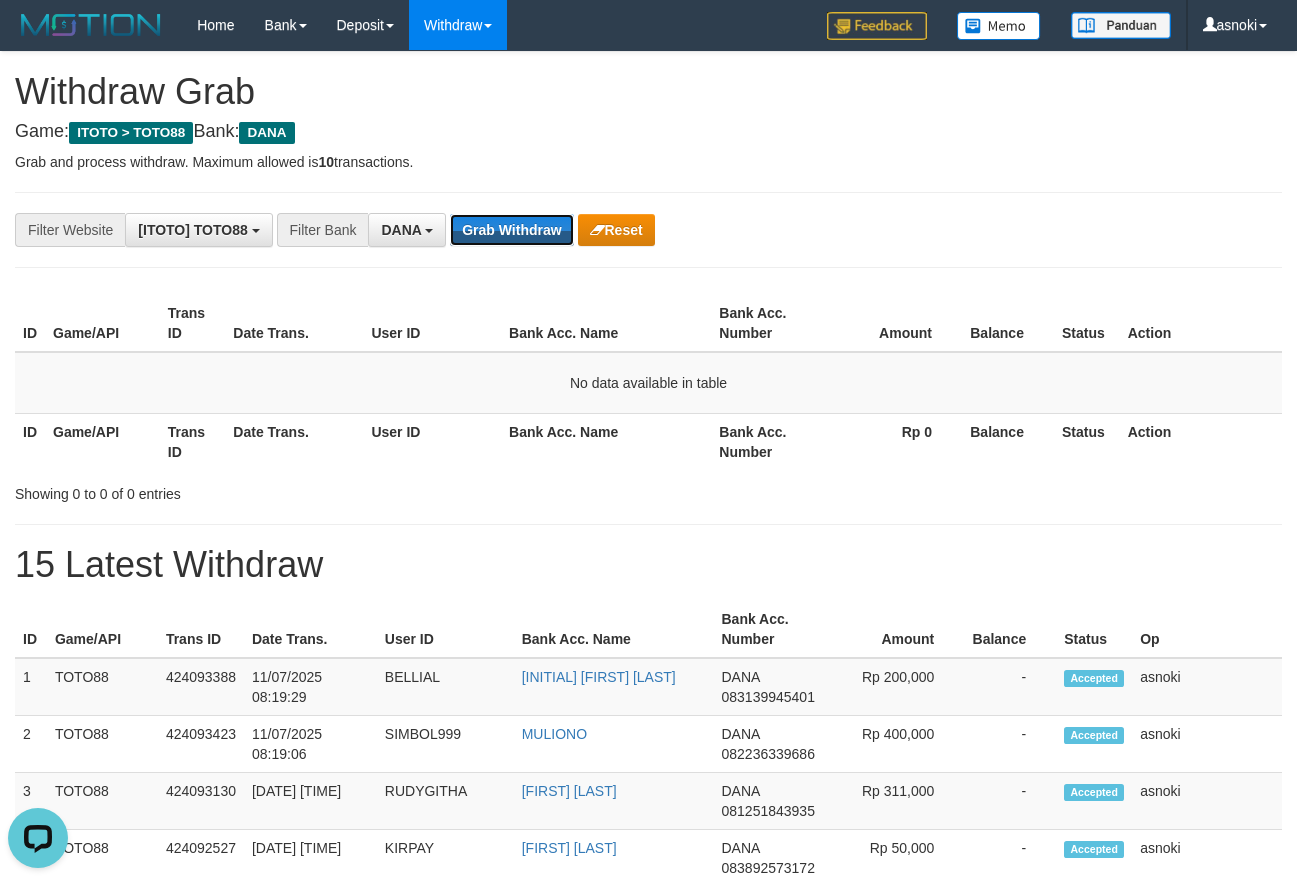 click on "Grab Withdraw" at bounding box center [511, 230] 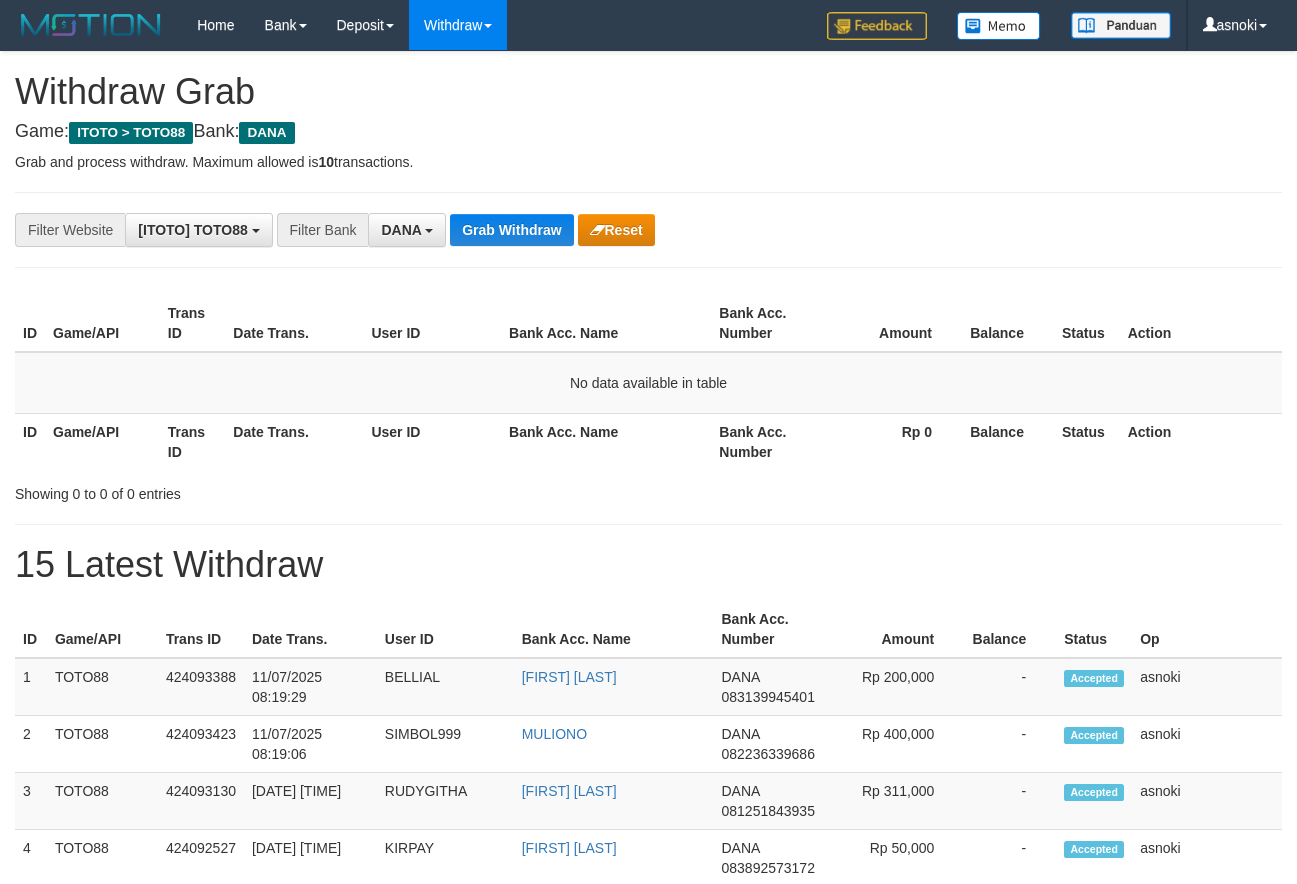 scroll, scrollTop: 0, scrollLeft: 0, axis: both 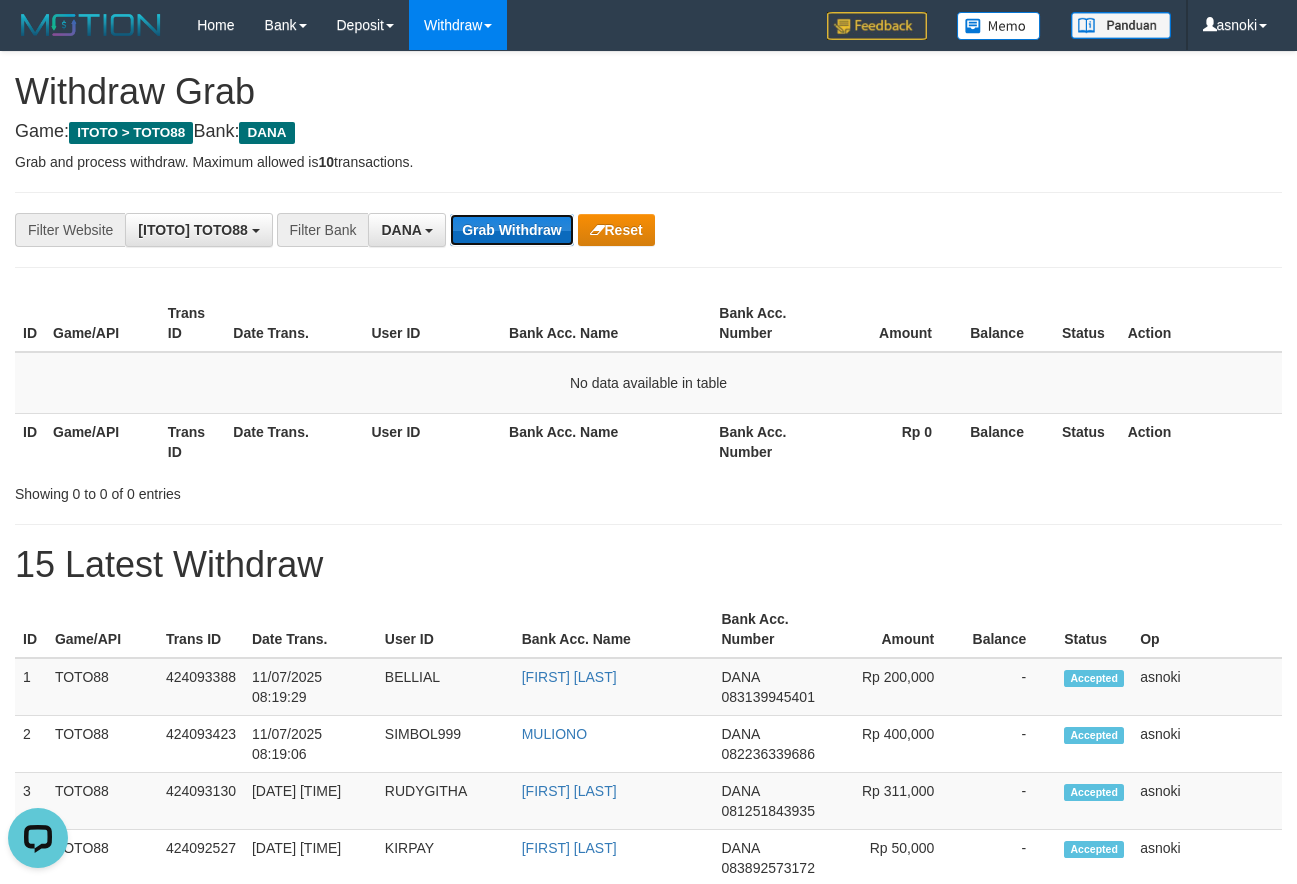 click on "Grab Withdraw" at bounding box center [511, 230] 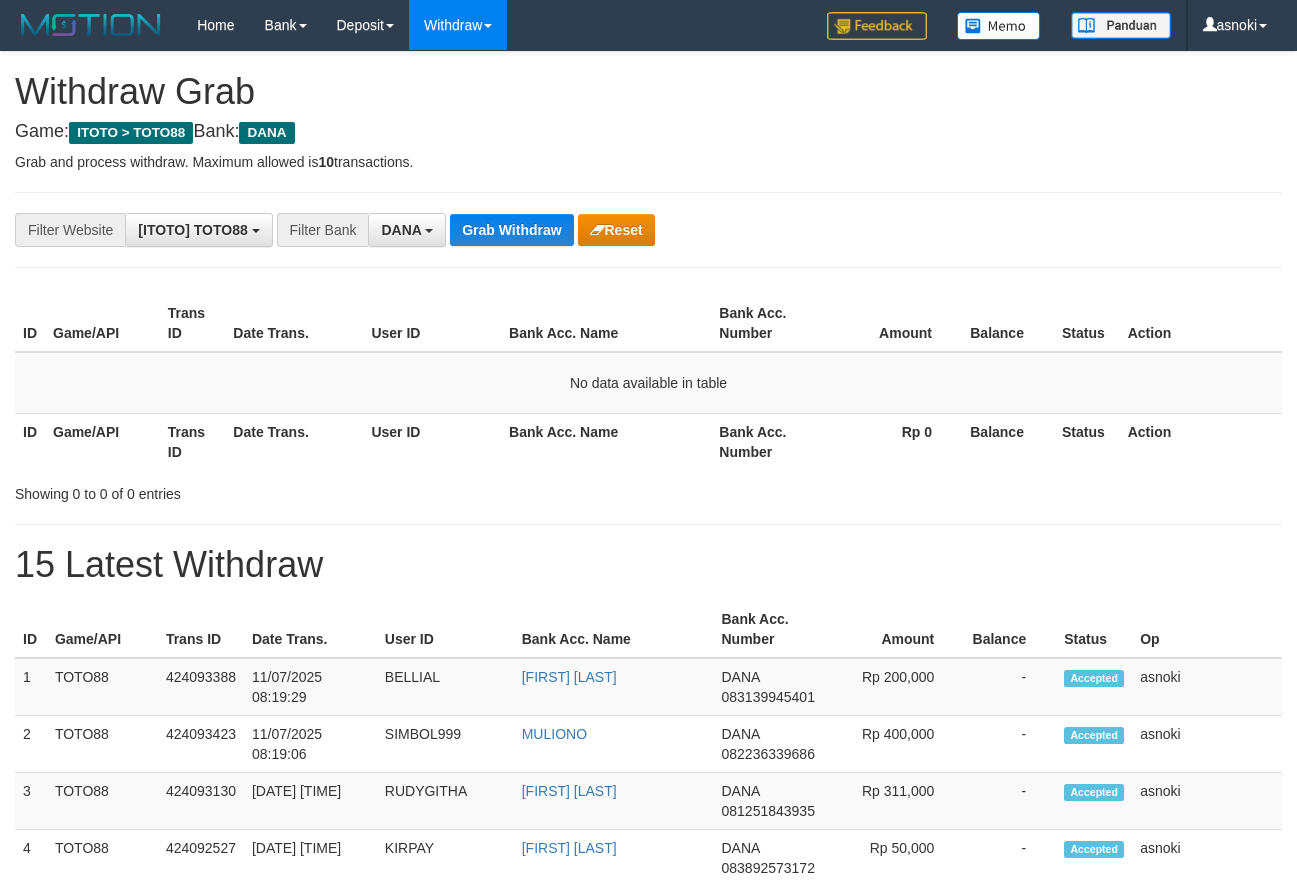 scroll, scrollTop: 0, scrollLeft: 0, axis: both 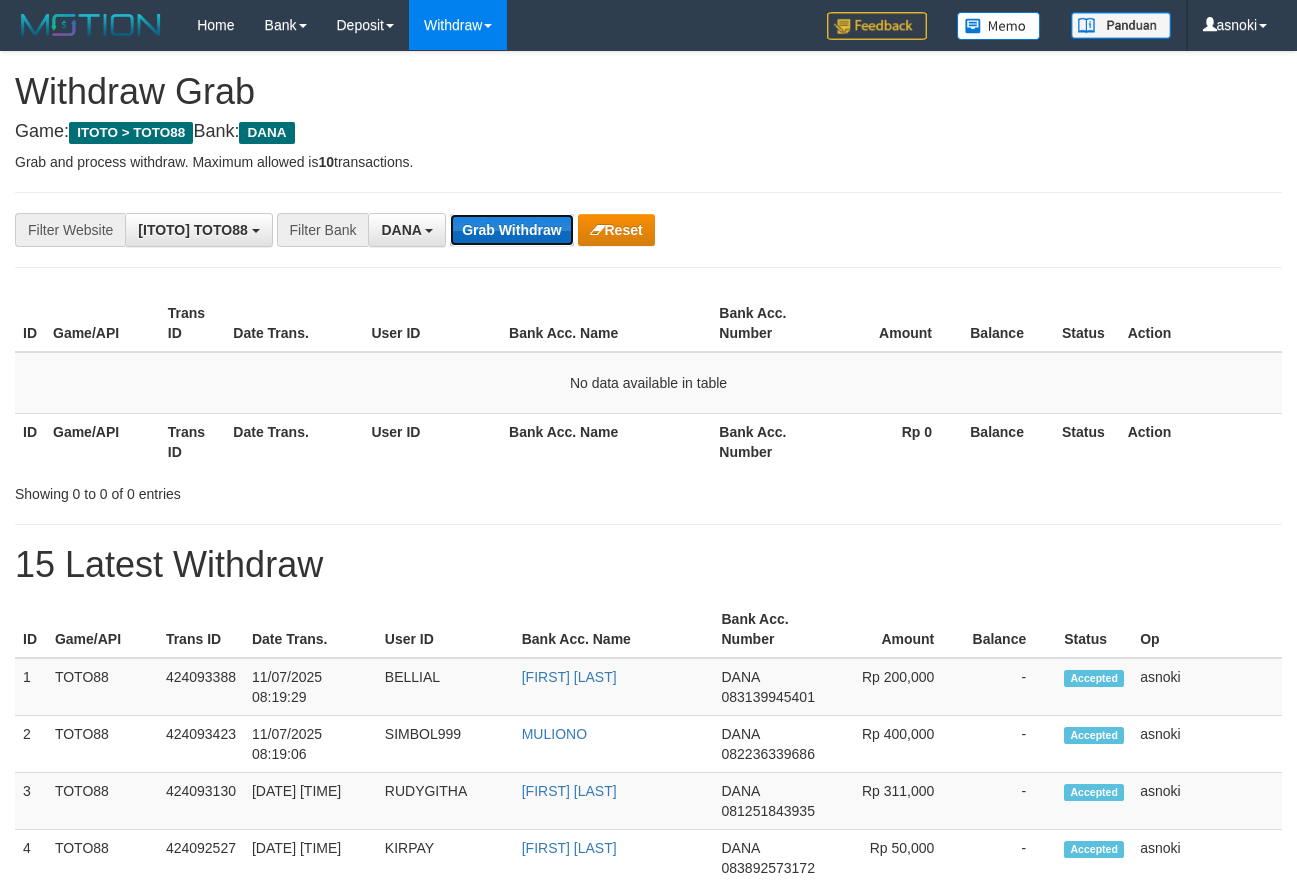 click on "Grab Withdraw" at bounding box center [511, 230] 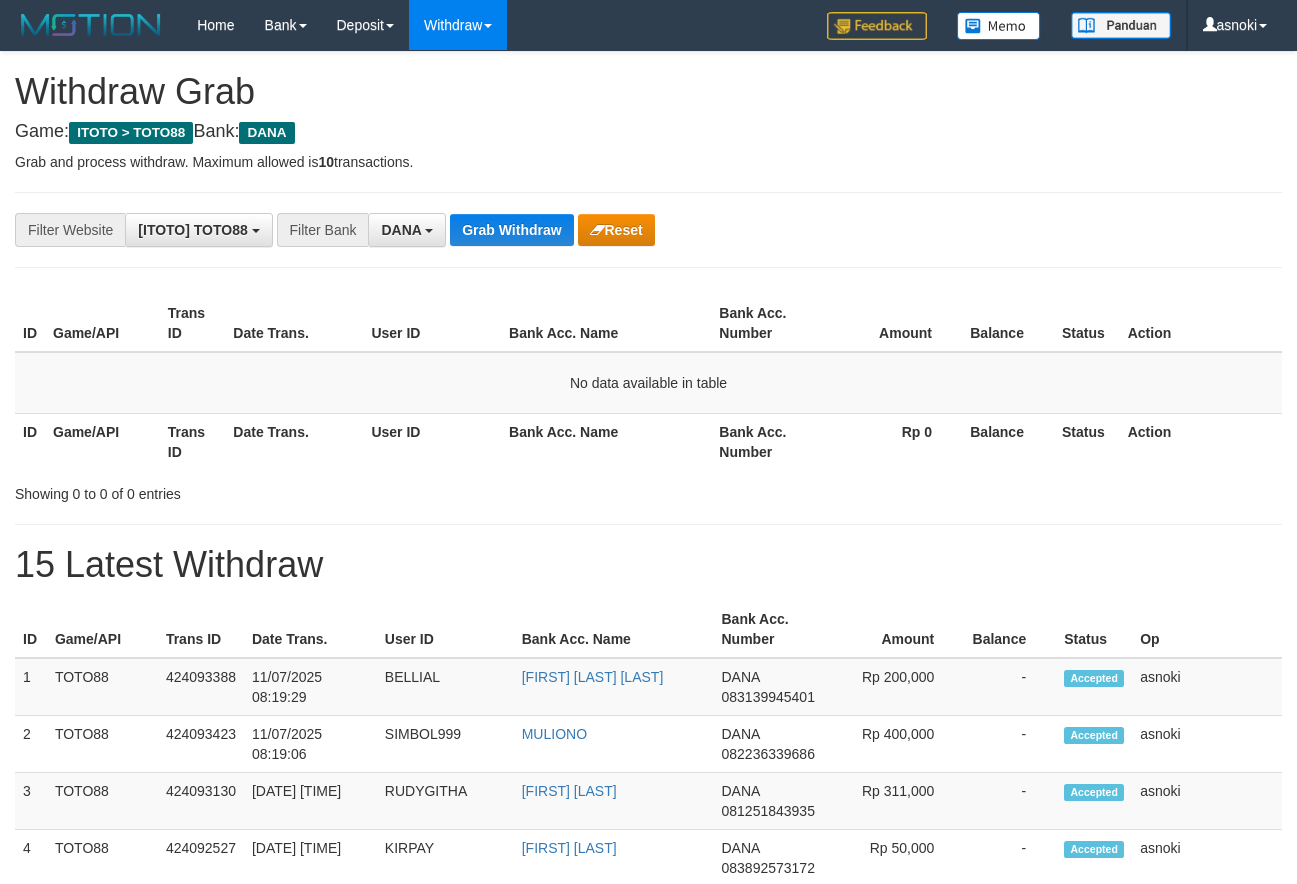 scroll, scrollTop: 0, scrollLeft: 0, axis: both 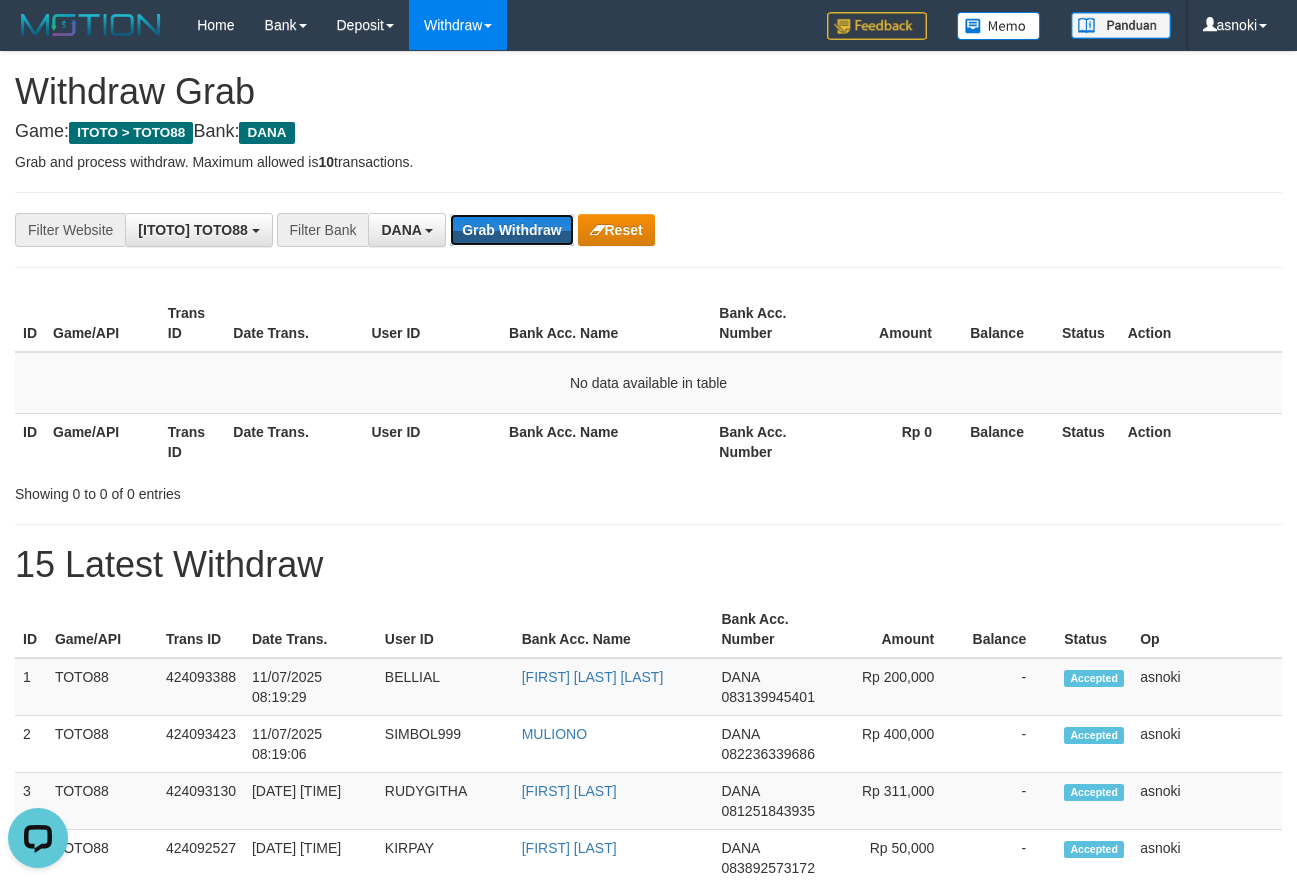click on "Grab Withdraw" at bounding box center (511, 230) 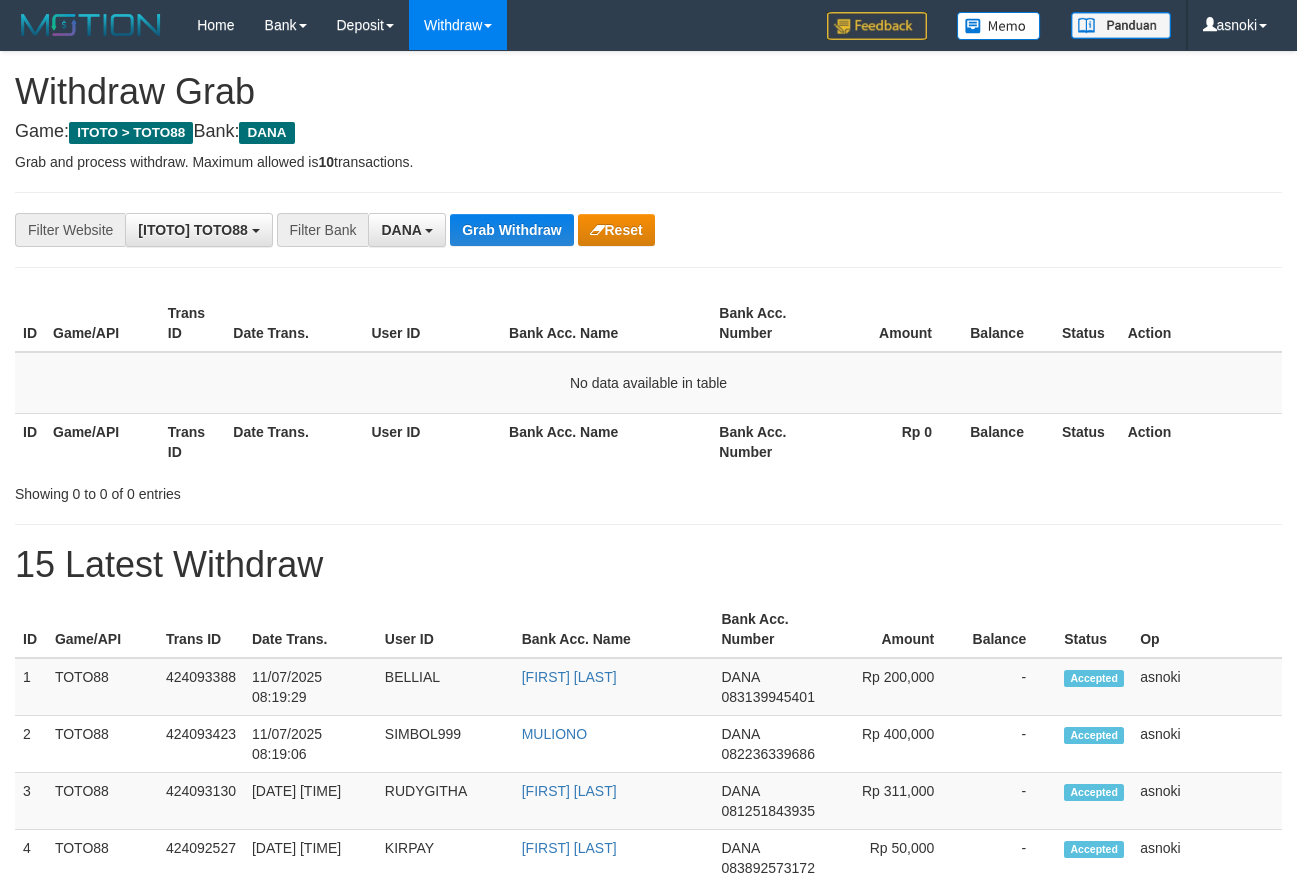 scroll, scrollTop: 0, scrollLeft: 0, axis: both 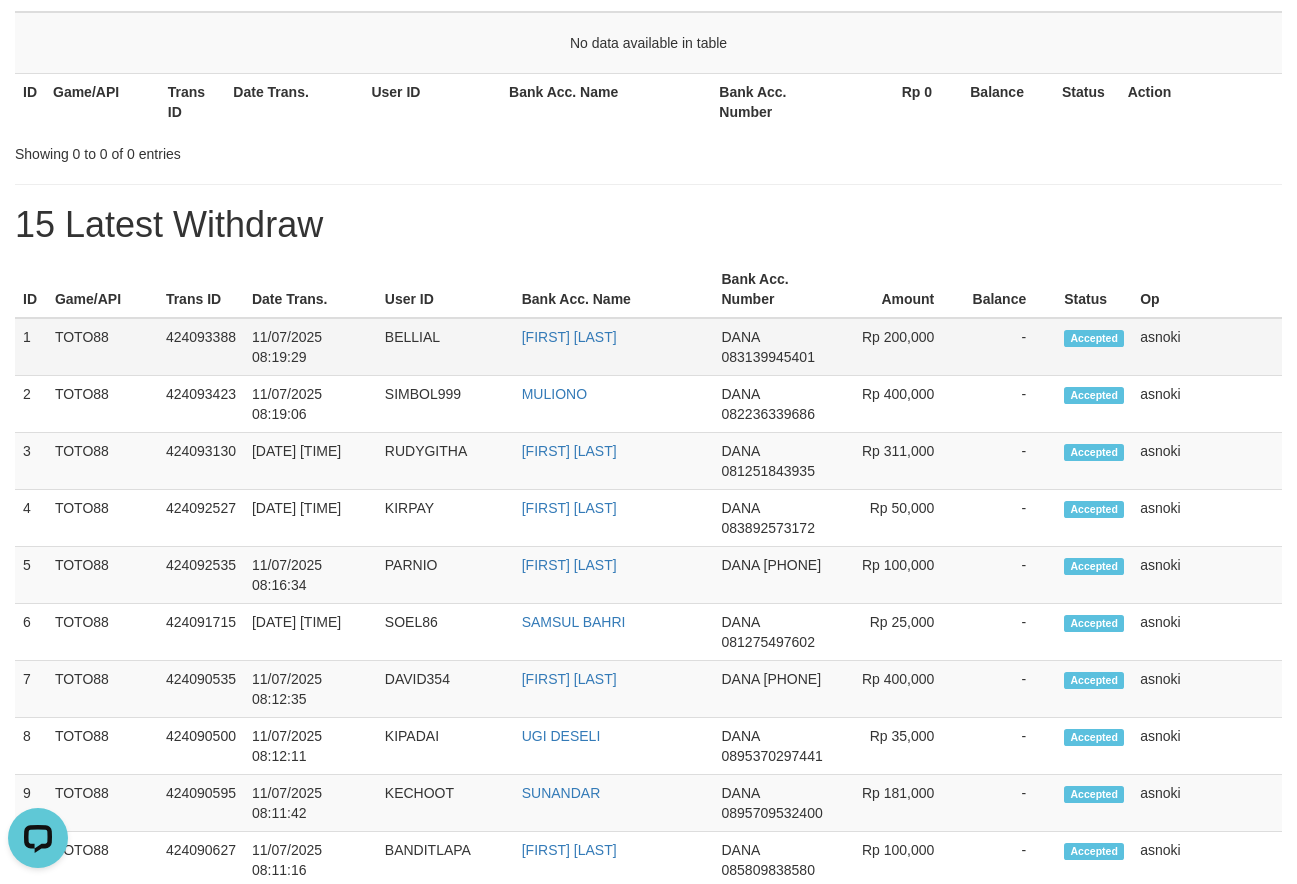click on "1" at bounding box center [31, 347] 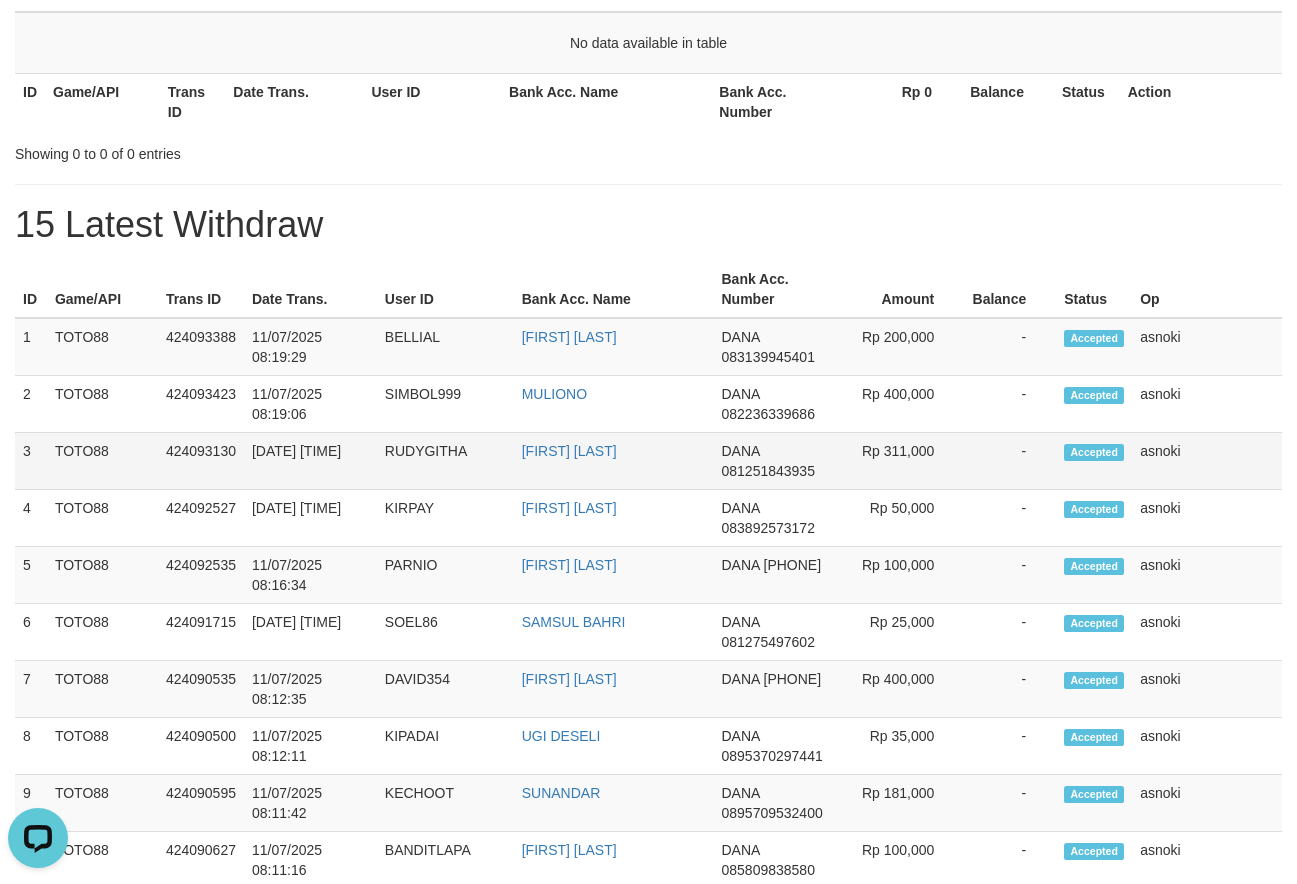 drag, startPoint x: 24, startPoint y: 332, endPoint x: 1172, endPoint y: 480, distance: 1157.5007 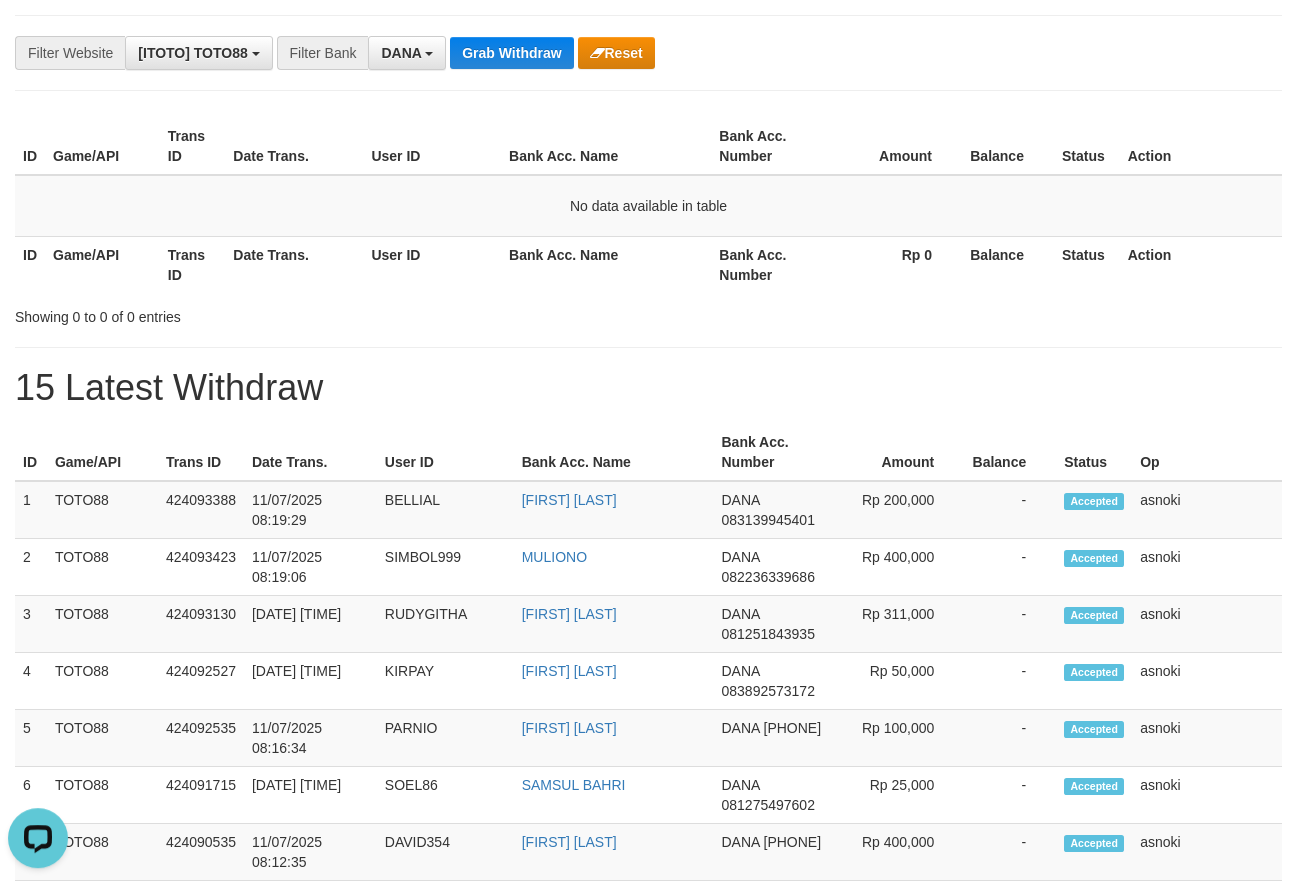 scroll, scrollTop: 0, scrollLeft: 0, axis: both 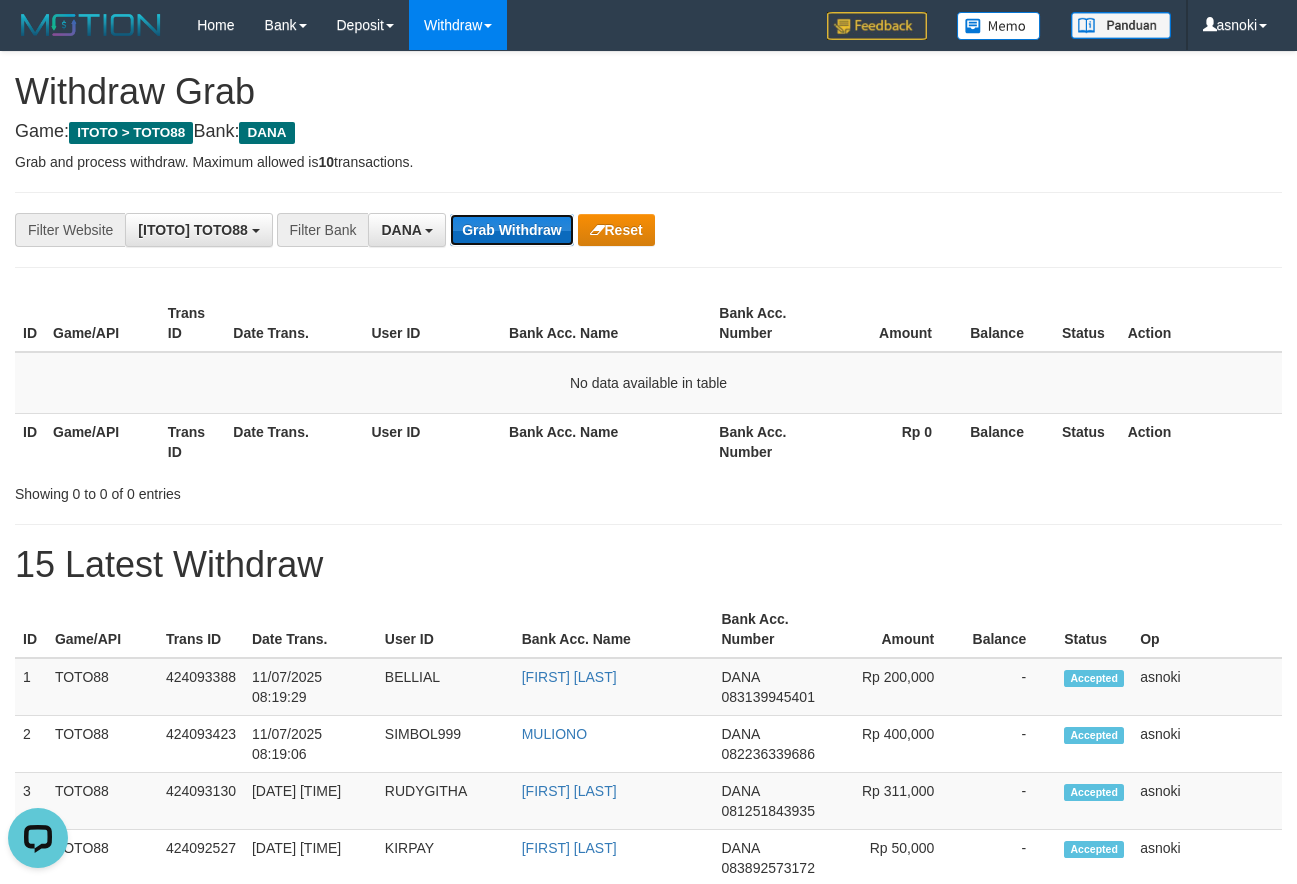 click on "Grab Withdraw" at bounding box center (511, 230) 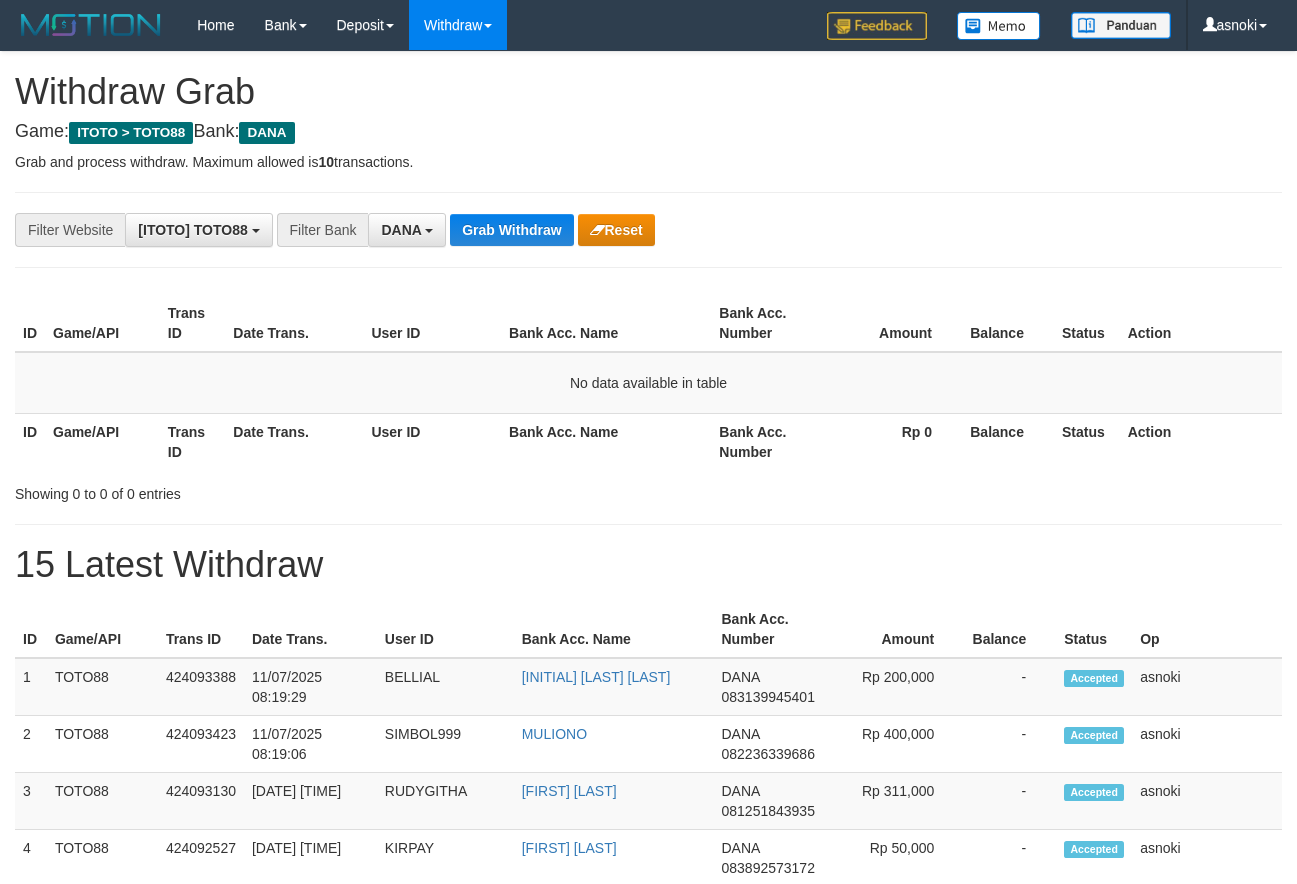 scroll, scrollTop: 0, scrollLeft: 0, axis: both 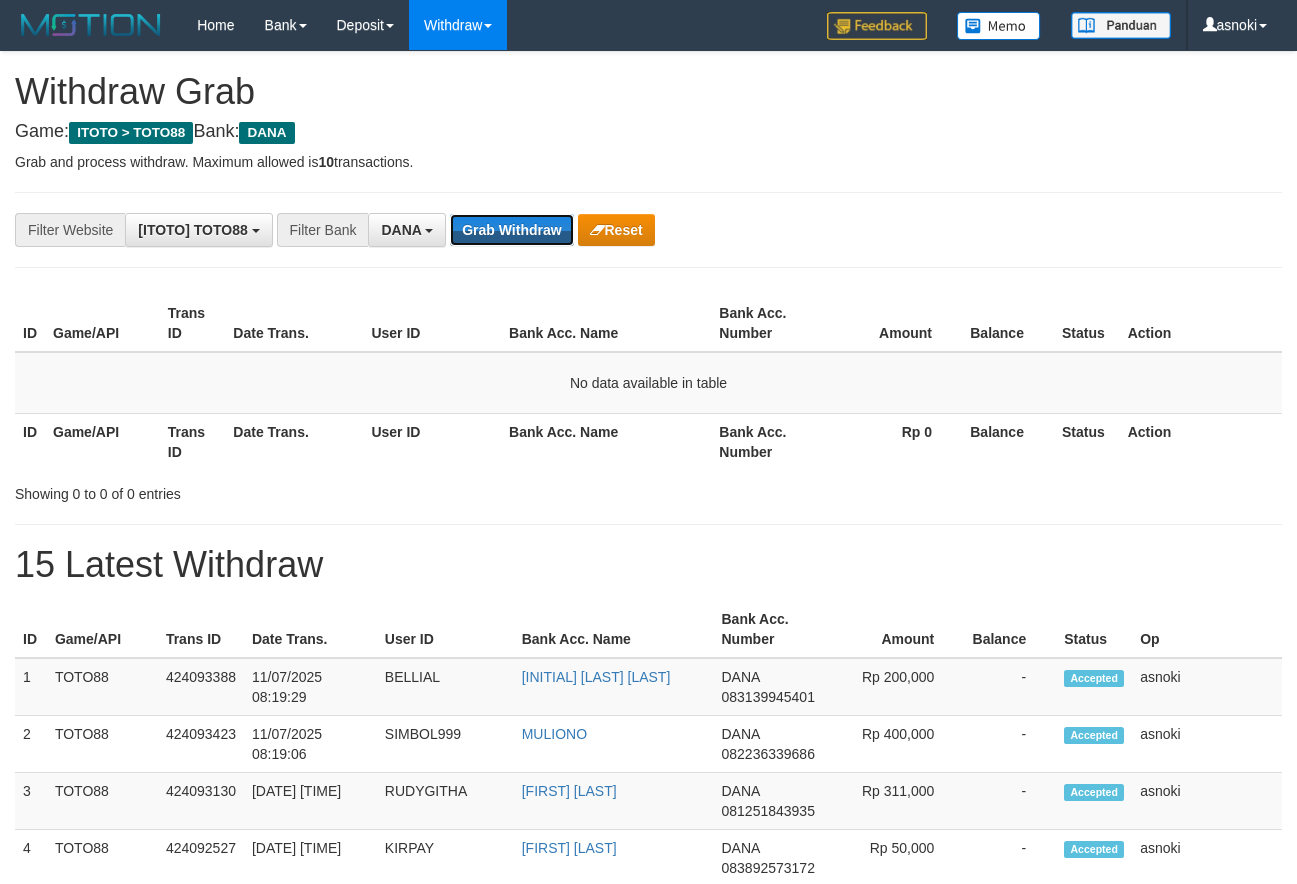 click on "Grab Withdraw" at bounding box center [511, 230] 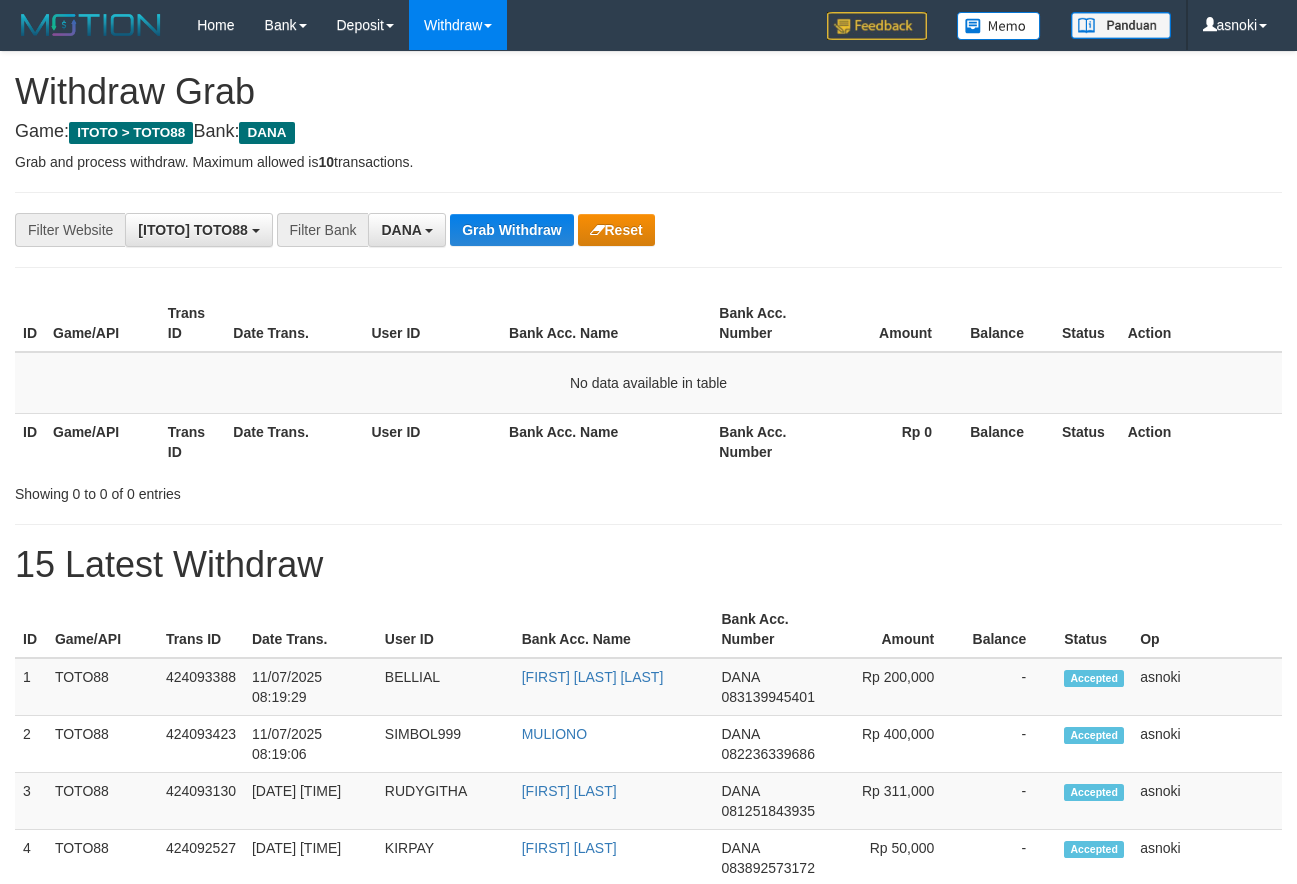 scroll, scrollTop: 0, scrollLeft: 0, axis: both 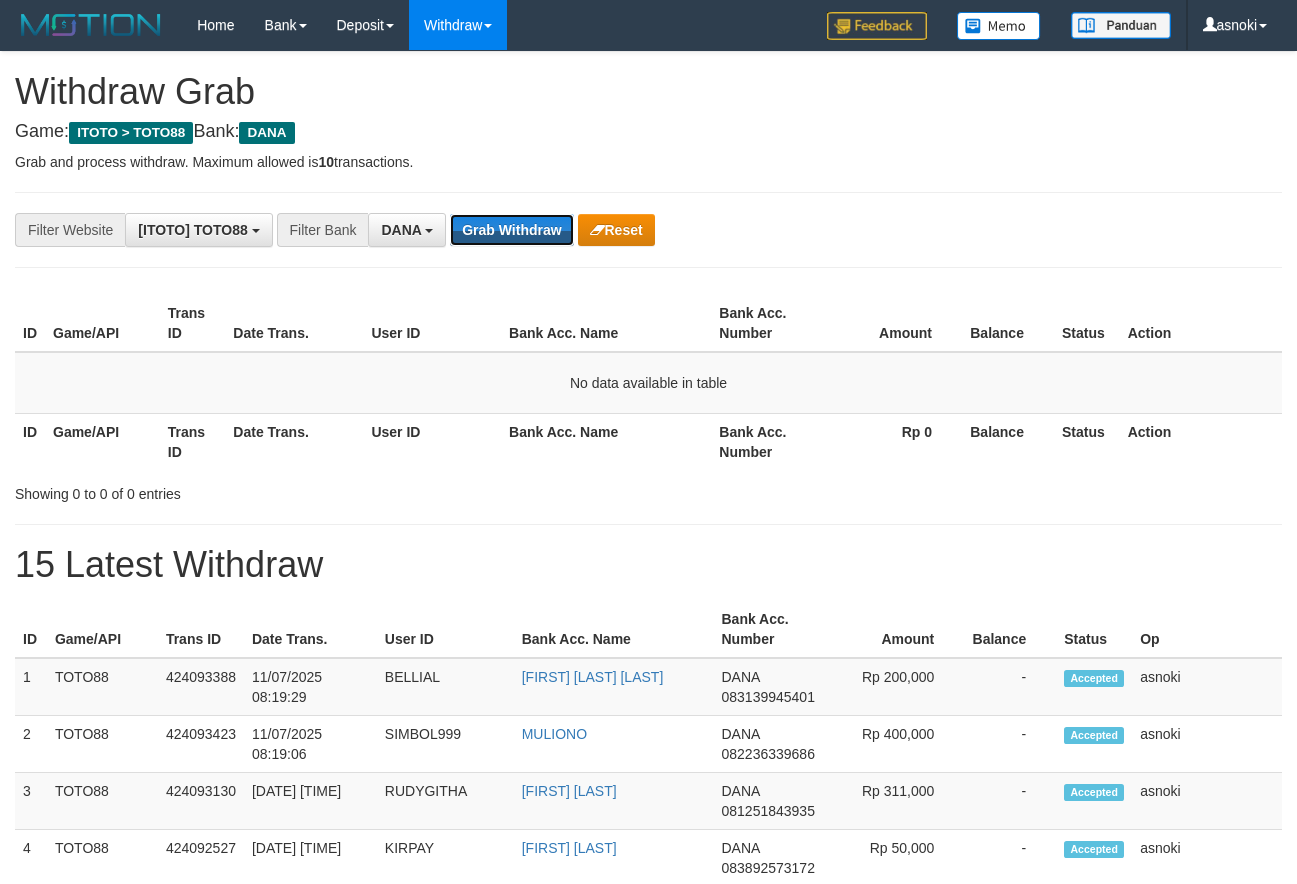 click on "Grab Withdraw" at bounding box center (511, 230) 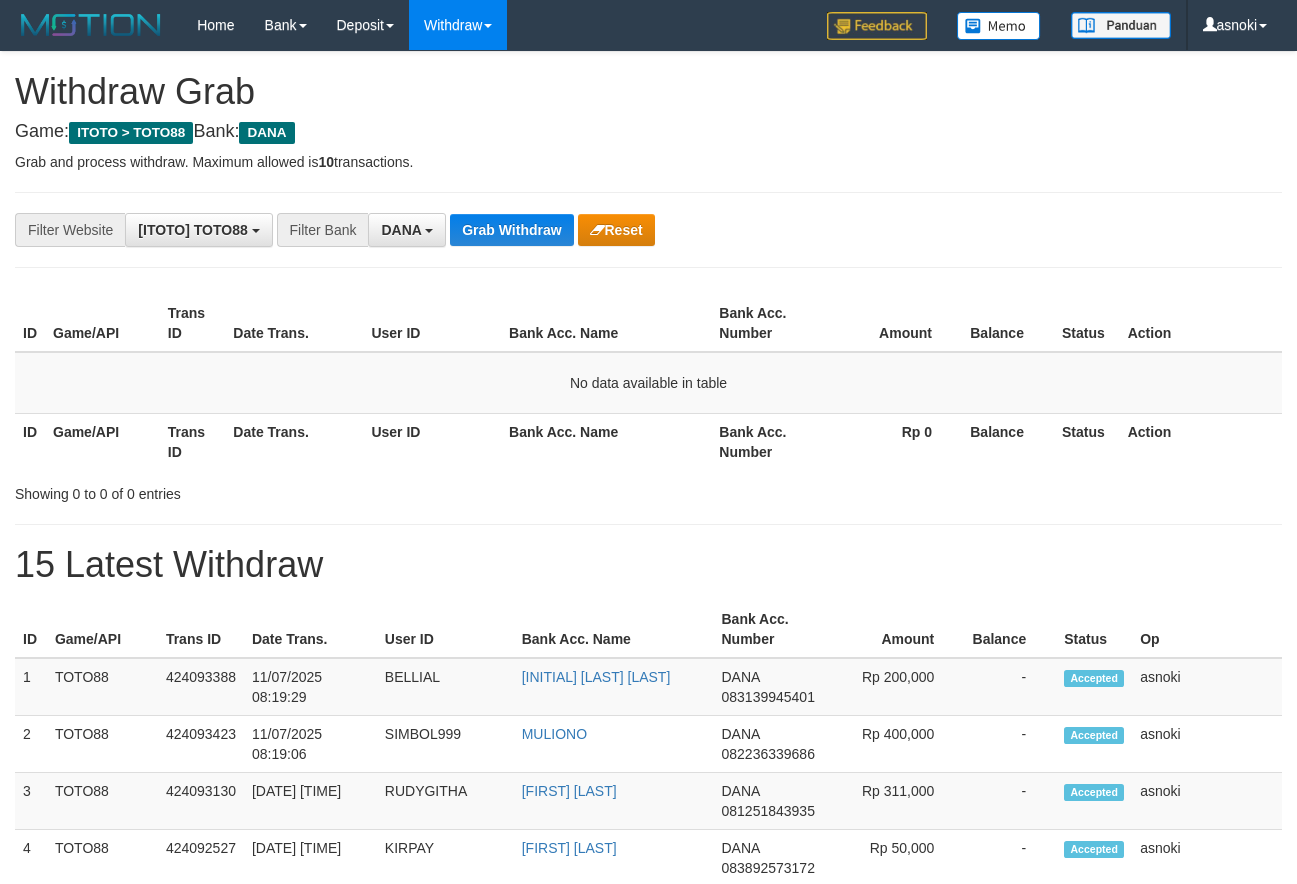 scroll, scrollTop: 0, scrollLeft: 0, axis: both 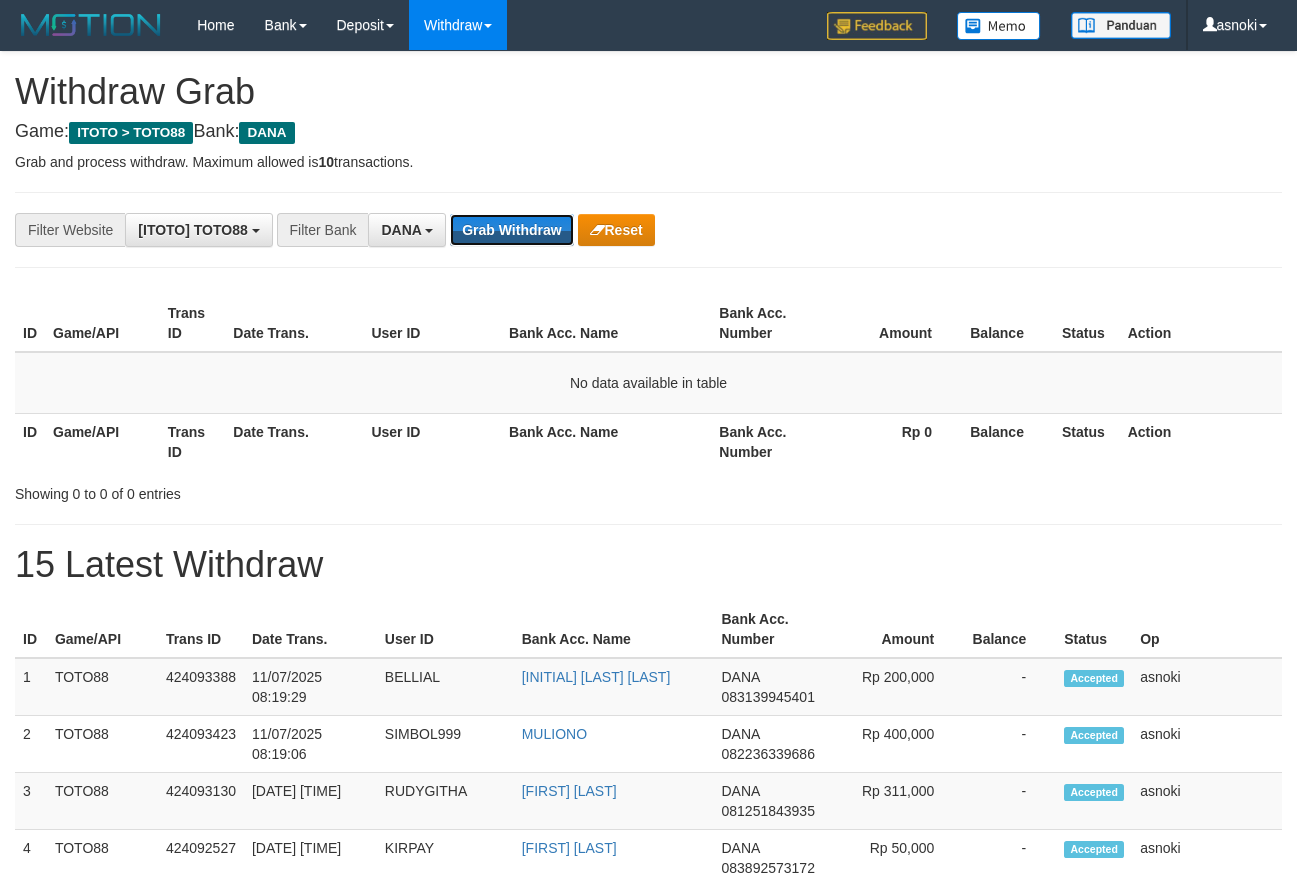 click on "Grab Withdraw" at bounding box center [511, 230] 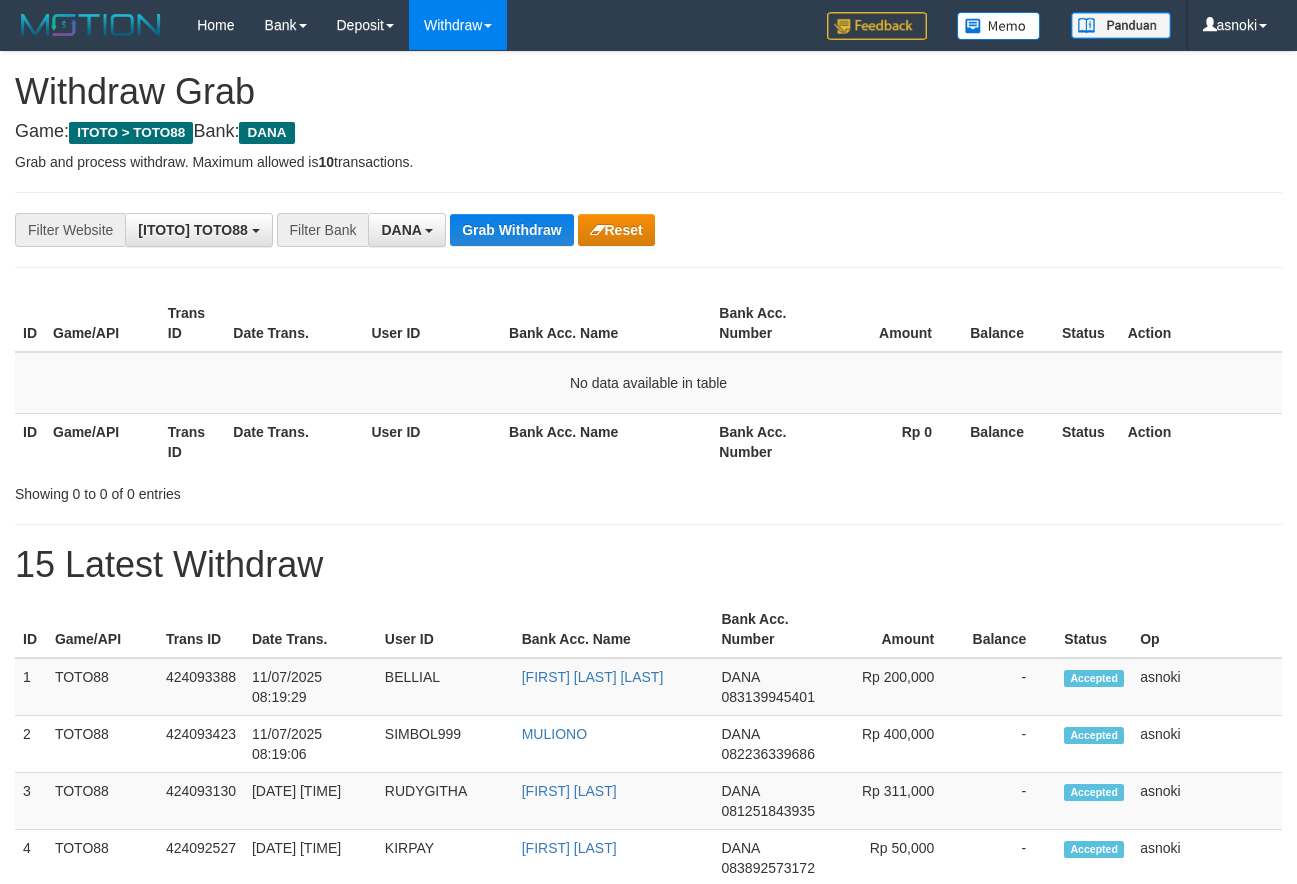 scroll, scrollTop: 0, scrollLeft: 0, axis: both 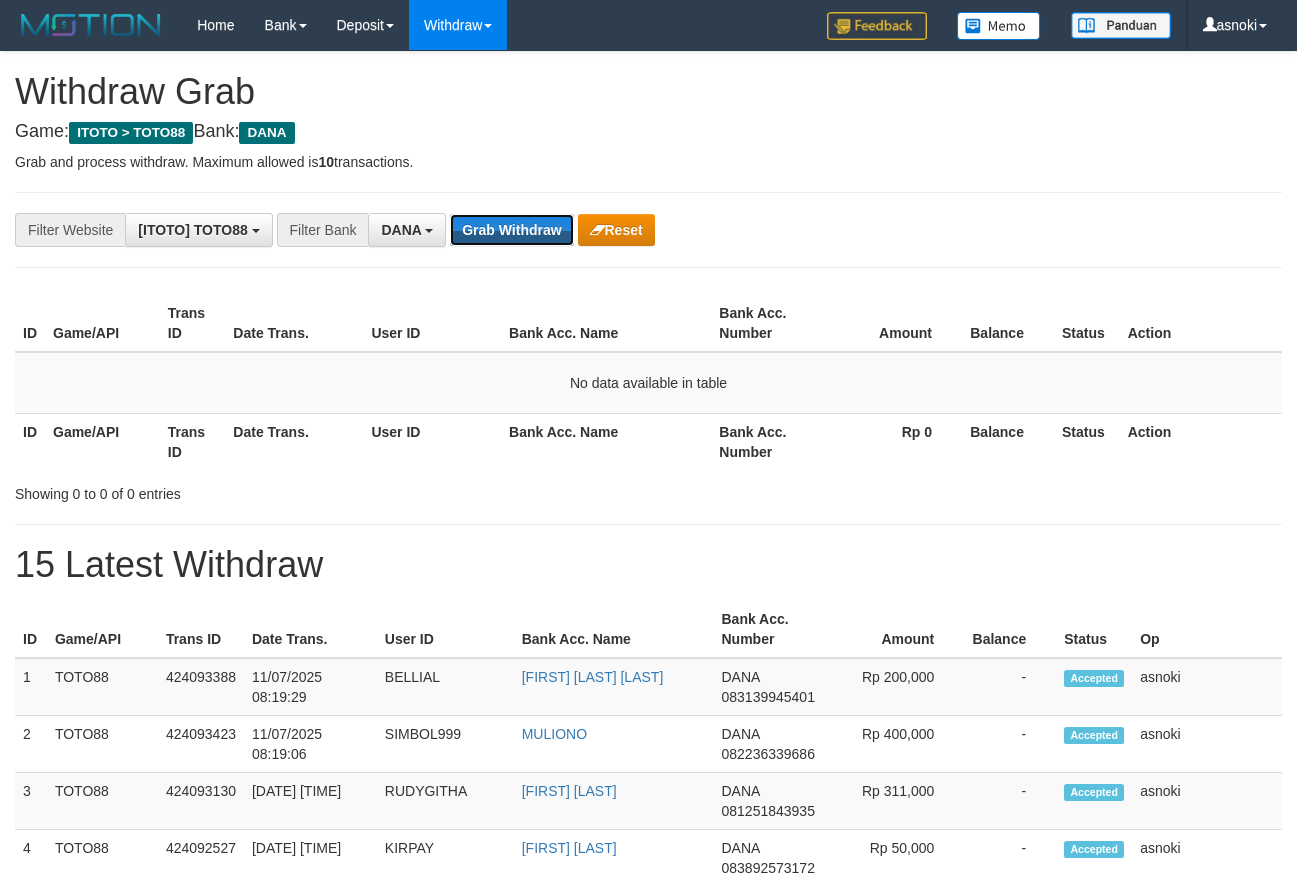 click on "Grab Withdraw" at bounding box center (511, 230) 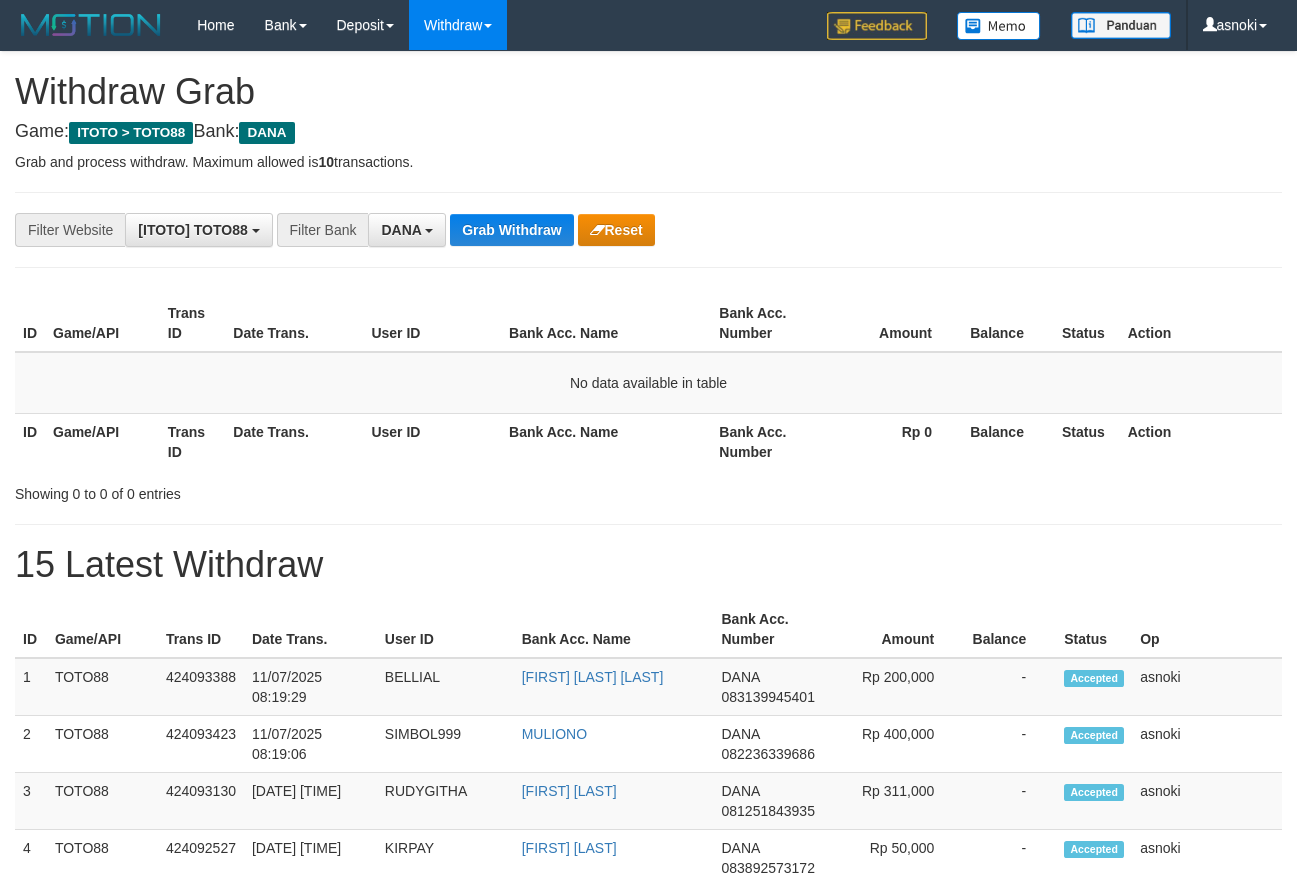 scroll, scrollTop: 0, scrollLeft: 0, axis: both 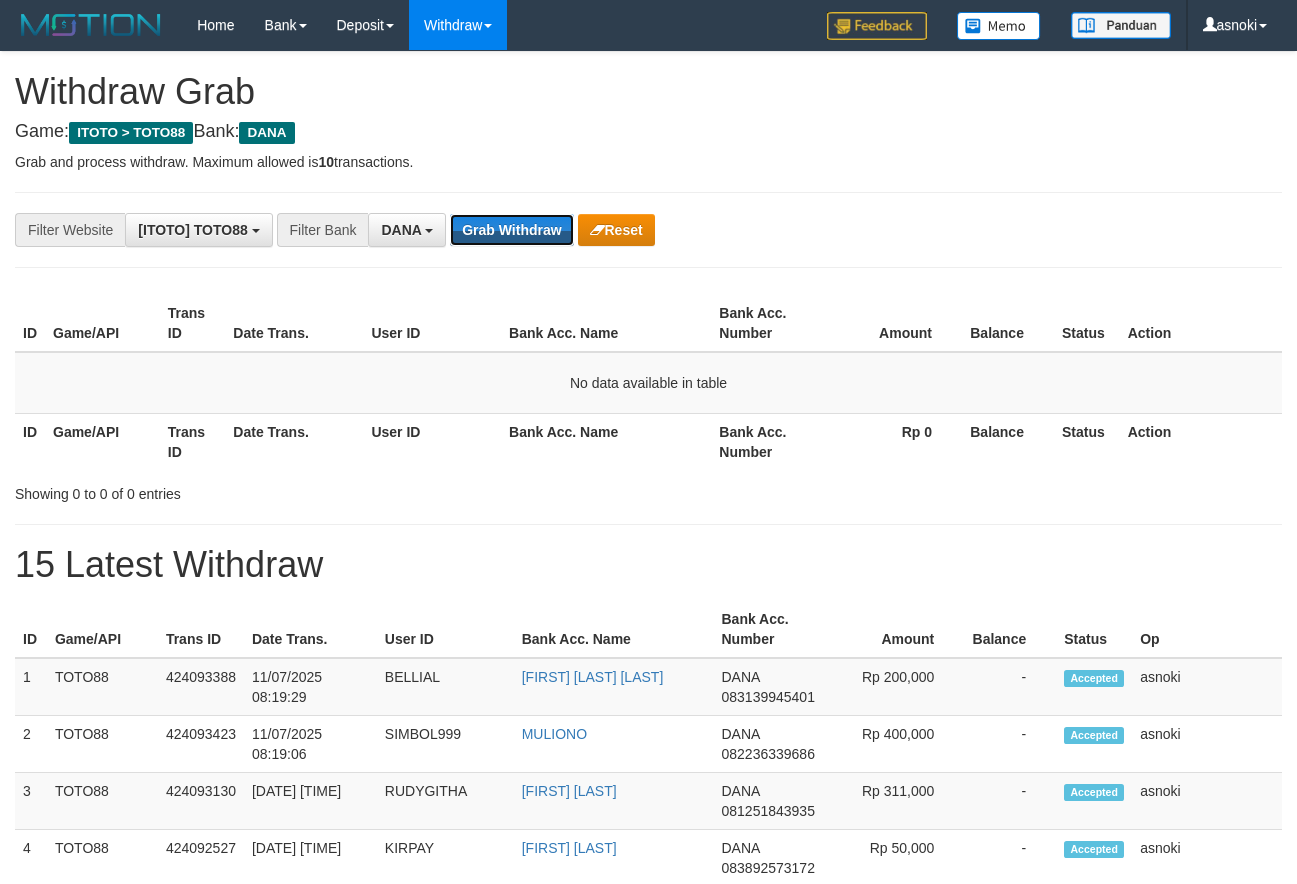 click on "Grab Withdraw" at bounding box center [511, 230] 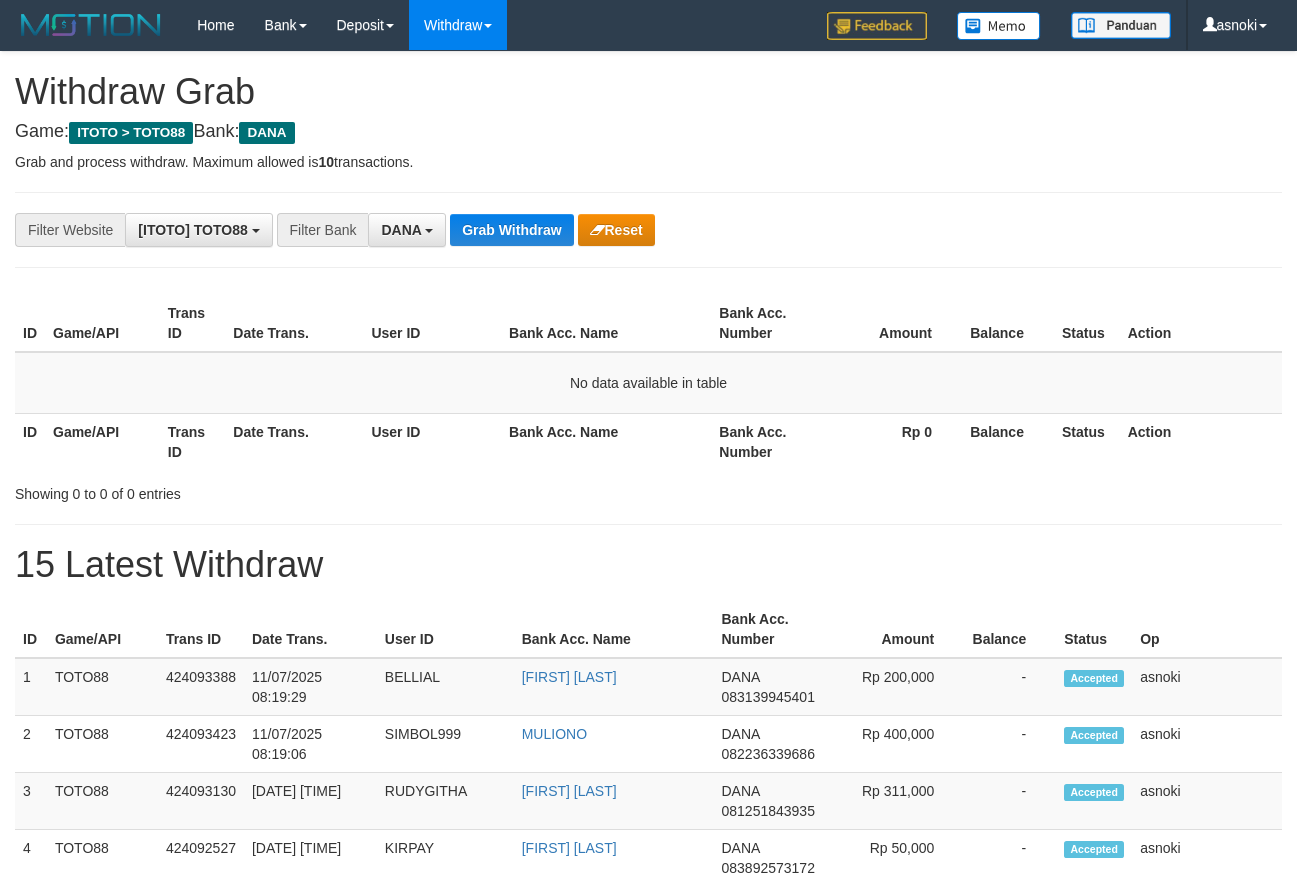 scroll, scrollTop: 0, scrollLeft: 0, axis: both 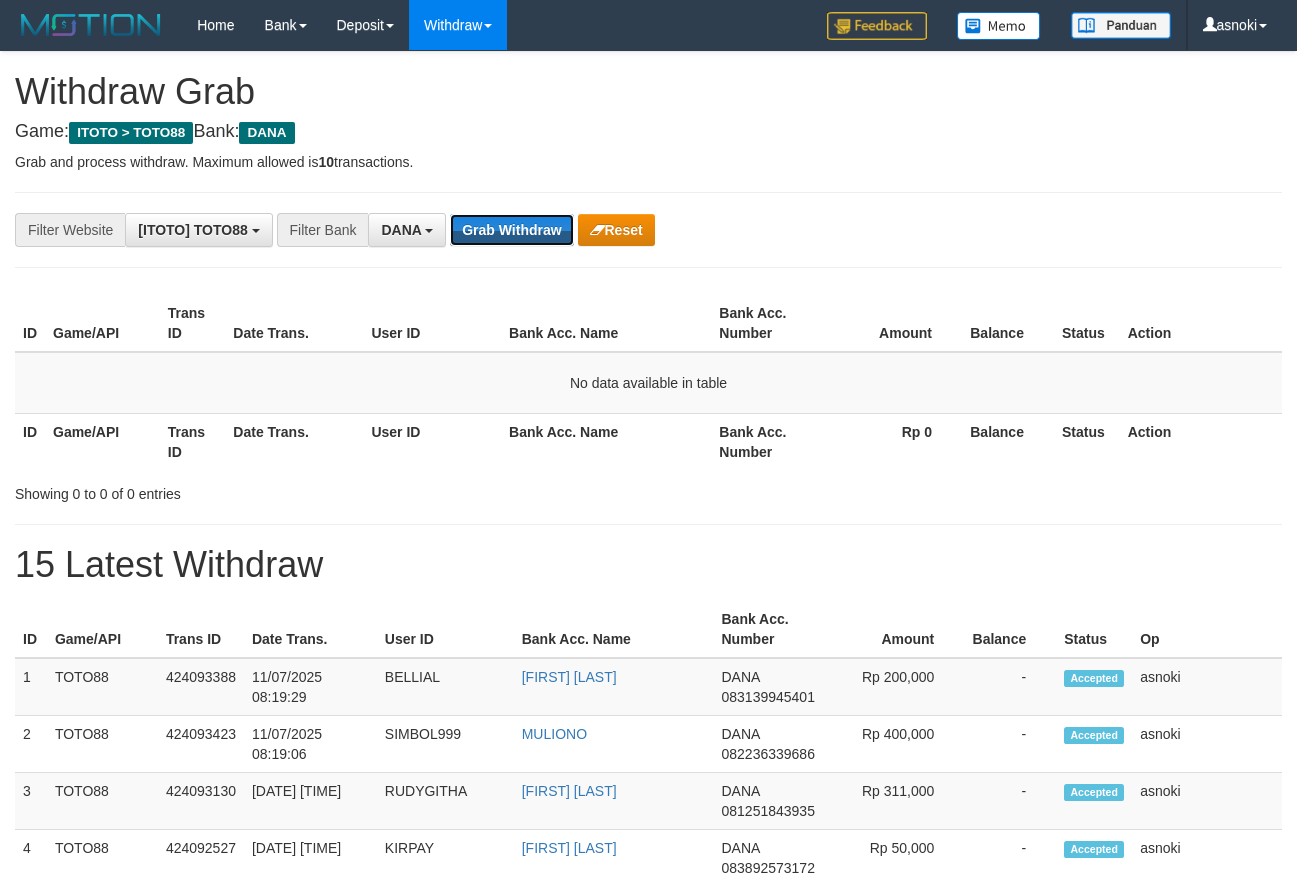 click on "Grab Withdraw" at bounding box center [511, 230] 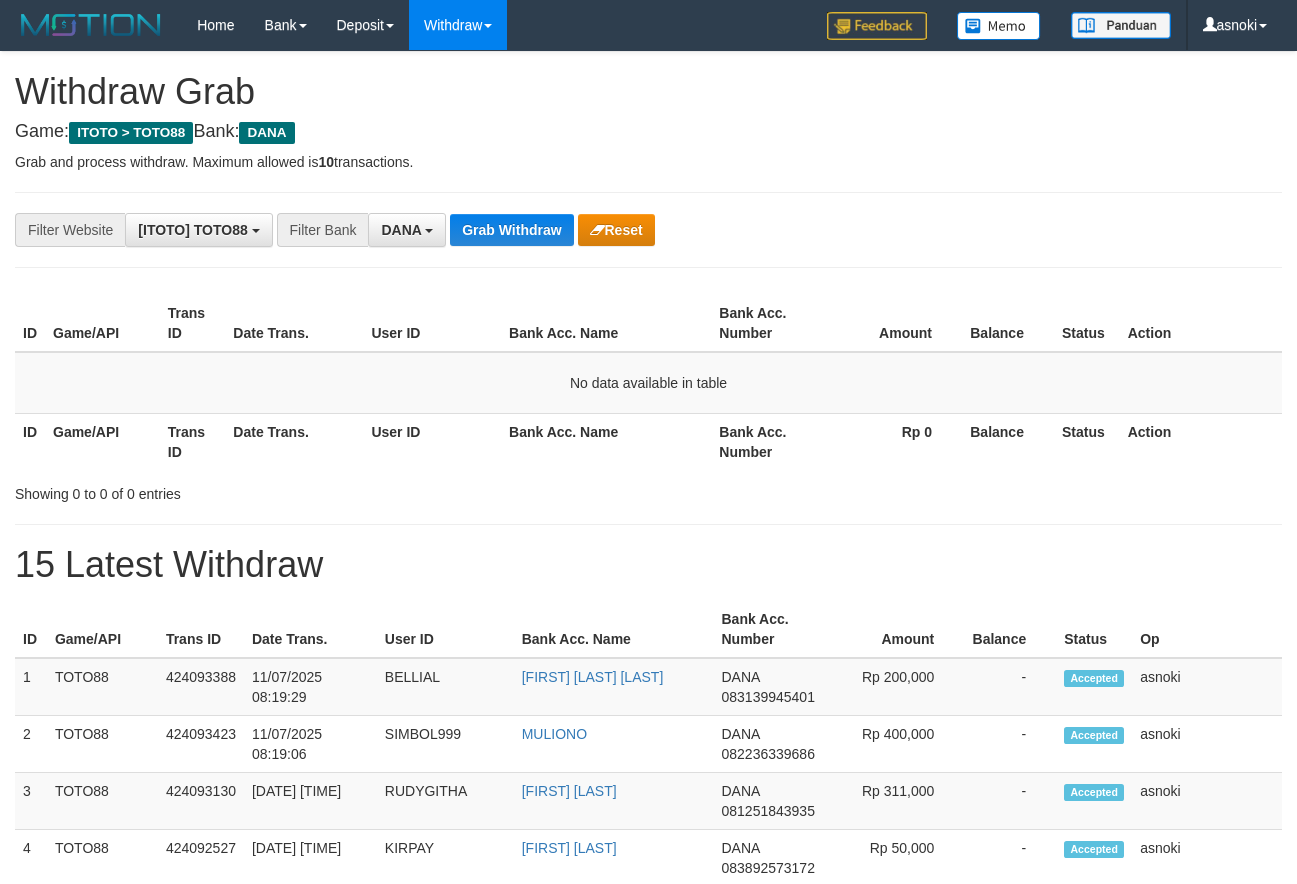 scroll, scrollTop: 0, scrollLeft: 0, axis: both 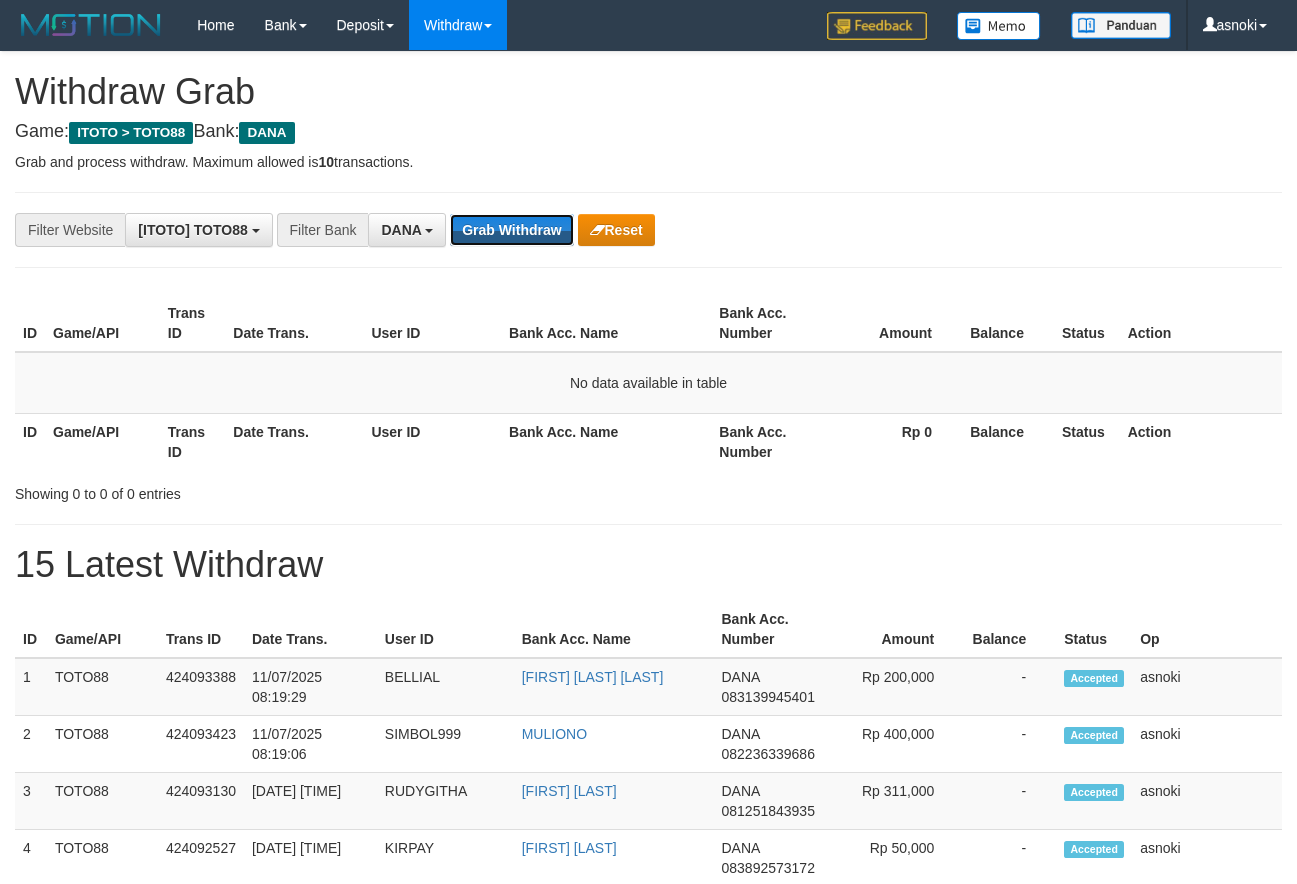 click on "Grab Withdraw" at bounding box center [511, 230] 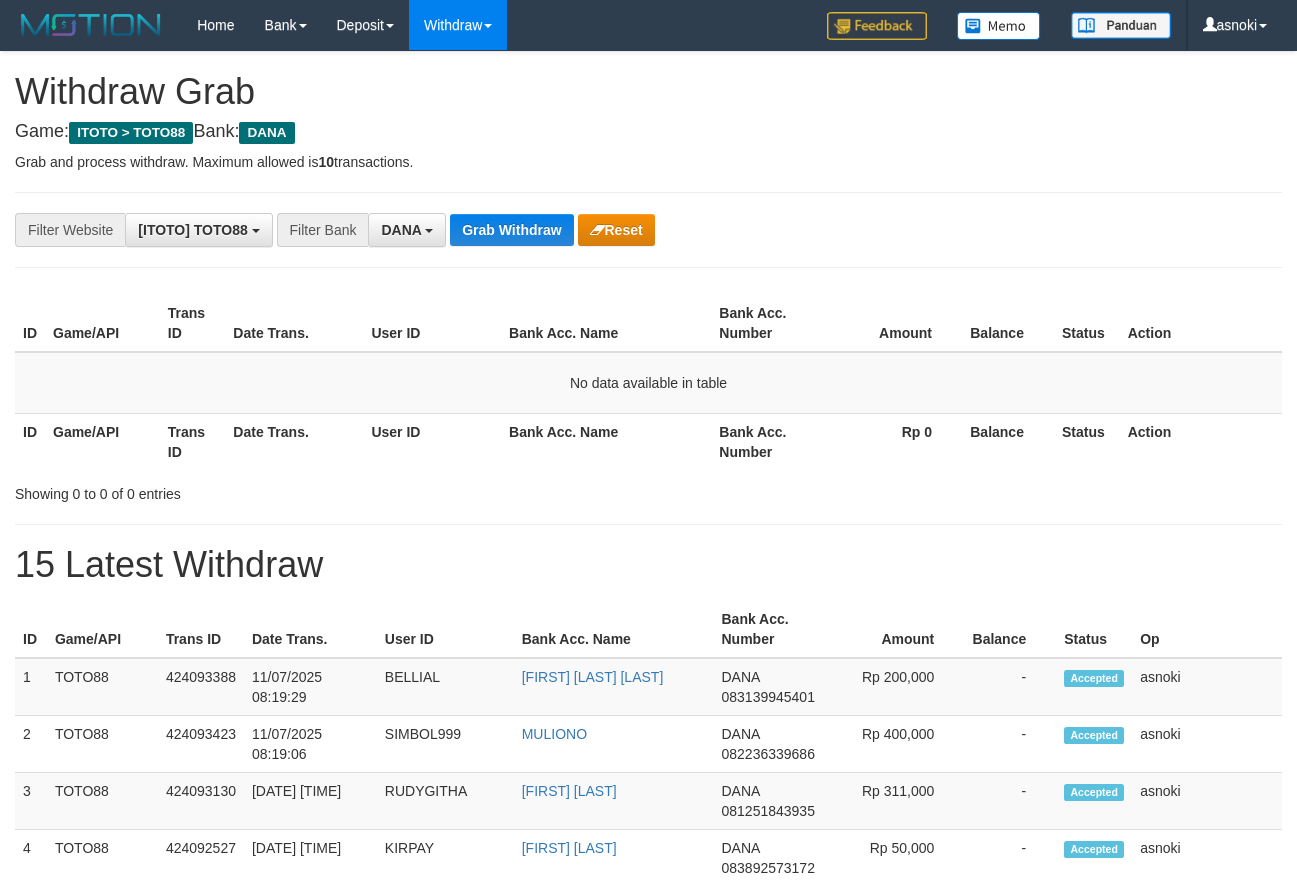 scroll, scrollTop: 0, scrollLeft: 0, axis: both 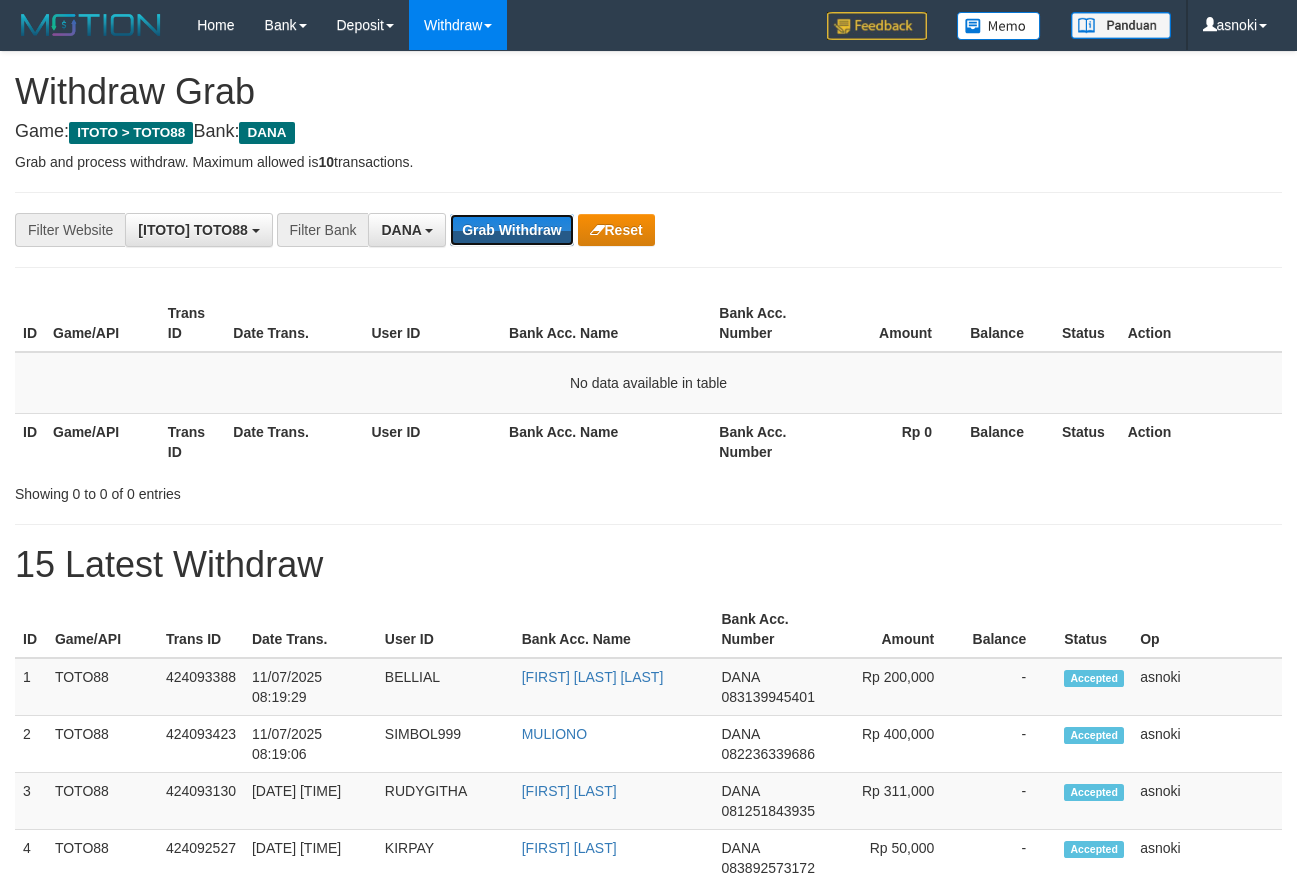 click on "Grab Withdraw" at bounding box center (511, 230) 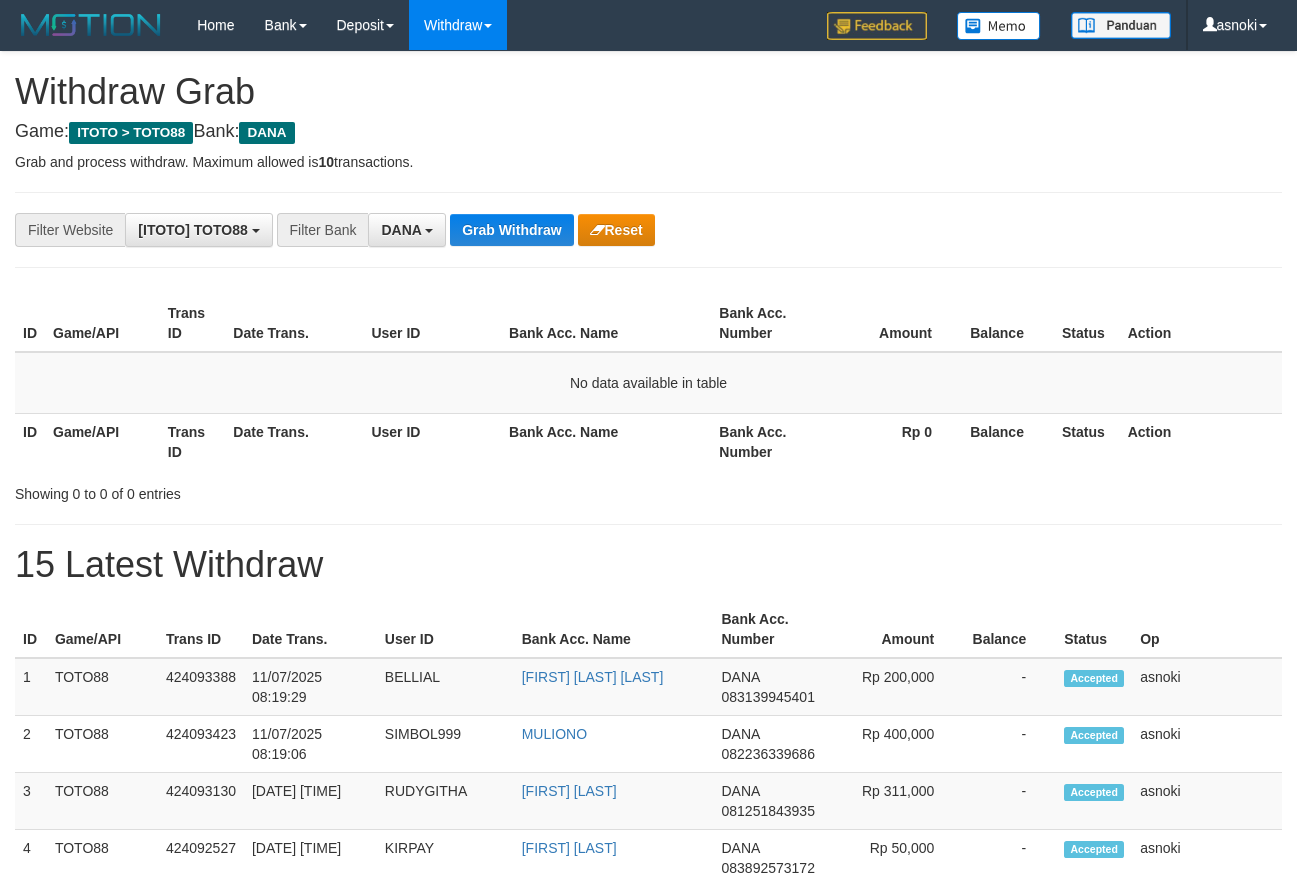 scroll, scrollTop: 0, scrollLeft: 0, axis: both 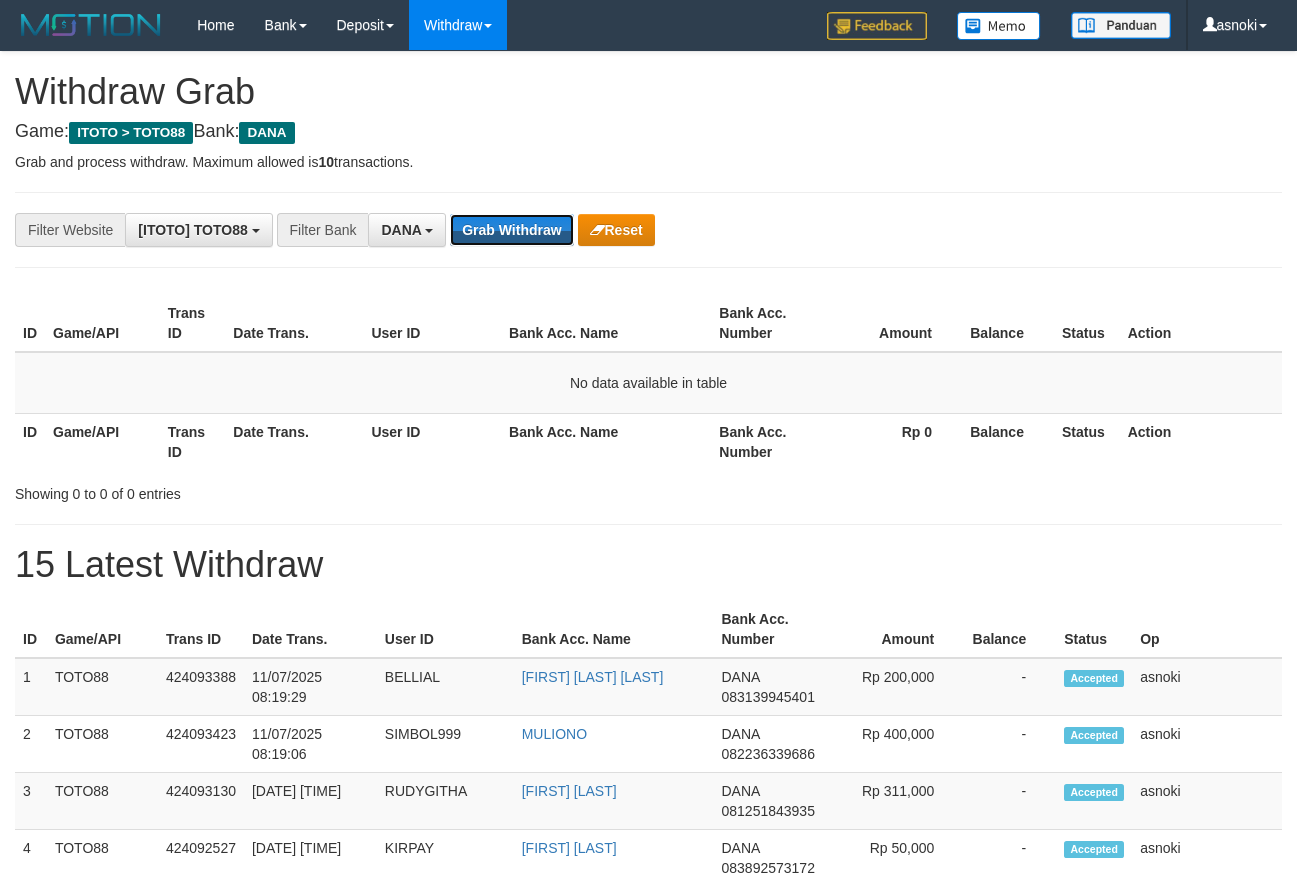 click on "Grab Withdraw" at bounding box center (511, 230) 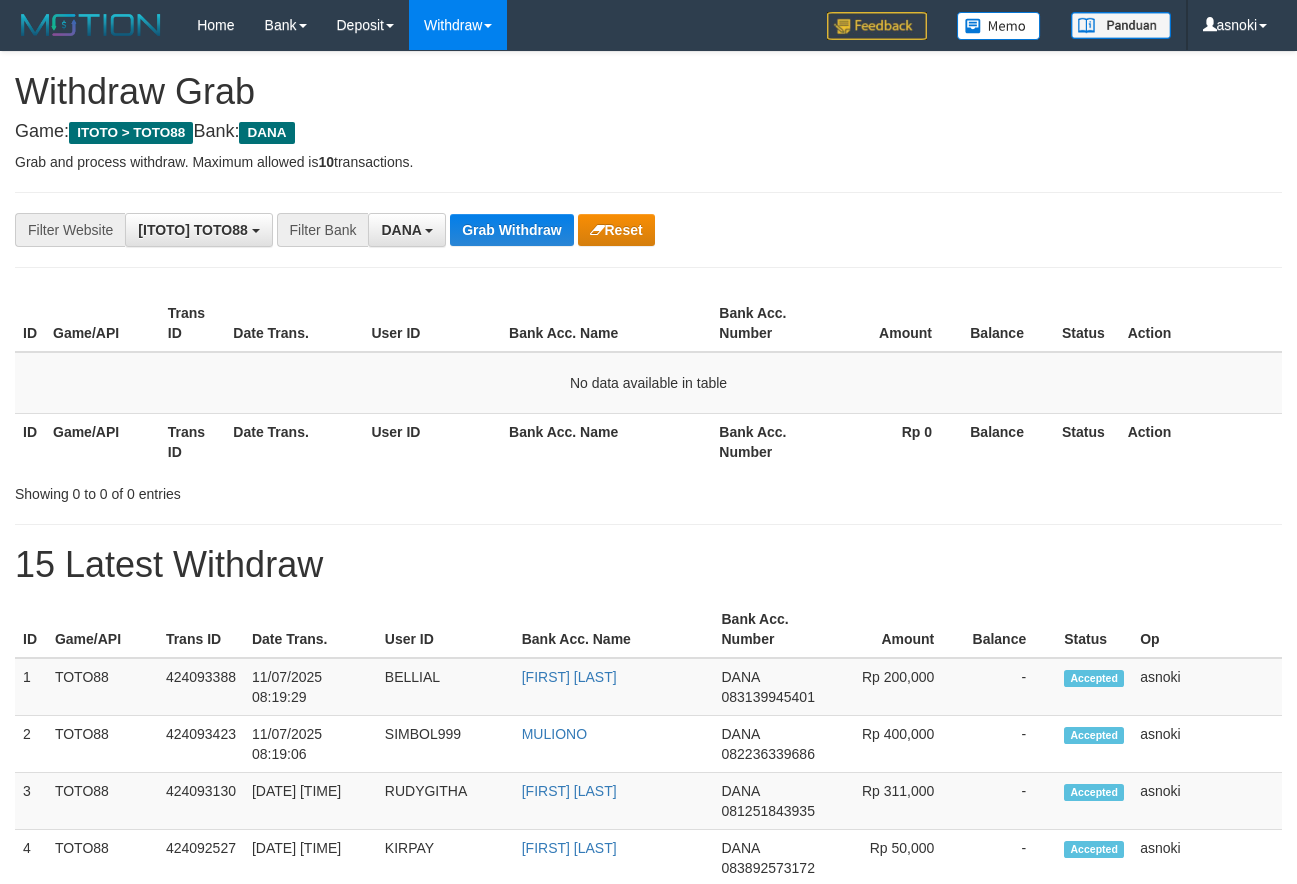 scroll, scrollTop: 0, scrollLeft: 0, axis: both 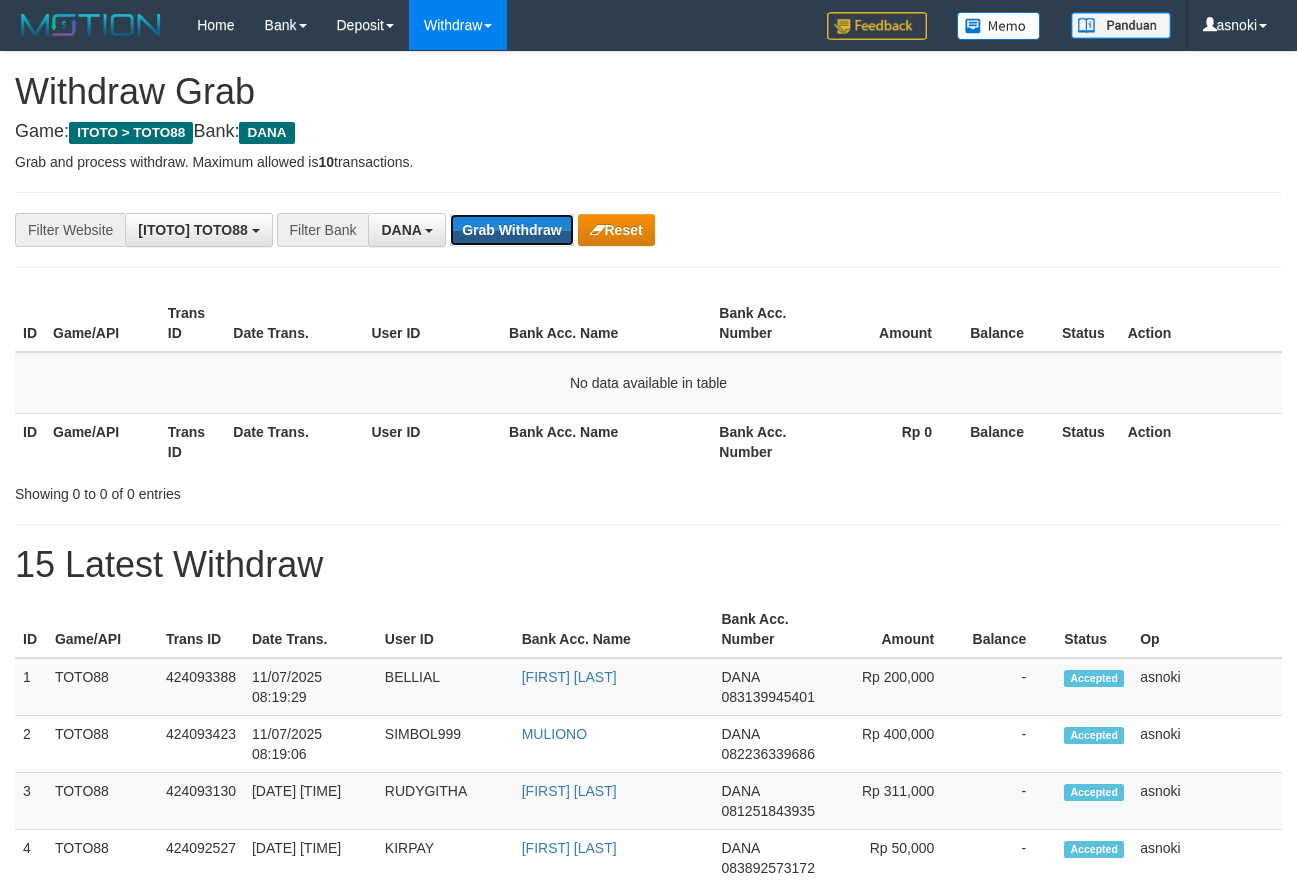 click on "Grab Withdraw" at bounding box center (511, 230) 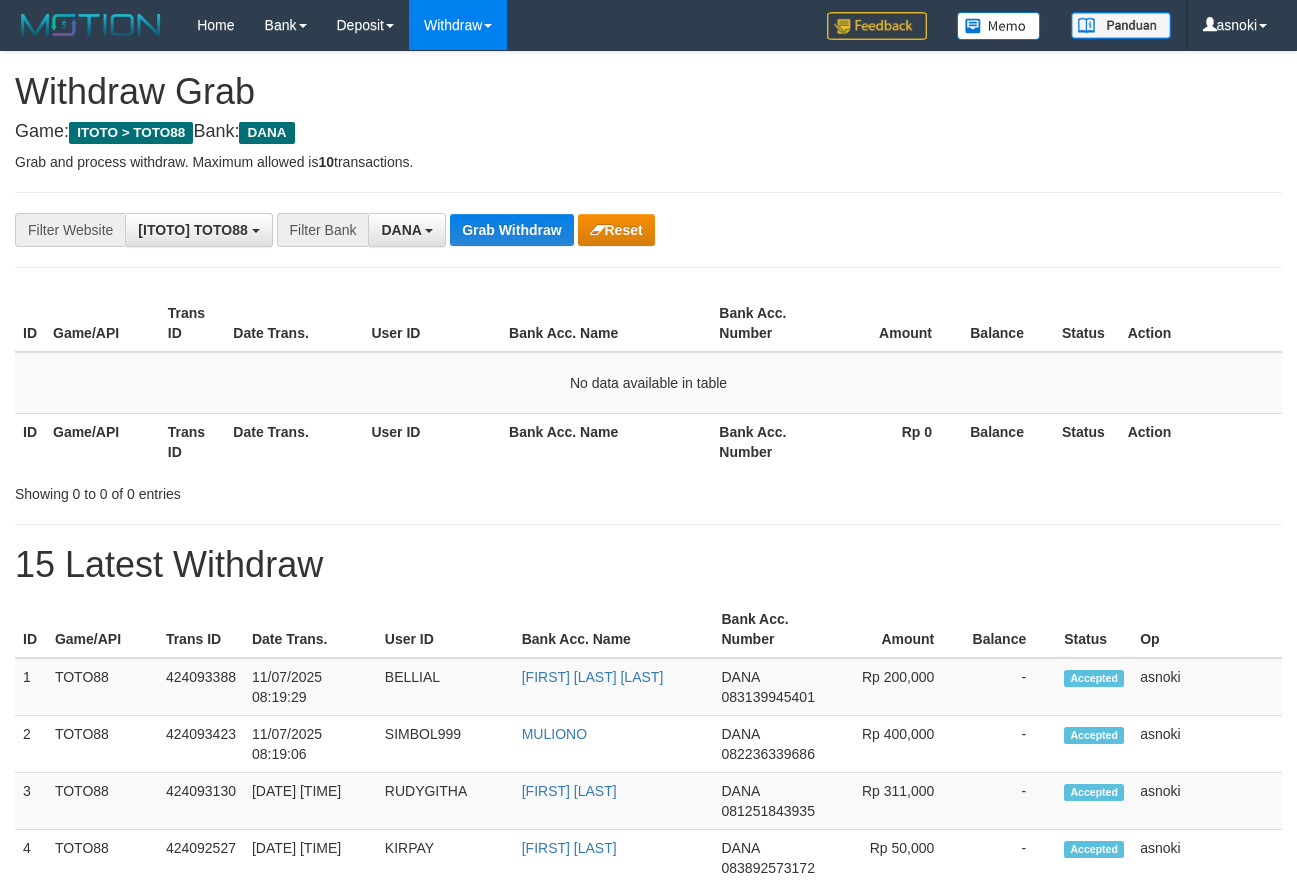 scroll, scrollTop: 0, scrollLeft: 0, axis: both 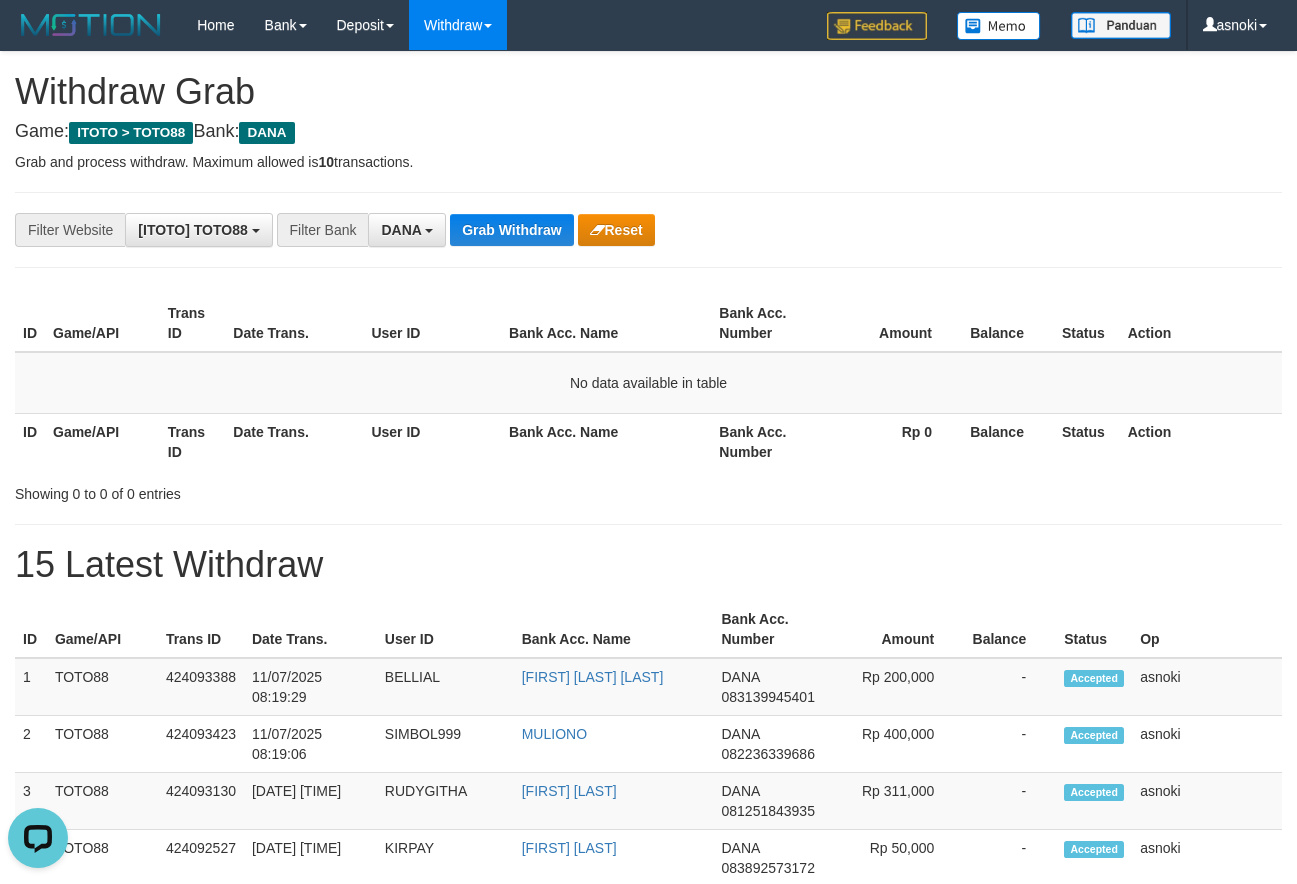 click on "**********" at bounding box center (648, 1113) 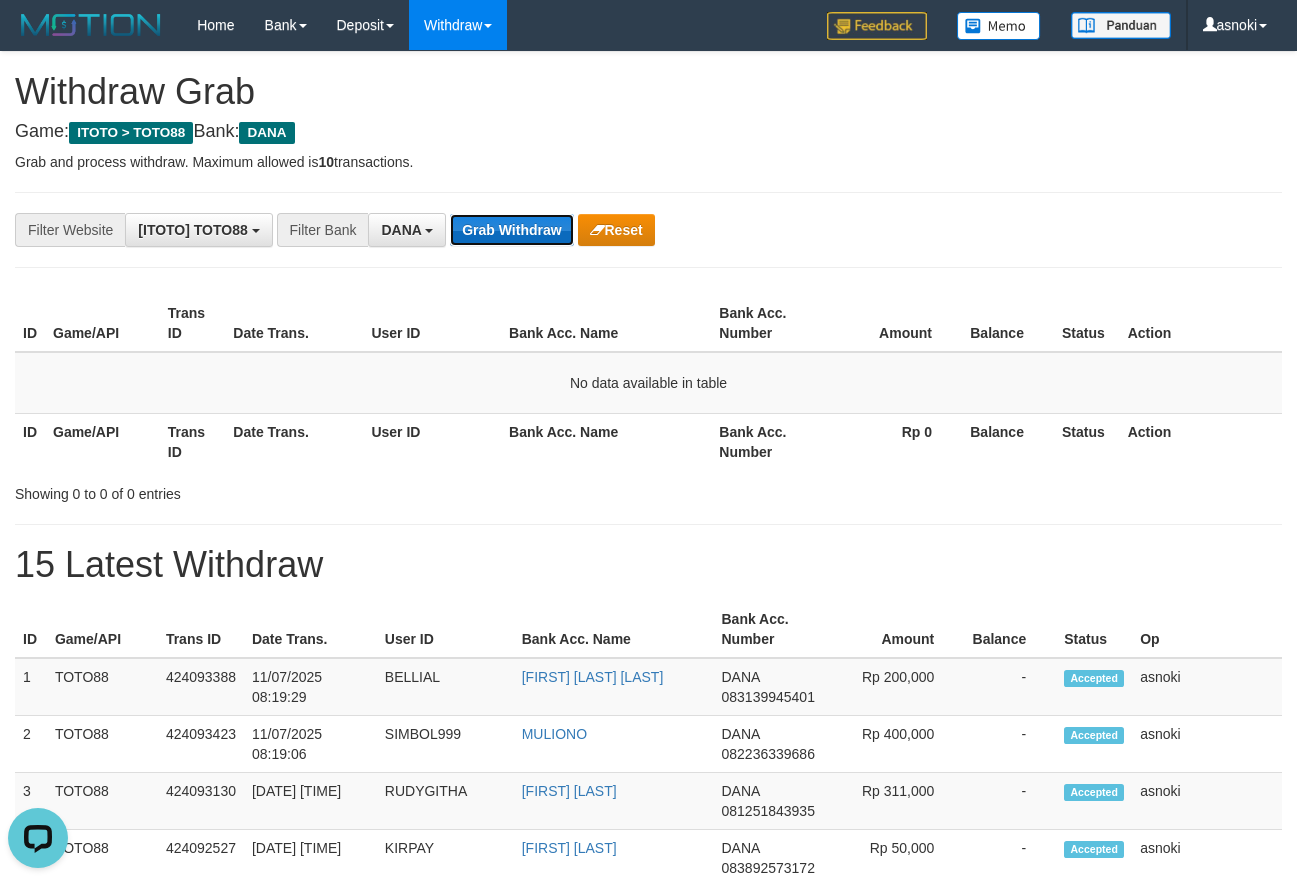 click on "Grab Withdraw" at bounding box center (511, 230) 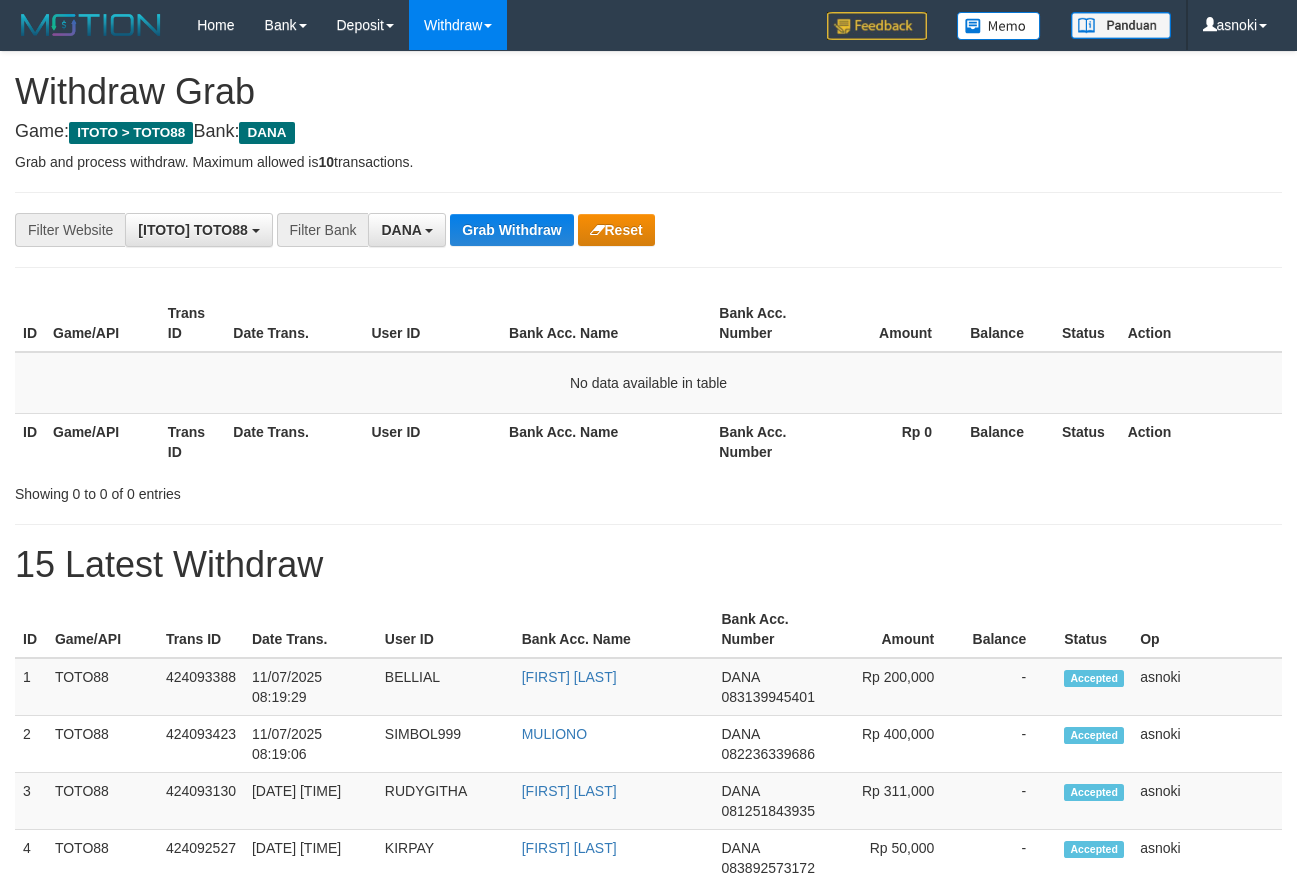 scroll, scrollTop: 0, scrollLeft: 0, axis: both 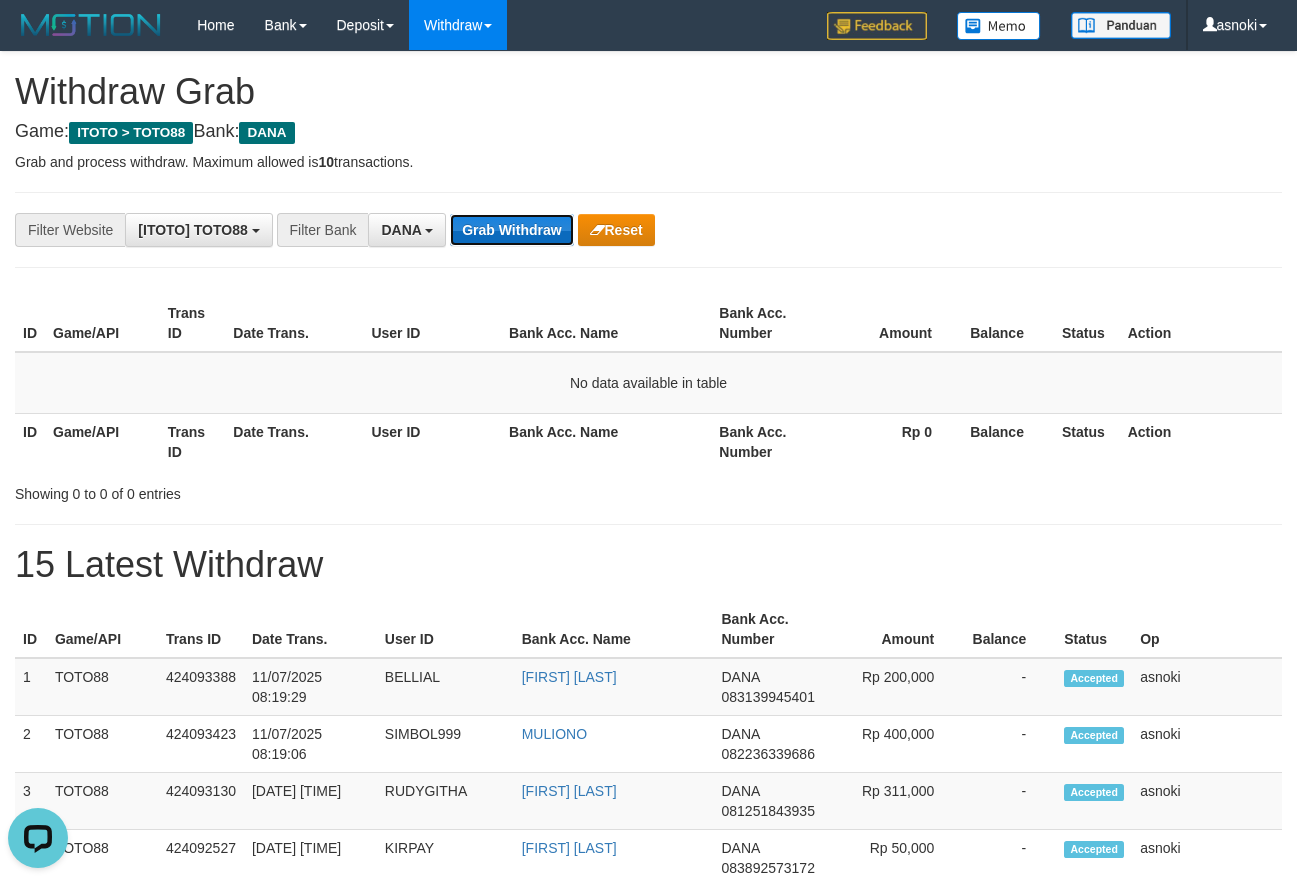 click on "Grab Withdraw" at bounding box center (511, 230) 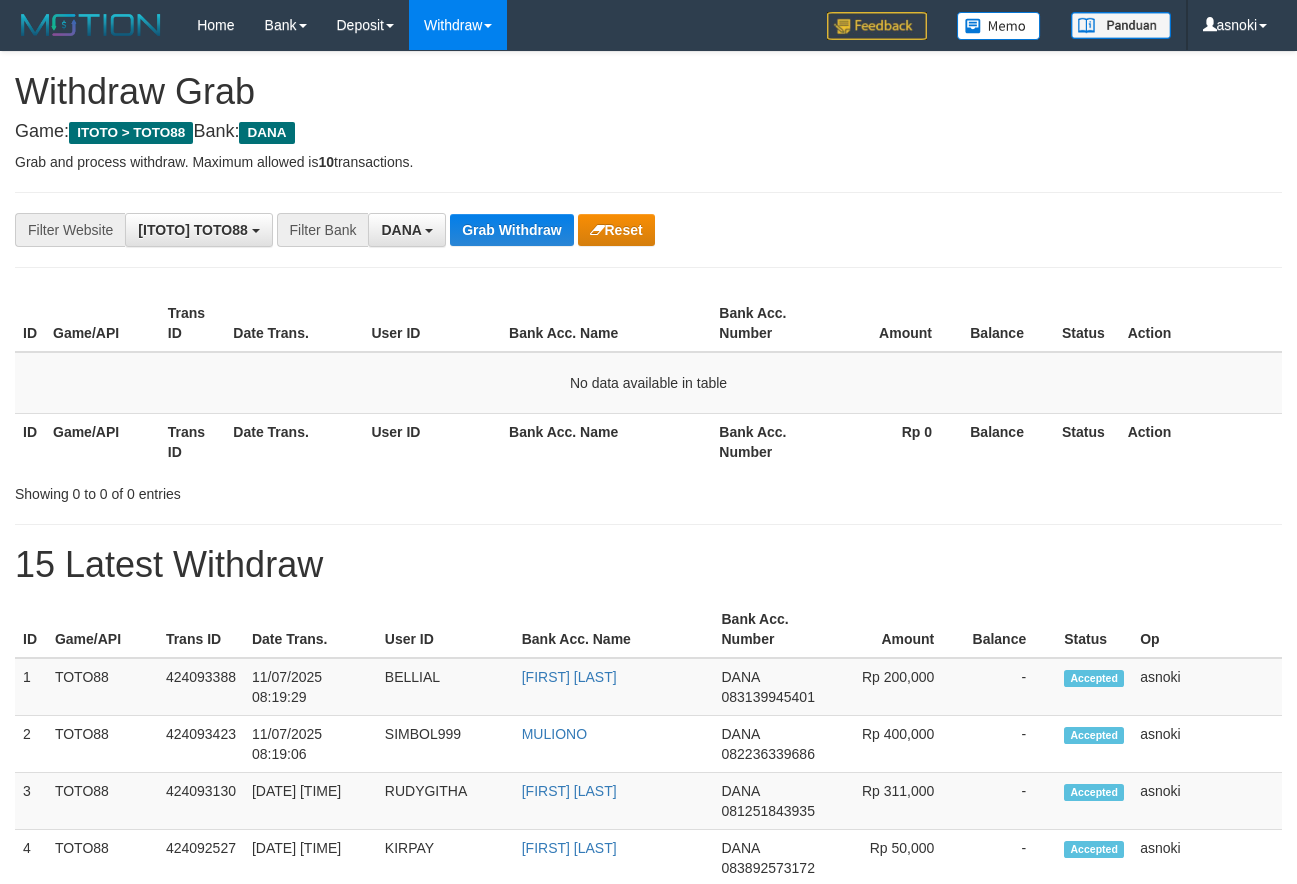scroll, scrollTop: 0, scrollLeft: 0, axis: both 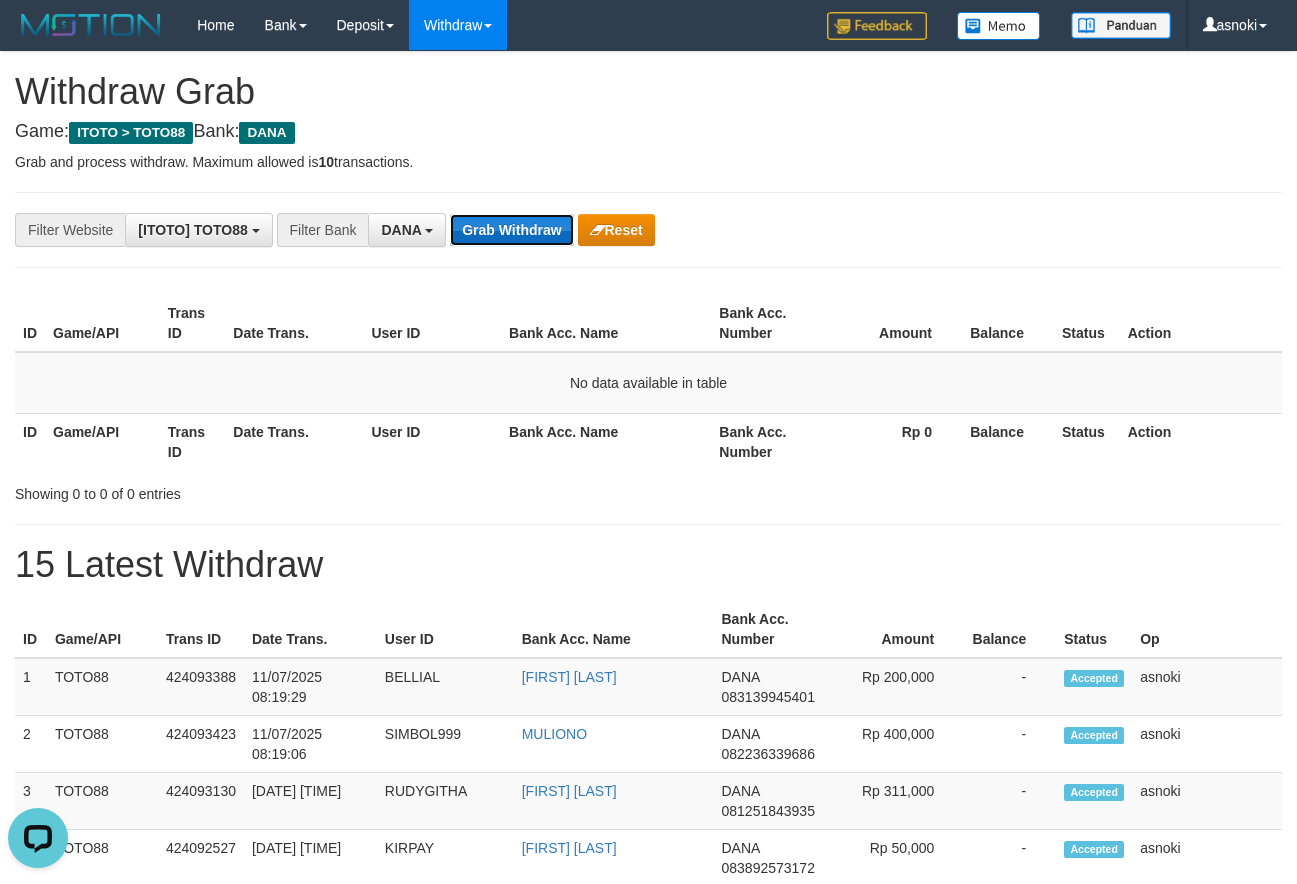 click on "Grab Withdraw" at bounding box center [511, 230] 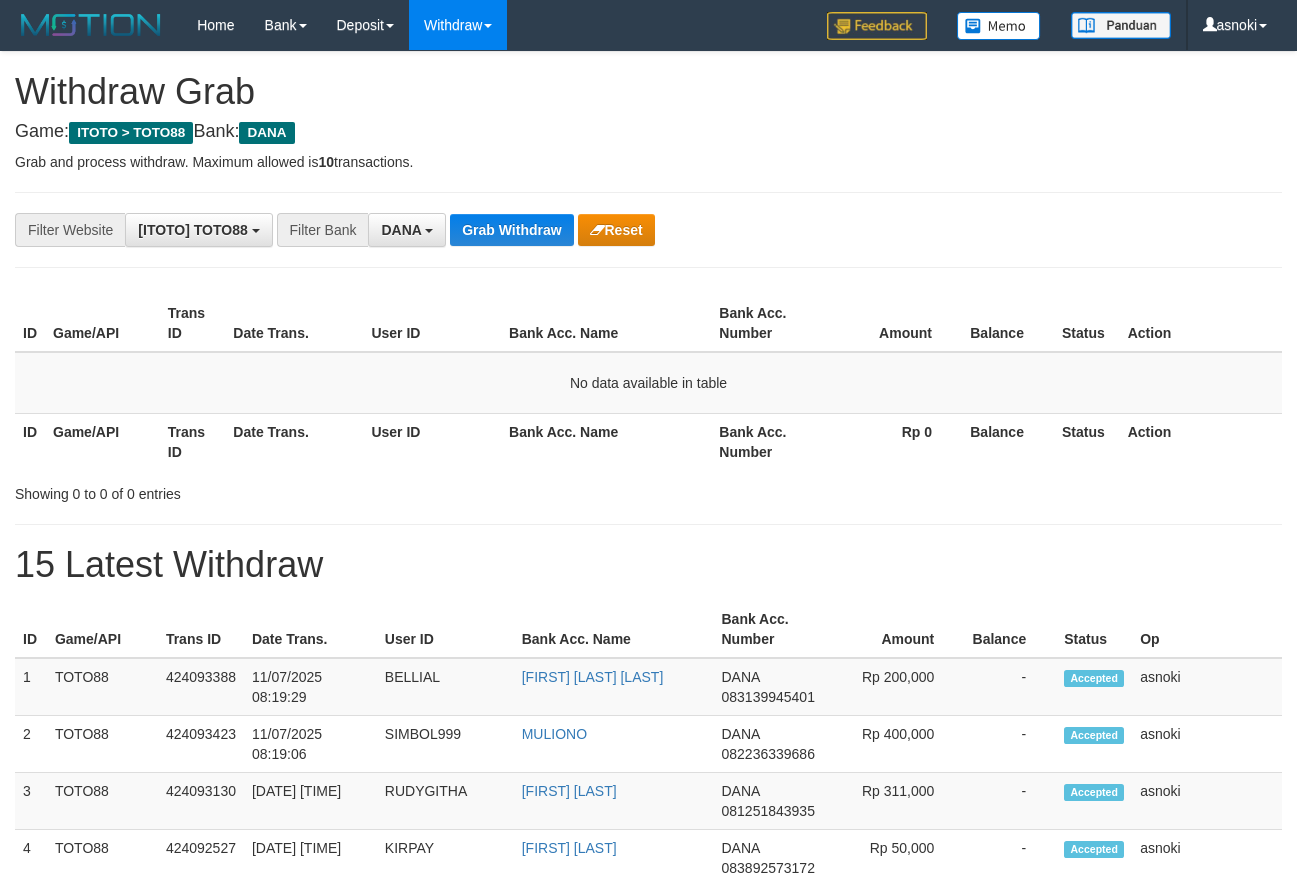 scroll, scrollTop: 0, scrollLeft: 0, axis: both 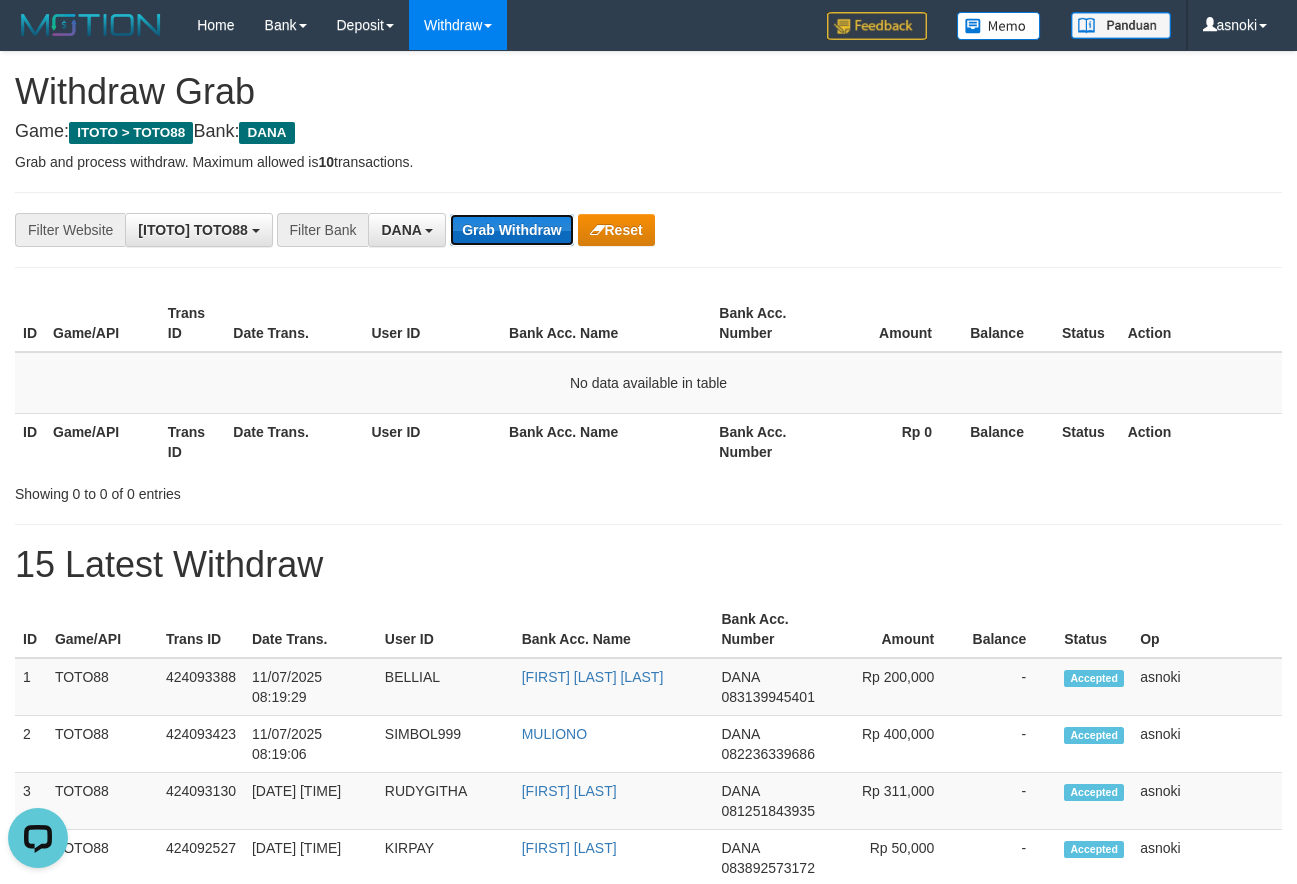click on "Grab Withdraw" at bounding box center [511, 230] 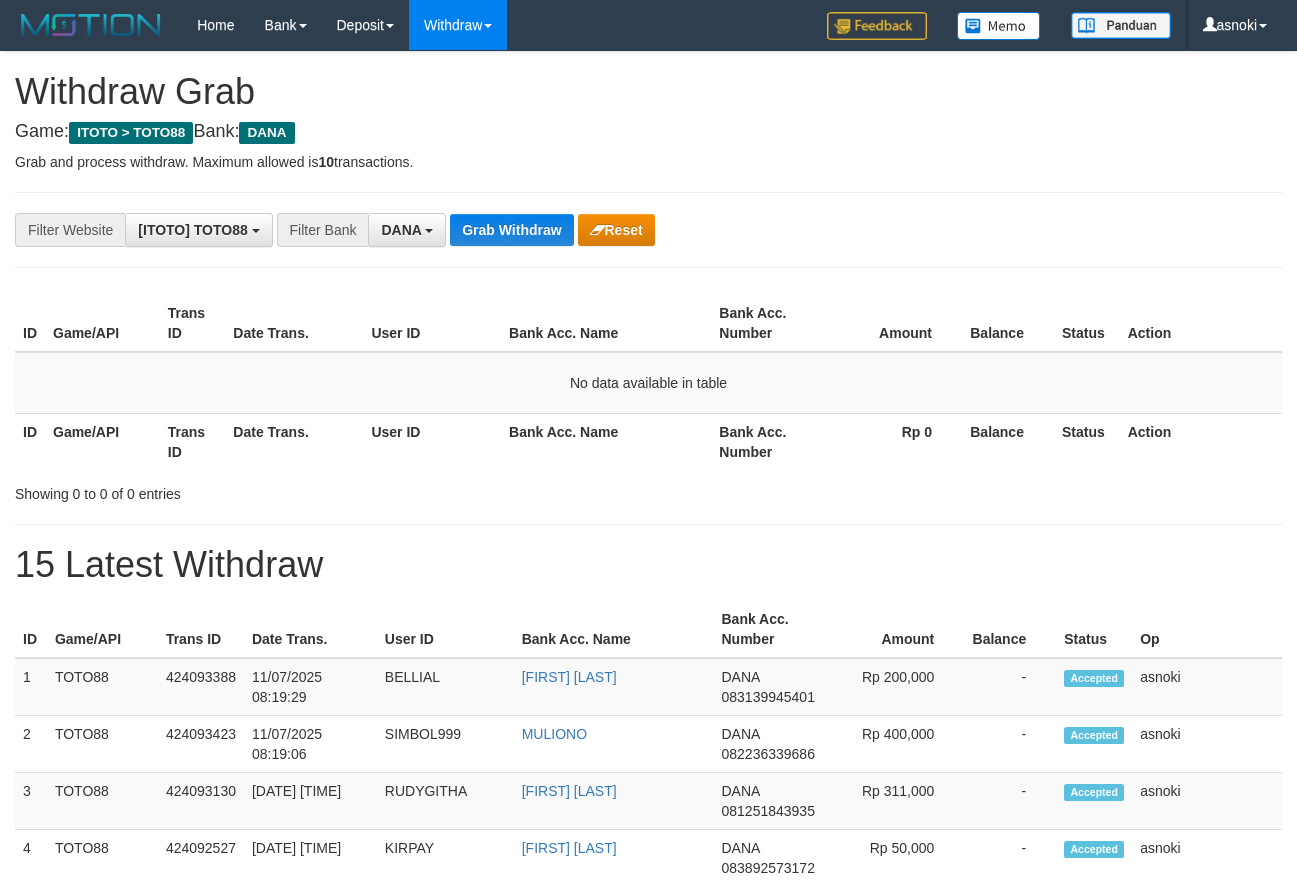 scroll, scrollTop: 0, scrollLeft: 0, axis: both 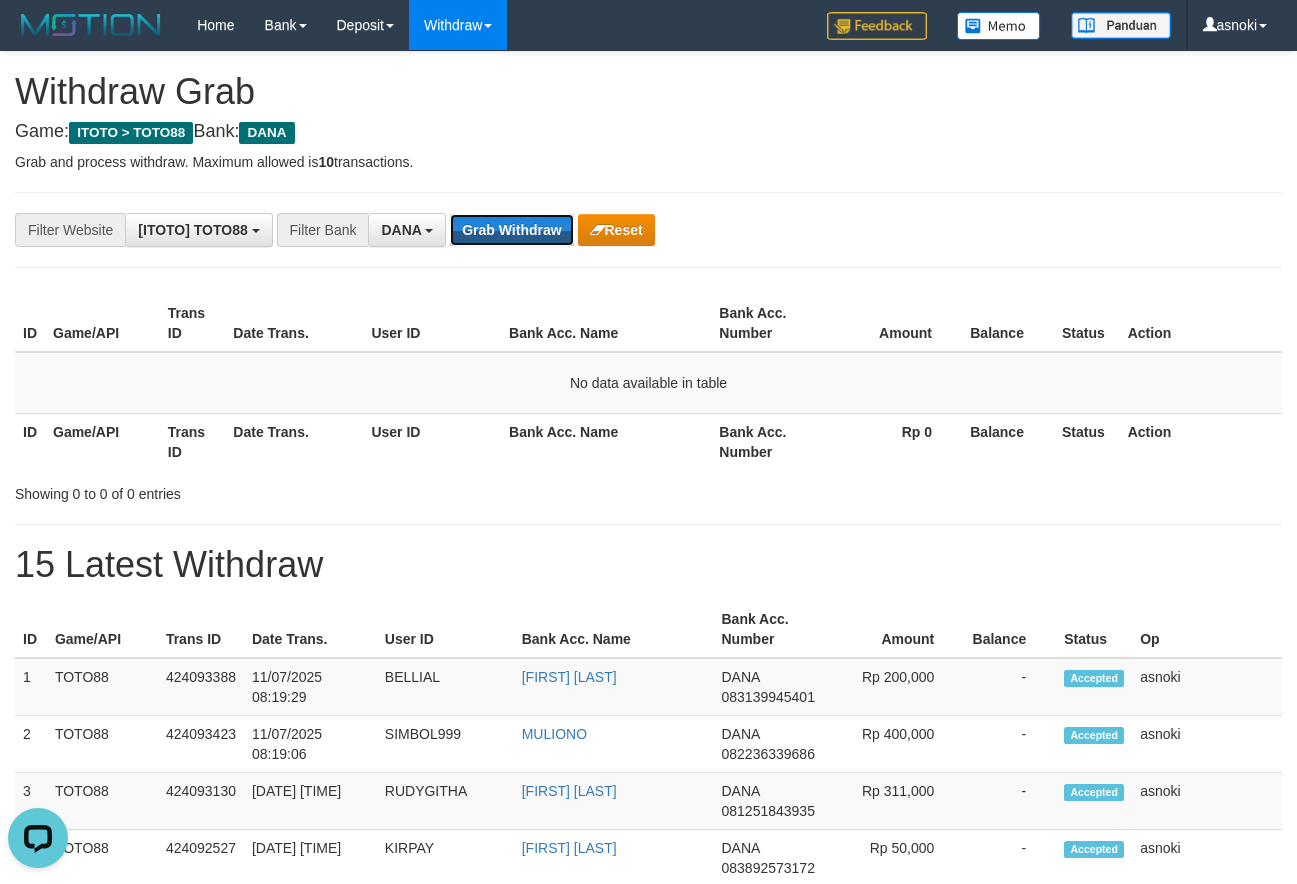 click on "Grab Withdraw" at bounding box center [511, 230] 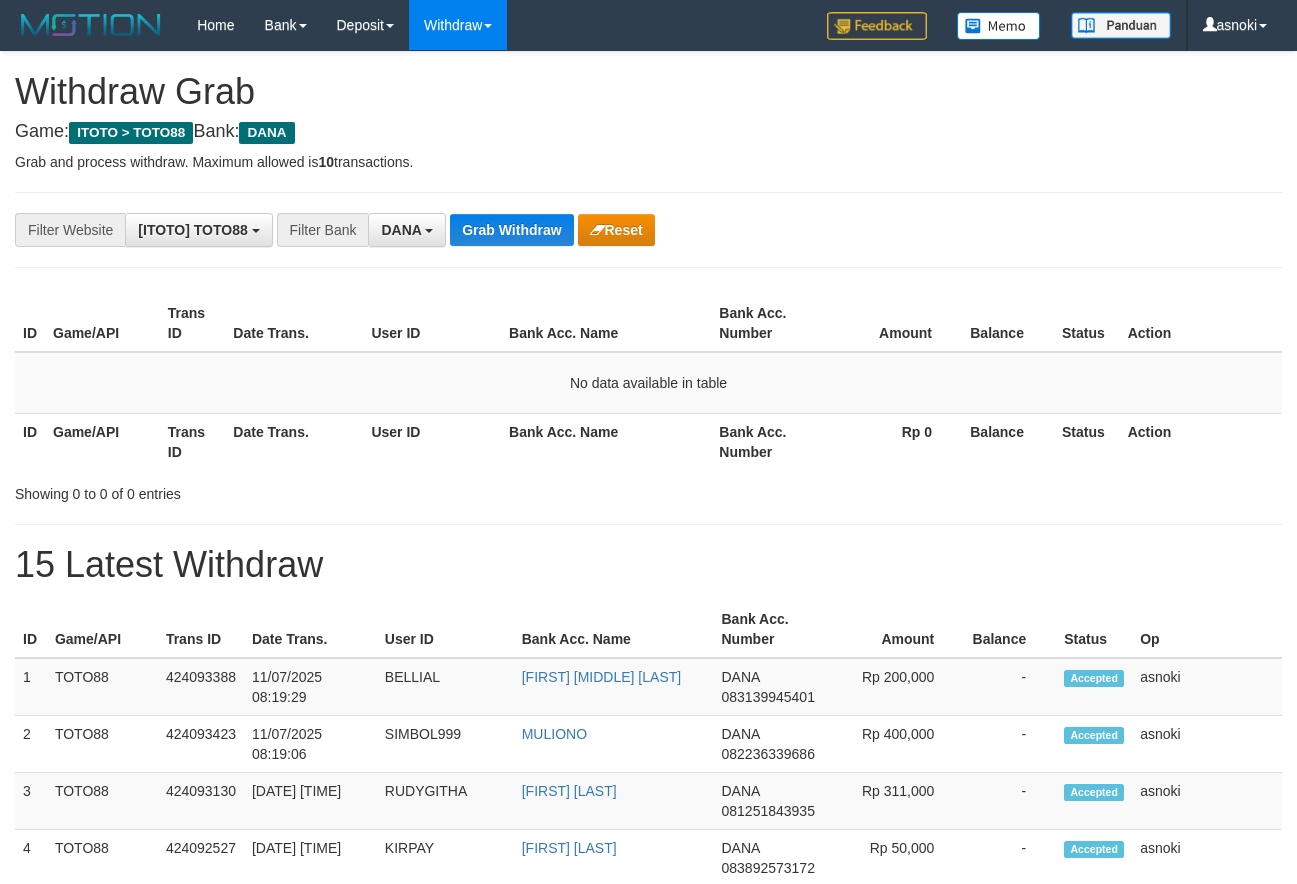 scroll, scrollTop: 0, scrollLeft: 0, axis: both 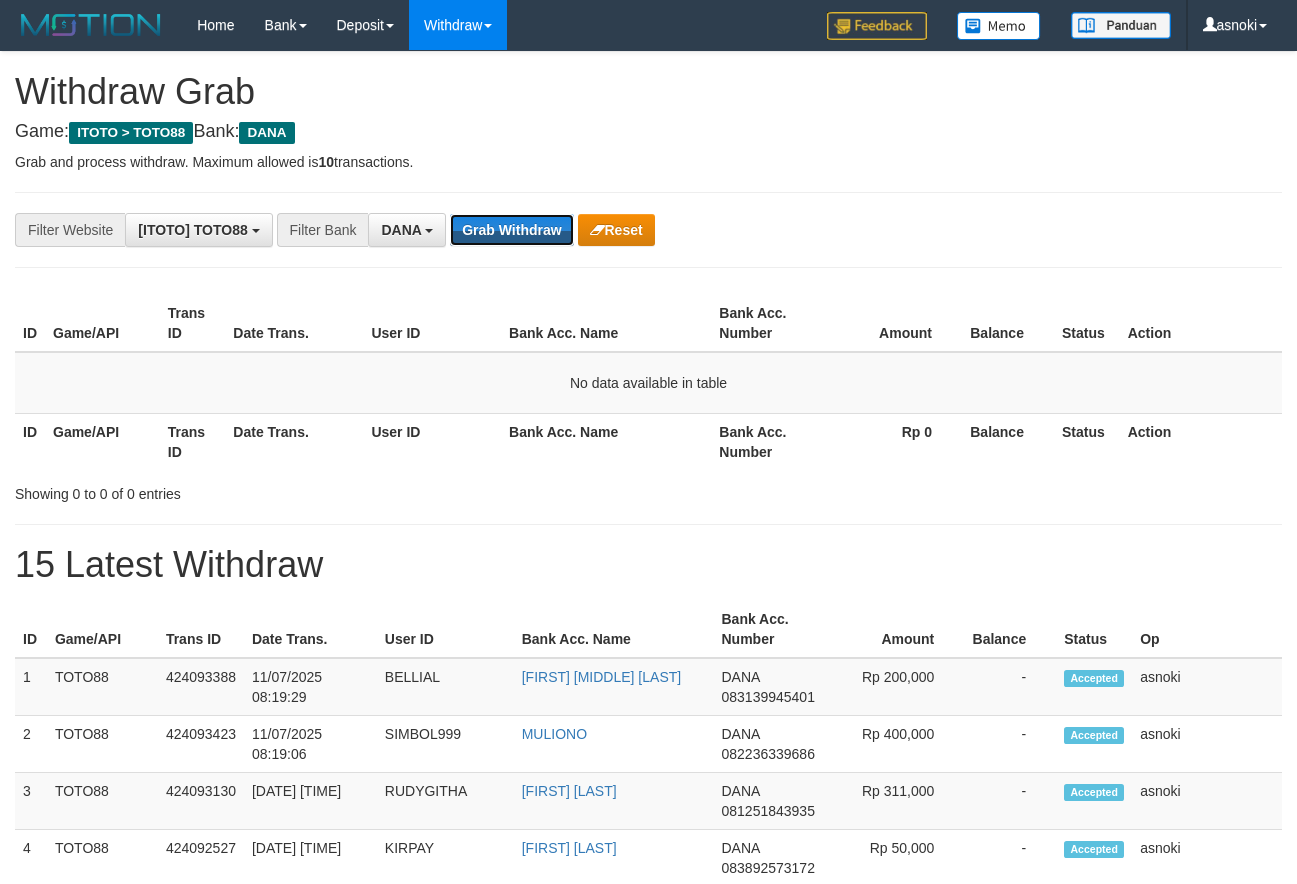 click on "Grab Withdraw" at bounding box center (511, 230) 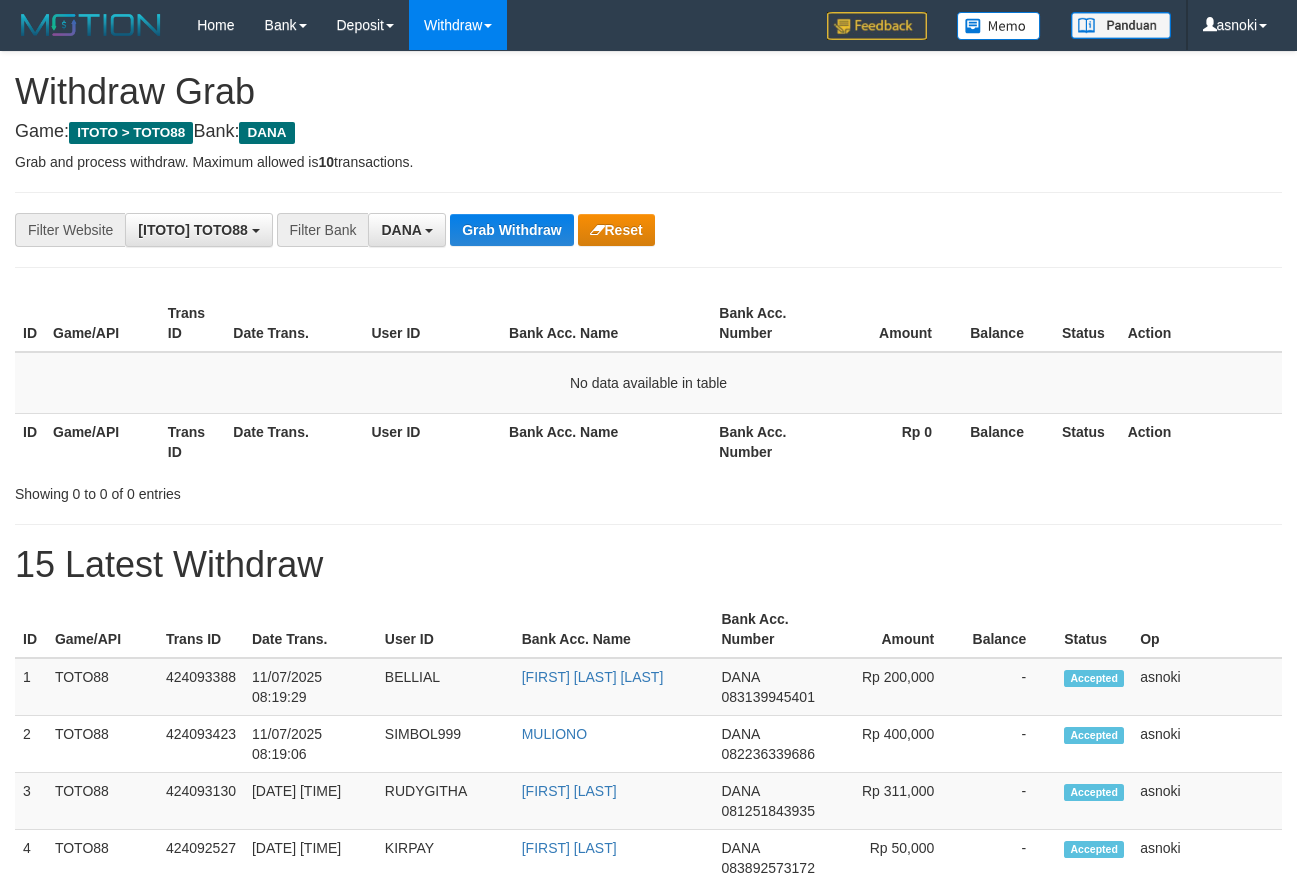 scroll, scrollTop: 0, scrollLeft: 0, axis: both 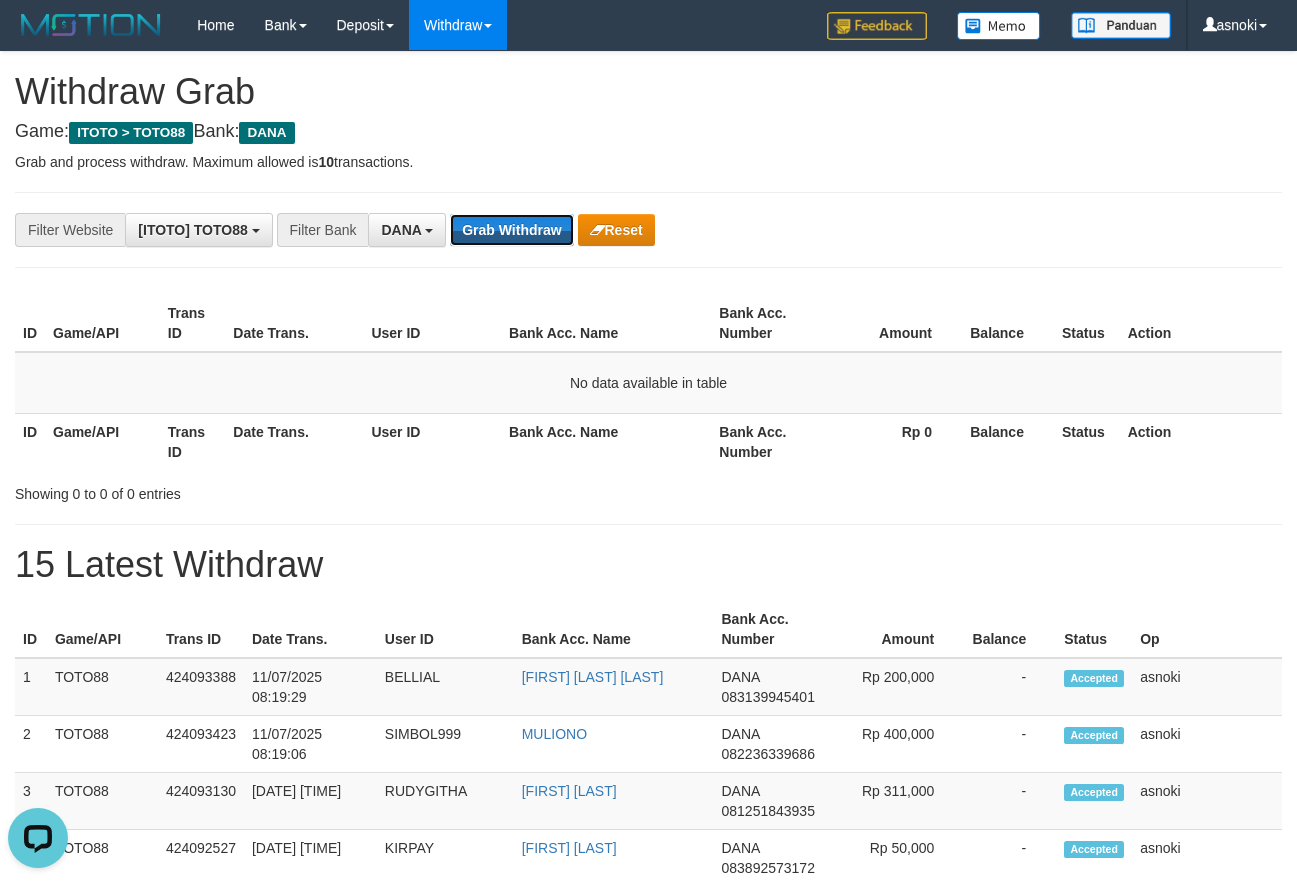 click on "Grab Withdraw" at bounding box center [511, 230] 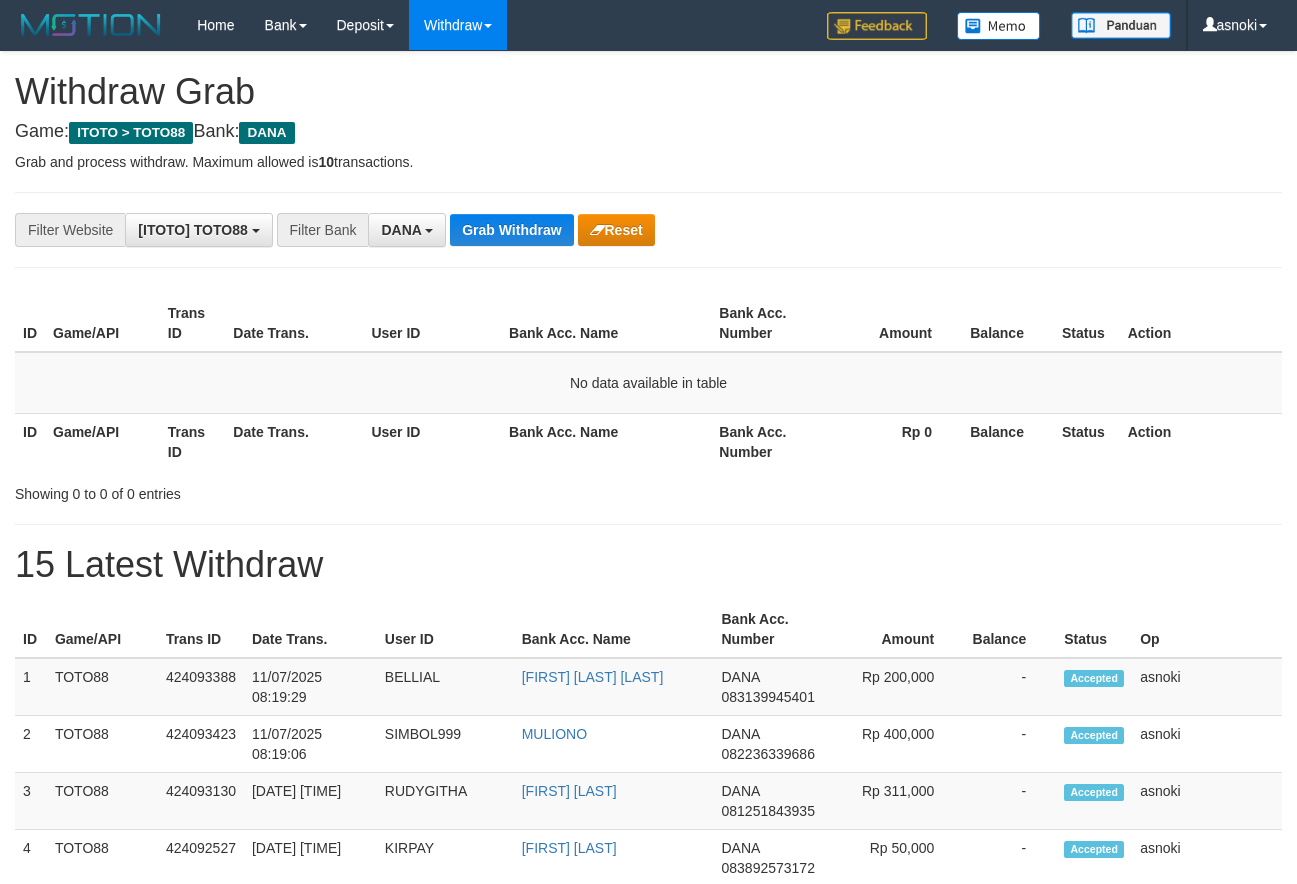 scroll, scrollTop: 0, scrollLeft: 0, axis: both 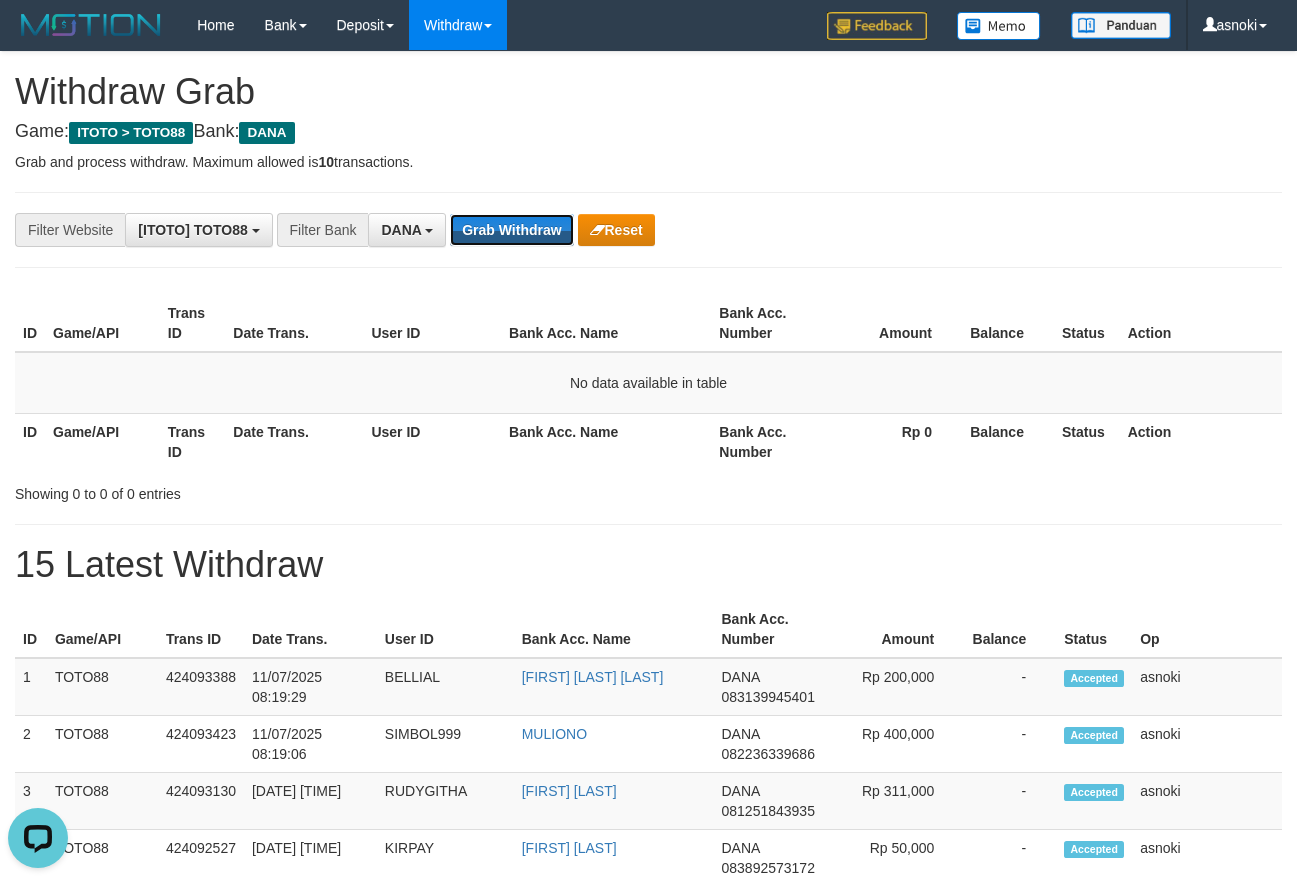 click on "Grab Withdraw" at bounding box center (511, 230) 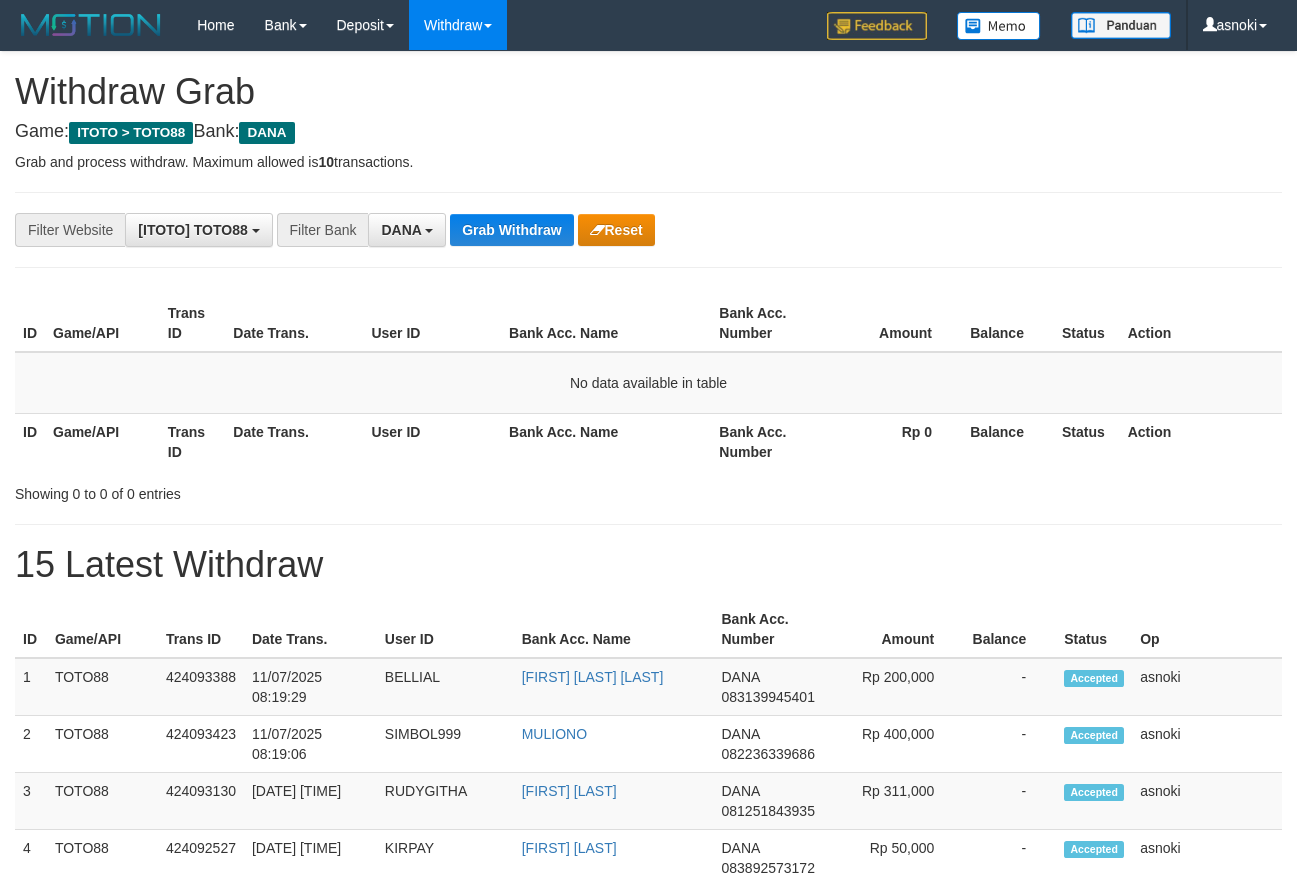 scroll, scrollTop: 0, scrollLeft: 0, axis: both 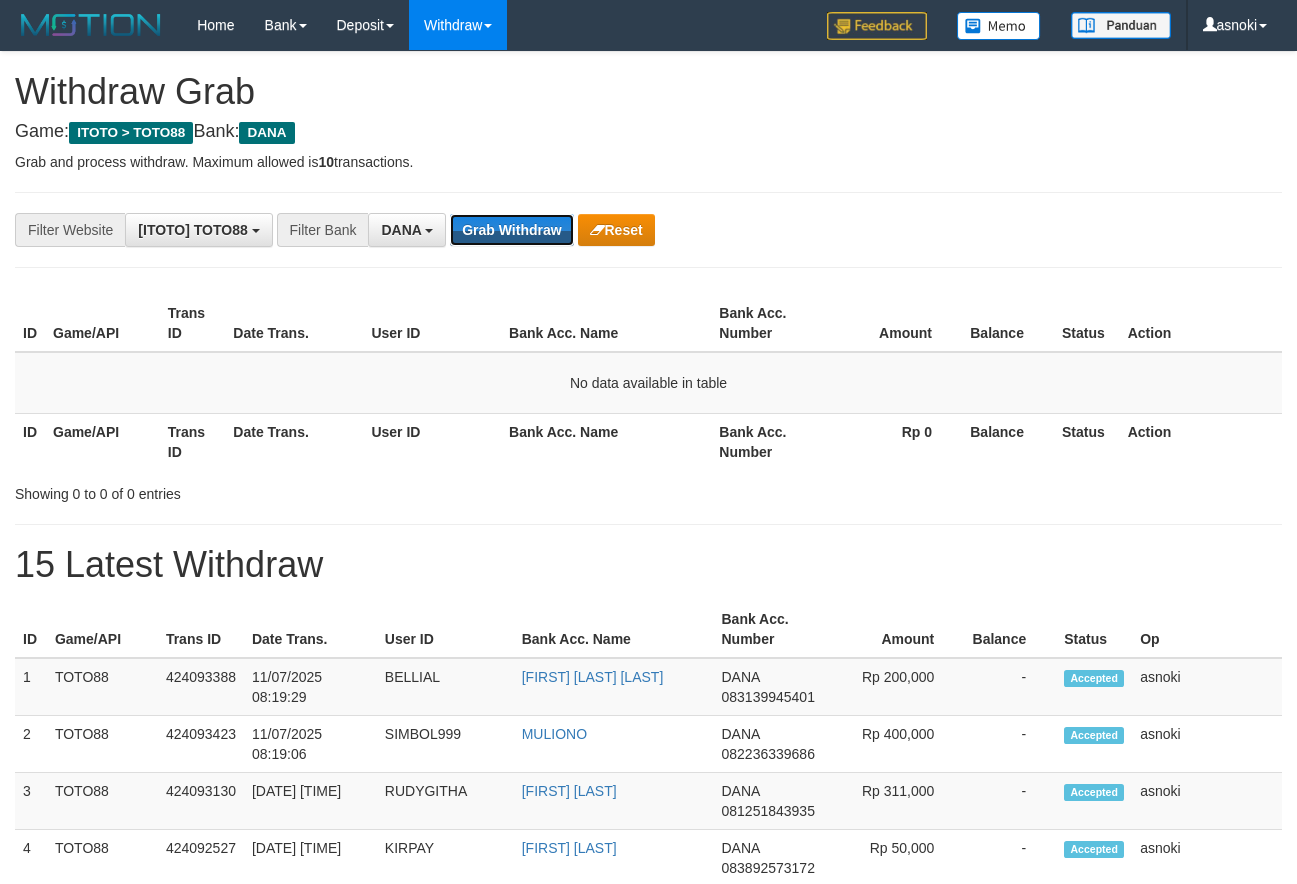 click on "Grab Withdraw" at bounding box center (511, 230) 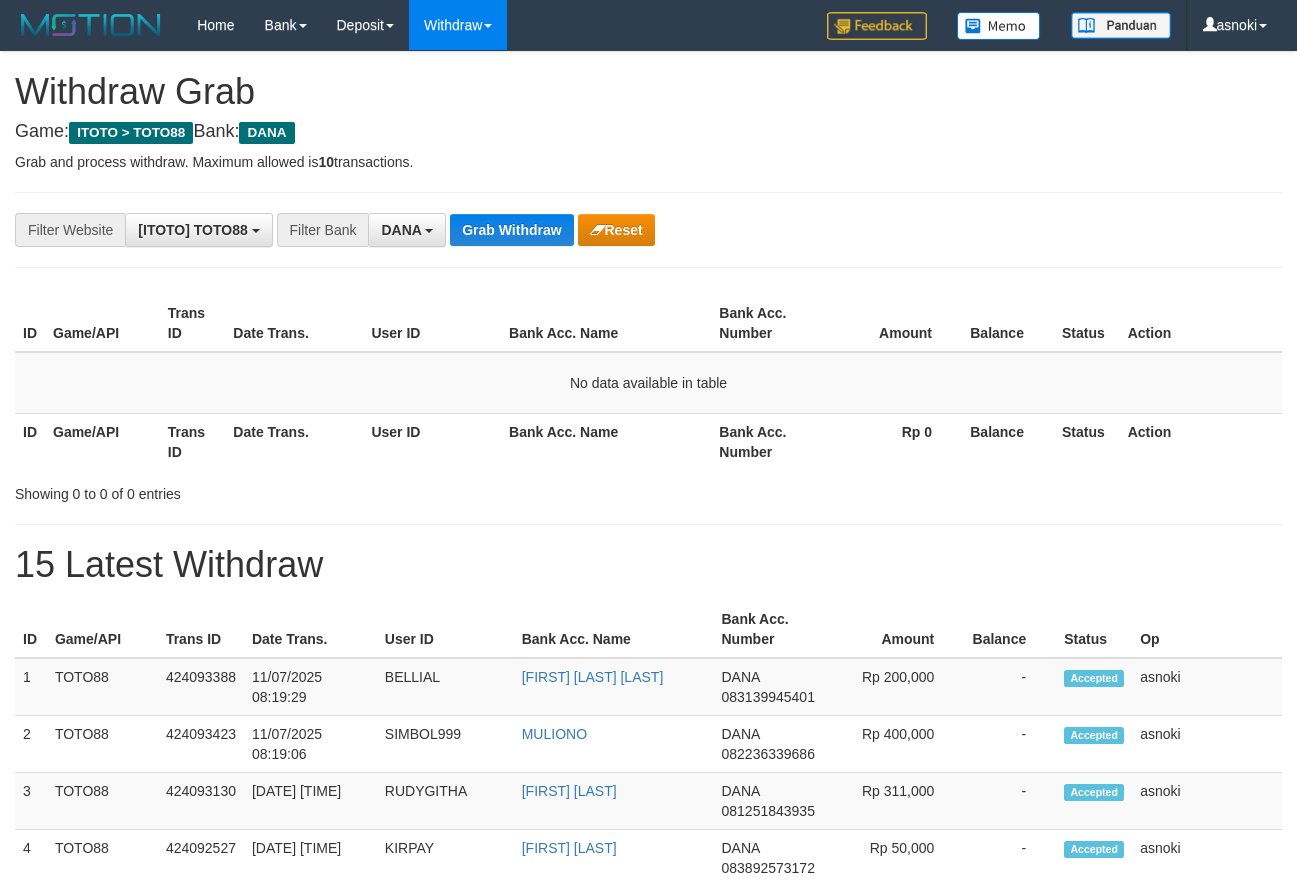 scroll, scrollTop: 0, scrollLeft: 0, axis: both 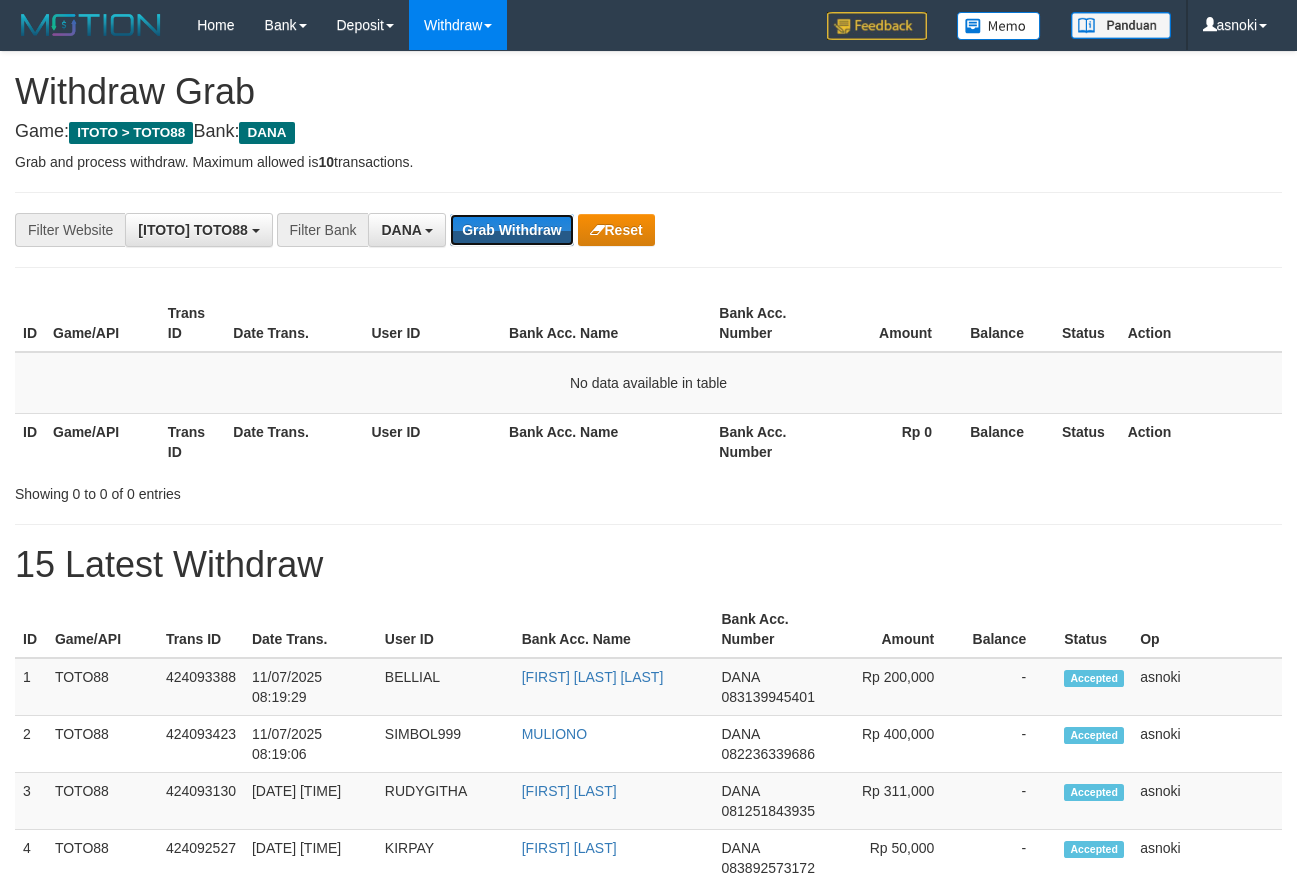 click on "Grab Withdraw" at bounding box center (511, 230) 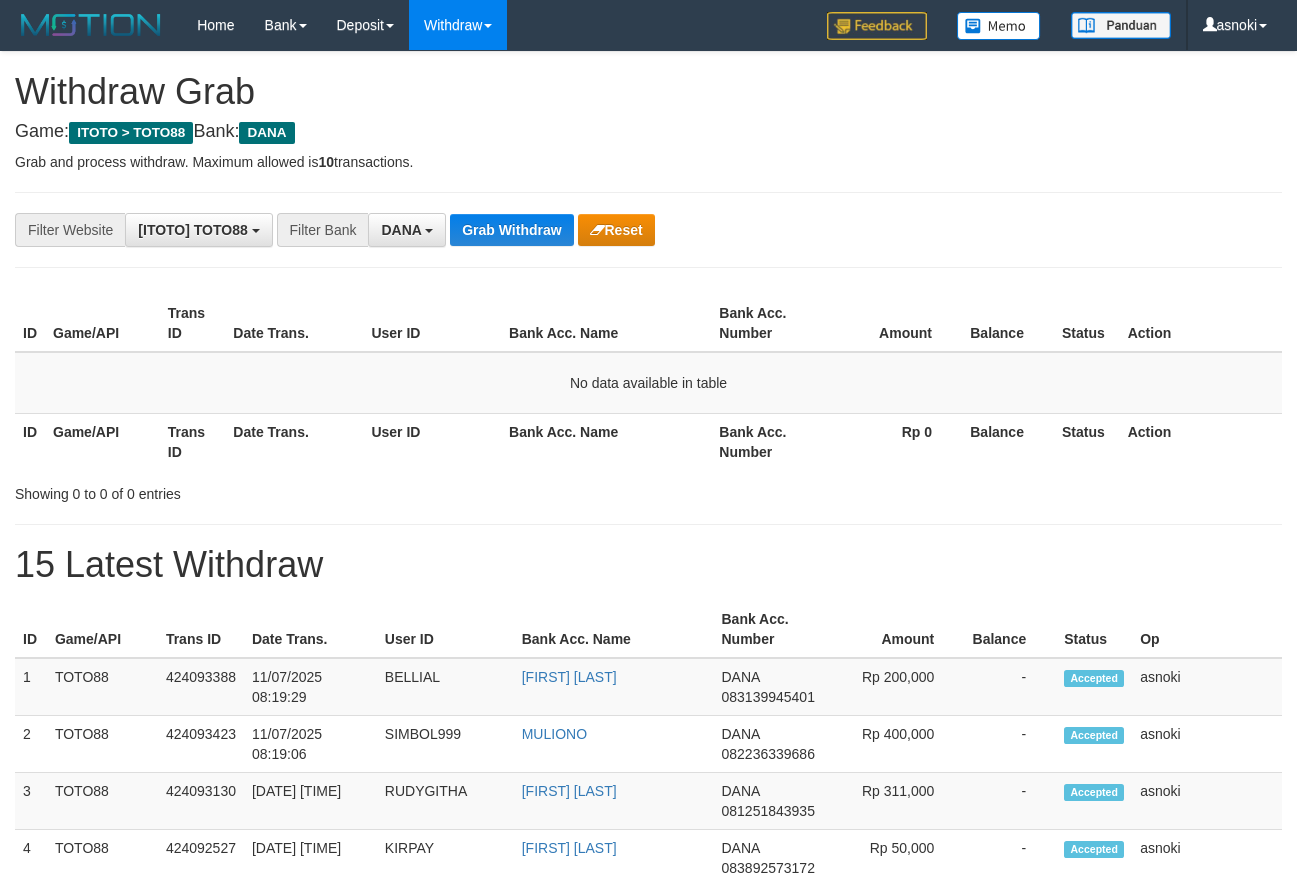 scroll, scrollTop: 0, scrollLeft: 0, axis: both 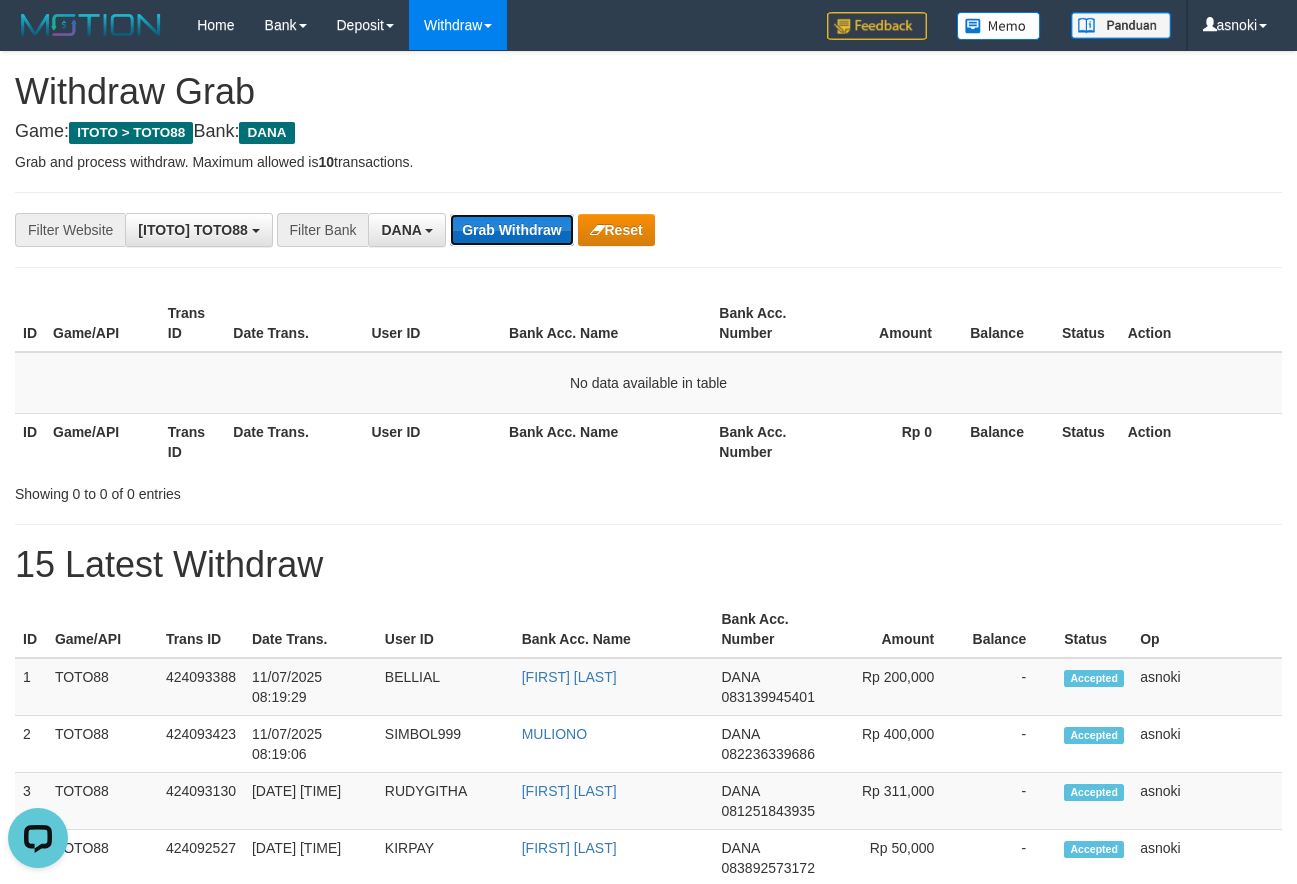 click on "Grab Withdraw" at bounding box center [511, 230] 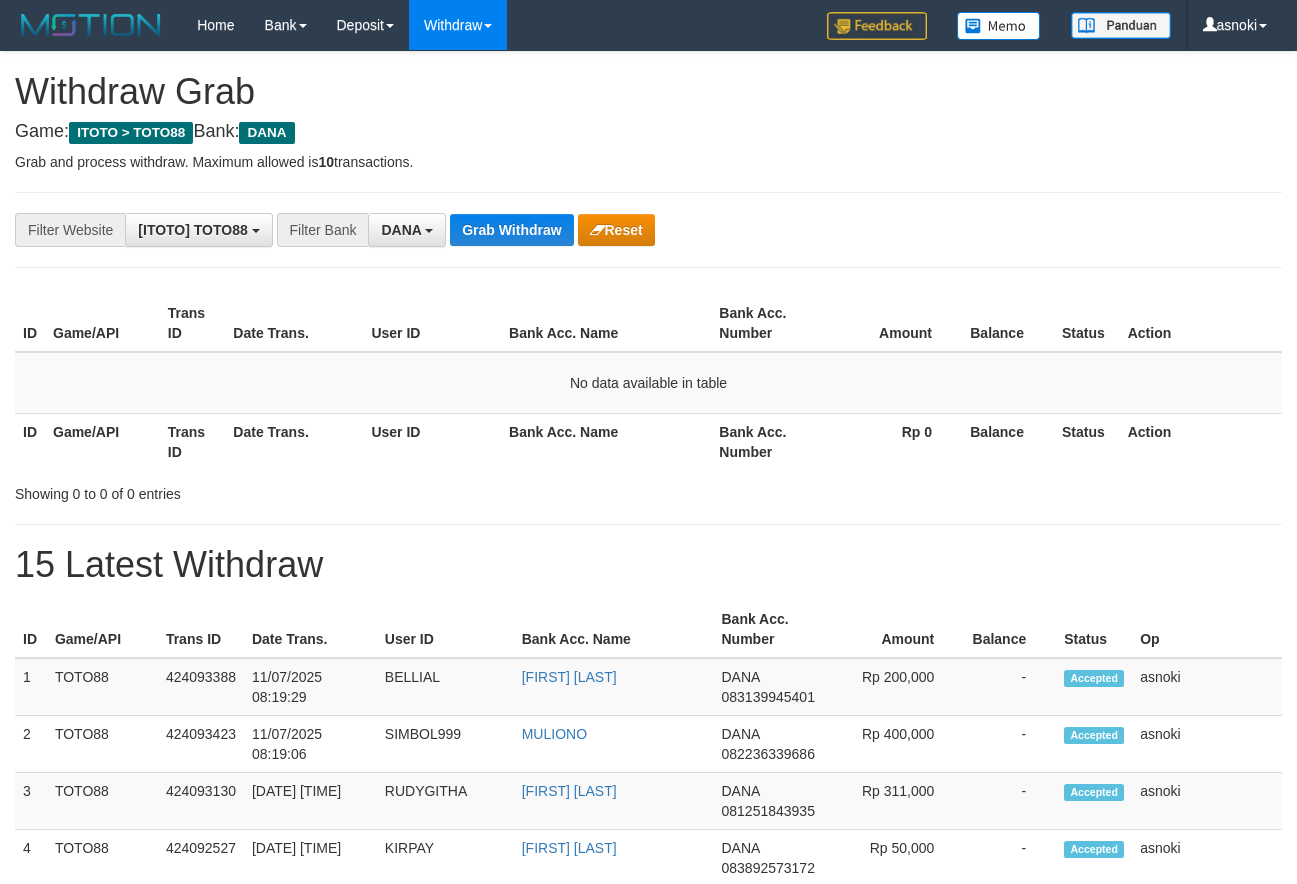 scroll, scrollTop: 0, scrollLeft: 0, axis: both 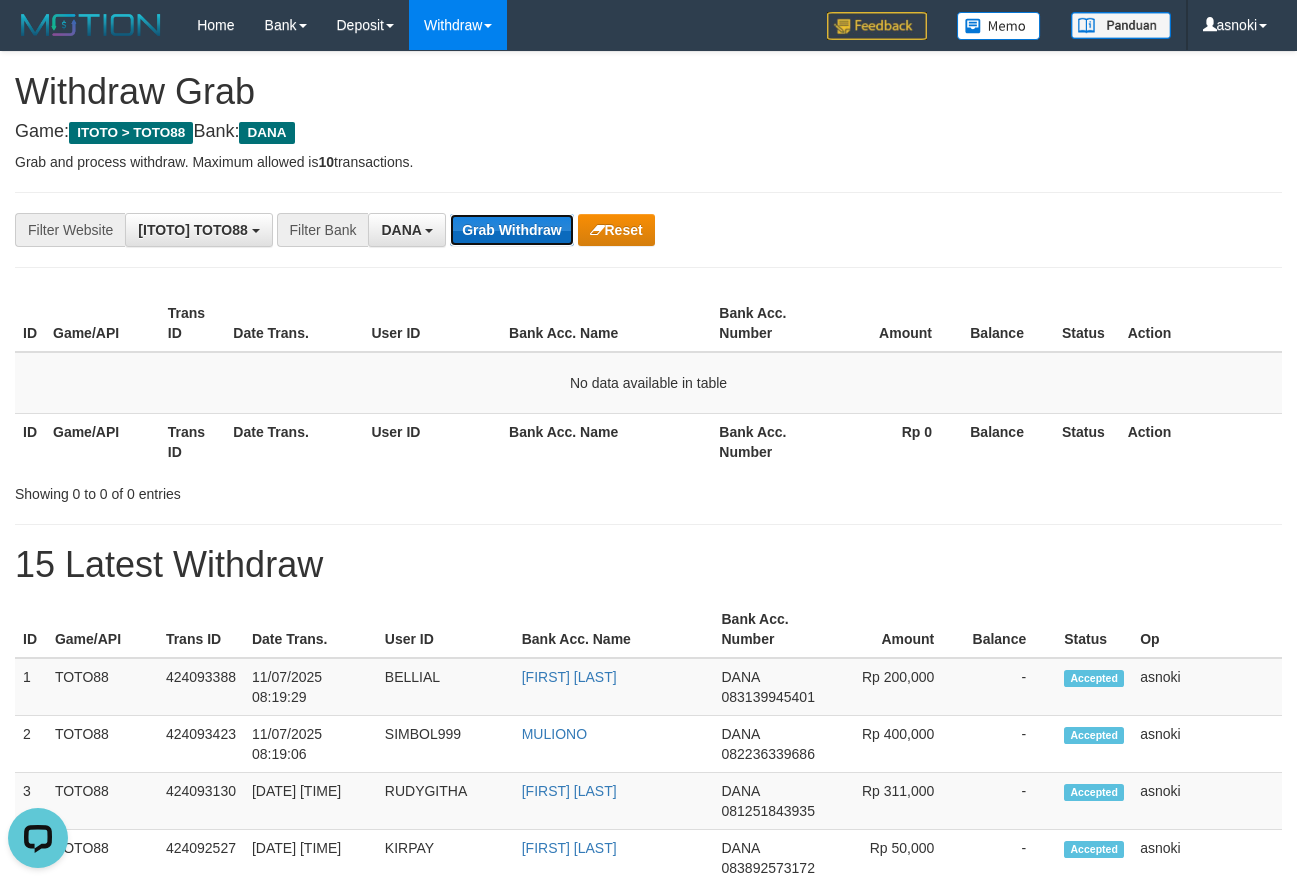 click on "Grab Withdraw" at bounding box center (511, 230) 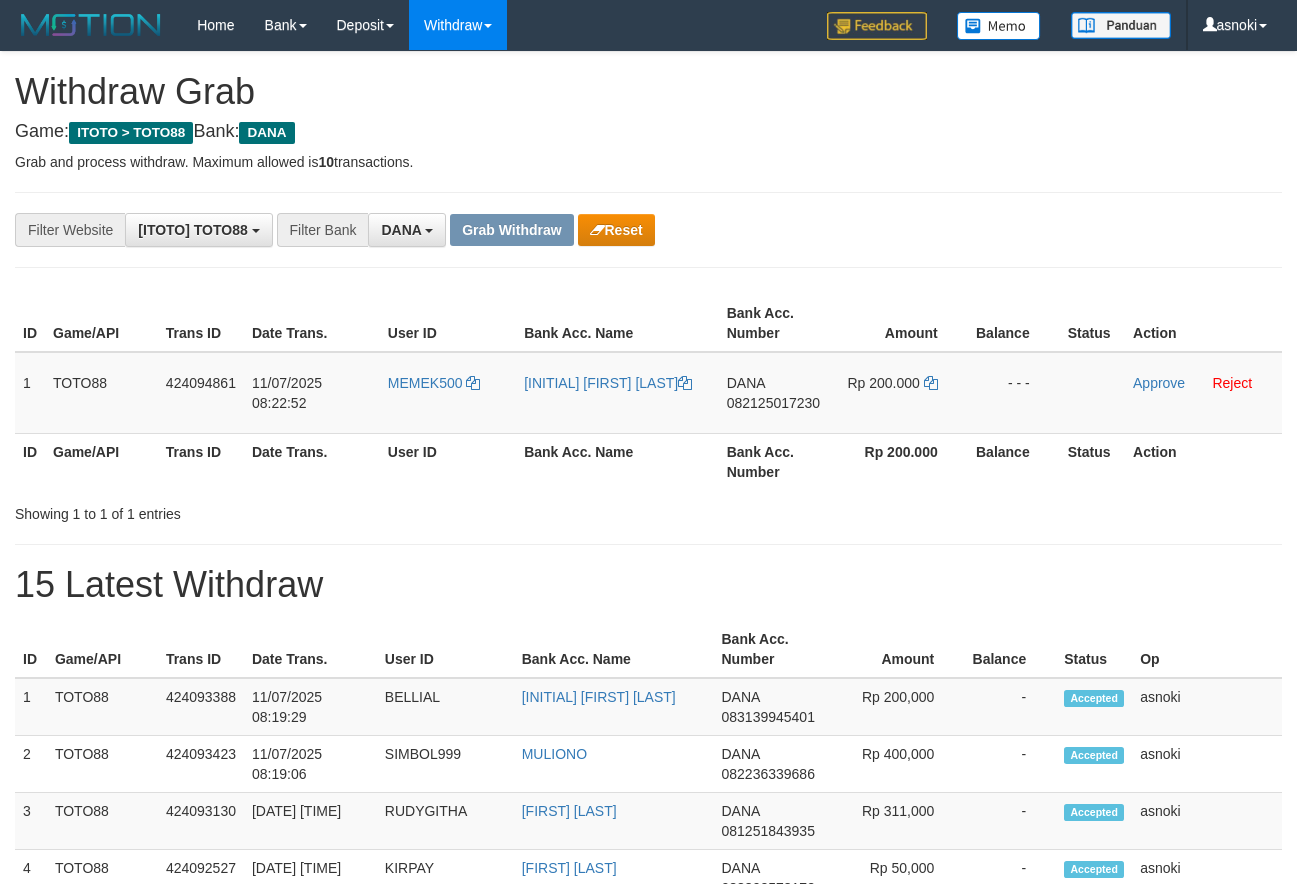 scroll, scrollTop: 0, scrollLeft: 0, axis: both 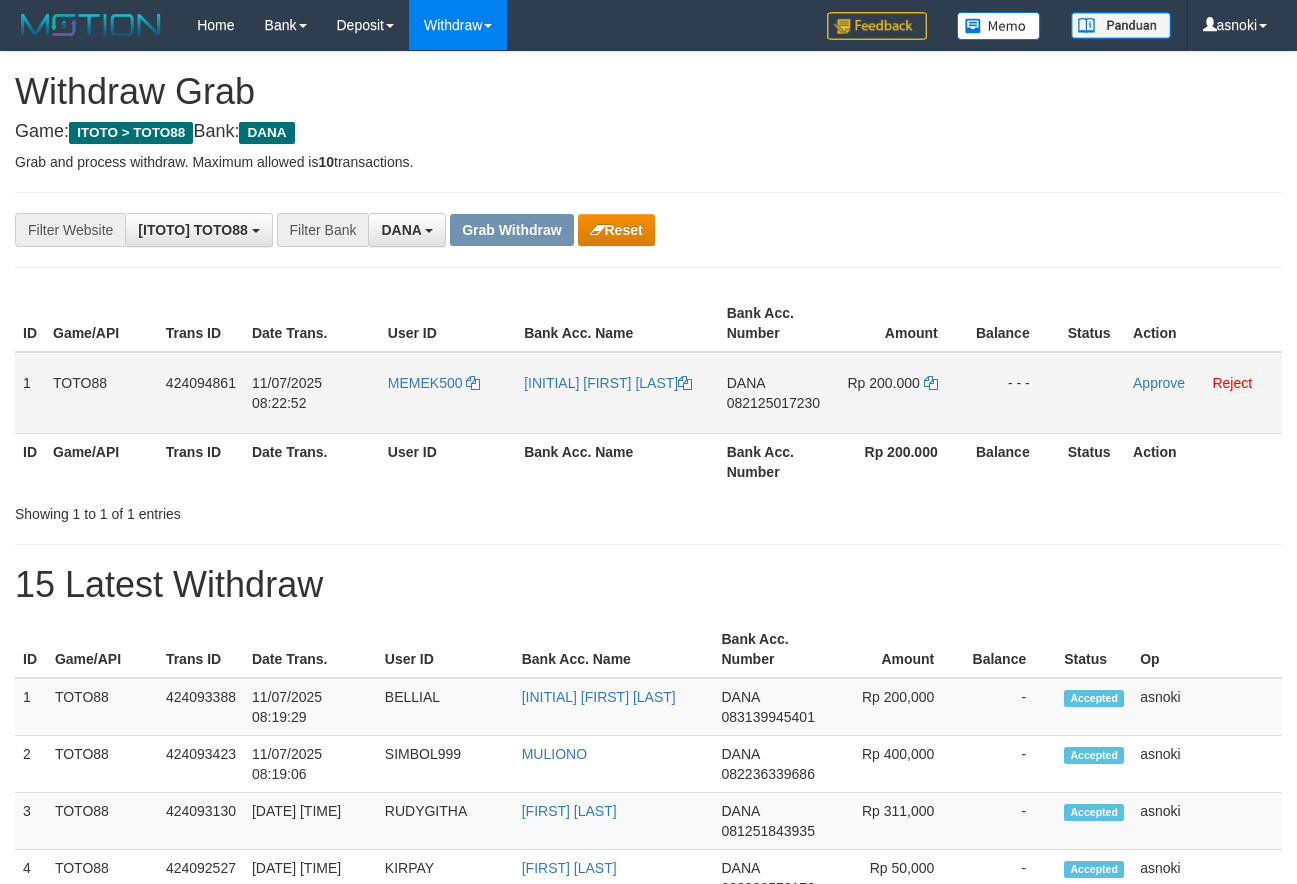 click on "082125017230" at bounding box center (773, 403) 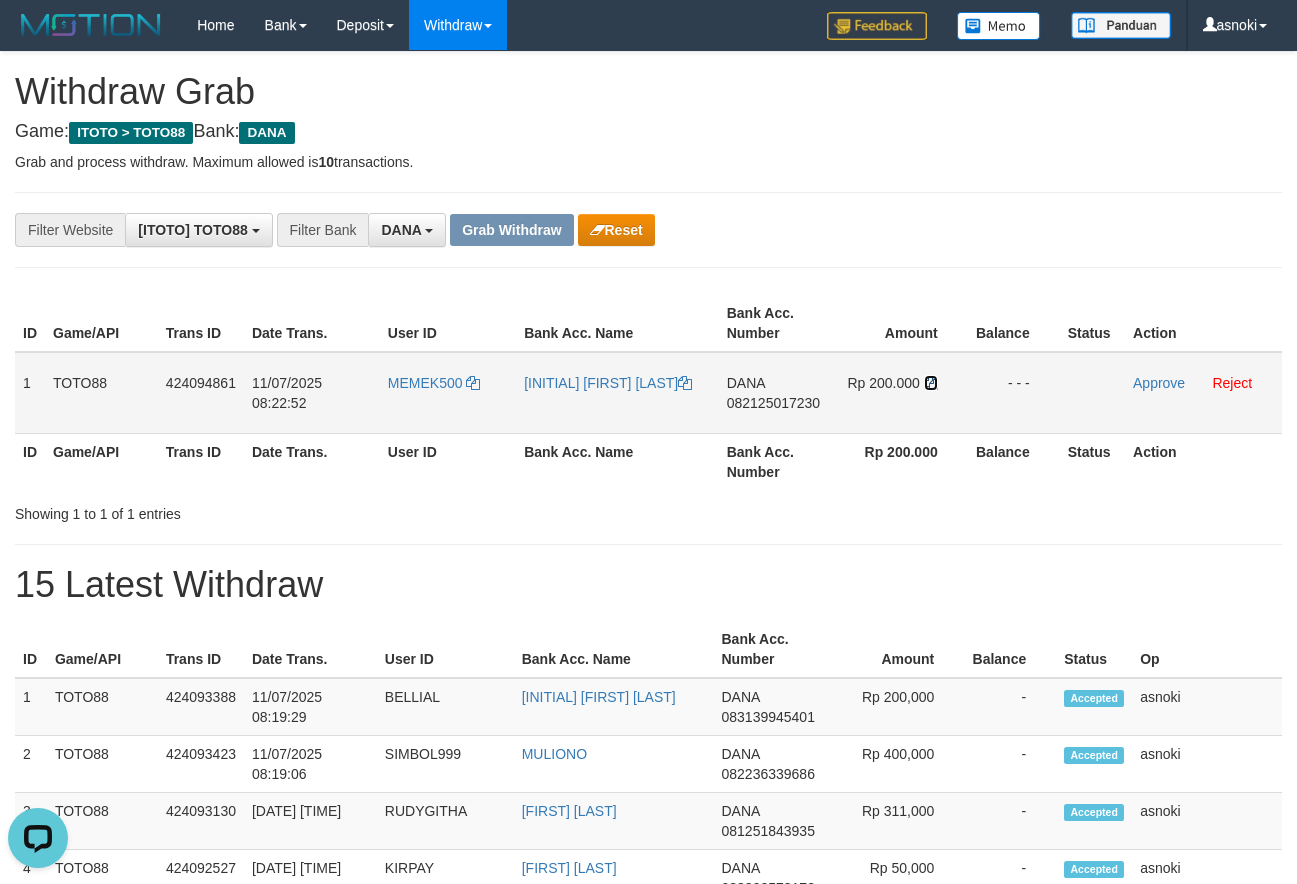 click at bounding box center [931, 383] 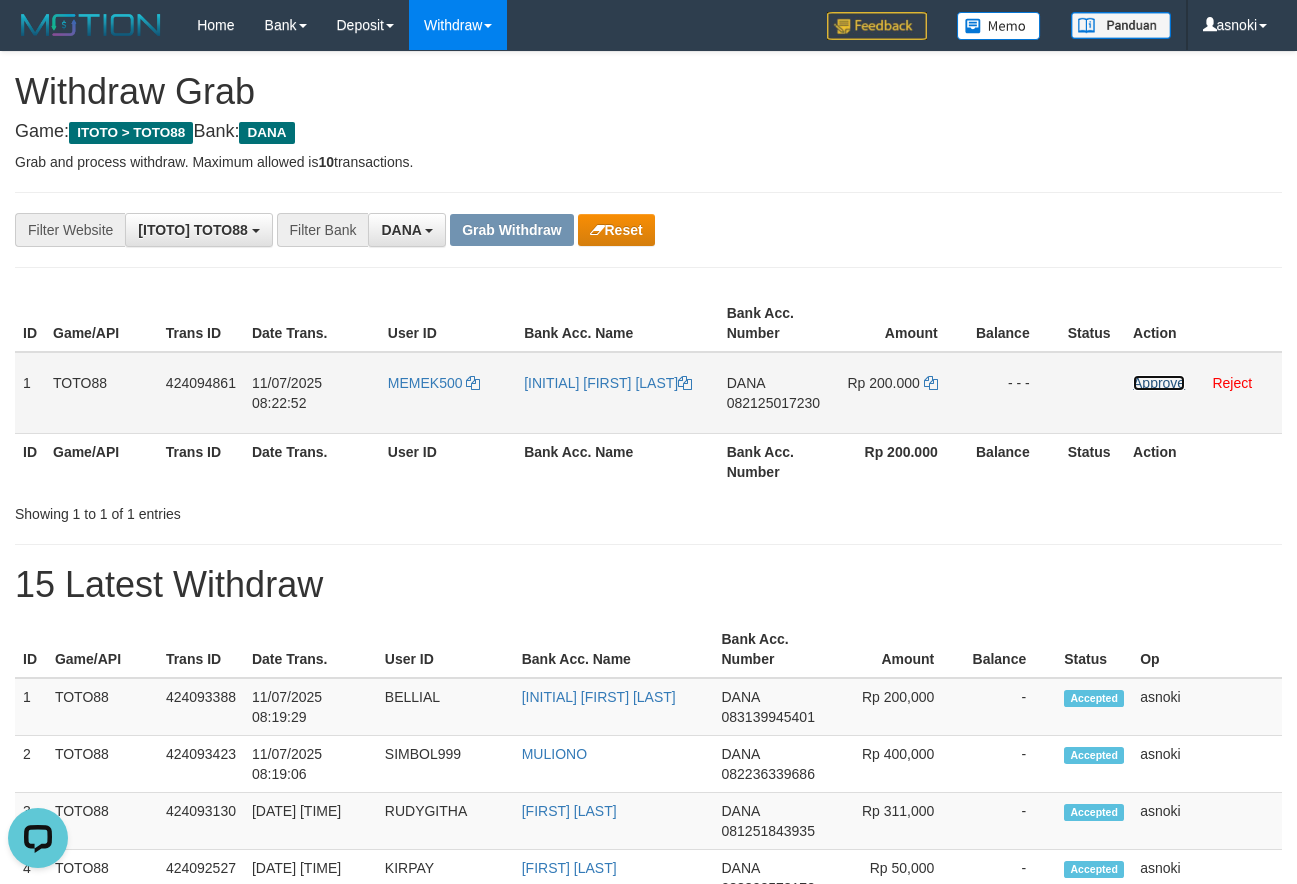 click on "Approve" at bounding box center (1159, 383) 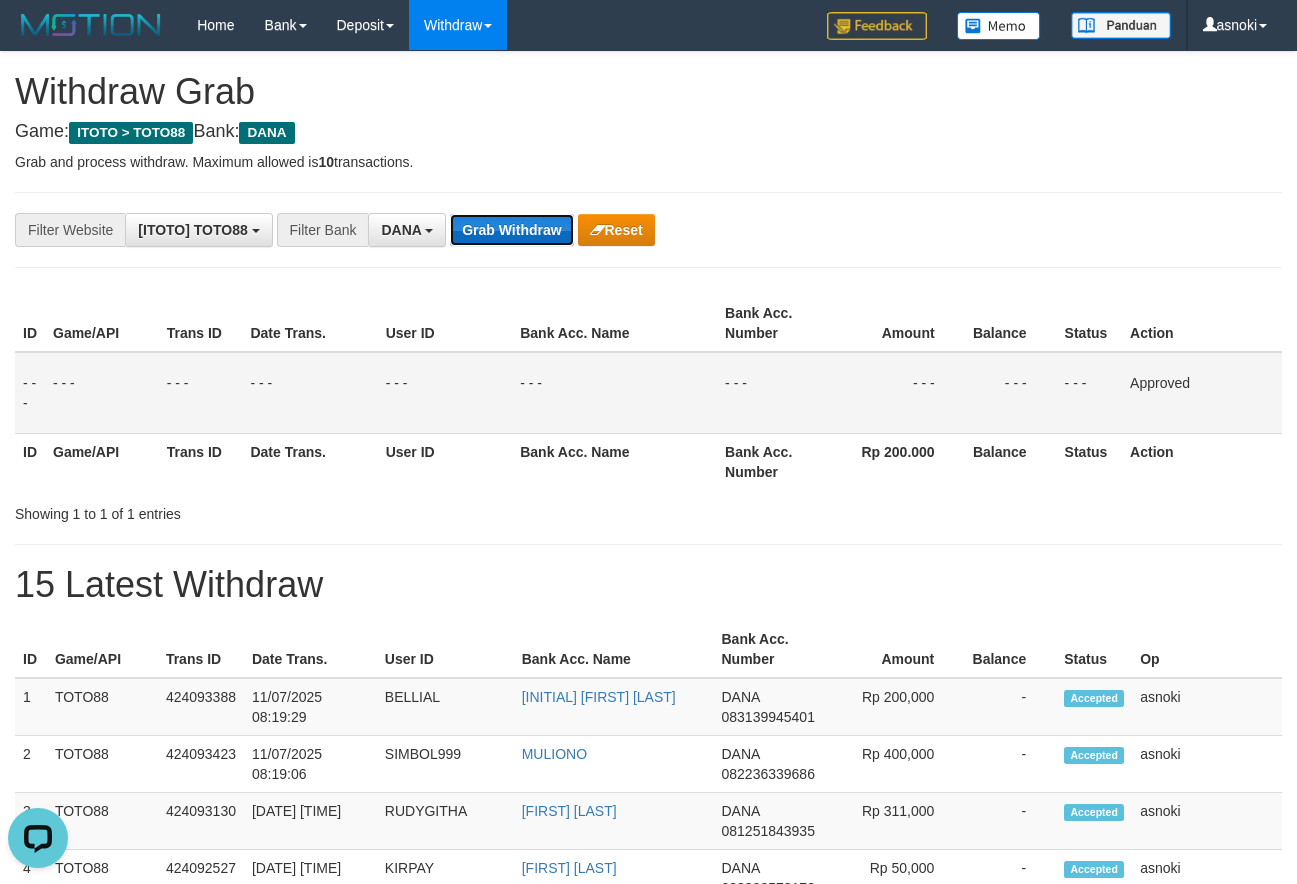 click on "Grab Withdraw" at bounding box center (511, 230) 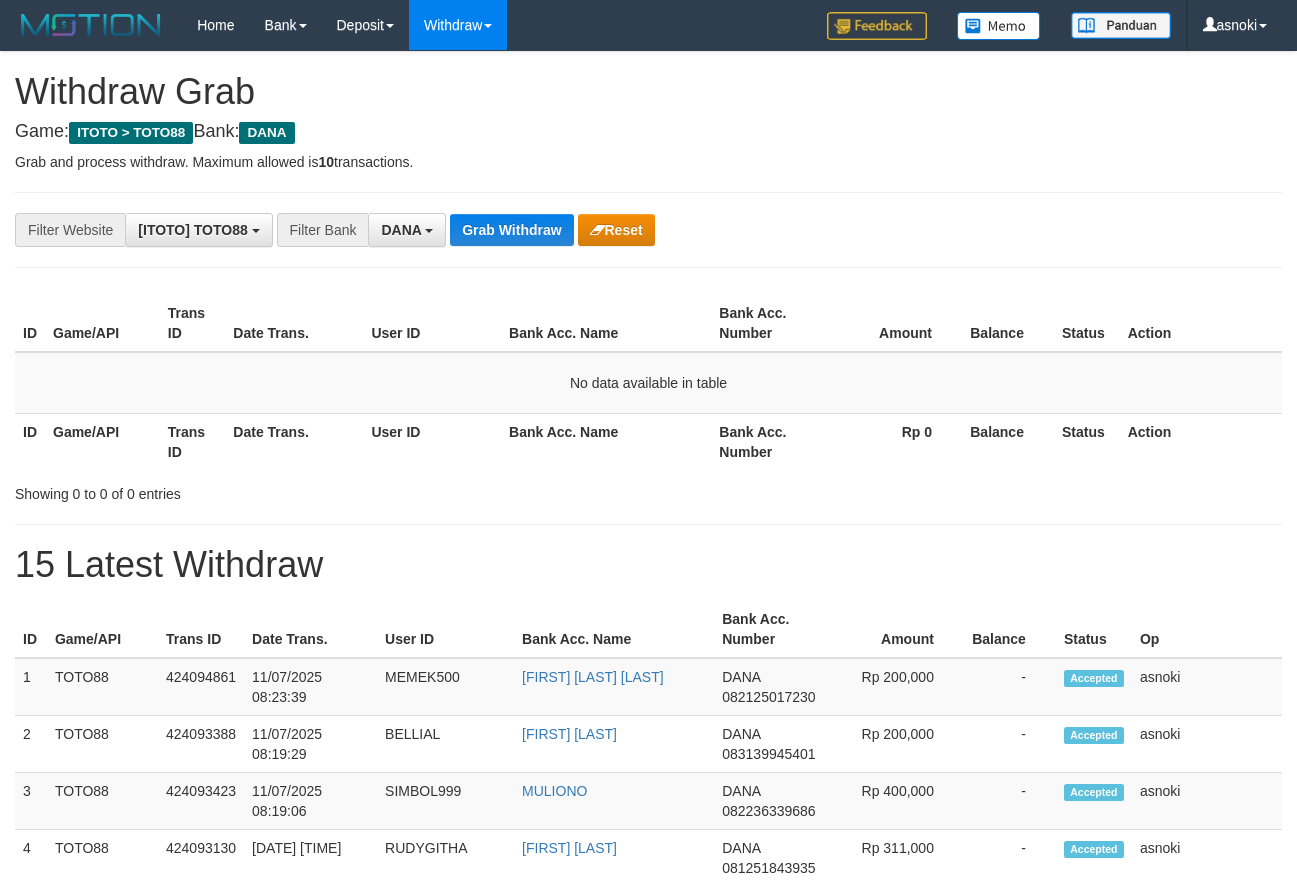 scroll, scrollTop: 0, scrollLeft: 0, axis: both 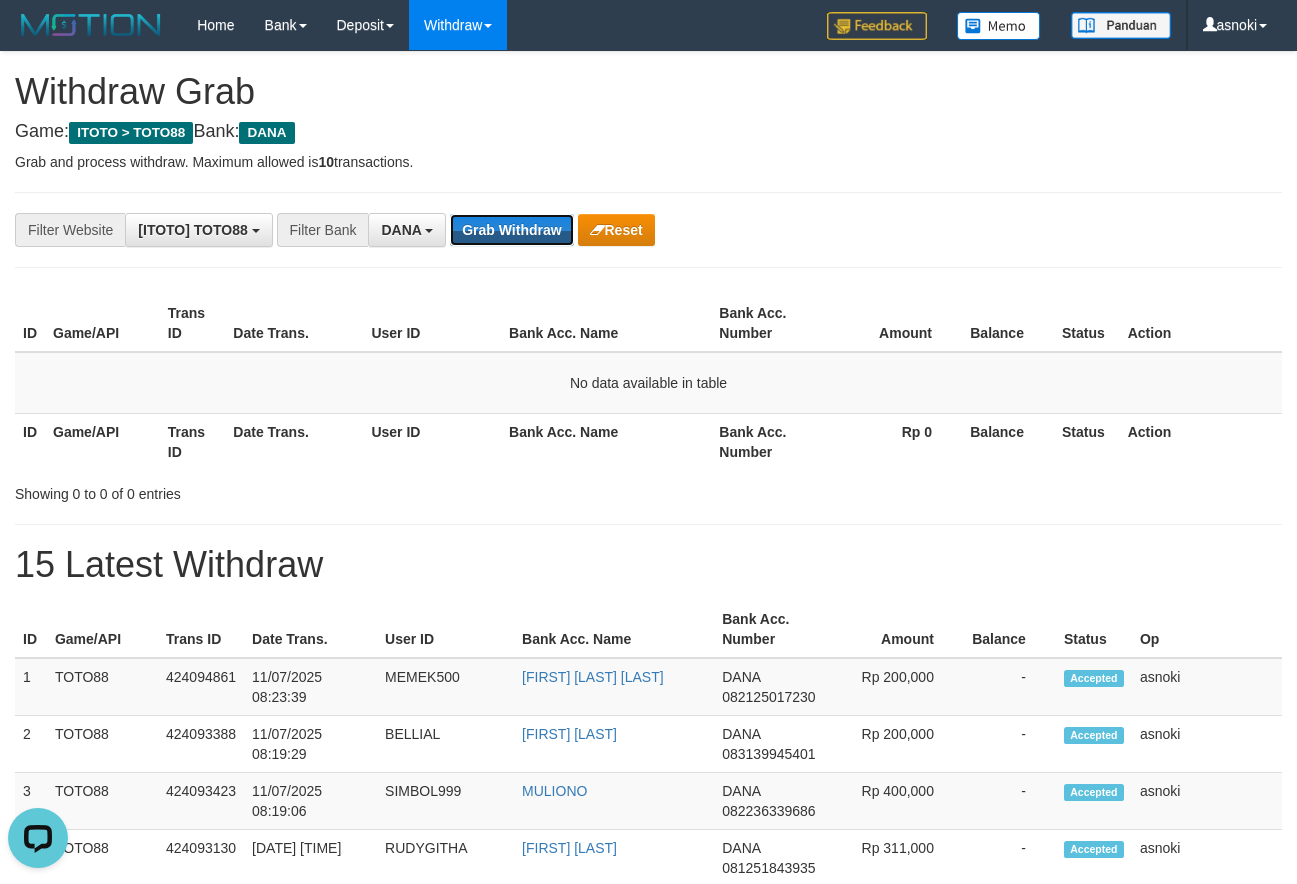 click on "Grab Withdraw" at bounding box center (511, 230) 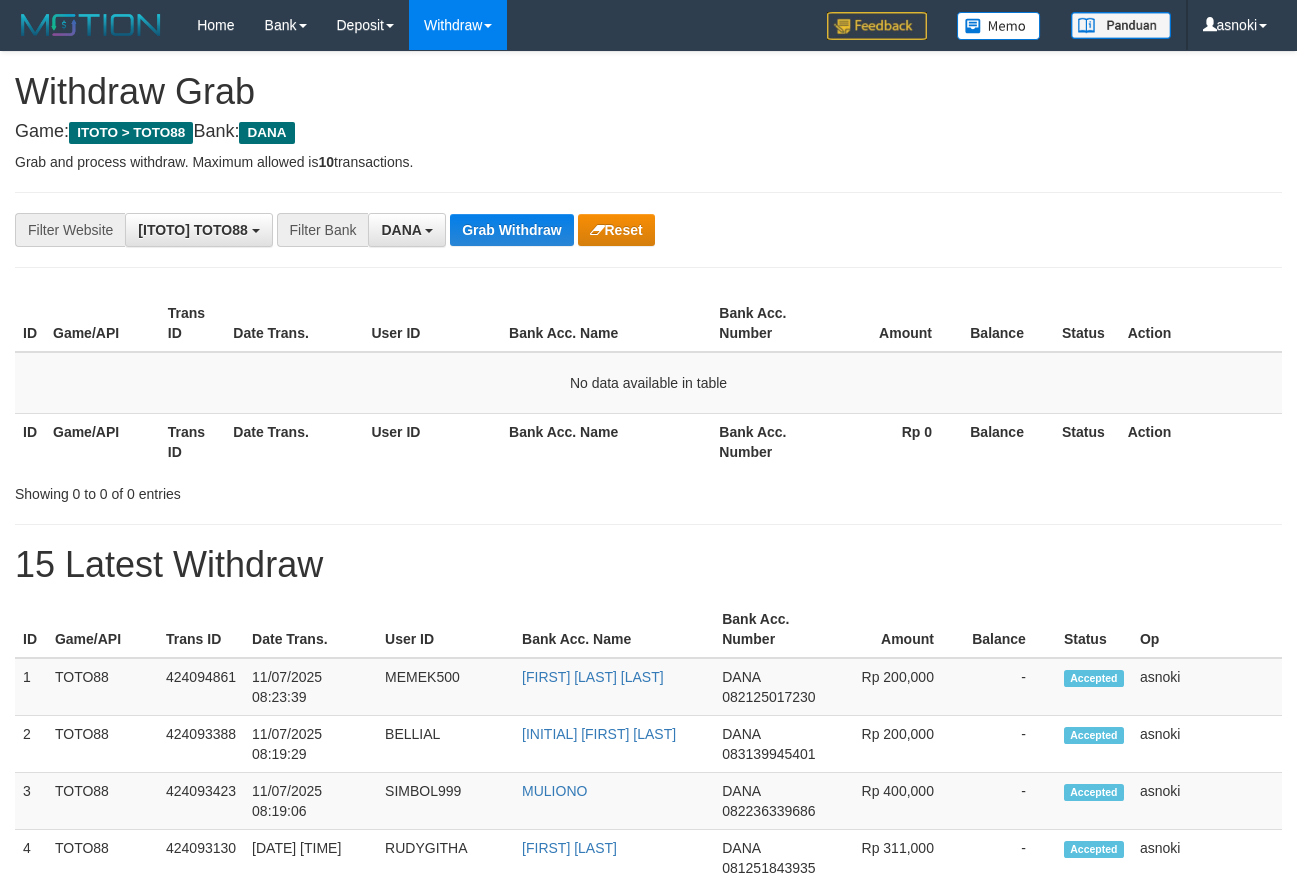 scroll, scrollTop: 0, scrollLeft: 0, axis: both 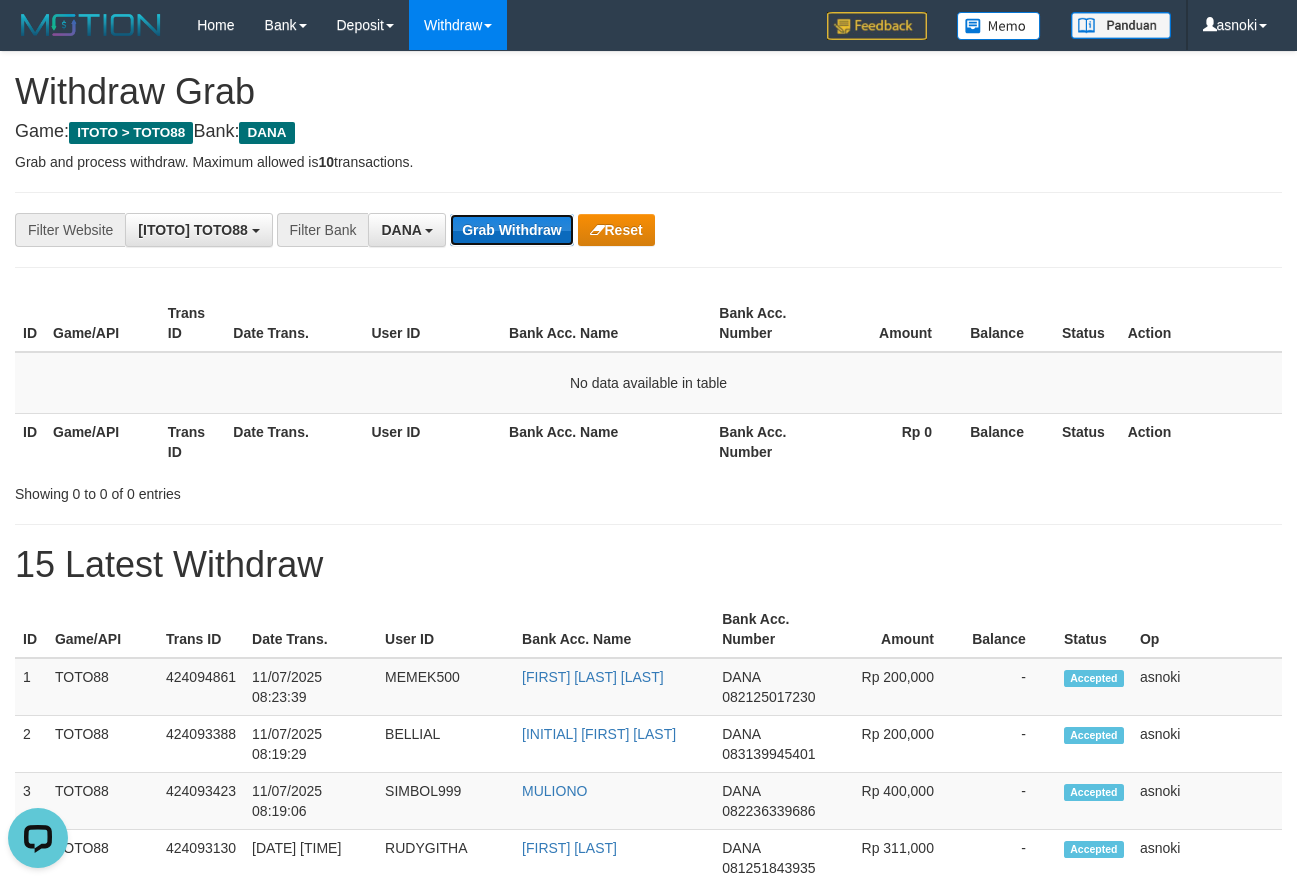 click on "Grab Withdraw" at bounding box center (511, 230) 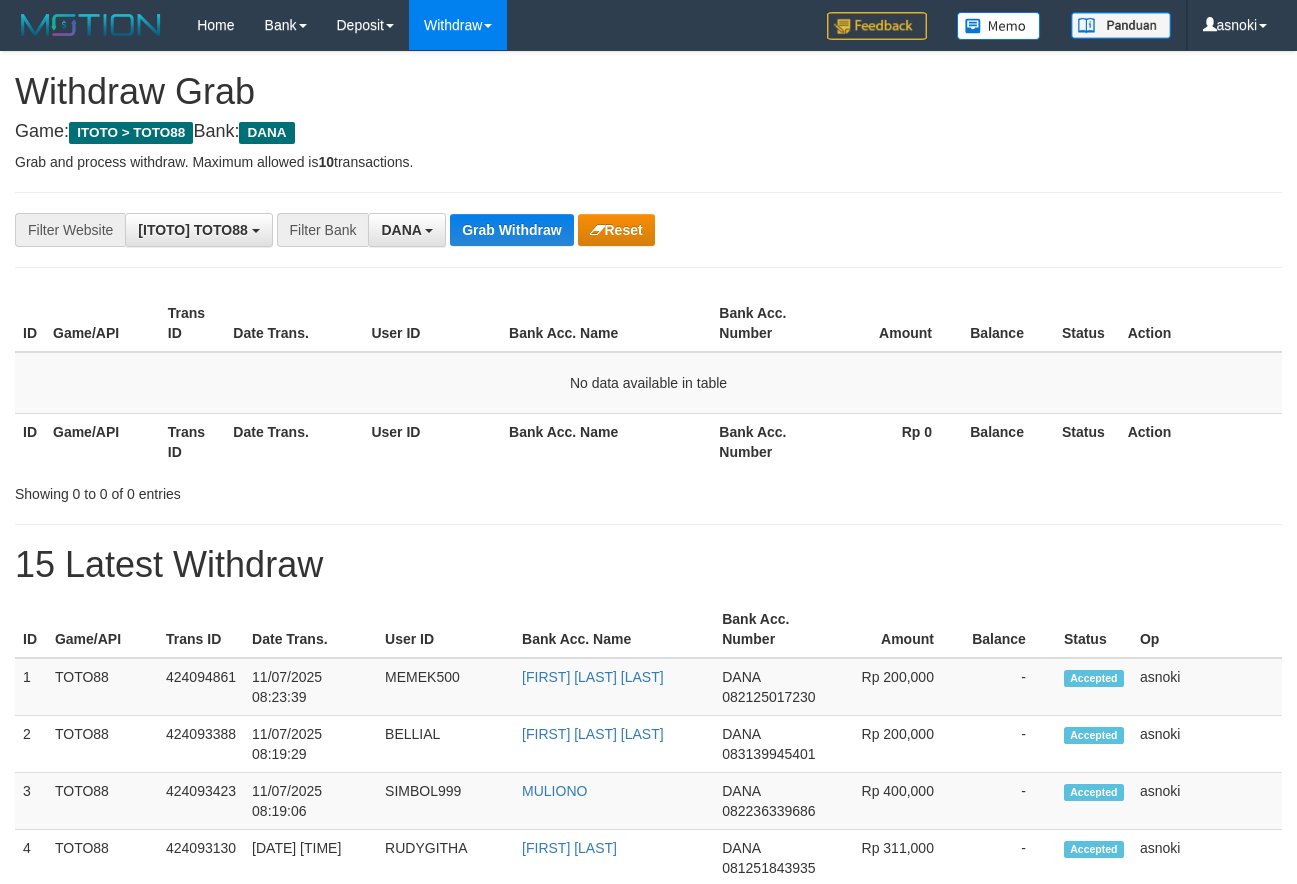 scroll, scrollTop: 0, scrollLeft: 0, axis: both 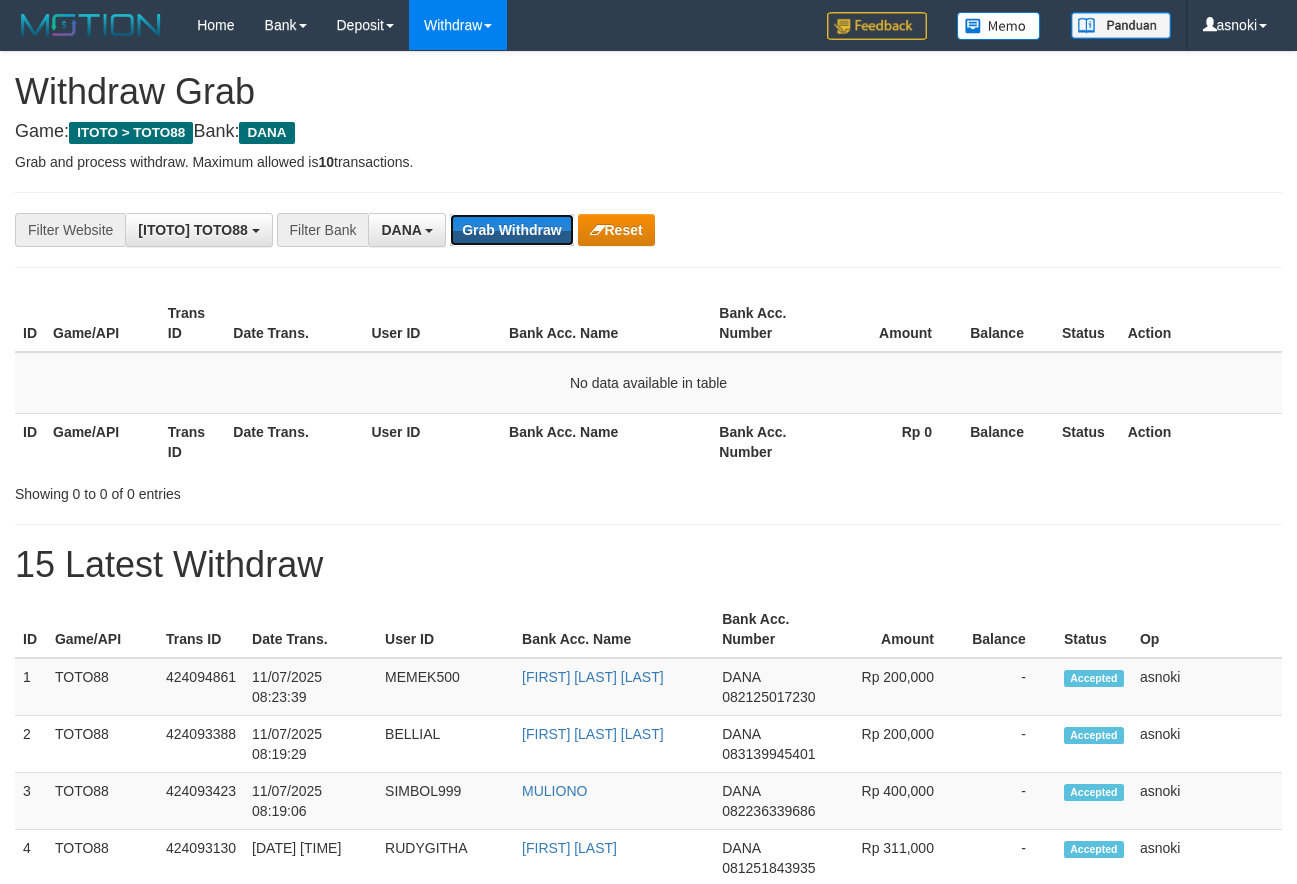 click on "Grab Withdraw" at bounding box center [511, 230] 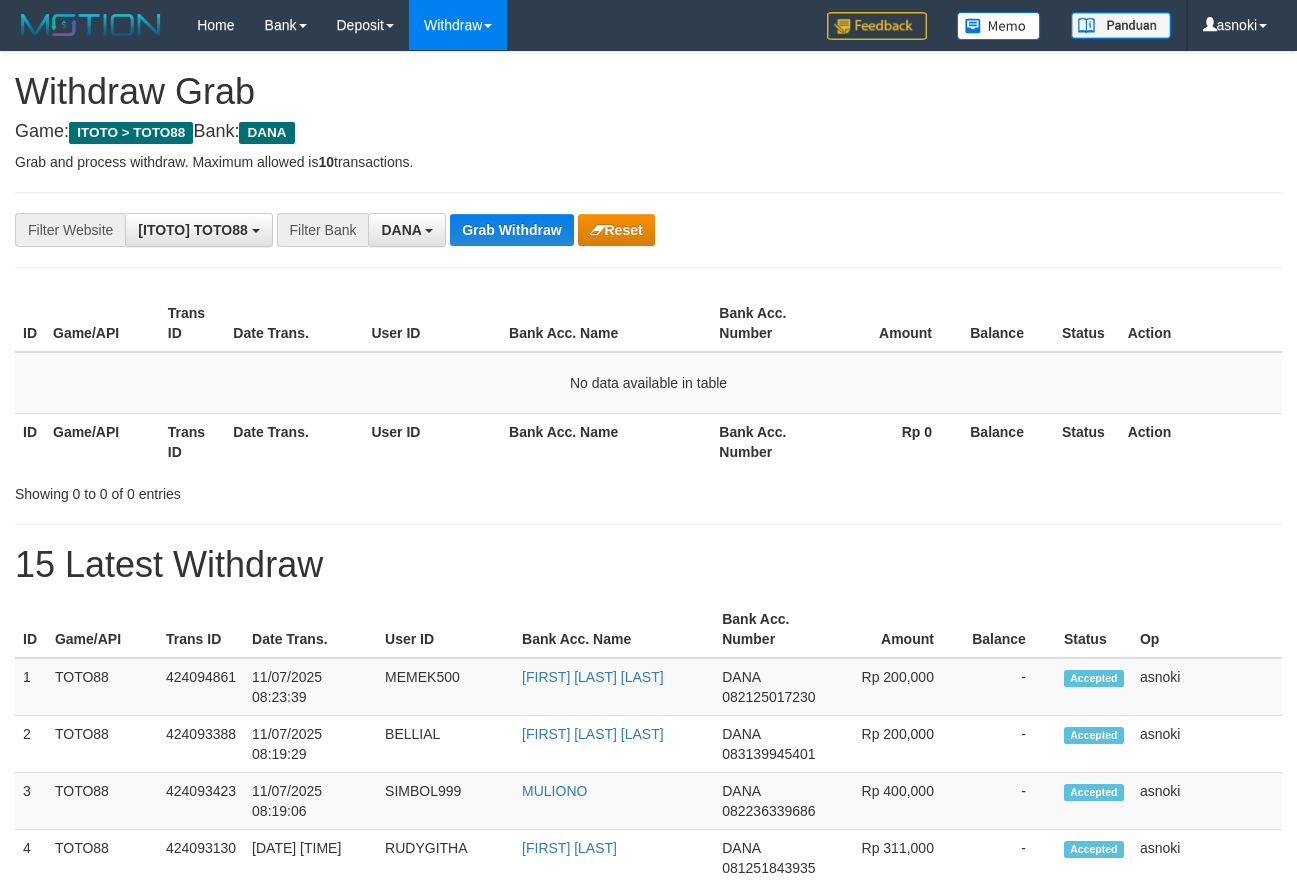 scroll, scrollTop: 0, scrollLeft: 0, axis: both 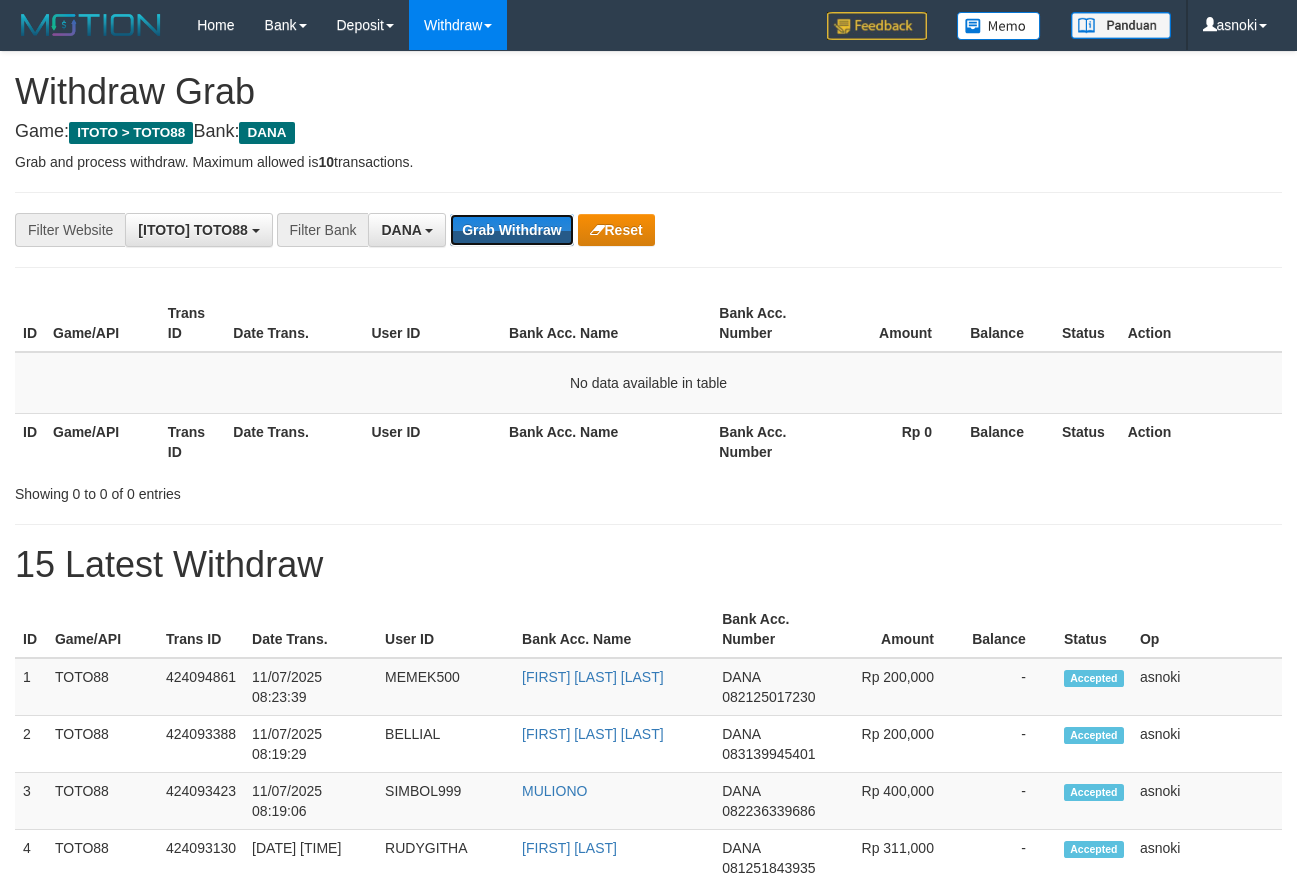 click on "Grab Withdraw" at bounding box center [511, 230] 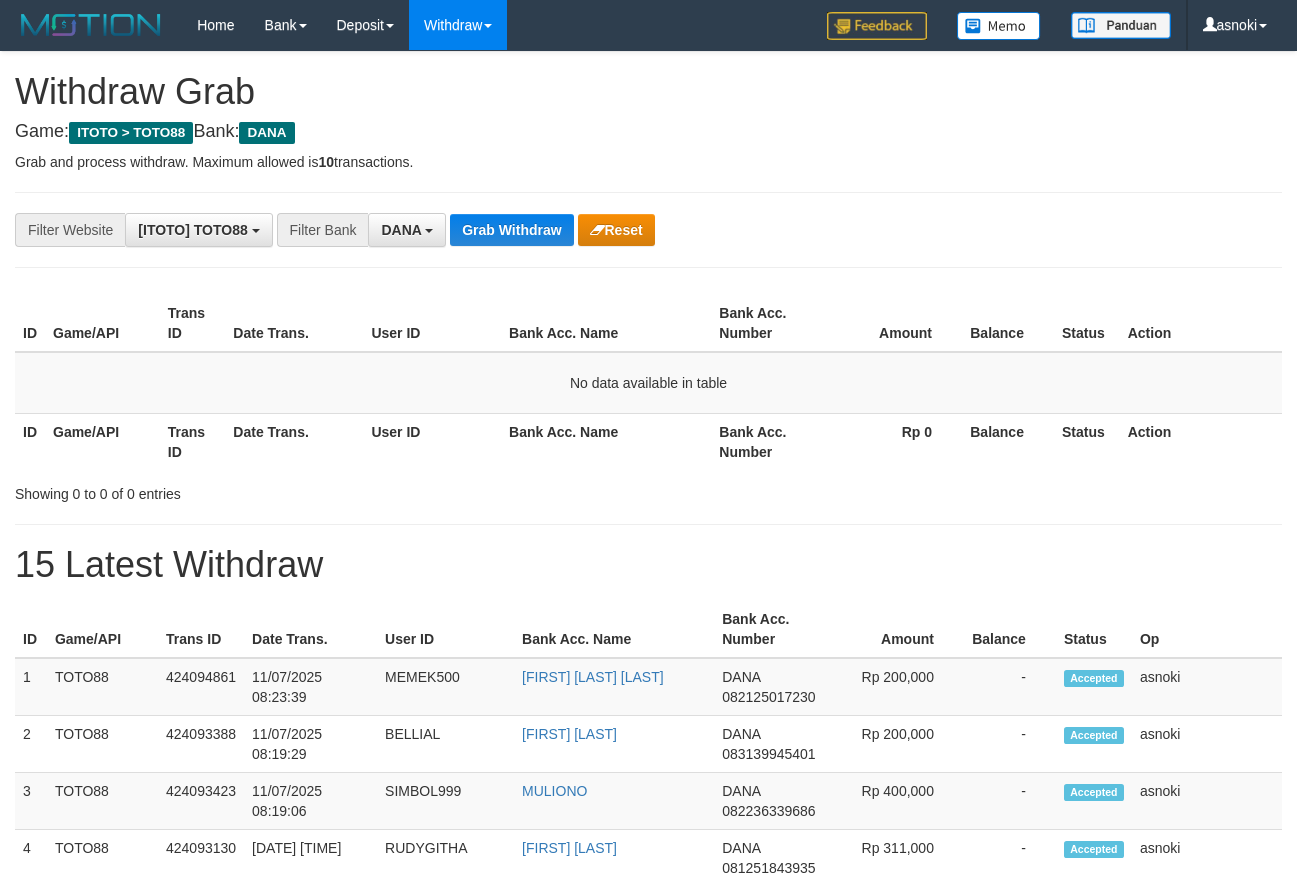 scroll, scrollTop: 0, scrollLeft: 0, axis: both 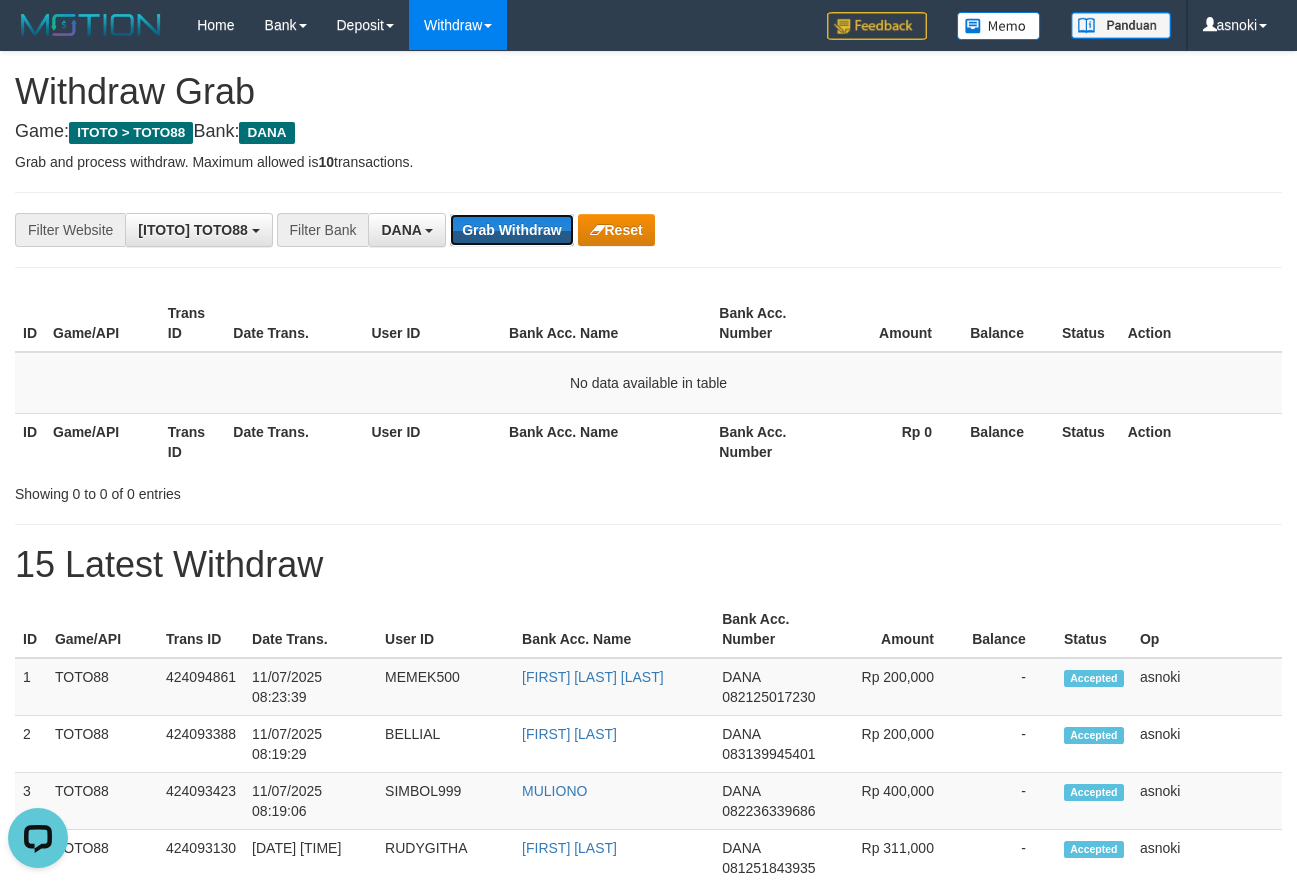 click on "Grab Withdraw" at bounding box center [511, 230] 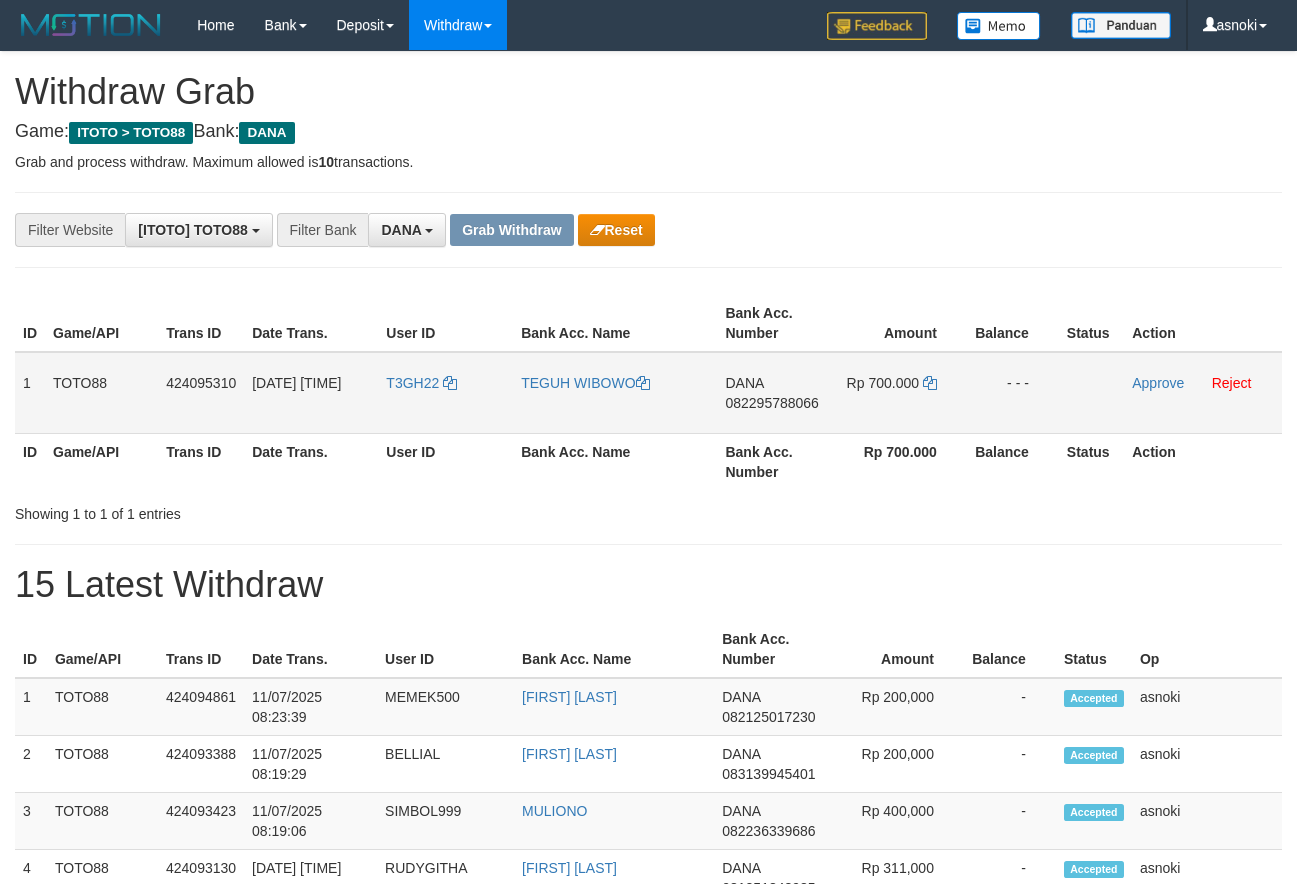 scroll, scrollTop: 0, scrollLeft: 0, axis: both 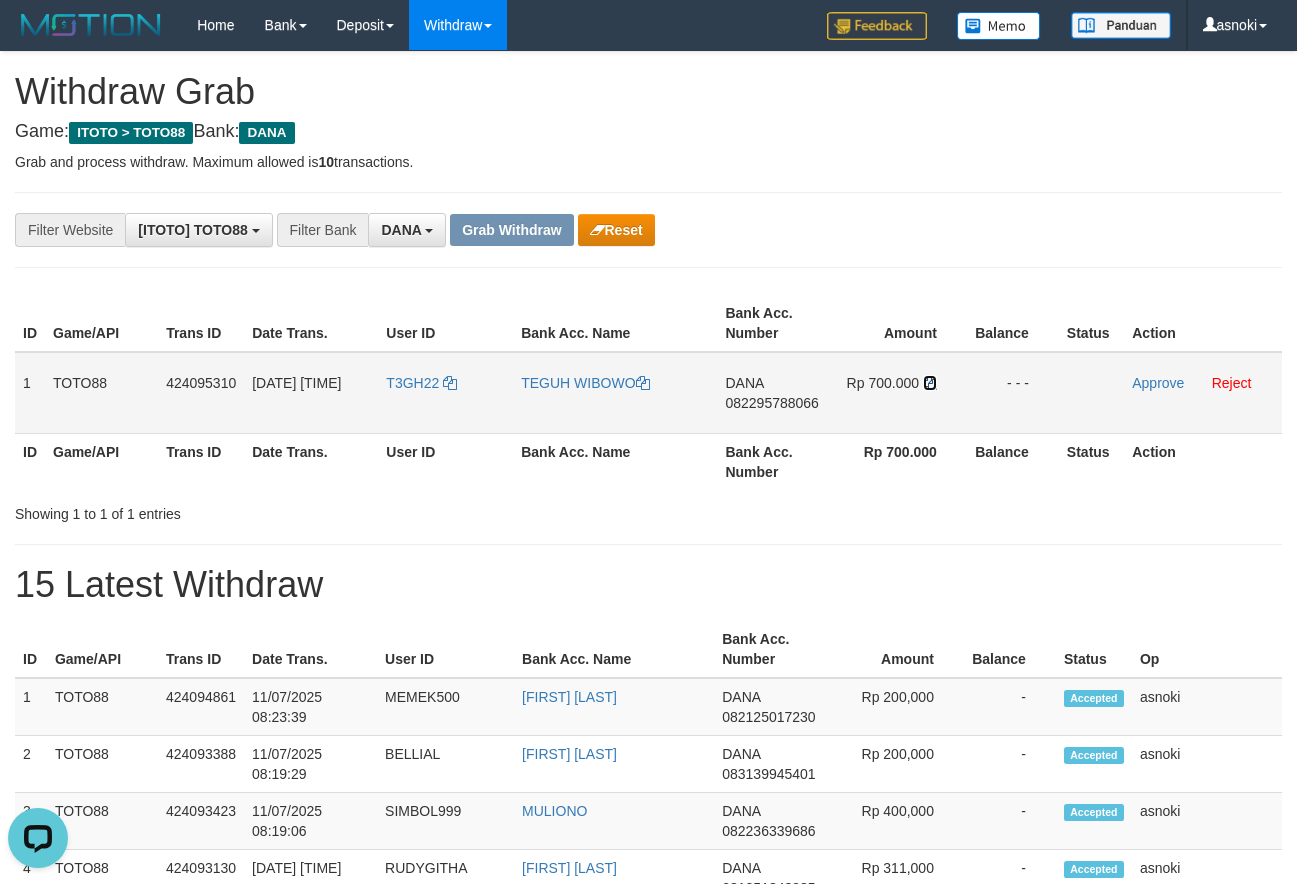 click at bounding box center [930, 383] 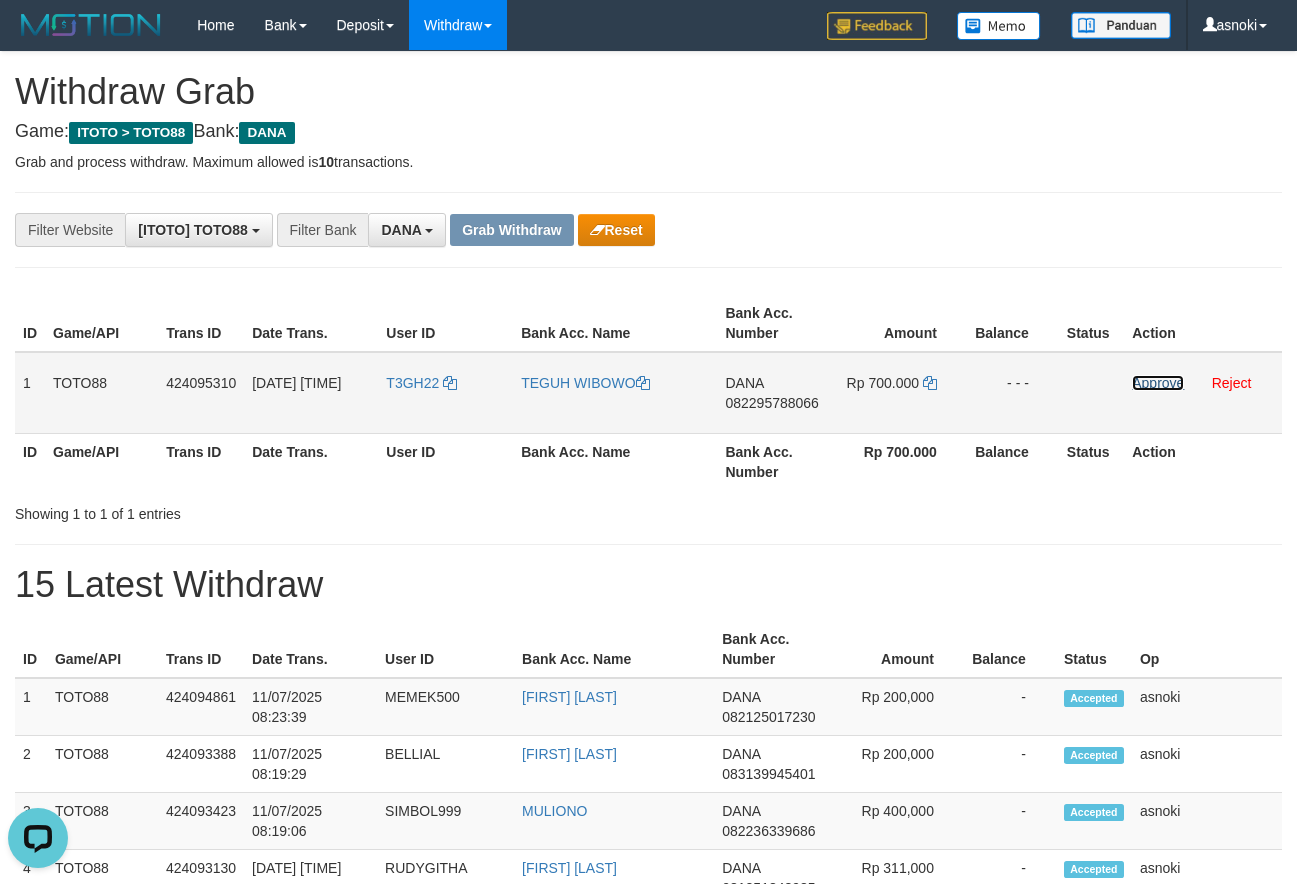 click on "Approve" at bounding box center (1158, 383) 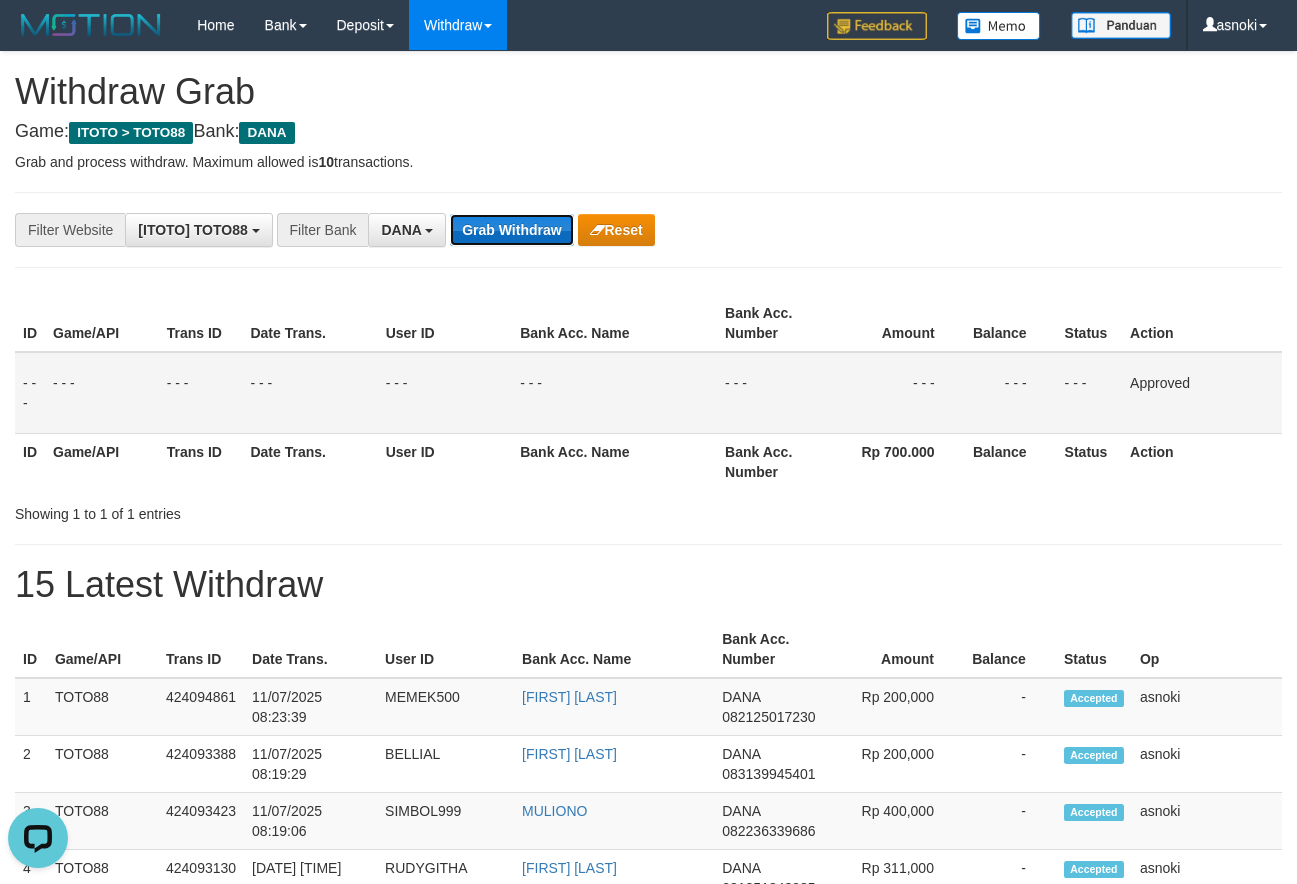 click on "Grab Withdraw" at bounding box center [511, 230] 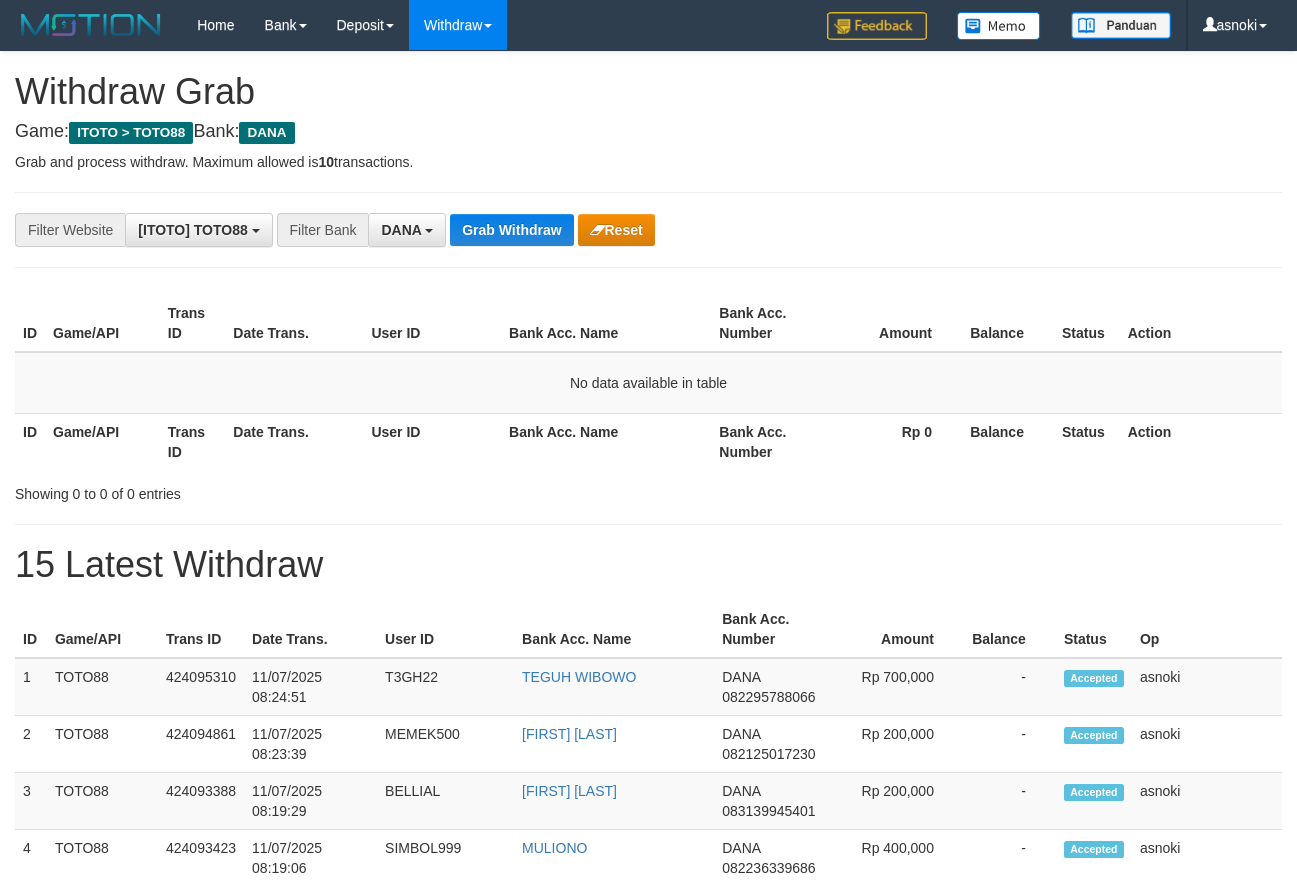 scroll, scrollTop: 0, scrollLeft: 0, axis: both 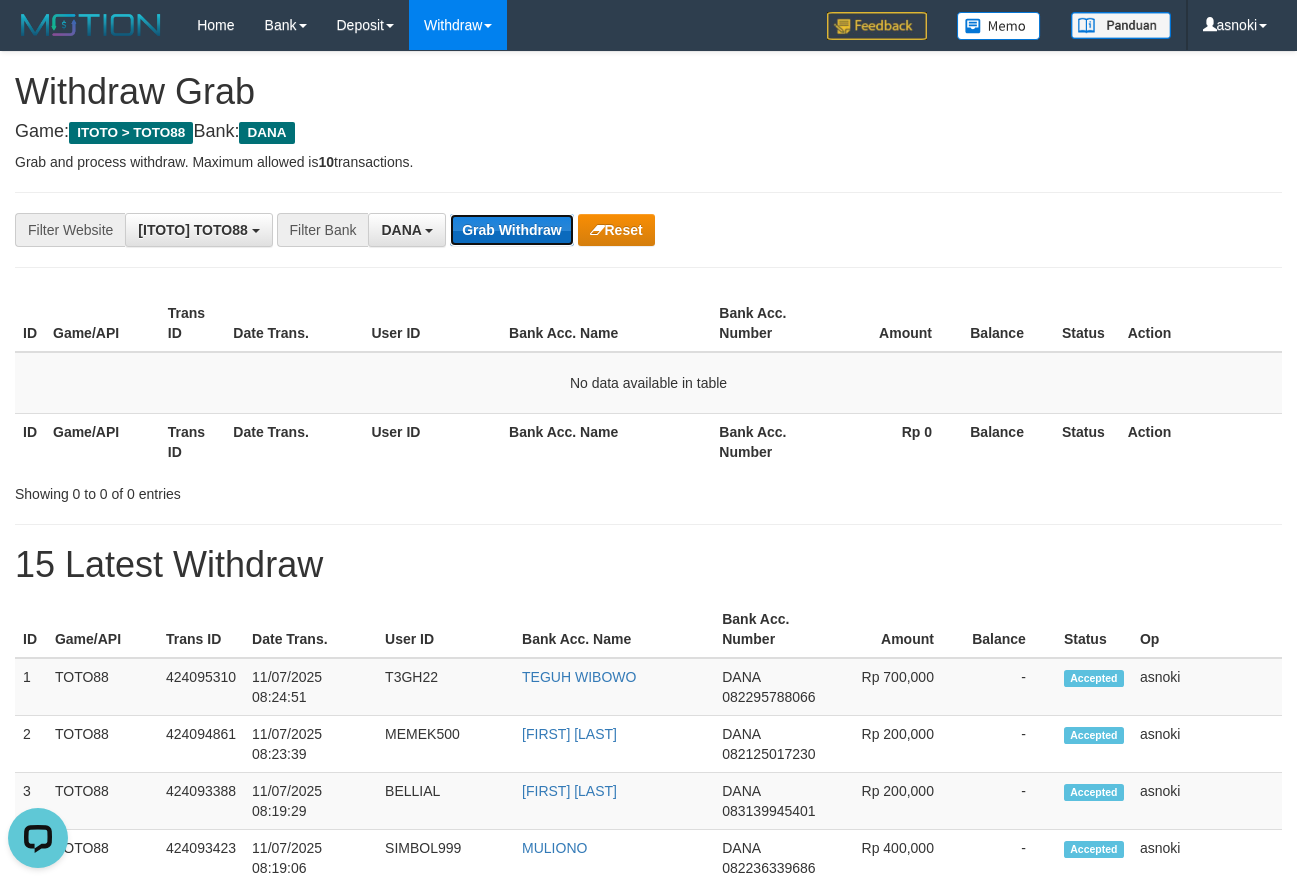 click on "Grab Withdraw" at bounding box center (511, 230) 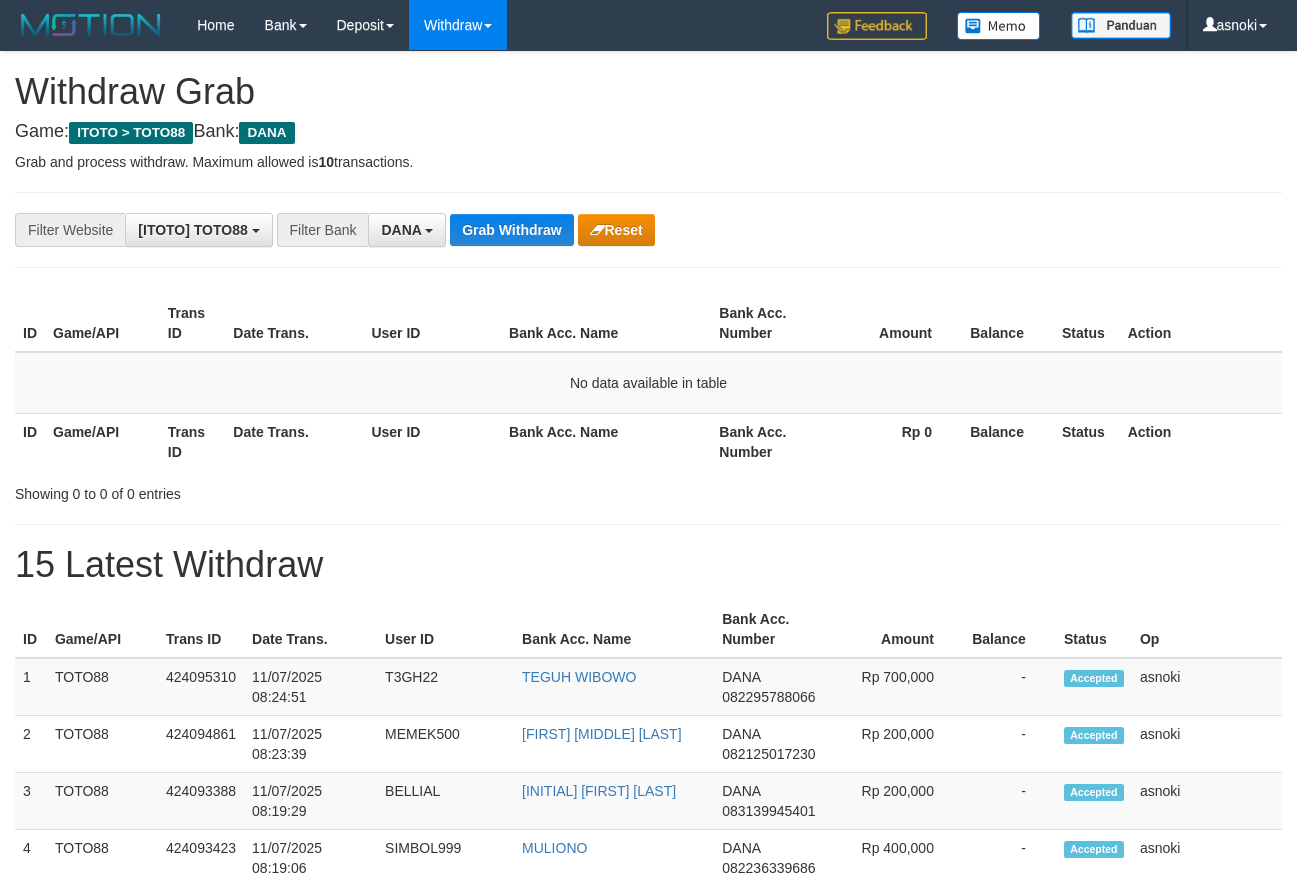 scroll, scrollTop: 0, scrollLeft: 0, axis: both 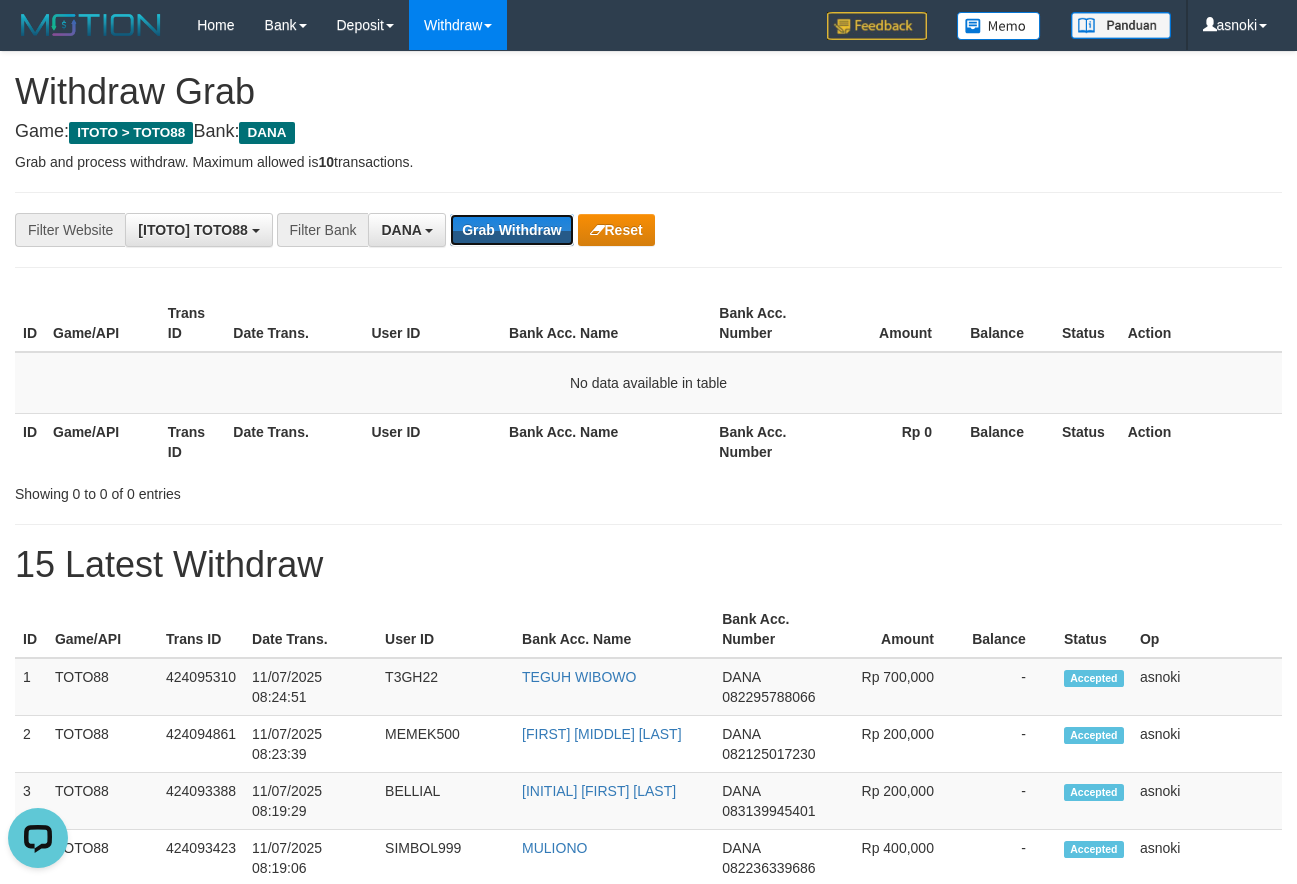 click on "Grab Withdraw" at bounding box center [511, 230] 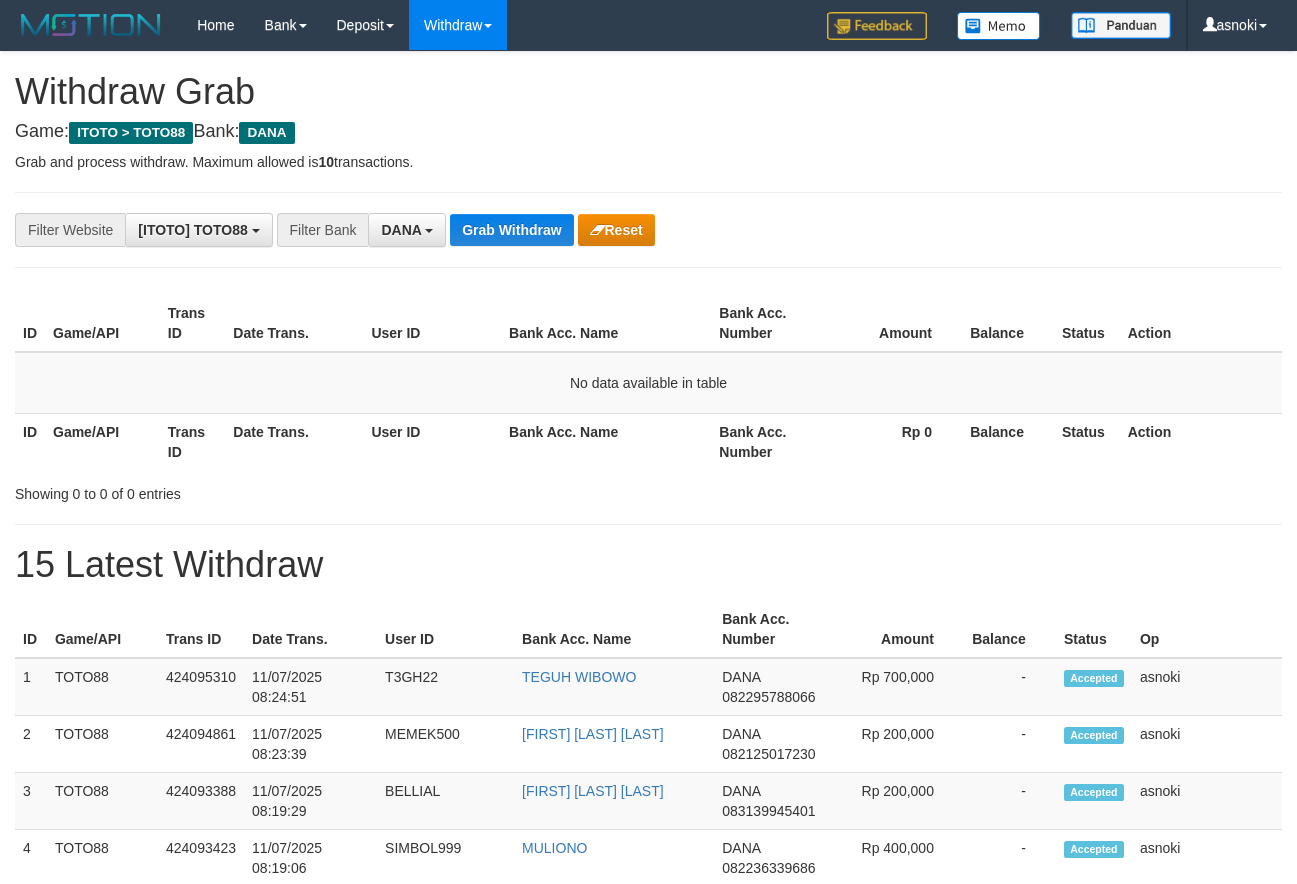 scroll, scrollTop: 0, scrollLeft: 0, axis: both 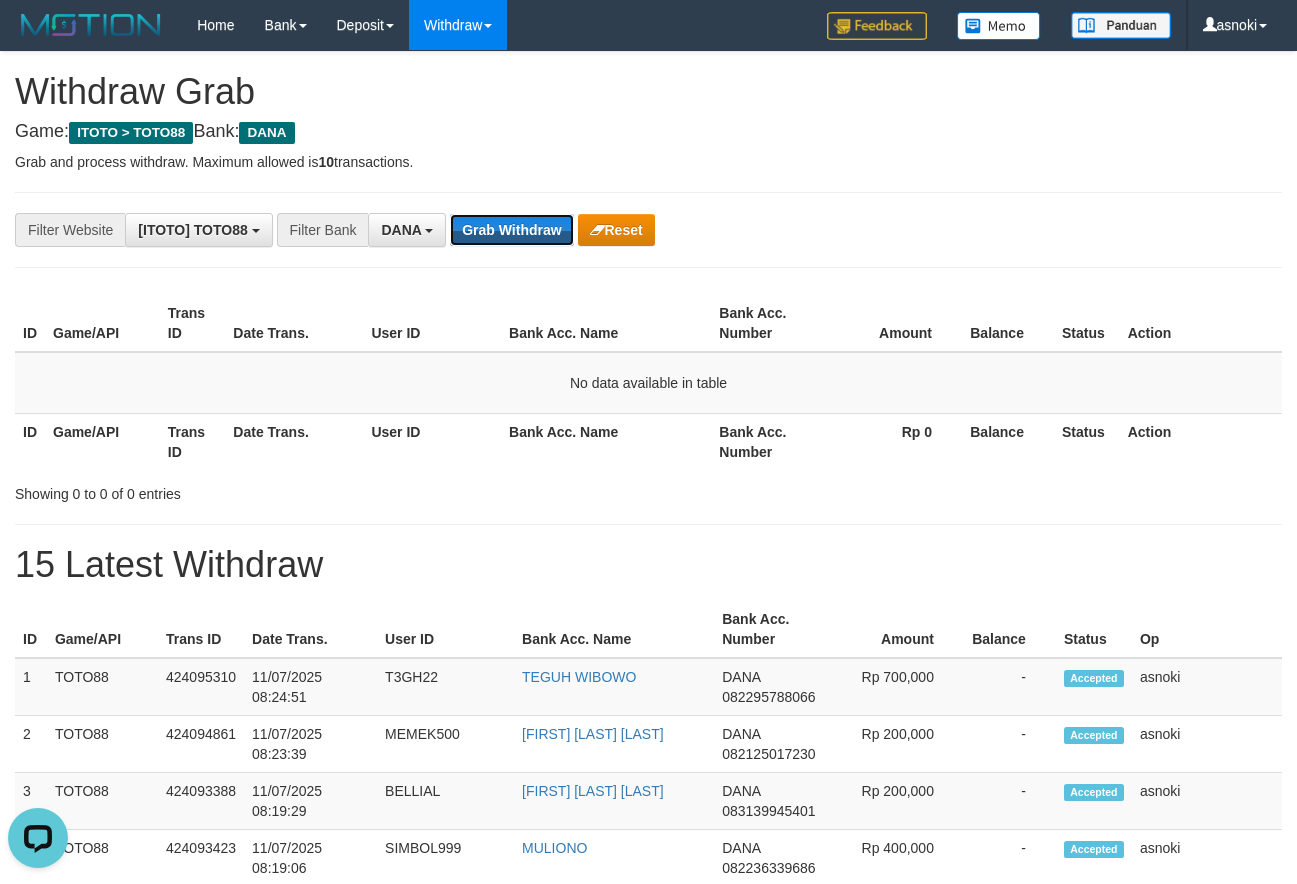 click on "Grab Withdraw" at bounding box center (511, 230) 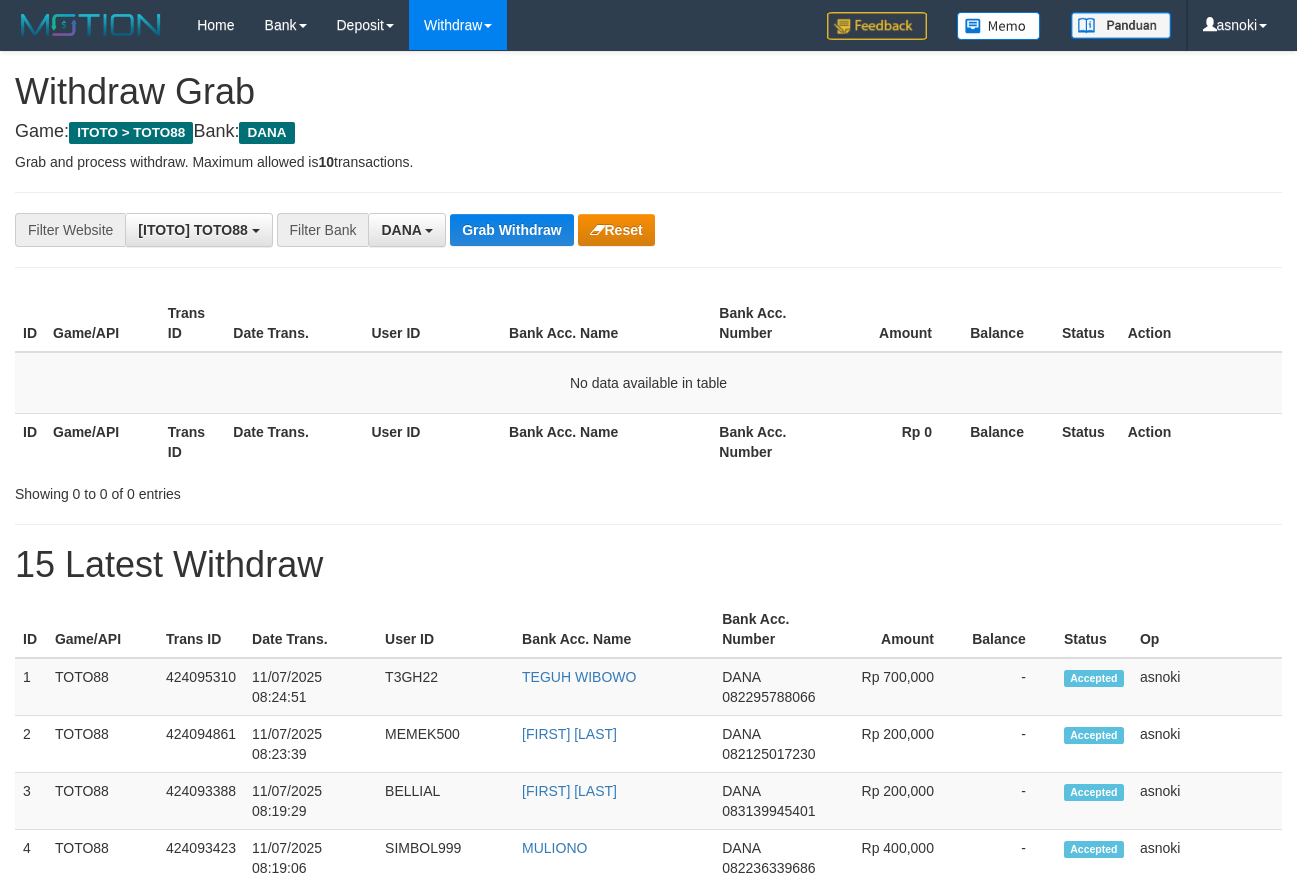 scroll, scrollTop: 0, scrollLeft: 0, axis: both 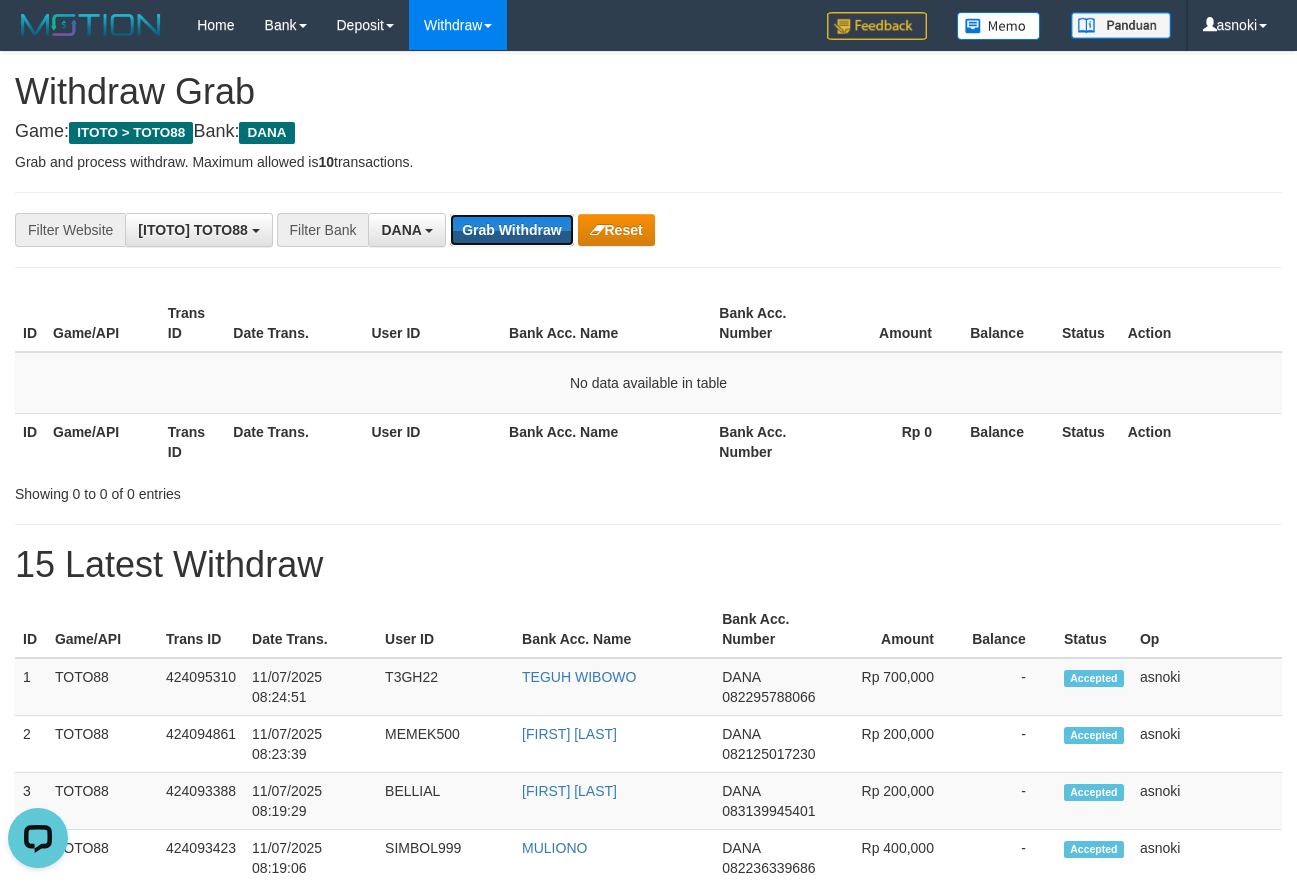 click on "Grab Withdraw" at bounding box center (511, 230) 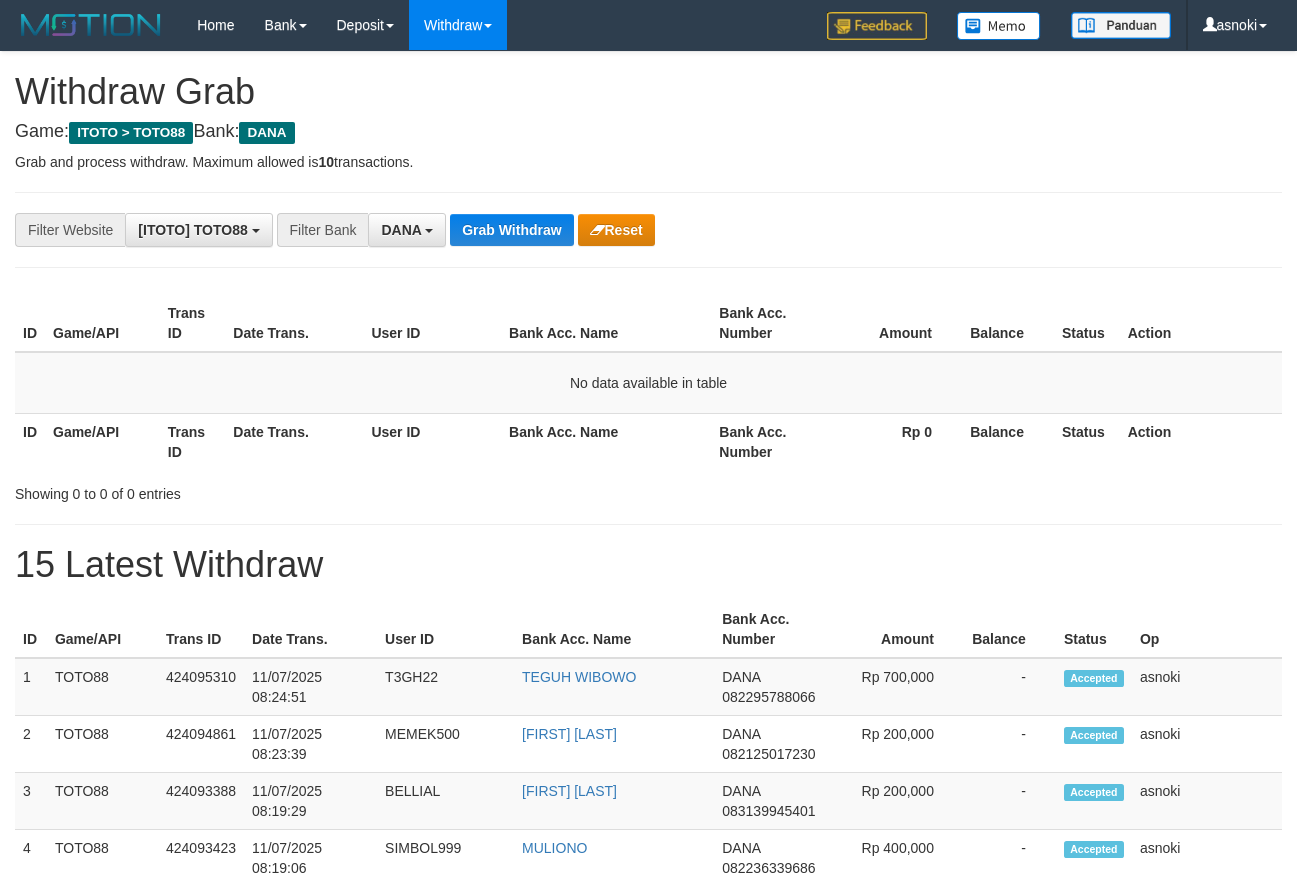 scroll, scrollTop: 0, scrollLeft: 0, axis: both 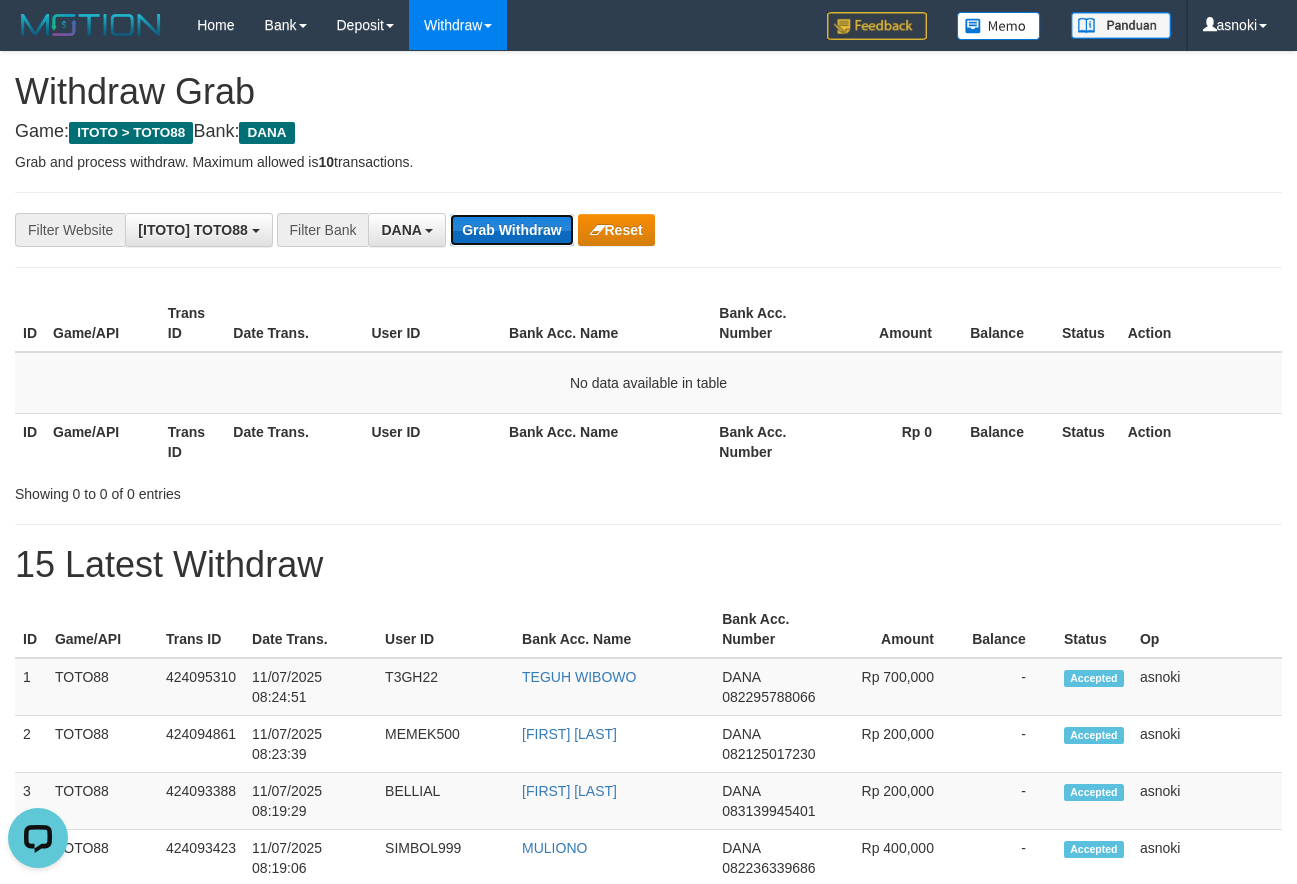click on "Grab Withdraw" at bounding box center [511, 230] 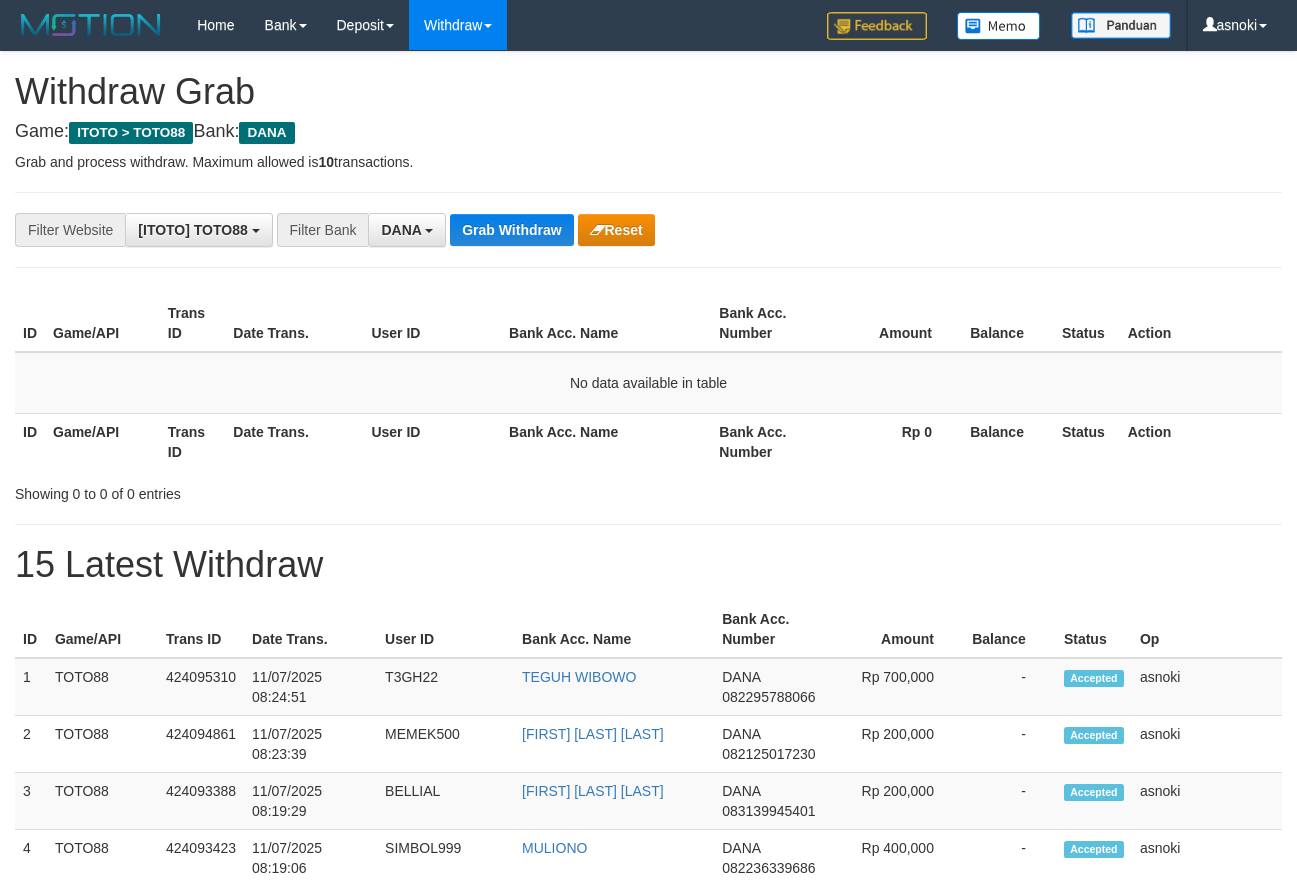 scroll, scrollTop: 0, scrollLeft: 0, axis: both 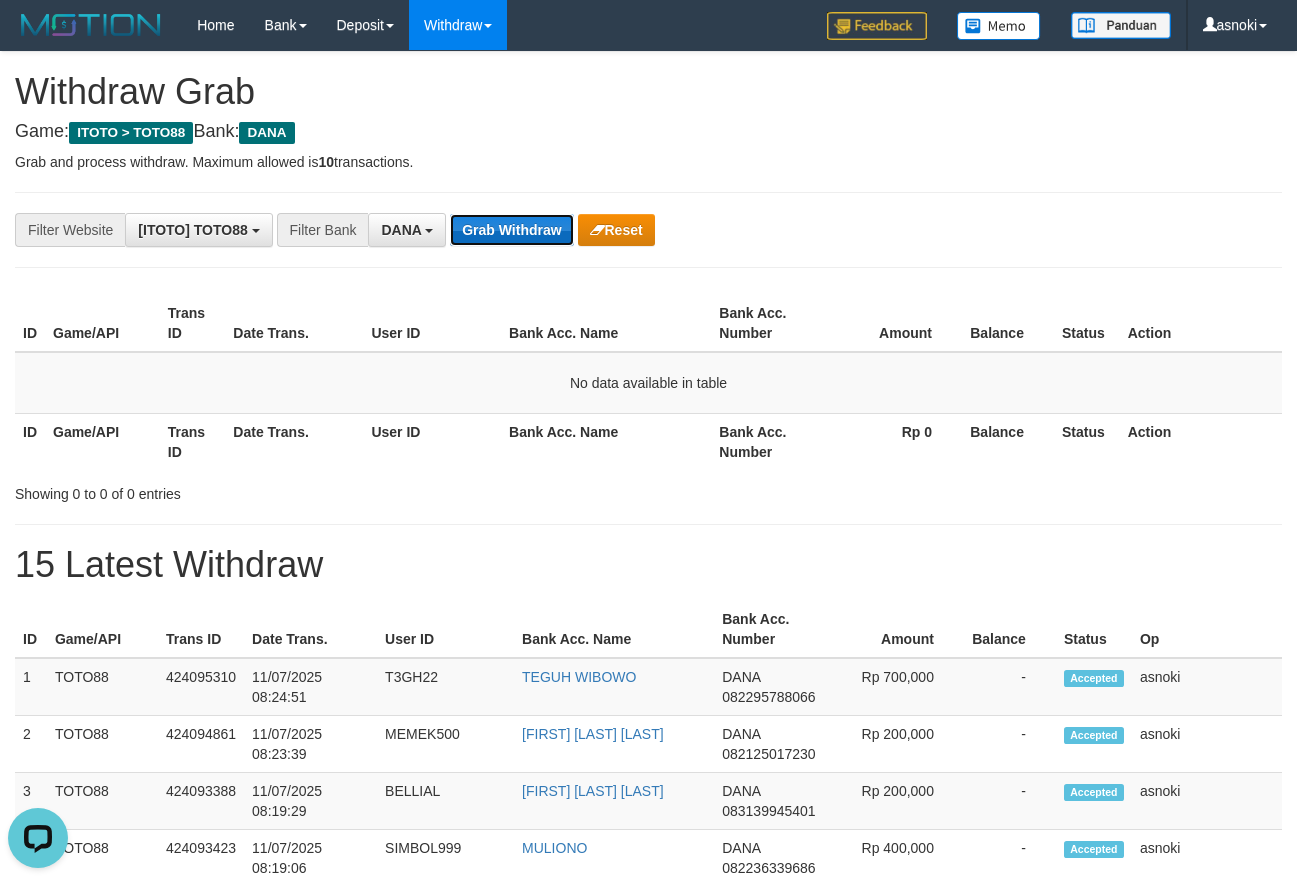 click on "Grab Withdraw" at bounding box center [511, 230] 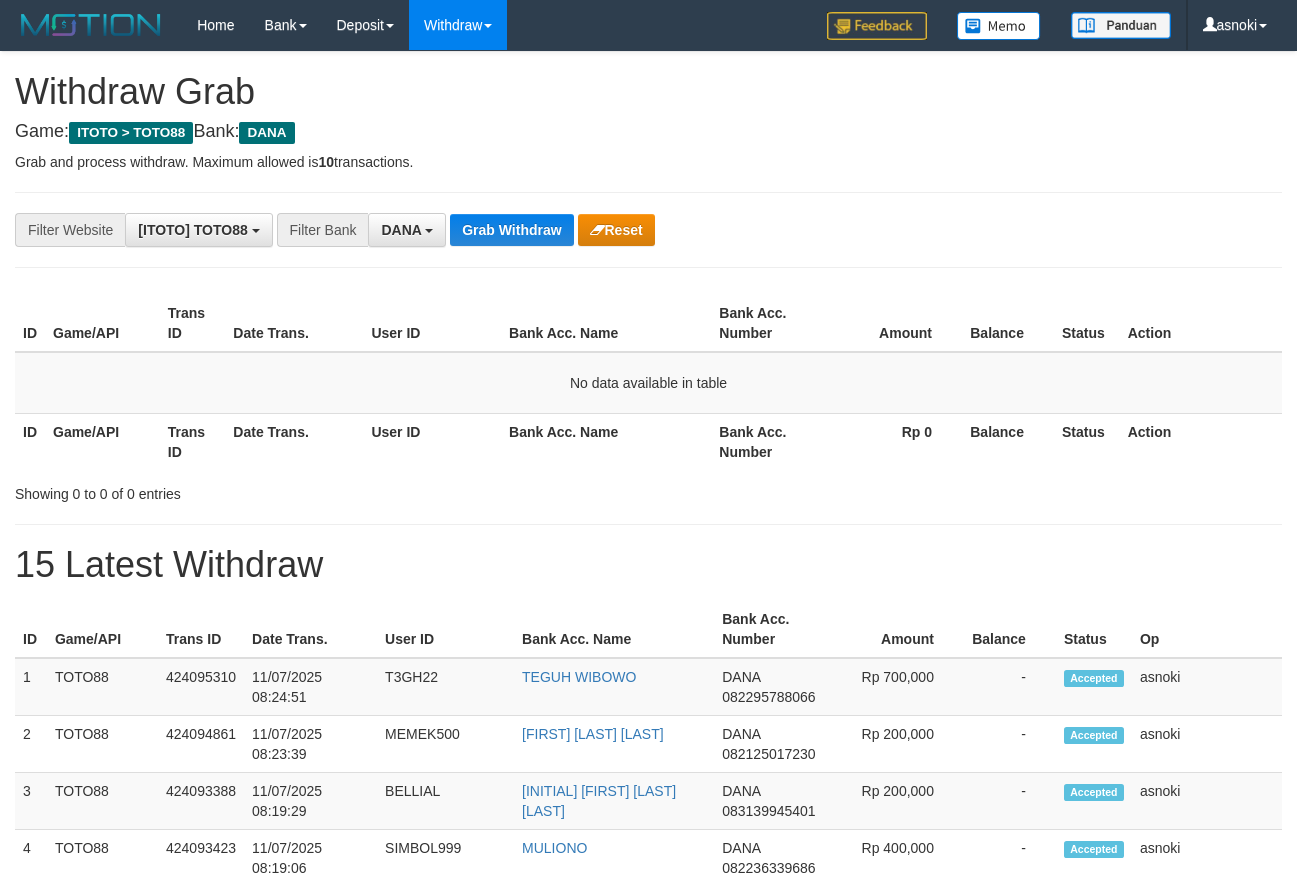 scroll, scrollTop: 0, scrollLeft: 0, axis: both 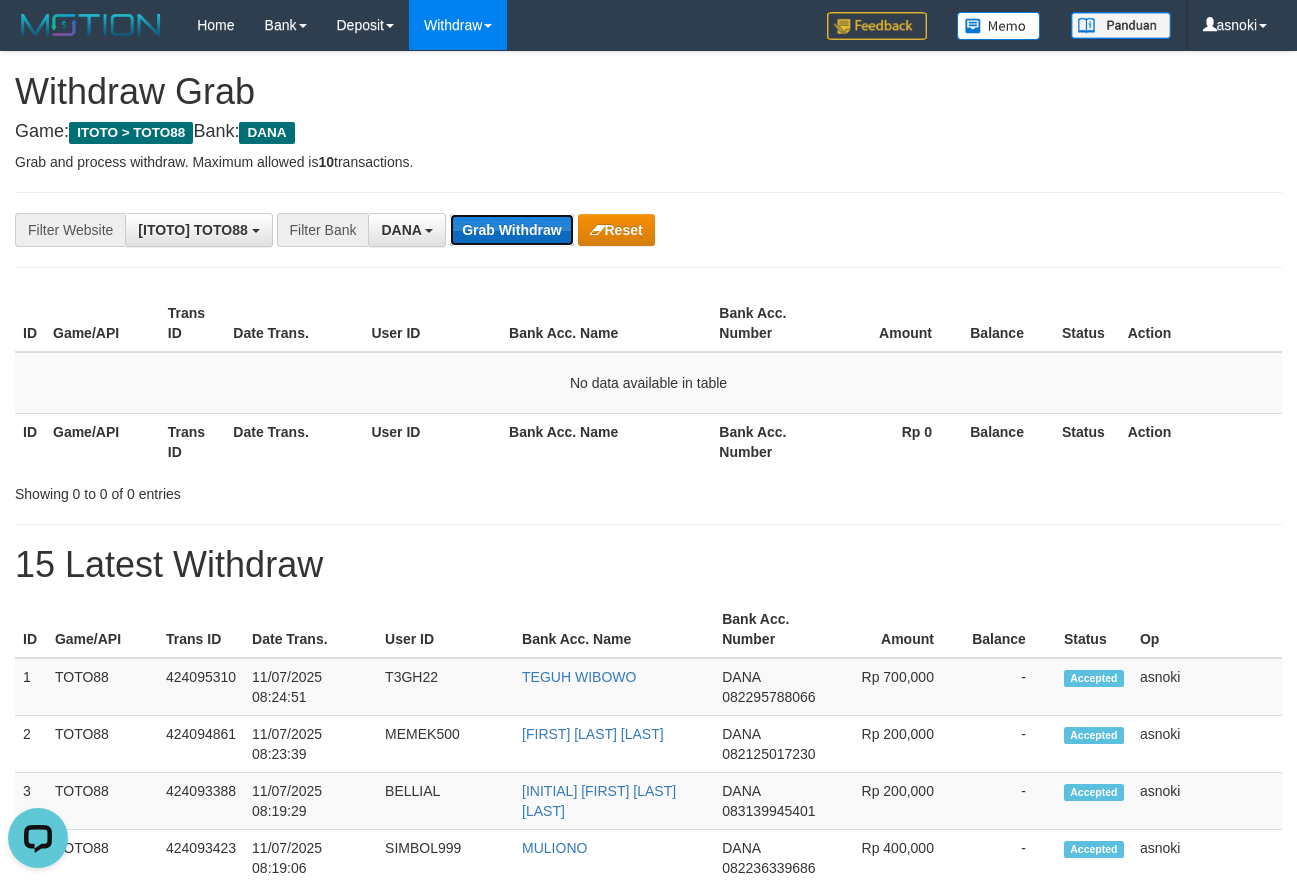 click on "Grab Withdraw" at bounding box center (511, 230) 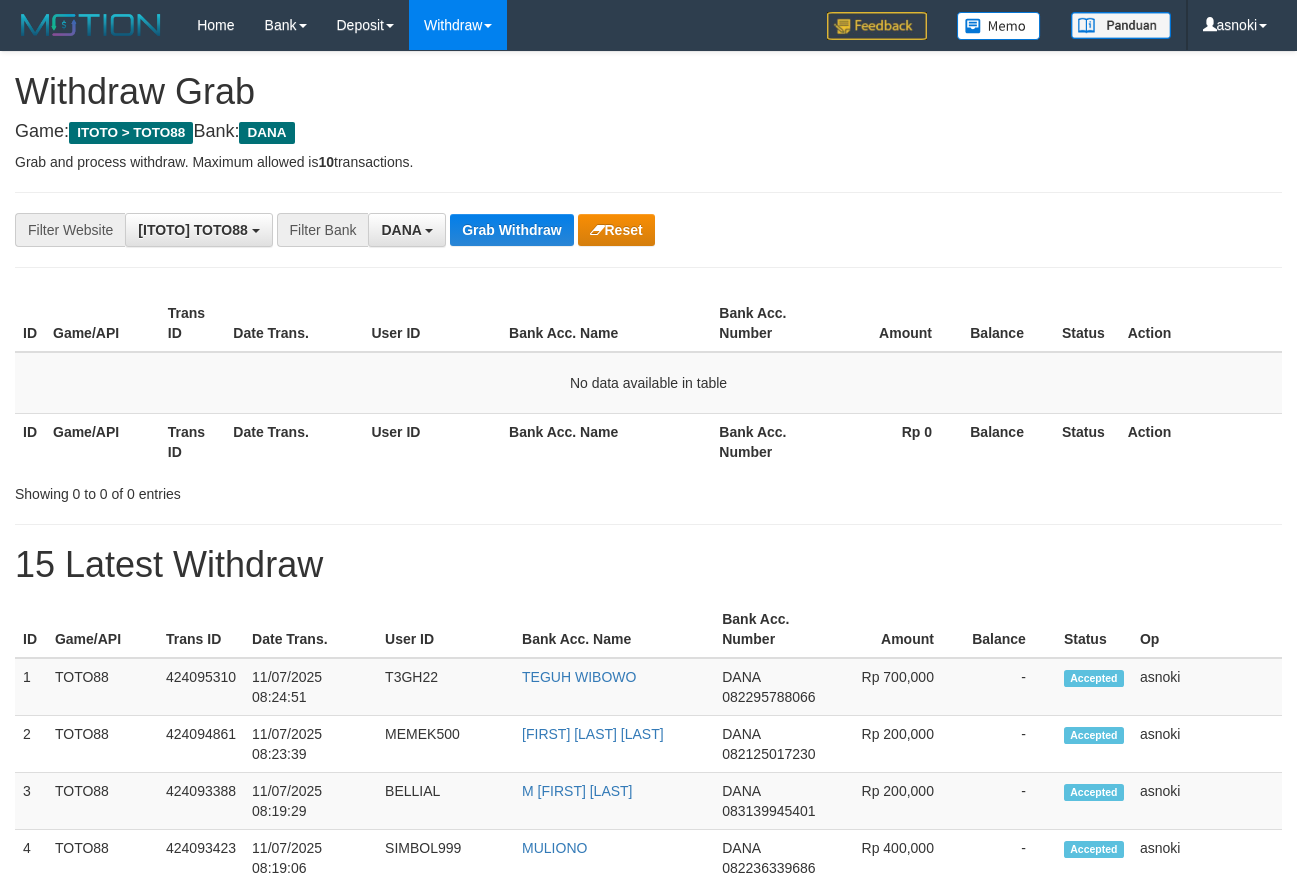 scroll, scrollTop: 0, scrollLeft: 0, axis: both 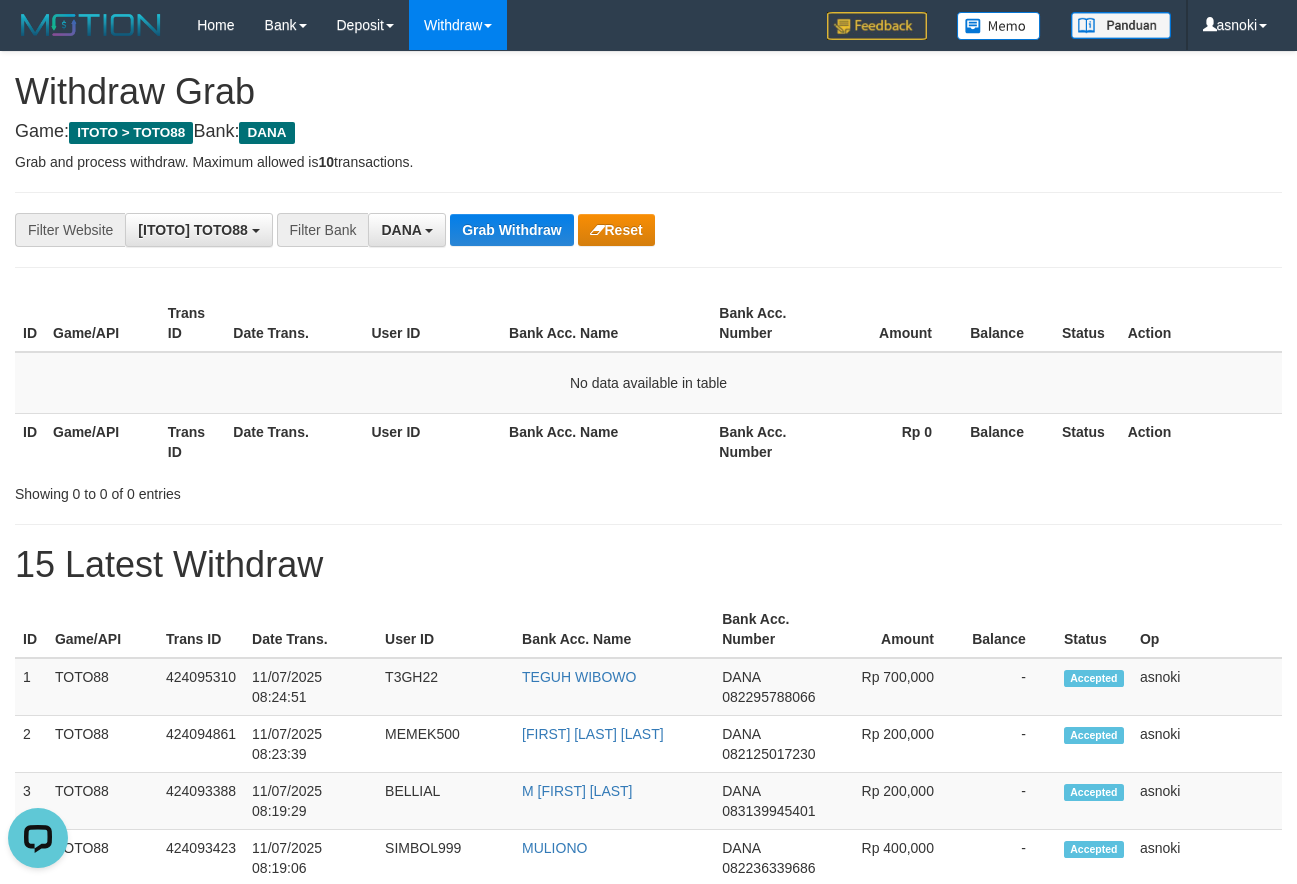 click on "**********" at bounding box center (648, 1113) 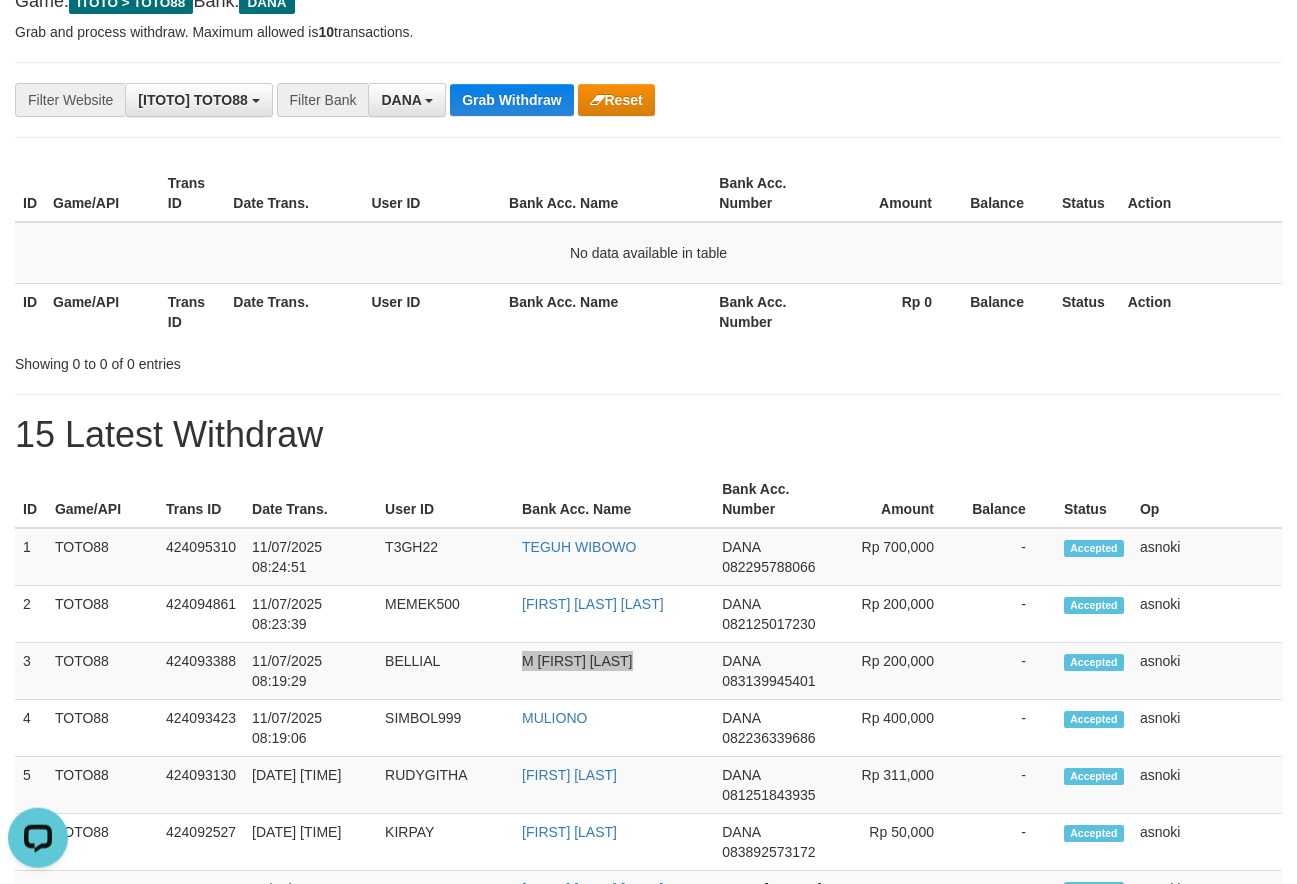 scroll, scrollTop: 340, scrollLeft: 0, axis: vertical 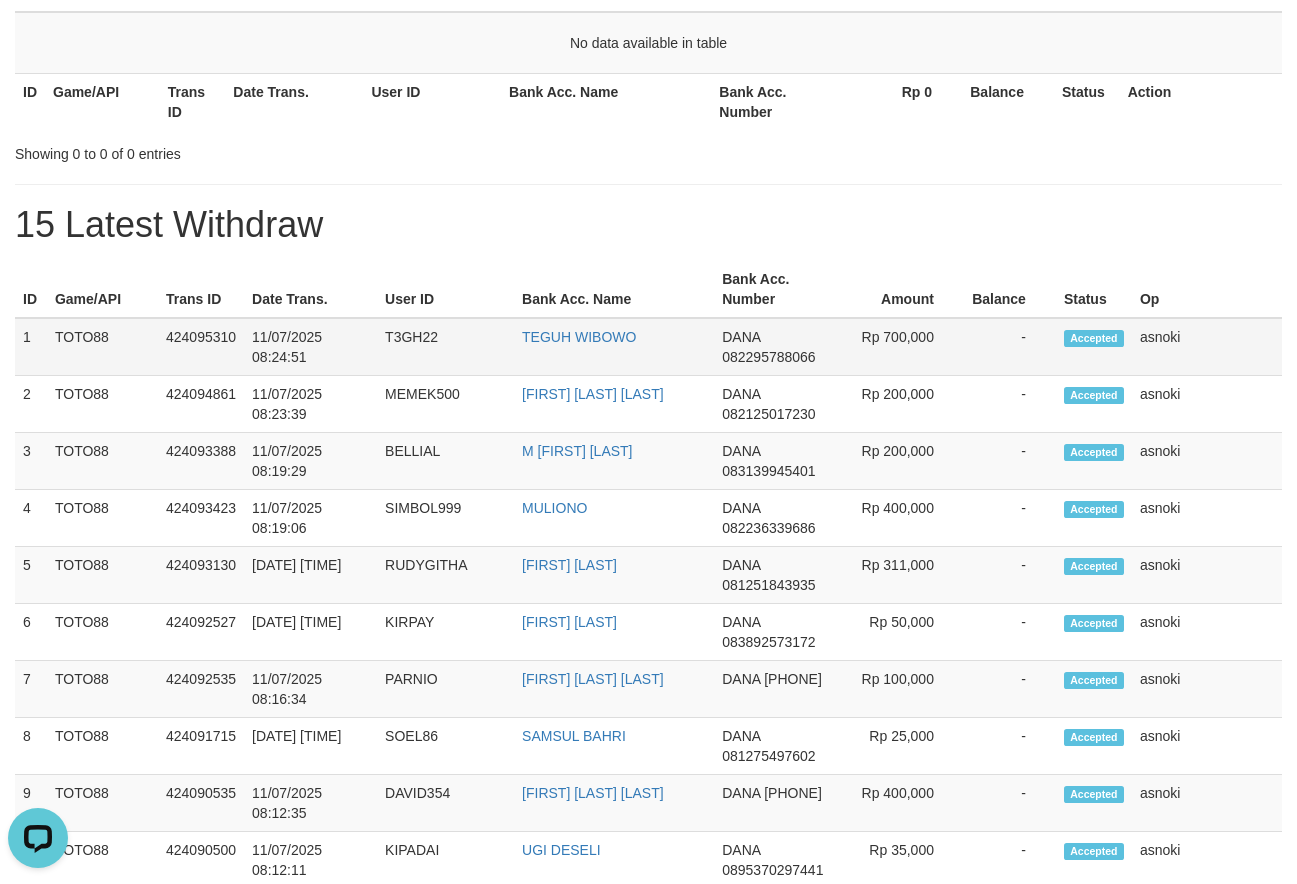 click on "1" at bounding box center (31, 347) 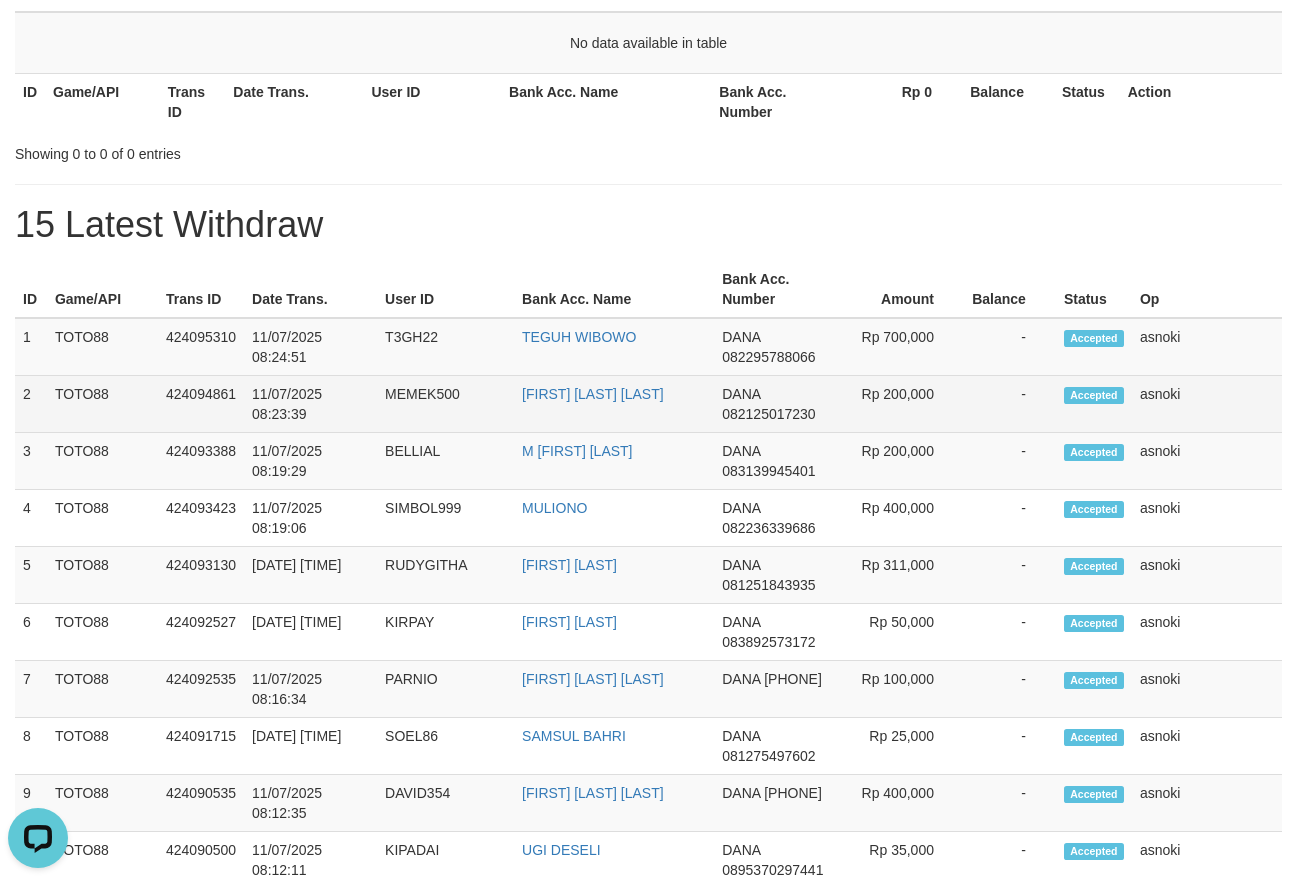 drag, startPoint x: 25, startPoint y: 340, endPoint x: 1164, endPoint y: 424, distance: 1142.0933 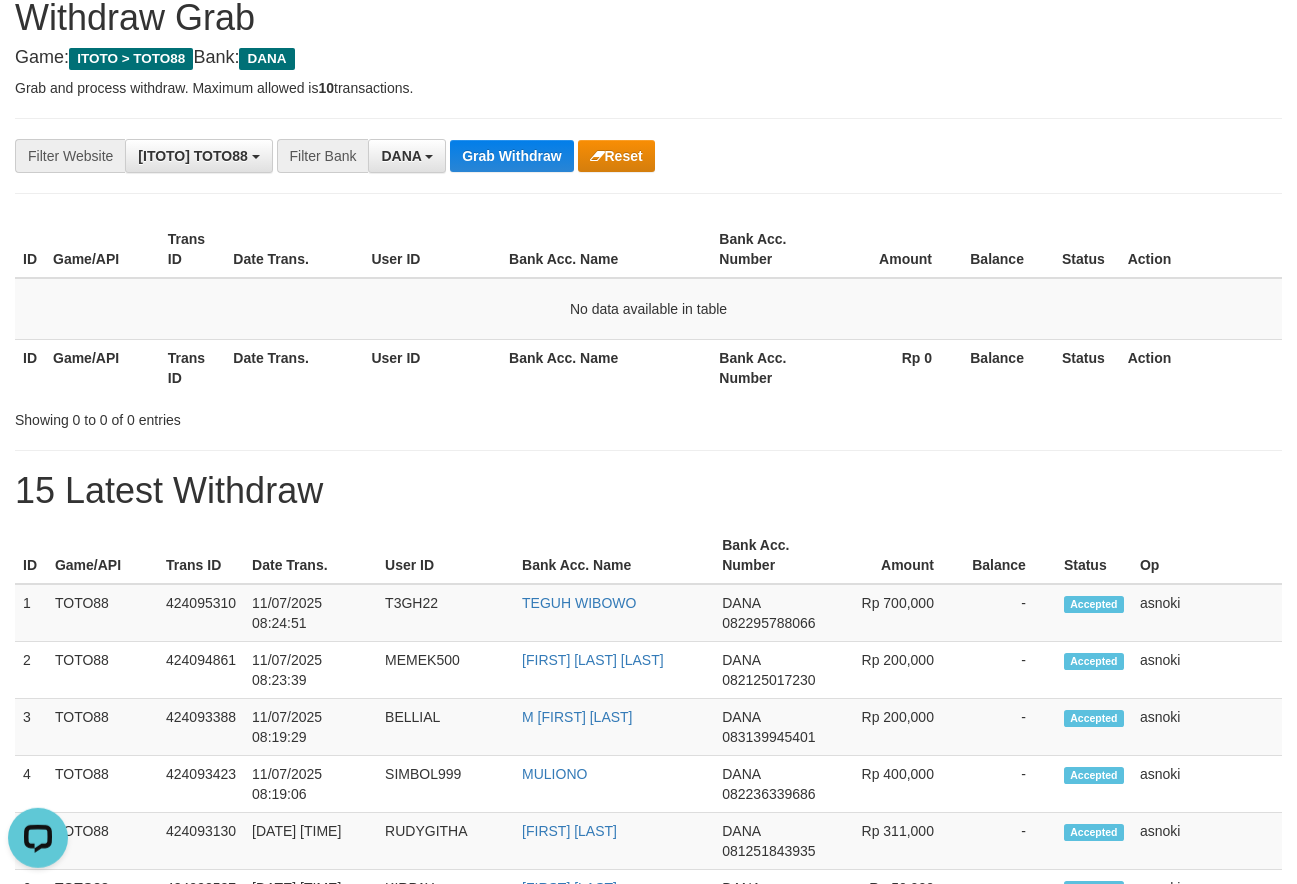 scroll, scrollTop: 0, scrollLeft: 0, axis: both 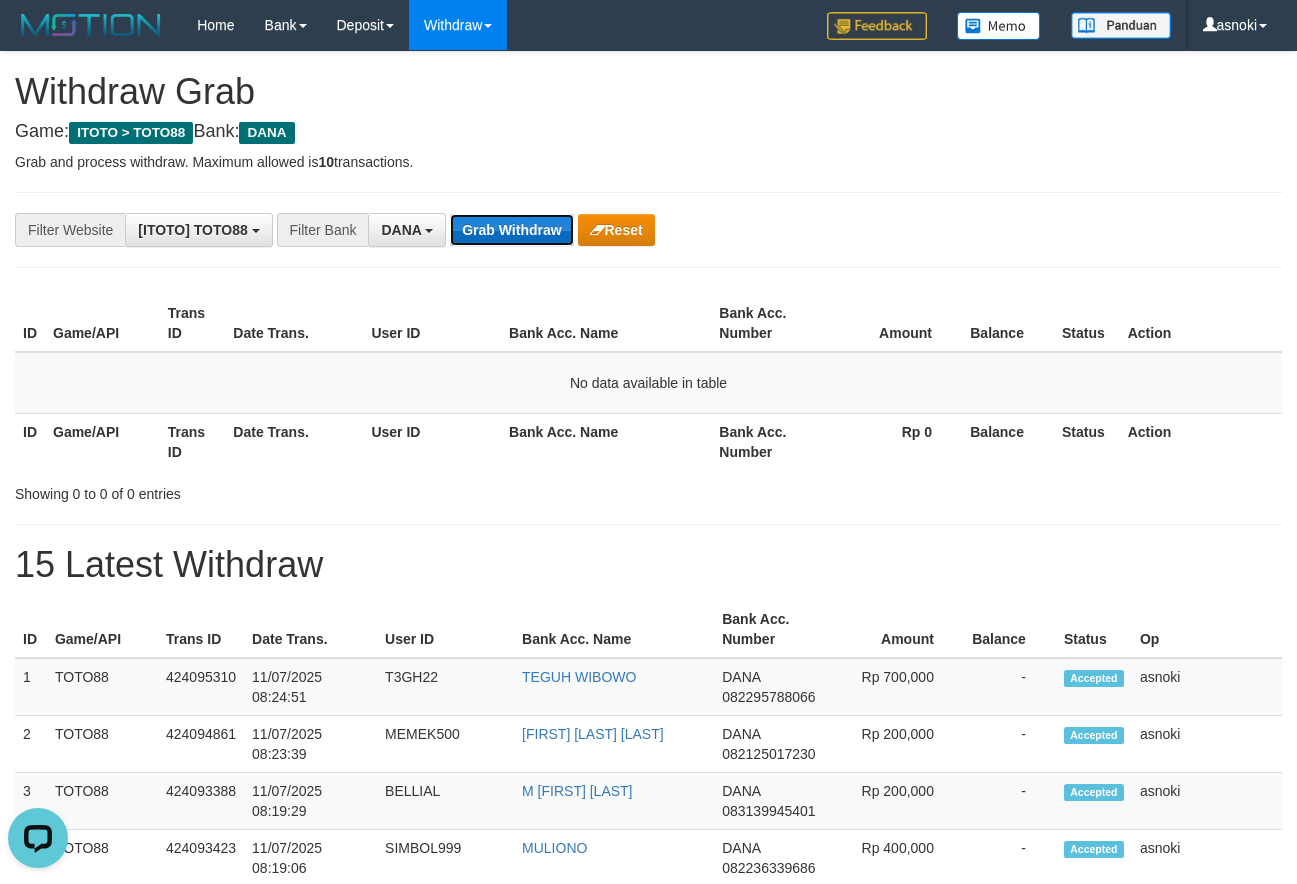 click on "Grab Withdraw" at bounding box center [511, 230] 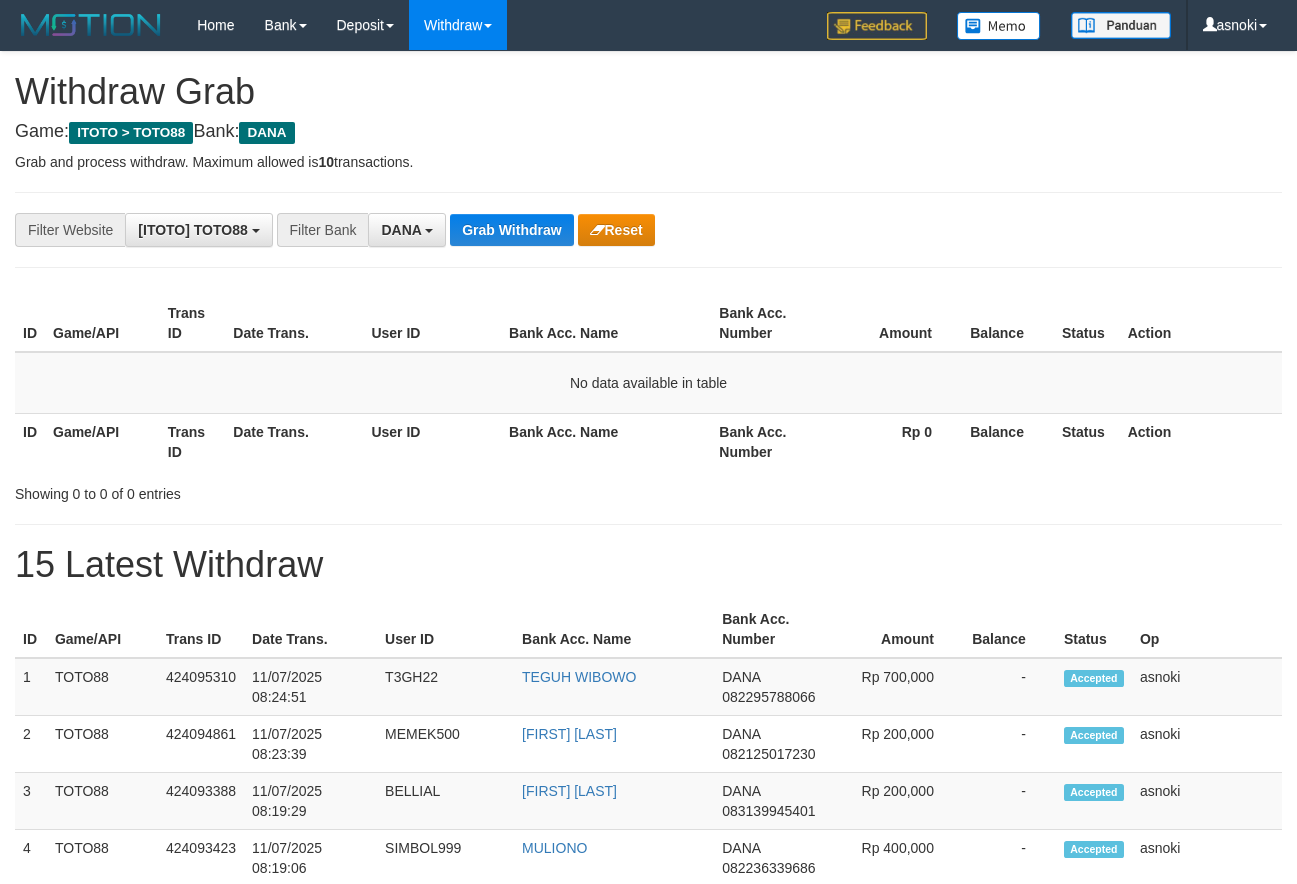 scroll, scrollTop: 0, scrollLeft: 0, axis: both 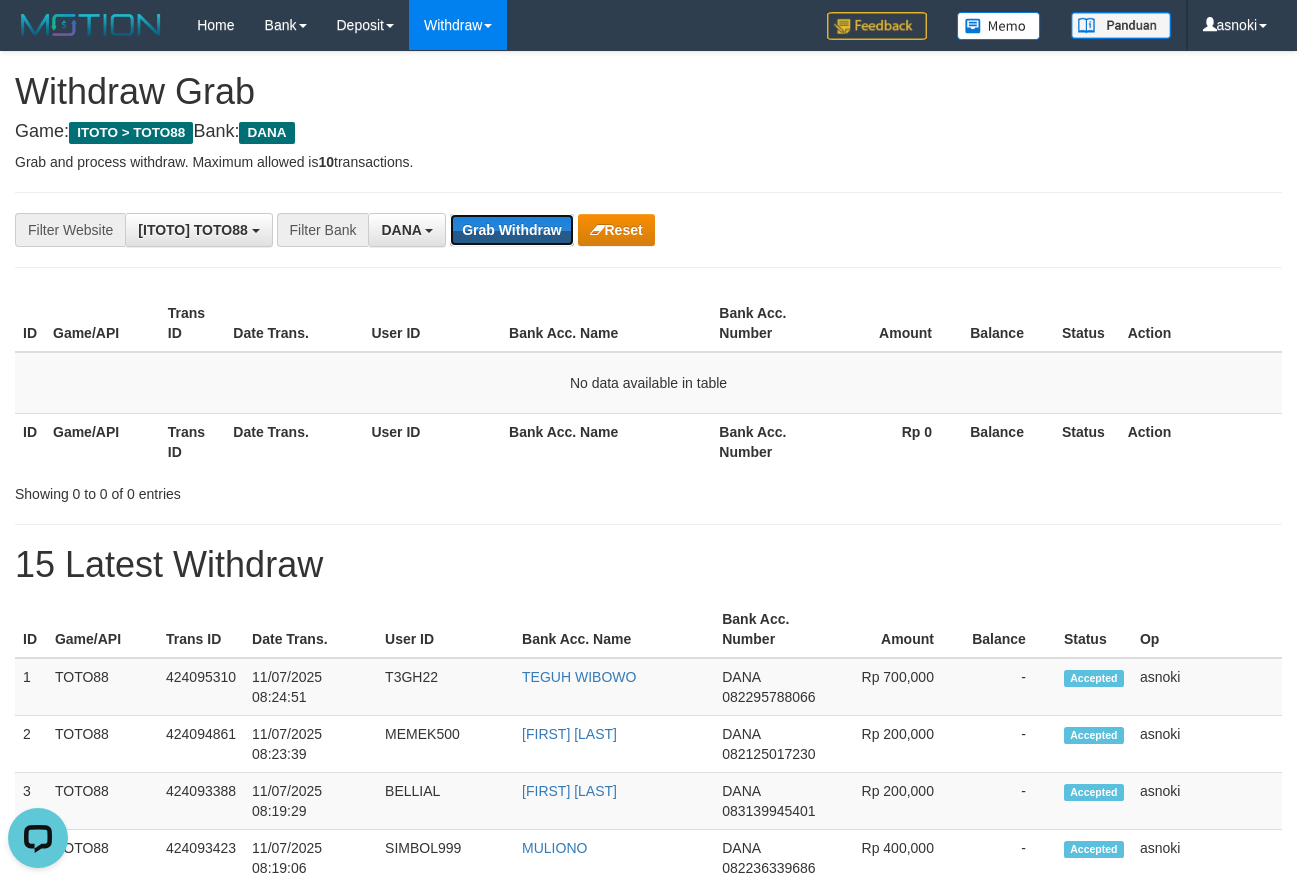 click on "Grab Withdraw" at bounding box center (511, 230) 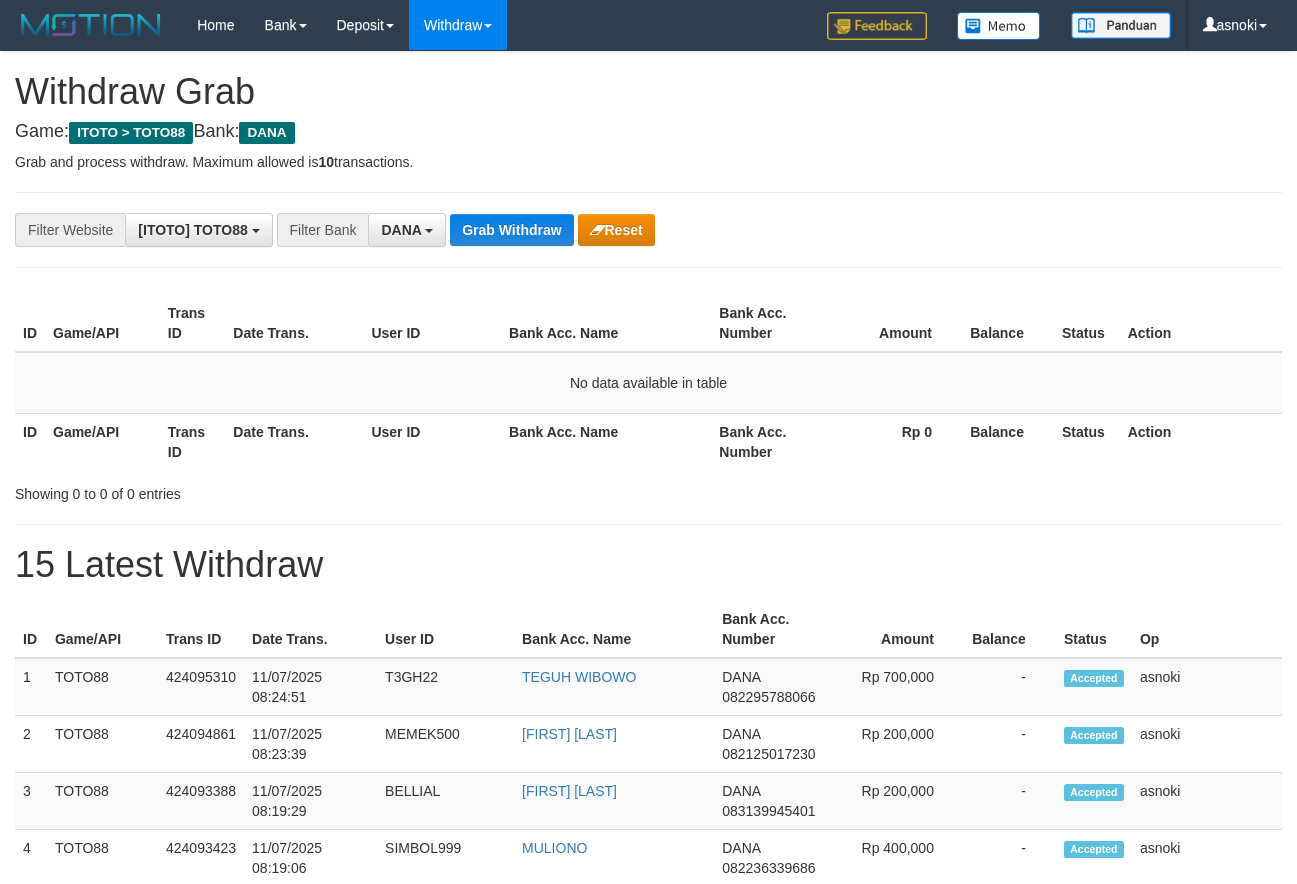 scroll, scrollTop: 0, scrollLeft: 0, axis: both 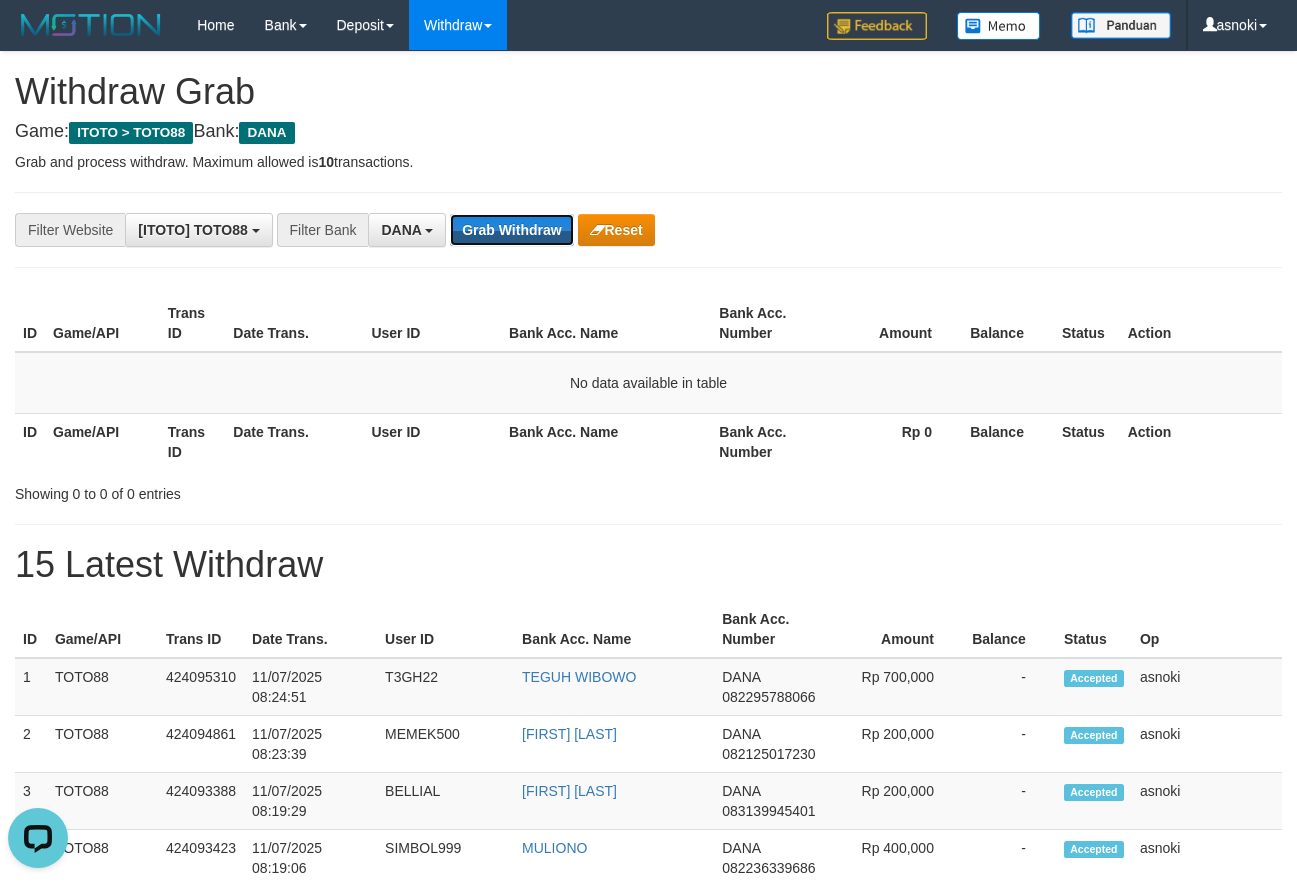 click on "Grab Withdraw" at bounding box center (511, 230) 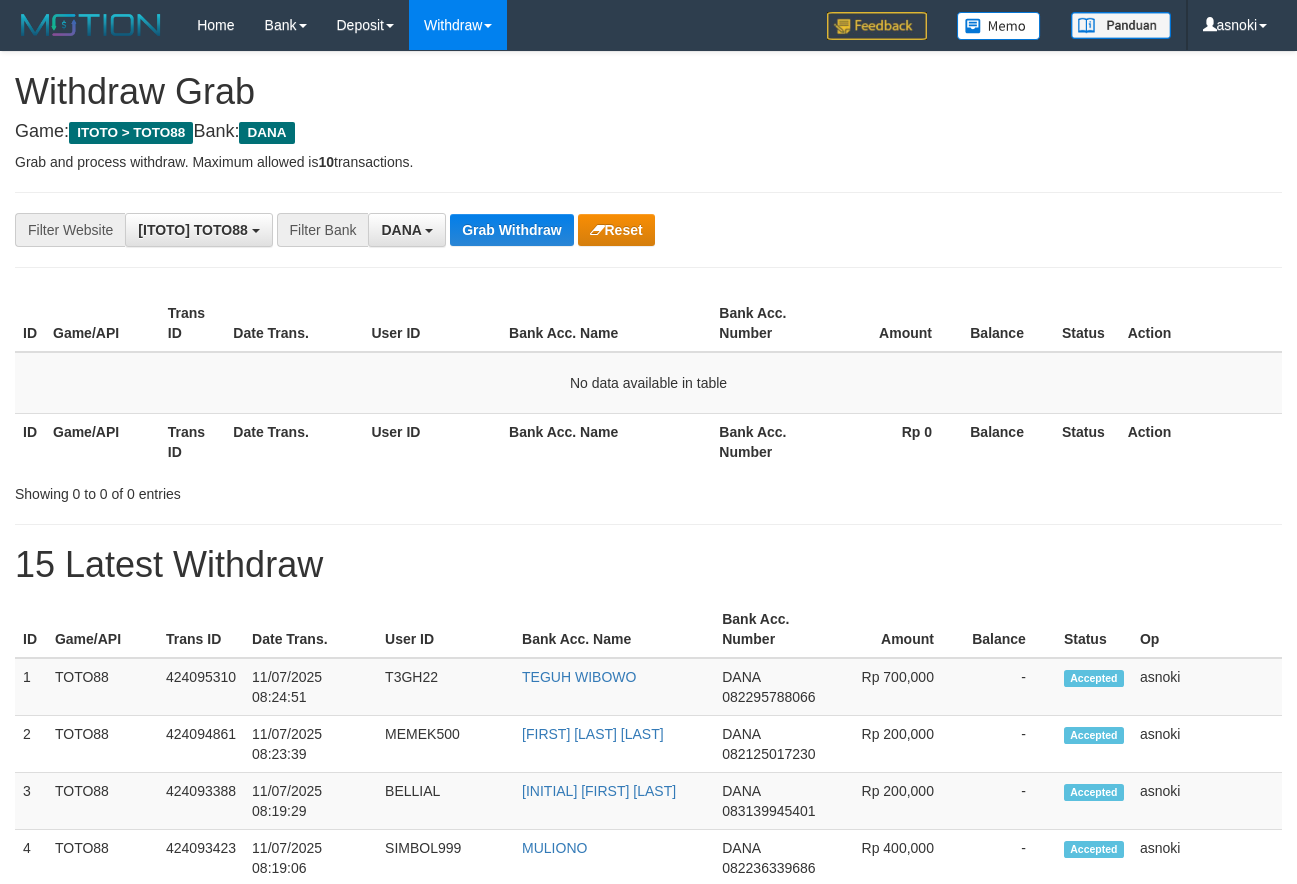 scroll, scrollTop: 0, scrollLeft: 0, axis: both 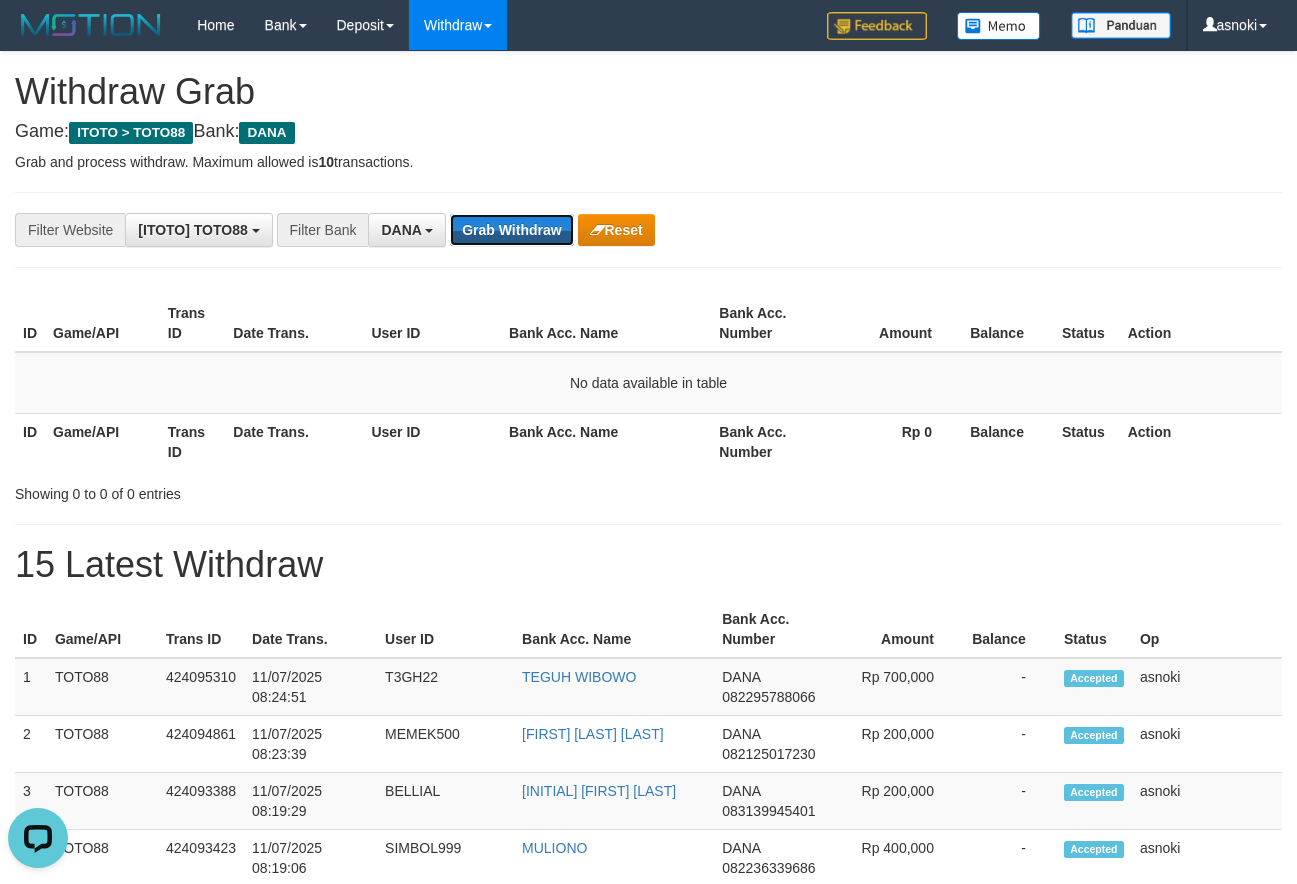 click on "Grab Withdraw" at bounding box center (511, 230) 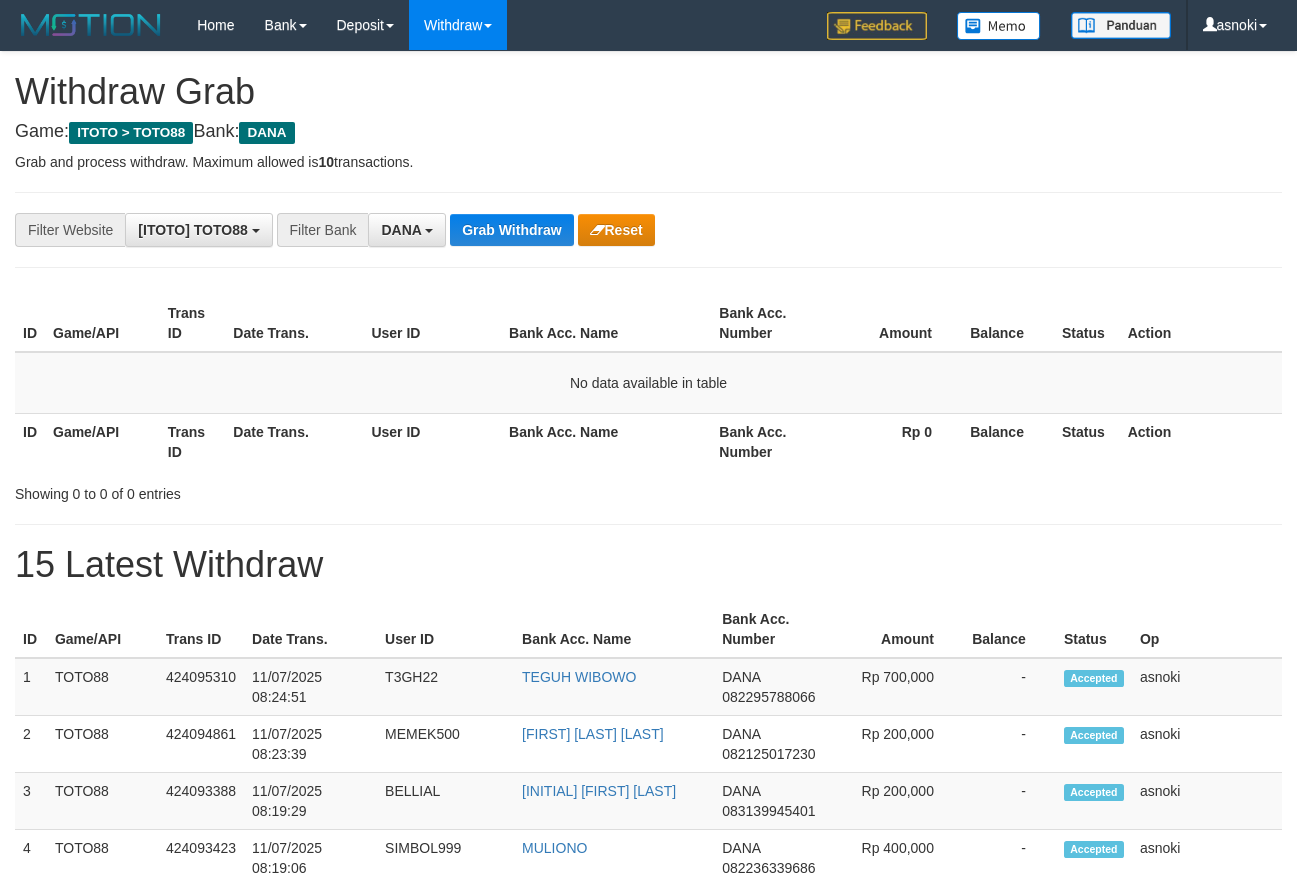 scroll, scrollTop: 0, scrollLeft: 0, axis: both 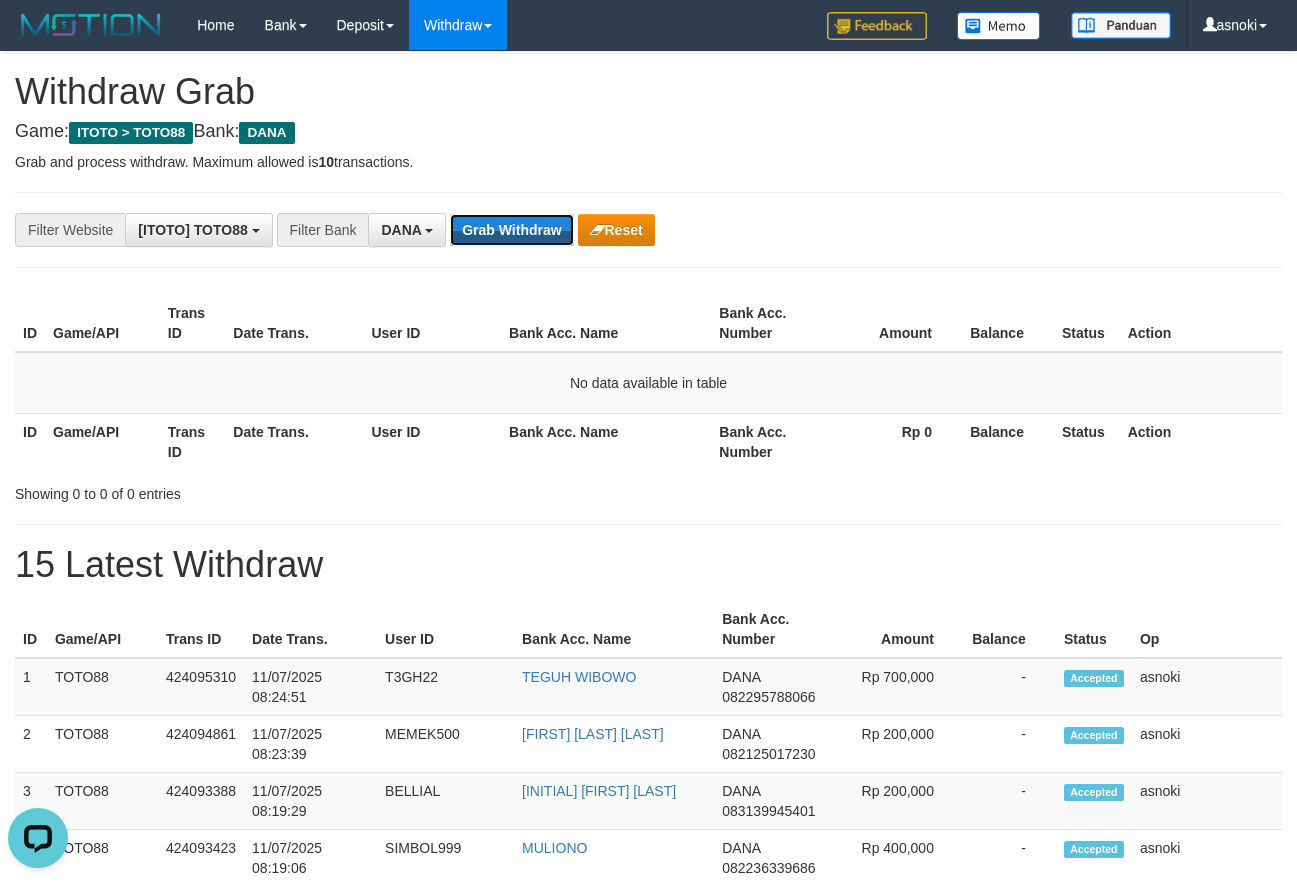 click on "Grab Withdraw" at bounding box center [511, 230] 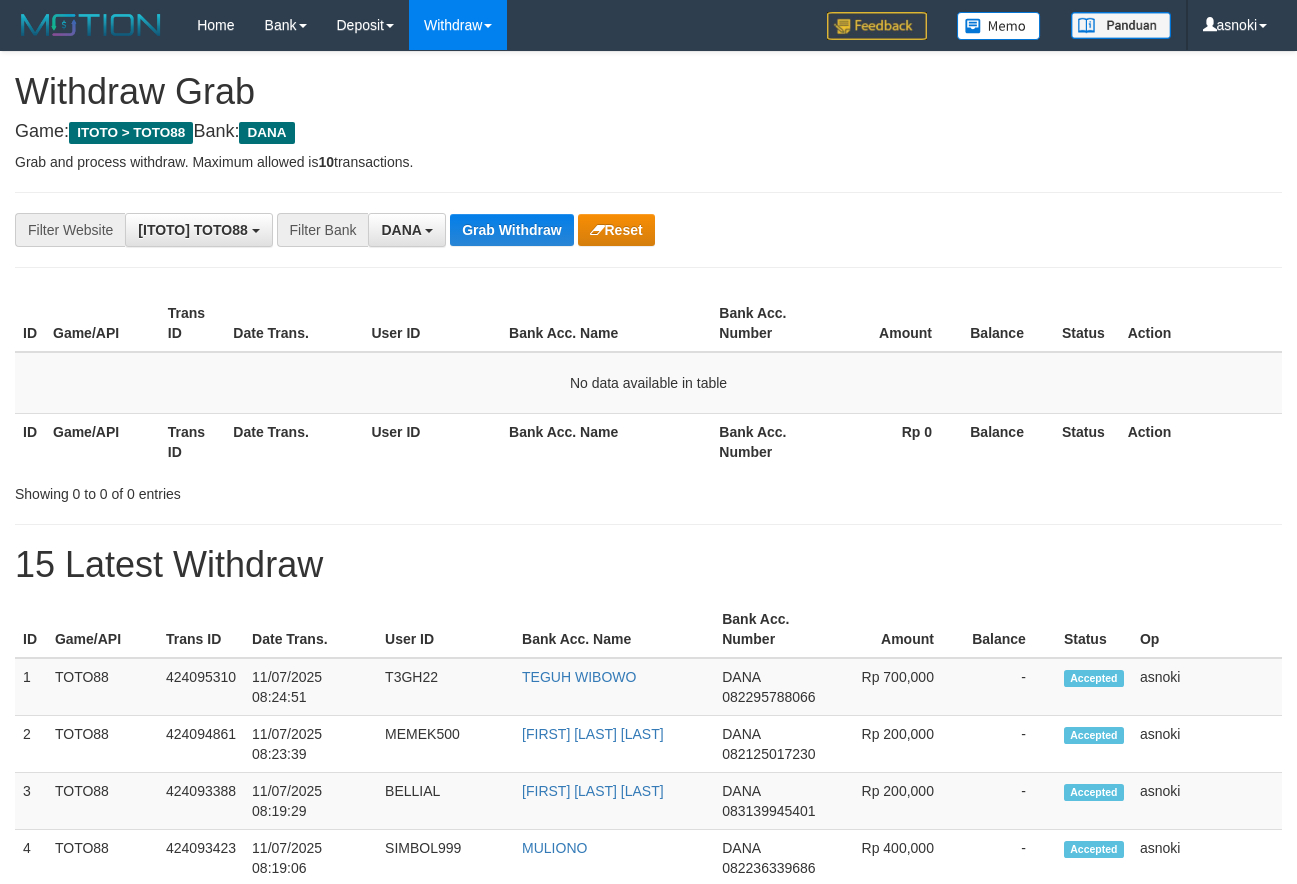 scroll, scrollTop: 0, scrollLeft: 0, axis: both 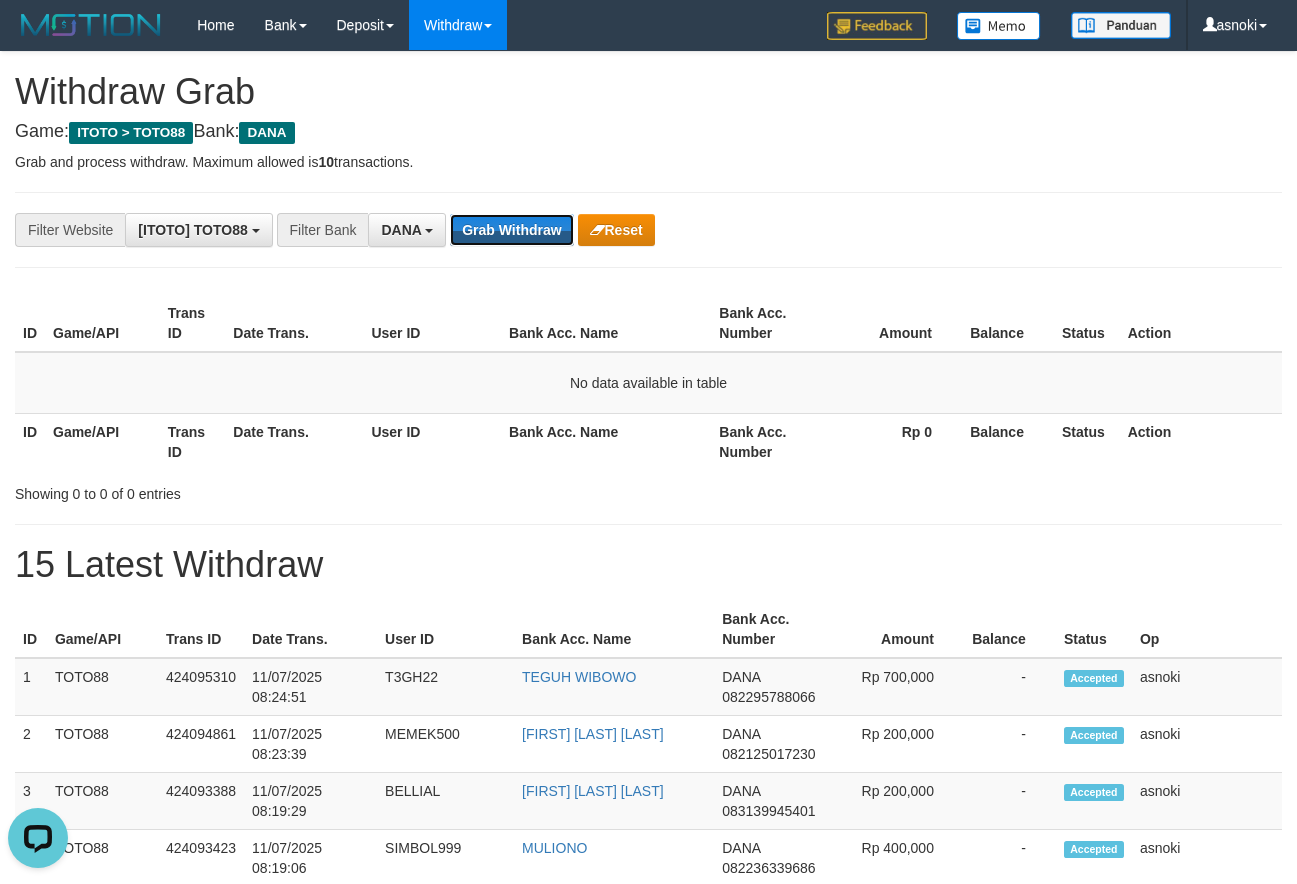 click on "Grab Withdraw" at bounding box center (511, 230) 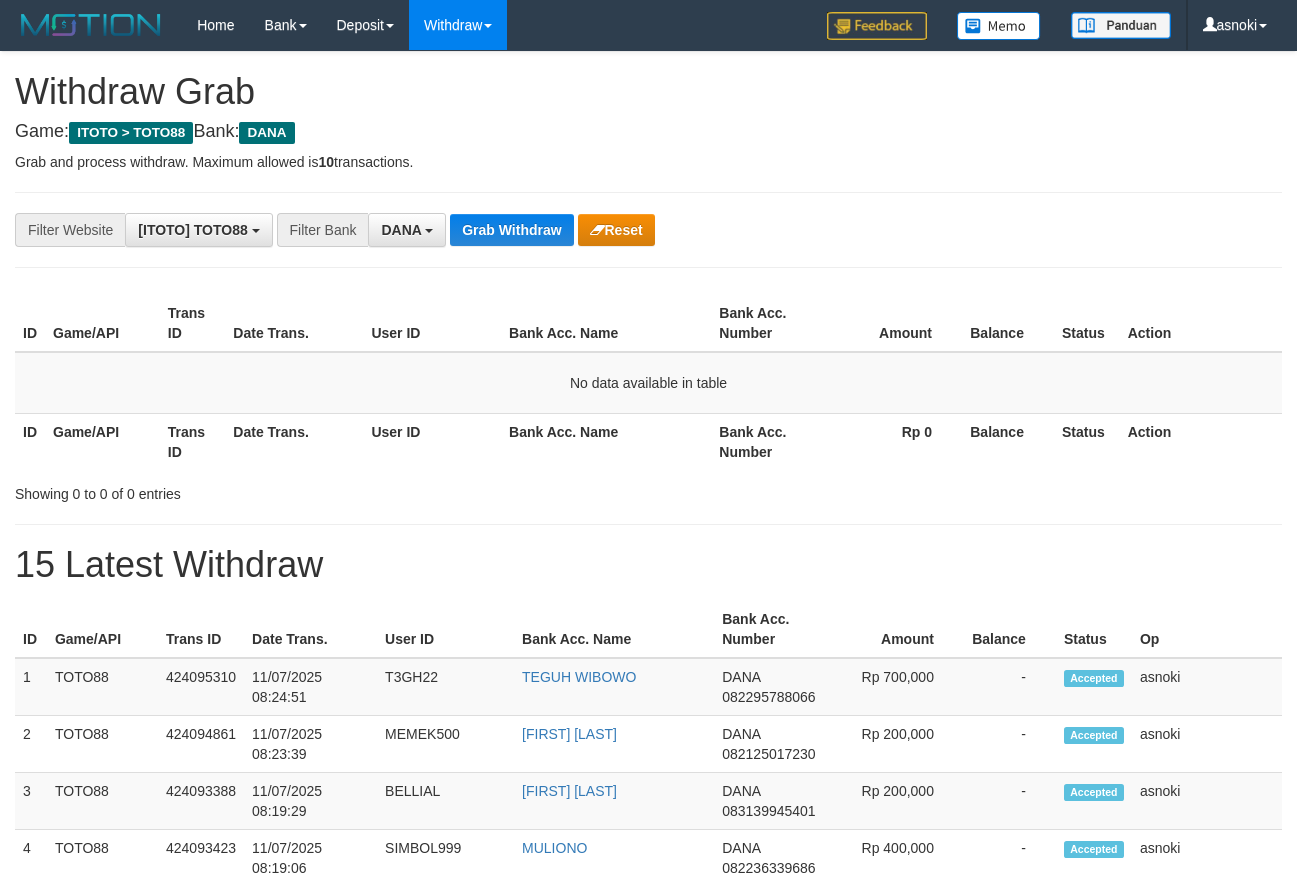 scroll, scrollTop: 0, scrollLeft: 0, axis: both 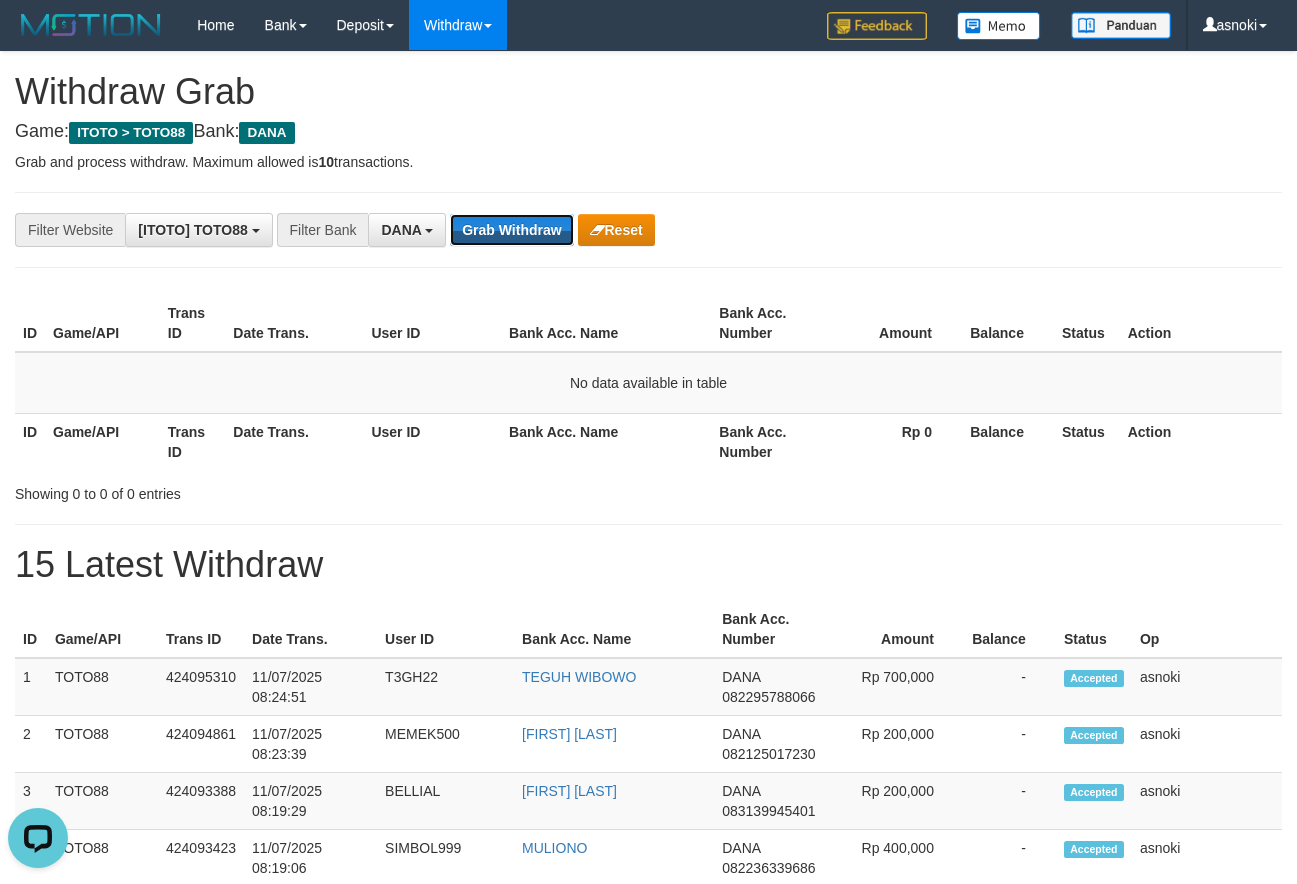 click on "Grab Withdraw" at bounding box center (511, 230) 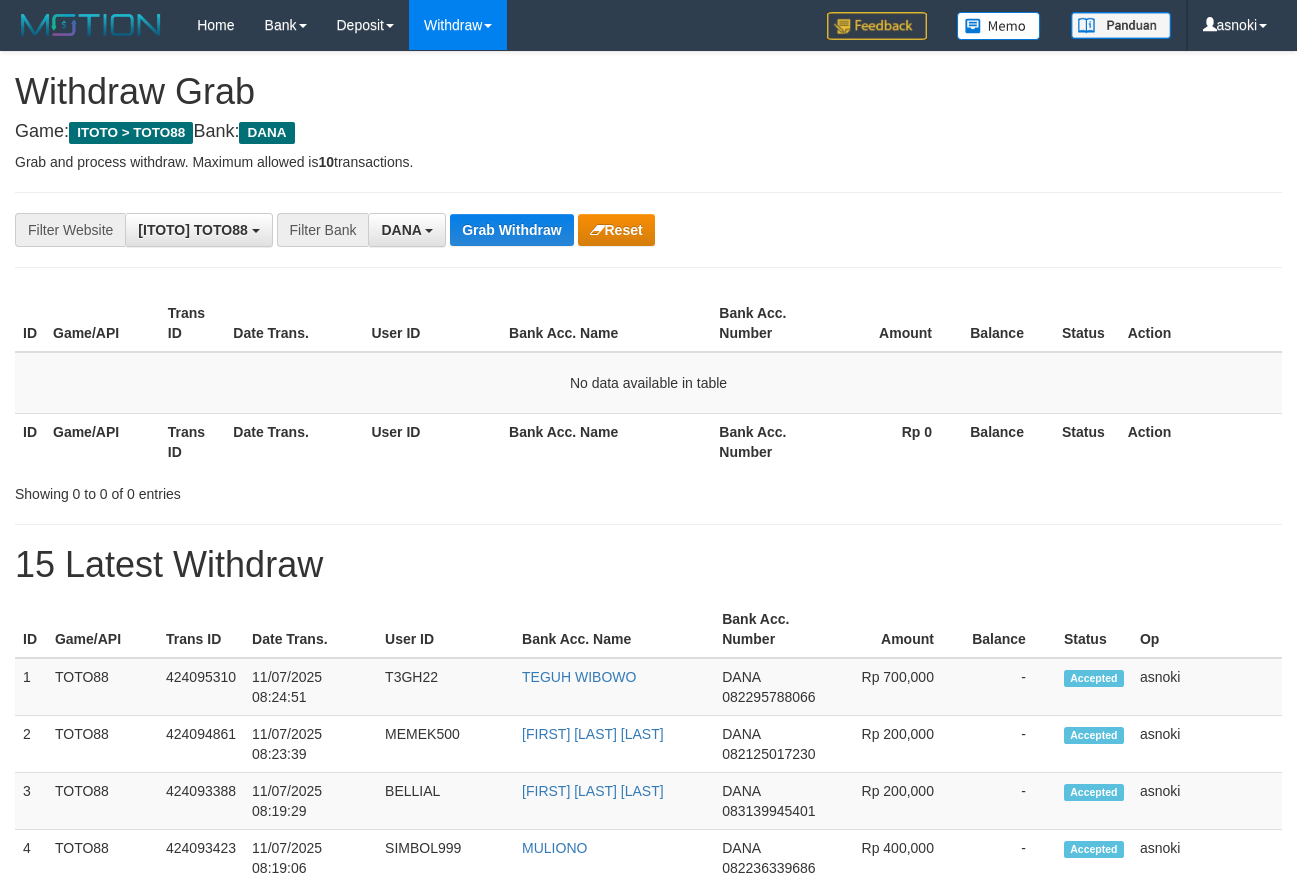 scroll, scrollTop: 0, scrollLeft: 0, axis: both 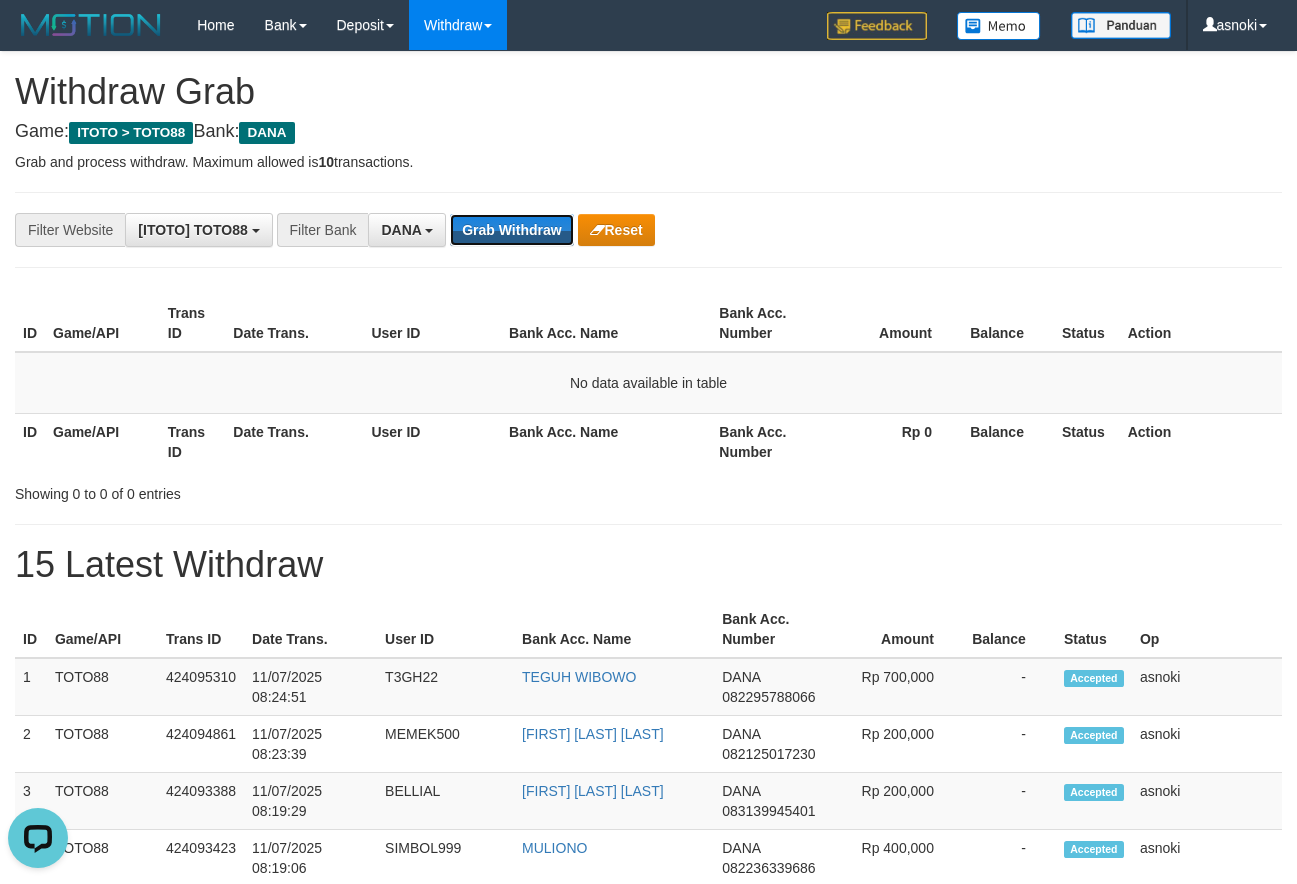 click on "Grab Withdraw" at bounding box center (511, 230) 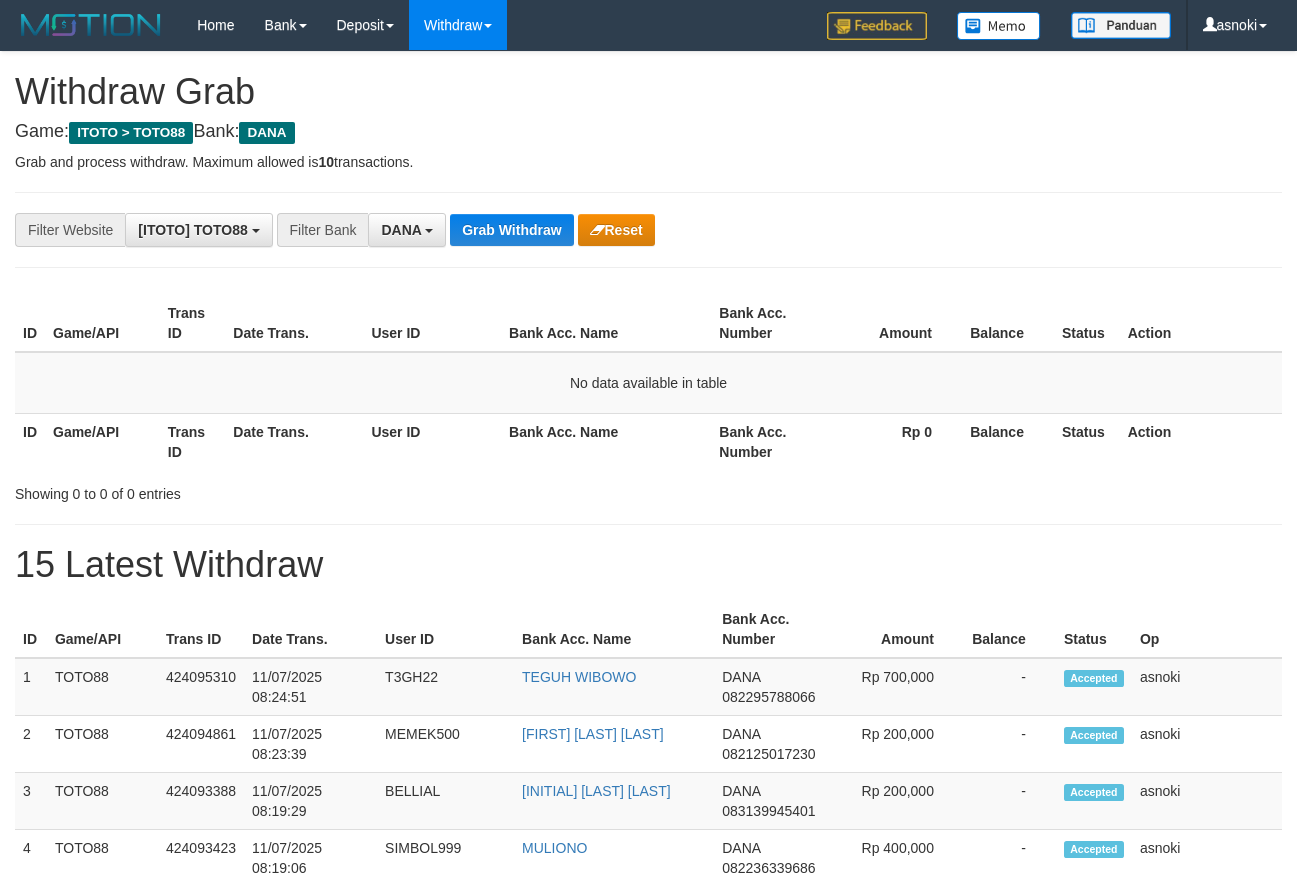 scroll, scrollTop: 0, scrollLeft: 0, axis: both 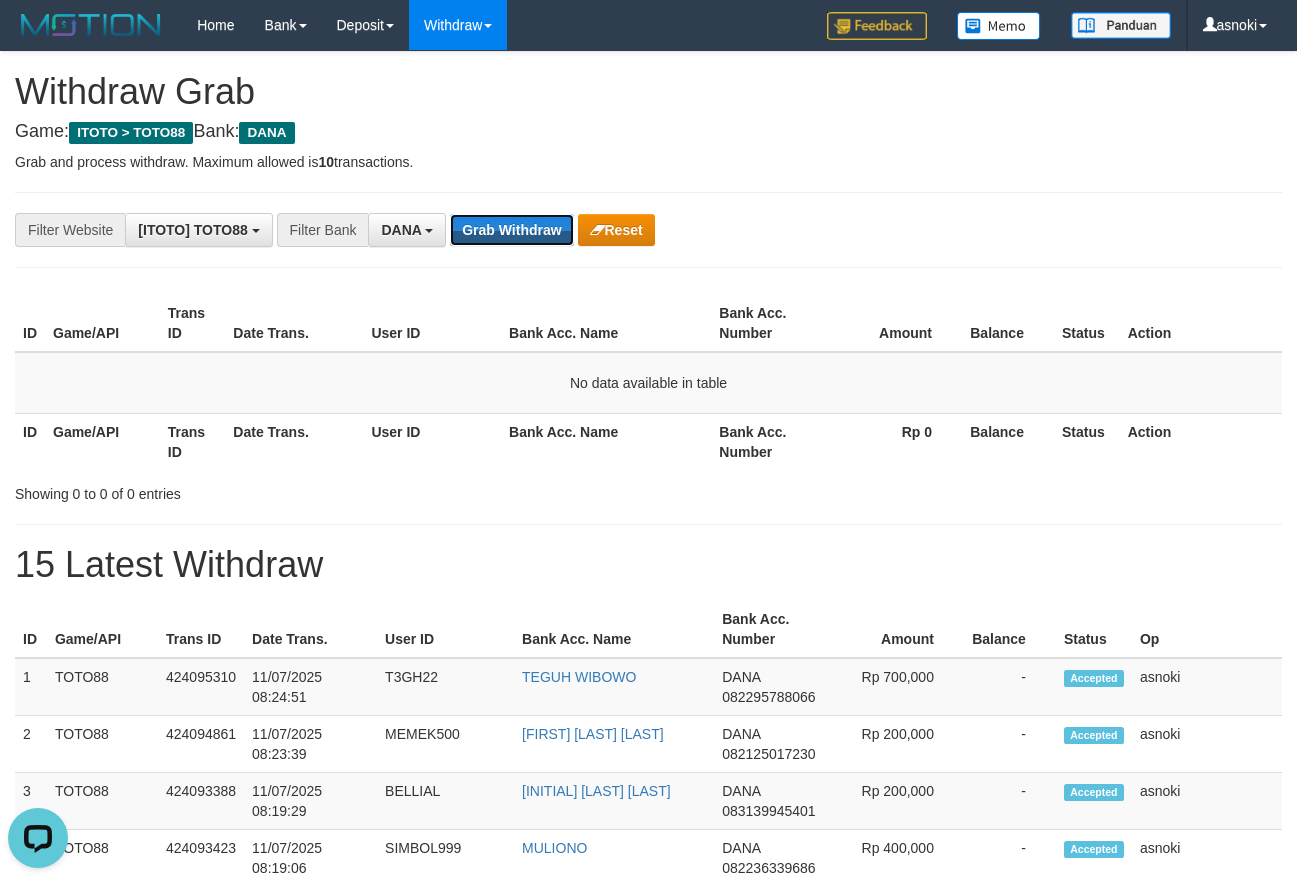 click on "Grab Withdraw" at bounding box center [511, 230] 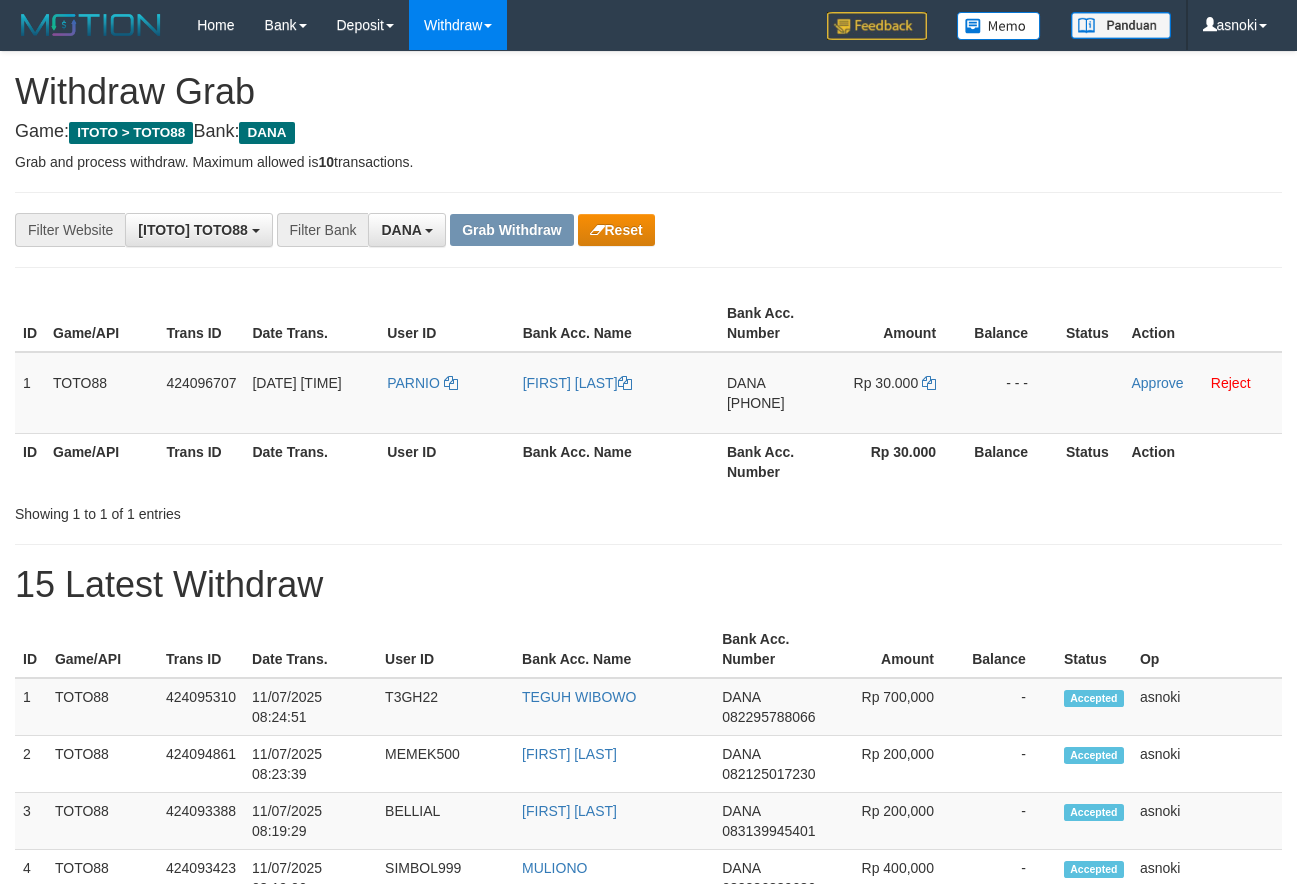 scroll, scrollTop: 0, scrollLeft: 0, axis: both 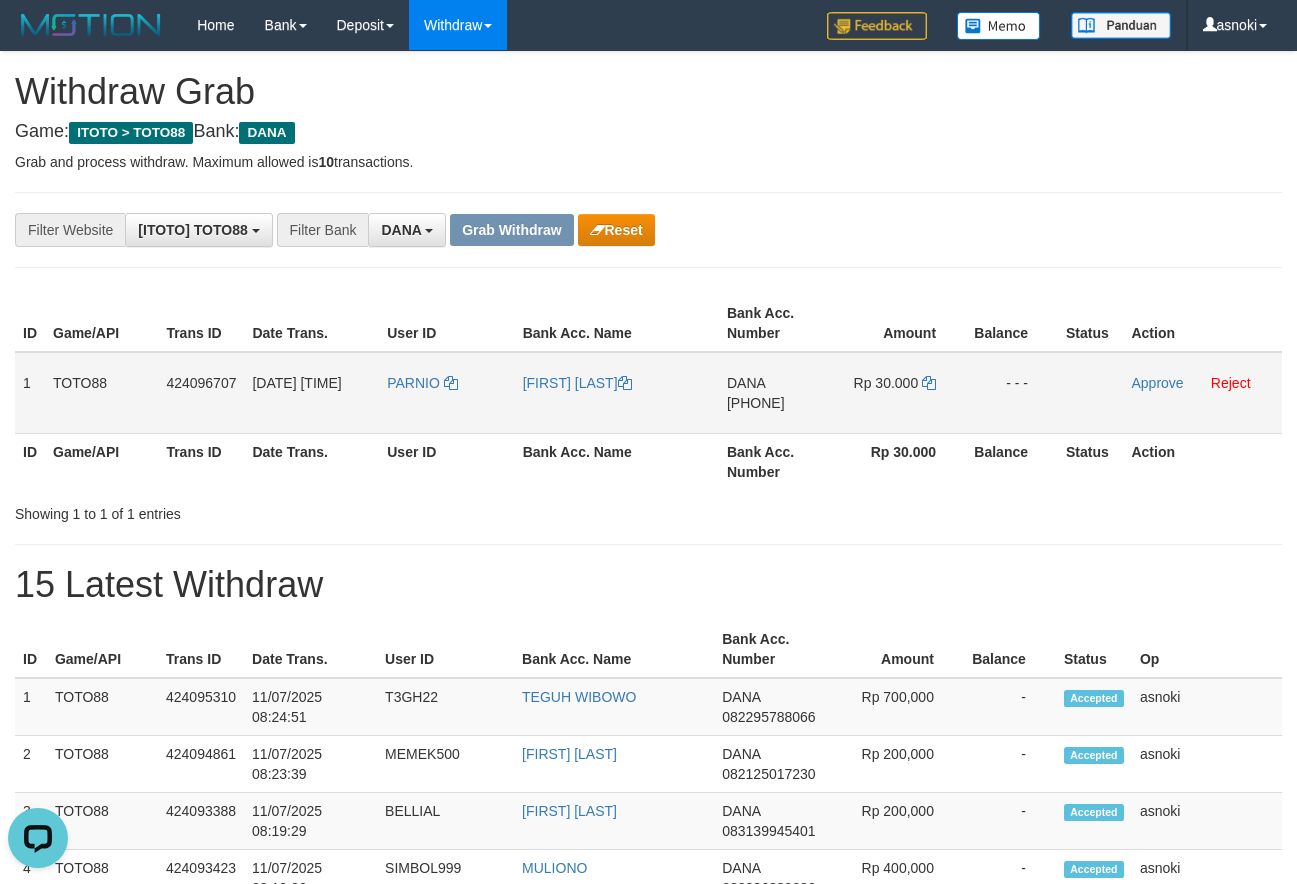 click on "[PHONE]" at bounding box center [756, 403] 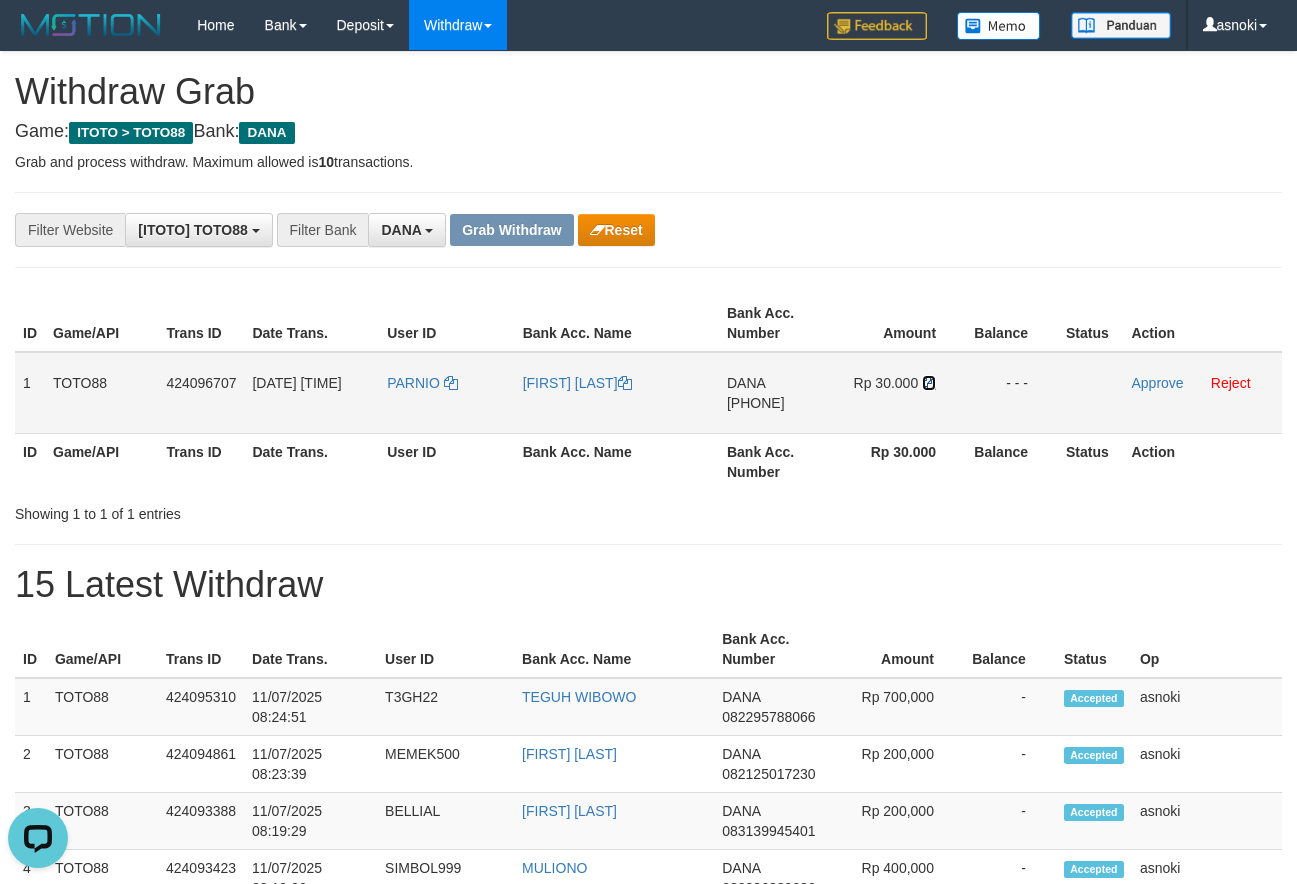 click at bounding box center [929, 383] 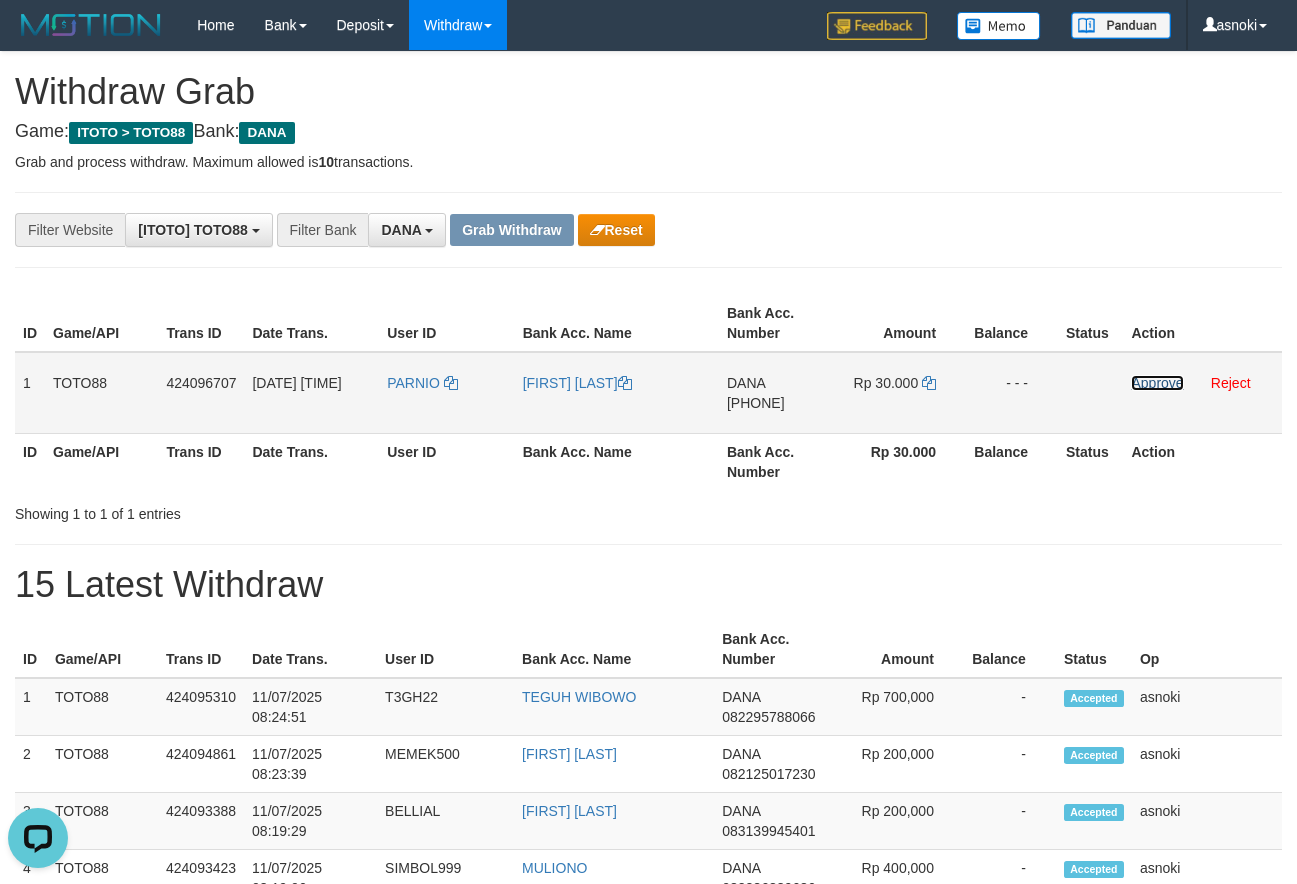 click on "Approve" at bounding box center (1157, 383) 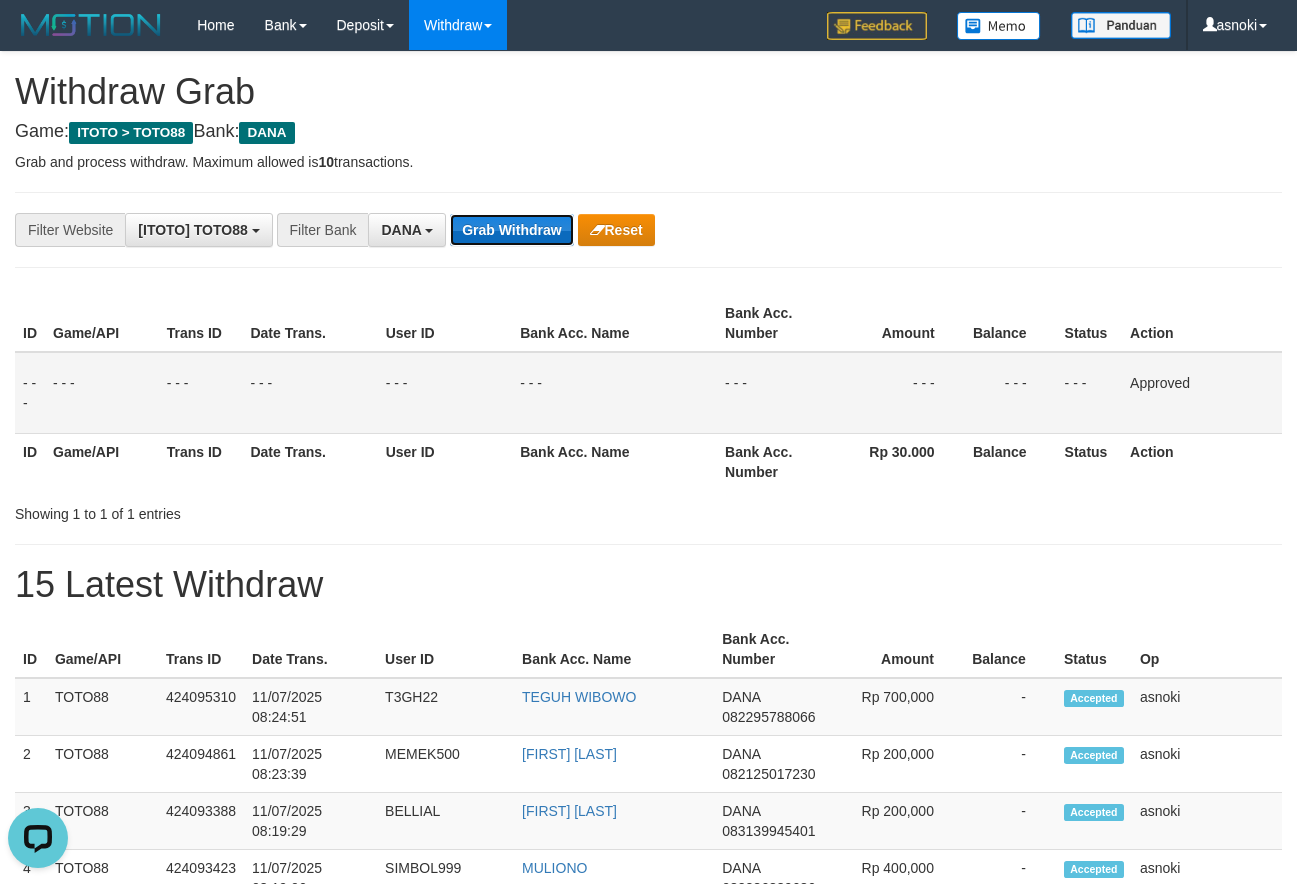 click on "Grab Withdraw" at bounding box center [511, 230] 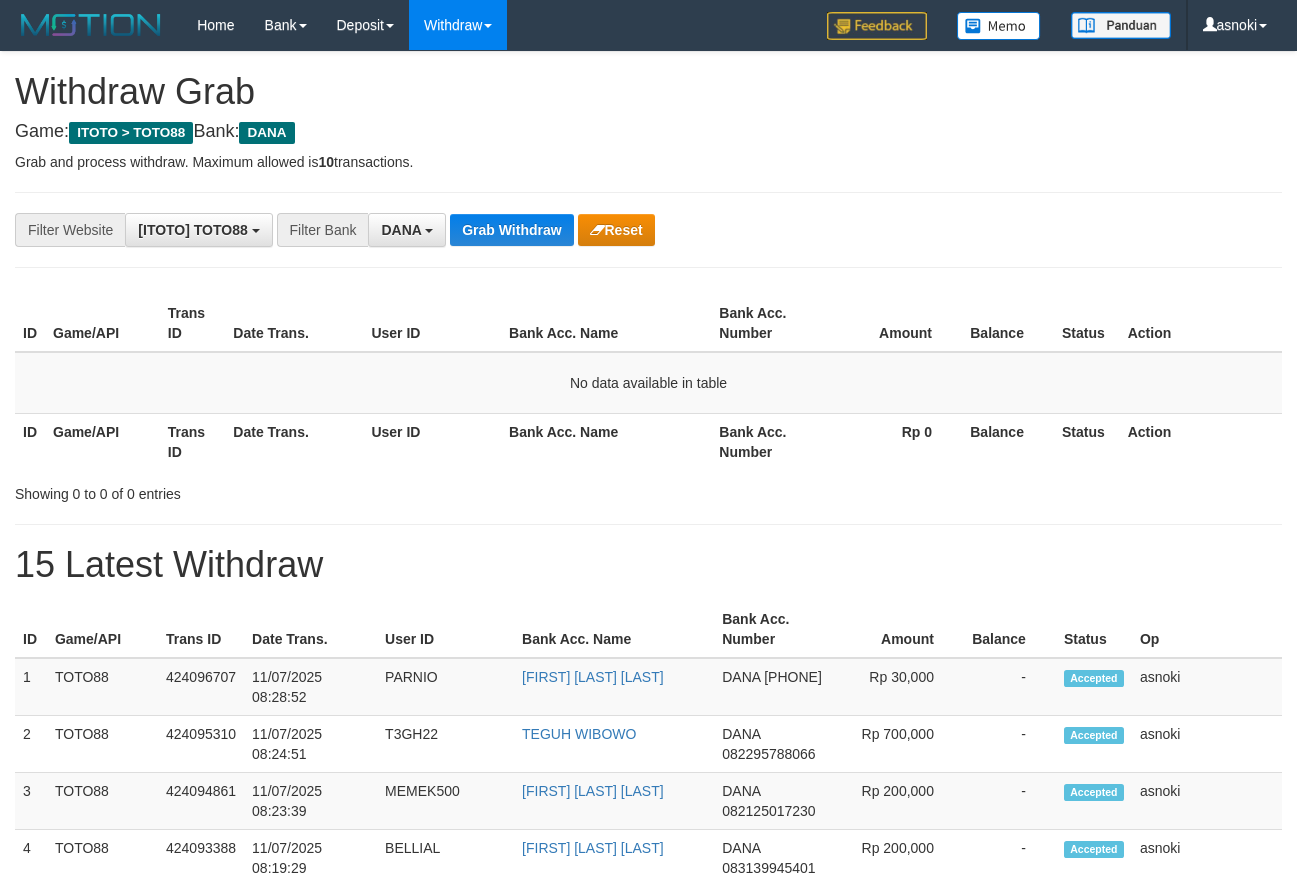 scroll, scrollTop: 0, scrollLeft: 0, axis: both 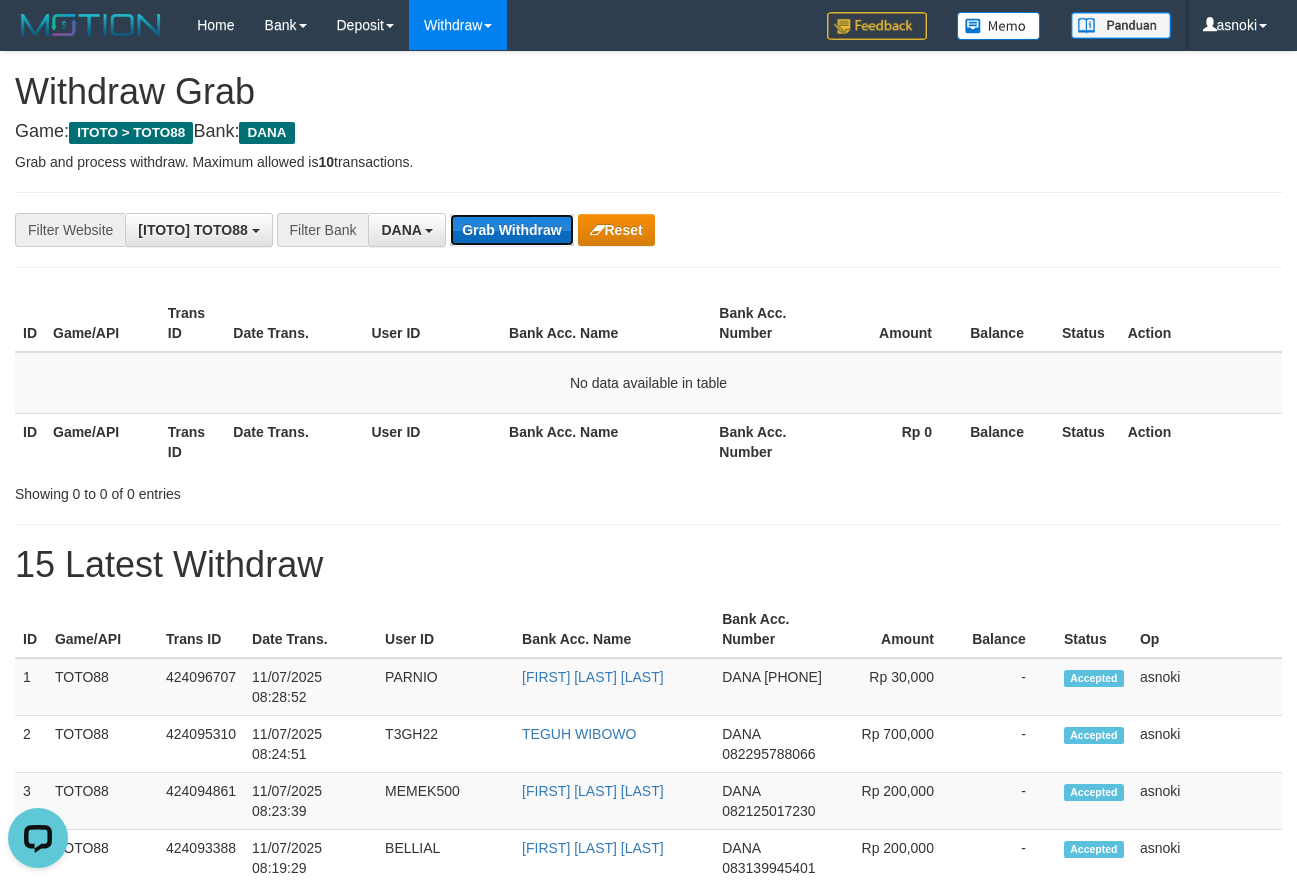 click on "Grab Withdraw" at bounding box center [511, 230] 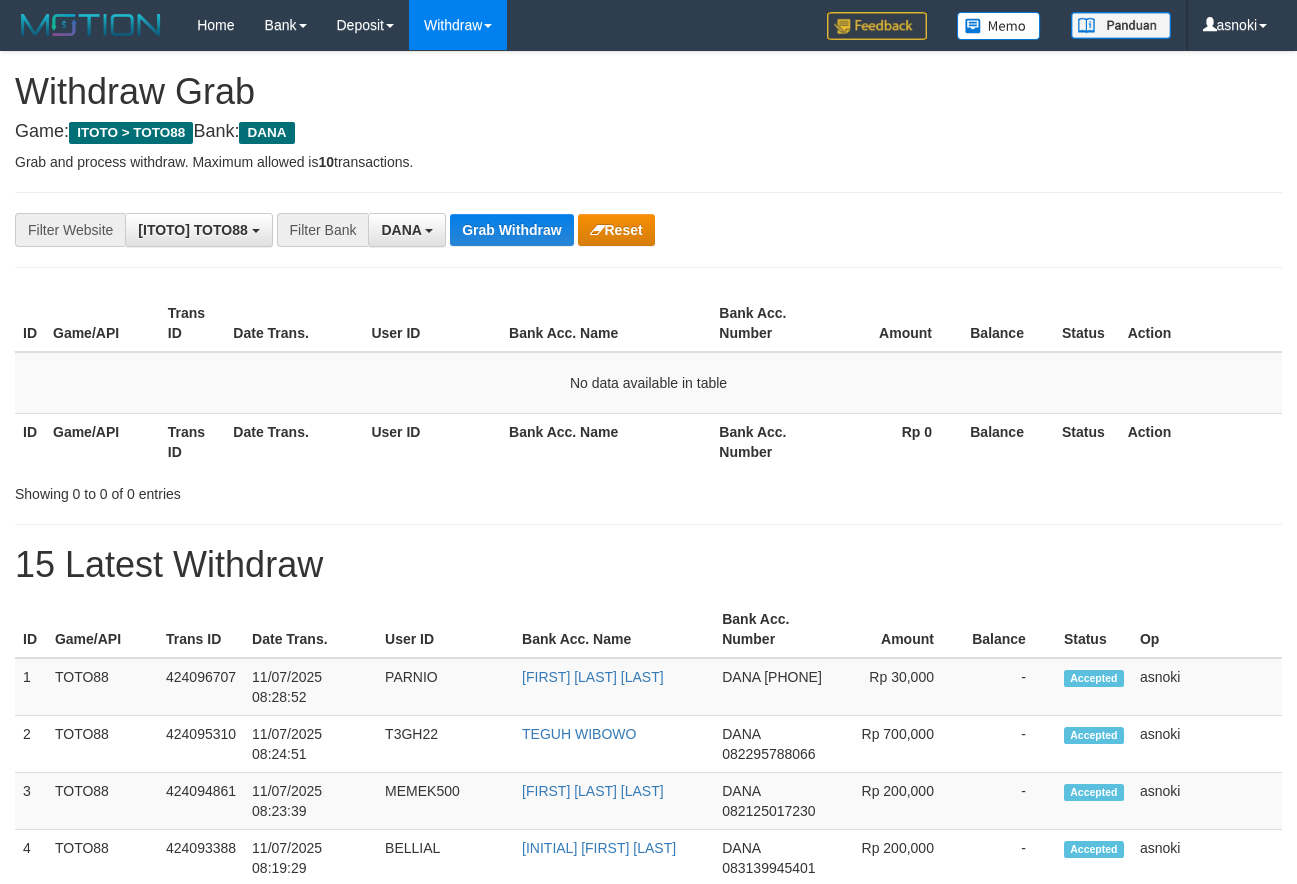 scroll, scrollTop: 0, scrollLeft: 0, axis: both 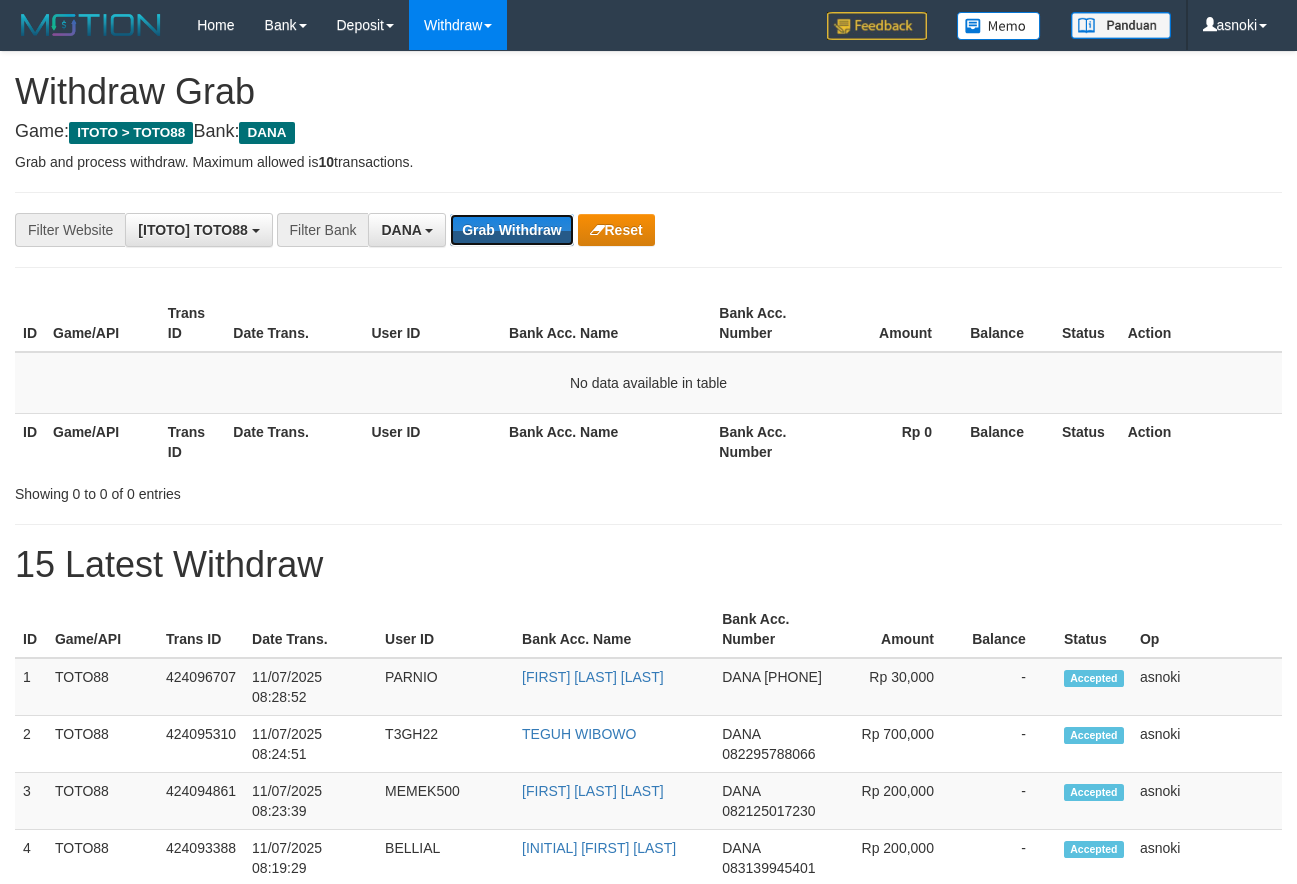 click on "Grab Withdraw" at bounding box center [511, 230] 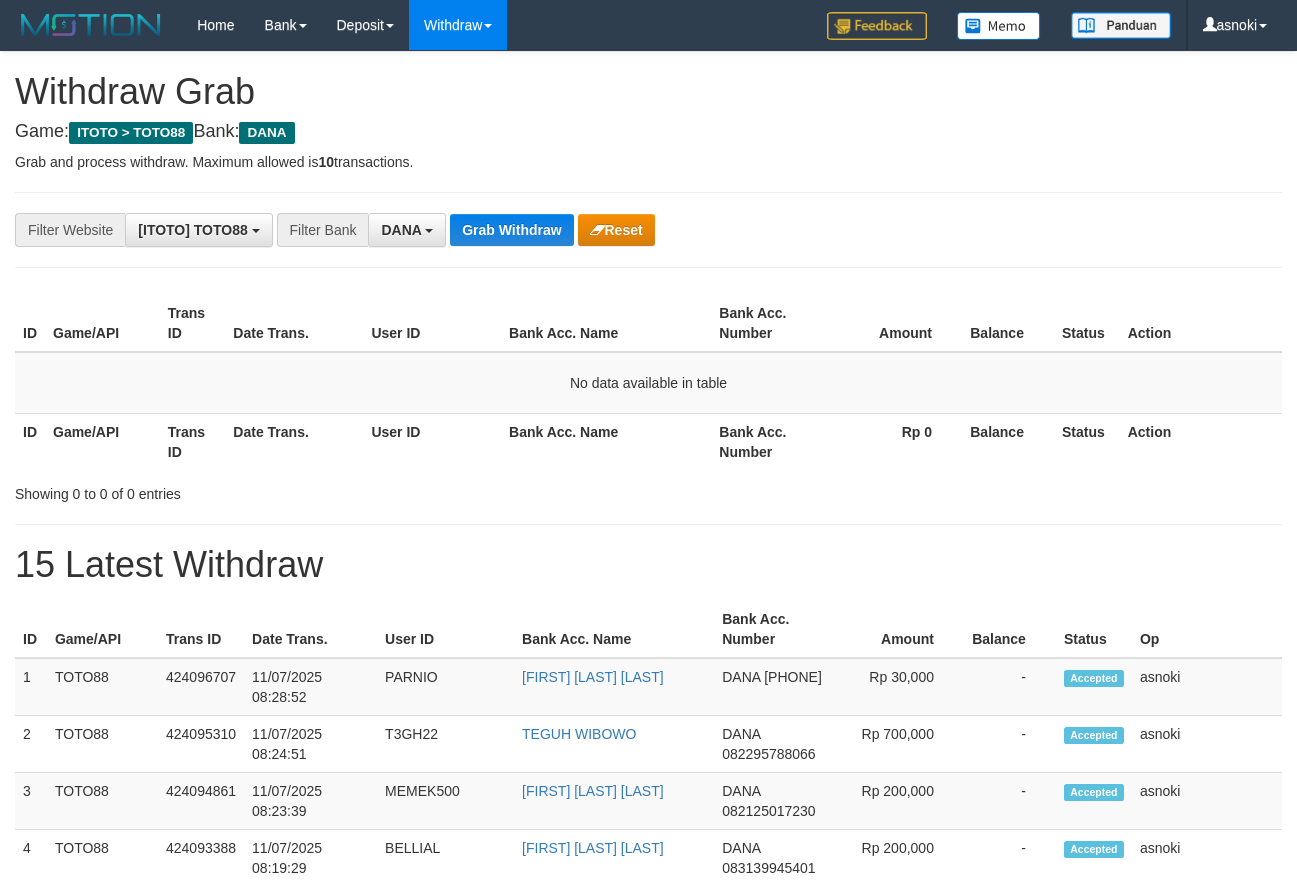 scroll, scrollTop: 0, scrollLeft: 0, axis: both 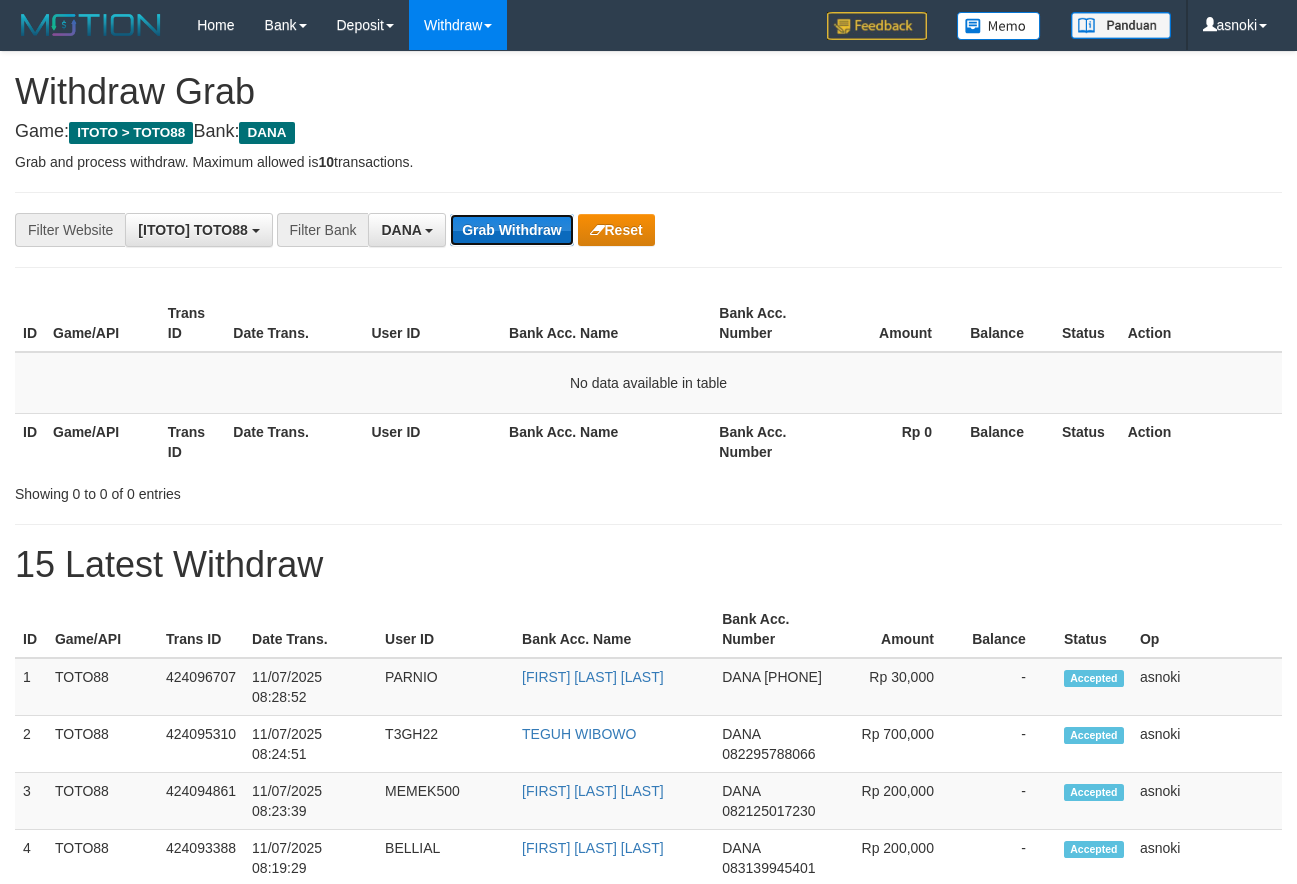 click on "Grab Withdraw" at bounding box center [511, 230] 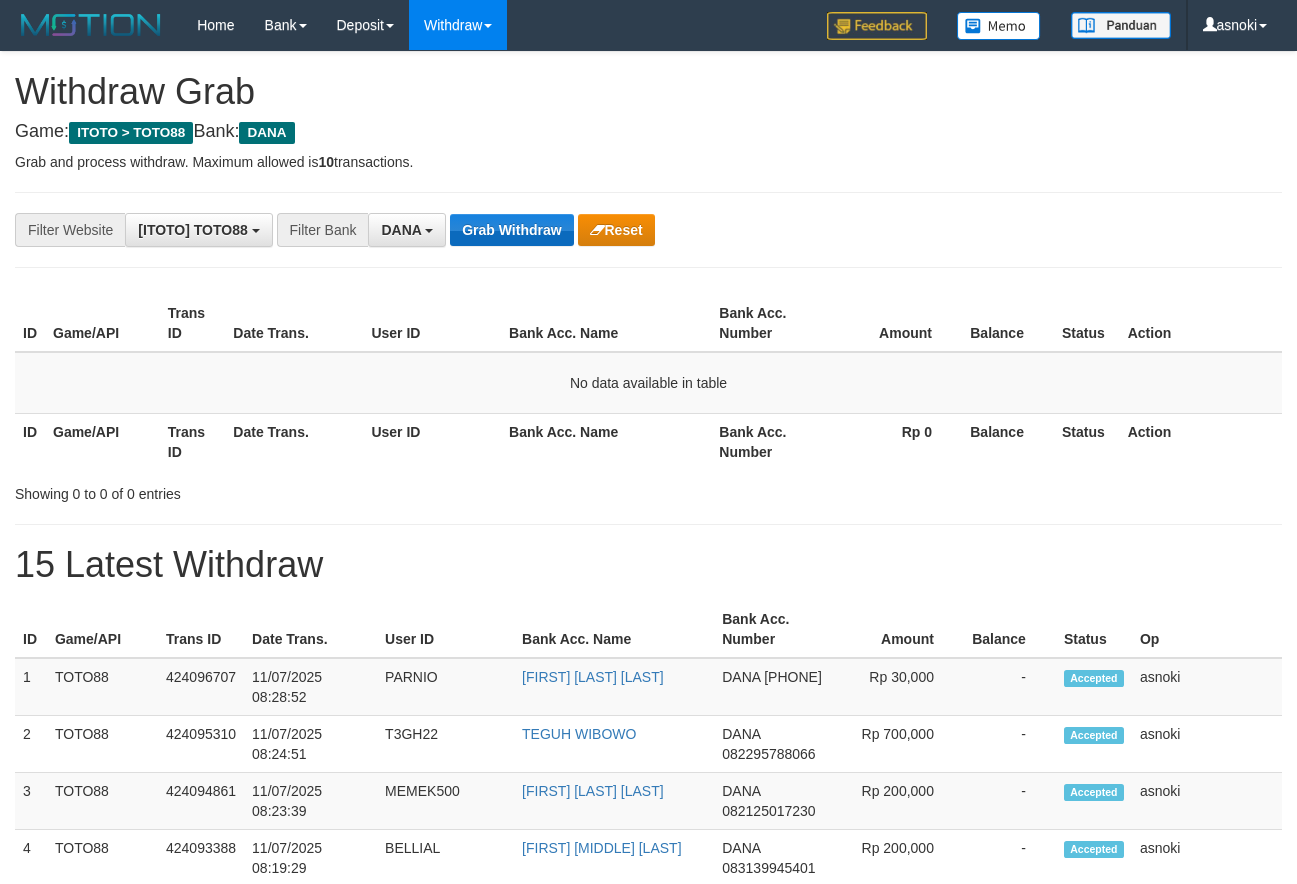 scroll, scrollTop: 0, scrollLeft: 0, axis: both 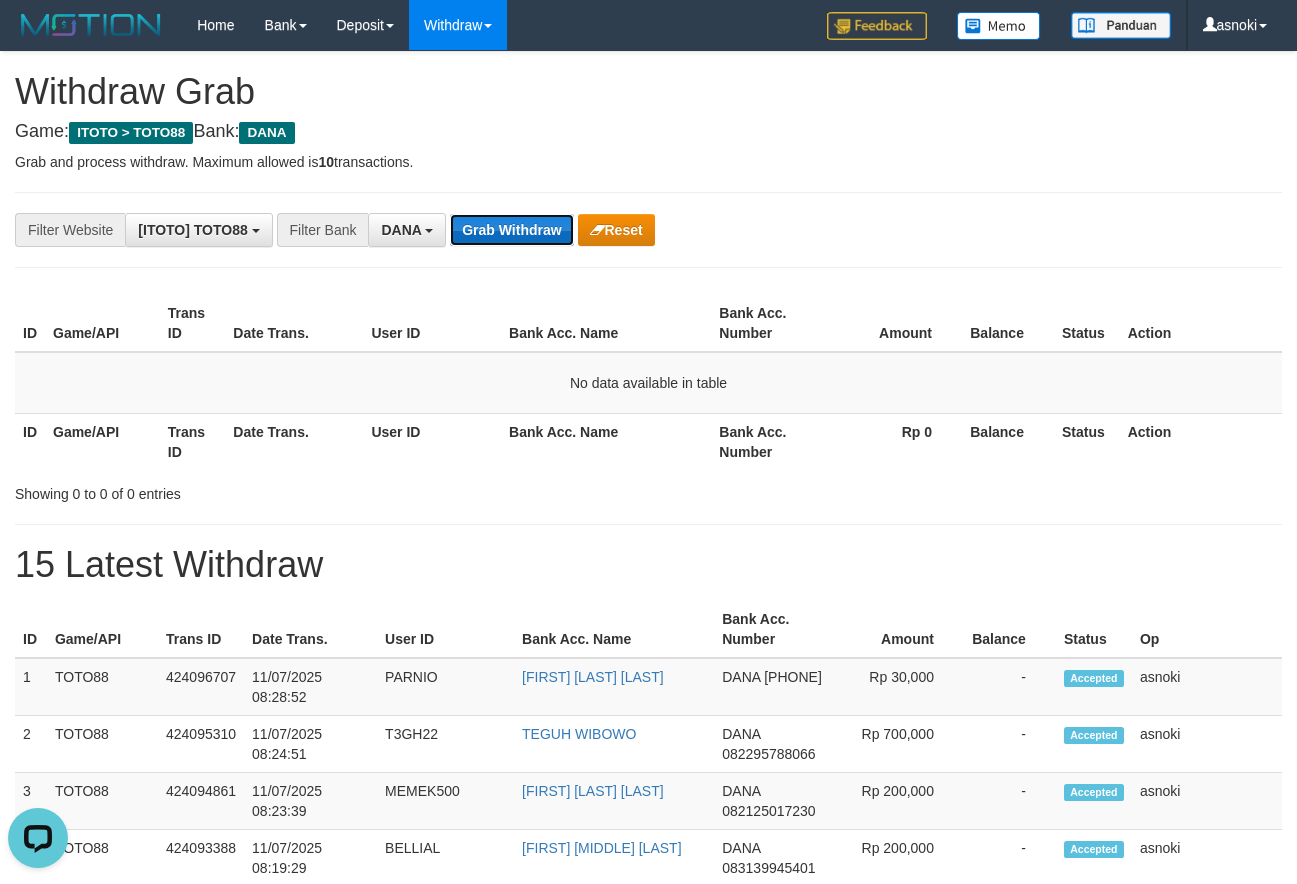click on "Grab Withdraw" at bounding box center (511, 230) 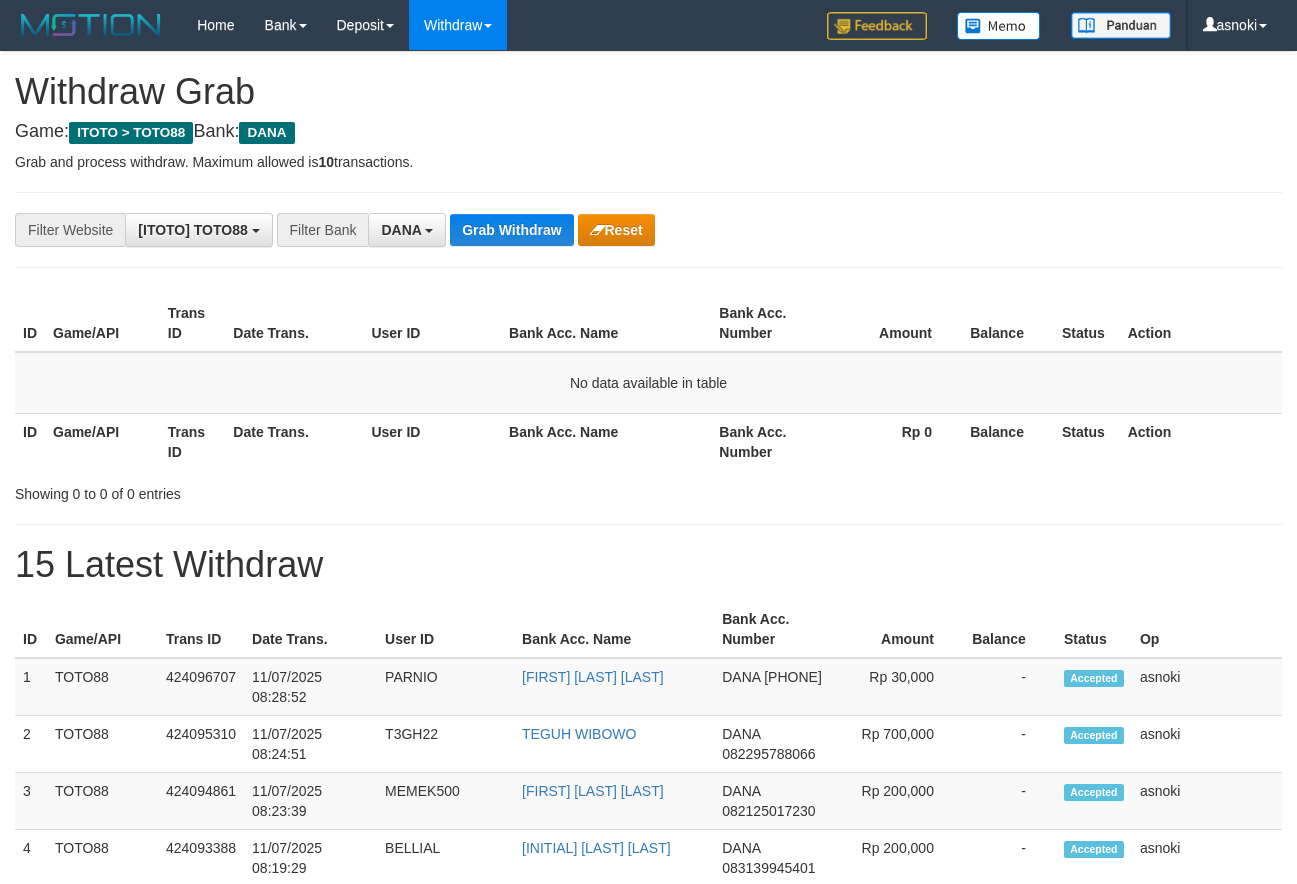 scroll, scrollTop: 0, scrollLeft: 0, axis: both 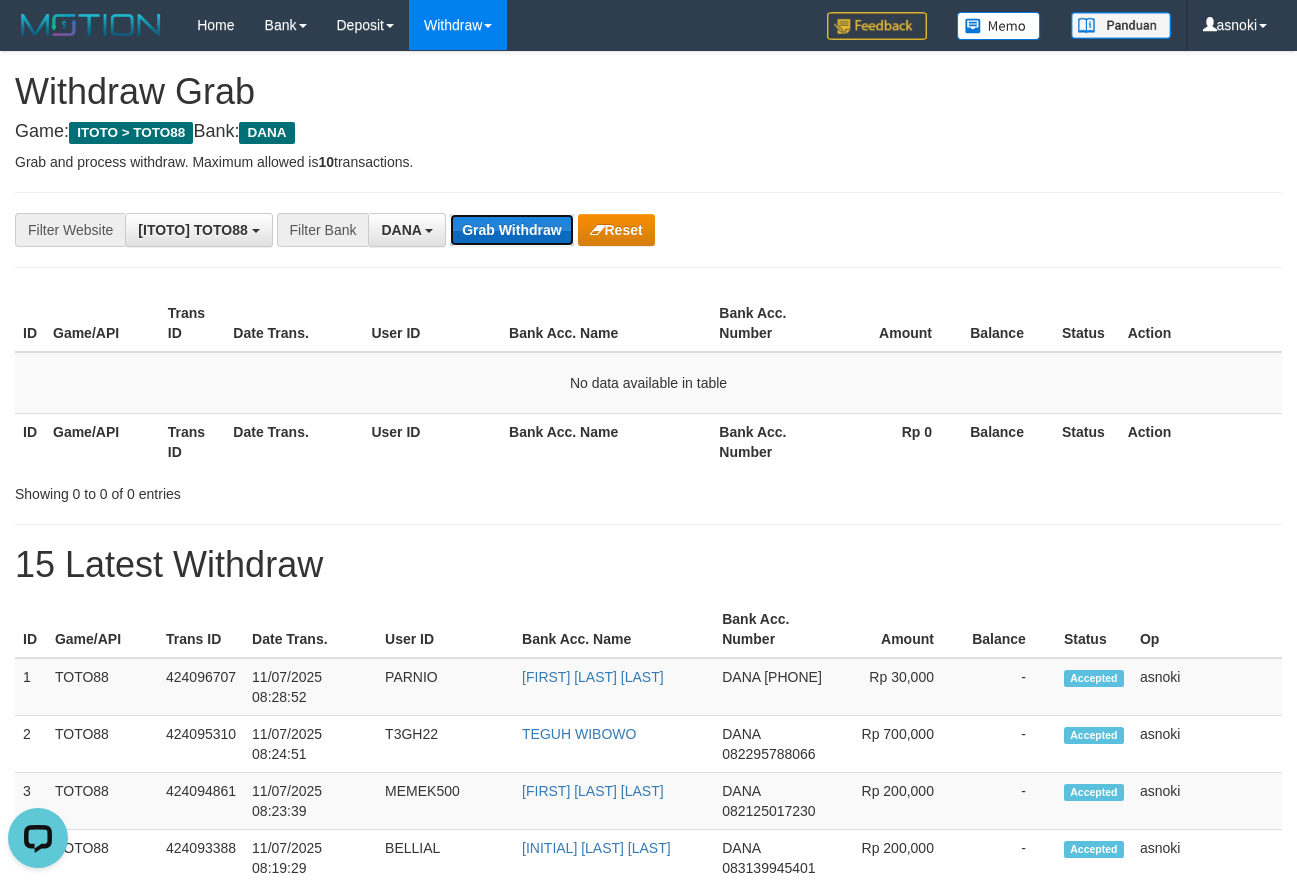 click on "Grab Withdraw" at bounding box center (511, 230) 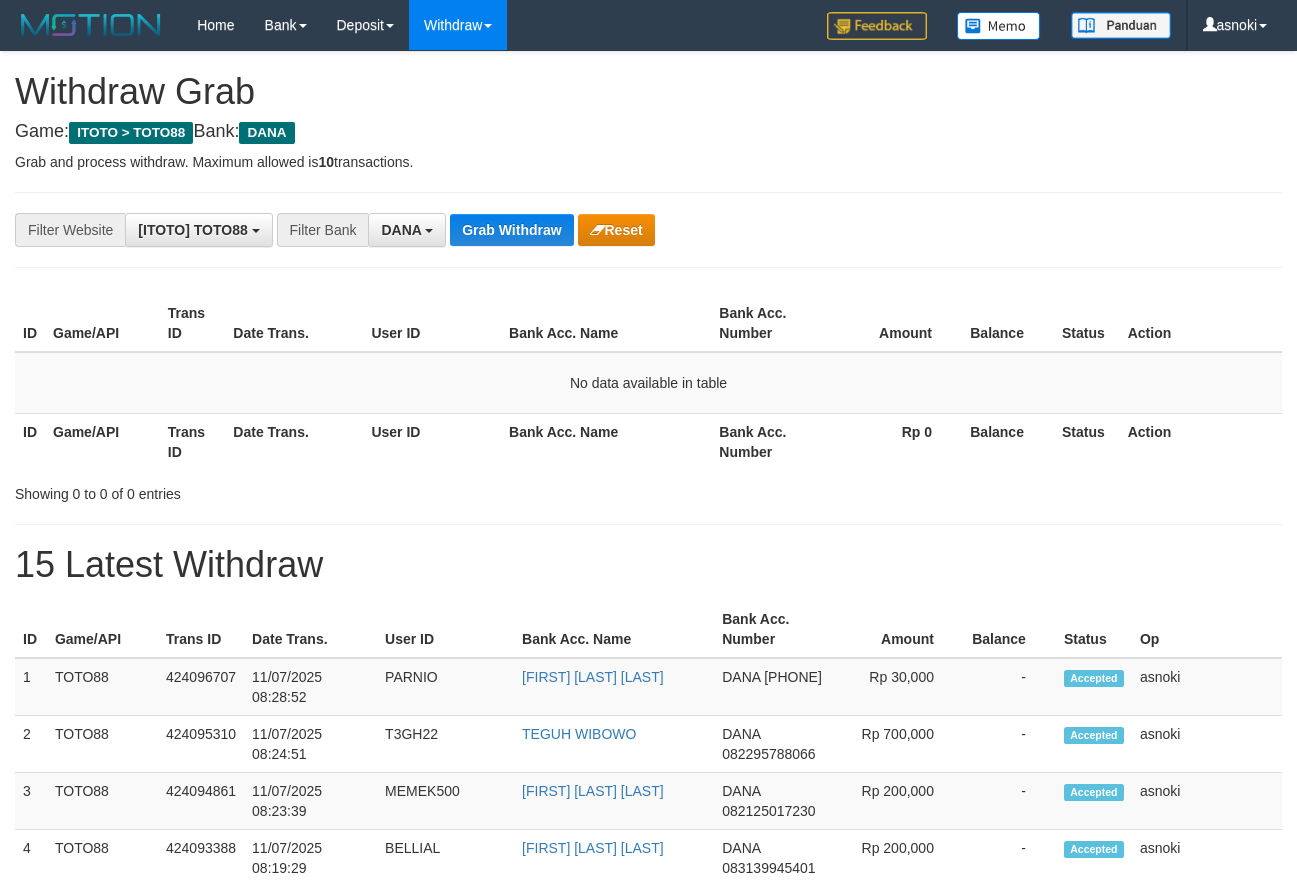 scroll, scrollTop: 0, scrollLeft: 0, axis: both 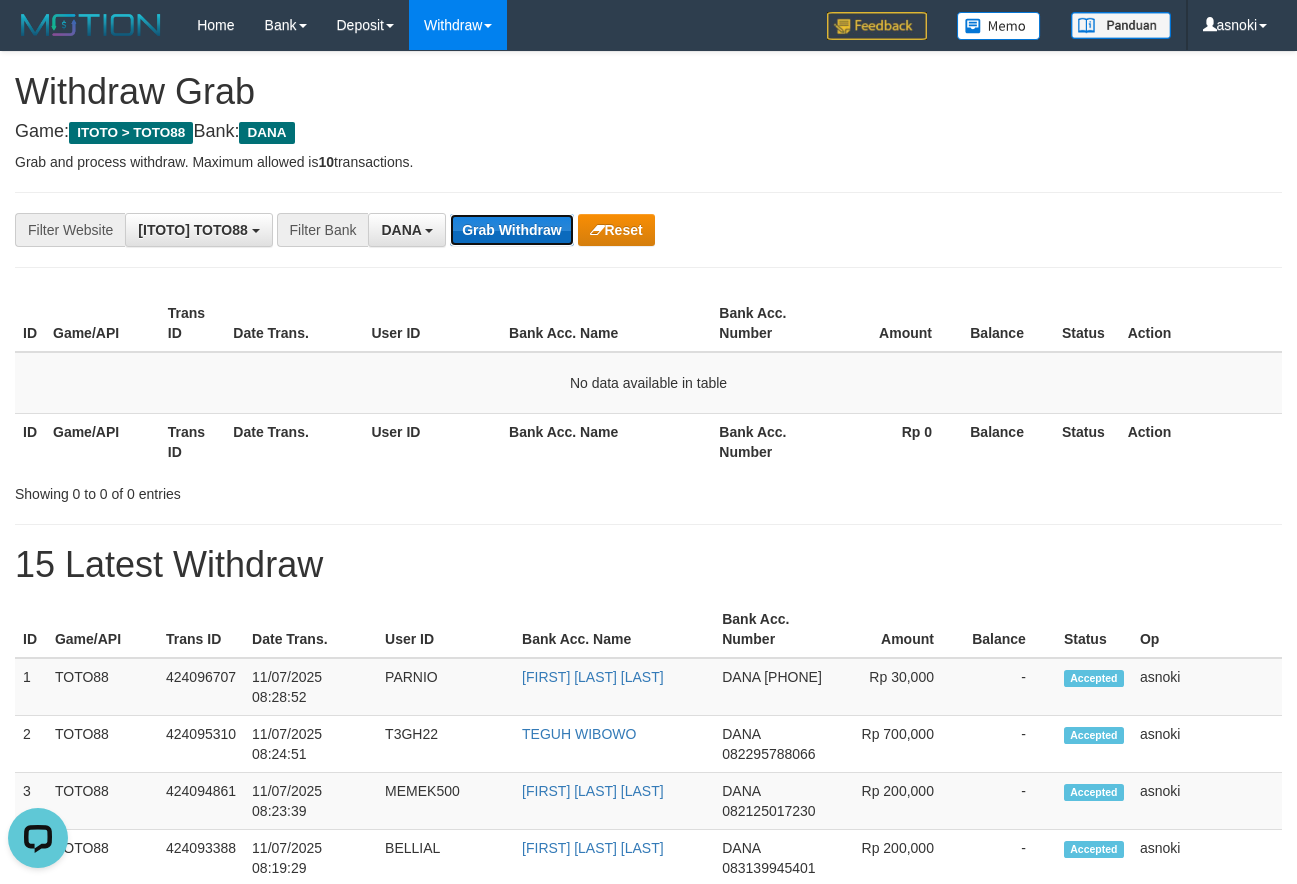 click on "Grab Withdraw" at bounding box center (511, 230) 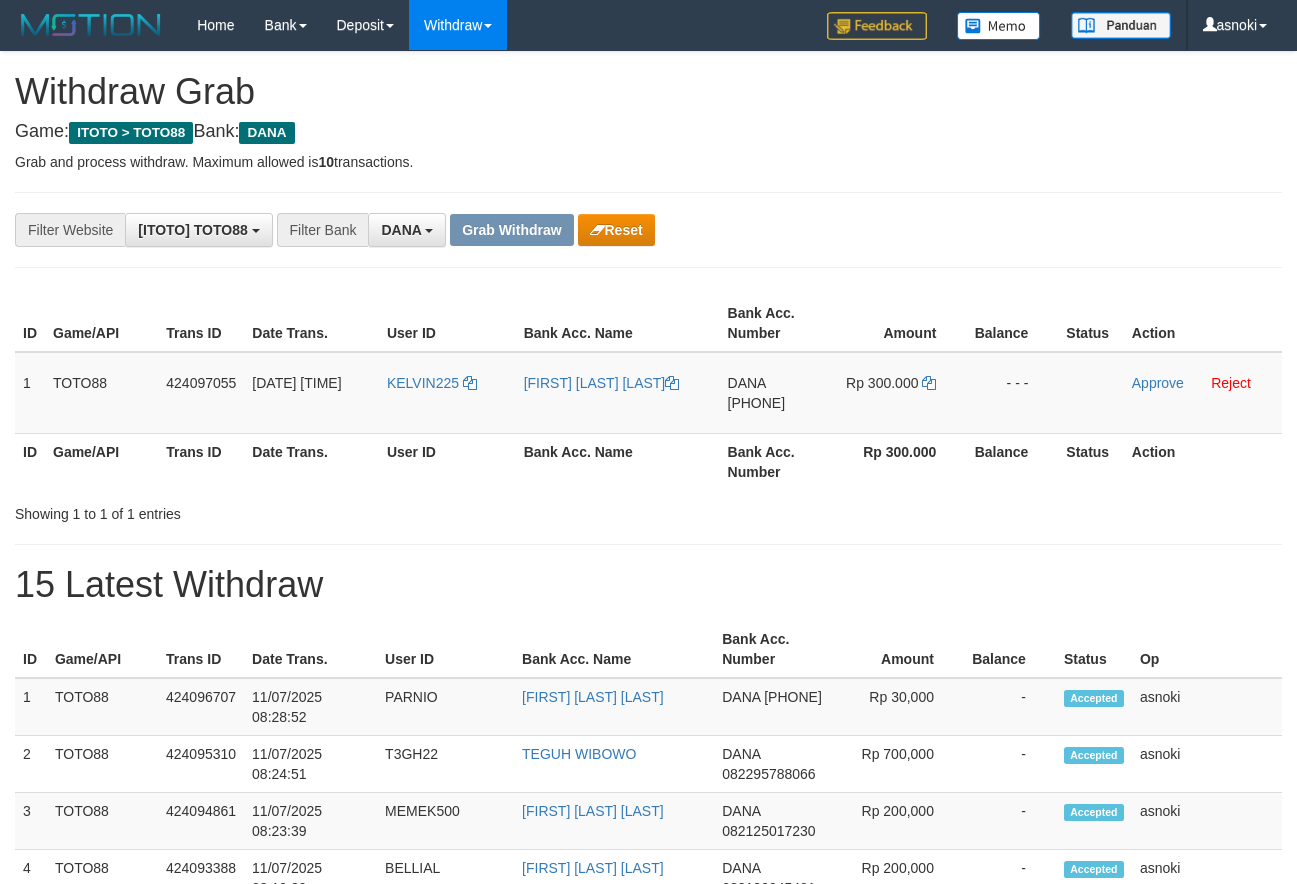 scroll, scrollTop: 0, scrollLeft: 0, axis: both 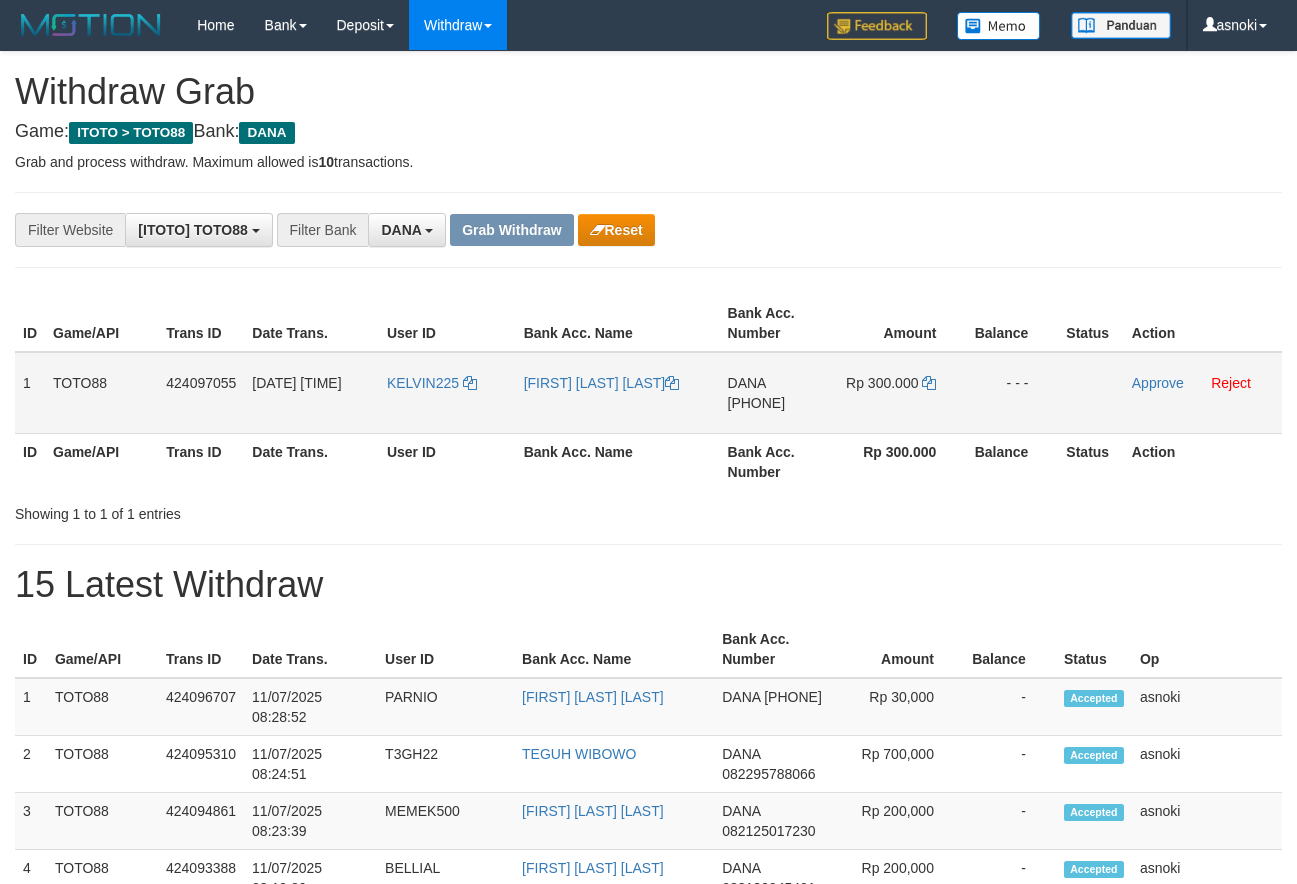 click on "[PHONE]" at bounding box center [757, 403] 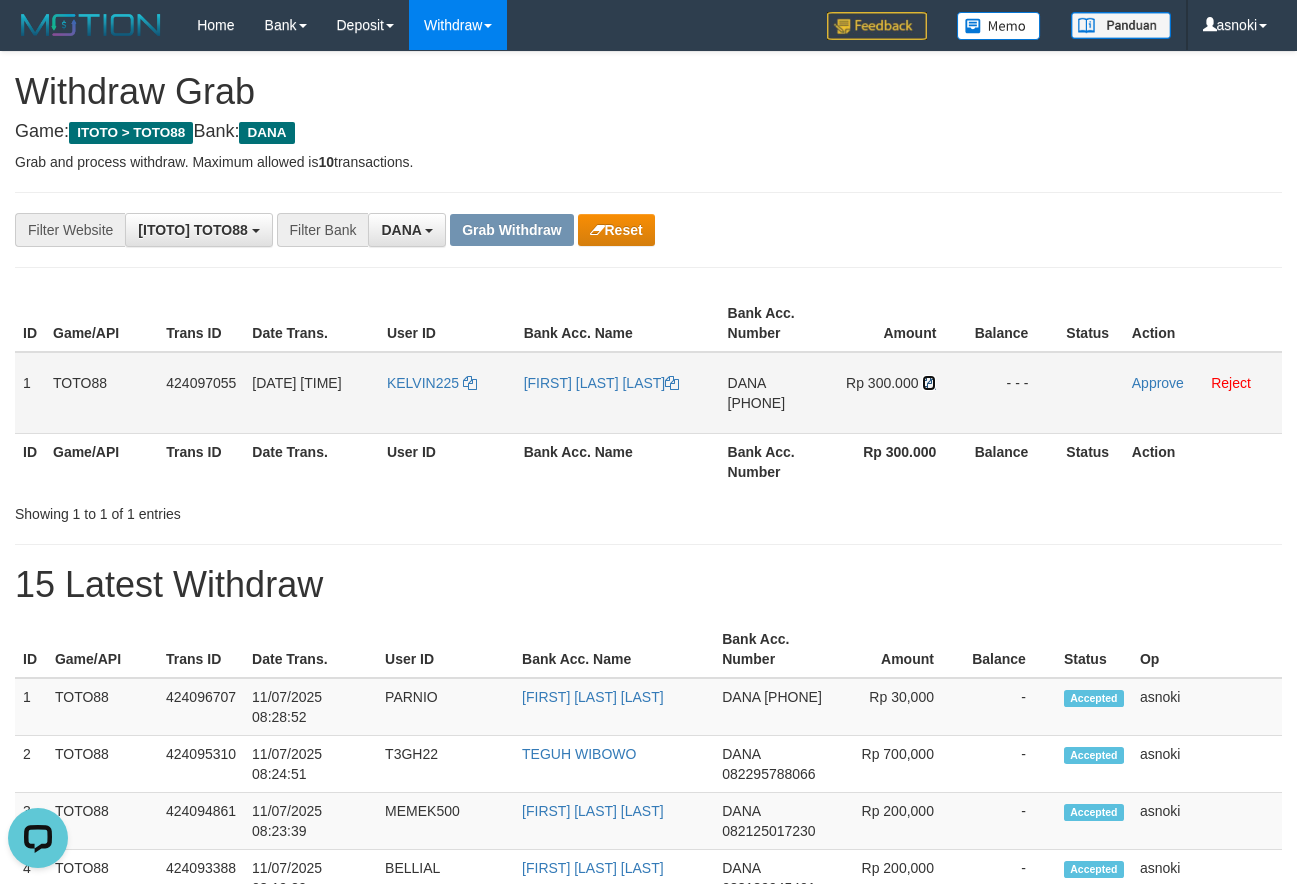 click at bounding box center [929, 383] 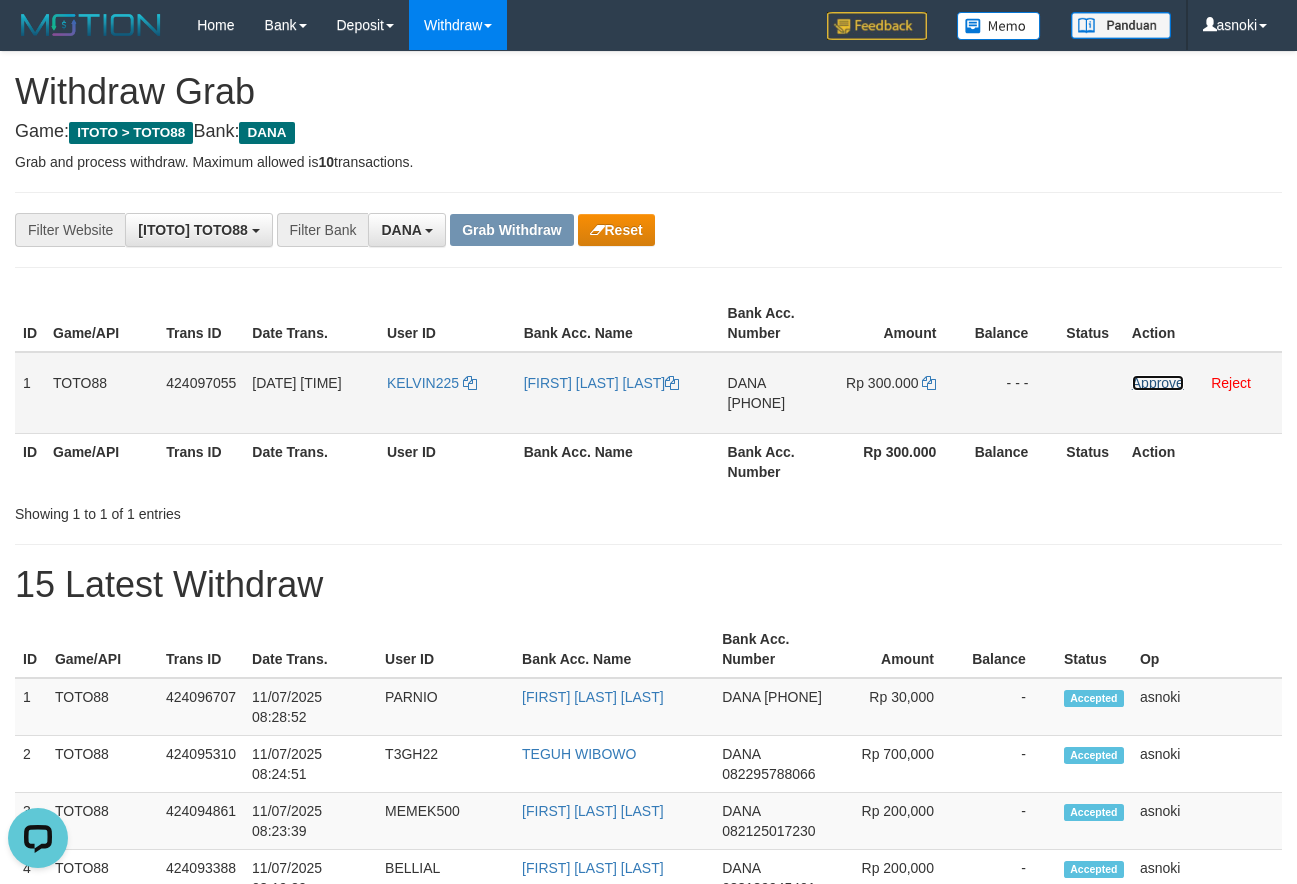 click on "Approve" at bounding box center [1158, 383] 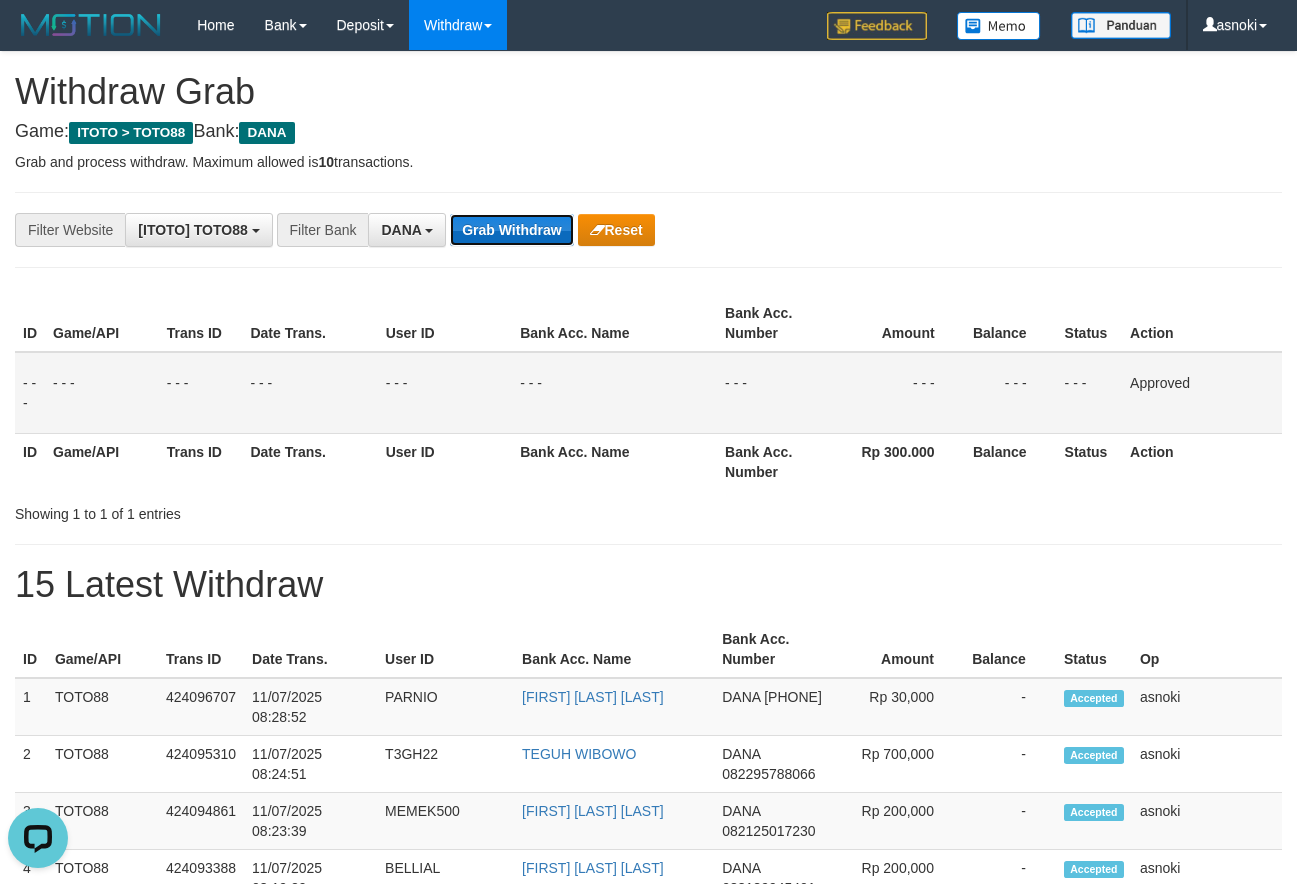 click on "Grab Withdraw" at bounding box center (511, 230) 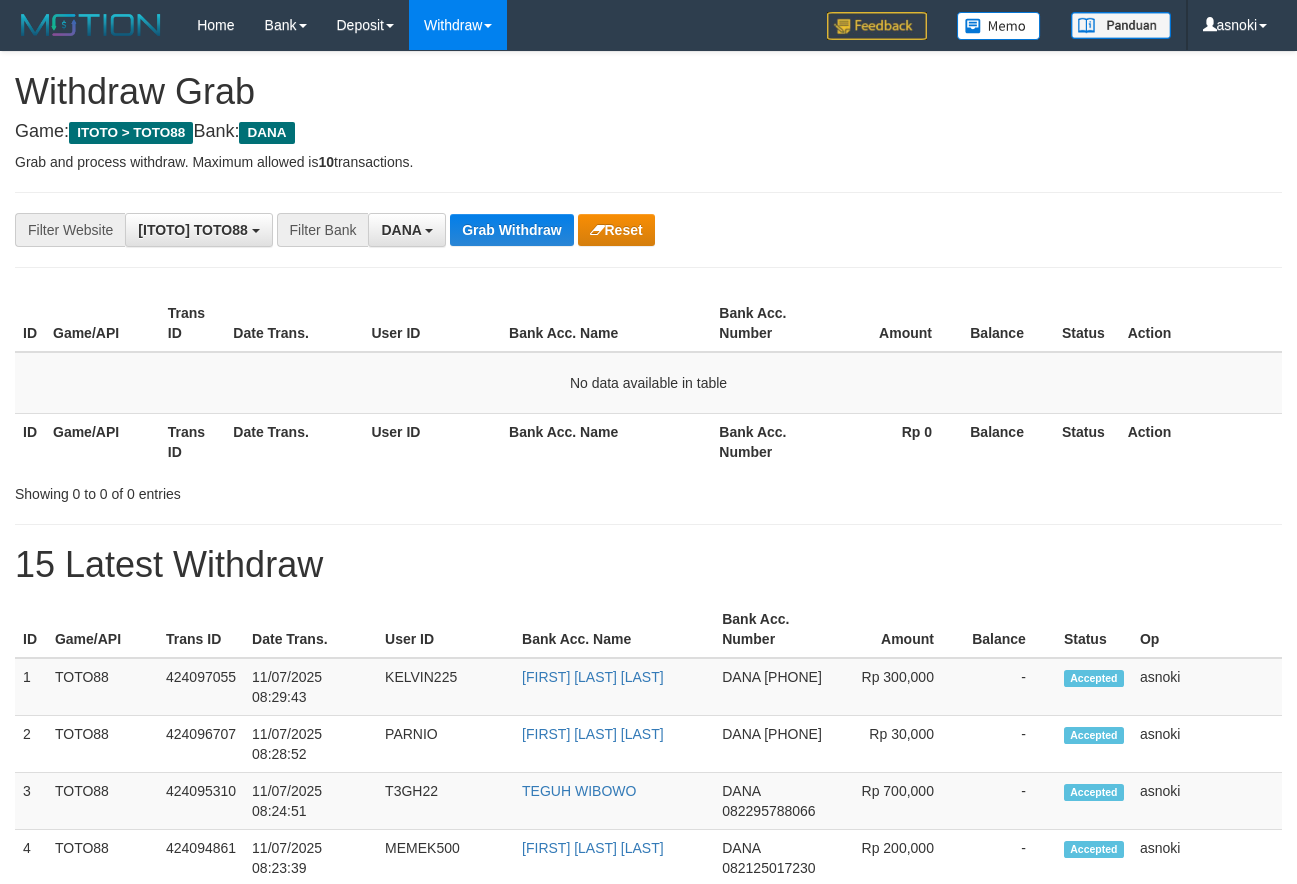 scroll, scrollTop: 0, scrollLeft: 0, axis: both 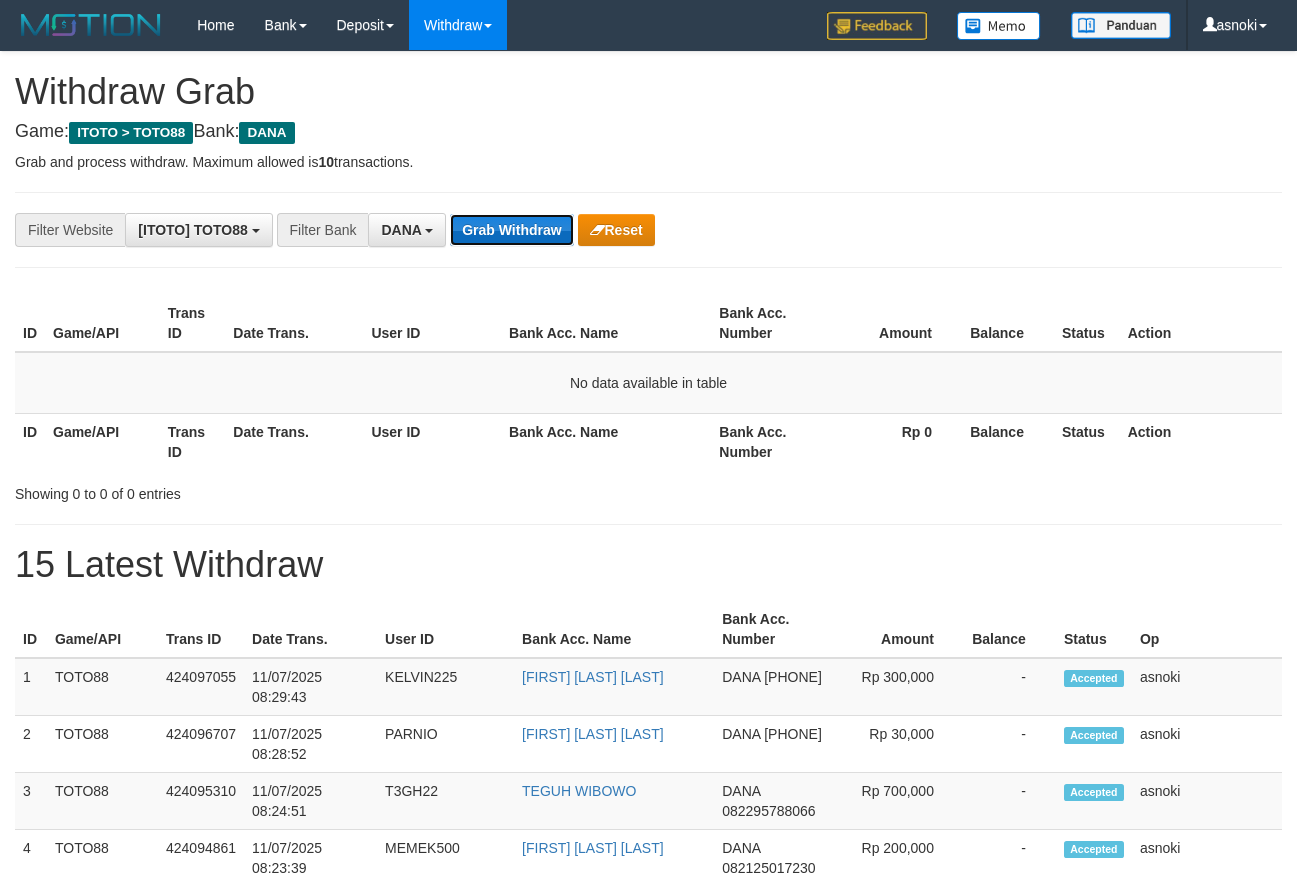 click on "Grab Withdraw" at bounding box center (511, 230) 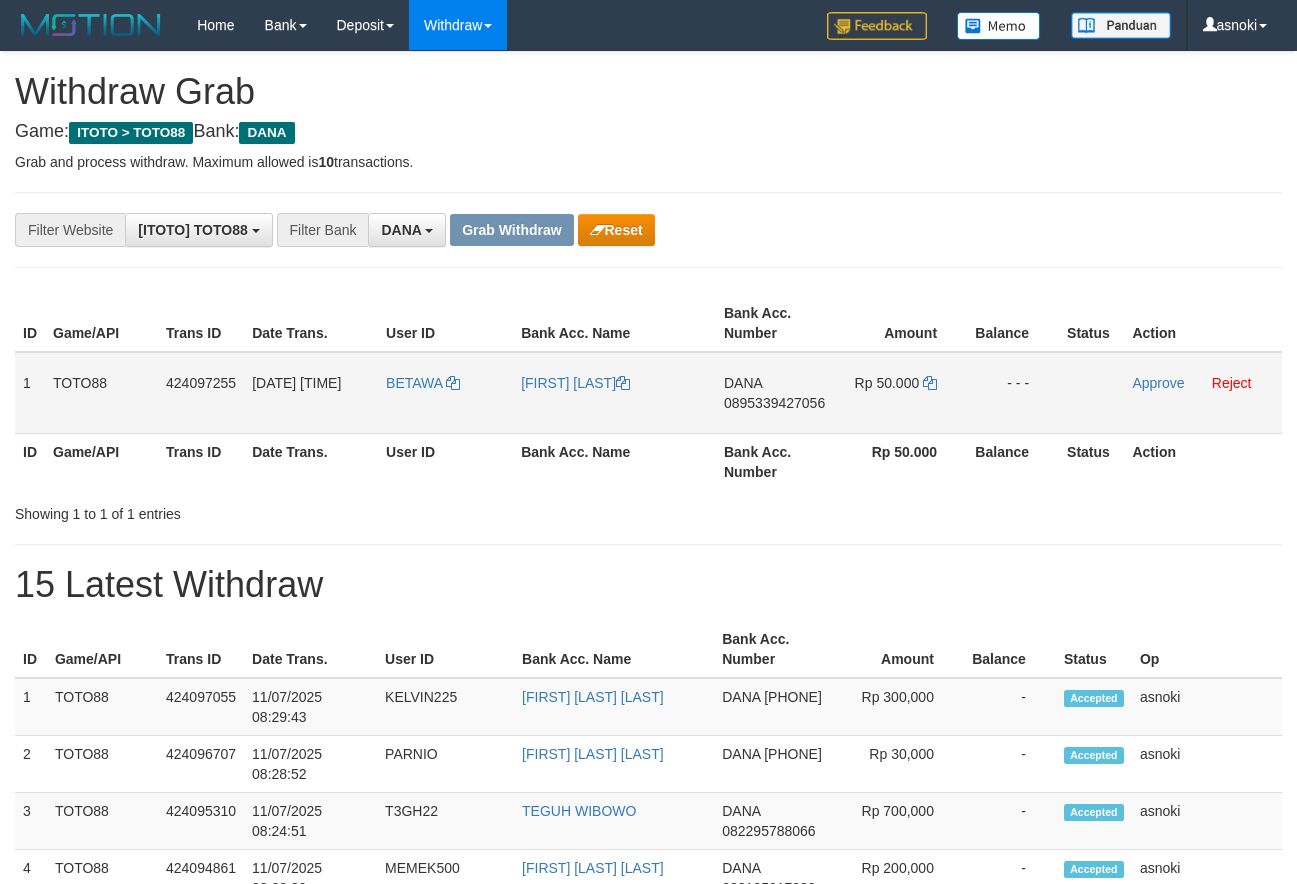 scroll, scrollTop: 0, scrollLeft: 0, axis: both 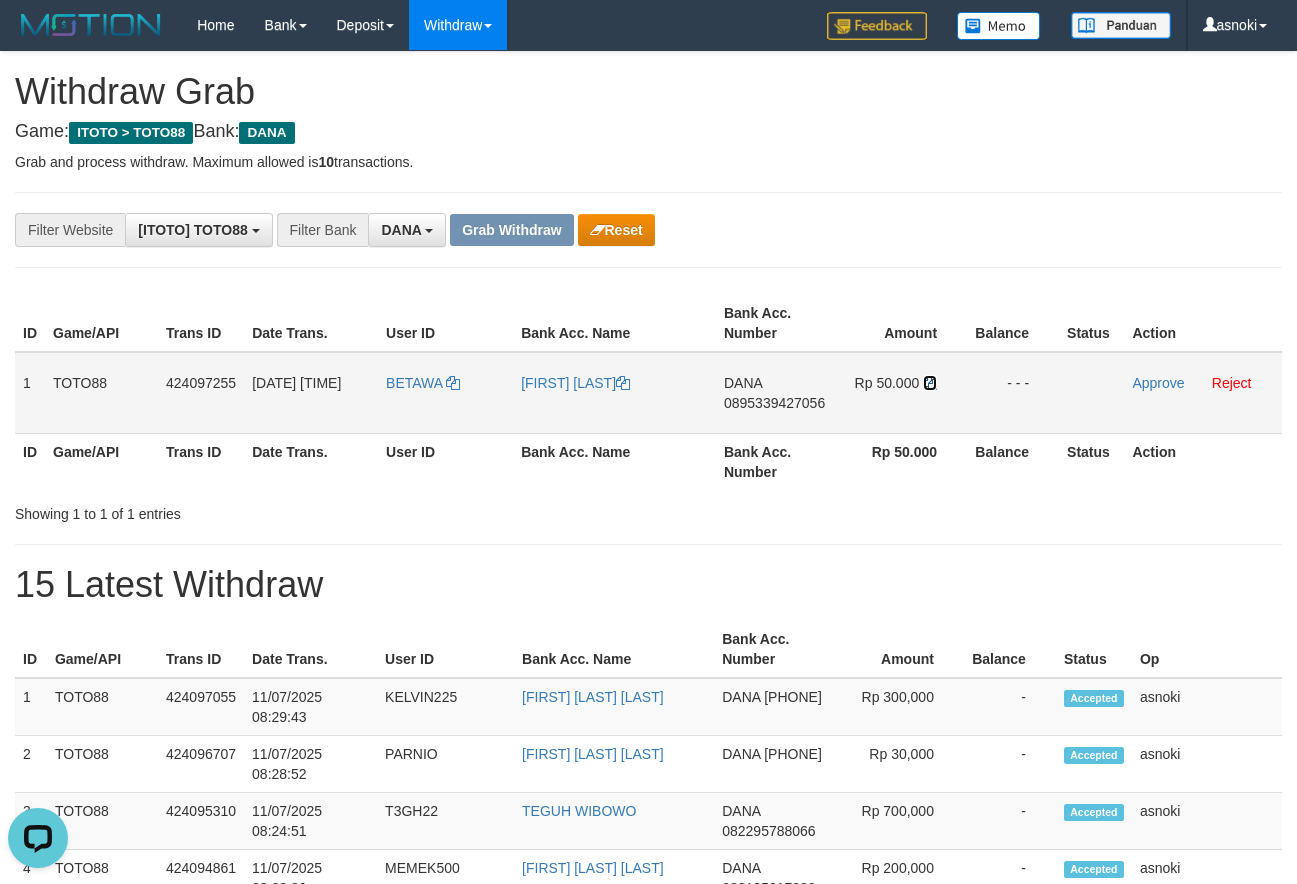 click at bounding box center (930, 383) 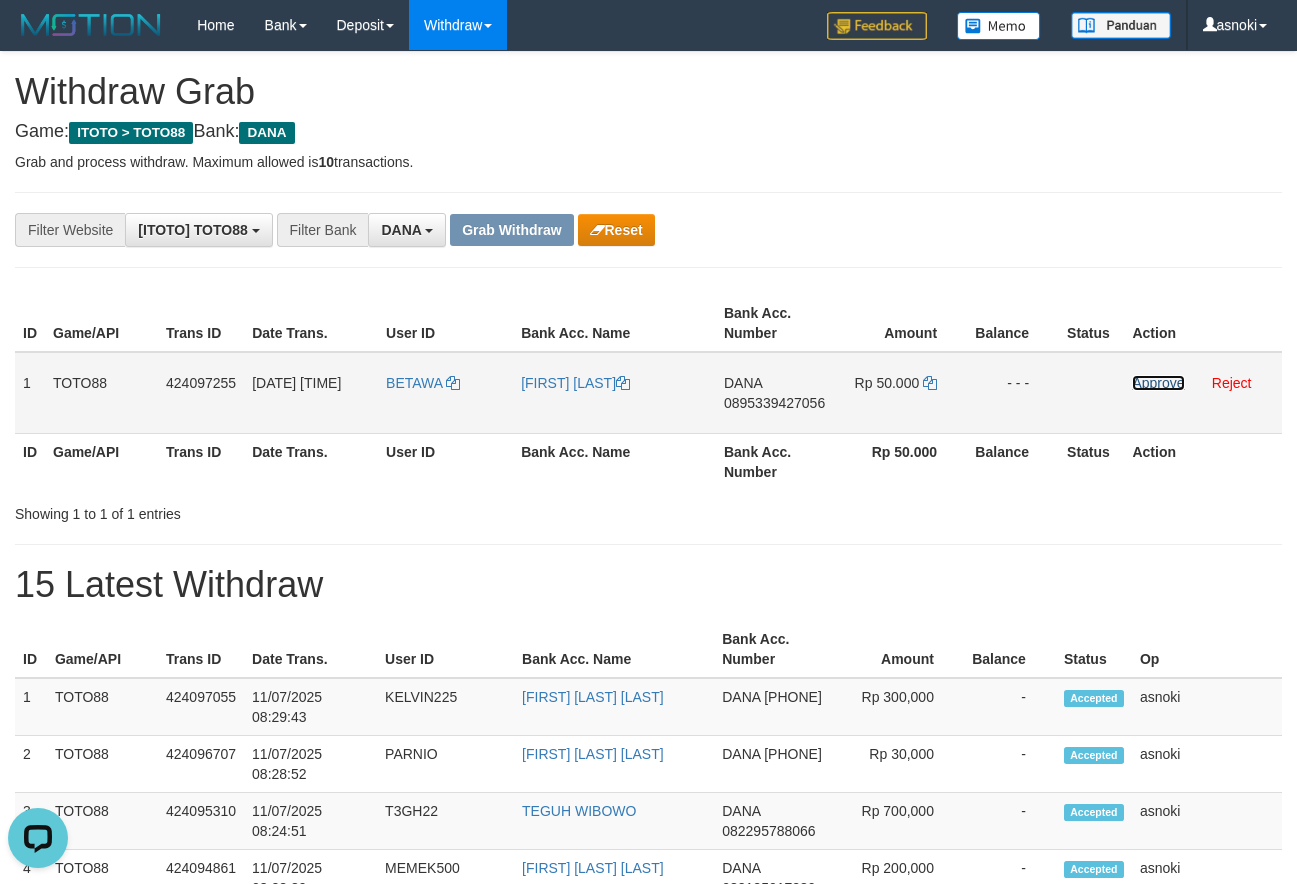 click on "Approve" at bounding box center [1158, 383] 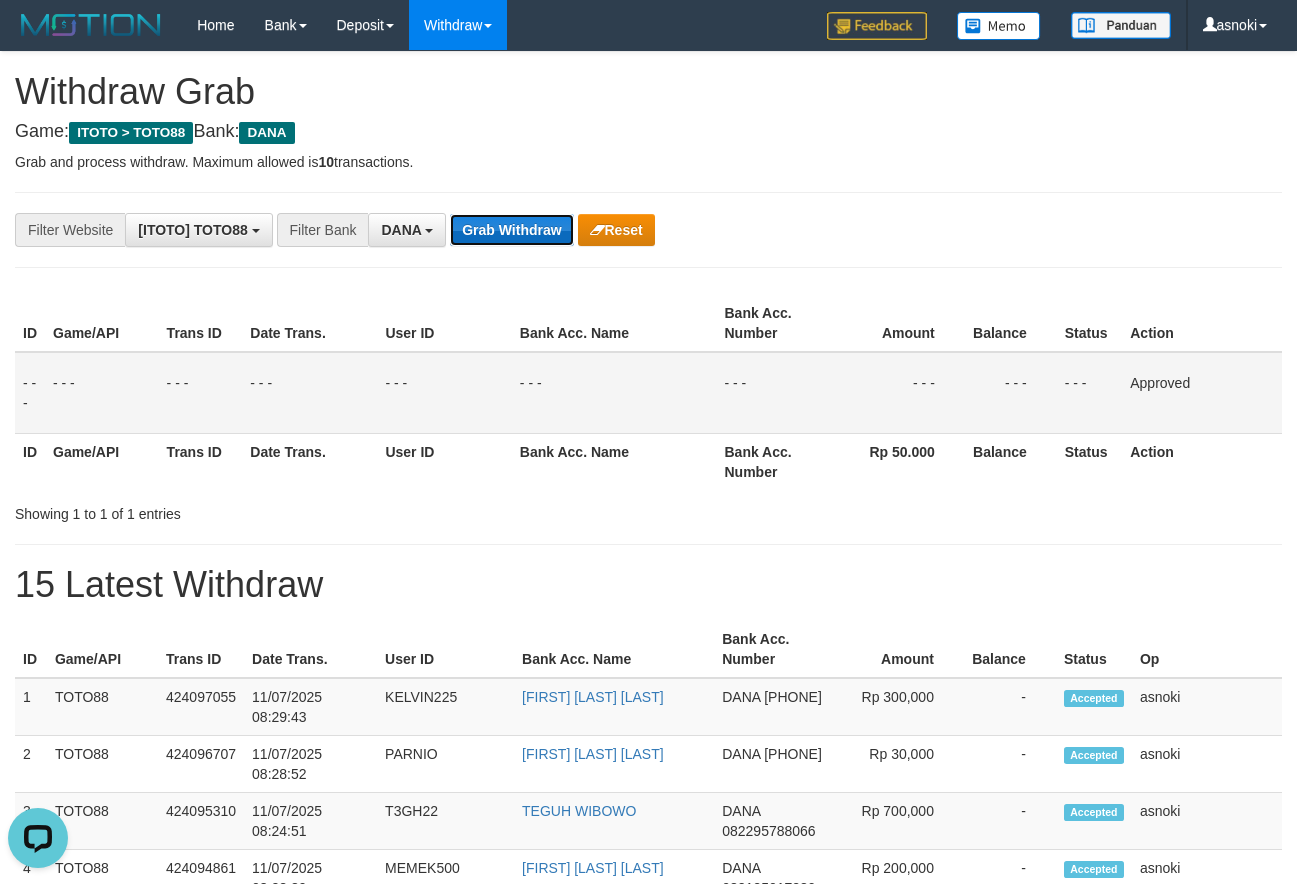 click on "Grab Withdraw" at bounding box center [511, 230] 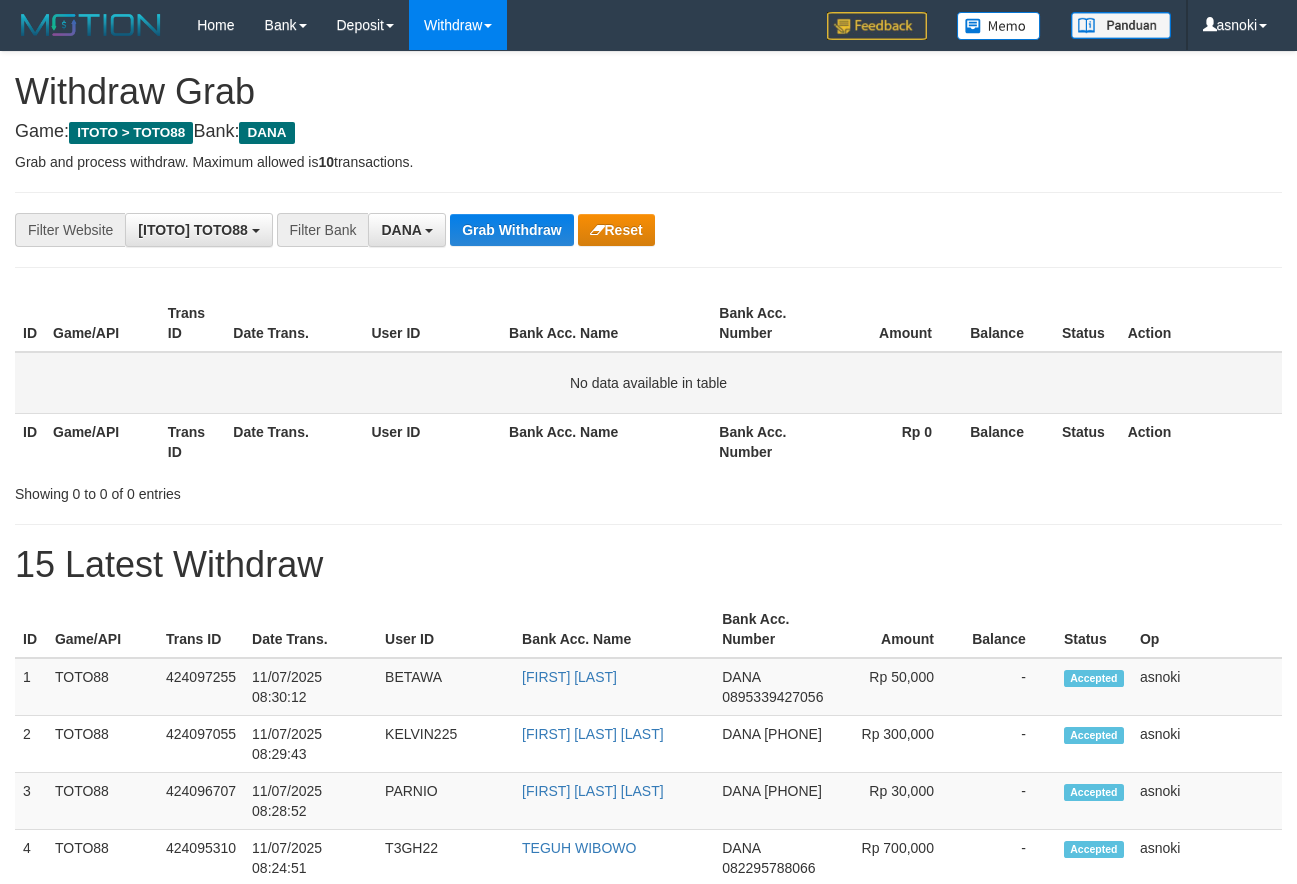 scroll, scrollTop: 0, scrollLeft: 0, axis: both 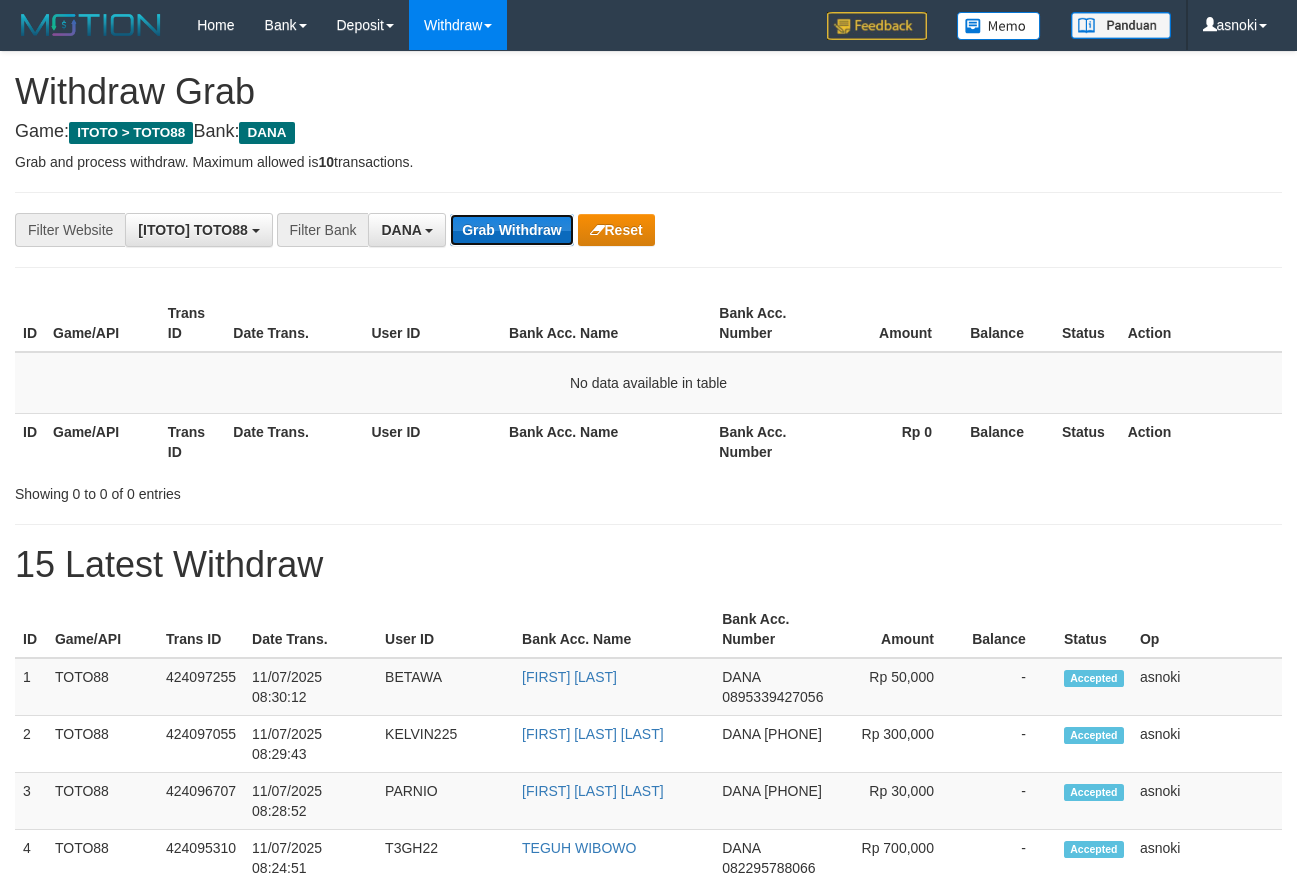 click on "Grab Withdraw" at bounding box center (511, 230) 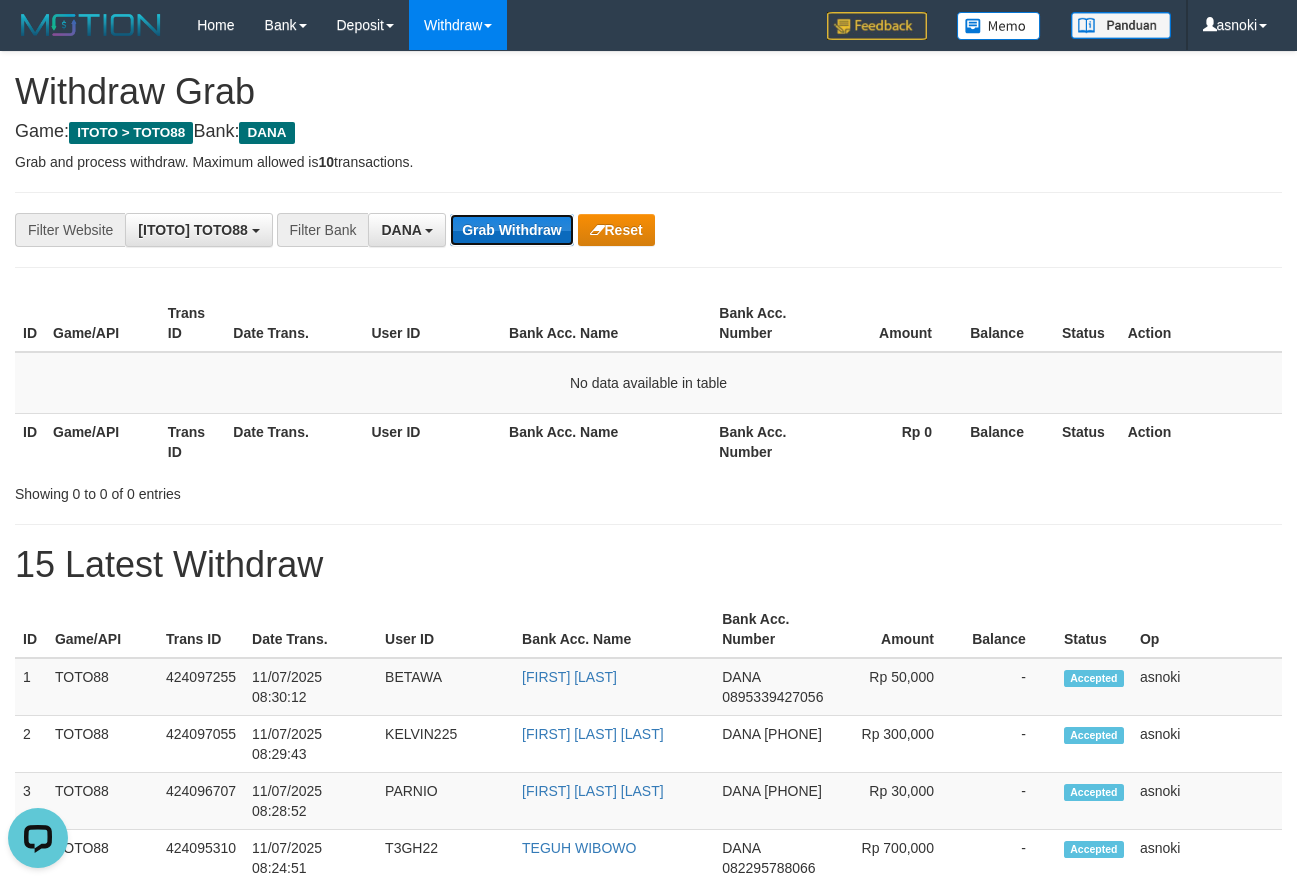 scroll, scrollTop: 0, scrollLeft: 0, axis: both 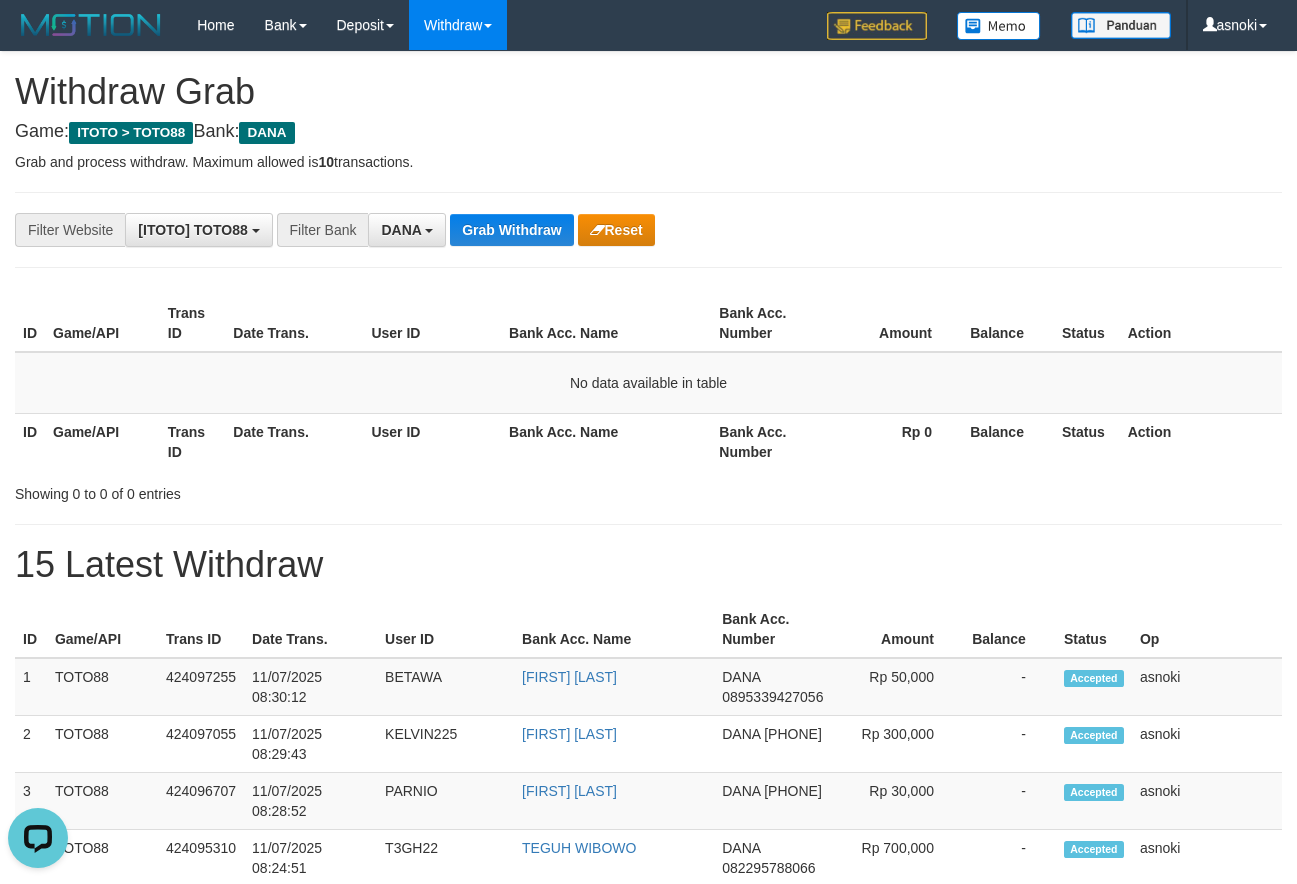 click on "Showing 0 to 0 of 0 entries" at bounding box center (648, 490) 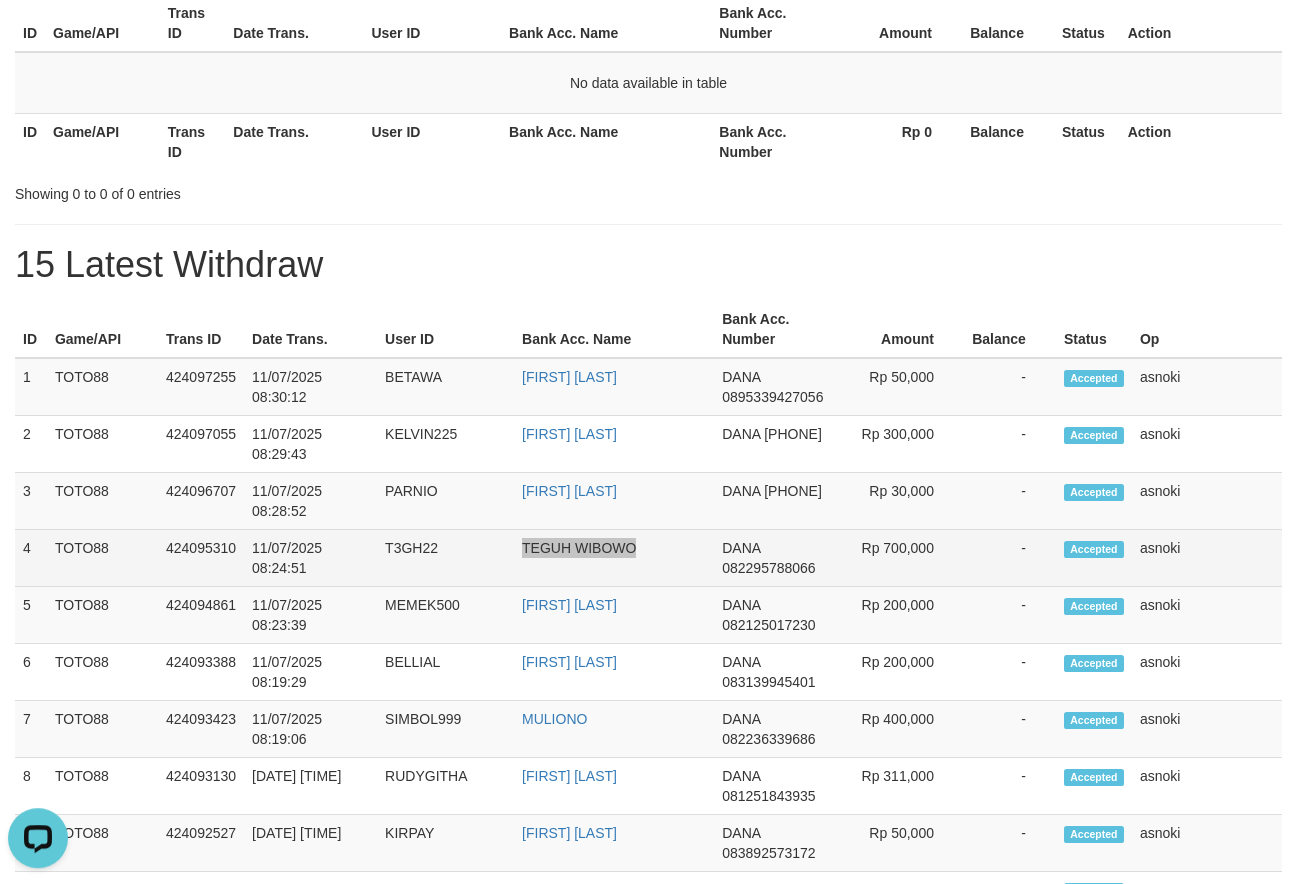 scroll, scrollTop: 340, scrollLeft: 0, axis: vertical 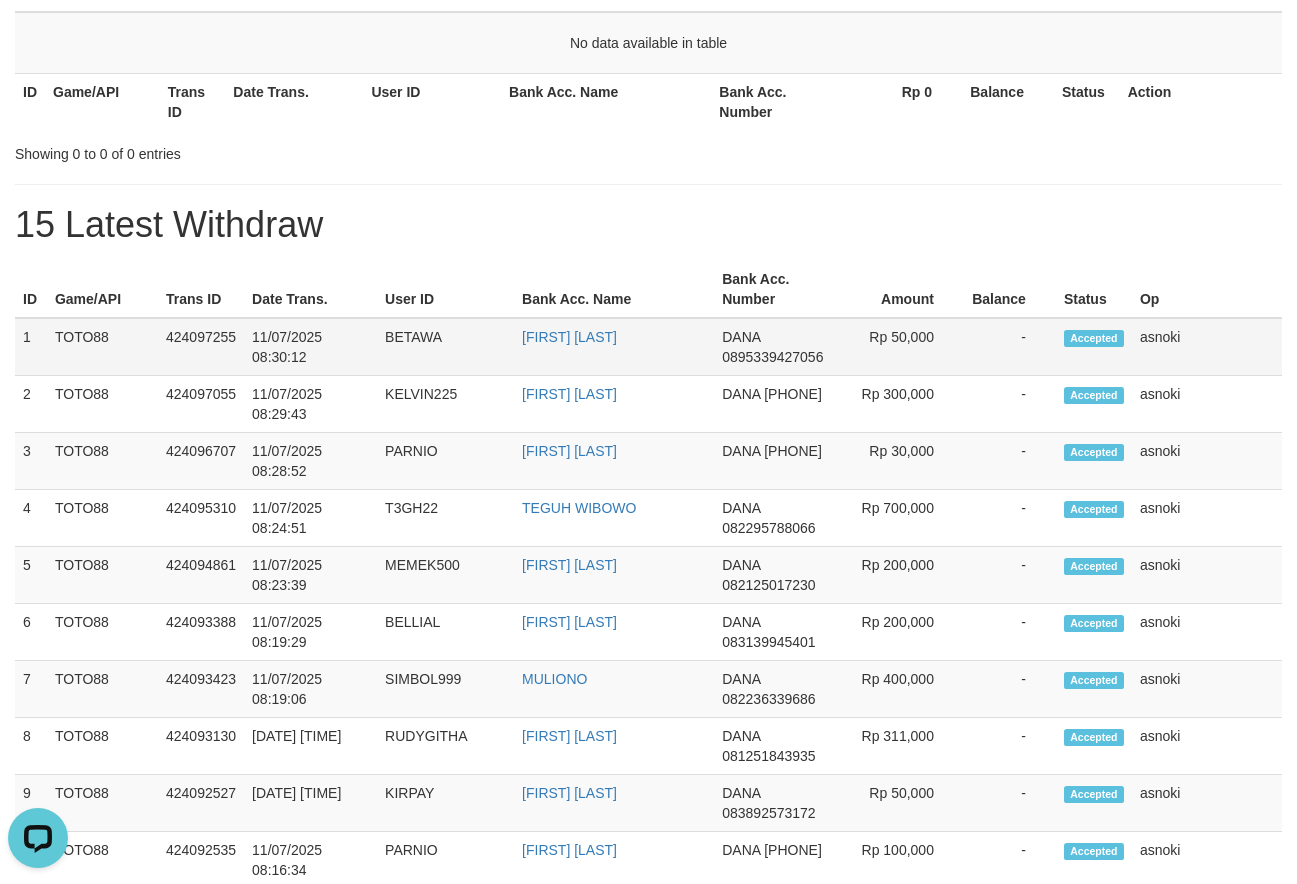 click on "1" at bounding box center (31, 347) 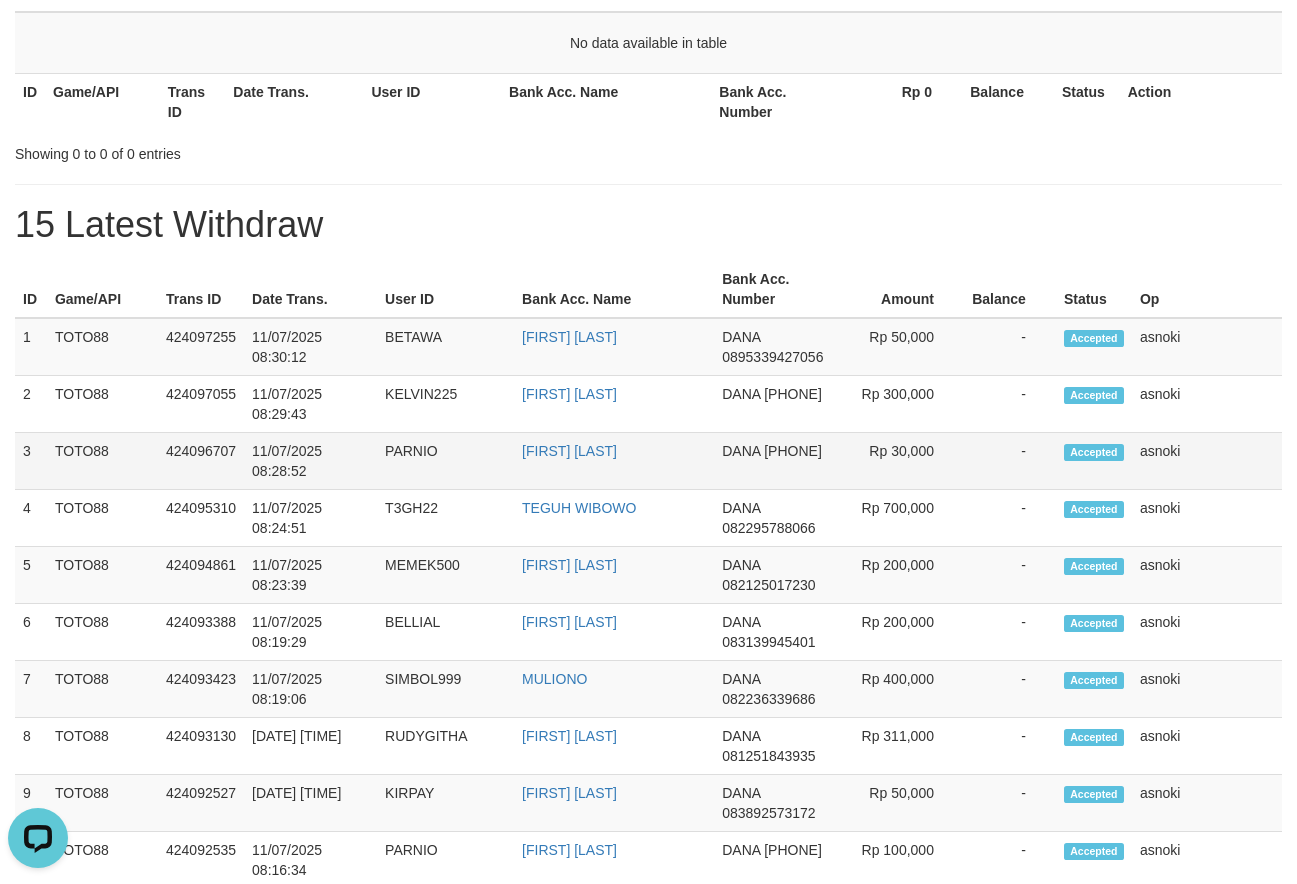 drag, startPoint x: 19, startPoint y: 339, endPoint x: 1257, endPoint y: 470, distance: 1244.9116 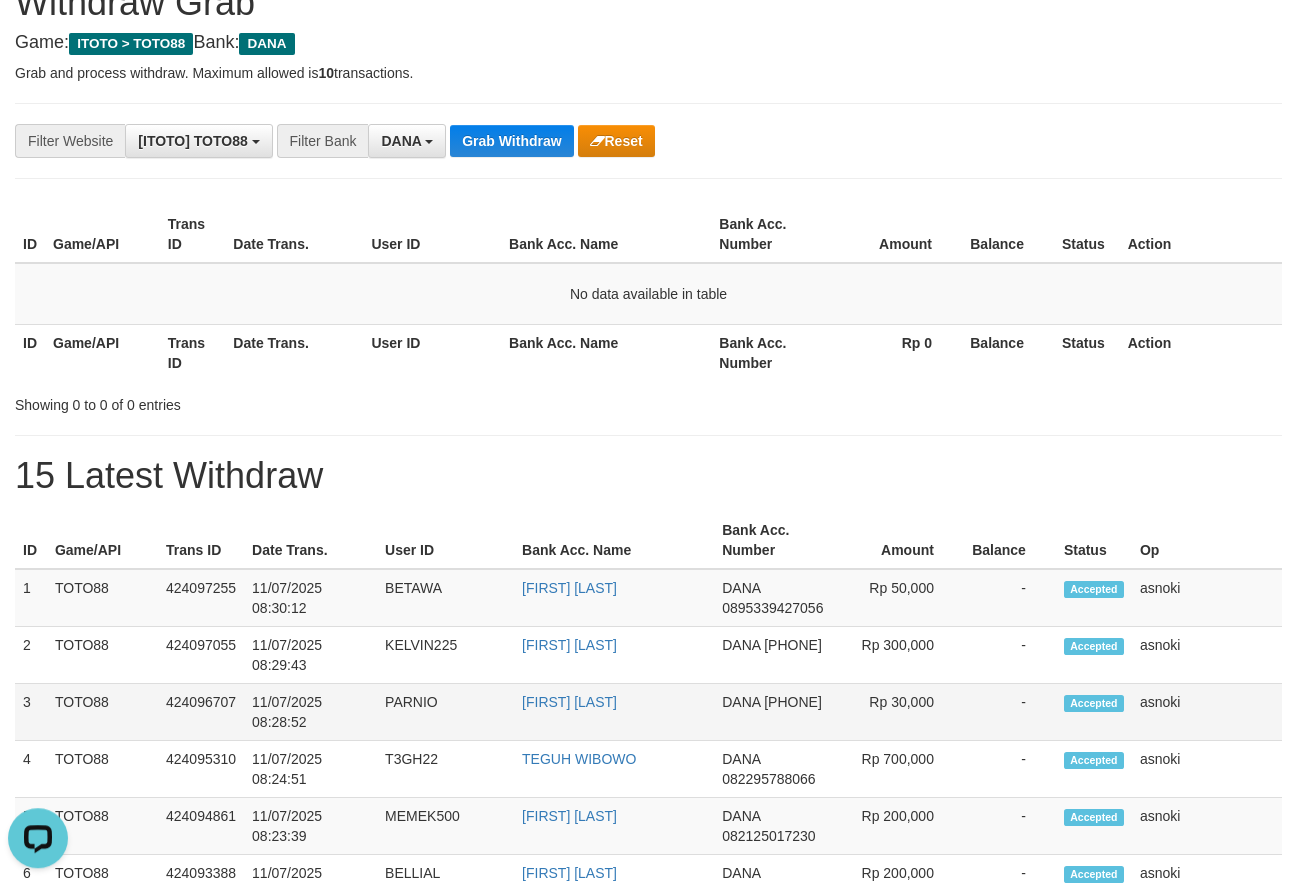 scroll, scrollTop: 0, scrollLeft: 0, axis: both 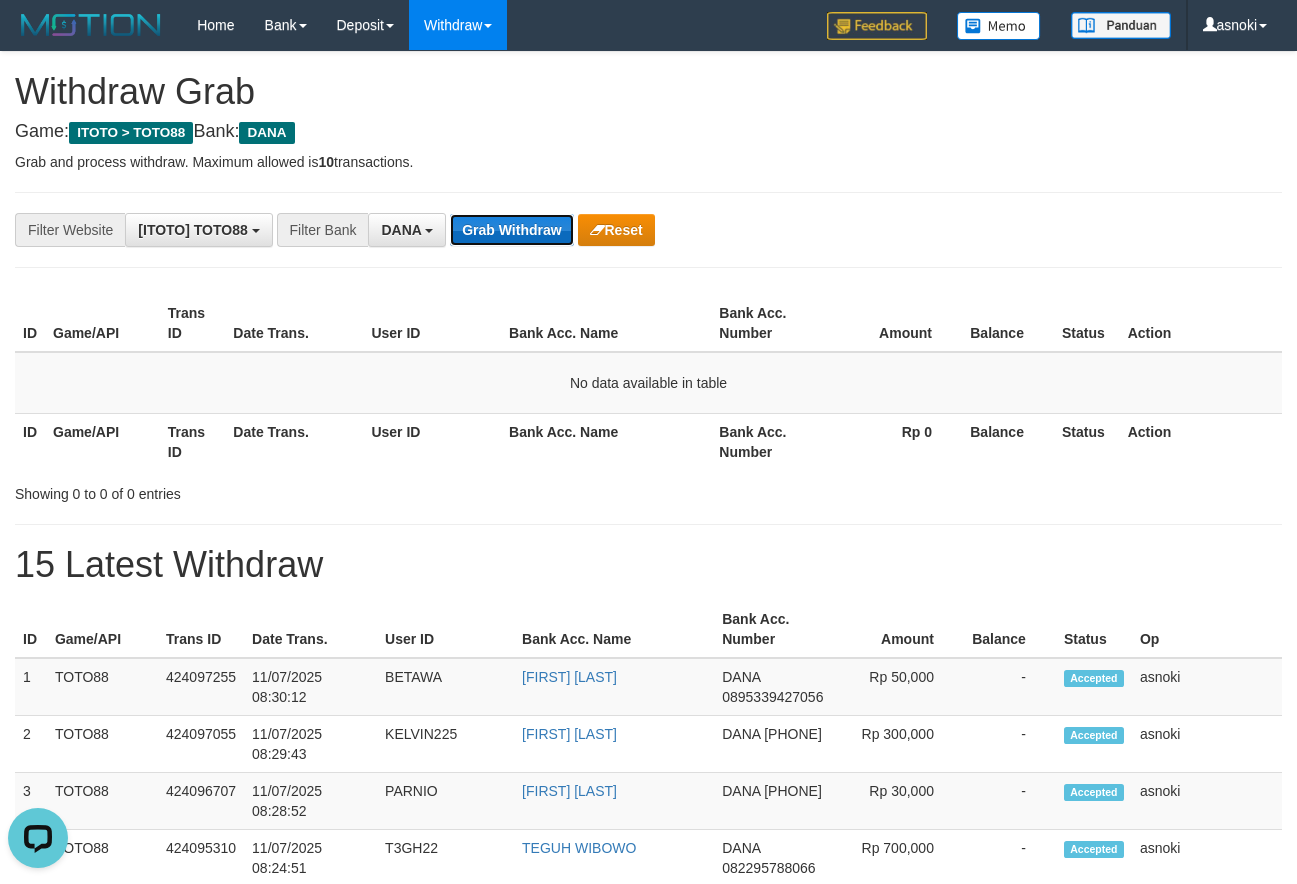 click on "Grab Withdraw" at bounding box center (511, 230) 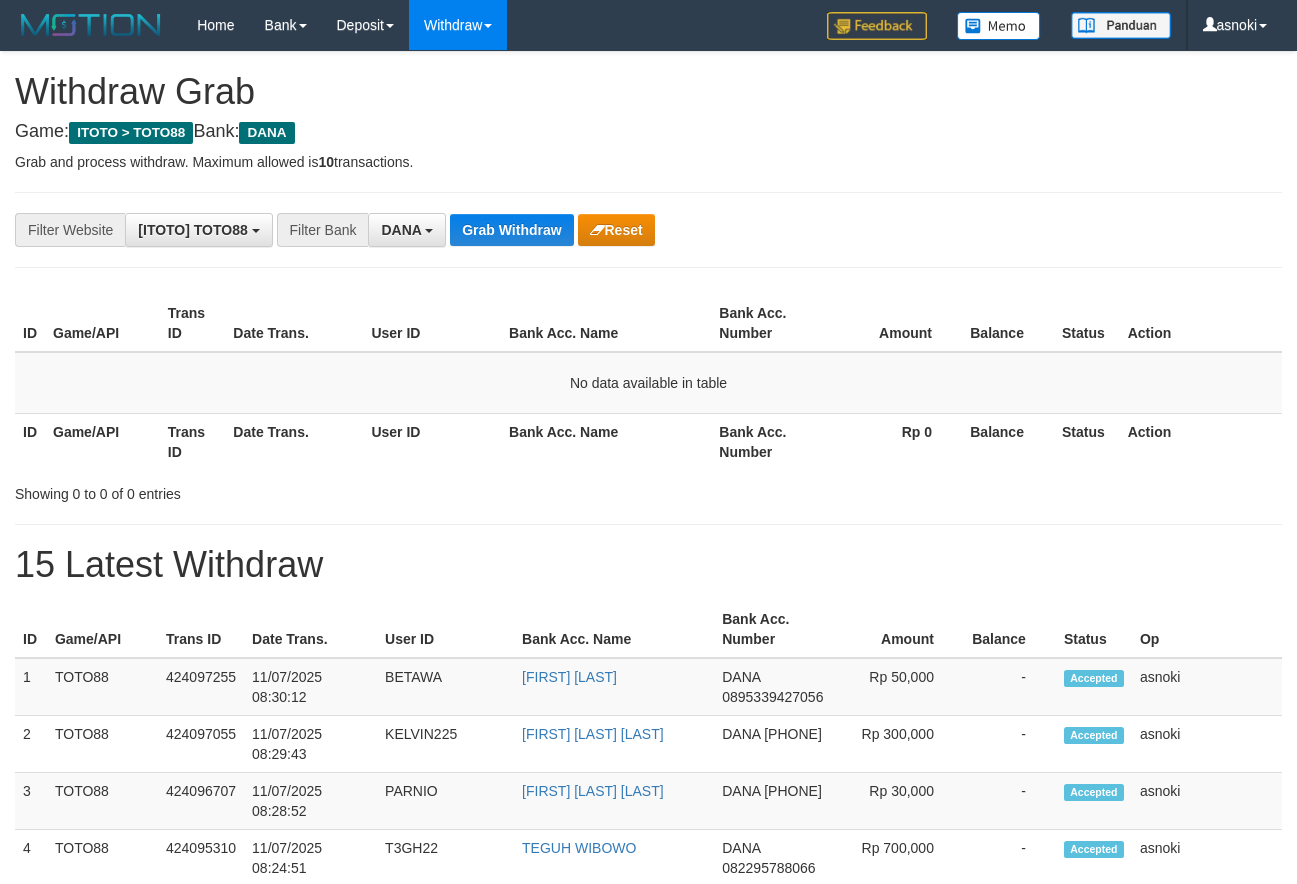 scroll, scrollTop: 0, scrollLeft: 0, axis: both 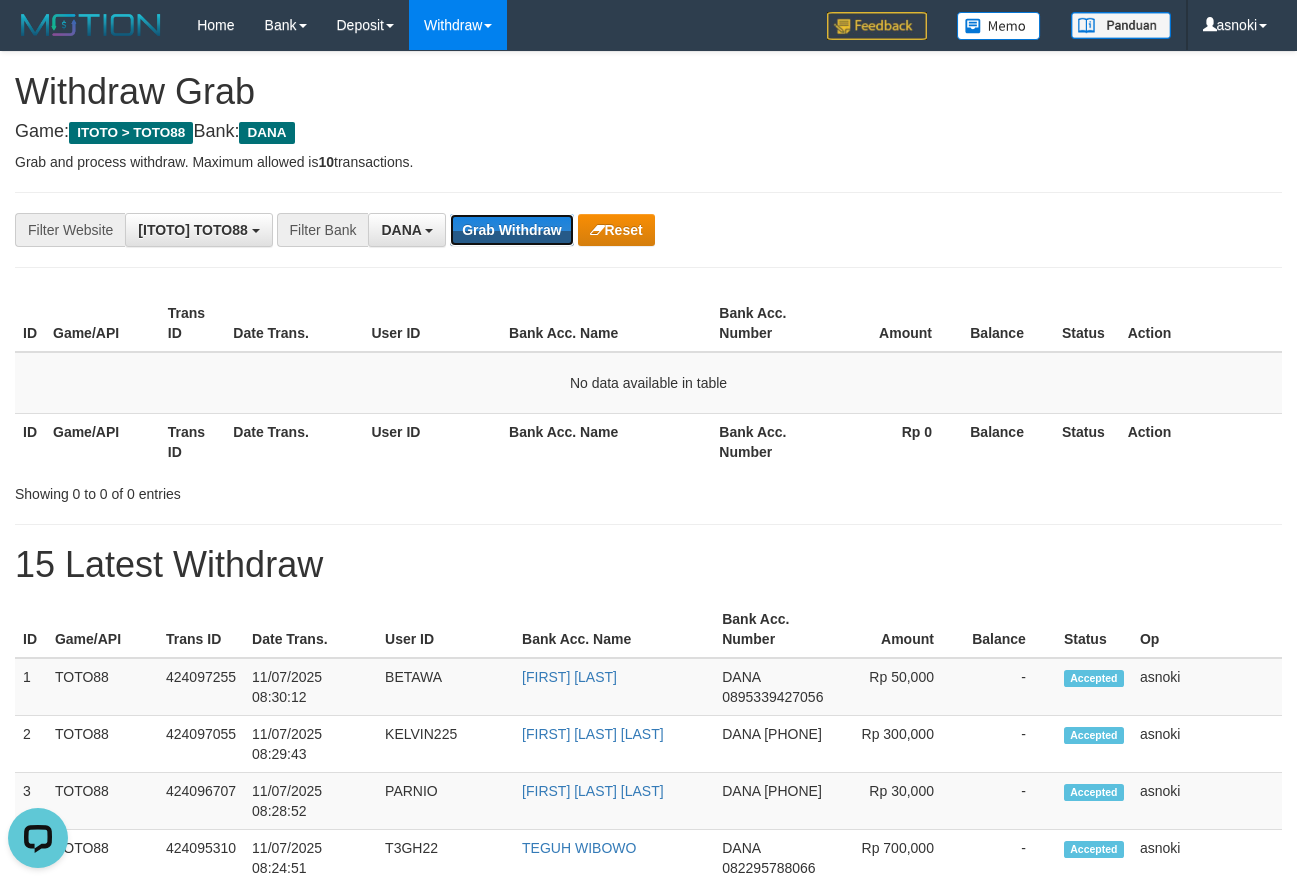click on "**********" at bounding box center (540, 230) 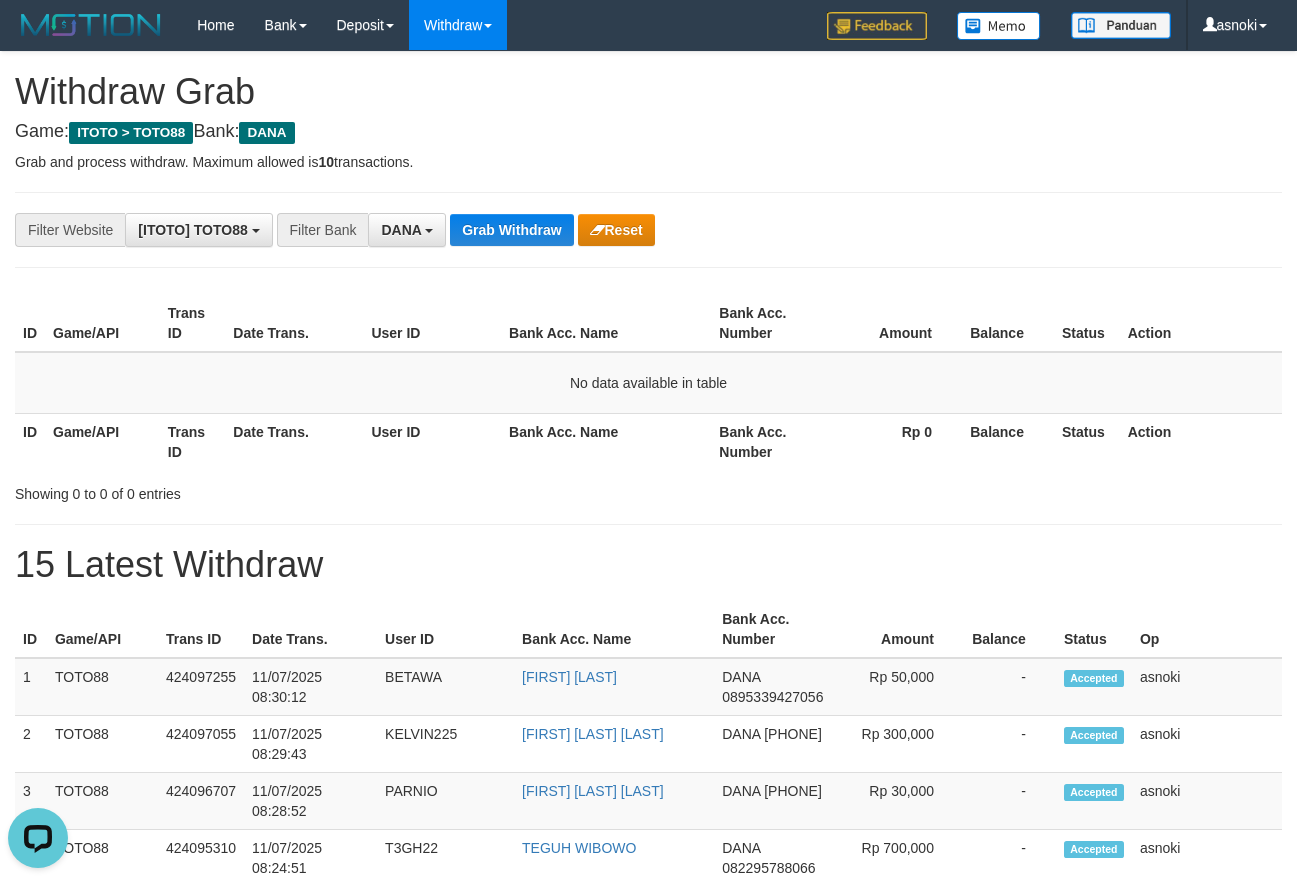 click on "Grab and process withdraw.
Maximum allowed is  10  transactions." at bounding box center (648, 162) 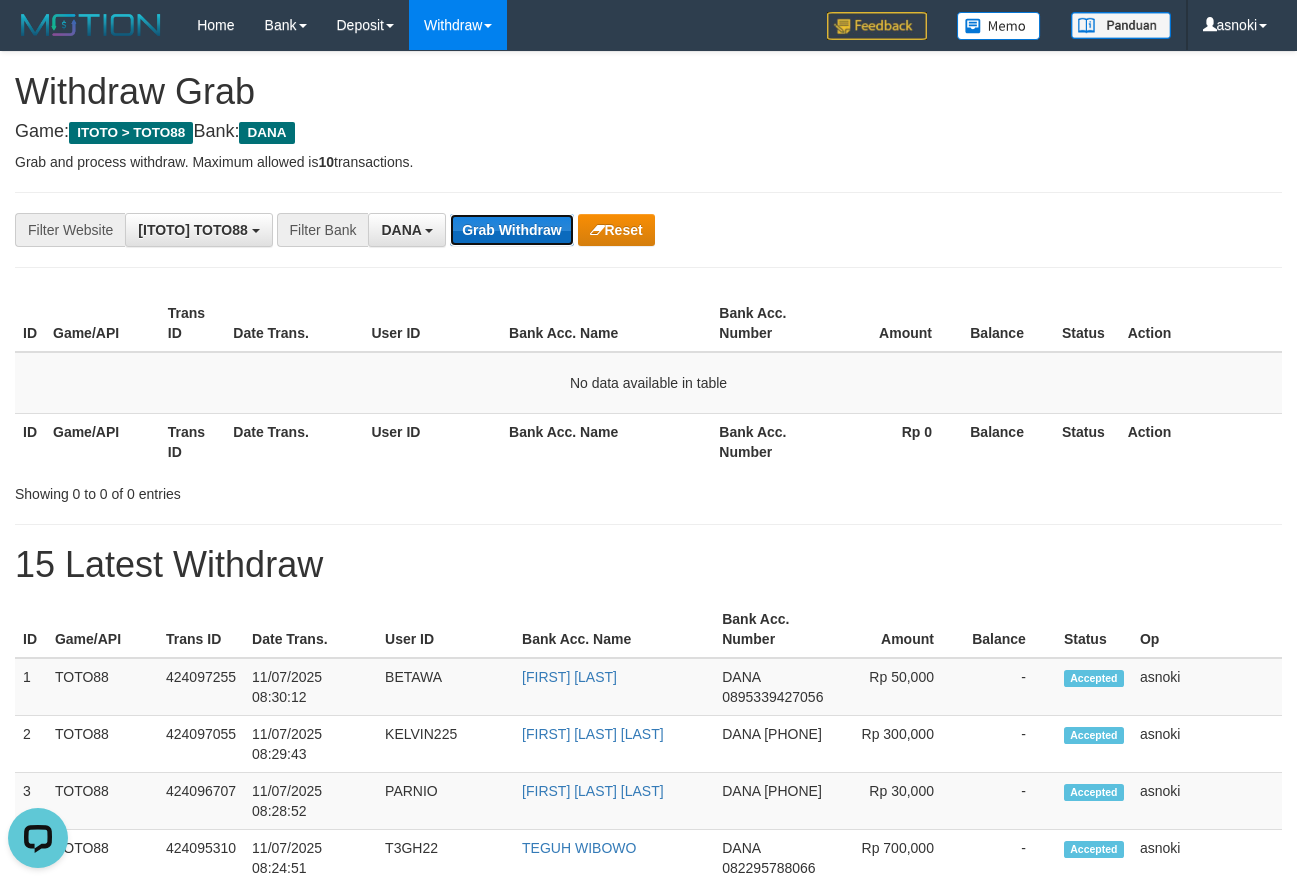 click on "Grab Withdraw" at bounding box center (511, 230) 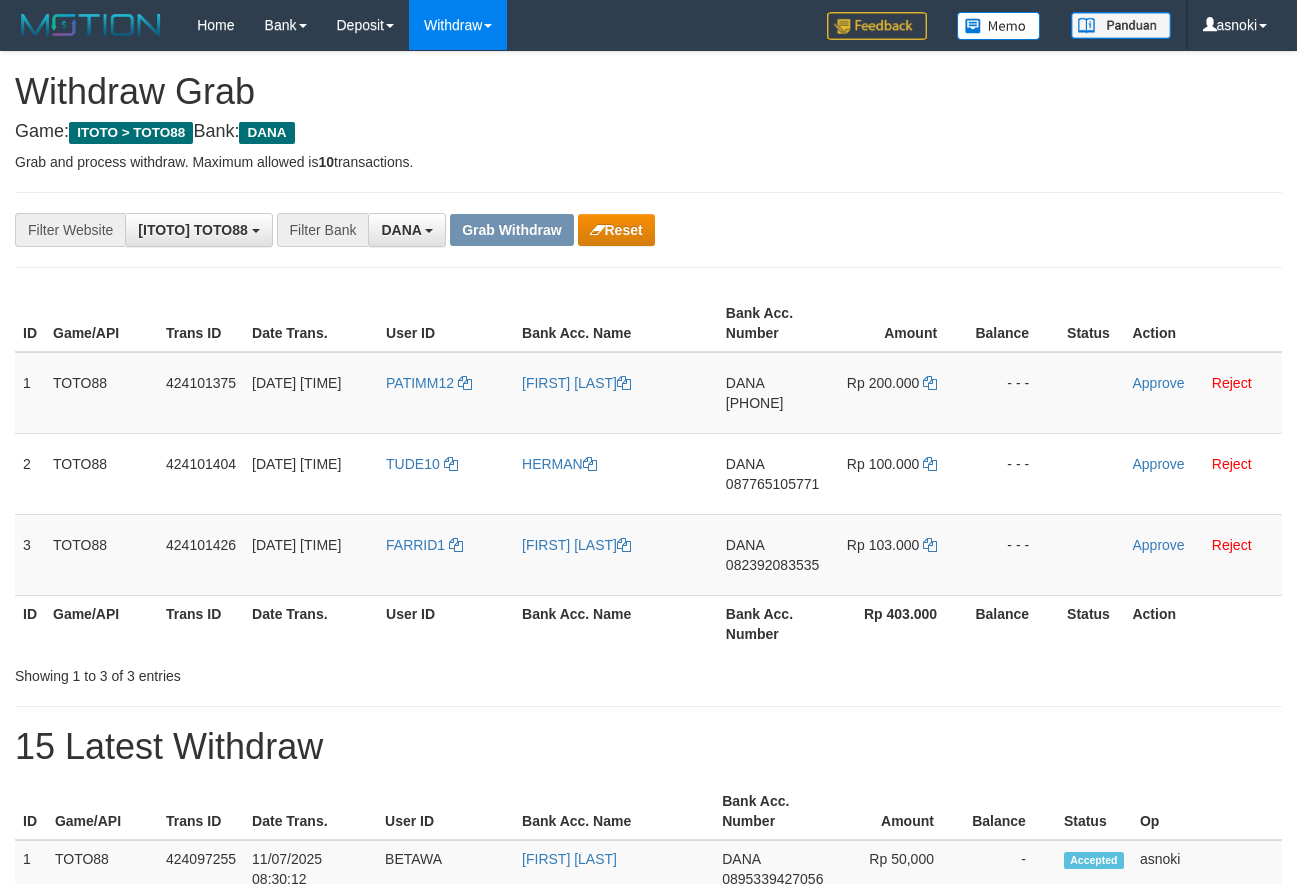 scroll, scrollTop: 0, scrollLeft: 0, axis: both 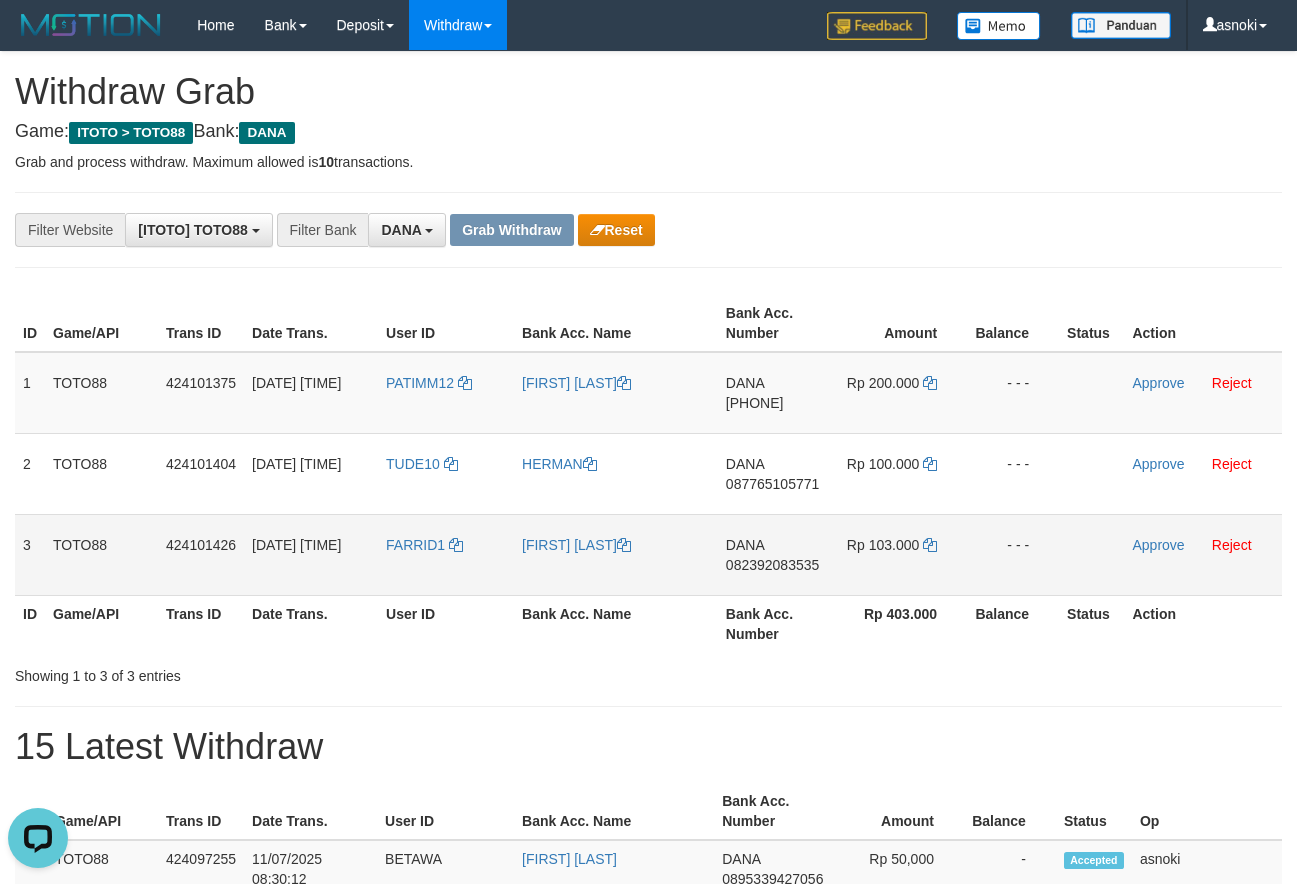 click on "082392083535" at bounding box center (772, 565) 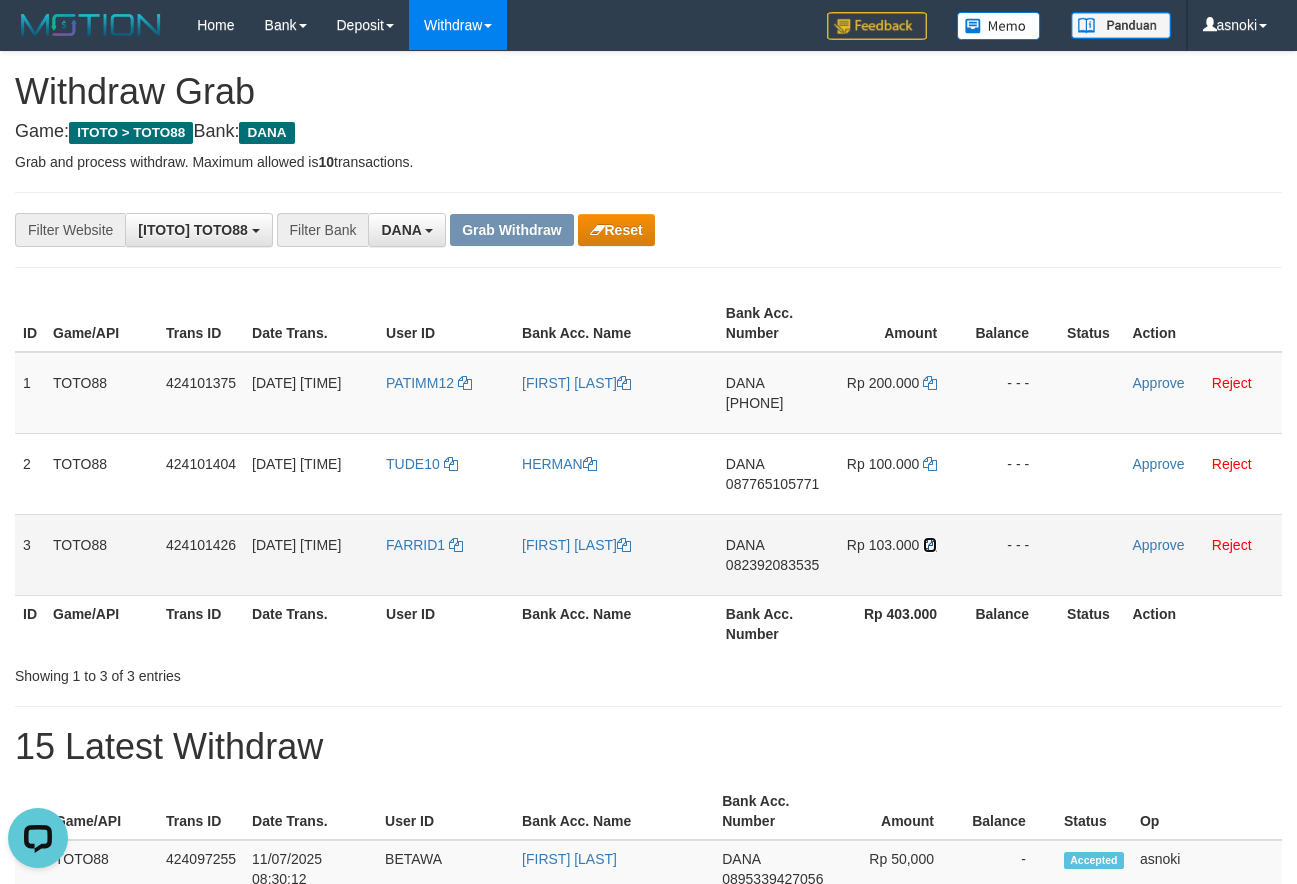 click at bounding box center (930, 545) 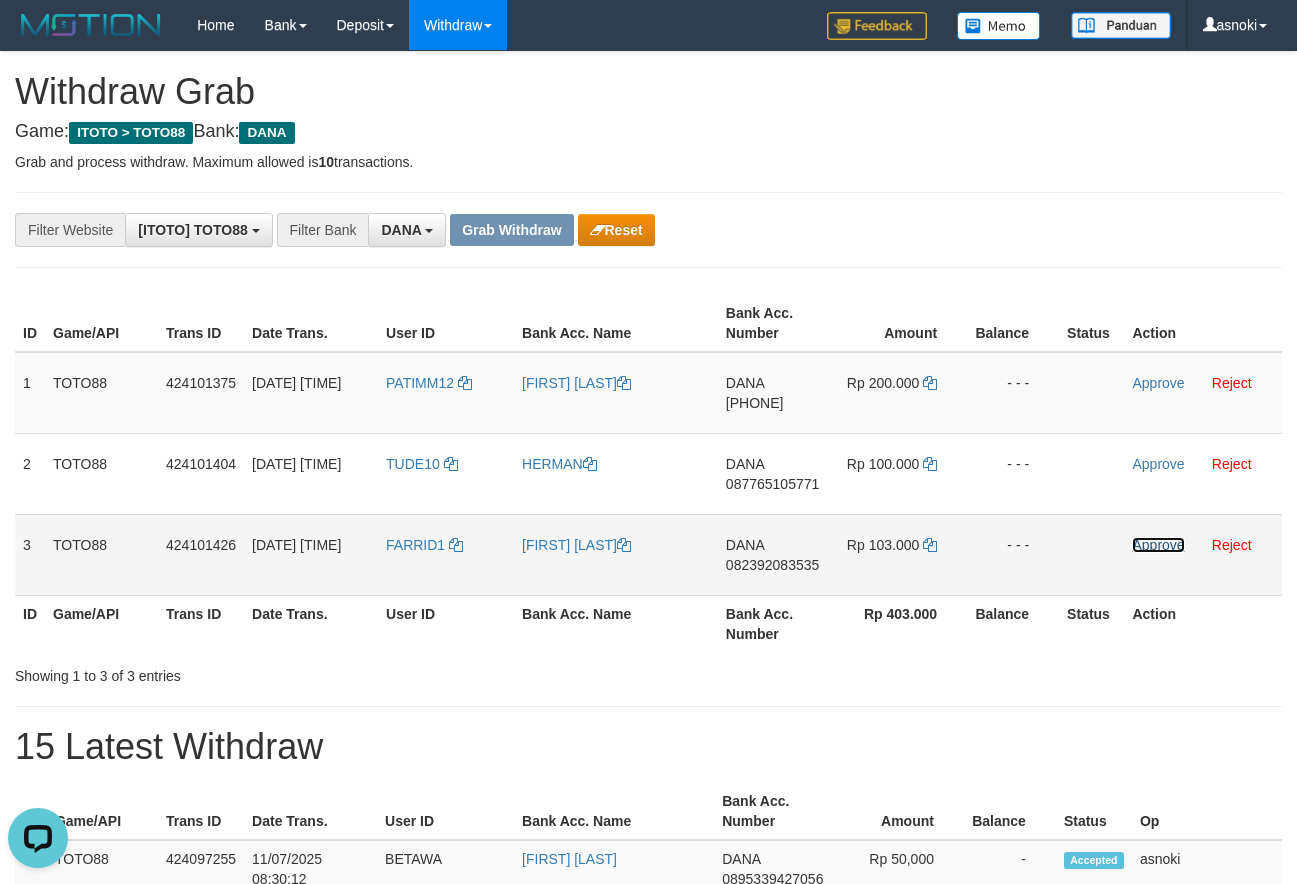 click on "Approve" at bounding box center [1158, 545] 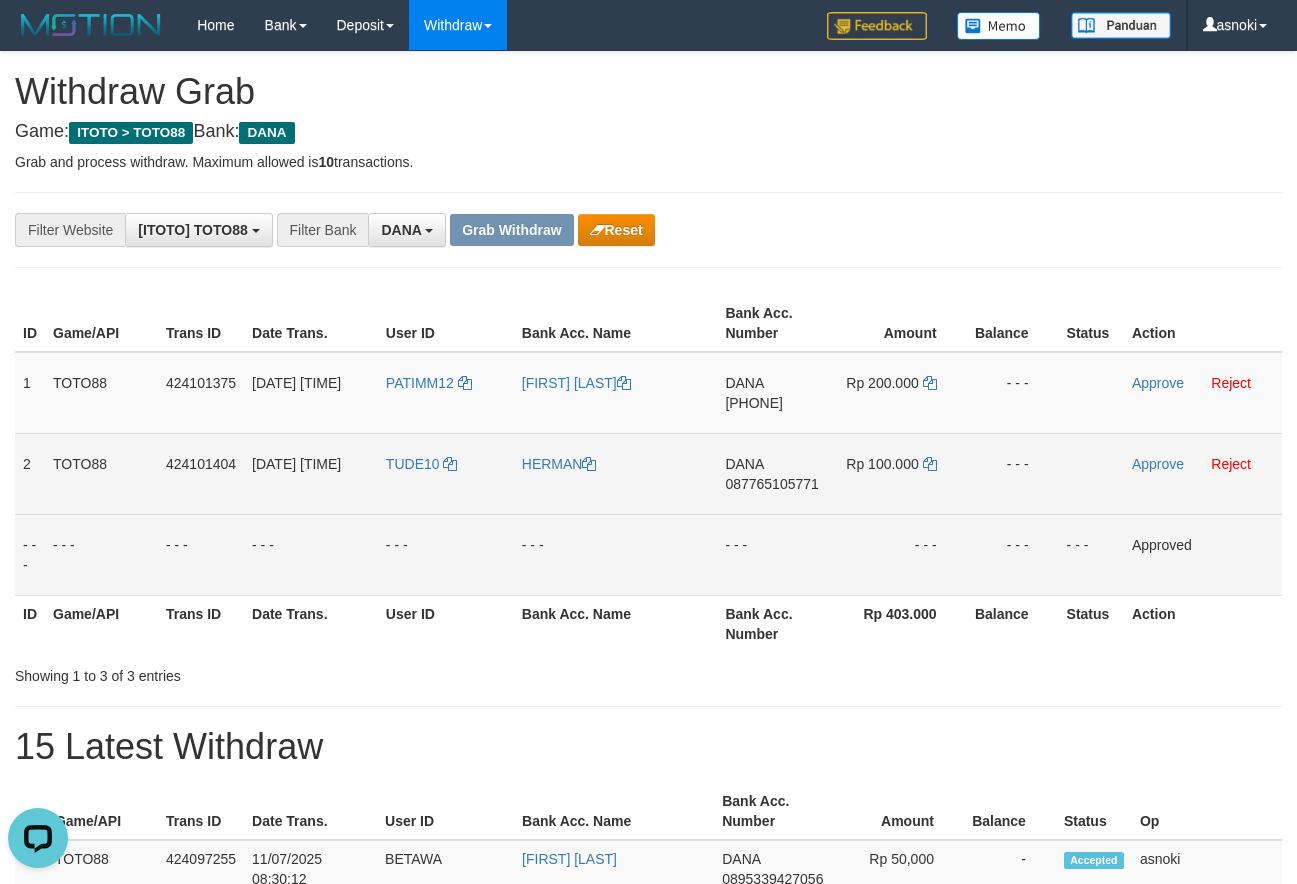 click on "087765105771" at bounding box center [771, 484] 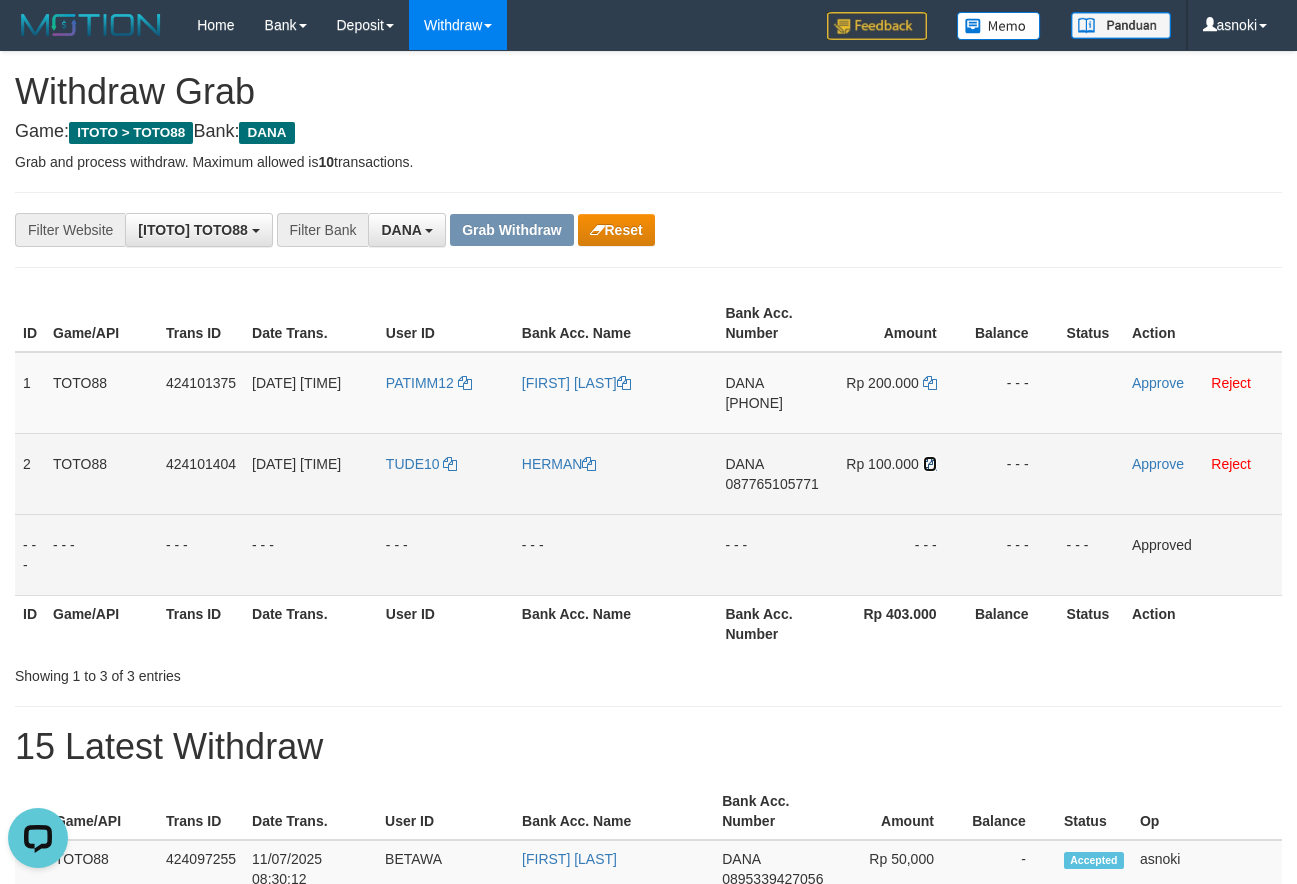 click at bounding box center [930, 464] 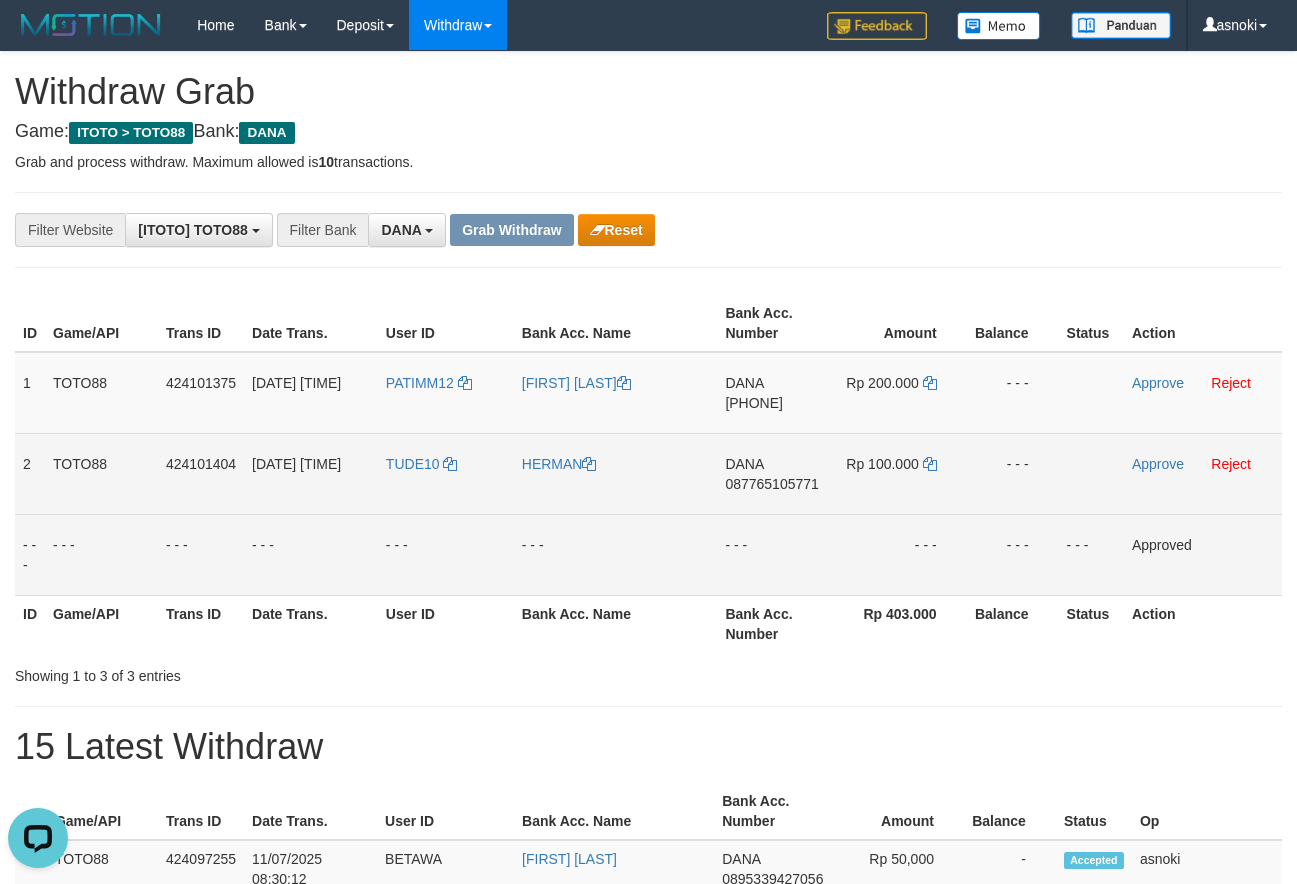 click on "Approve
Reject" at bounding box center (1203, 473) 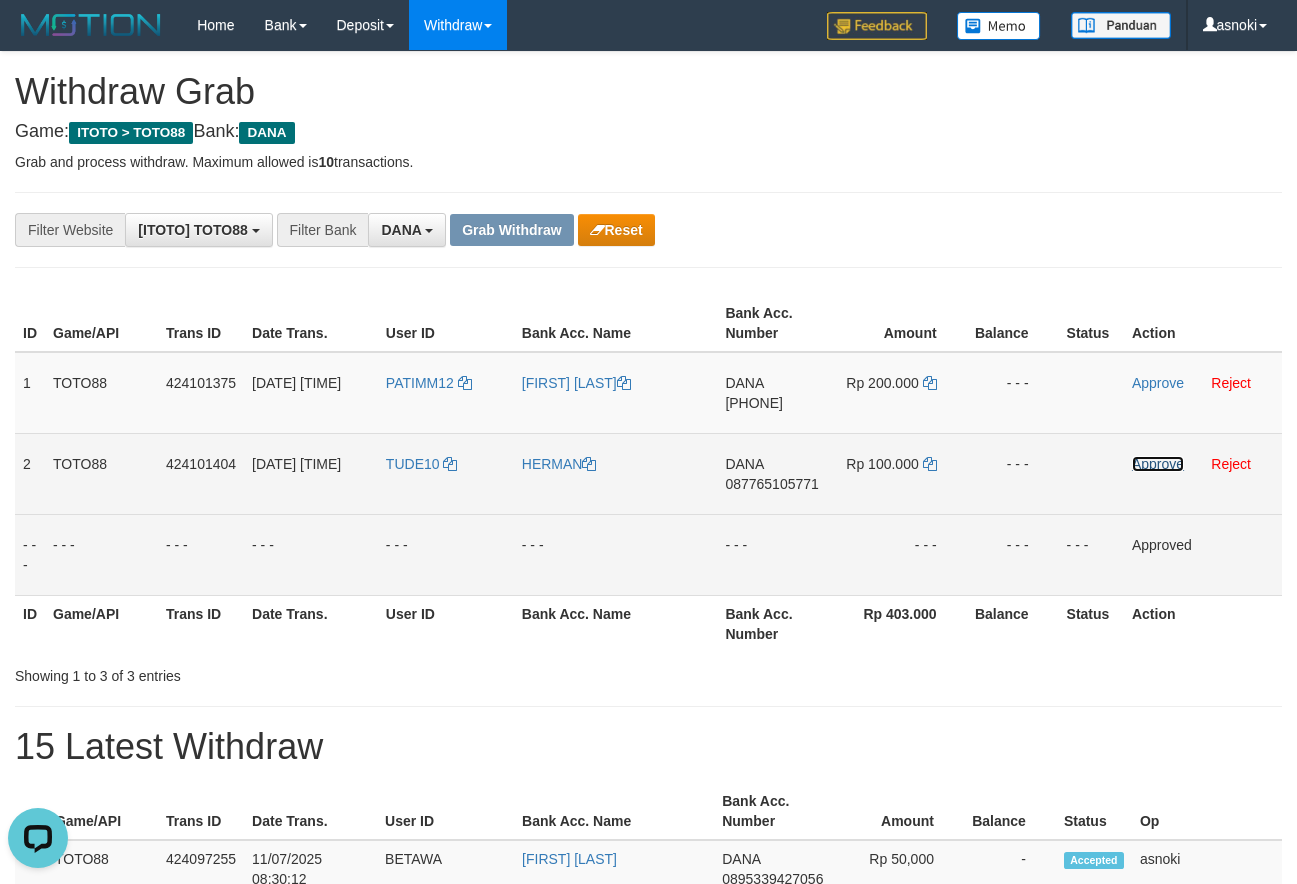 click on "Approve" at bounding box center (1158, 464) 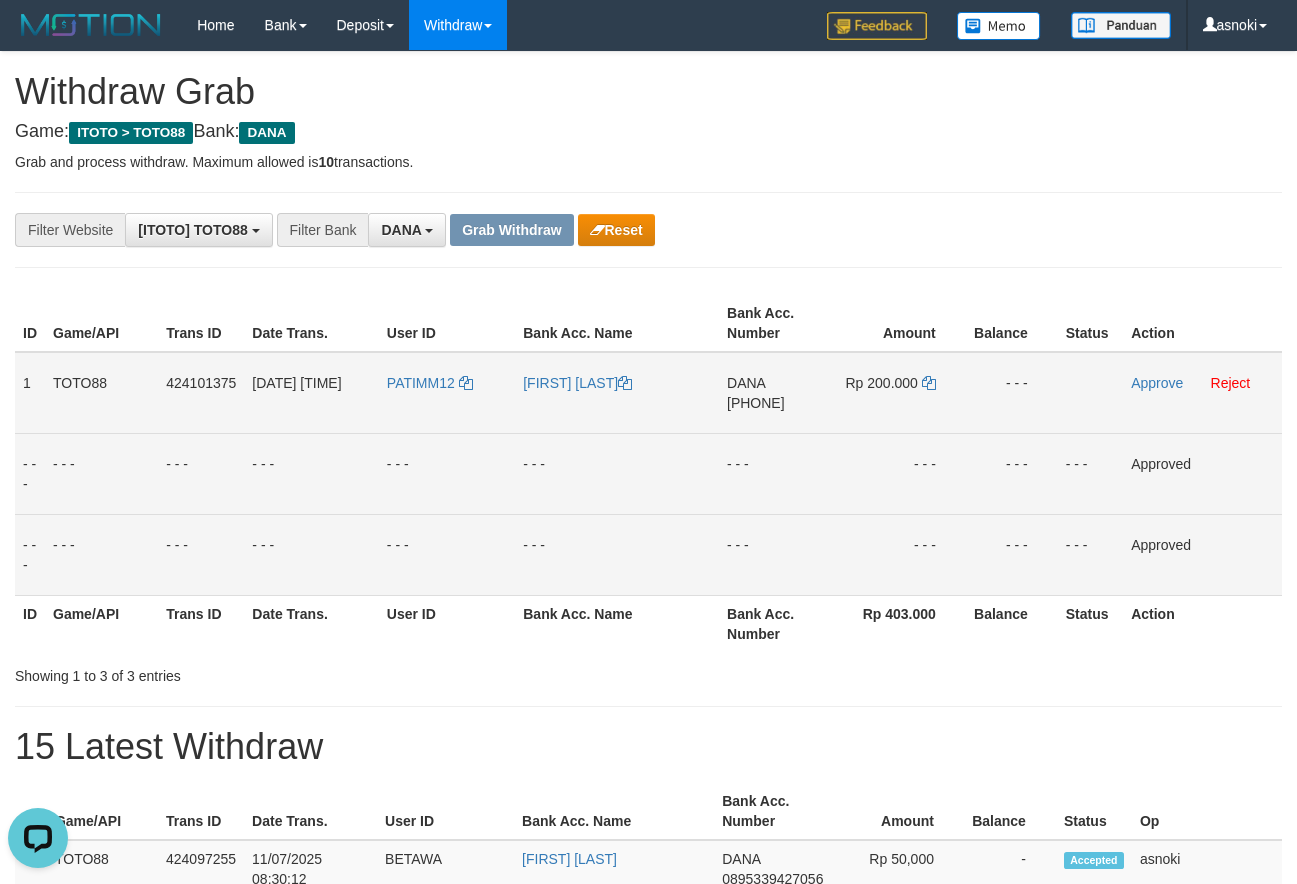 click on "[PHONE]" at bounding box center [756, 403] 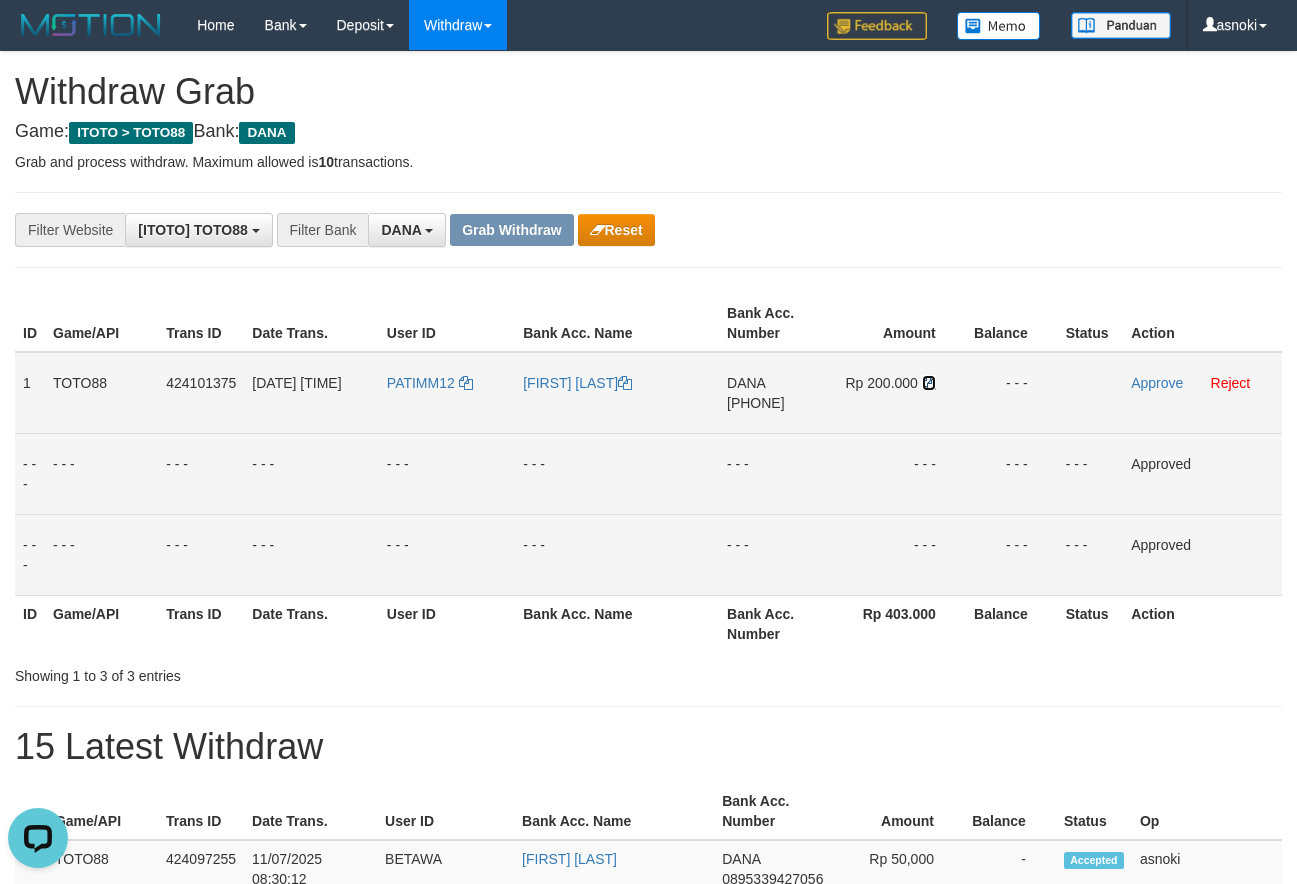 click at bounding box center (929, 383) 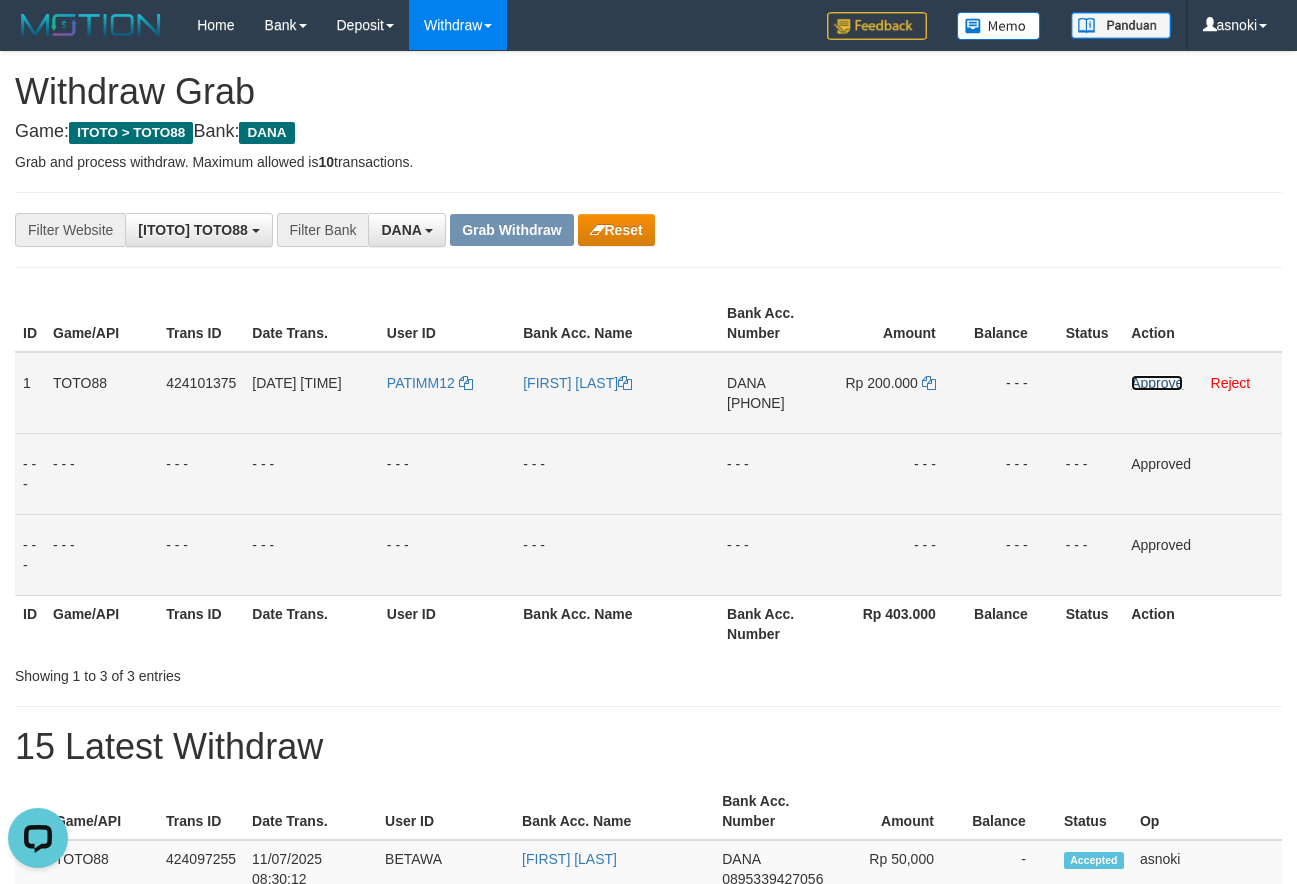 click on "Approve" at bounding box center [1157, 383] 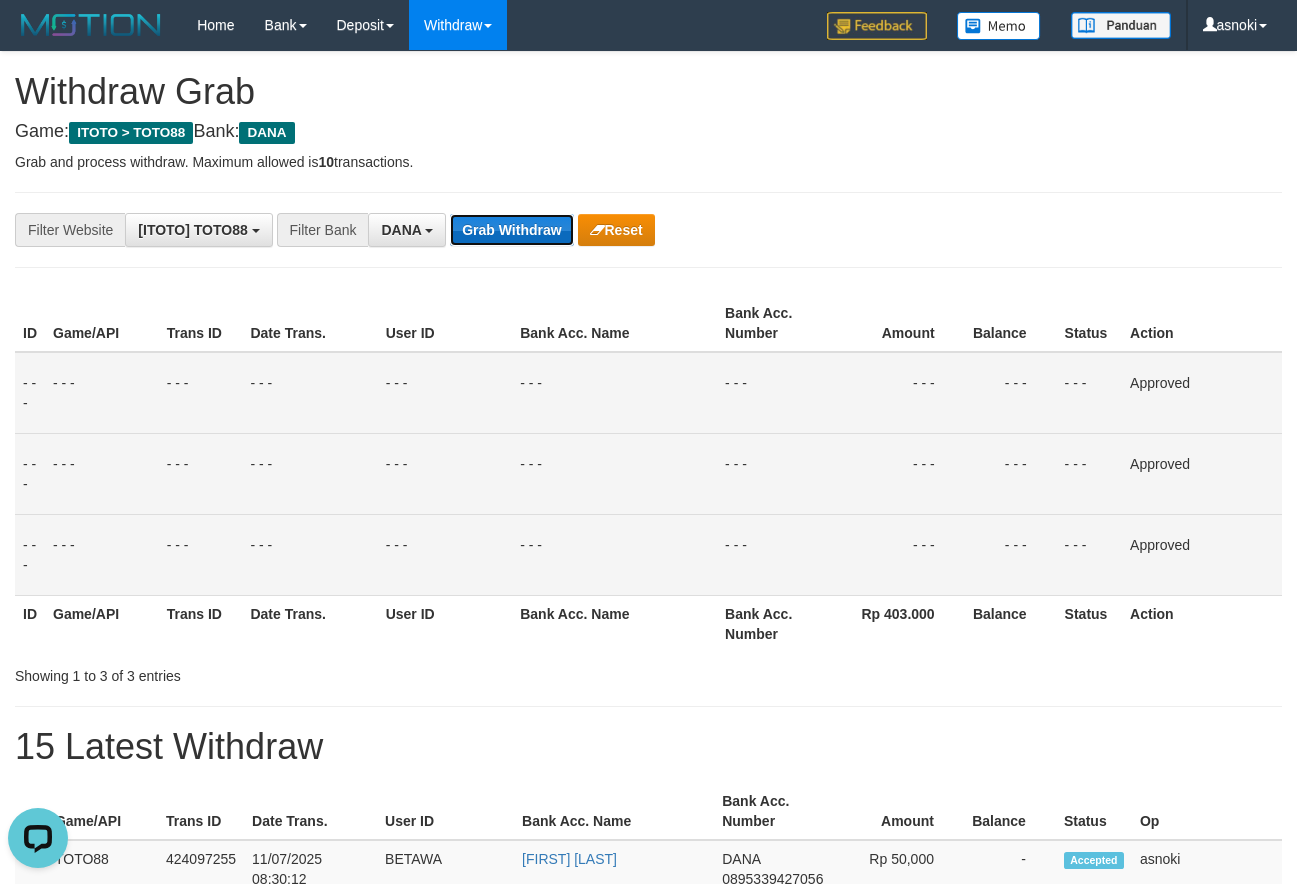 click on "Grab Withdraw" at bounding box center [511, 230] 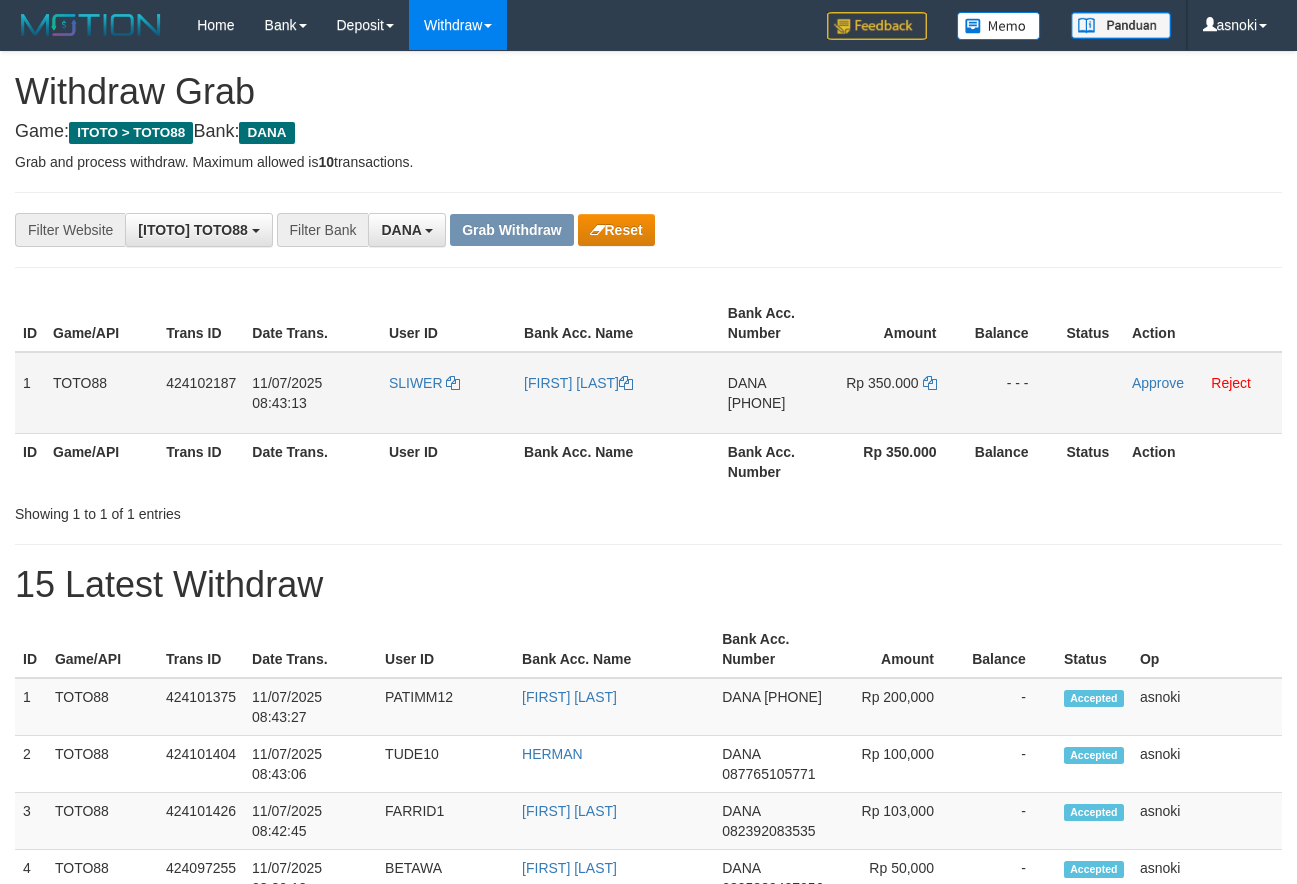 scroll, scrollTop: 0, scrollLeft: 0, axis: both 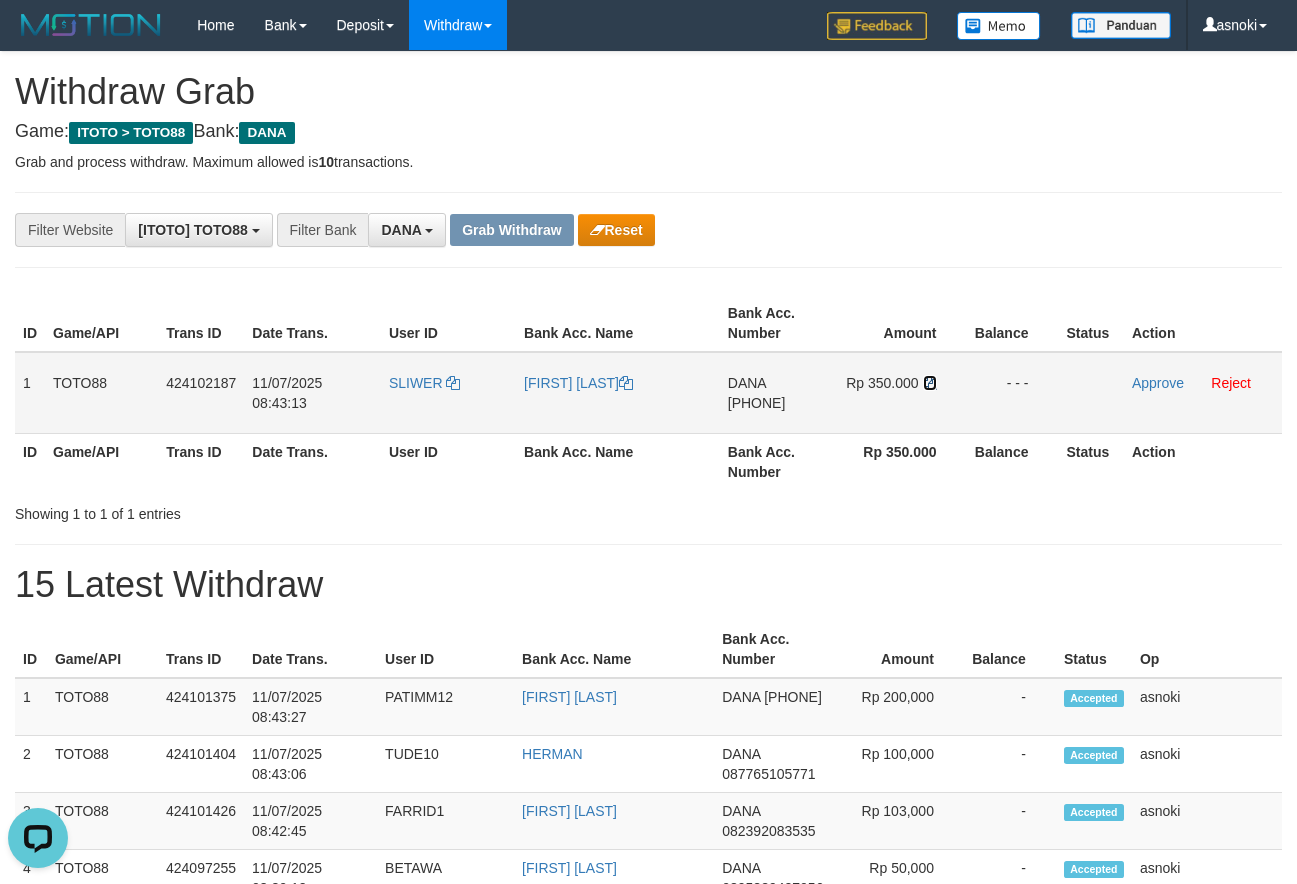 click at bounding box center (930, 383) 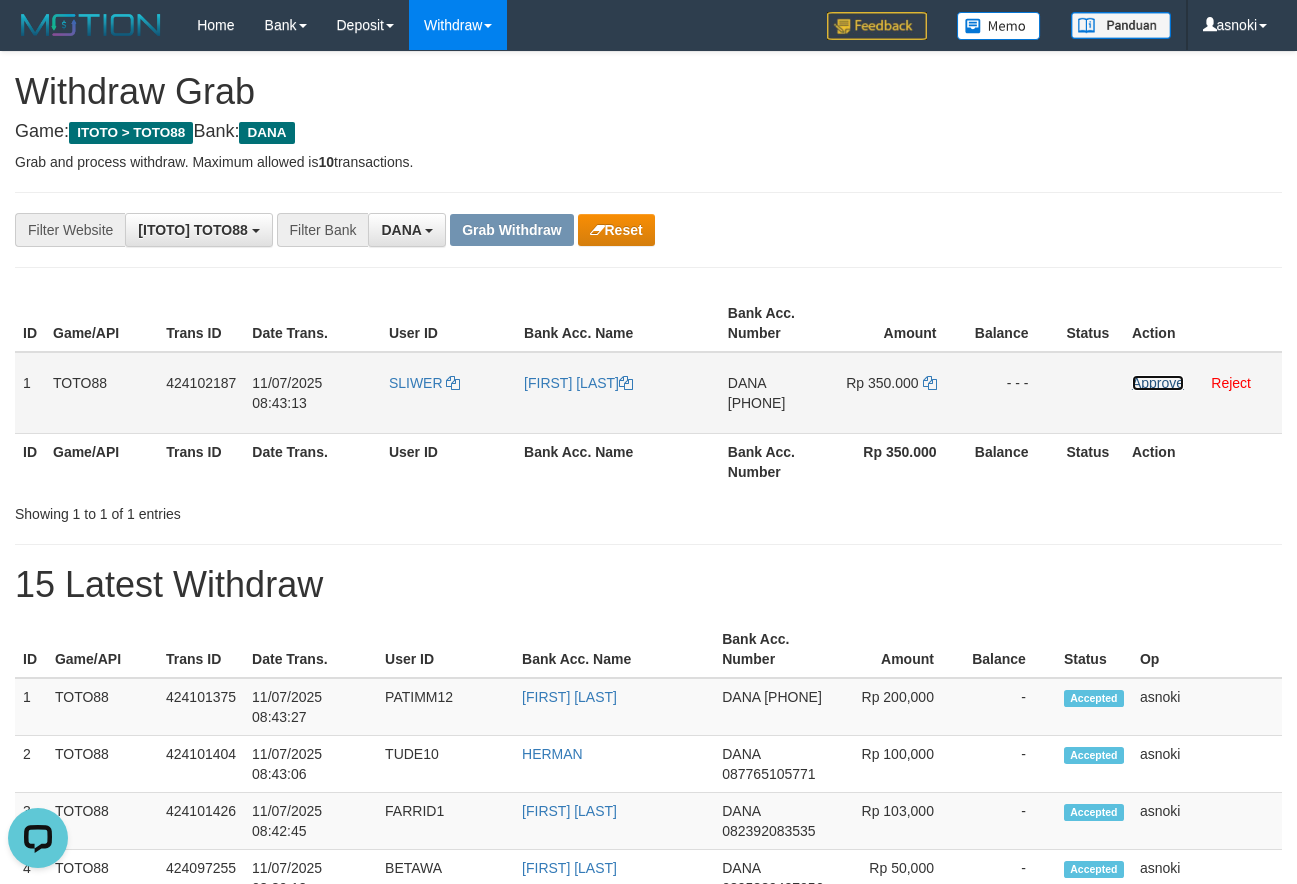 click on "Approve" at bounding box center [1158, 383] 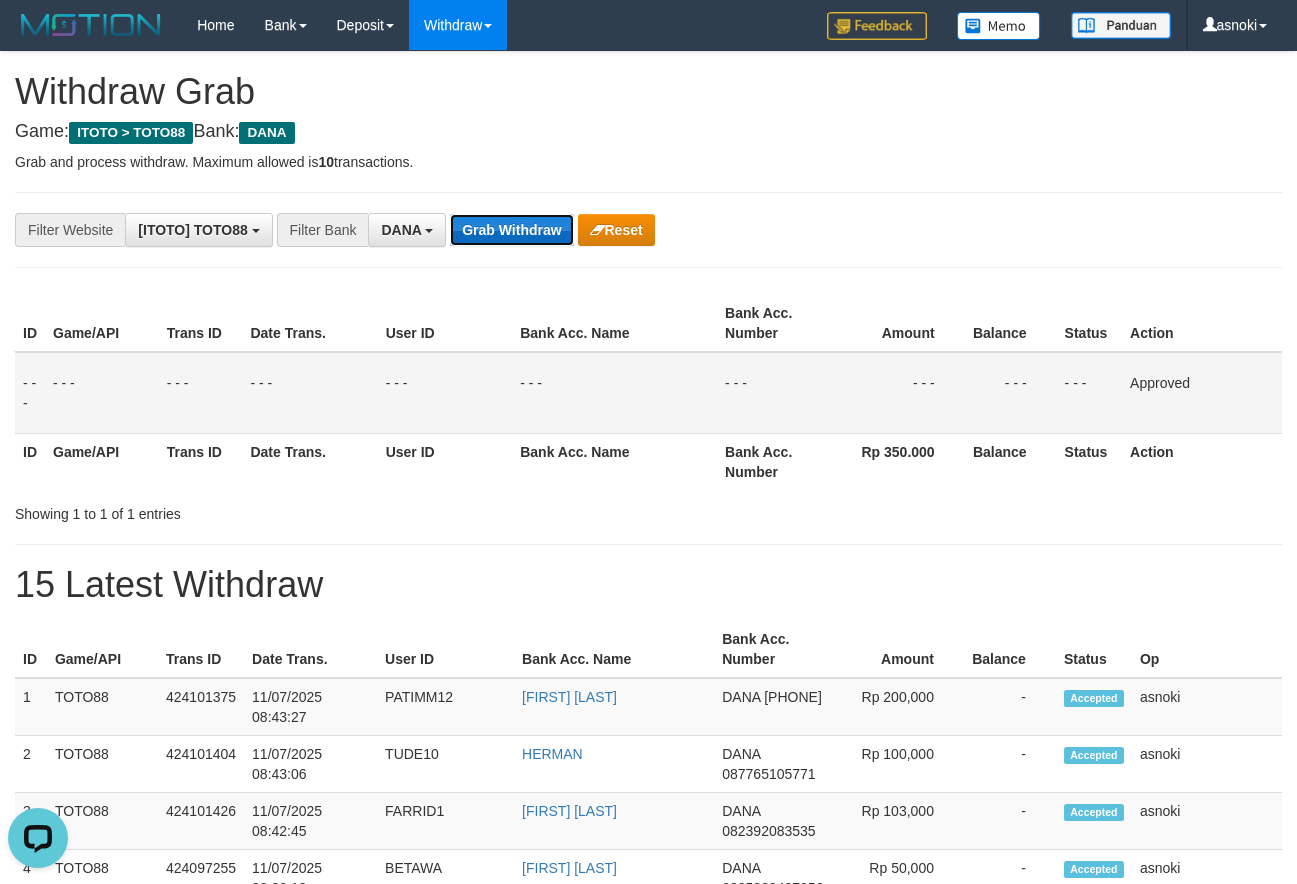 click on "Grab Withdraw" at bounding box center [511, 230] 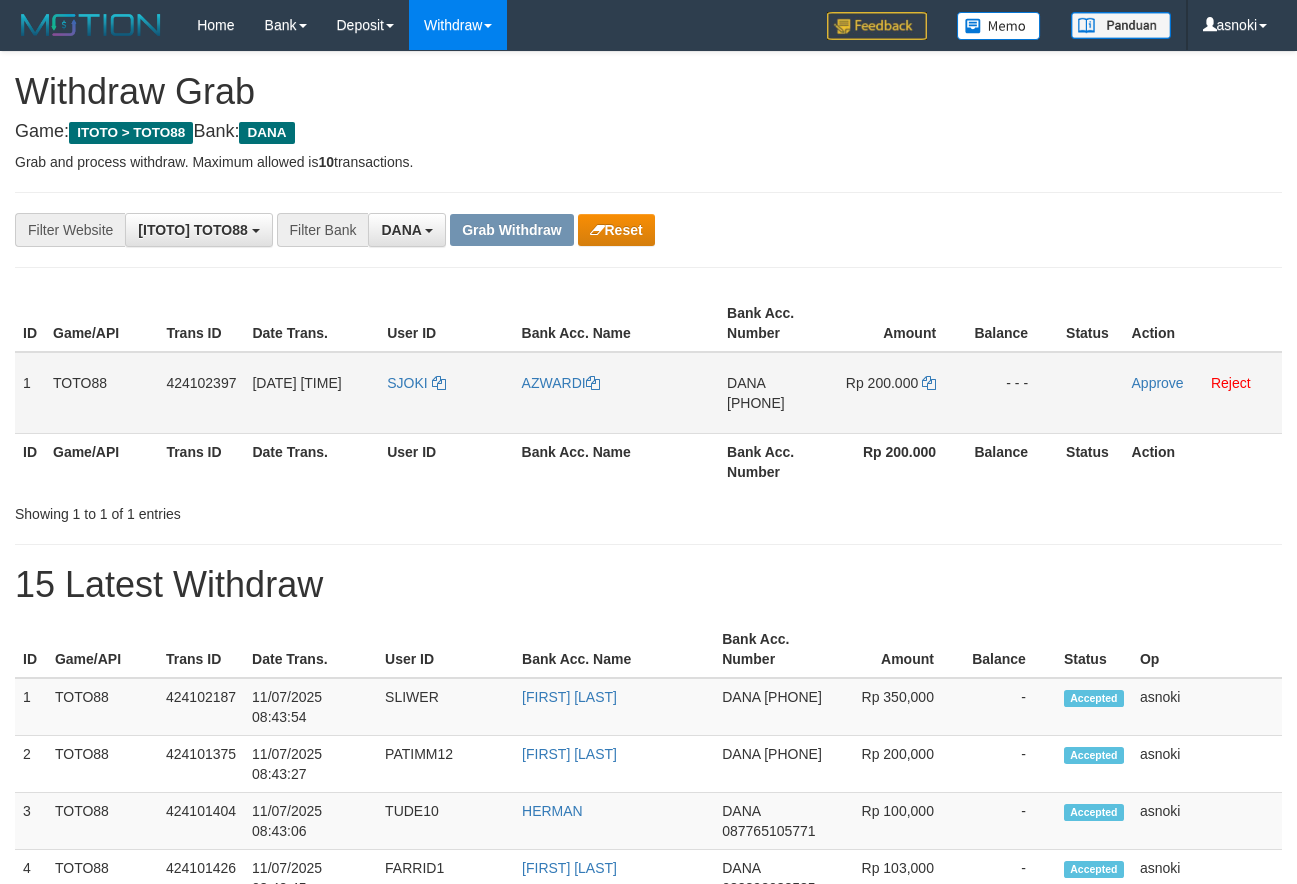 scroll, scrollTop: 0, scrollLeft: 0, axis: both 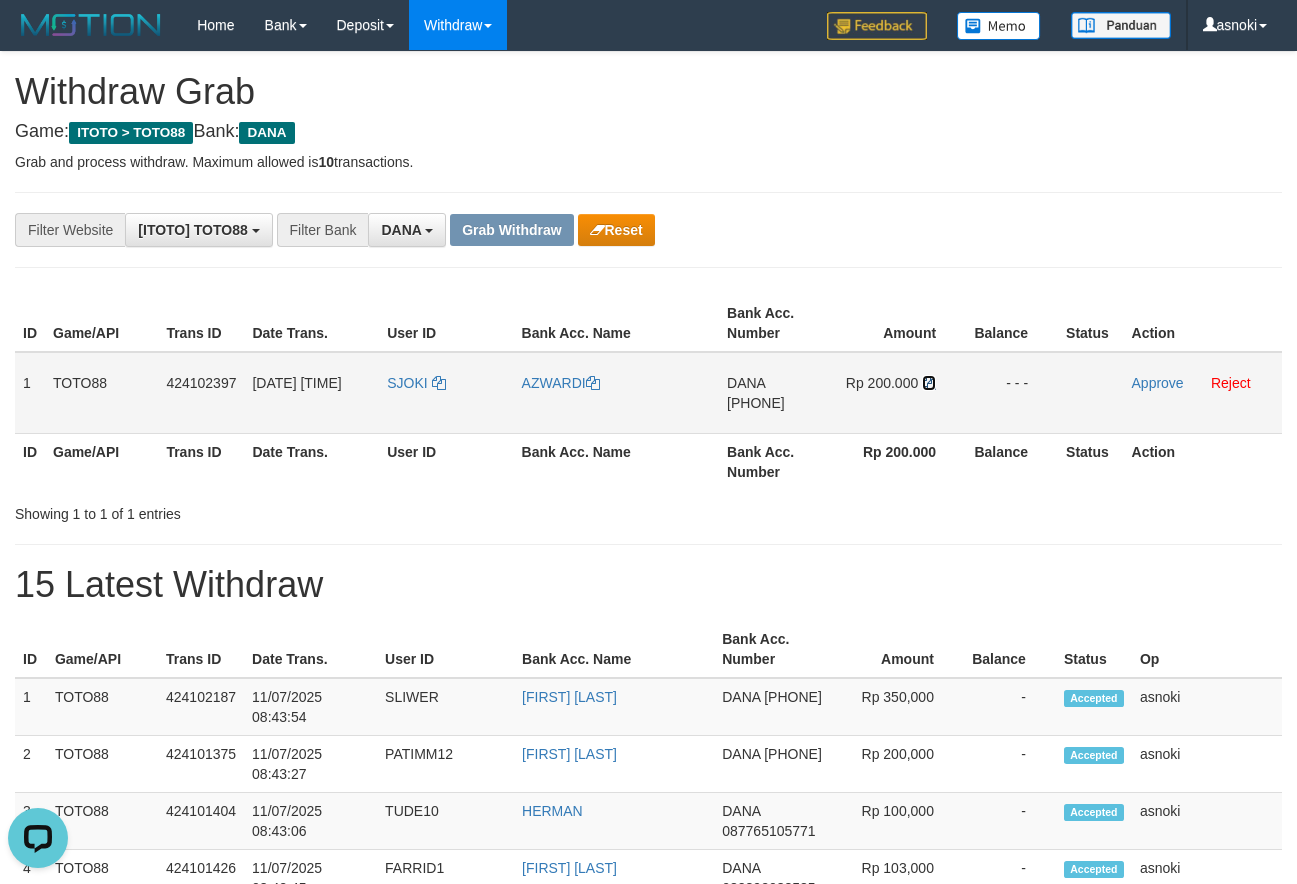 click at bounding box center [929, 383] 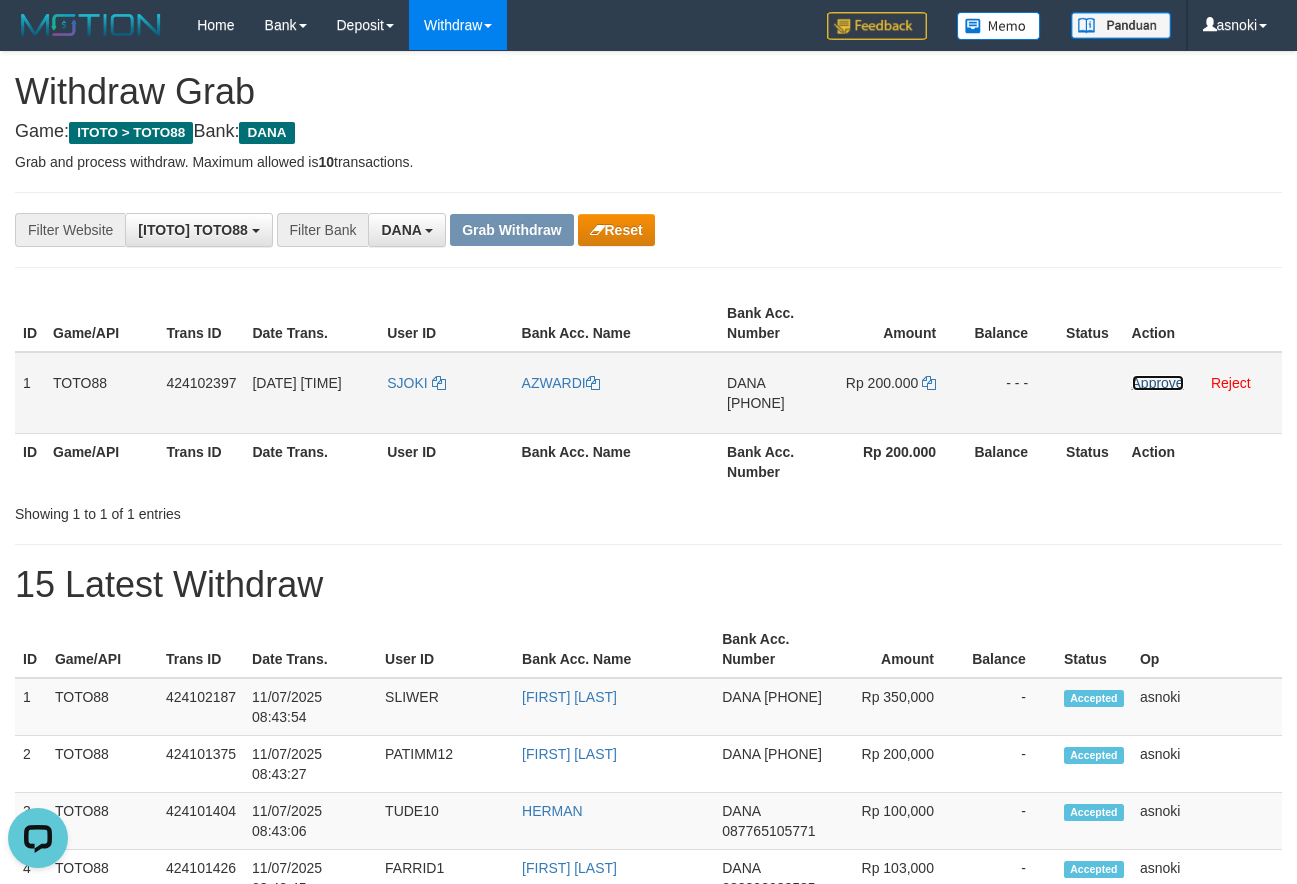 click on "Approve" at bounding box center [1158, 383] 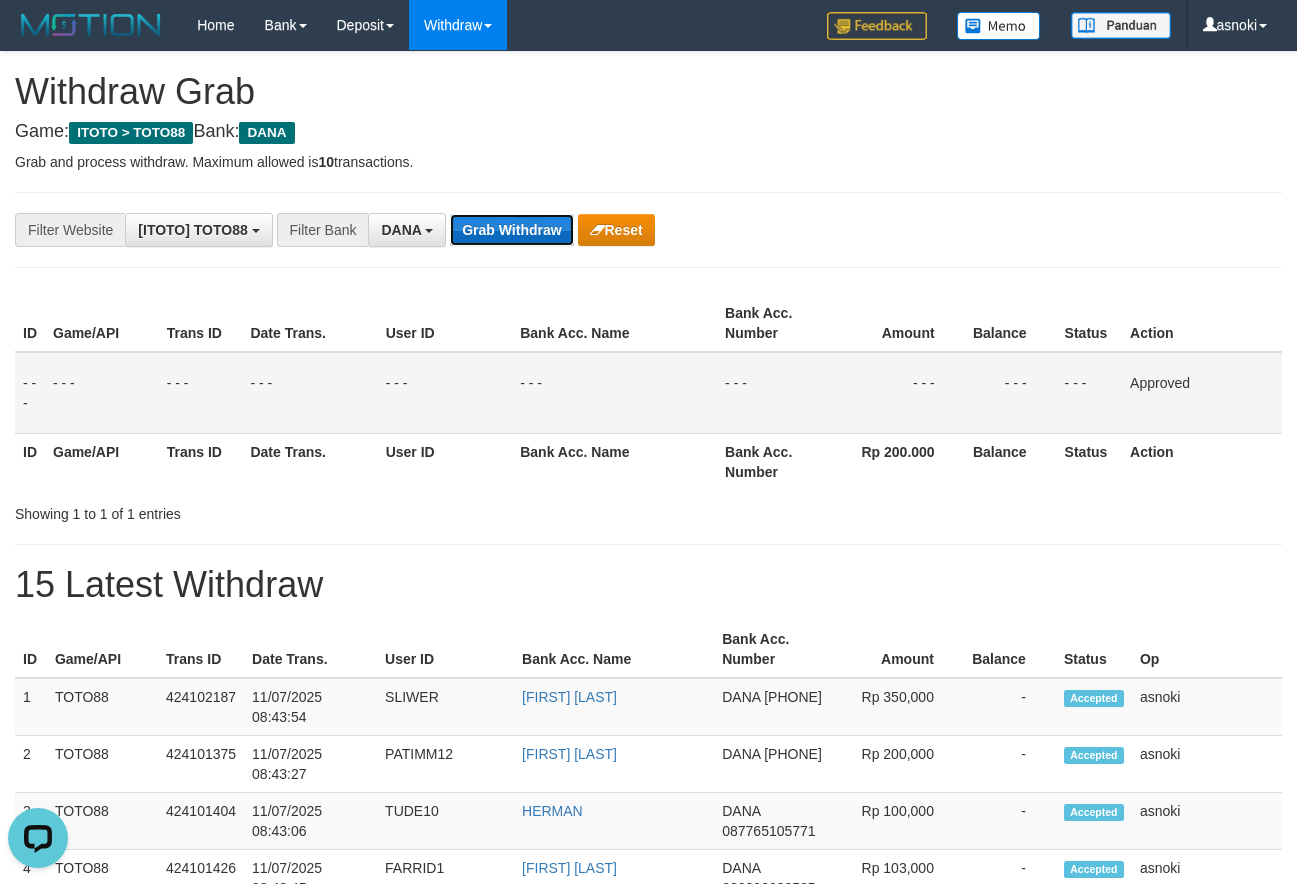 click on "Grab Withdraw" at bounding box center [511, 230] 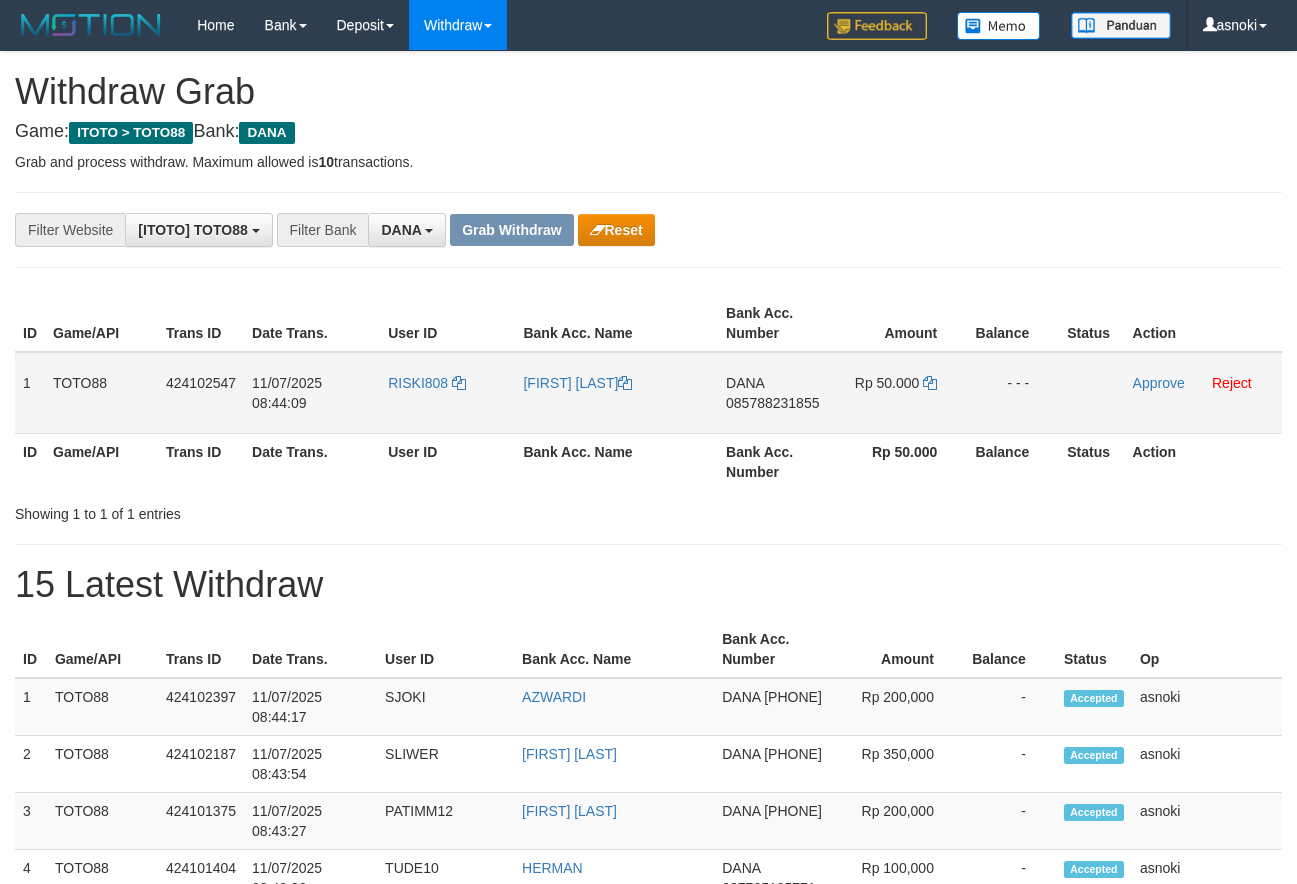 scroll, scrollTop: 0, scrollLeft: 0, axis: both 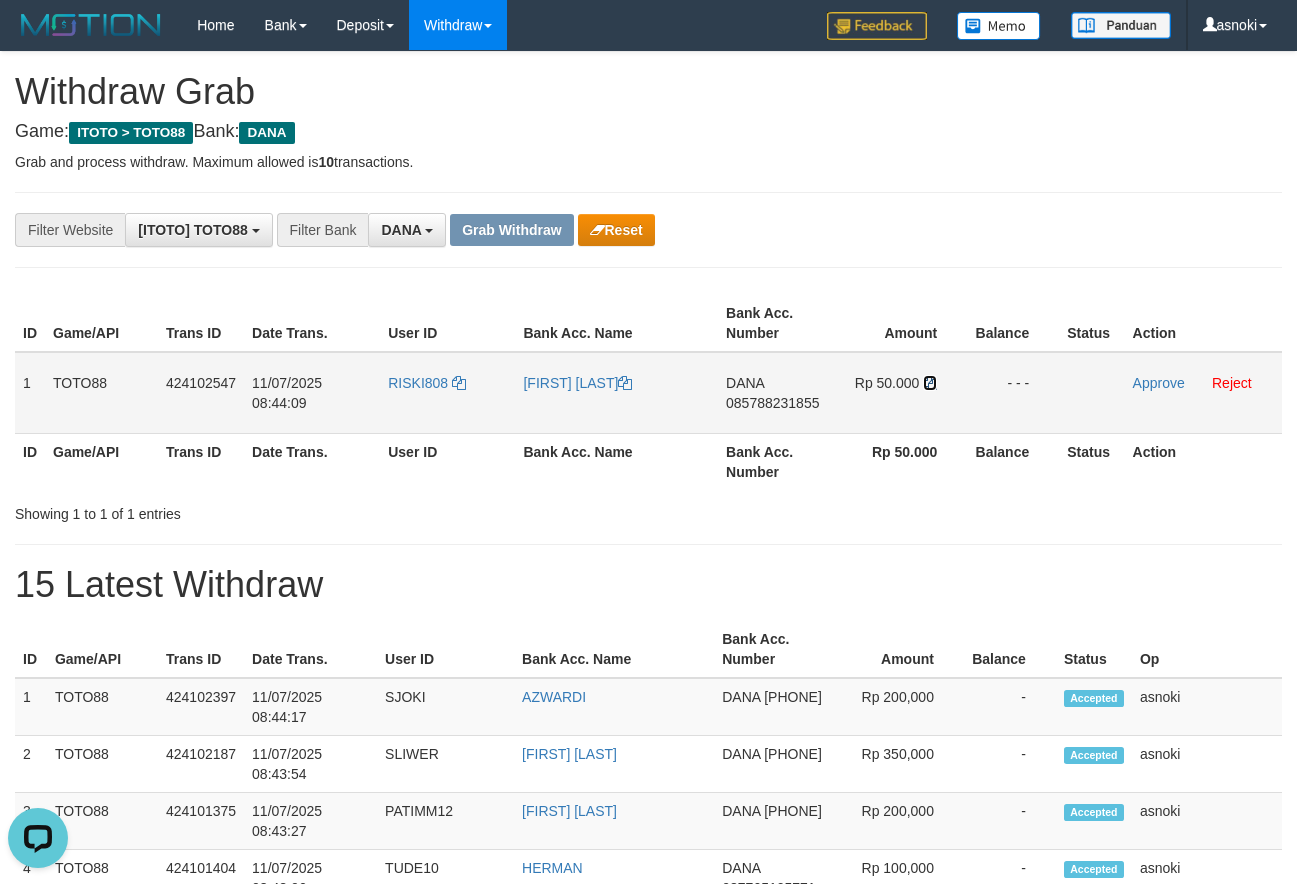 click at bounding box center (930, 383) 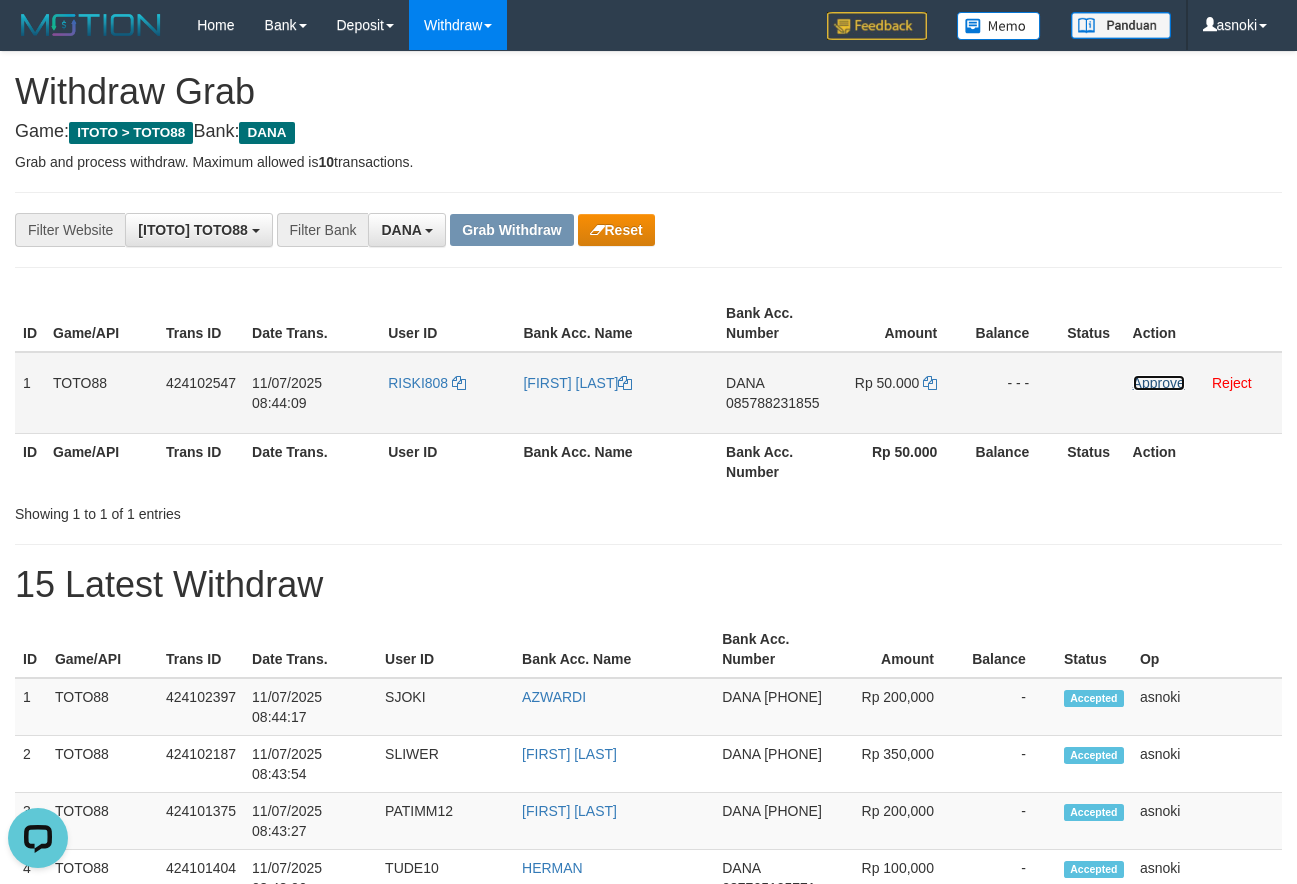 click on "Approve" at bounding box center [1159, 383] 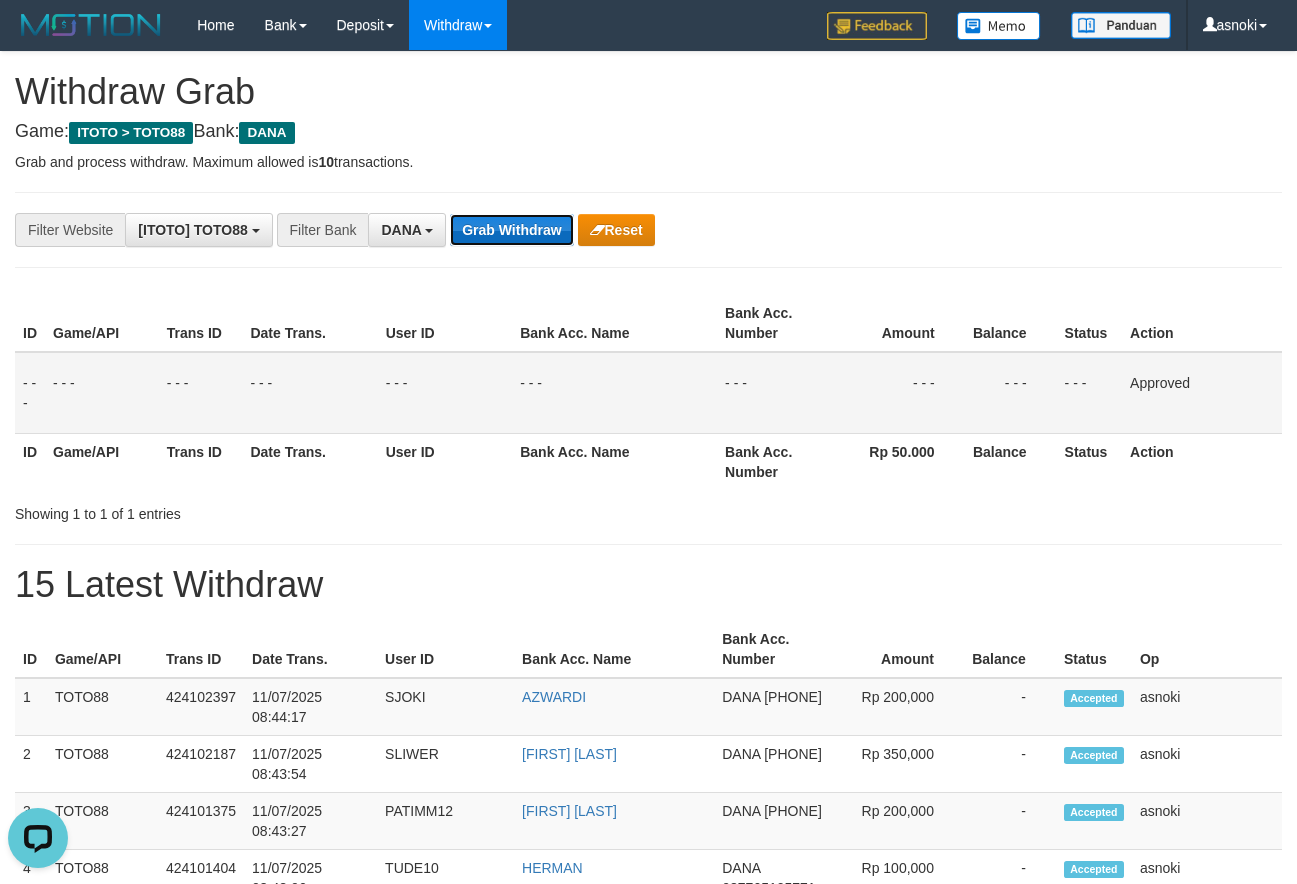 click on "Grab Withdraw" at bounding box center (511, 230) 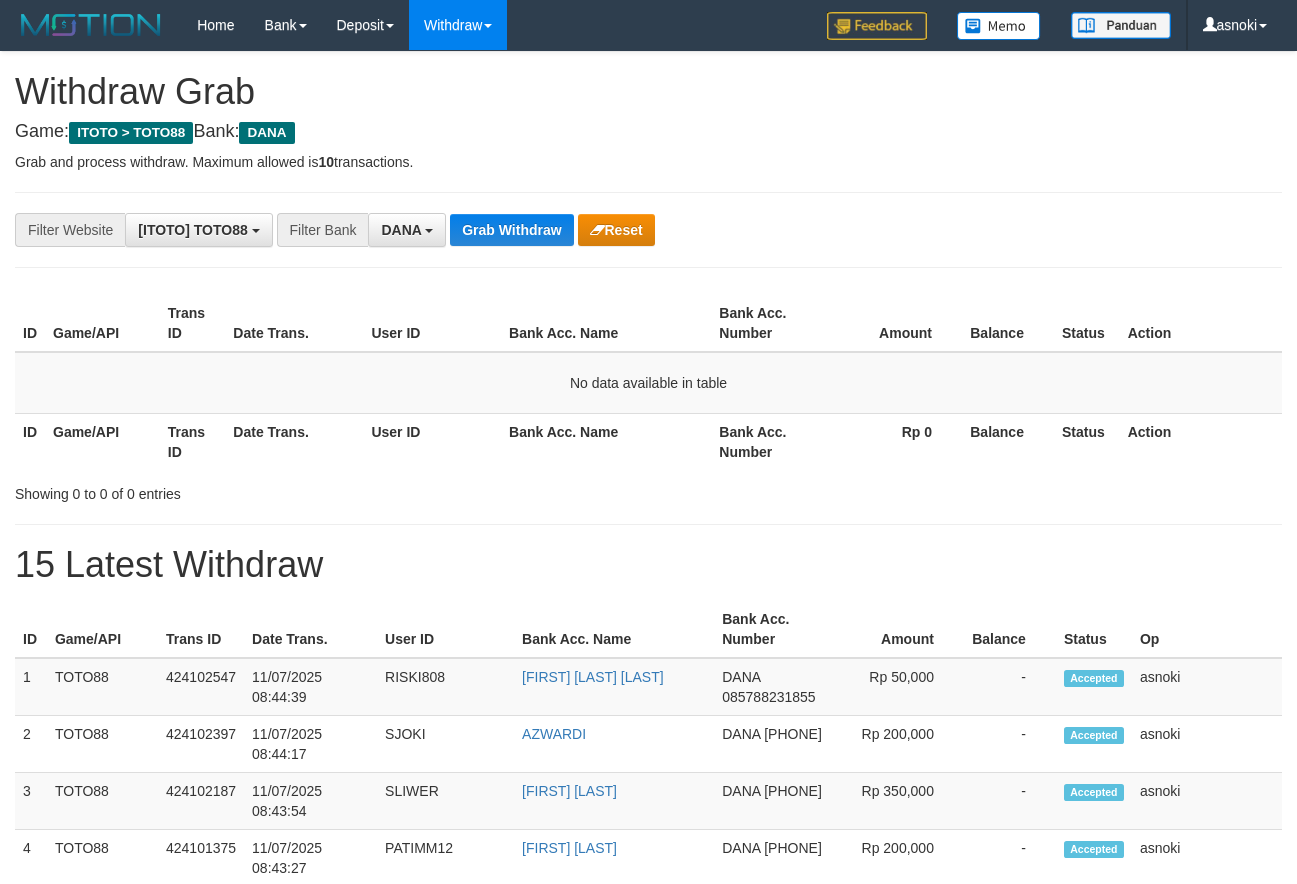 scroll, scrollTop: 0, scrollLeft: 0, axis: both 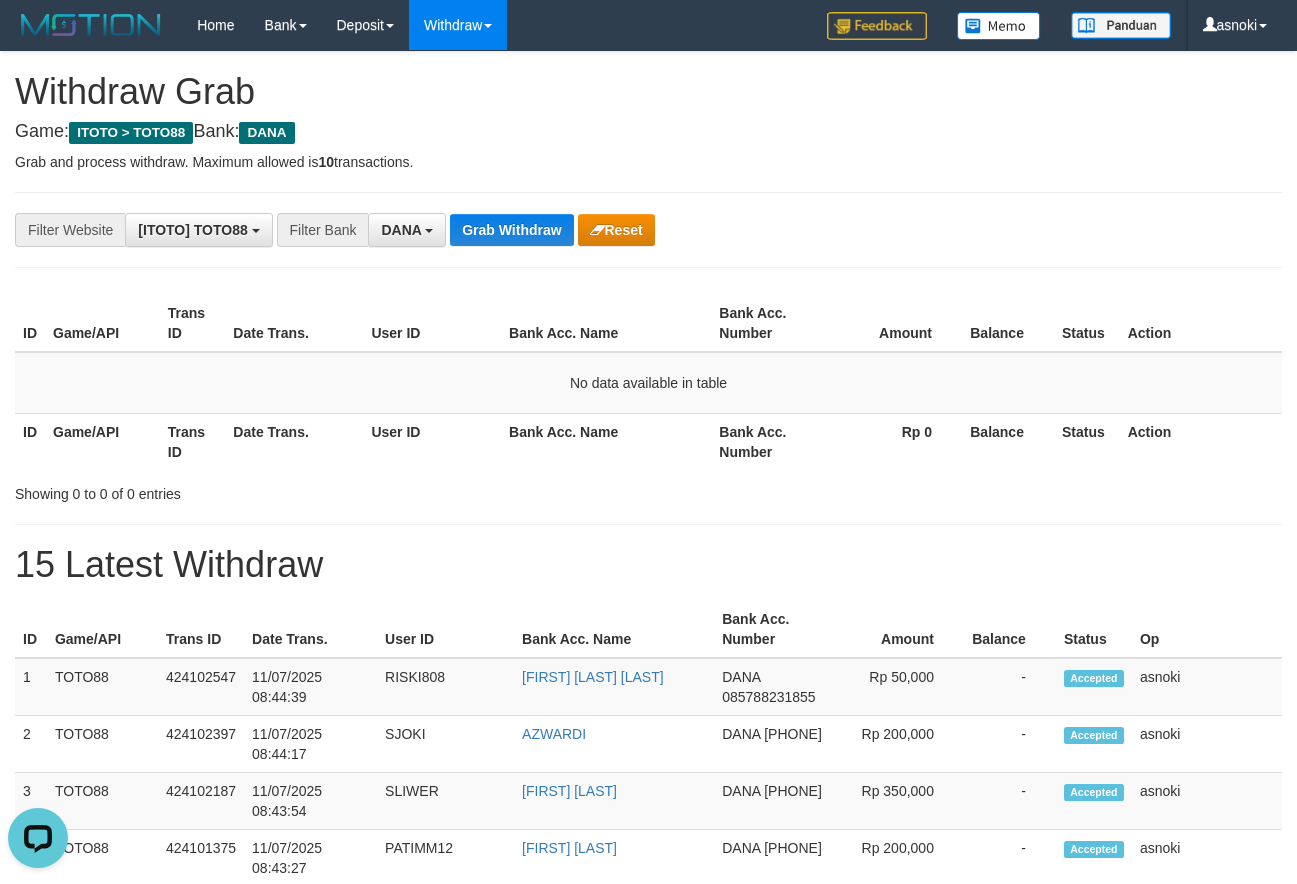 click on "Showing 0 to 0 of 0 entries" at bounding box center (648, 490) 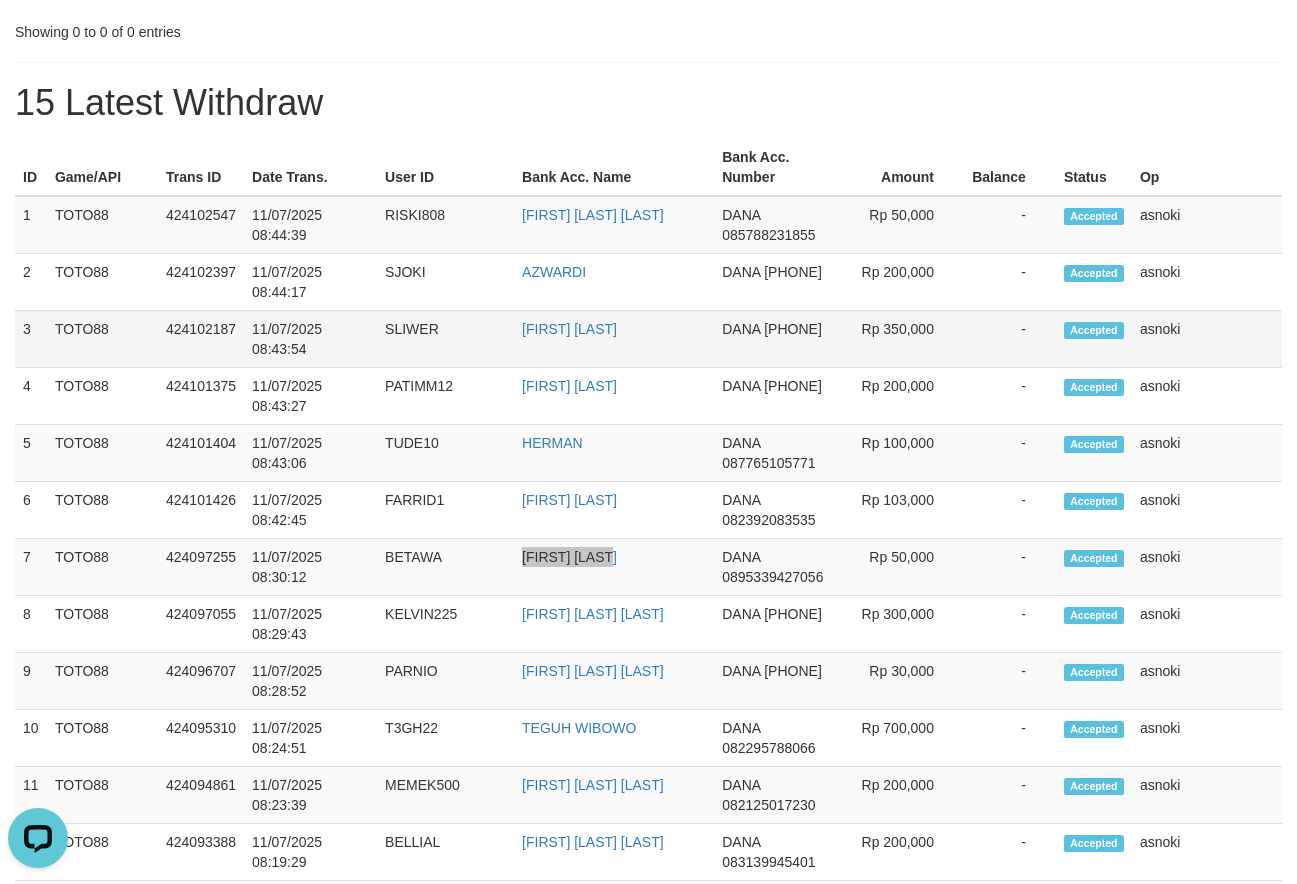 scroll, scrollTop: 407, scrollLeft: 0, axis: vertical 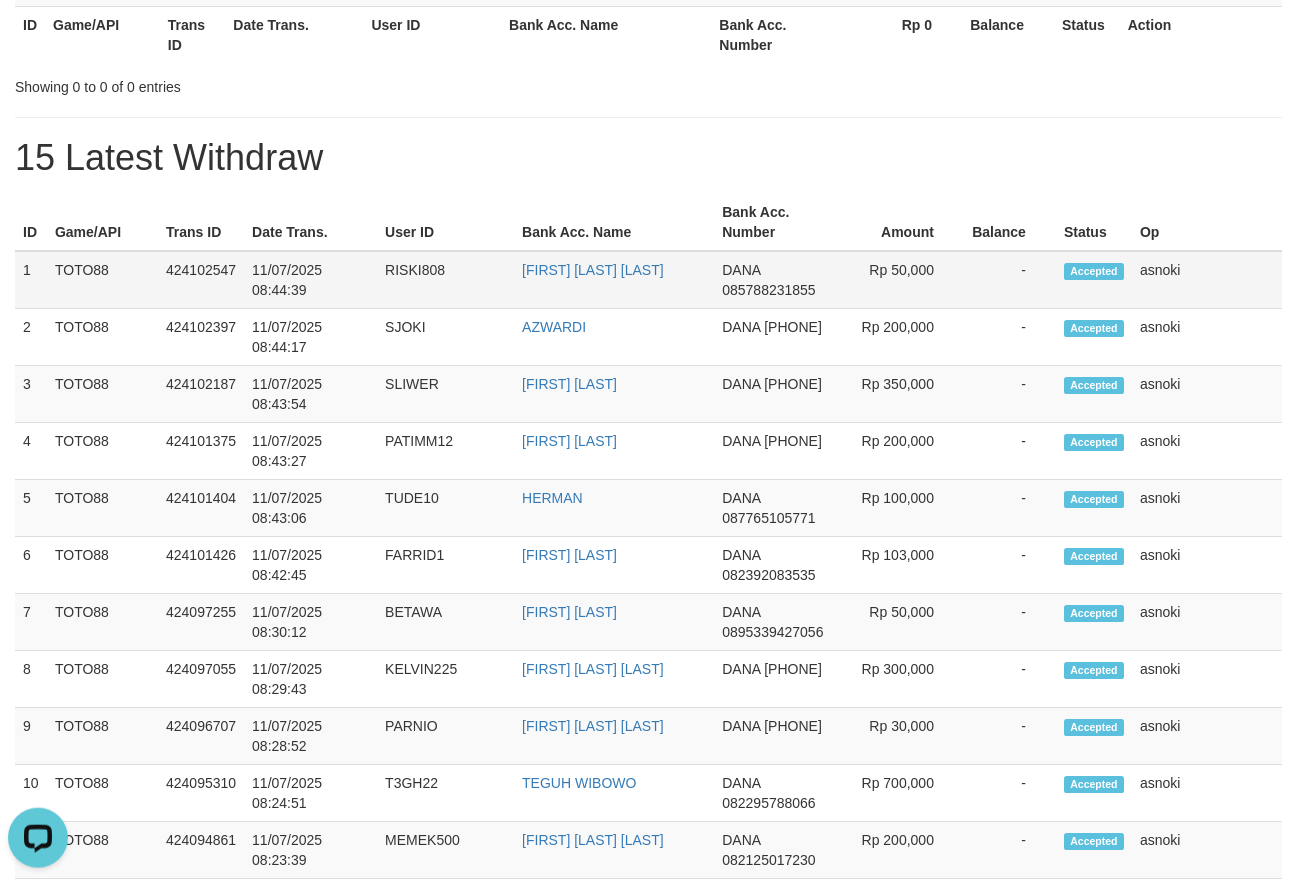 click on "1" at bounding box center [31, 280] 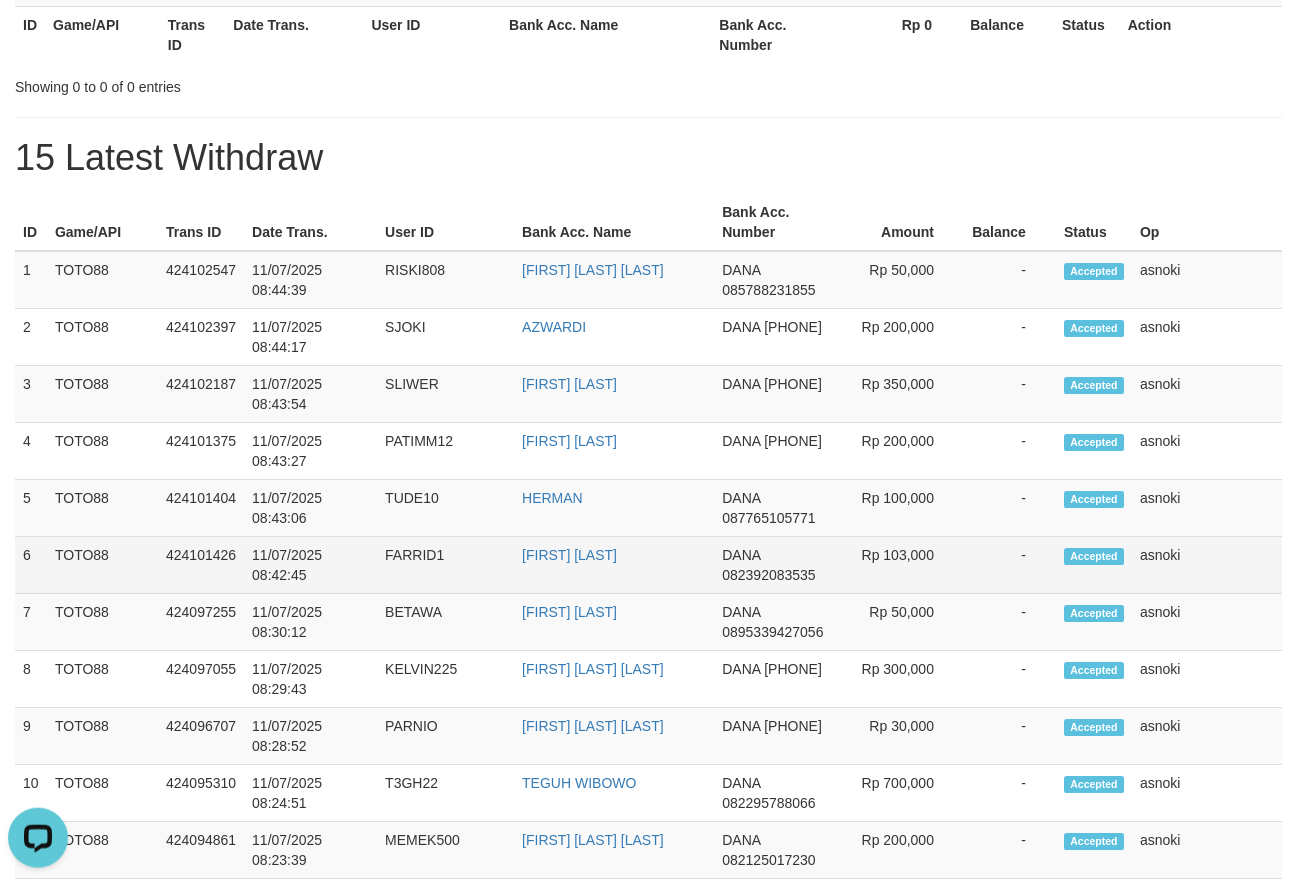 drag, startPoint x: 21, startPoint y: 271, endPoint x: 1213, endPoint y: 572, distance: 1229.4165 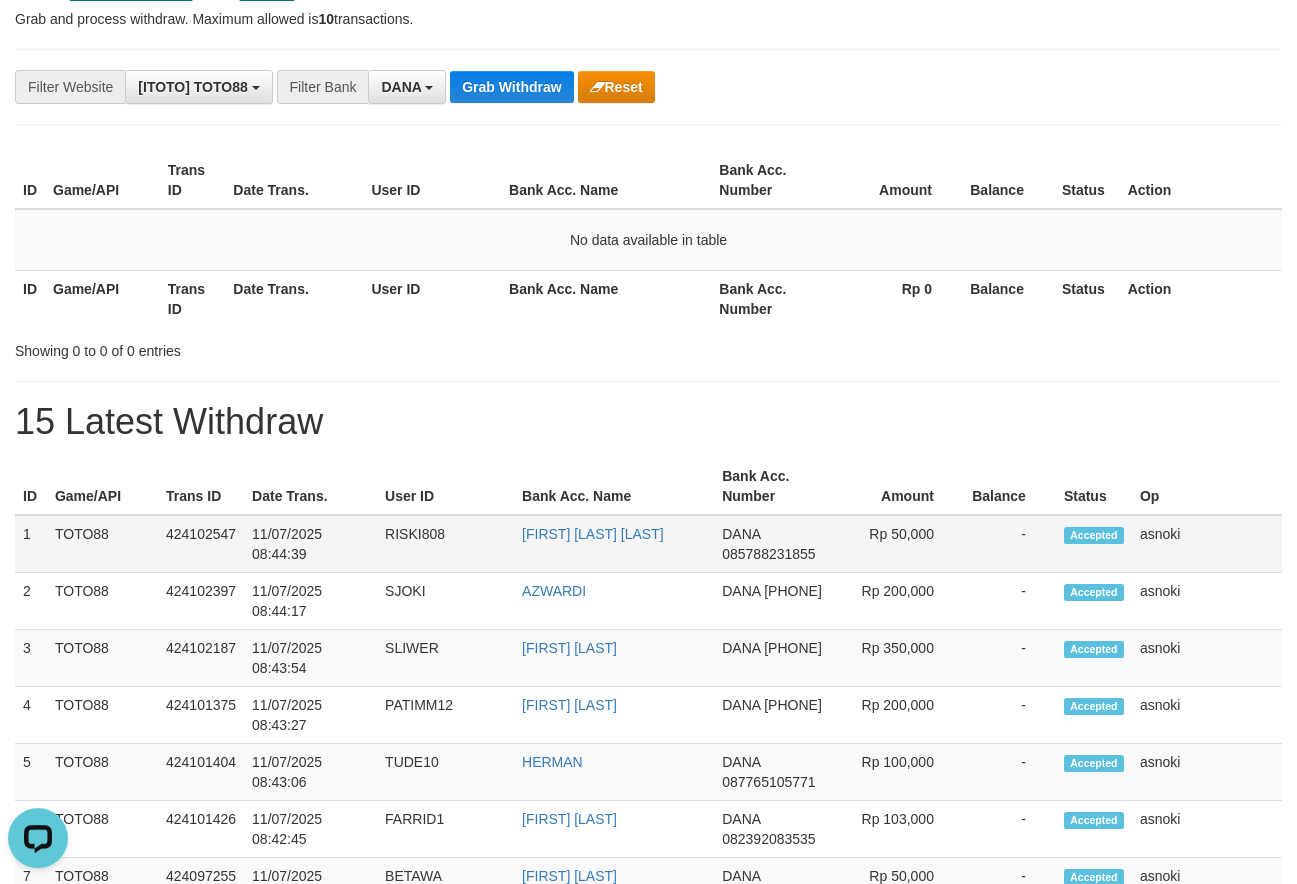 scroll, scrollTop: 67, scrollLeft: 0, axis: vertical 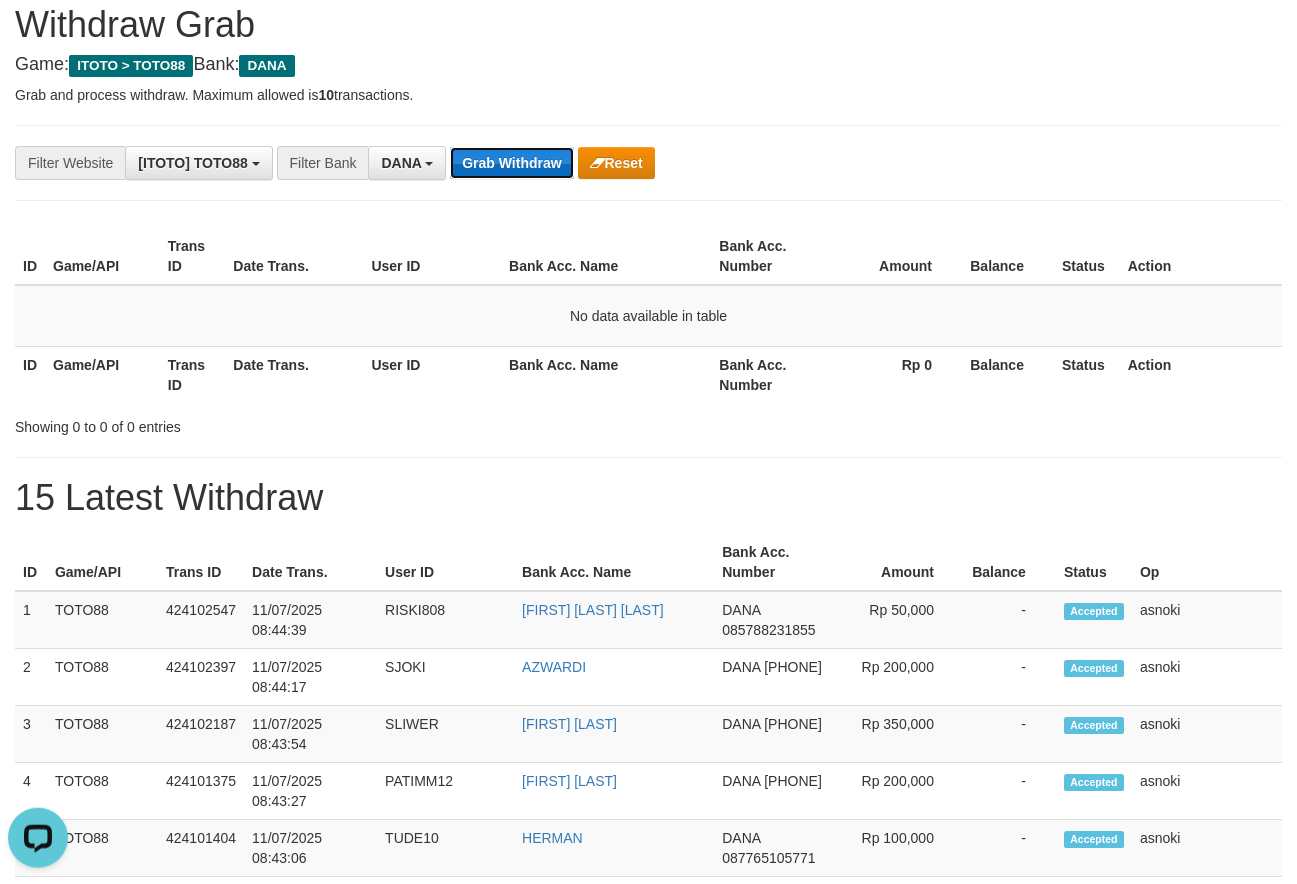 click on "Grab Withdraw" at bounding box center [511, 163] 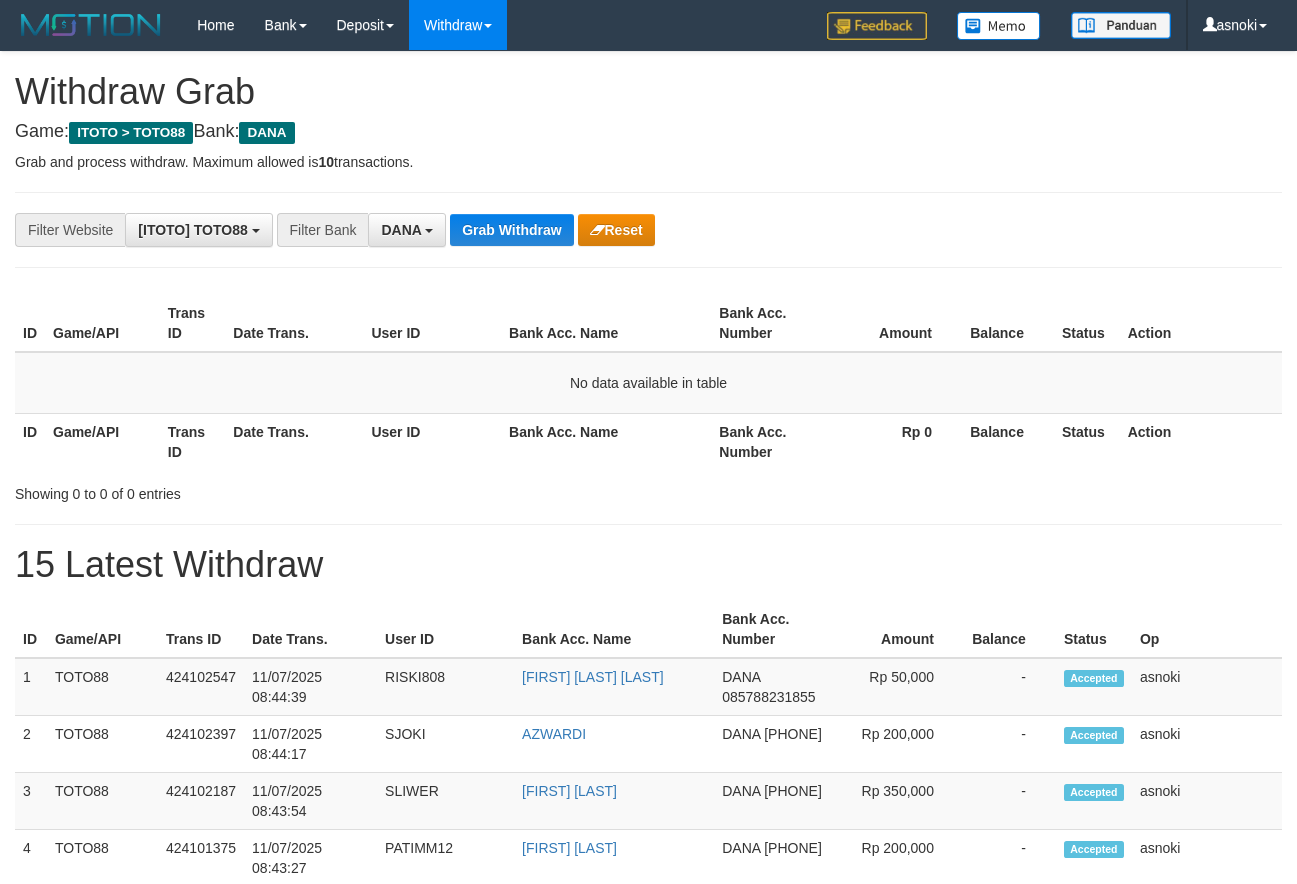 scroll, scrollTop: 0, scrollLeft: 0, axis: both 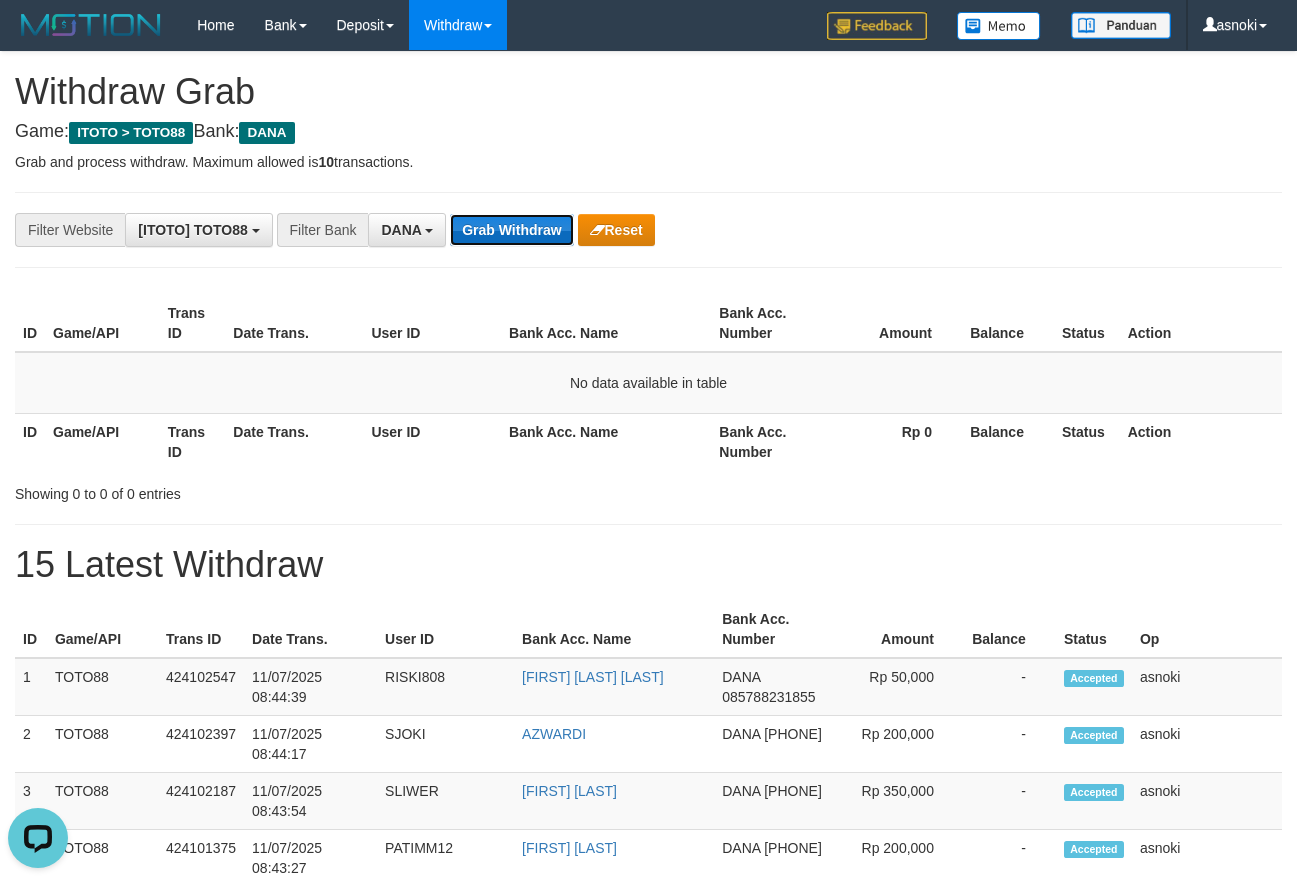 click on "Grab Withdraw" at bounding box center (511, 230) 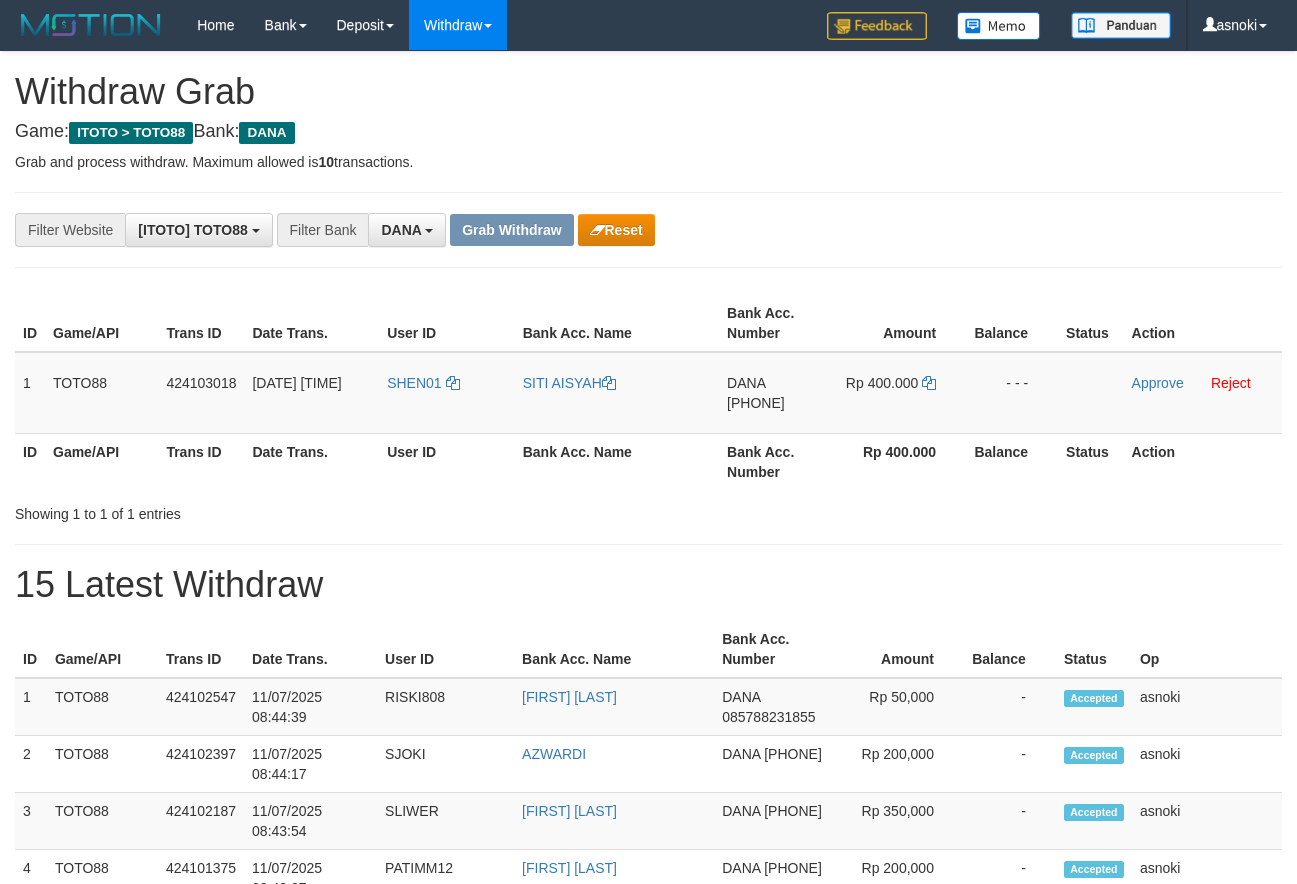 scroll, scrollTop: 0, scrollLeft: 0, axis: both 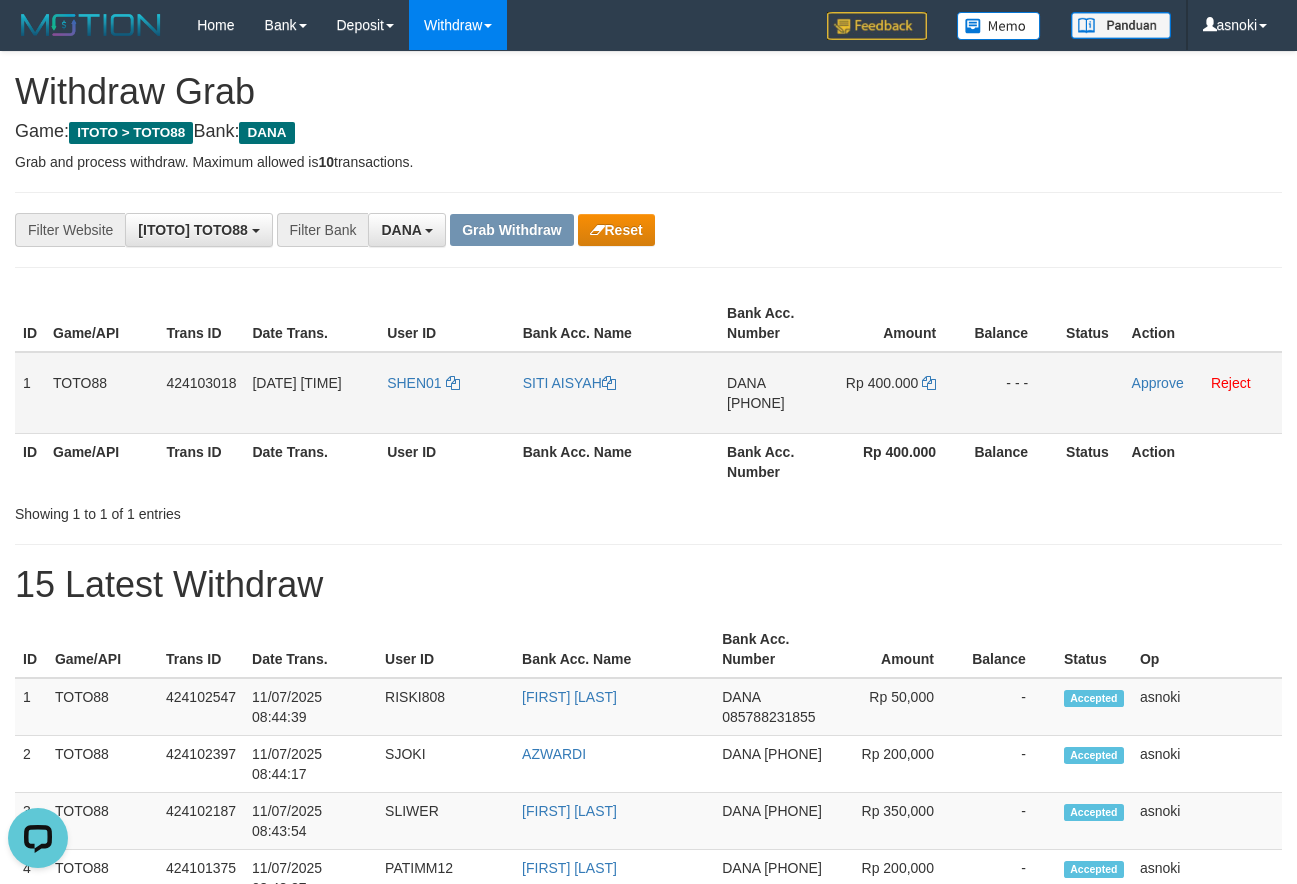 click on "[PHONE]" at bounding box center [756, 403] 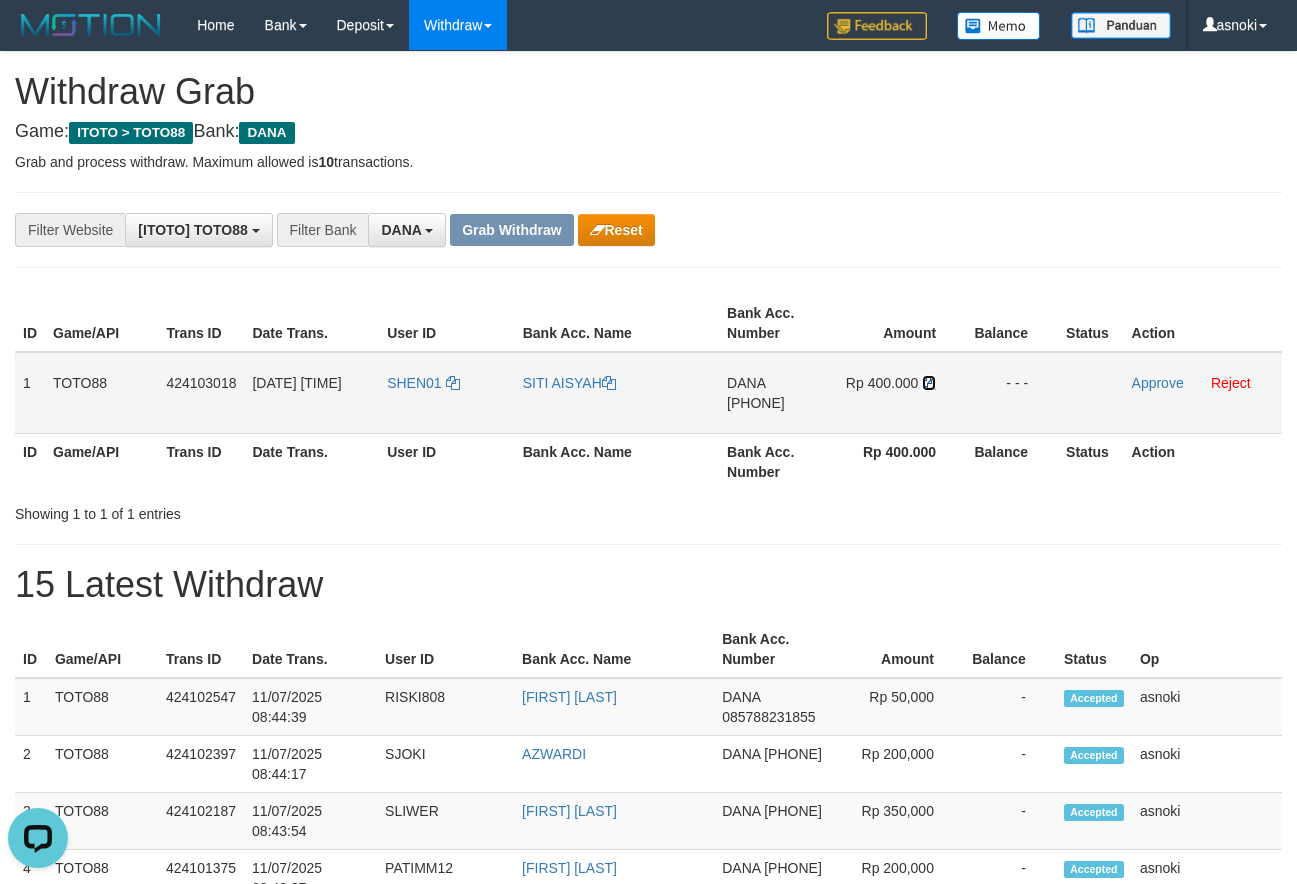 click at bounding box center [929, 383] 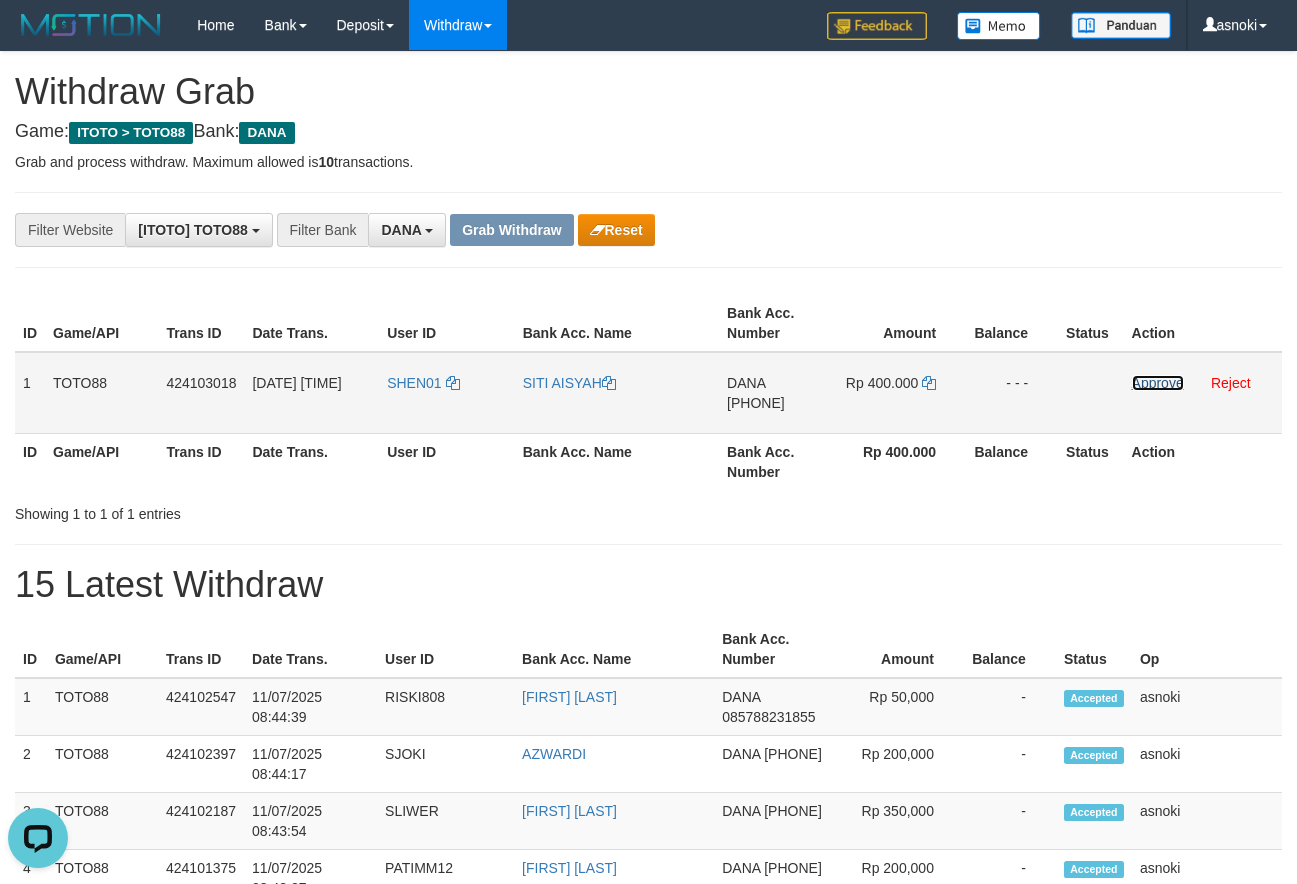click on "Approve" at bounding box center [1158, 383] 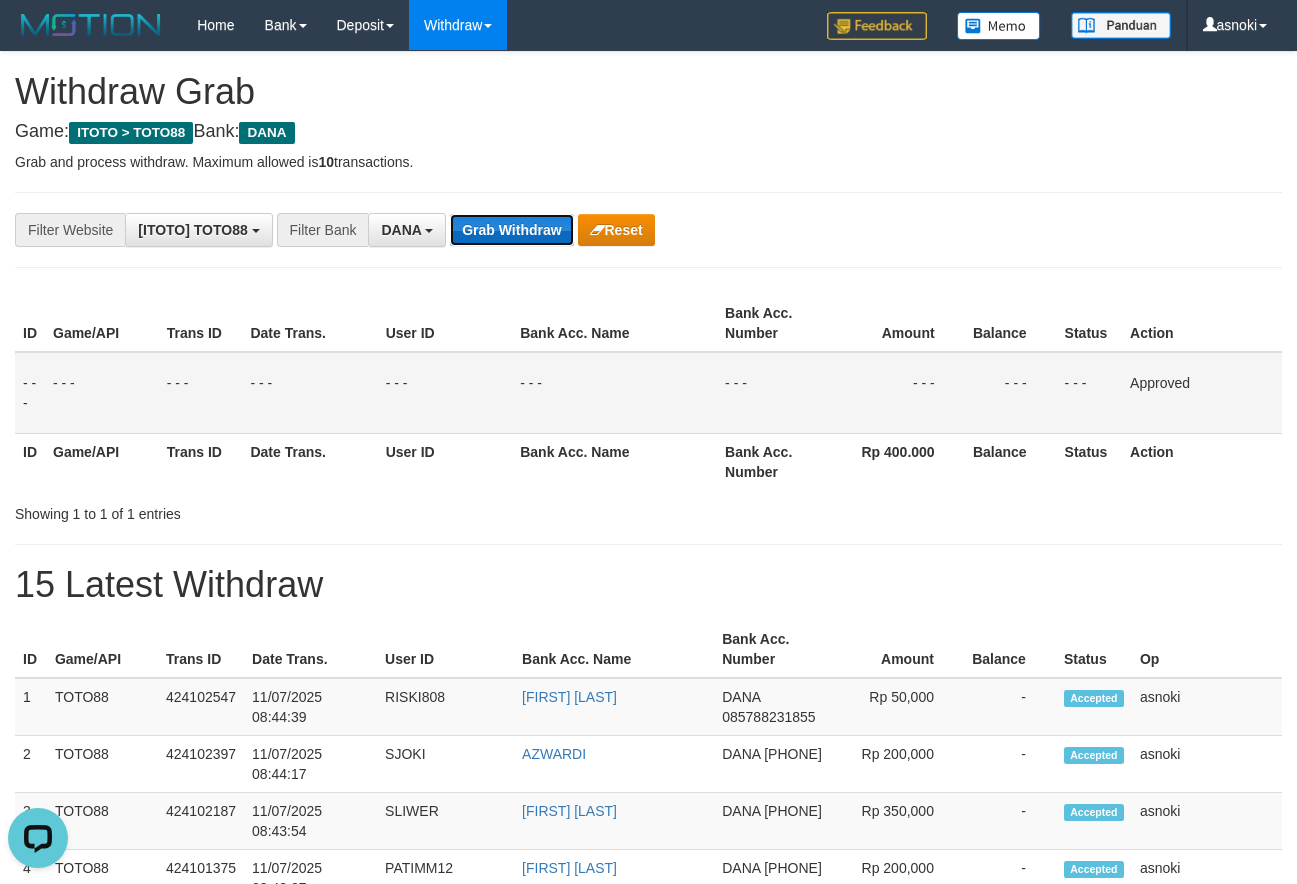 click on "Grab Withdraw" at bounding box center [511, 230] 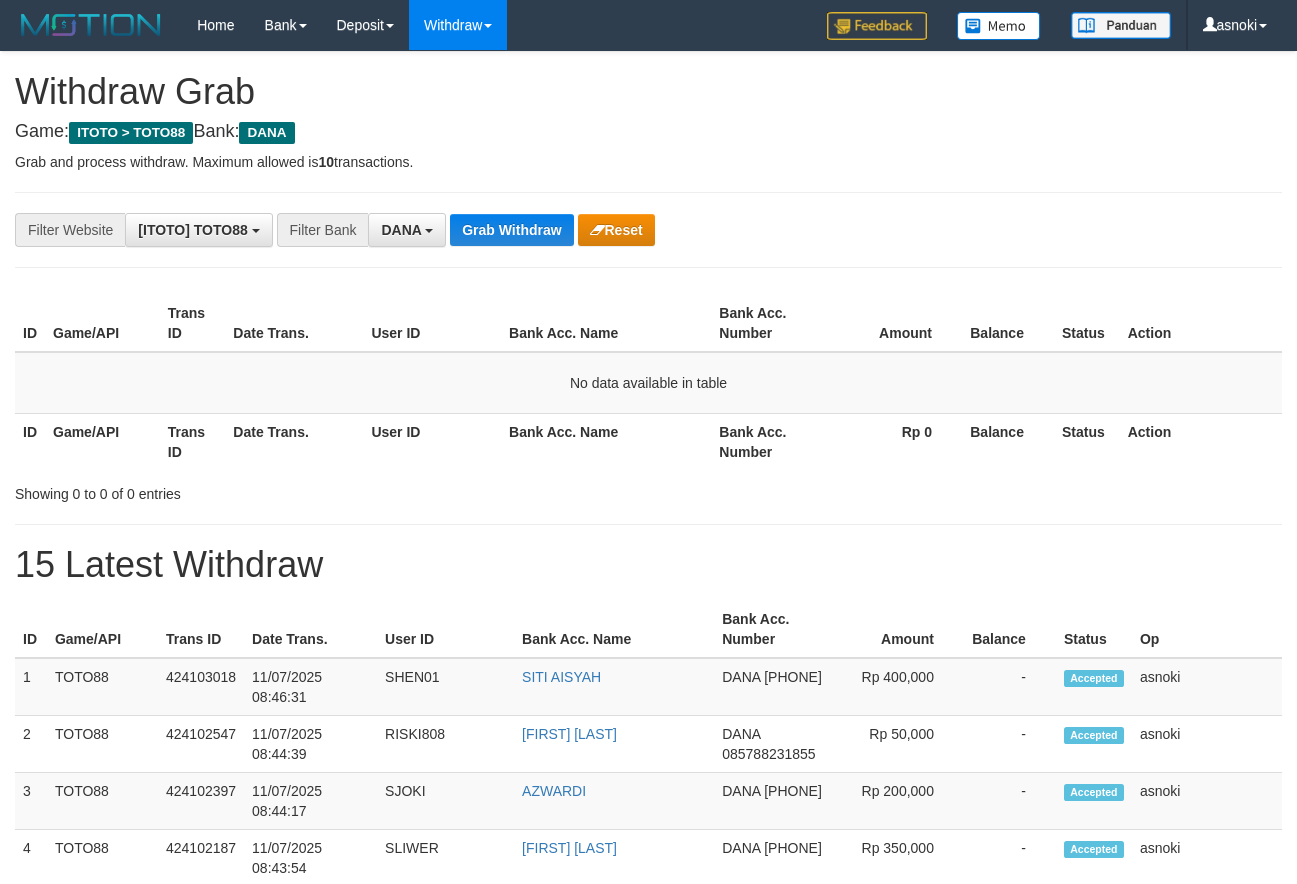 scroll, scrollTop: 0, scrollLeft: 0, axis: both 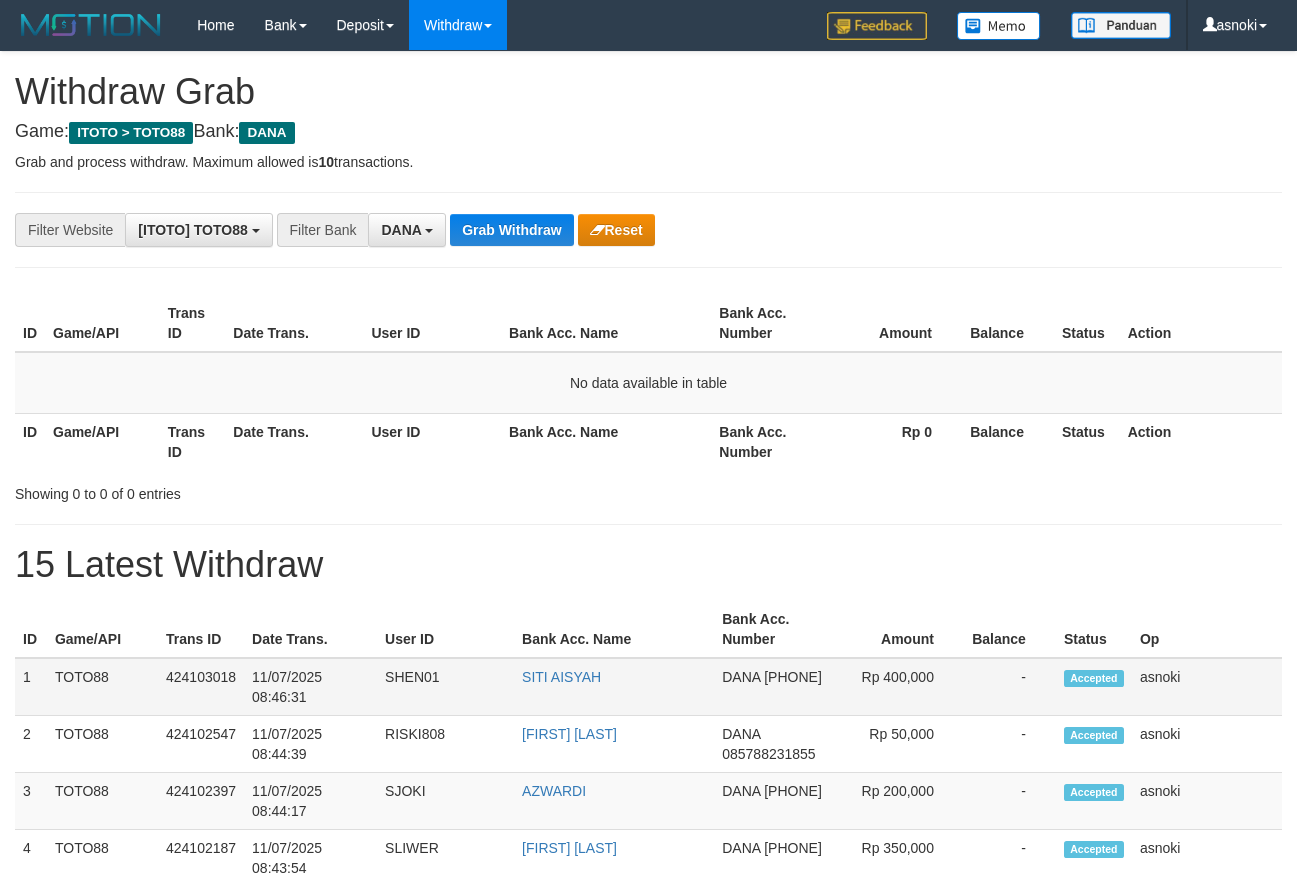 click on "1" at bounding box center [31, 687] 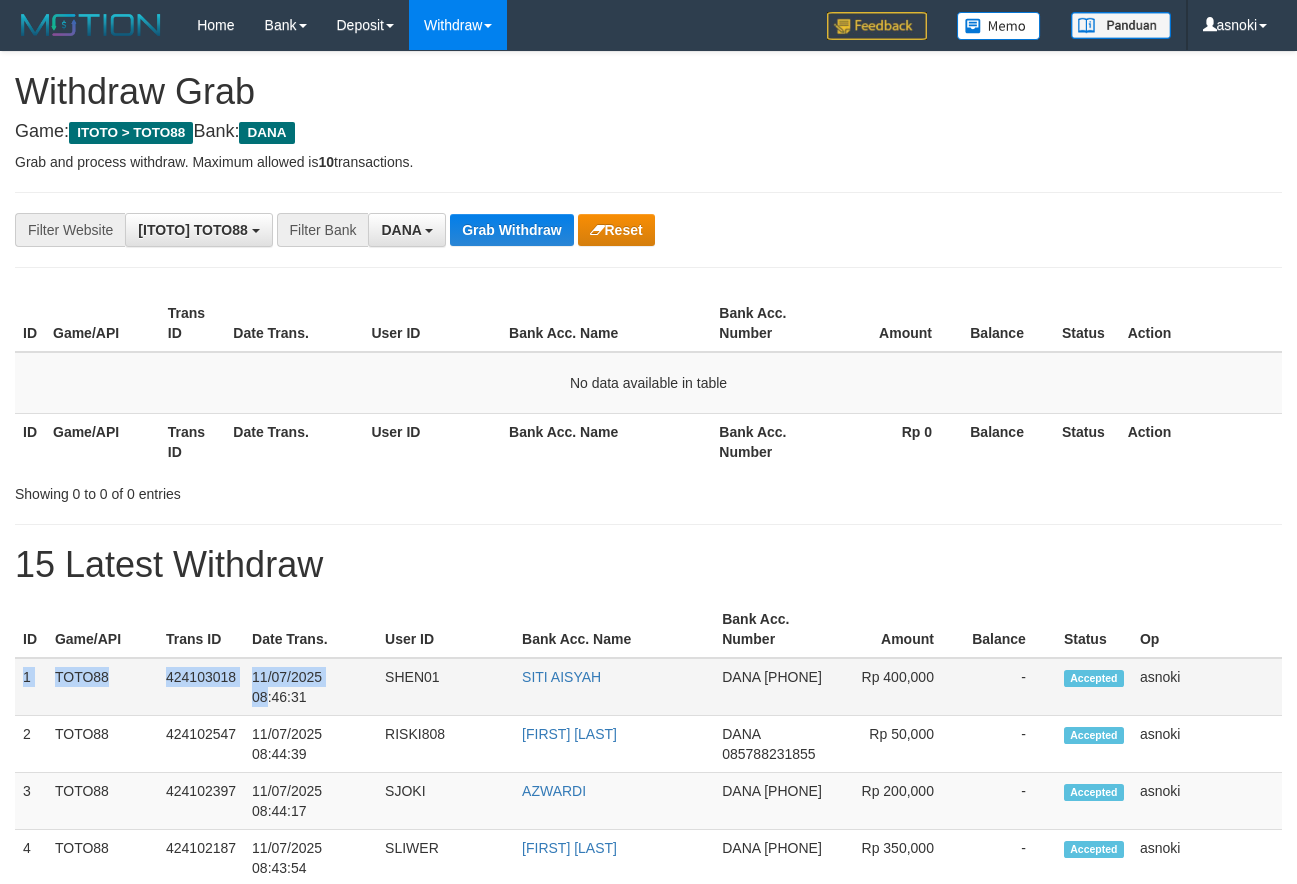 scroll, scrollTop: 0, scrollLeft: 0, axis: both 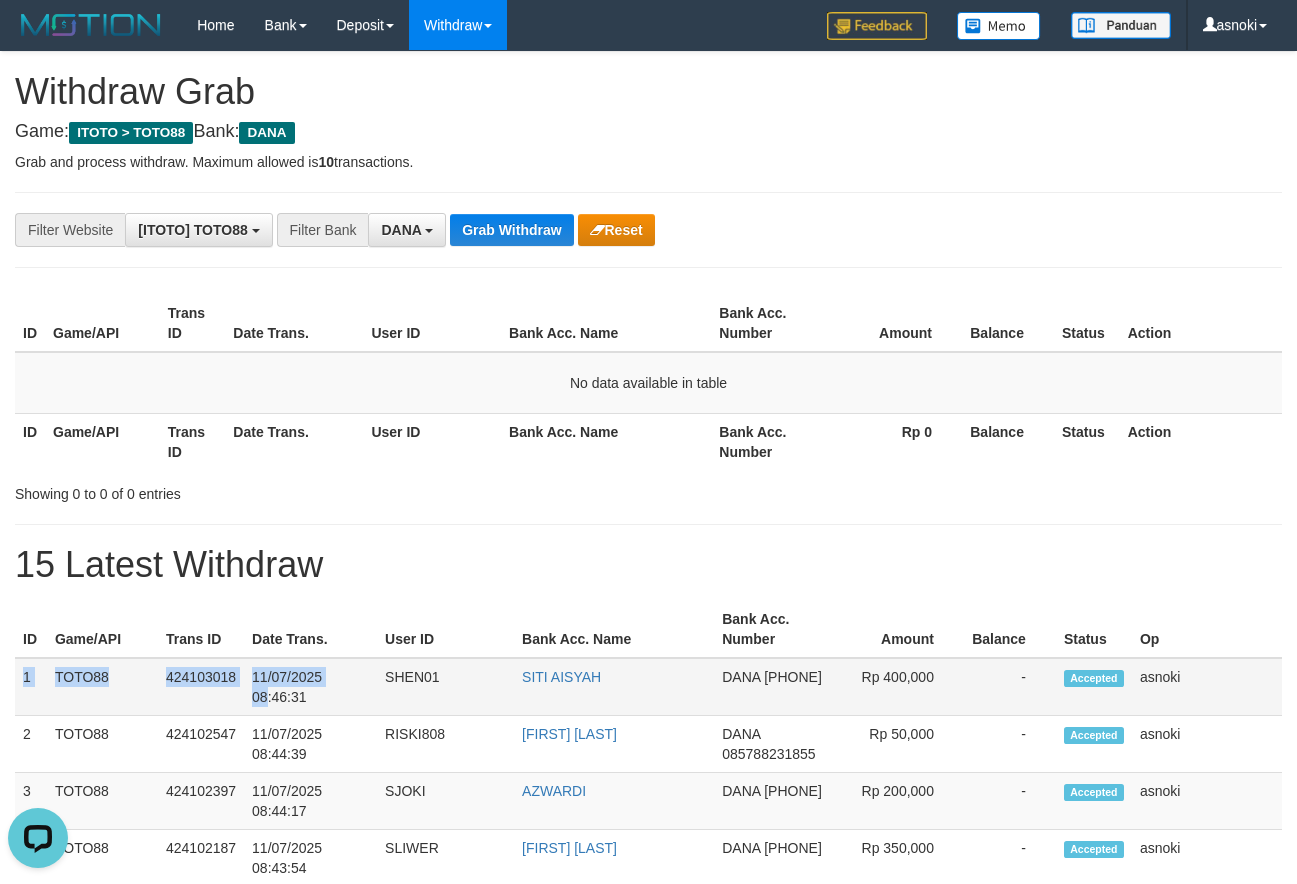 drag, startPoint x: 24, startPoint y: 676, endPoint x: 1160, endPoint y: 682, distance: 1136.0159 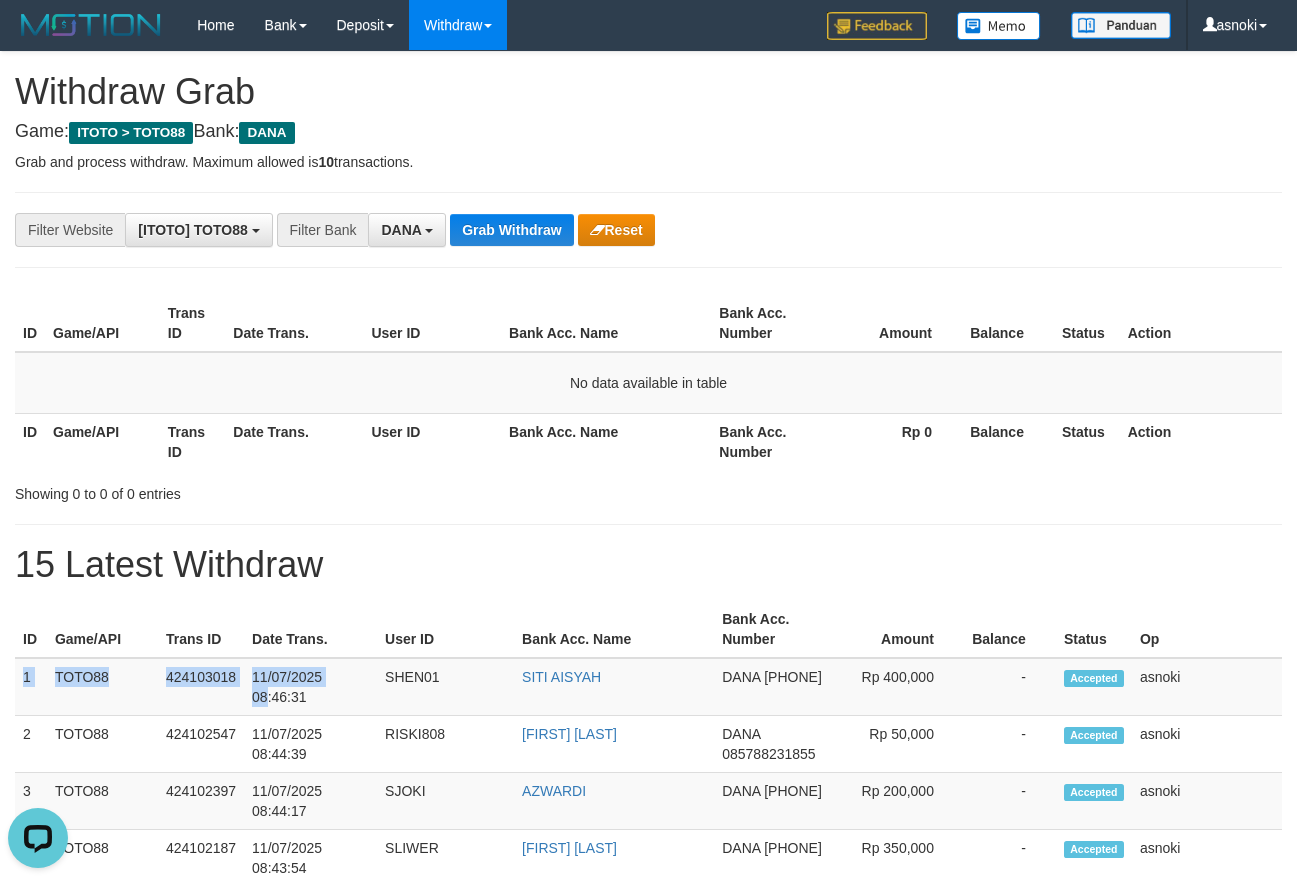 copy on "1
TOTO88
424103018
11/07/2025 08:46:31
SHEN01
SITI AISYAH
DANA
081261606313
Rp 400,000
-
Accepted
asnoki" 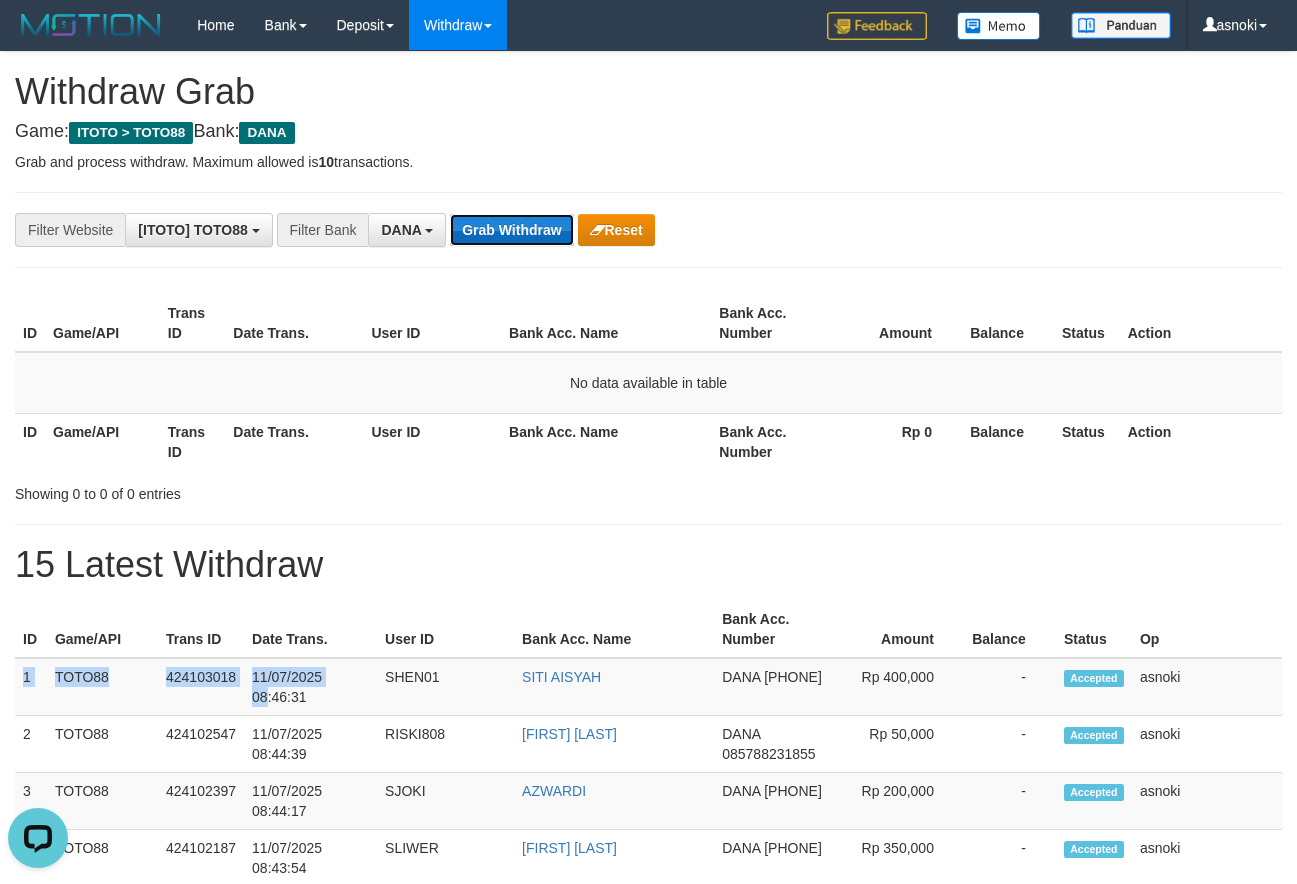 click on "Grab Withdraw" at bounding box center (511, 230) 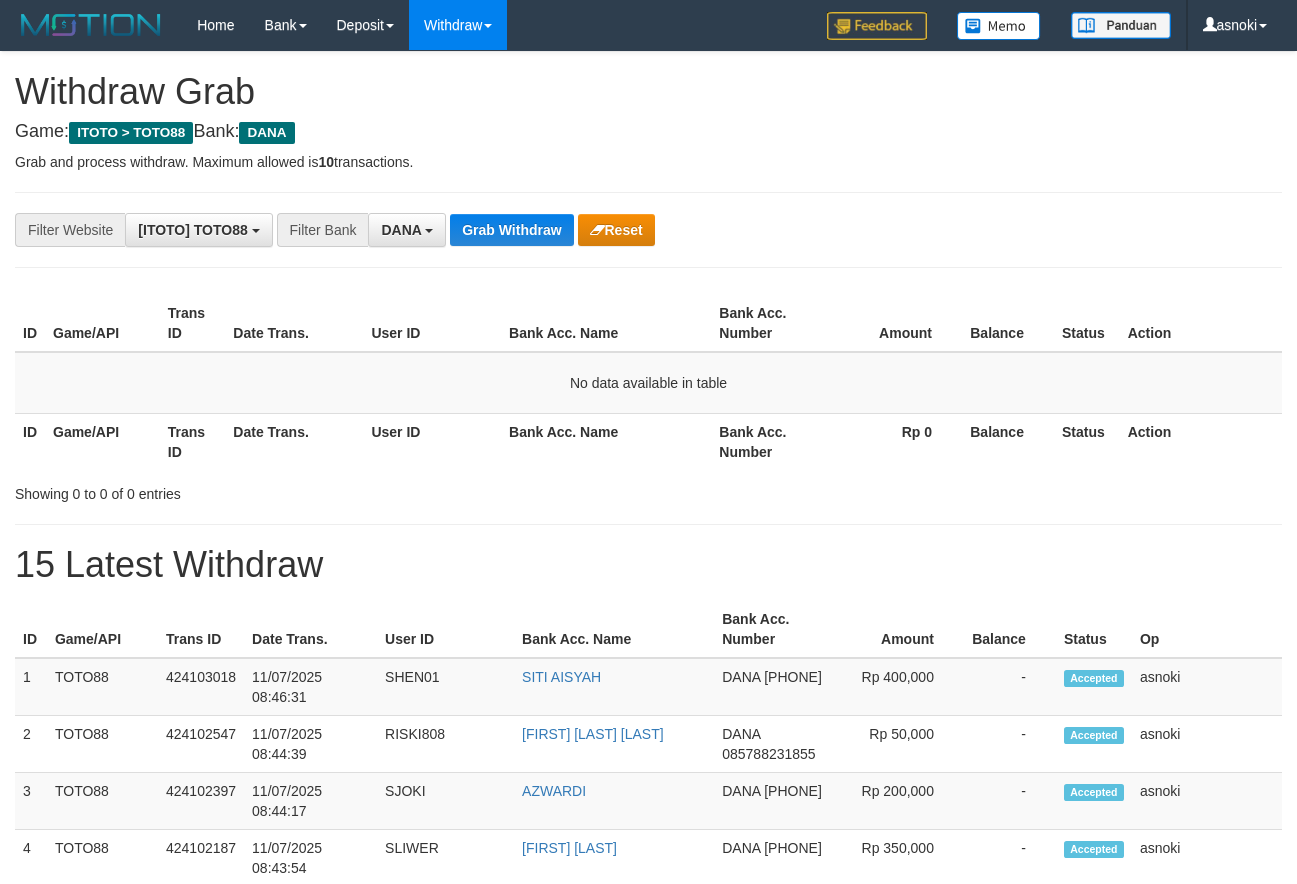 scroll, scrollTop: 0, scrollLeft: 0, axis: both 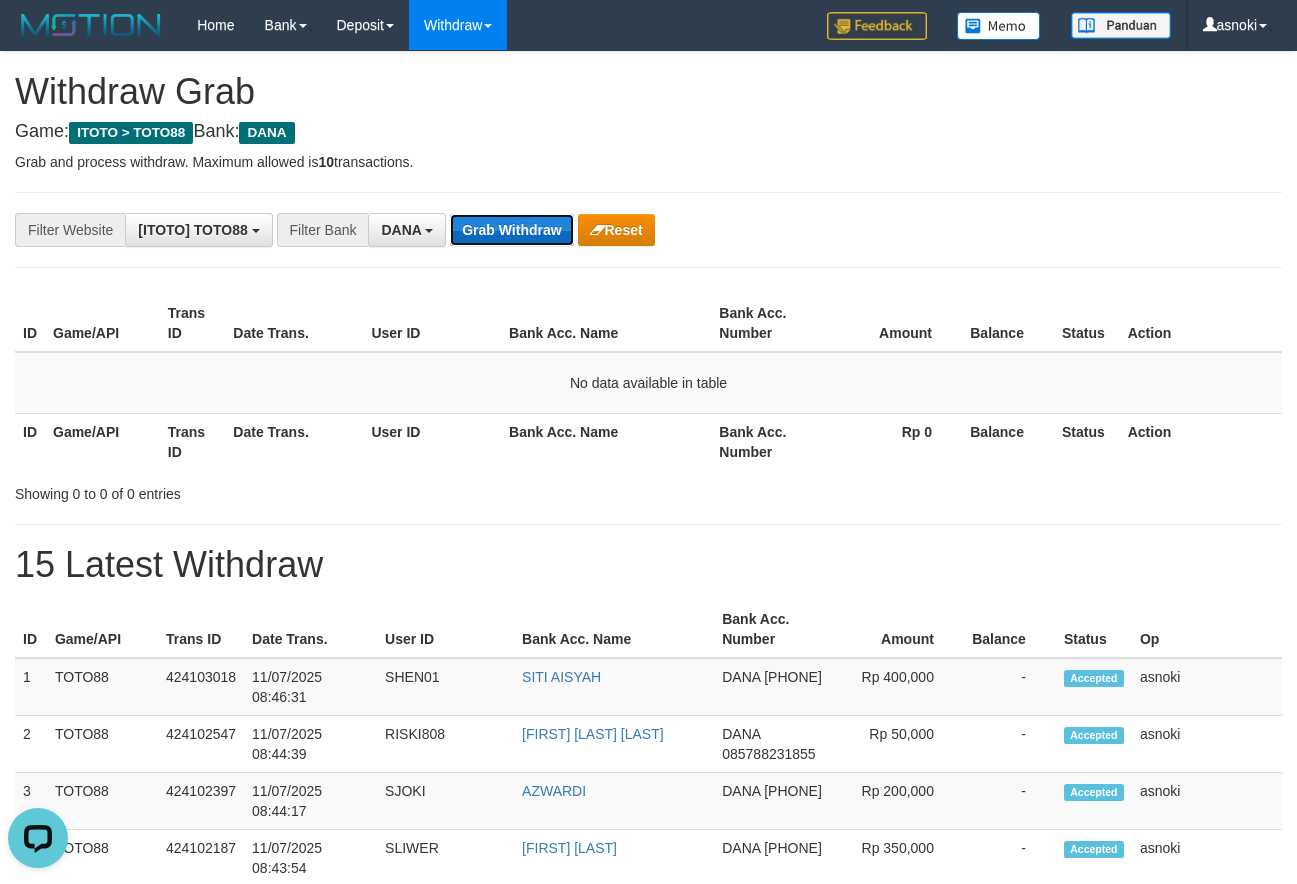 click on "Grab Withdraw" at bounding box center (511, 230) 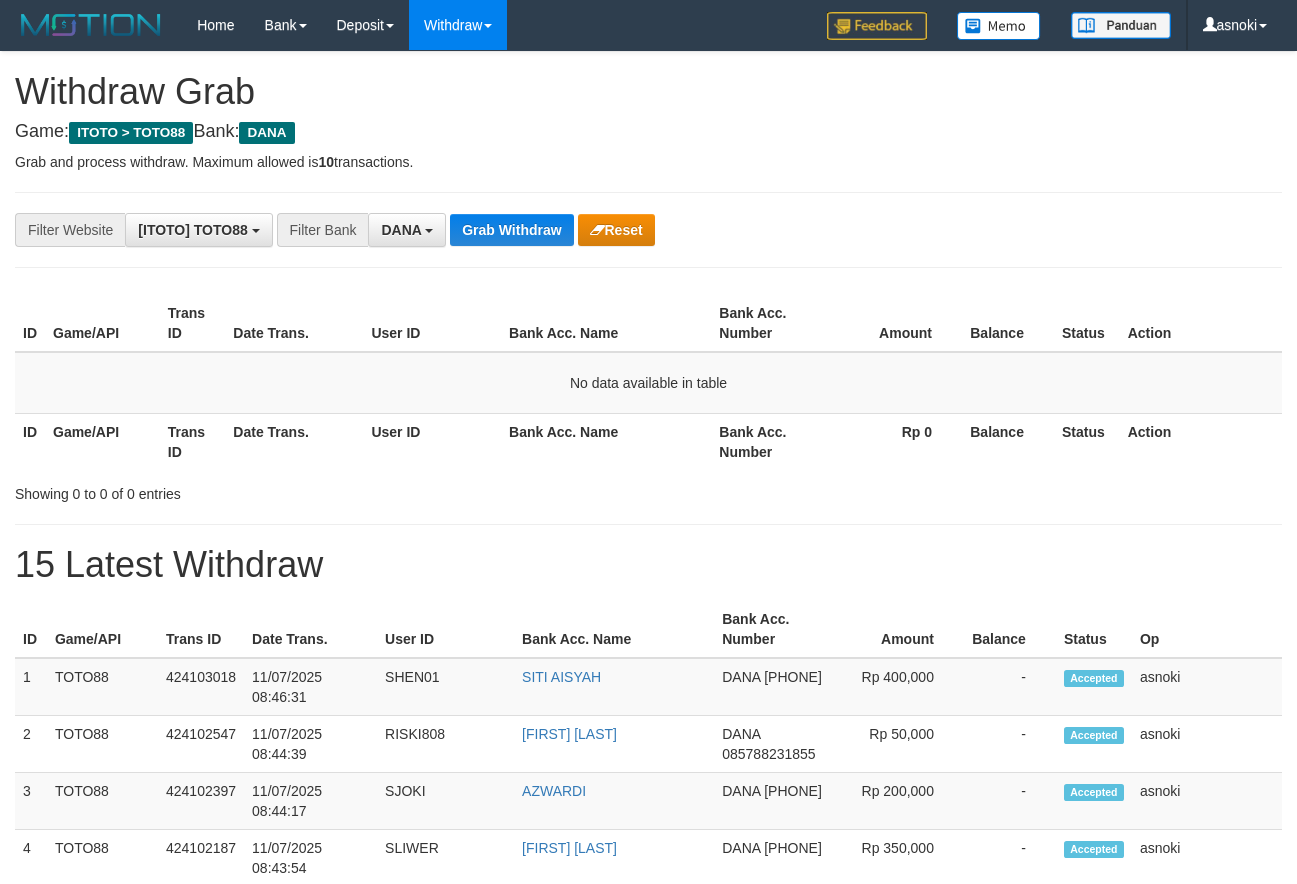 scroll, scrollTop: 0, scrollLeft: 0, axis: both 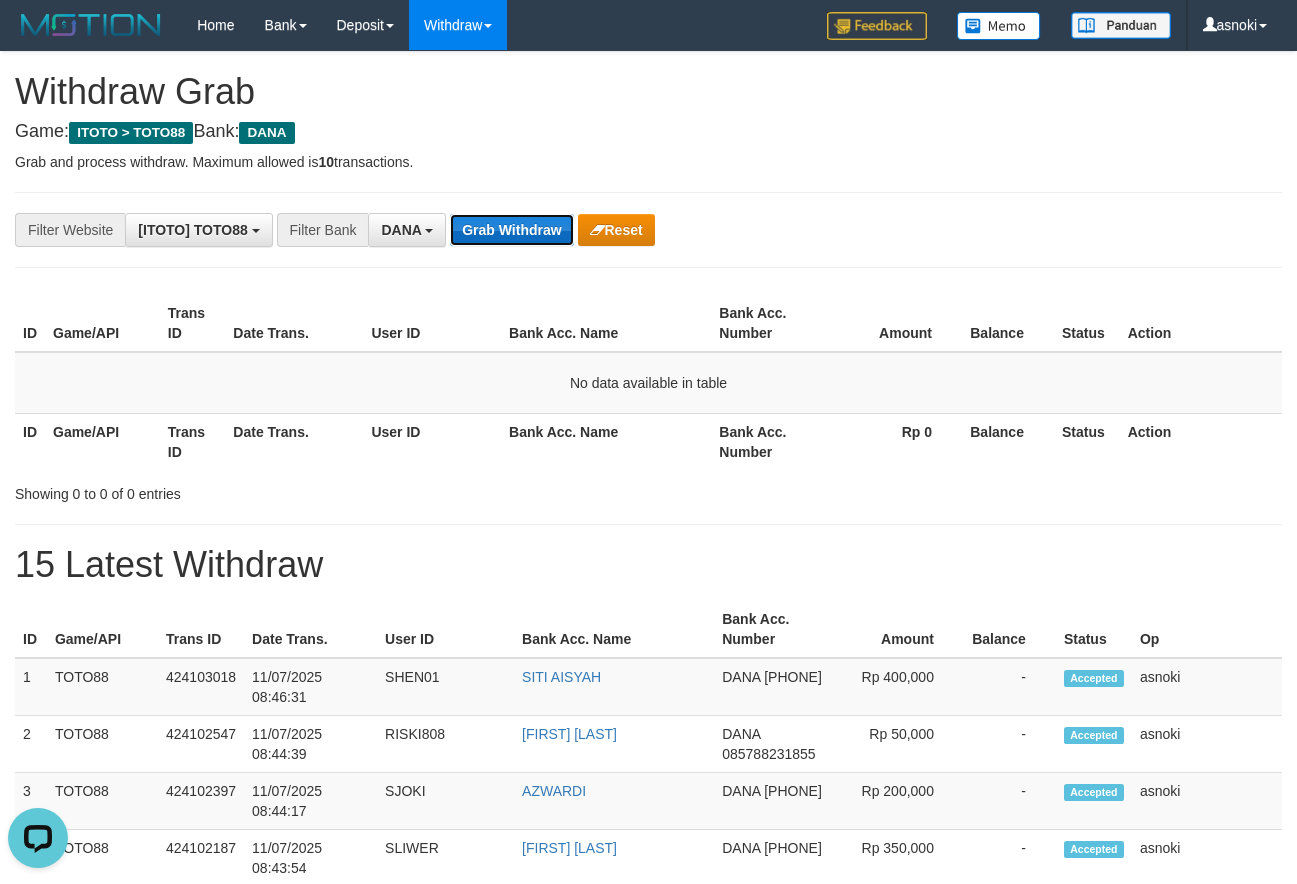 click on "Grab Withdraw" at bounding box center (511, 230) 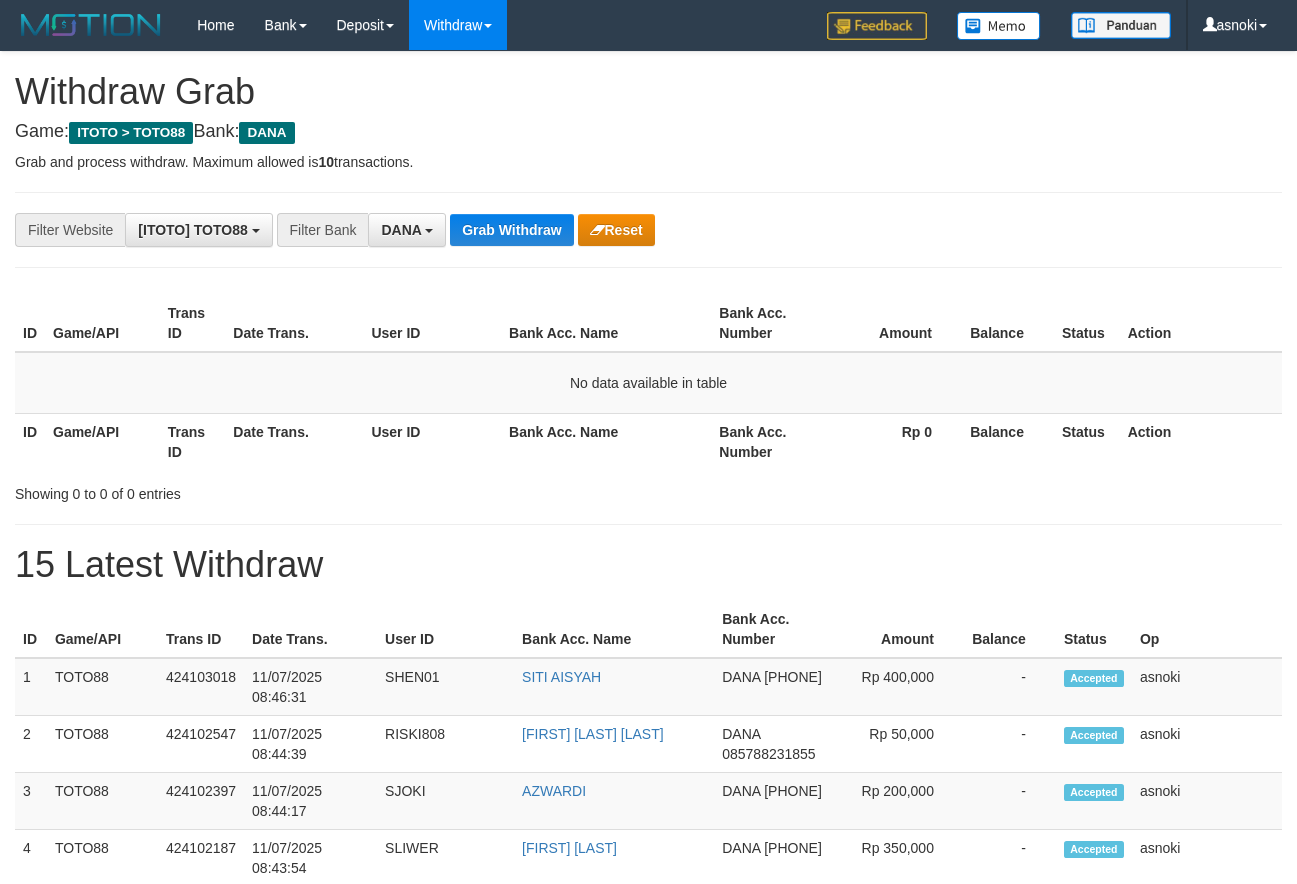 scroll, scrollTop: 0, scrollLeft: 0, axis: both 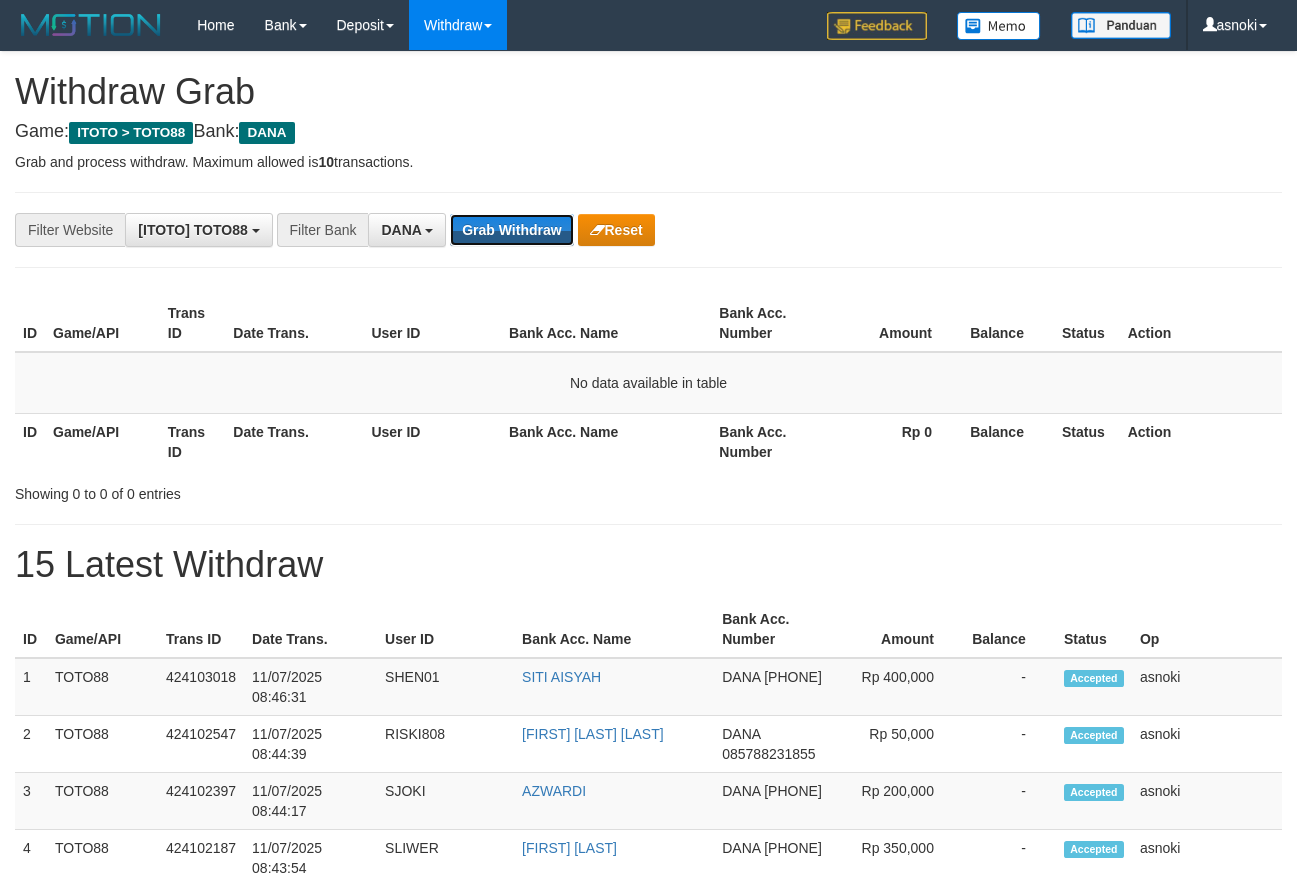 click on "Grab Withdraw" at bounding box center [511, 230] 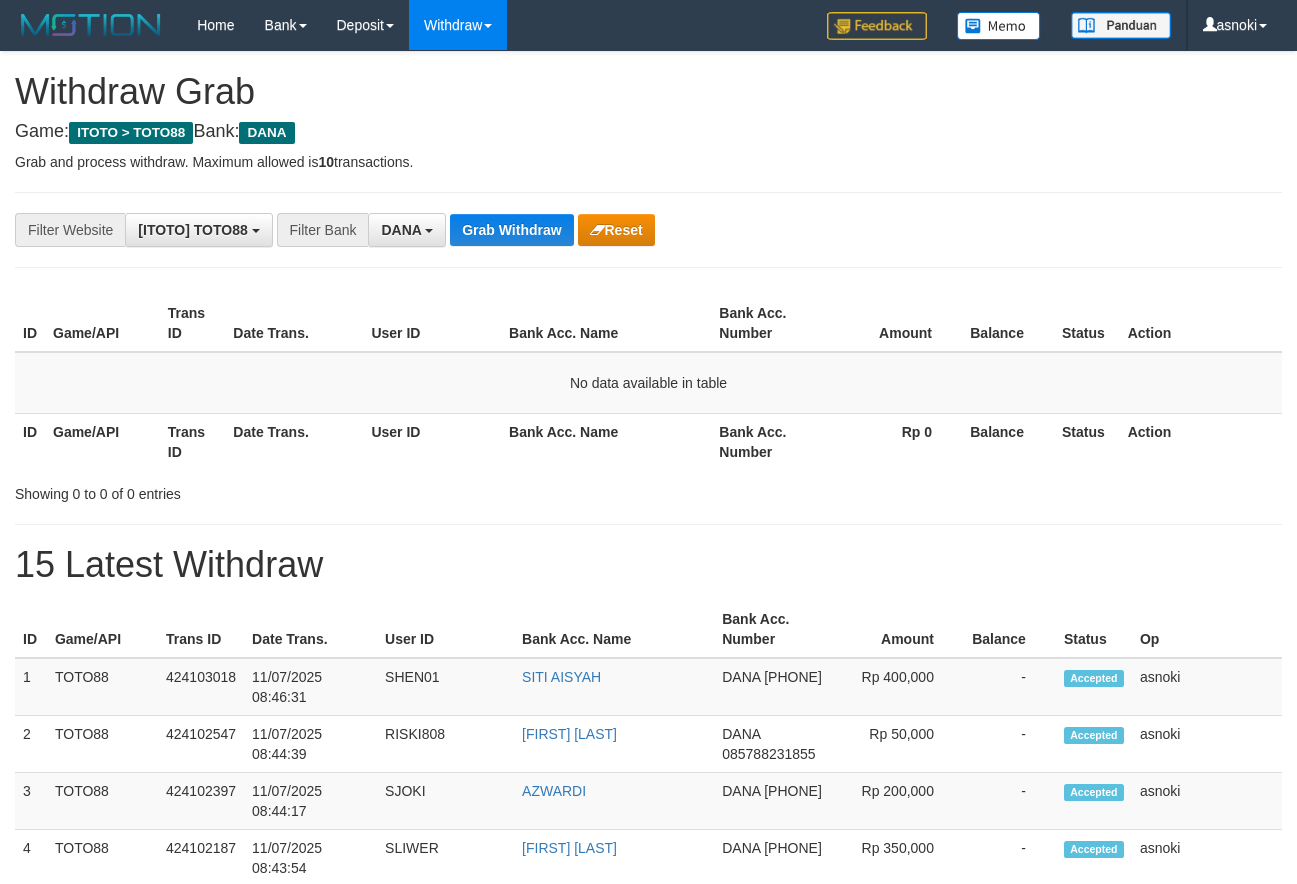scroll, scrollTop: 0, scrollLeft: 0, axis: both 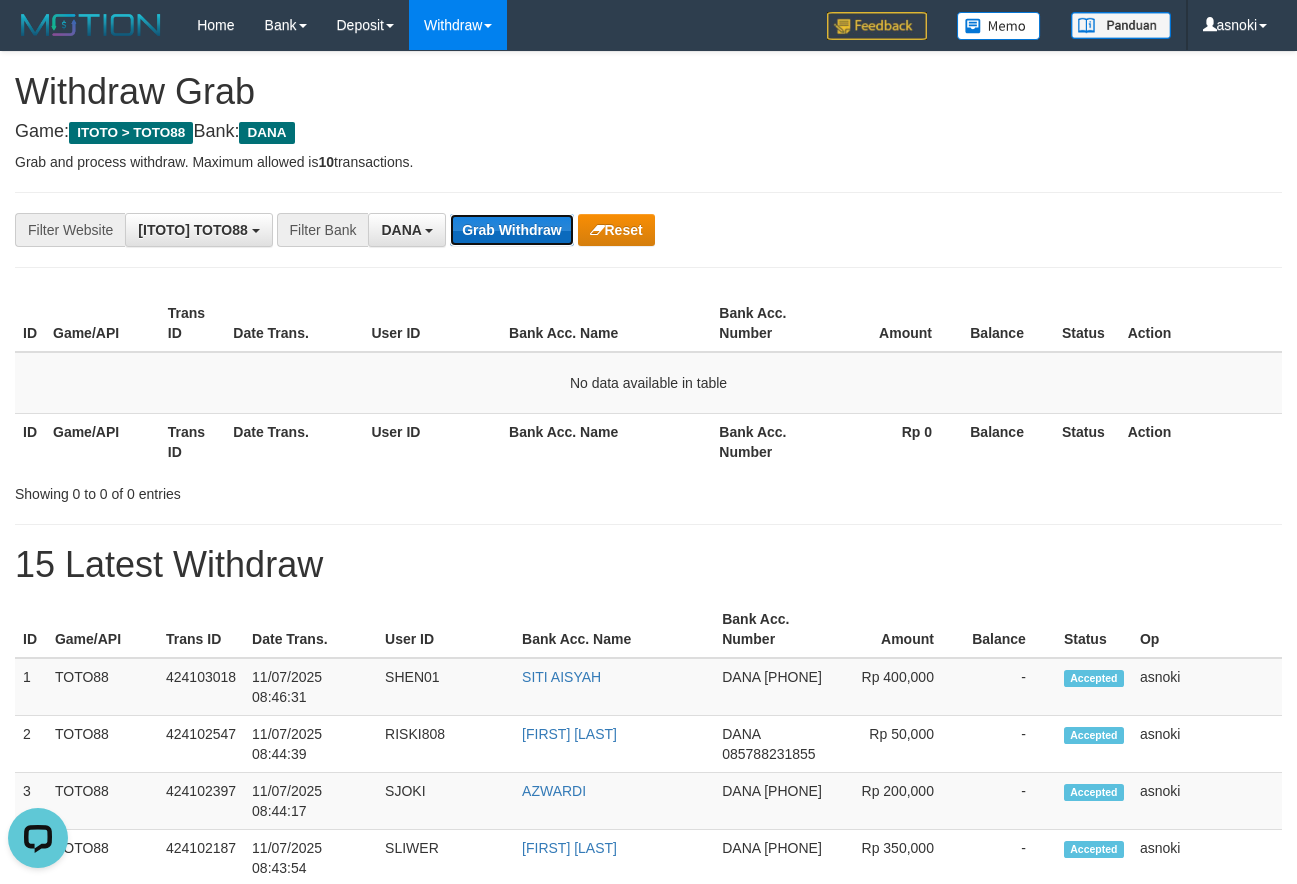 click on "Grab Withdraw" at bounding box center (511, 230) 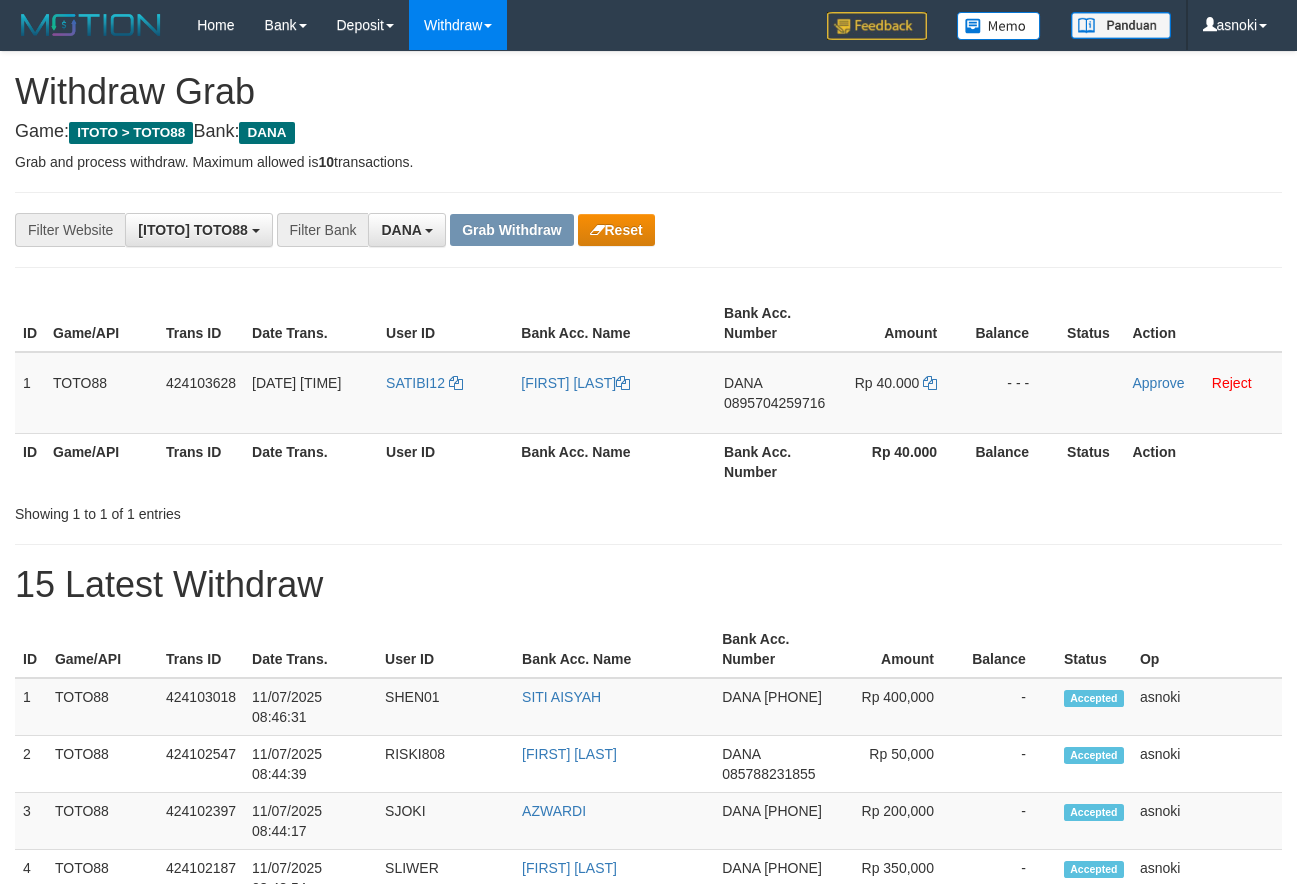 scroll, scrollTop: 0, scrollLeft: 0, axis: both 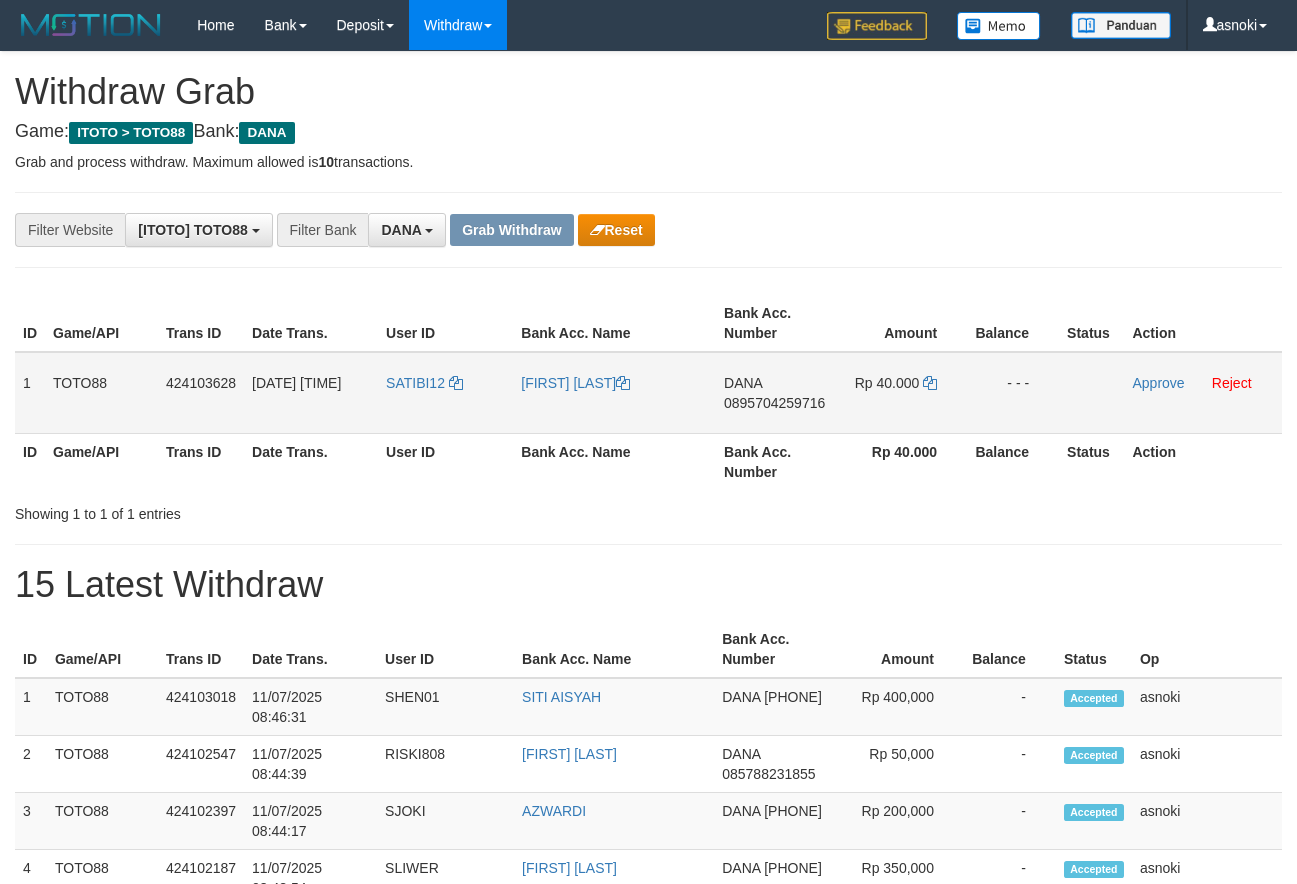 click on "0895704259716" at bounding box center [774, 403] 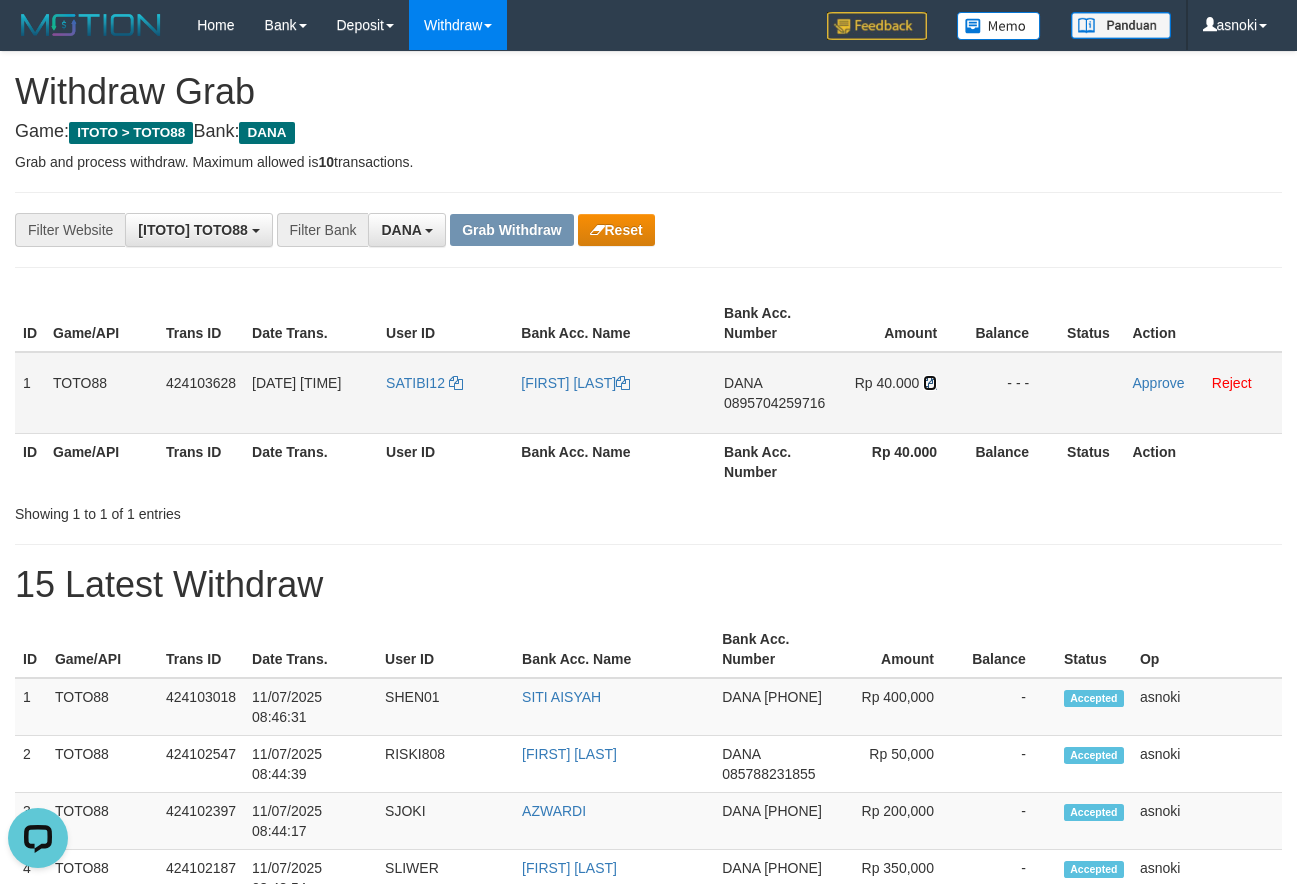 click at bounding box center [930, 383] 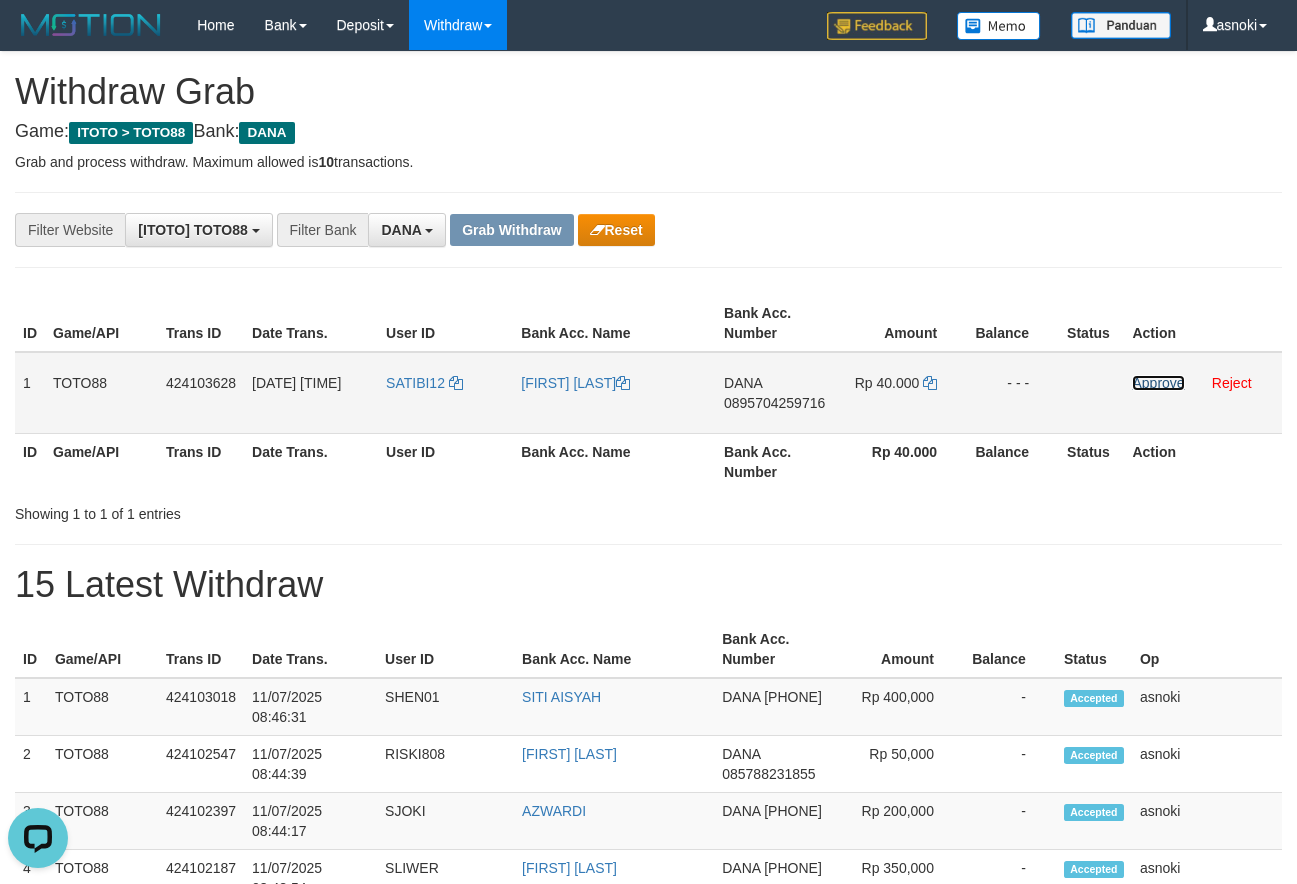 click on "Approve" at bounding box center [1158, 383] 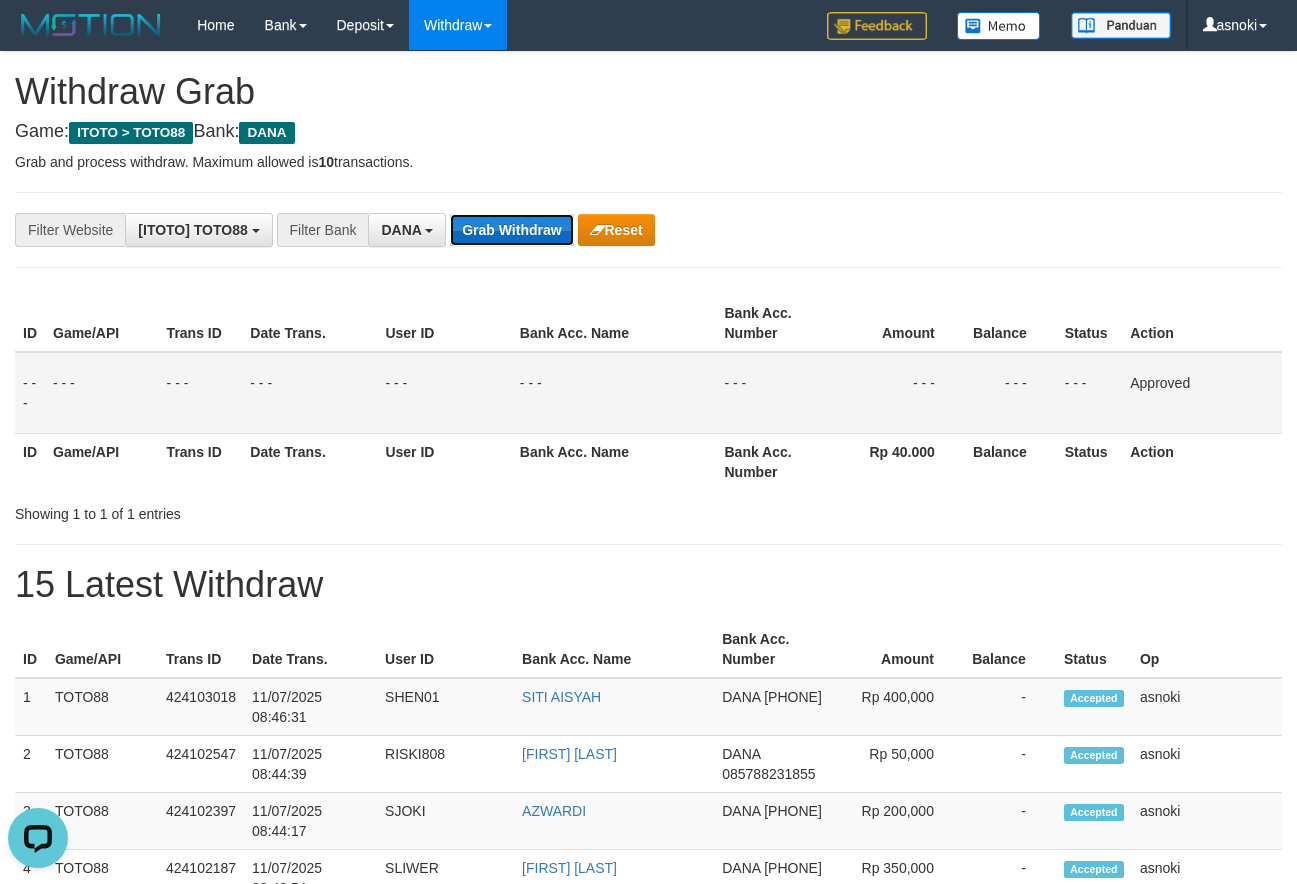click on "Grab Withdraw" at bounding box center (511, 230) 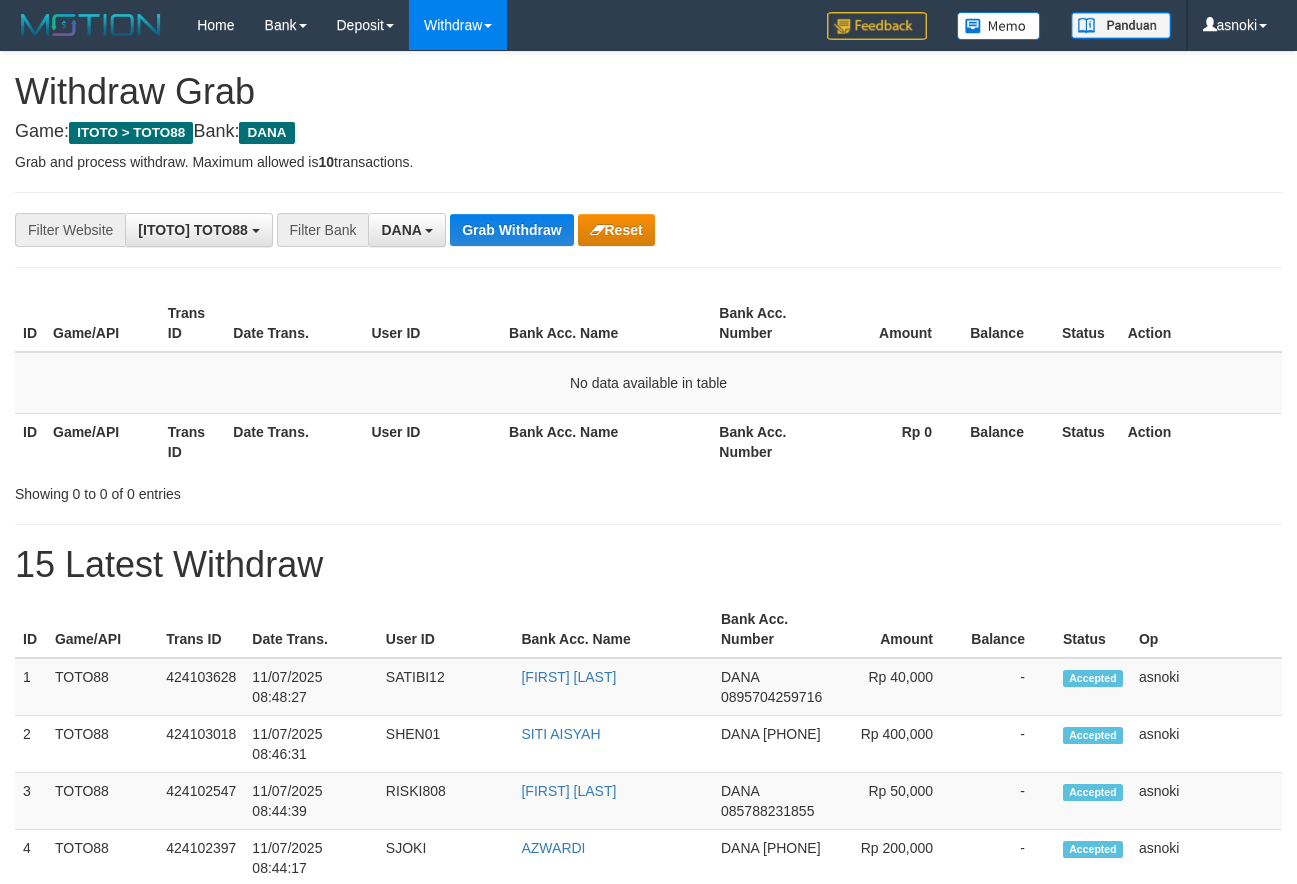 scroll, scrollTop: 0, scrollLeft: 0, axis: both 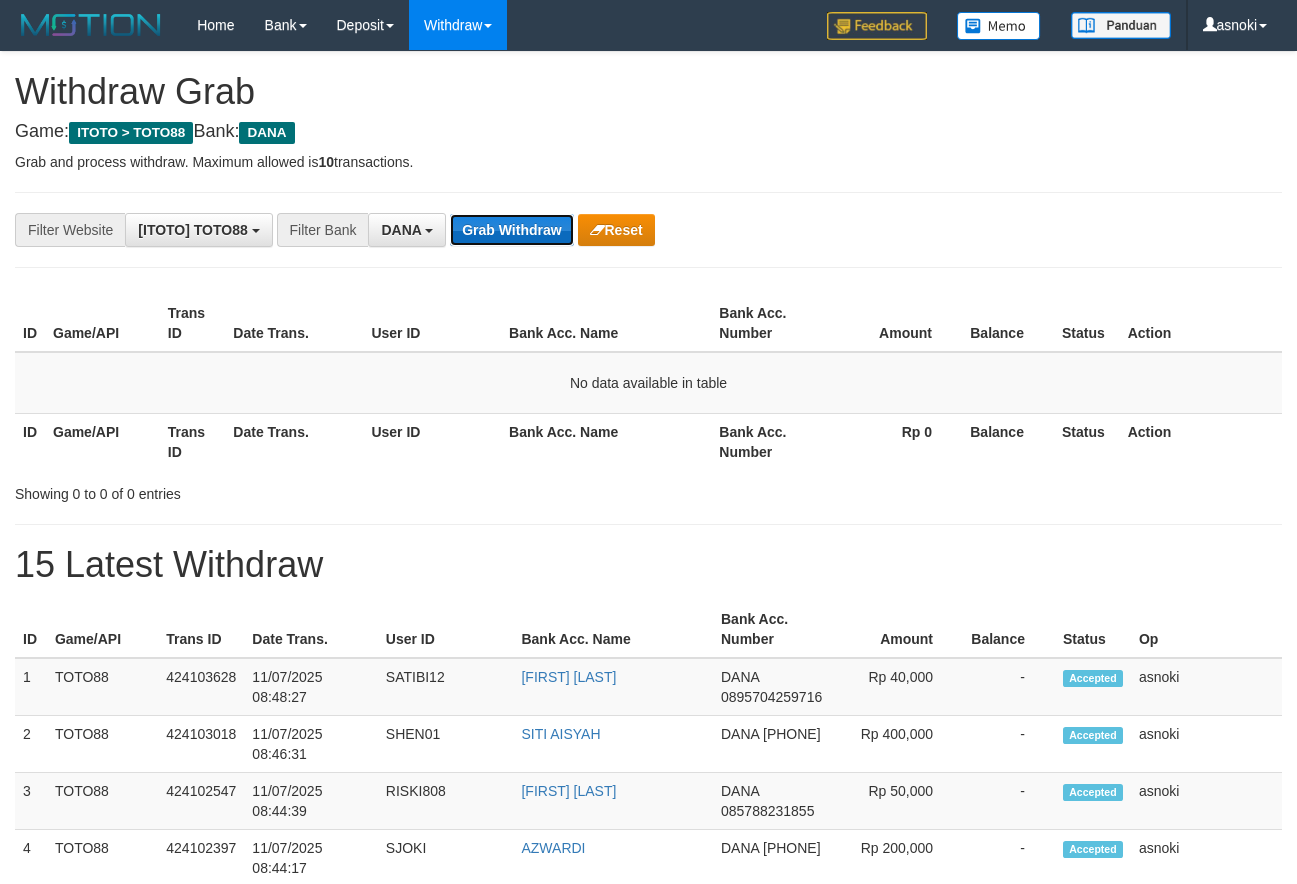 click on "Grab Withdraw" at bounding box center [511, 230] 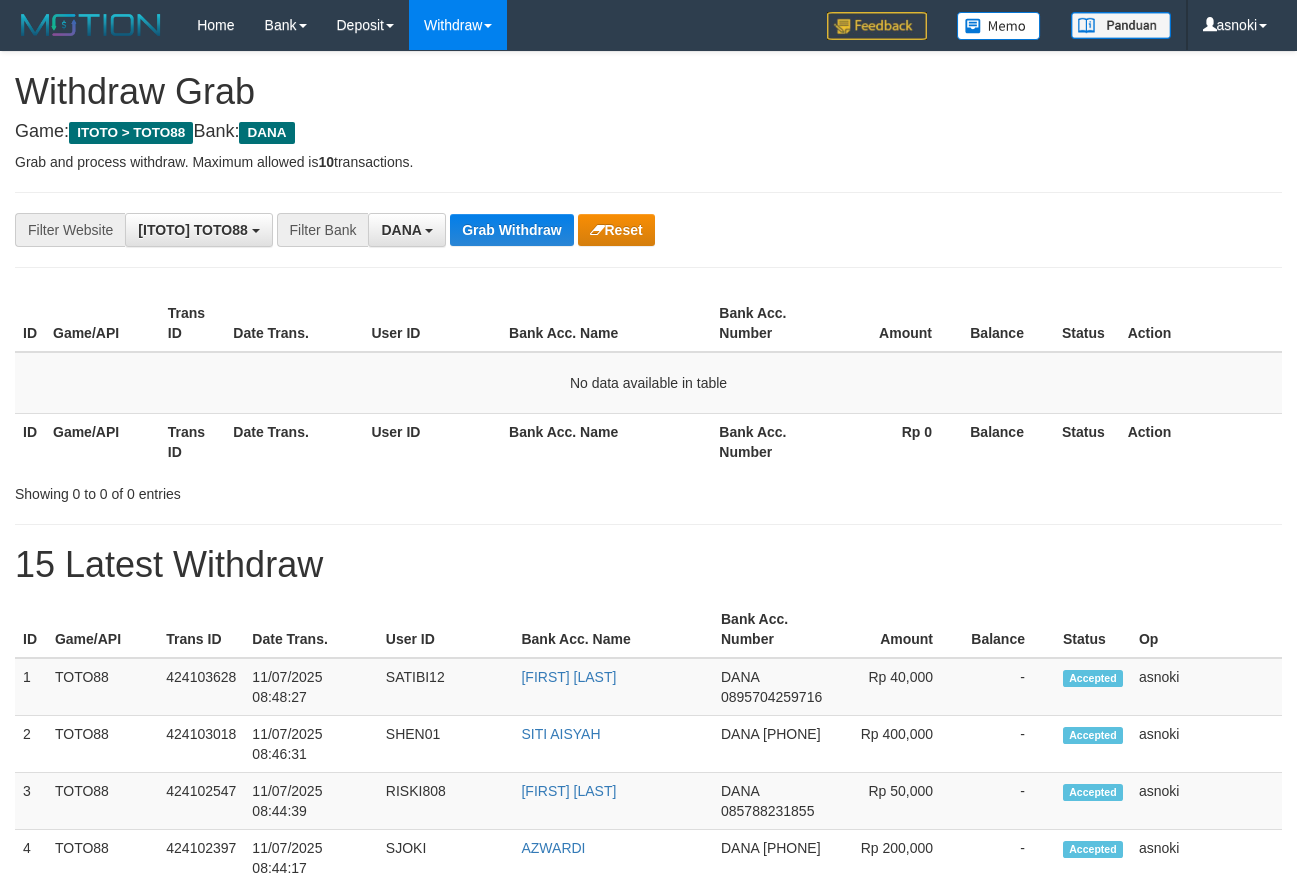 scroll, scrollTop: 0, scrollLeft: 0, axis: both 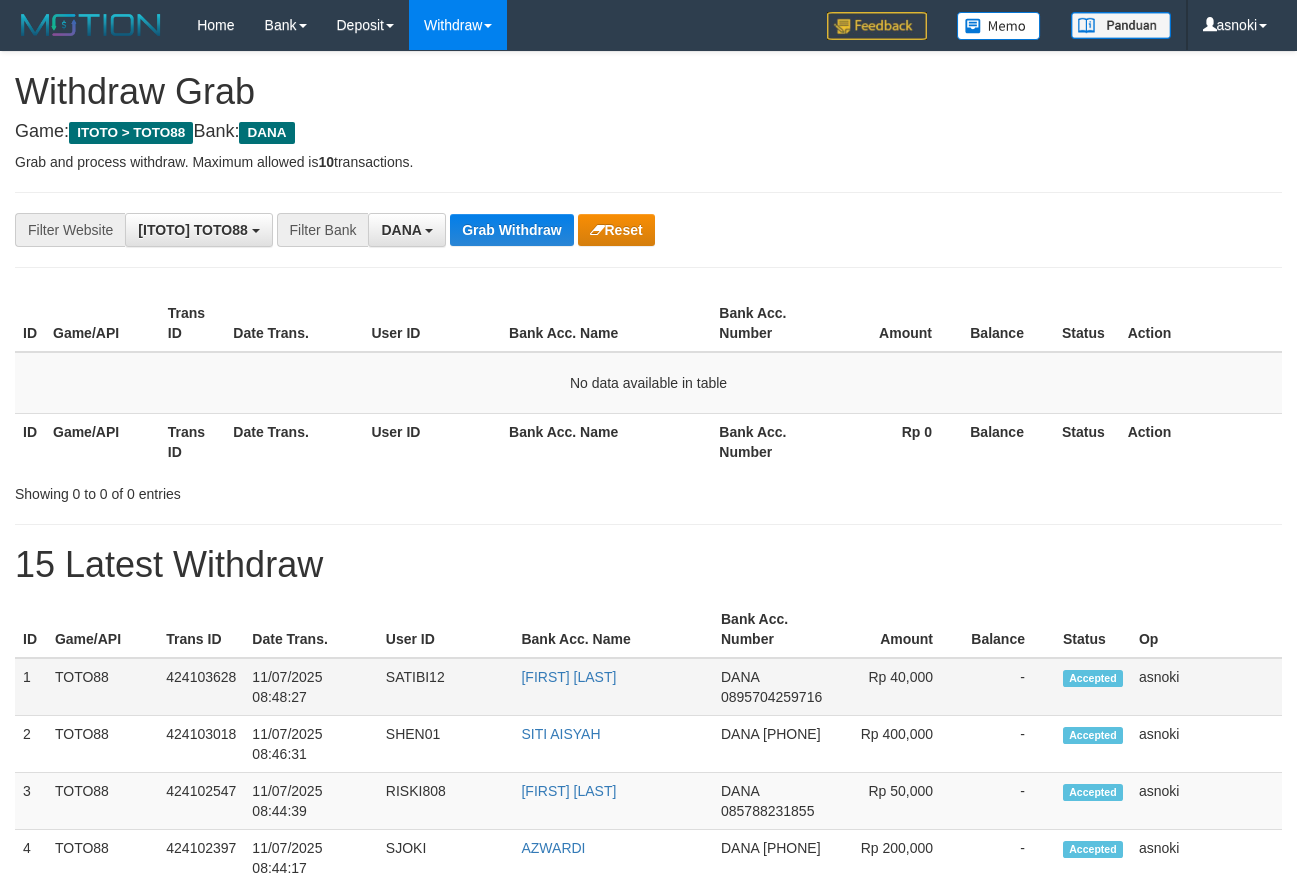 click on "1" at bounding box center [31, 687] 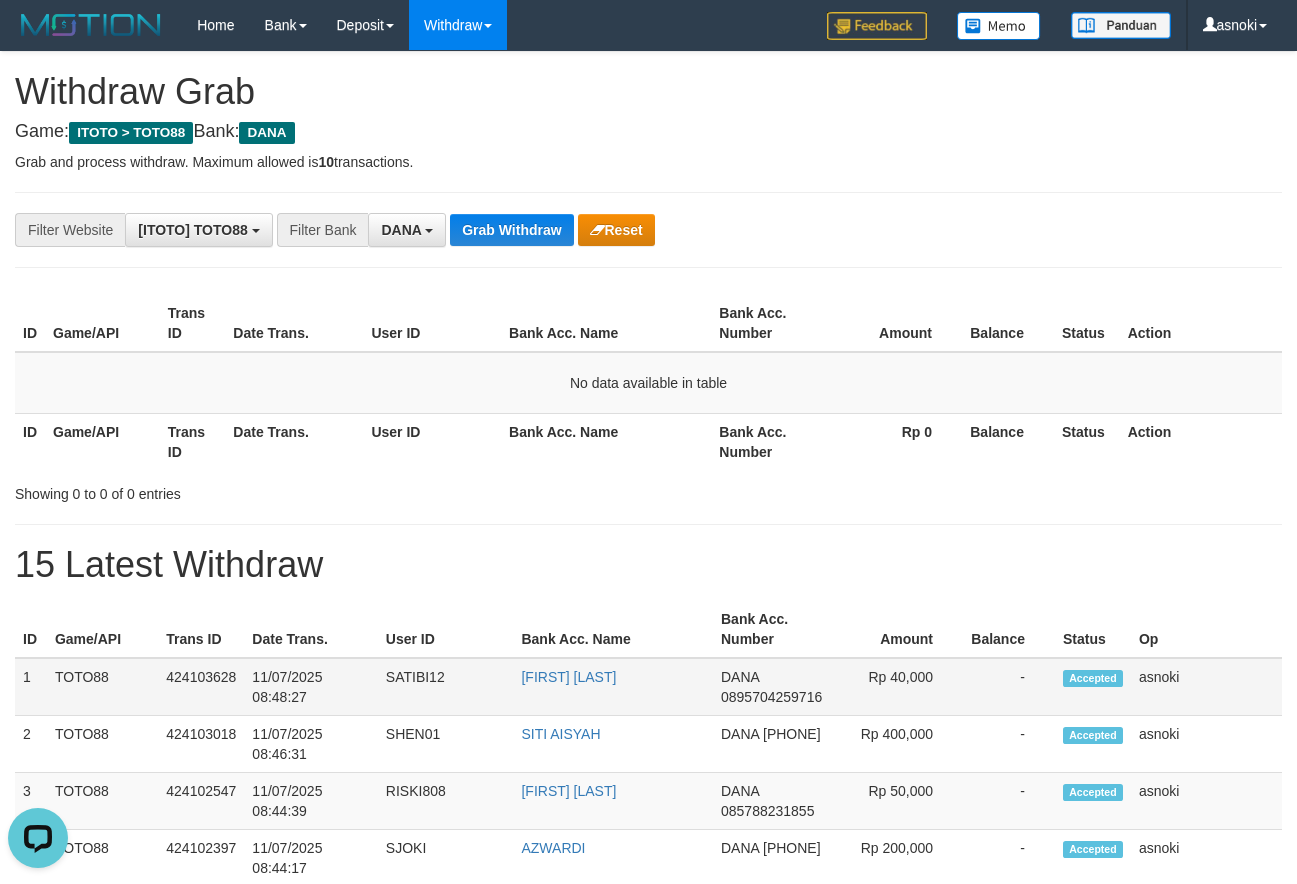 drag, startPoint x: 16, startPoint y: 680, endPoint x: 1179, endPoint y: 680, distance: 1163 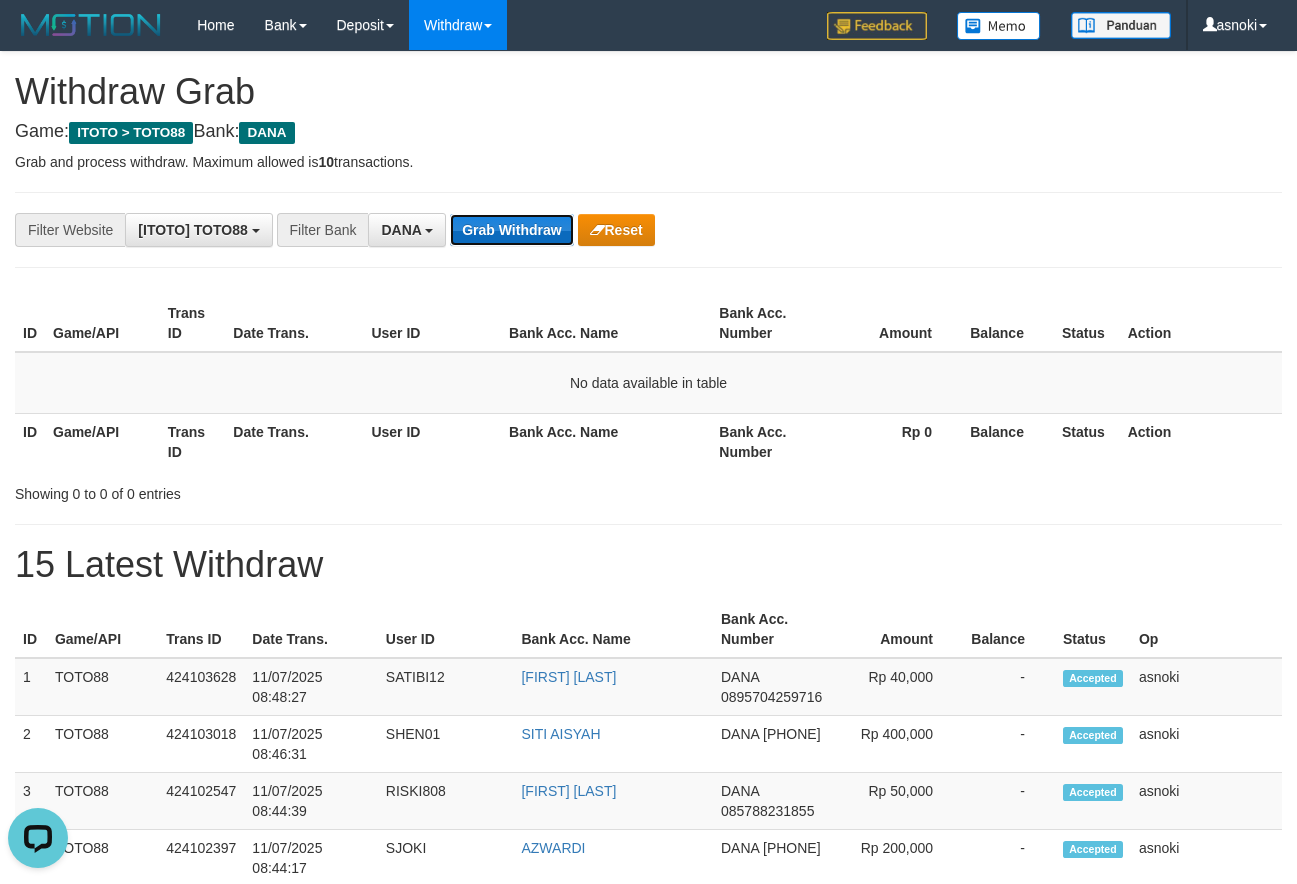 click on "Grab Withdraw" at bounding box center [511, 230] 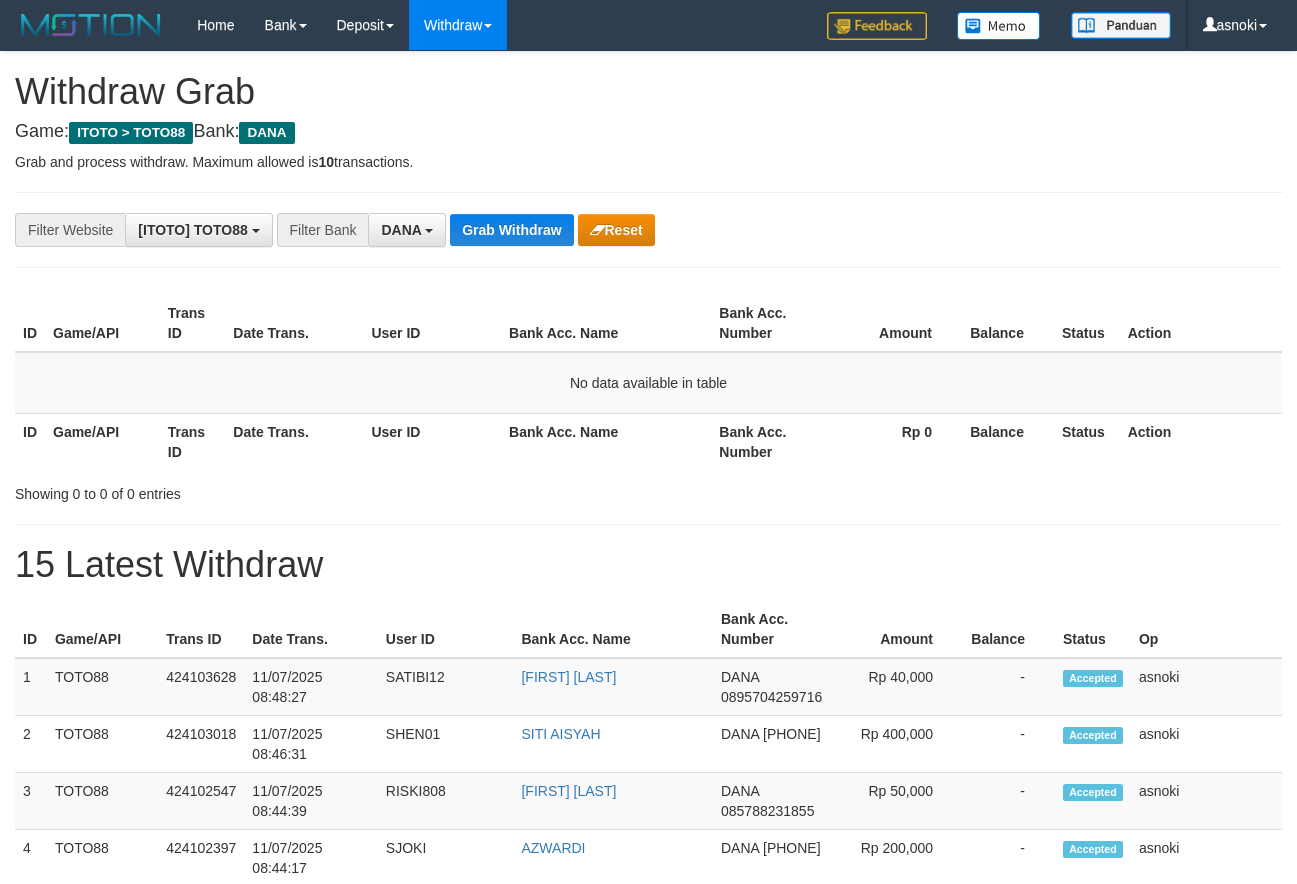 scroll, scrollTop: 0, scrollLeft: 0, axis: both 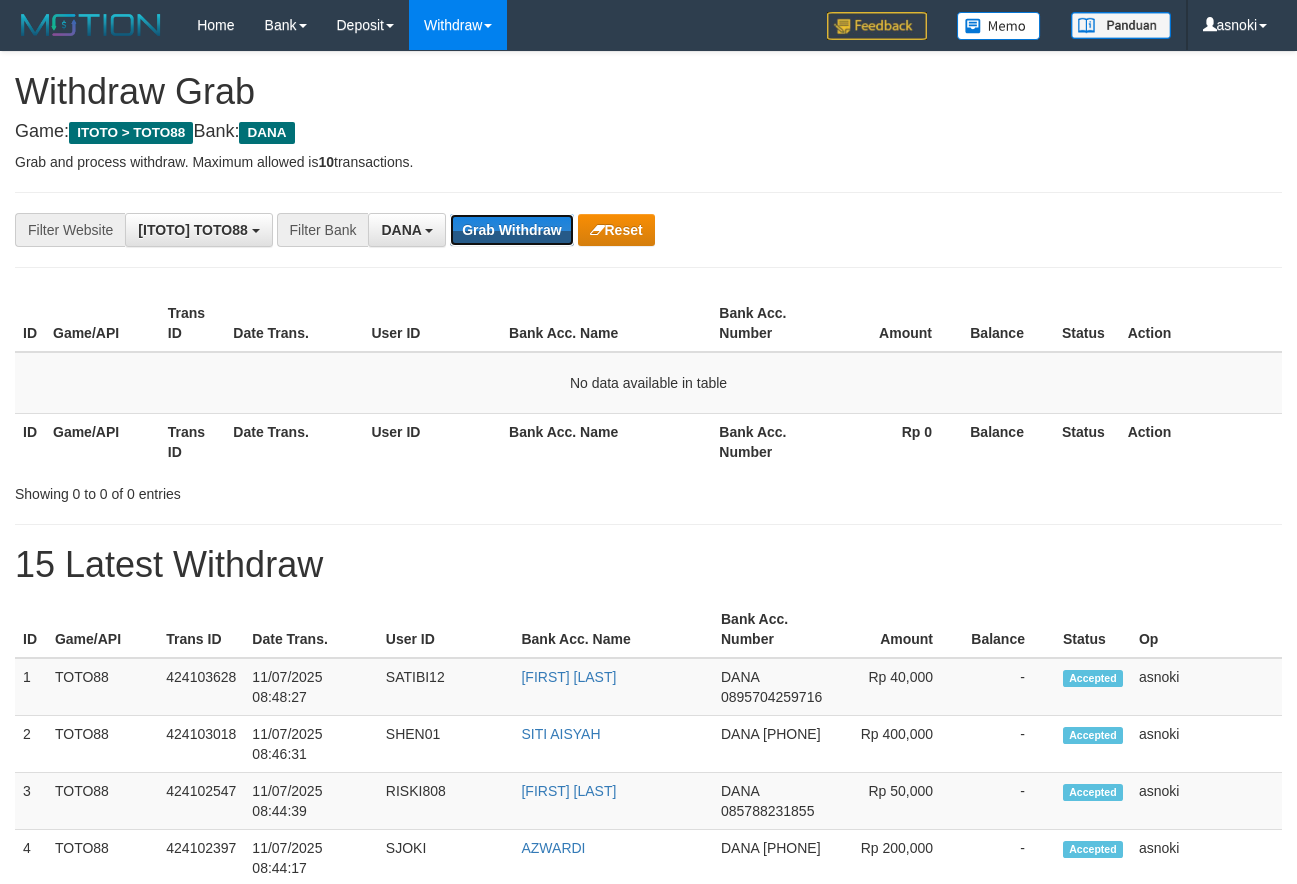 click on "Grab Withdraw" at bounding box center [511, 230] 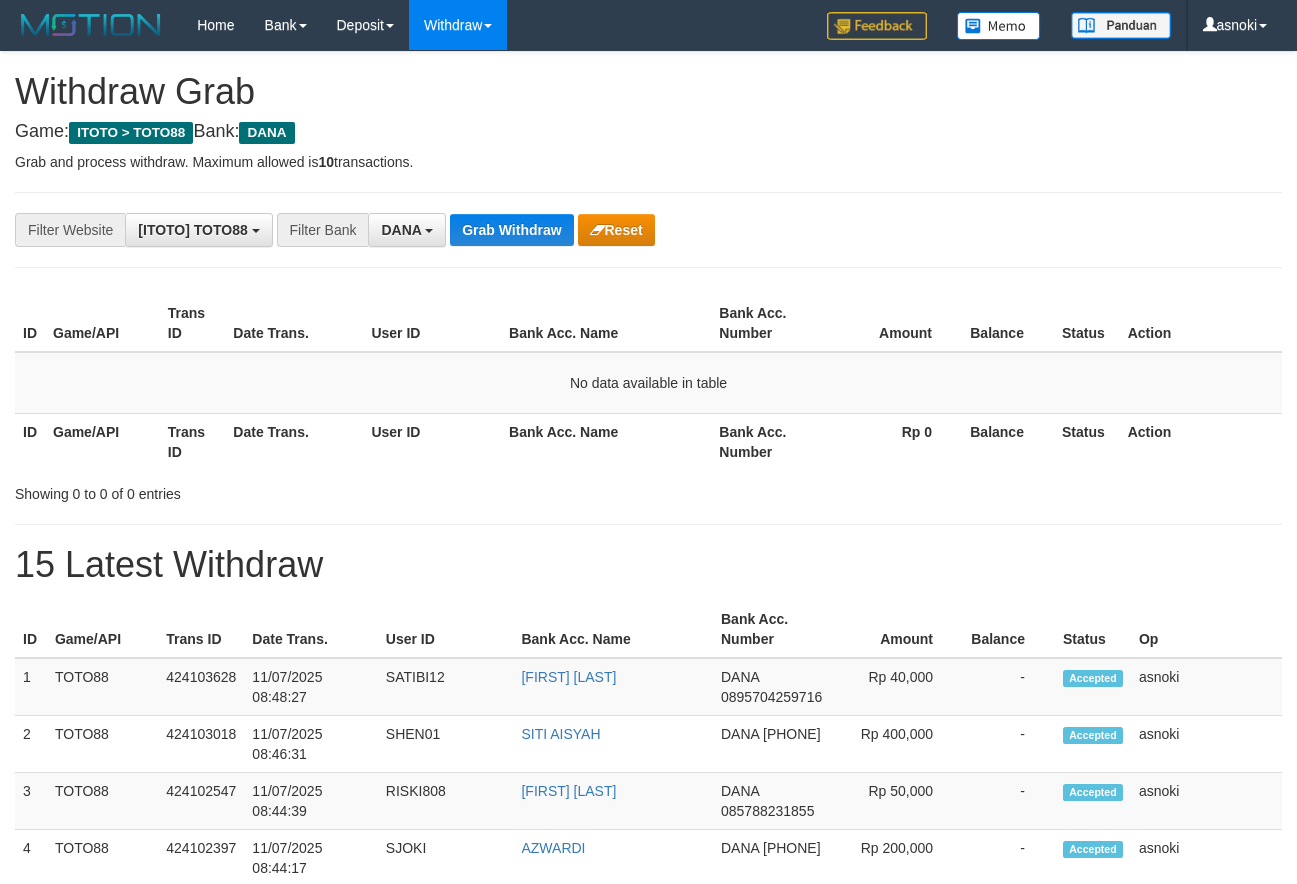 scroll, scrollTop: 0, scrollLeft: 0, axis: both 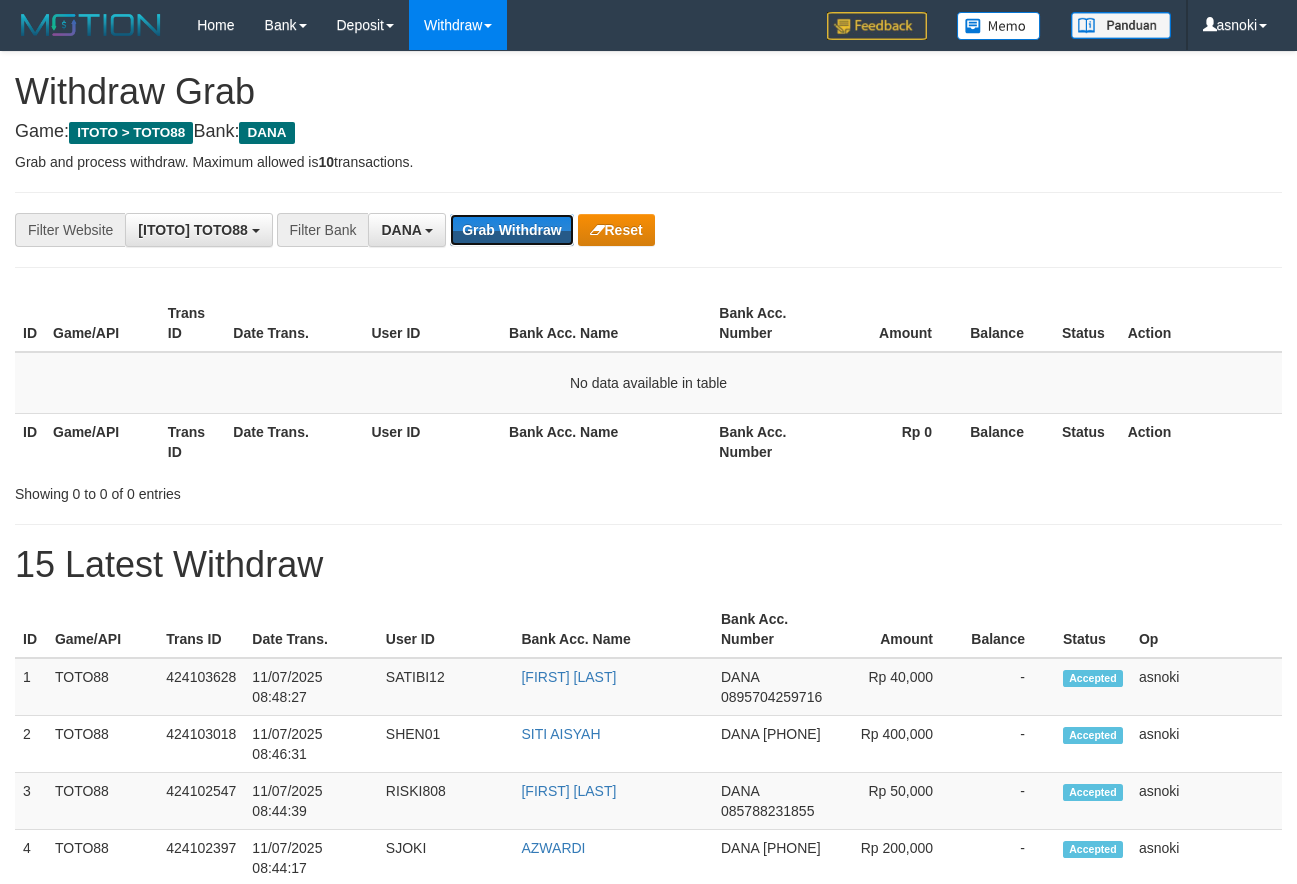 click on "Grab Withdraw" at bounding box center (511, 230) 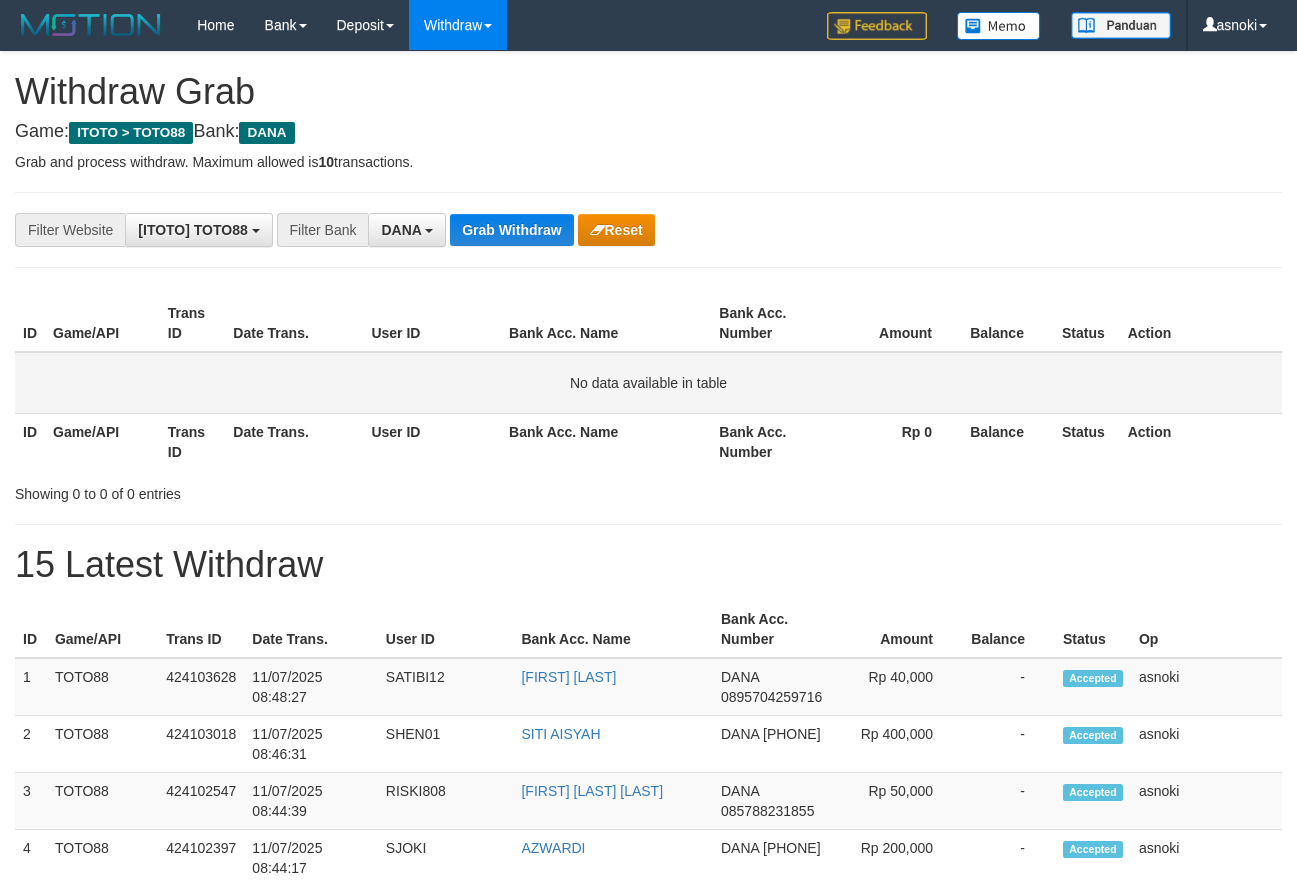 scroll, scrollTop: 0, scrollLeft: 0, axis: both 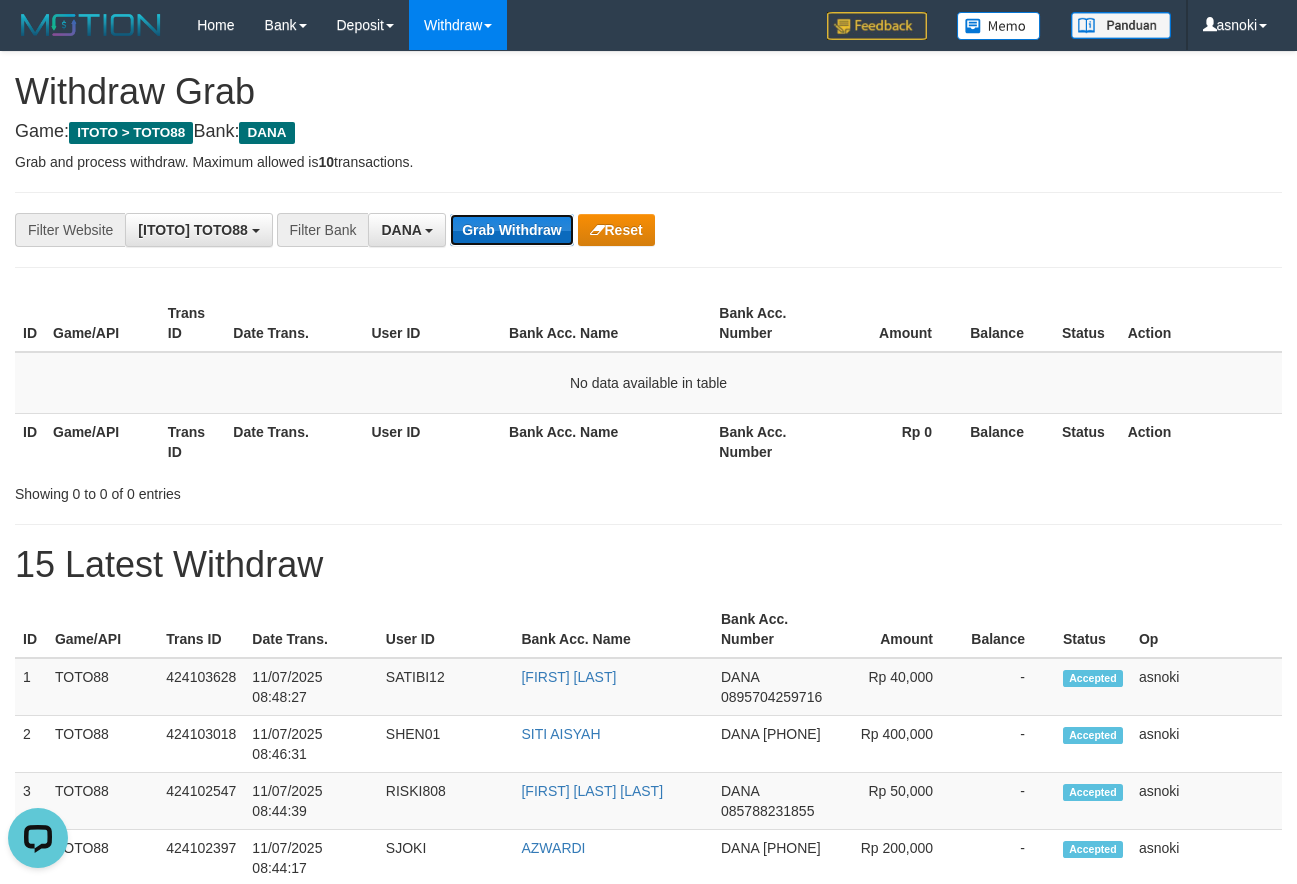 click on "Grab Withdraw" at bounding box center (511, 230) 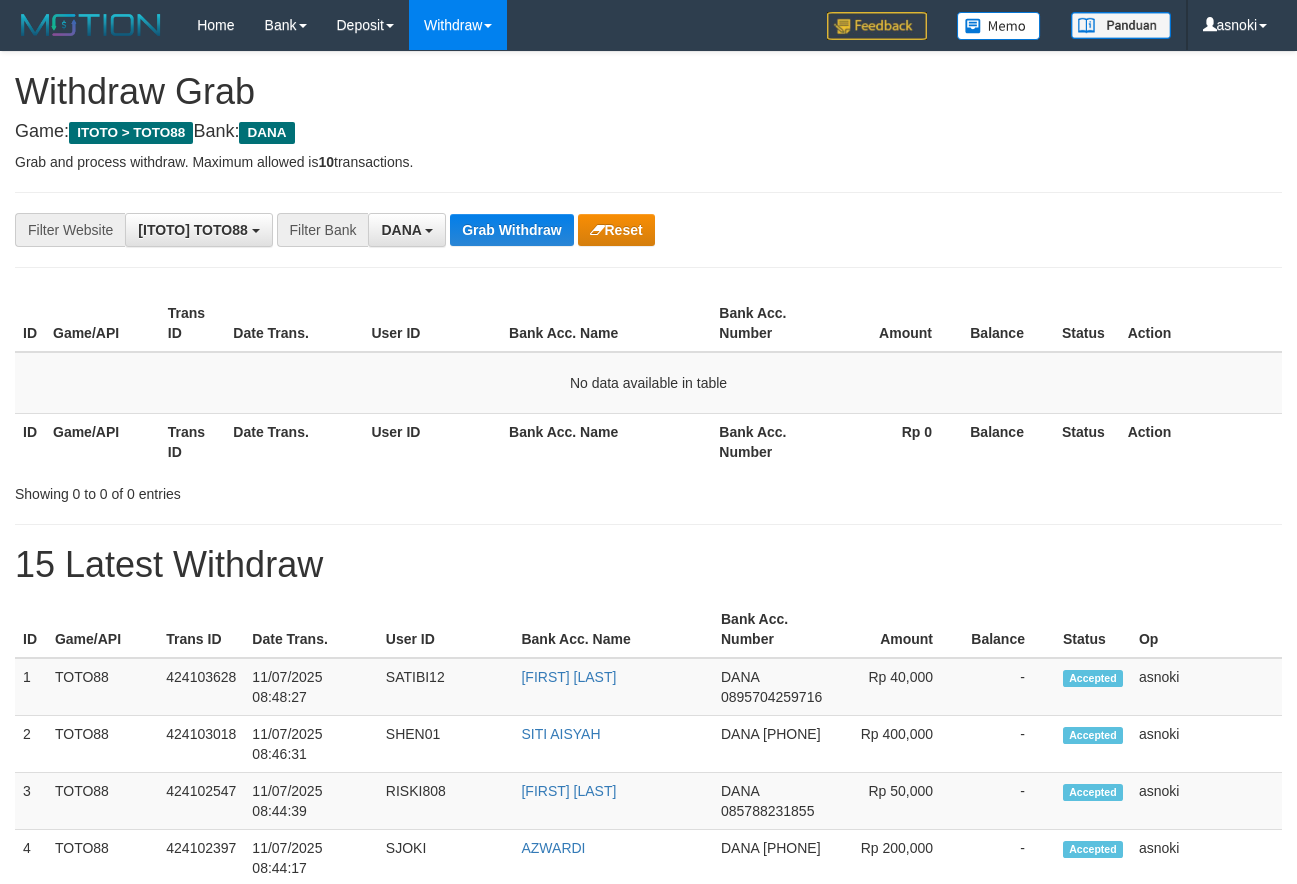 scroll, scrollTop: 0, scrollLeft: 0, axis: both 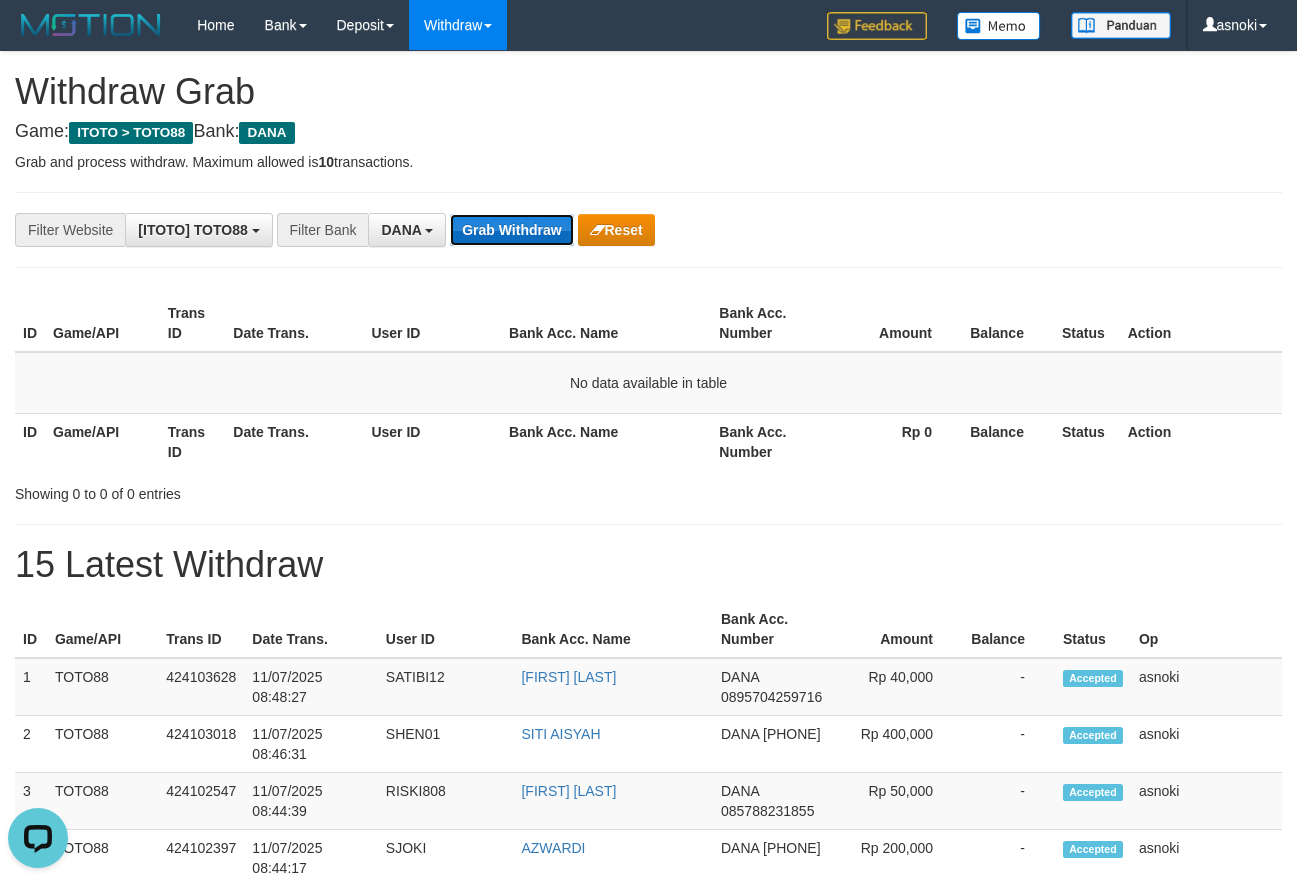 click on "Grab Withdraw" at bounding box center [511, 230] 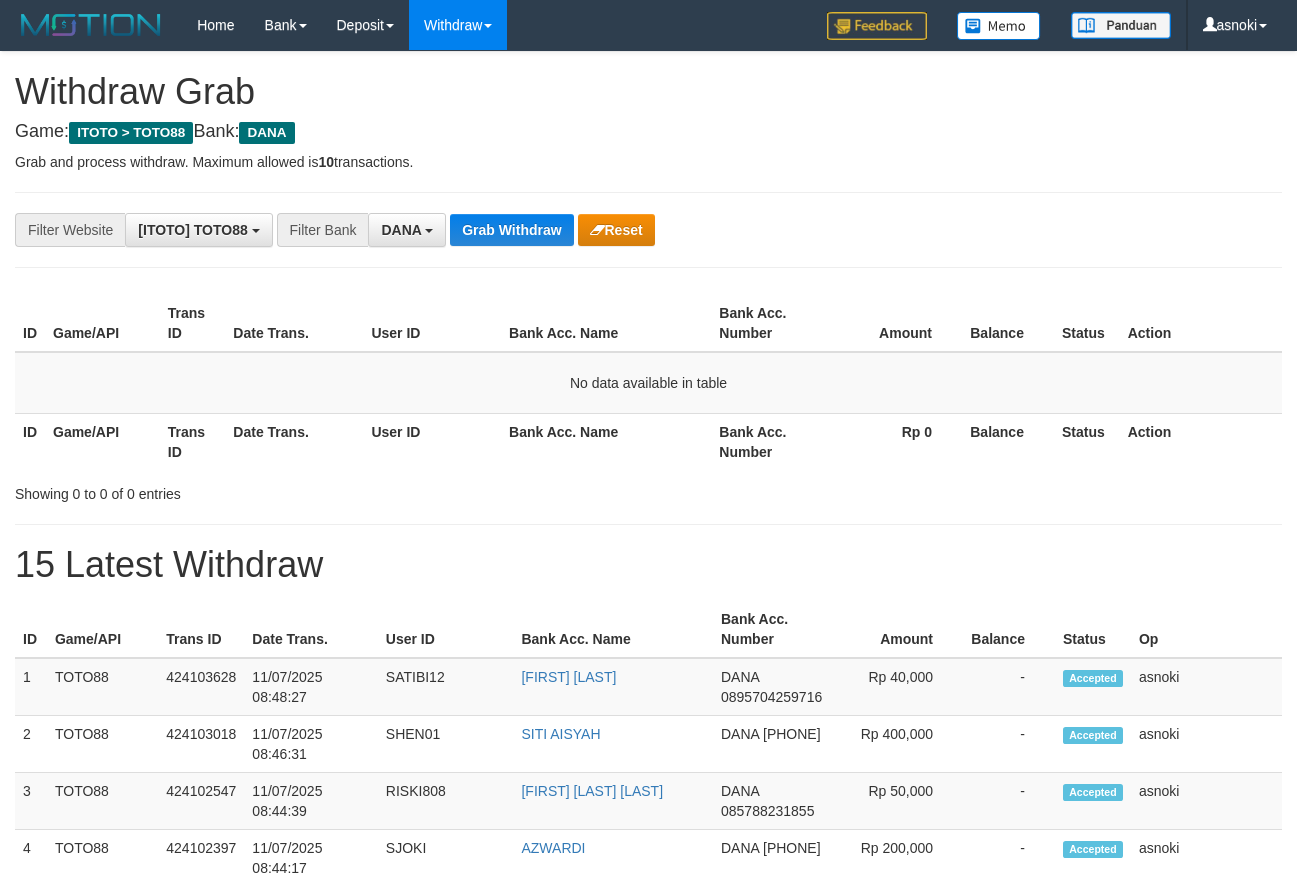scroll, scrollTop: 0, scrollLeft: 0, axis: both 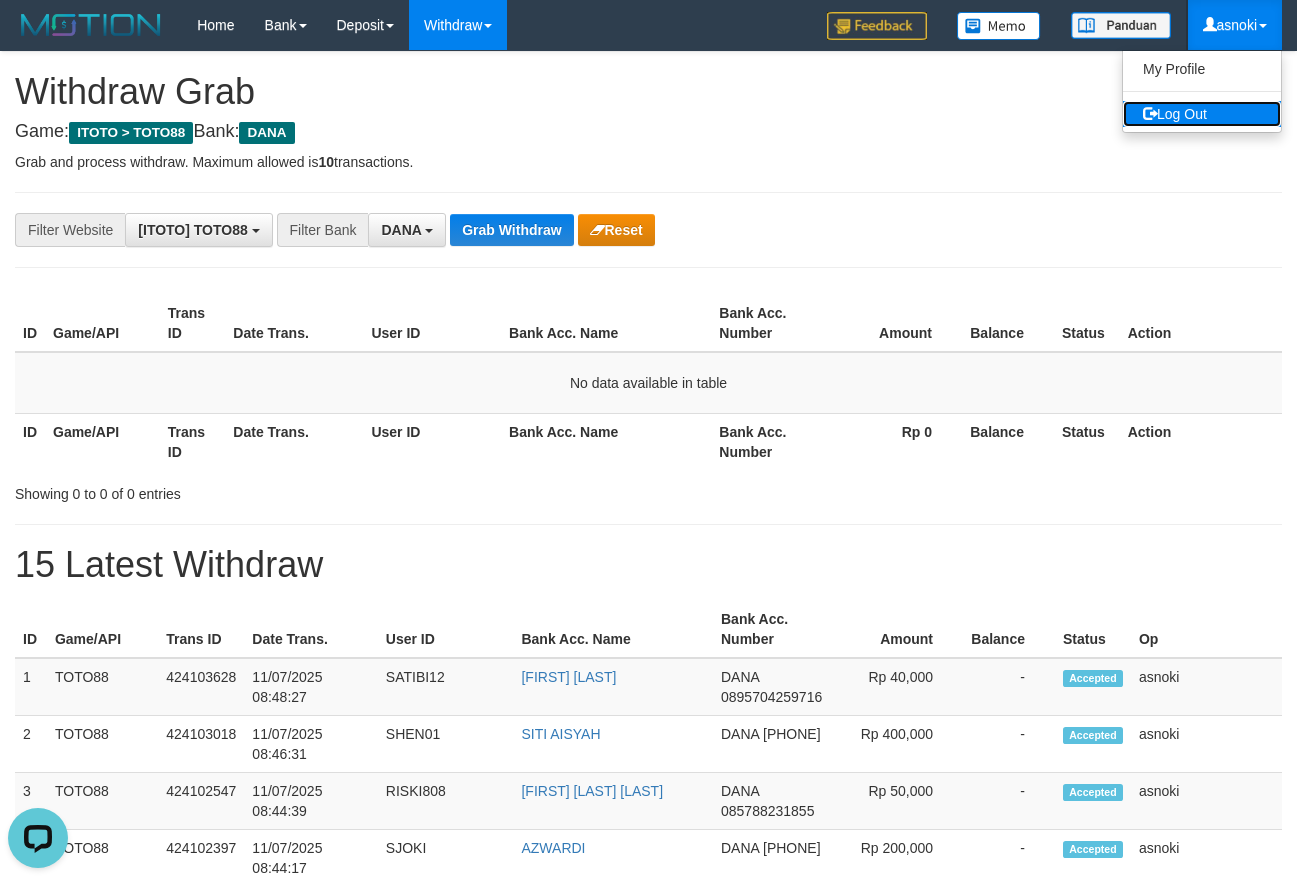click on "Log Out" at bounding box center (1202, 114) 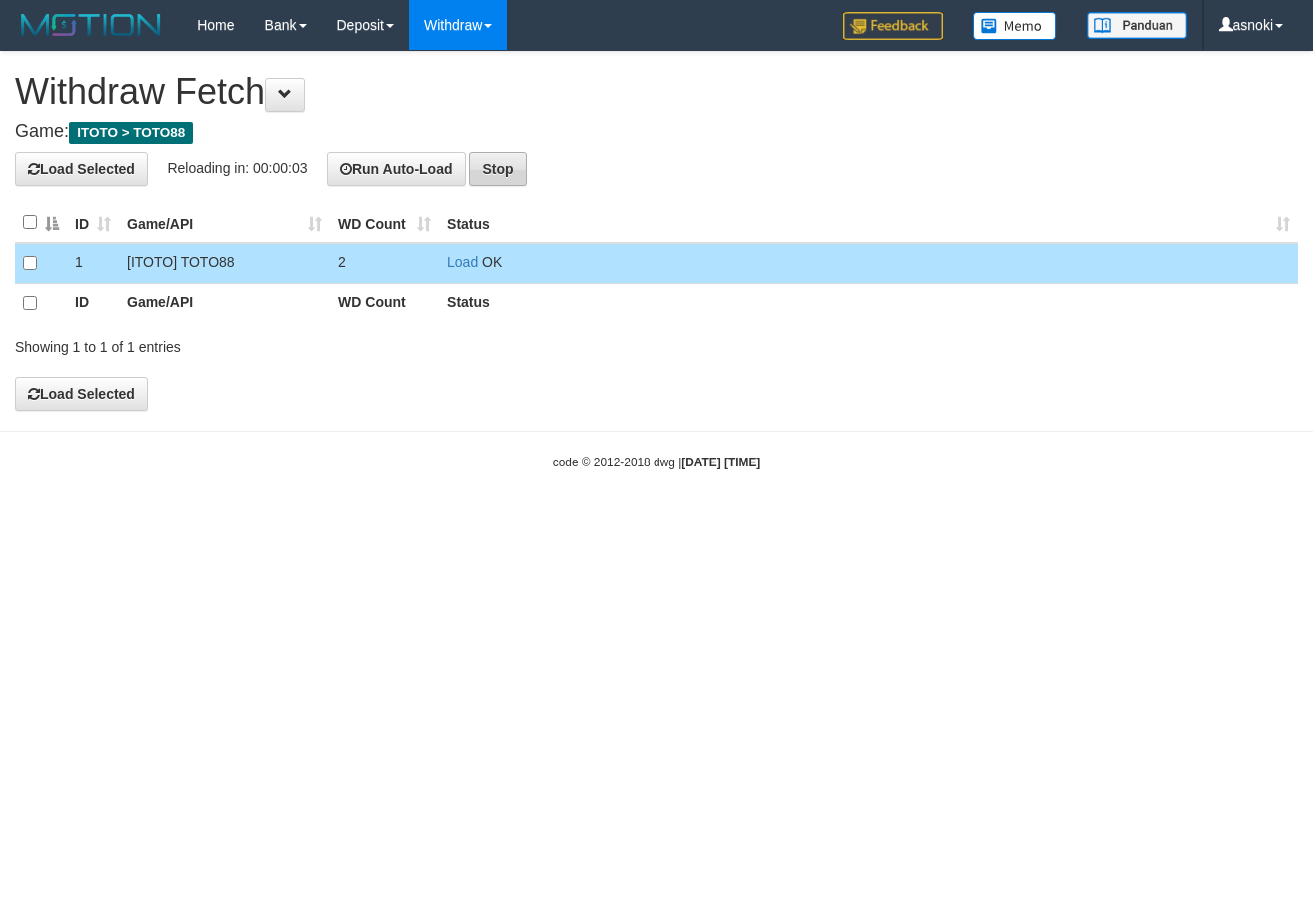 scroll, scrollTop: 0, scrollLeft: 0, axis: both 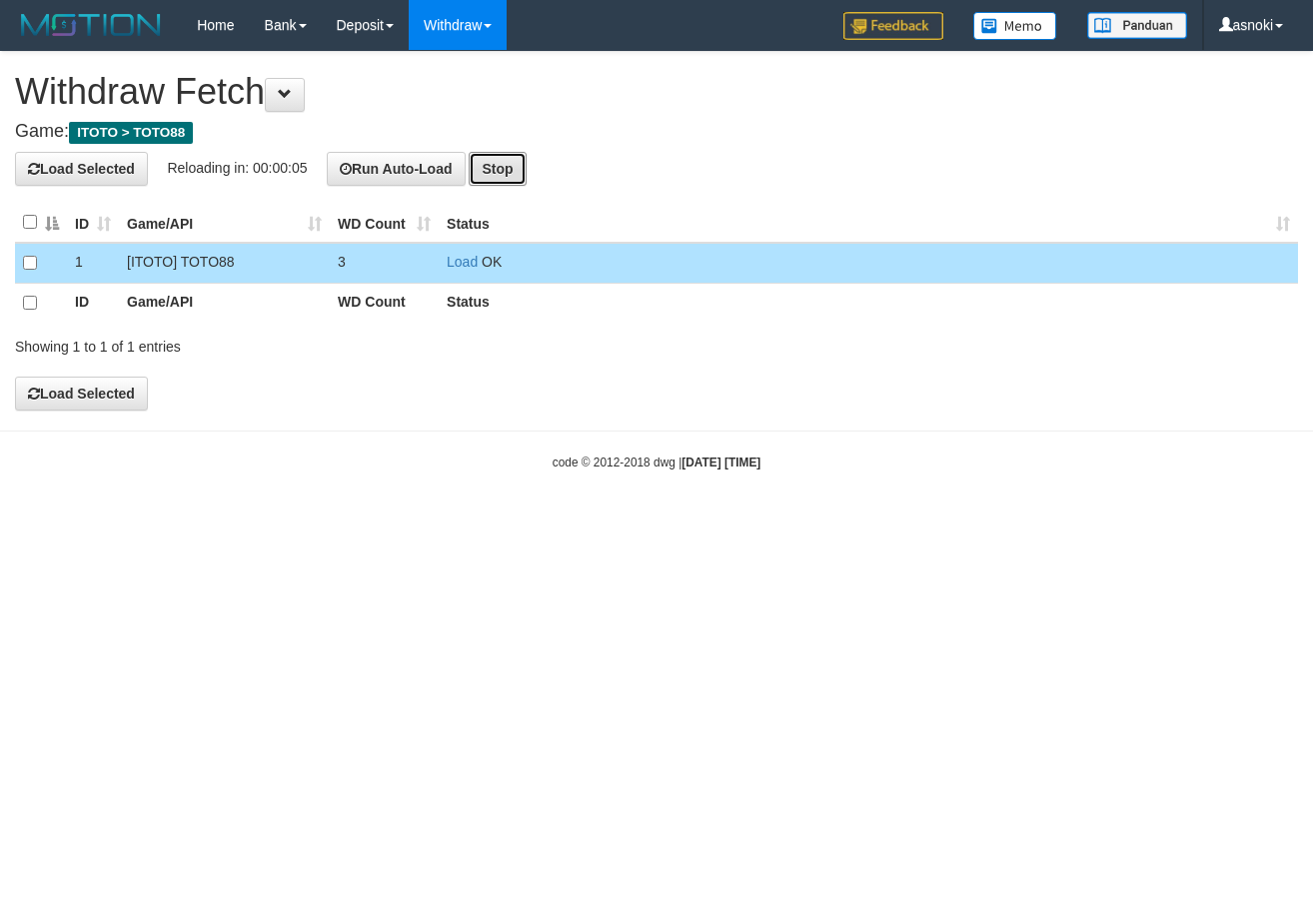 click on "Stop" at bounding box center [497, 169] 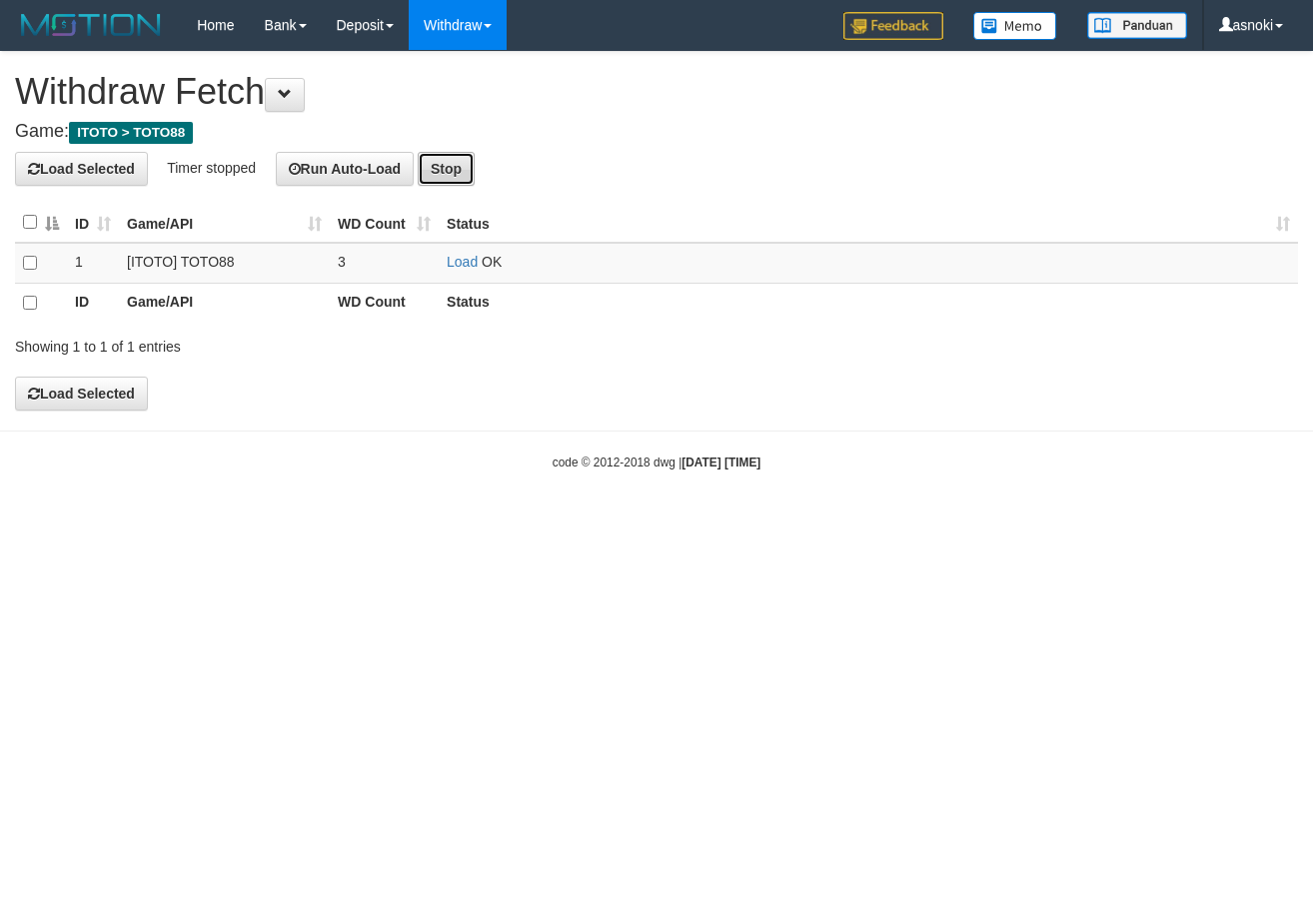 click on "Stop" at bounding box center (446, 169) 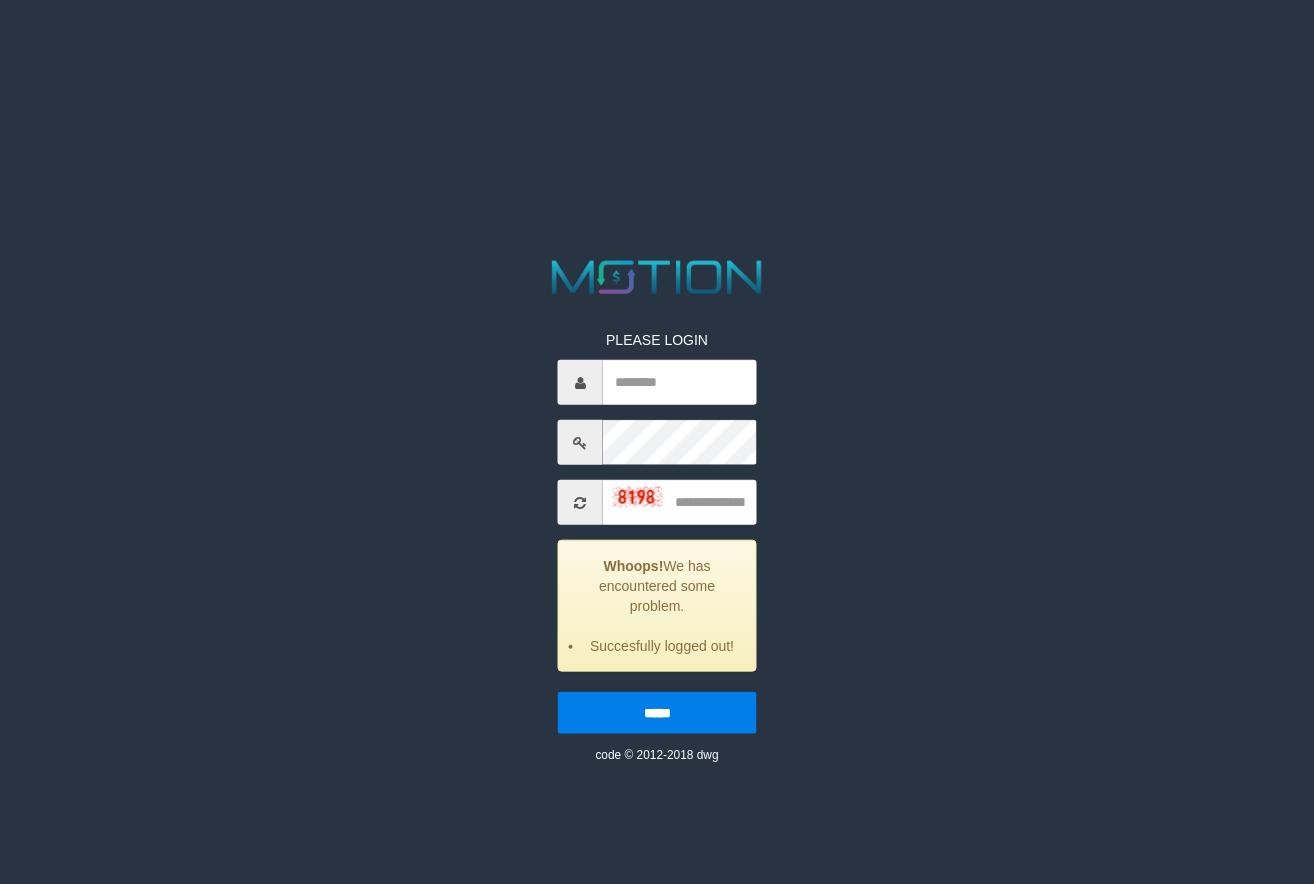 scroll, scrollTop: 0, scrollLeft: 0, axis: both 